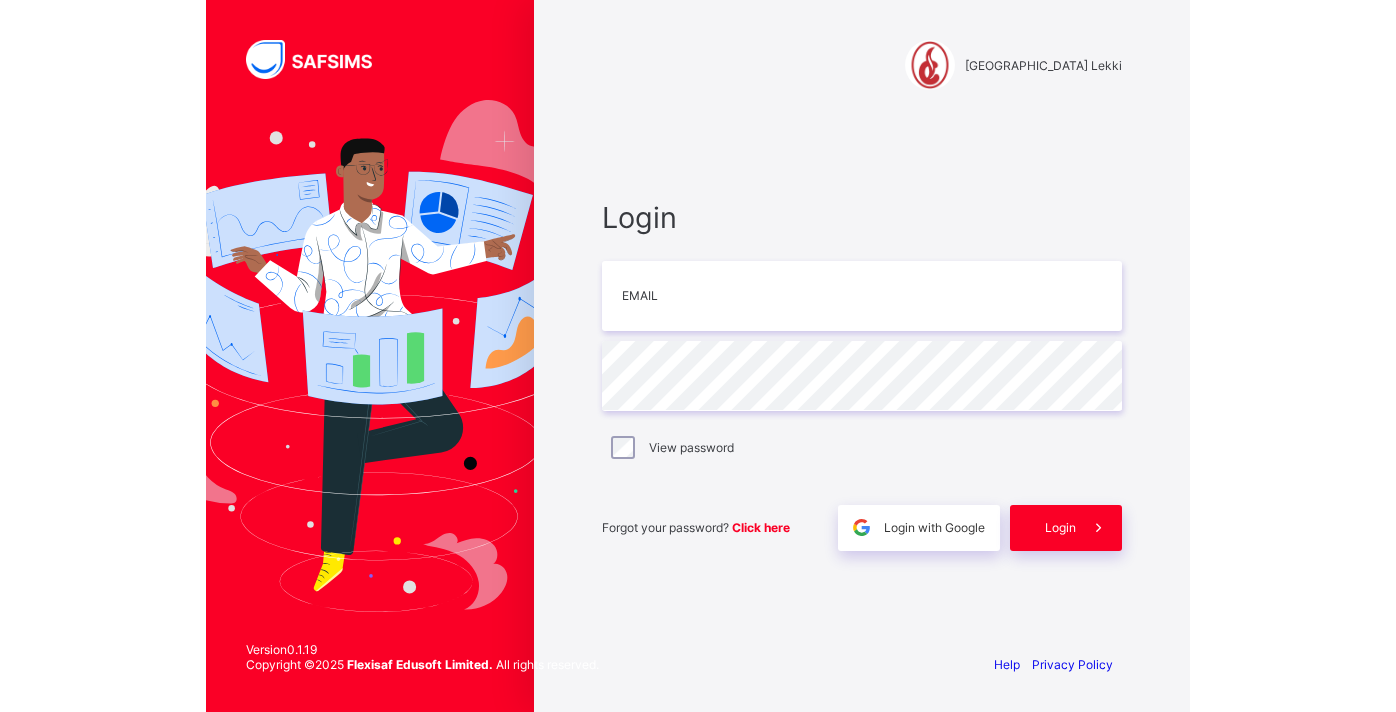 scroll, scrollTop: 0, scrollLeft: 0, axis: both 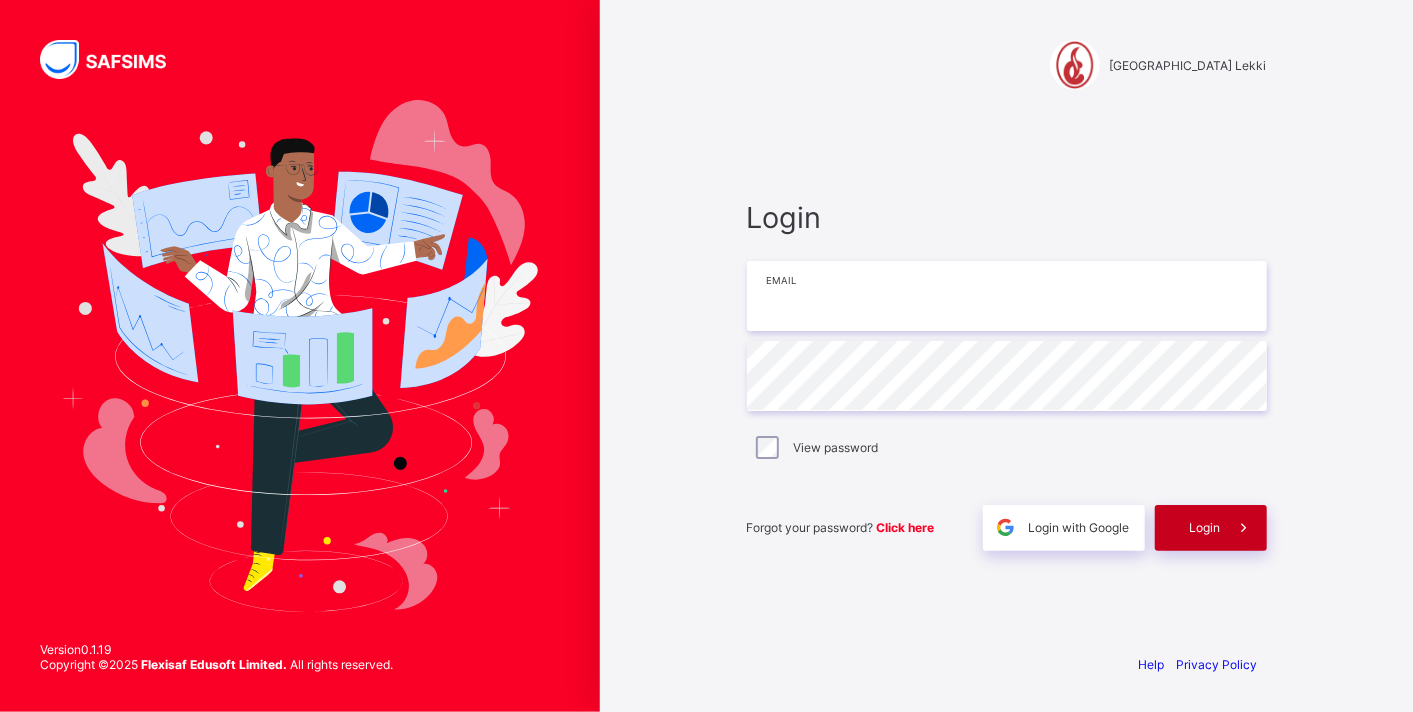 type on "**********" 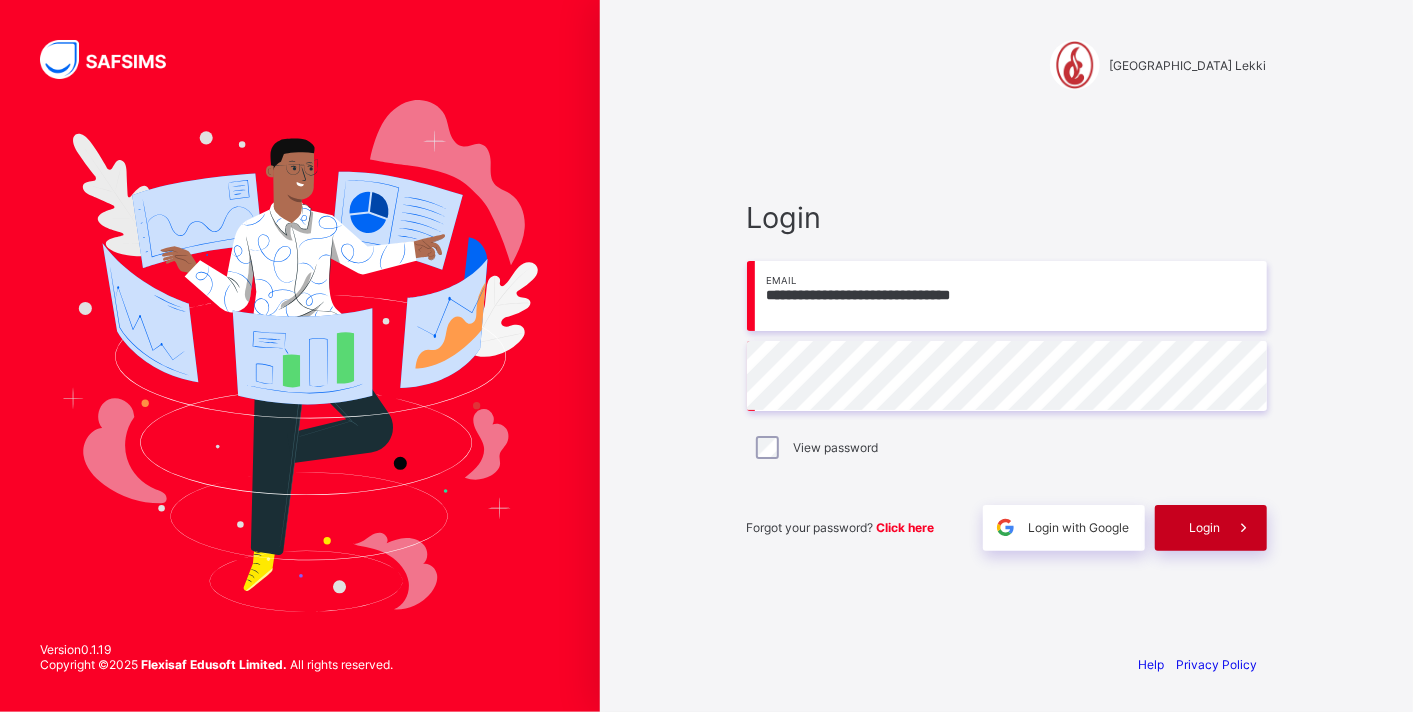 click on "Login" at bounding box center [1205, 527] 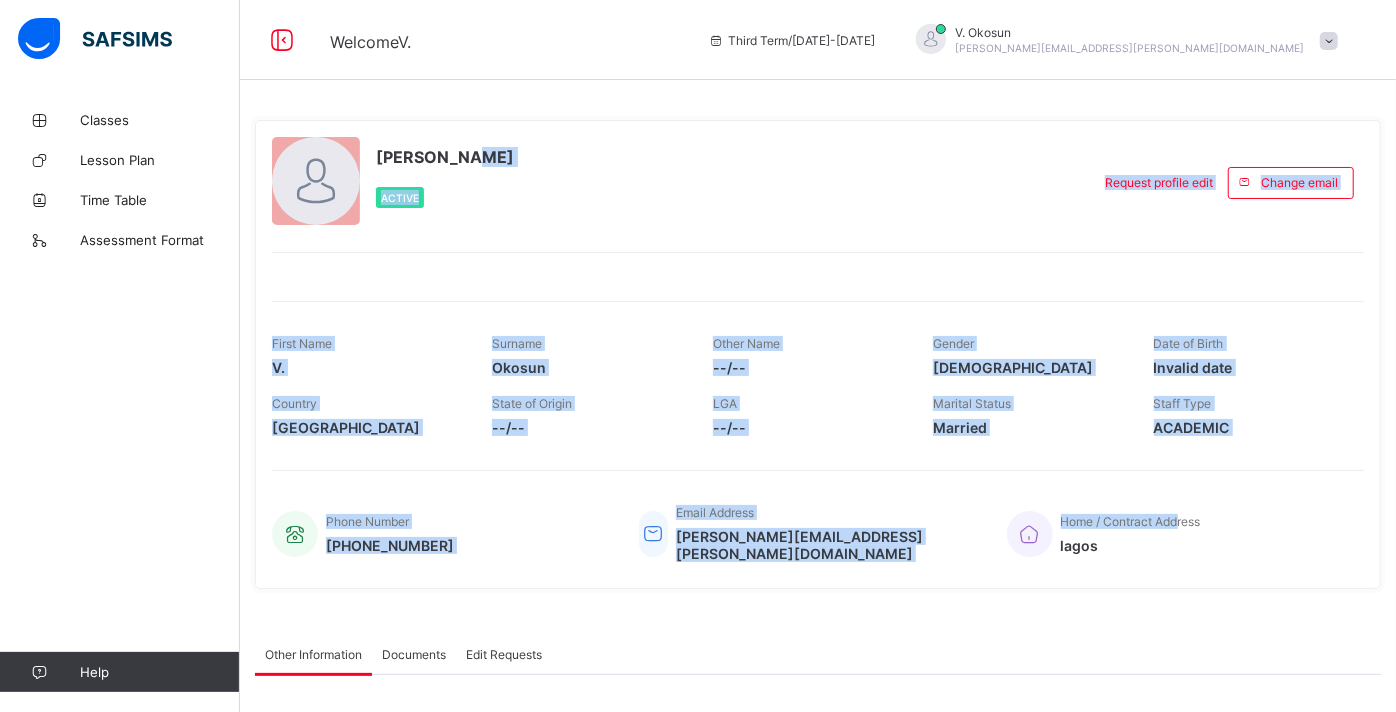 drag, startPoint x: 1194, startPoint y: 520, endPoint x: 932, endPoint y: 125, distance: 473.9926 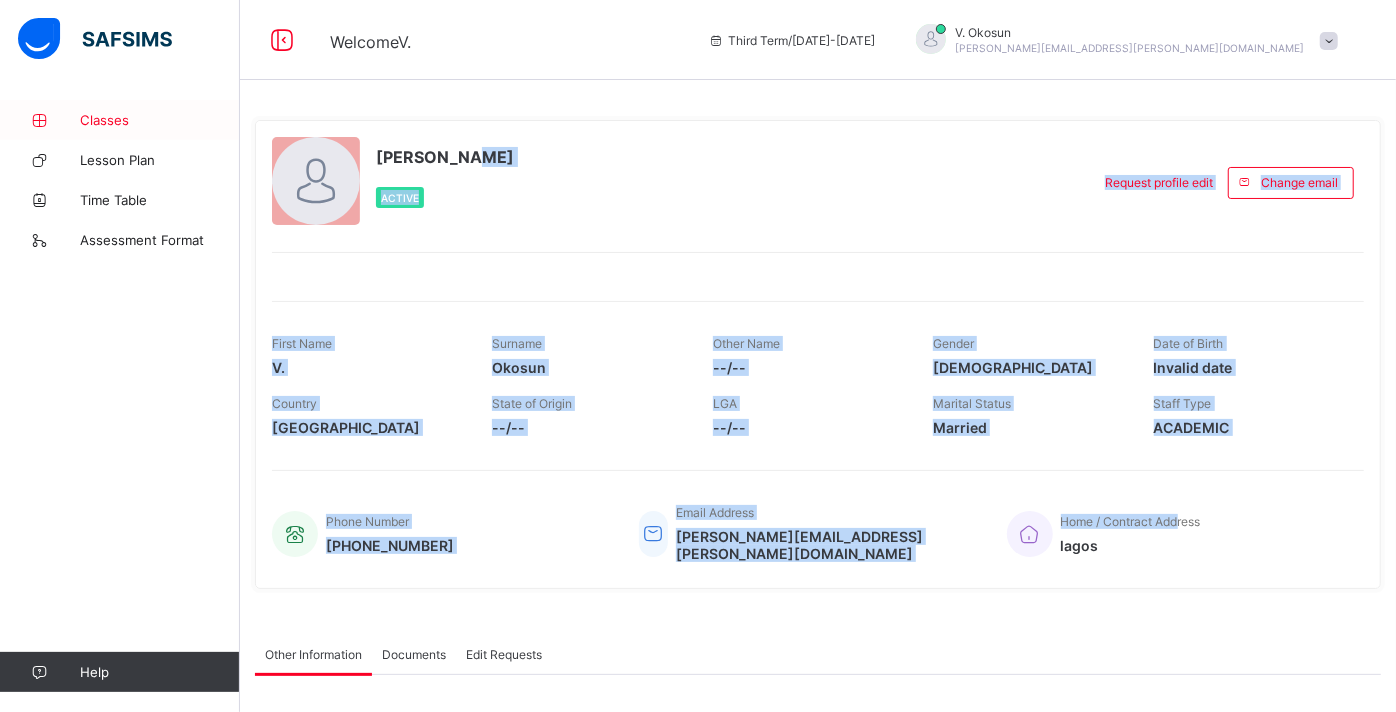click on "Classes" at bounding box center (160, 120) 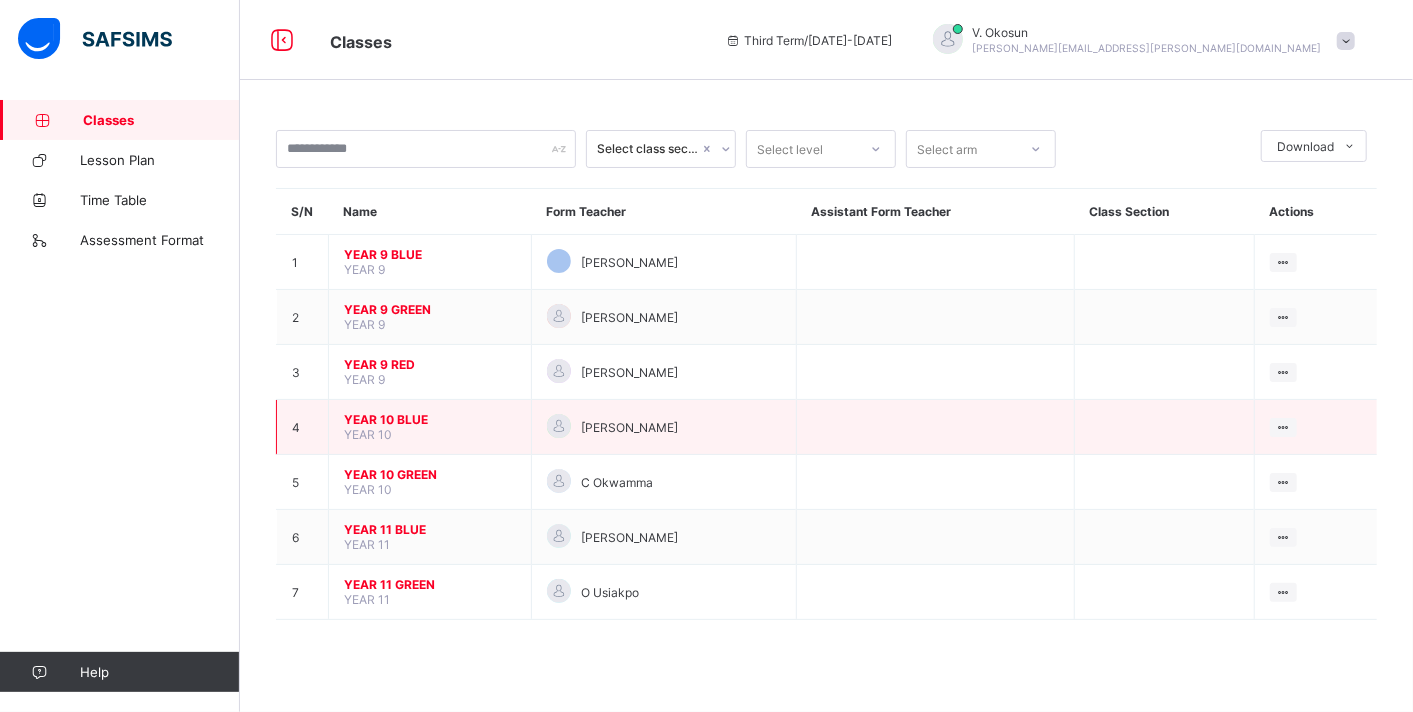 click on "YEAR 10   BLUE" at bounding box center [430, 419] 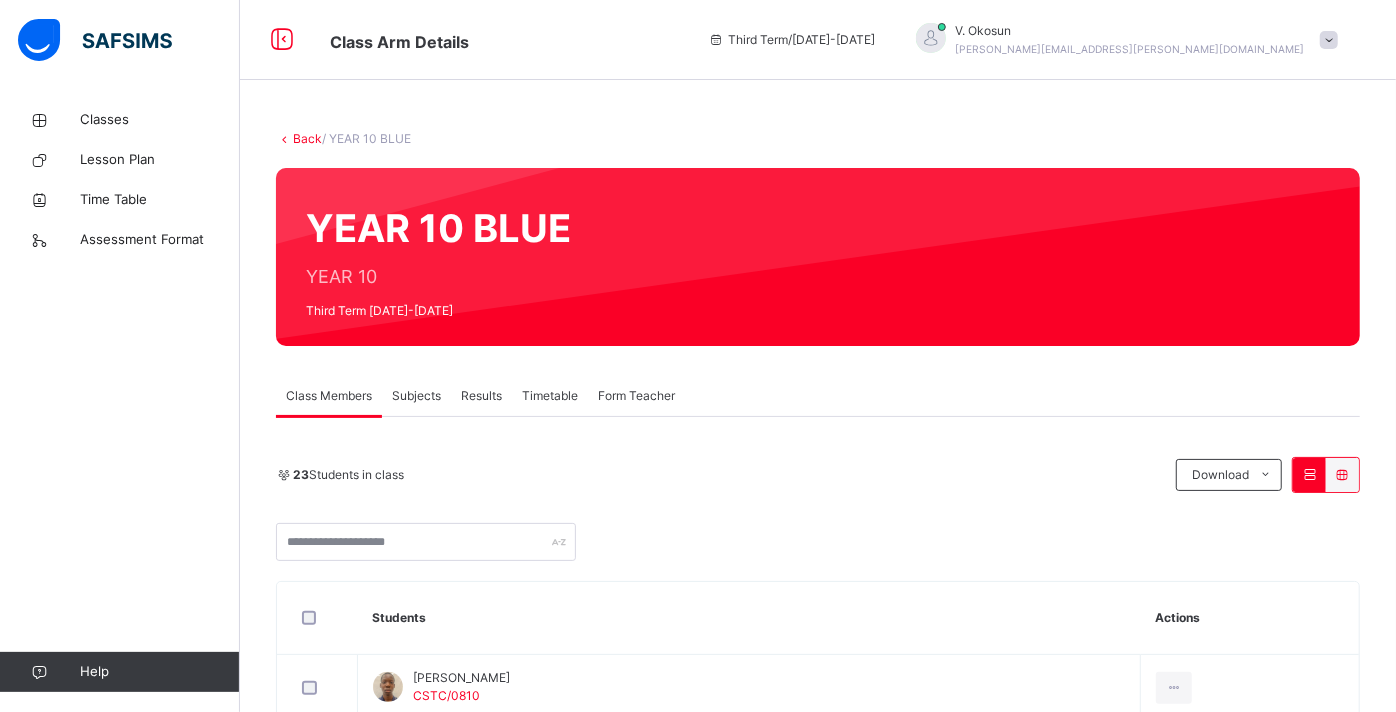 click on "Subjects" at bounding box center [416, 396] 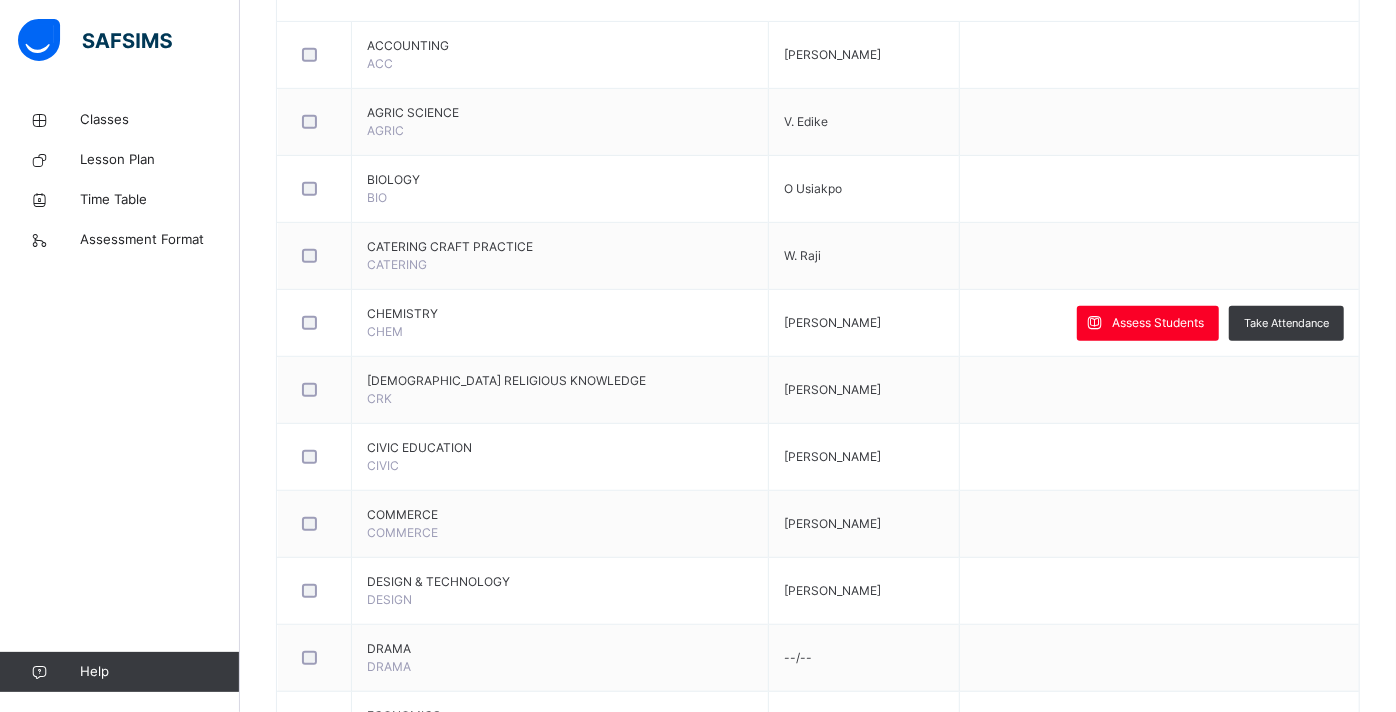 scroll, scrollTop: 540, scrollLeft: 0, axis: vertical 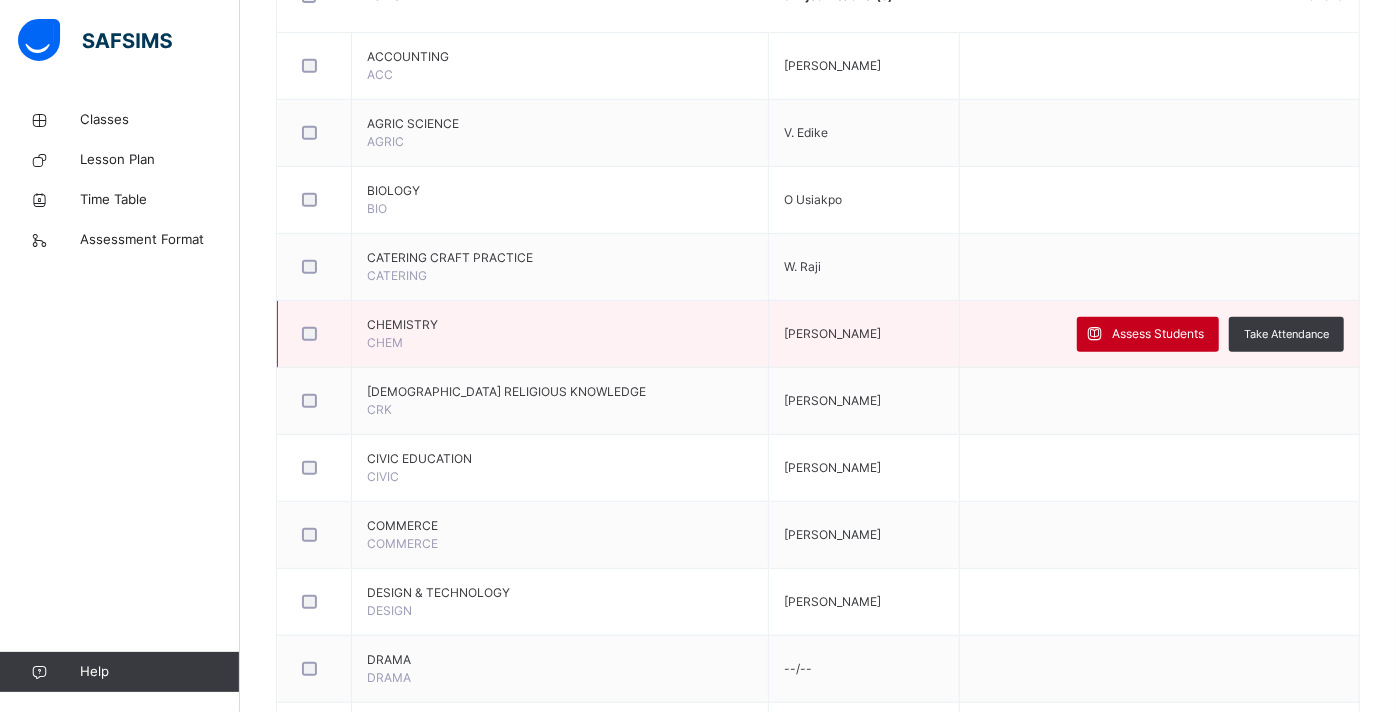 click on "Assess Students" at bounding box center (1148, 334) 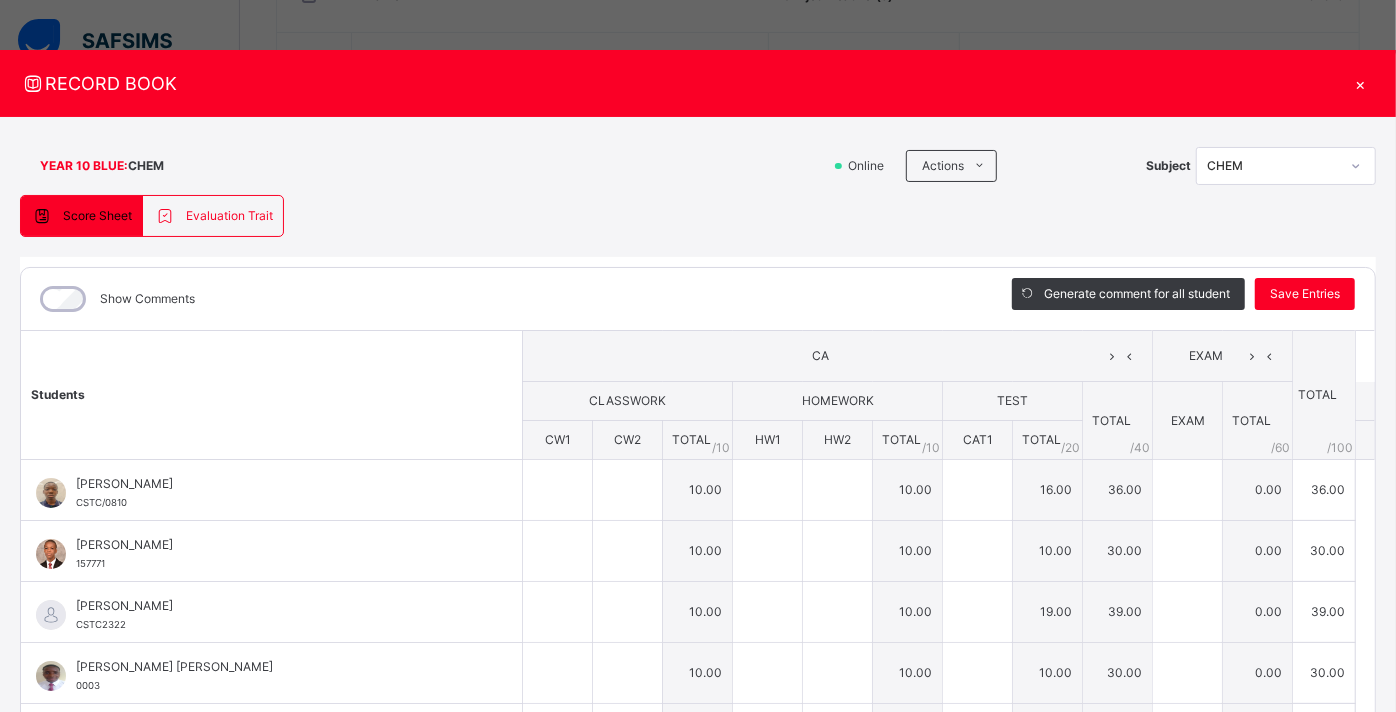 type on "*" 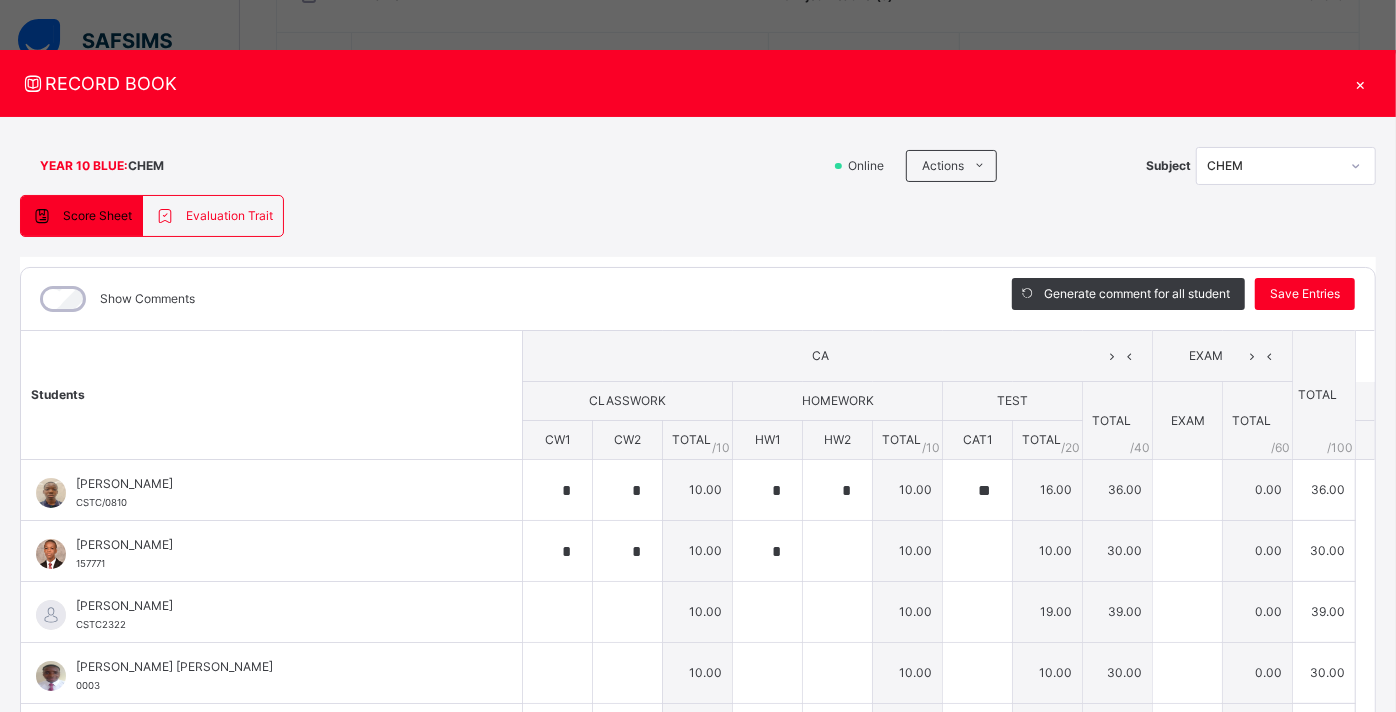 type on "*" 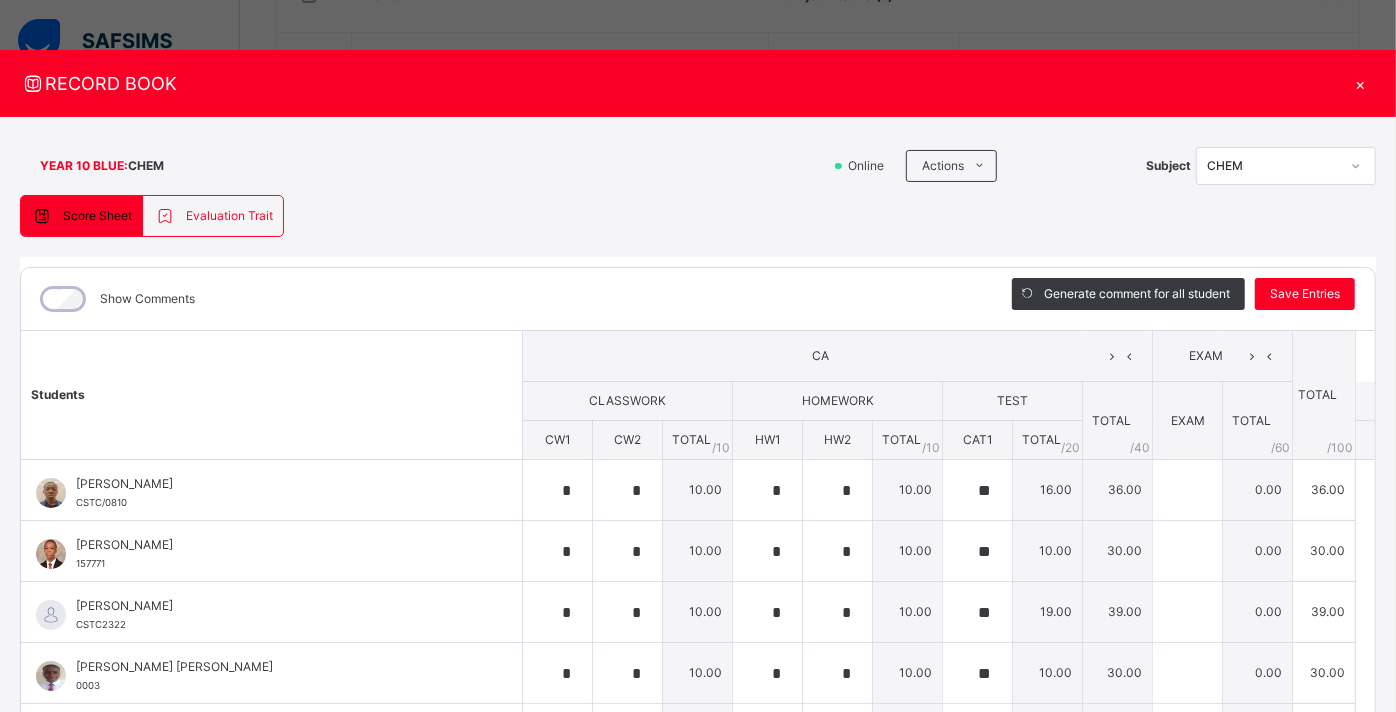 type on "*" 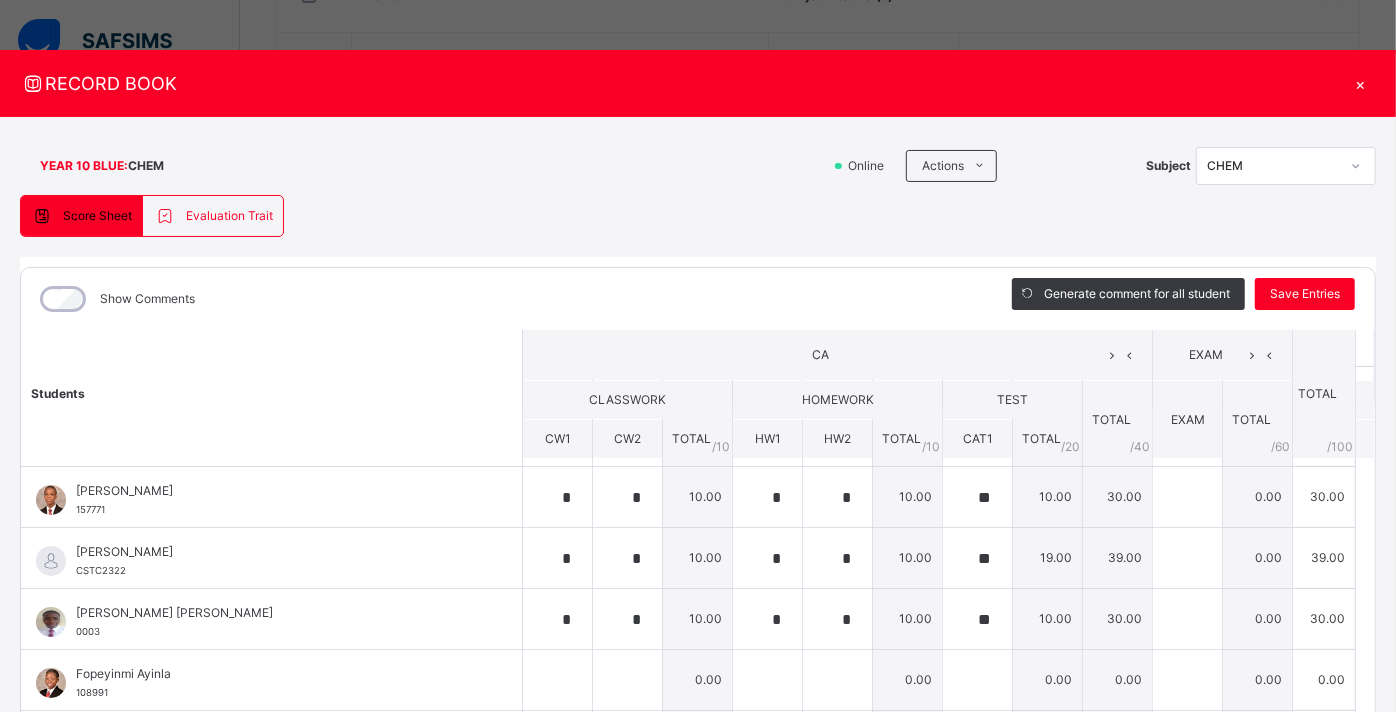 scroll, scrollTop: 0, scrollLeft: 0, axis: both 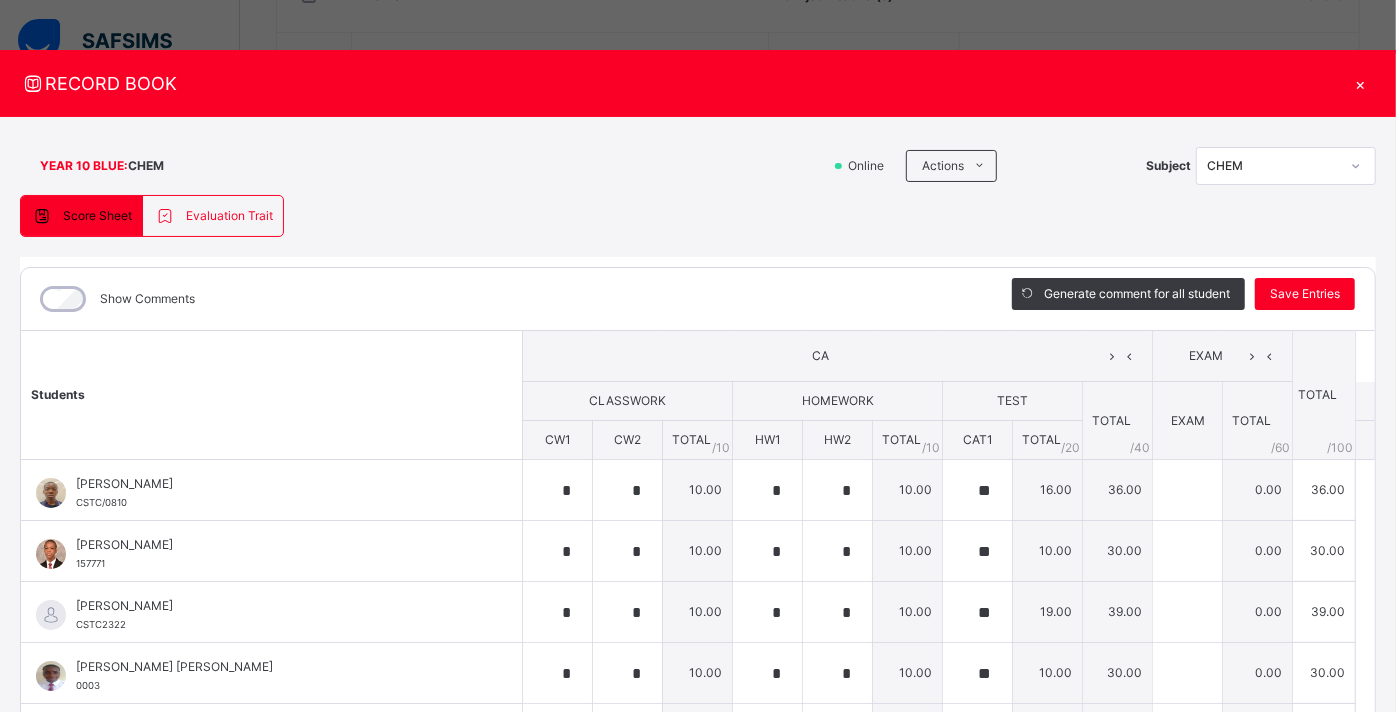 click on "×" at bounding box center (1361, 83) 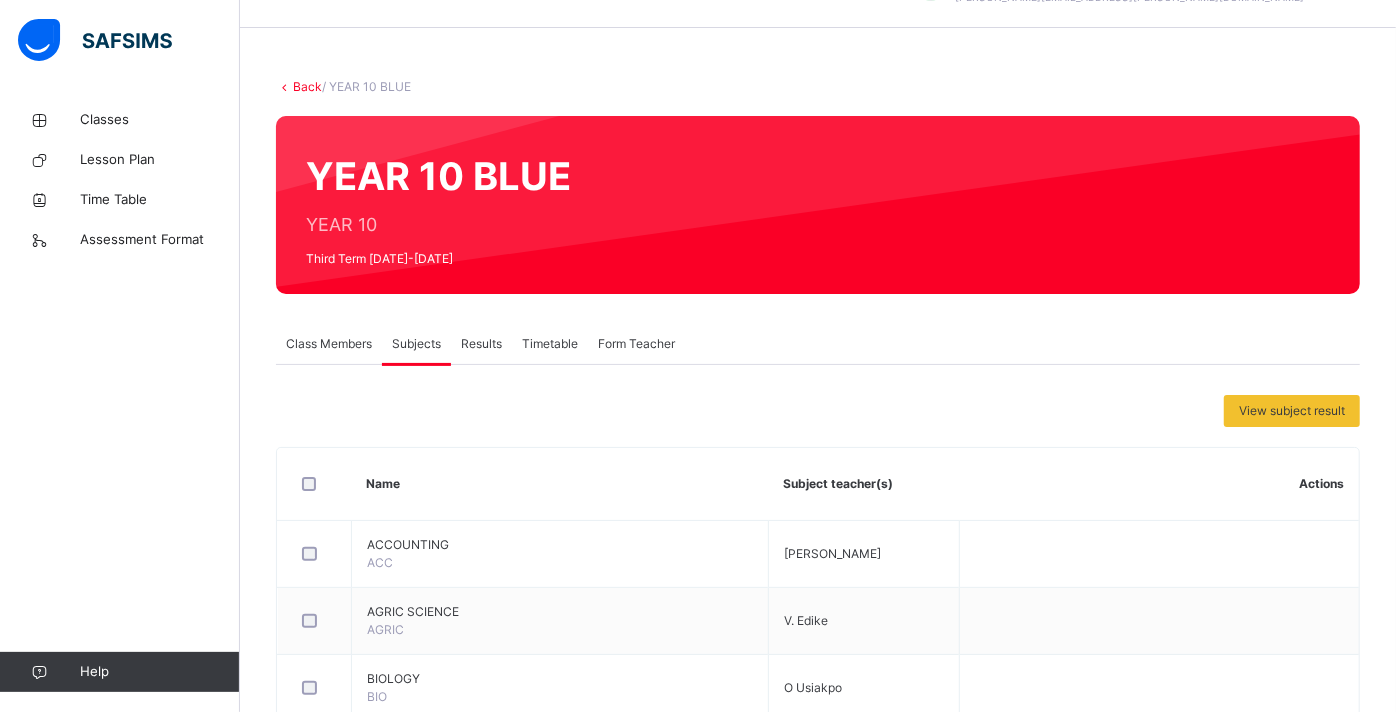 scroll, scrollTop: 0, scrollLeft: 0, axis: both 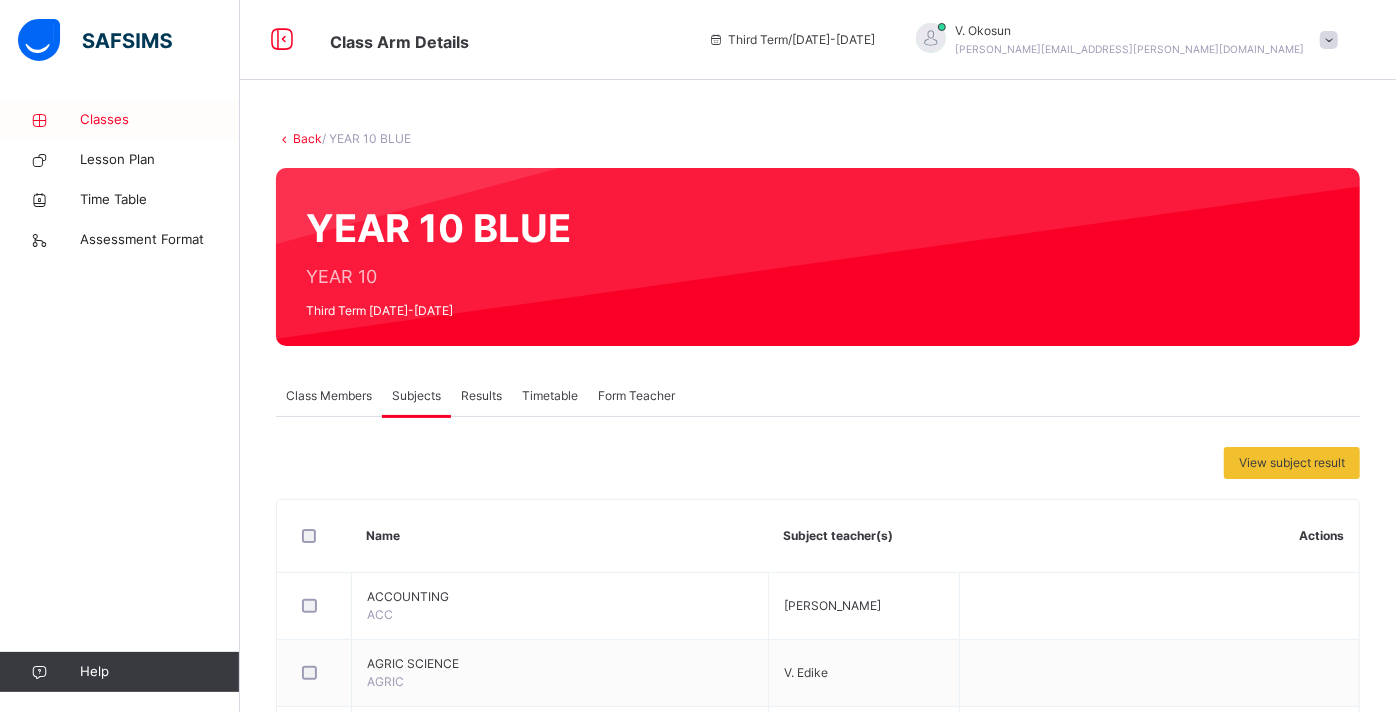 click on "Classes" at bounding box center (160, 120) 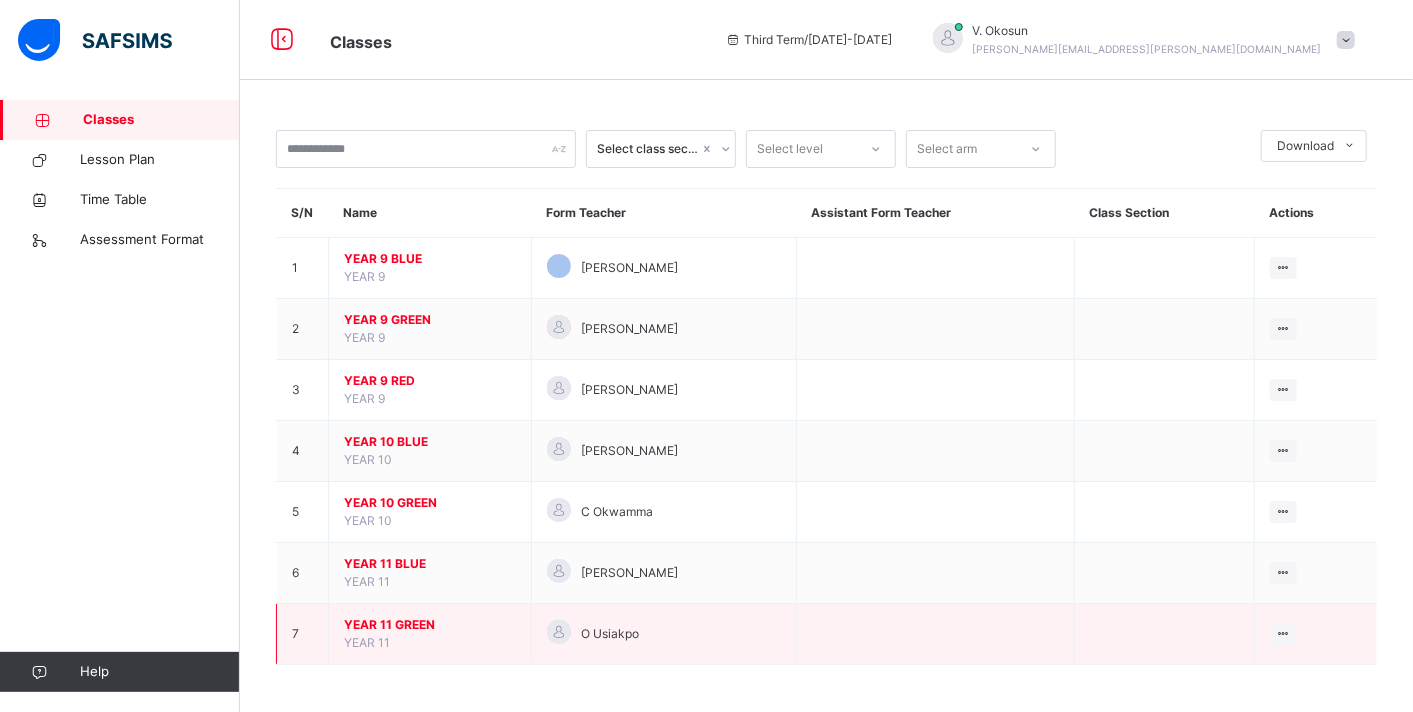 click on "YEAR 11   GREEN" at bounding box center [430, 625] 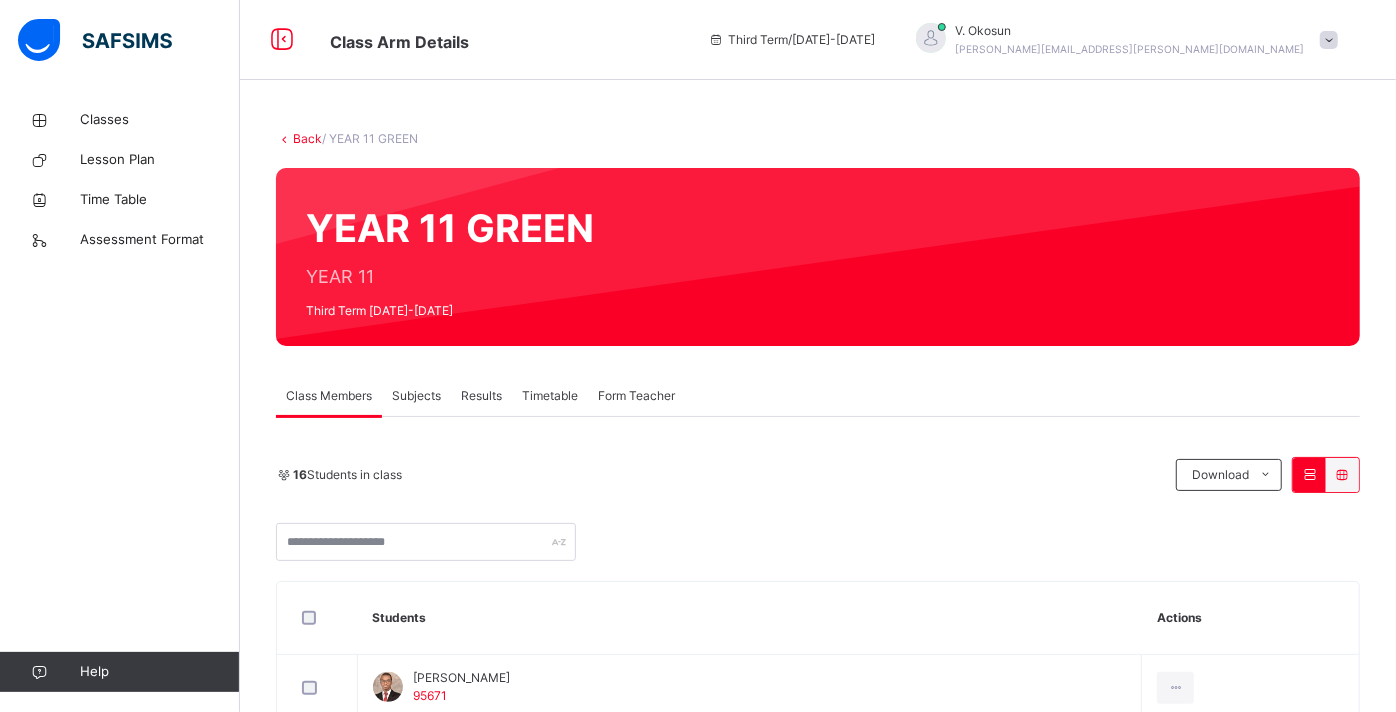 click on "Subjects" at bounding box center [416, 396] 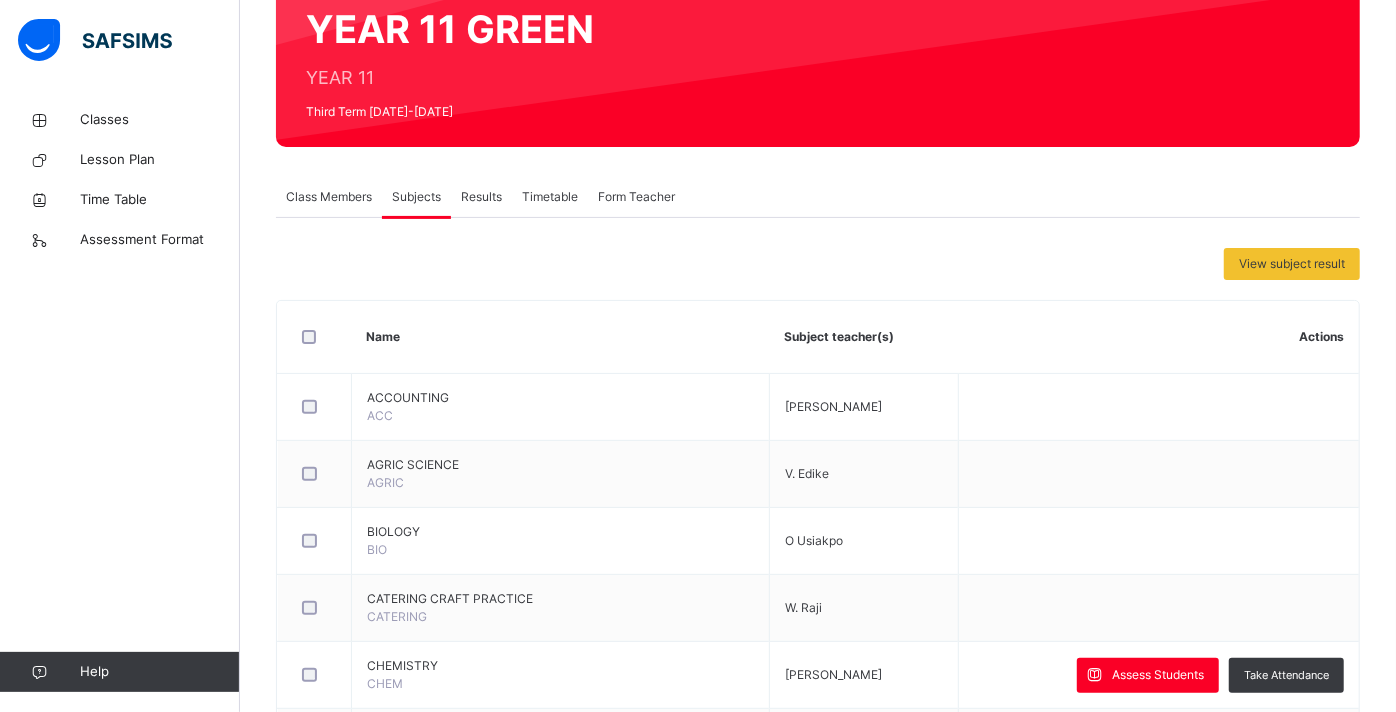 scroll, scrollTop: 200, scrollLeft: 0, axis: vertical 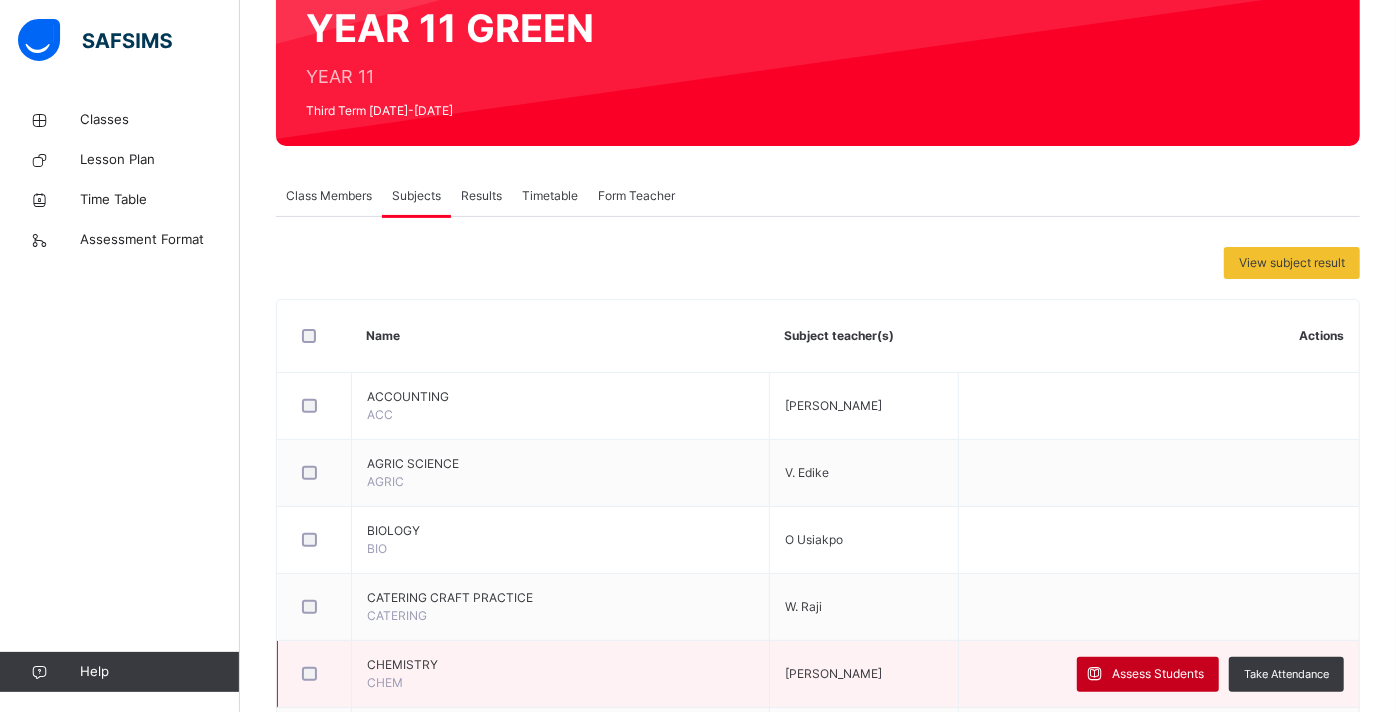 click on "Assess Students" at bounding box center [1158, 674] 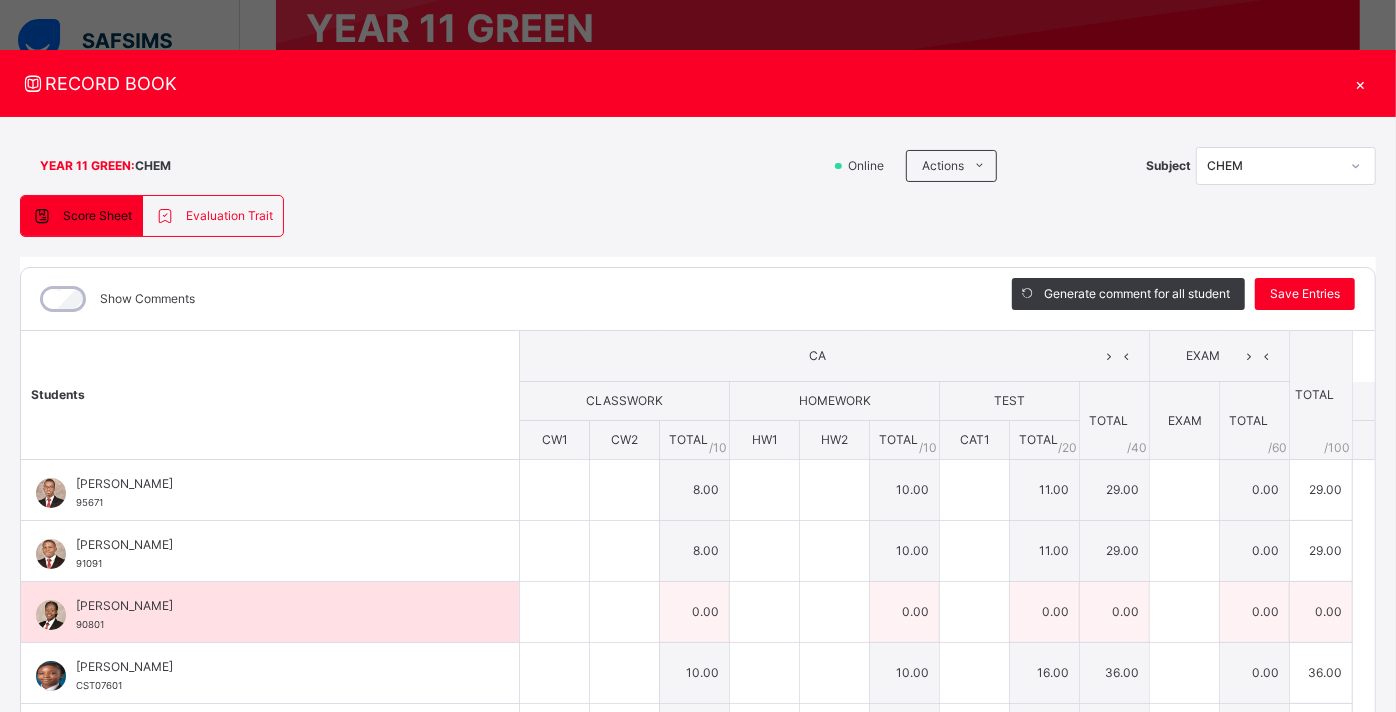 type on "*" 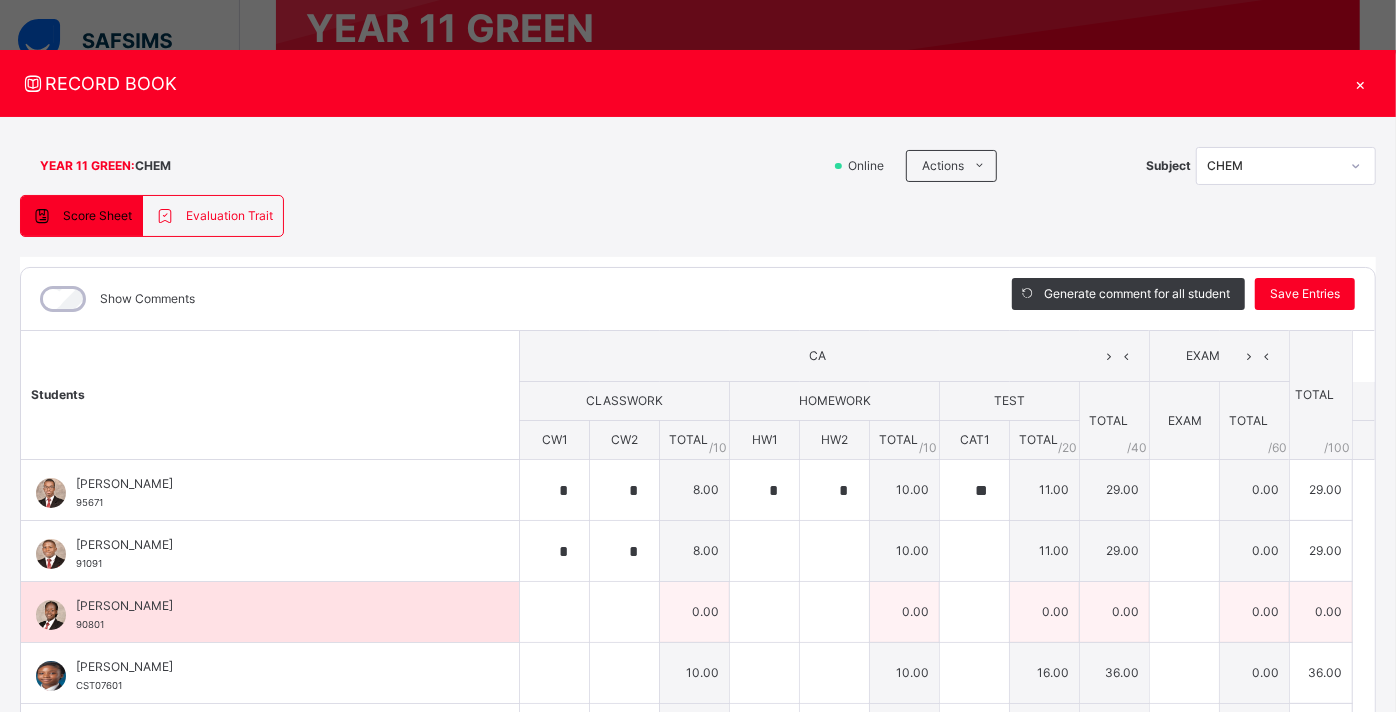 type on "*" 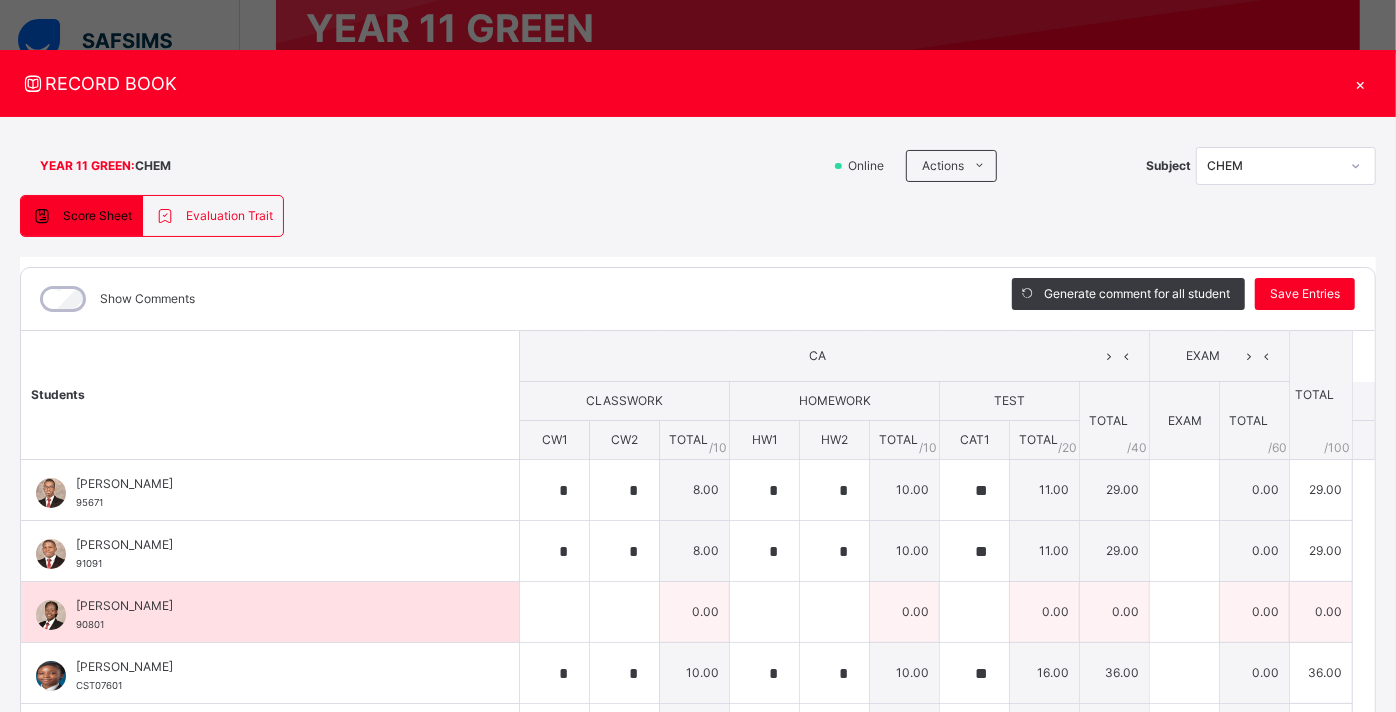scroll, scrollTop: 1, scrollLeft: 0, axis: vertical 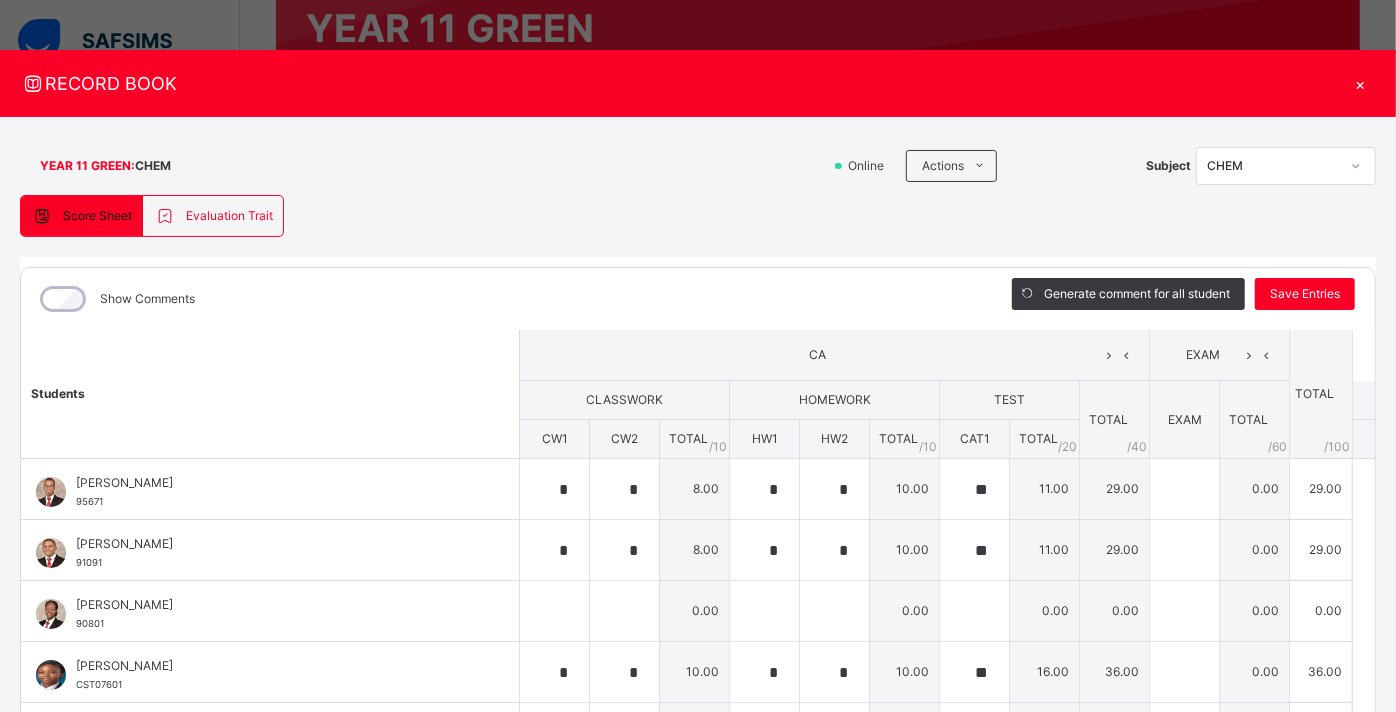 click on "×" at bounding box center (1361, 83) 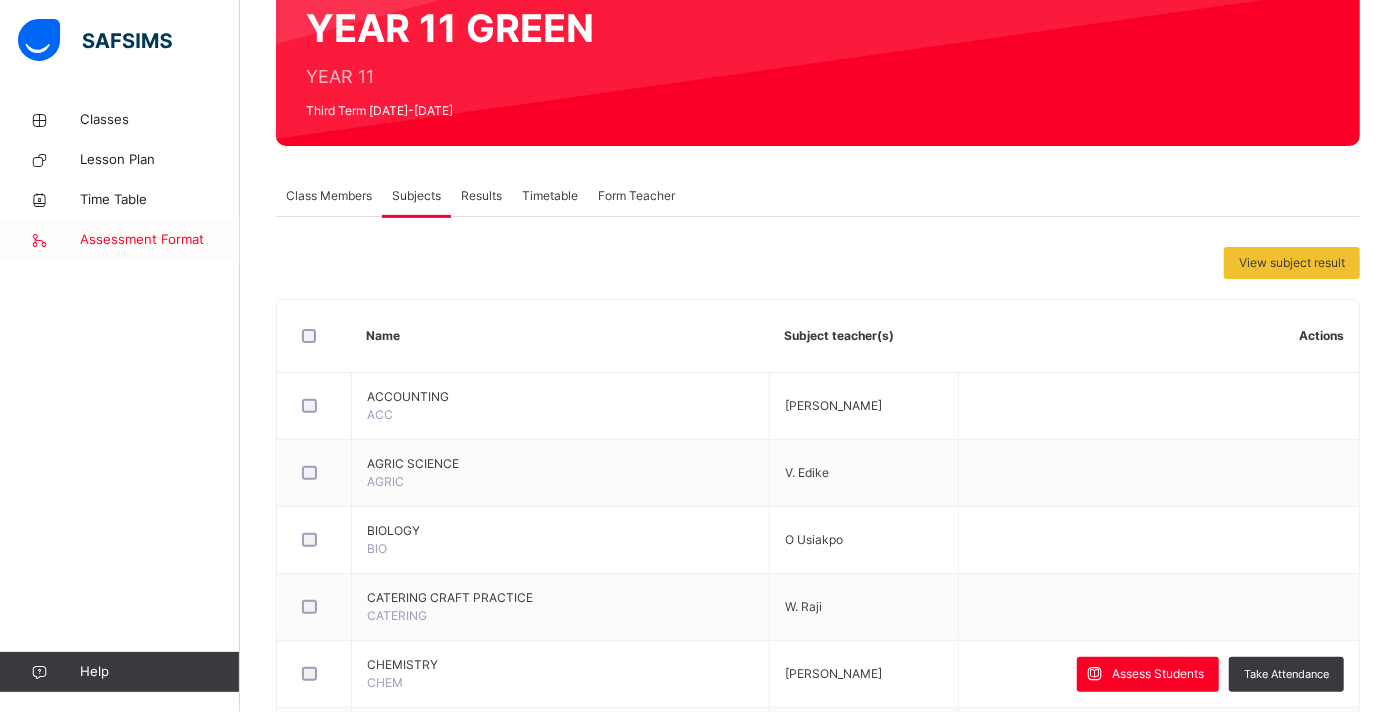 click on "Assessment Format" at bounding box center [160, 240] 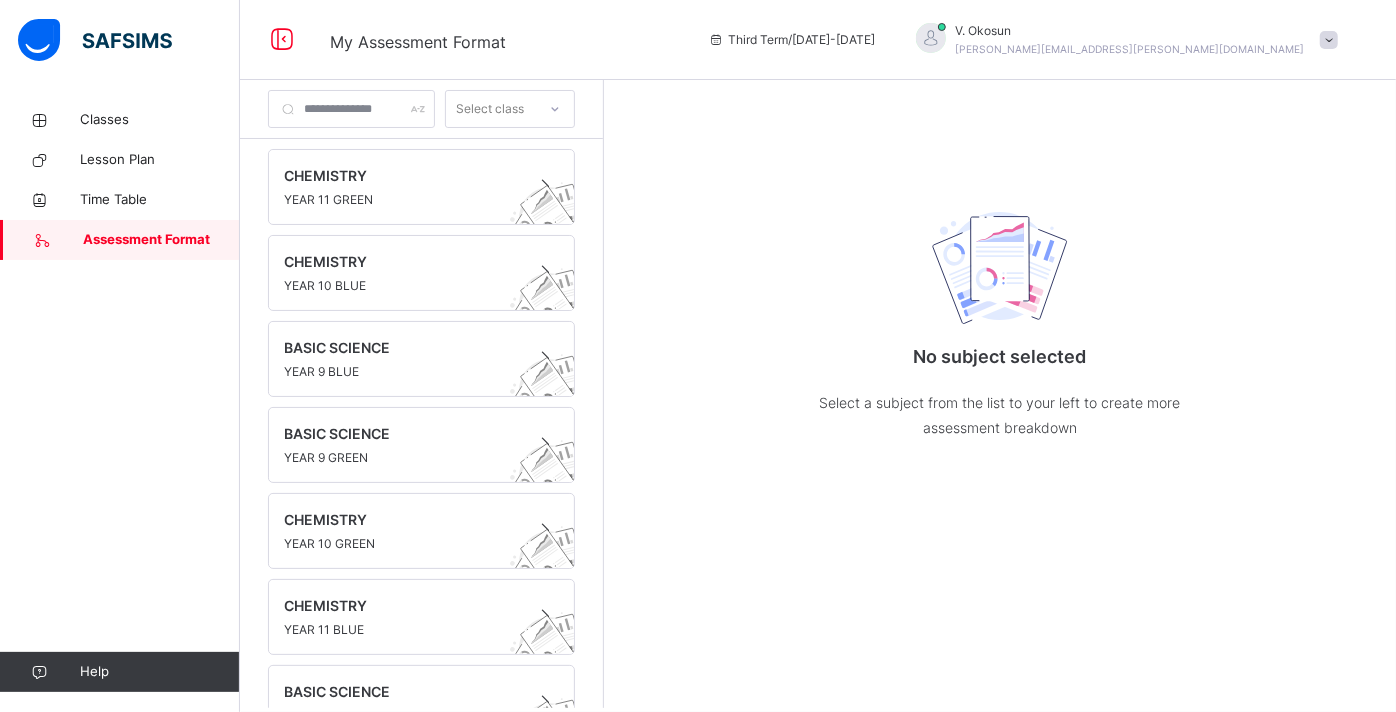 scroll, scrollTop: 0, scrollLeft: 0, axis: both 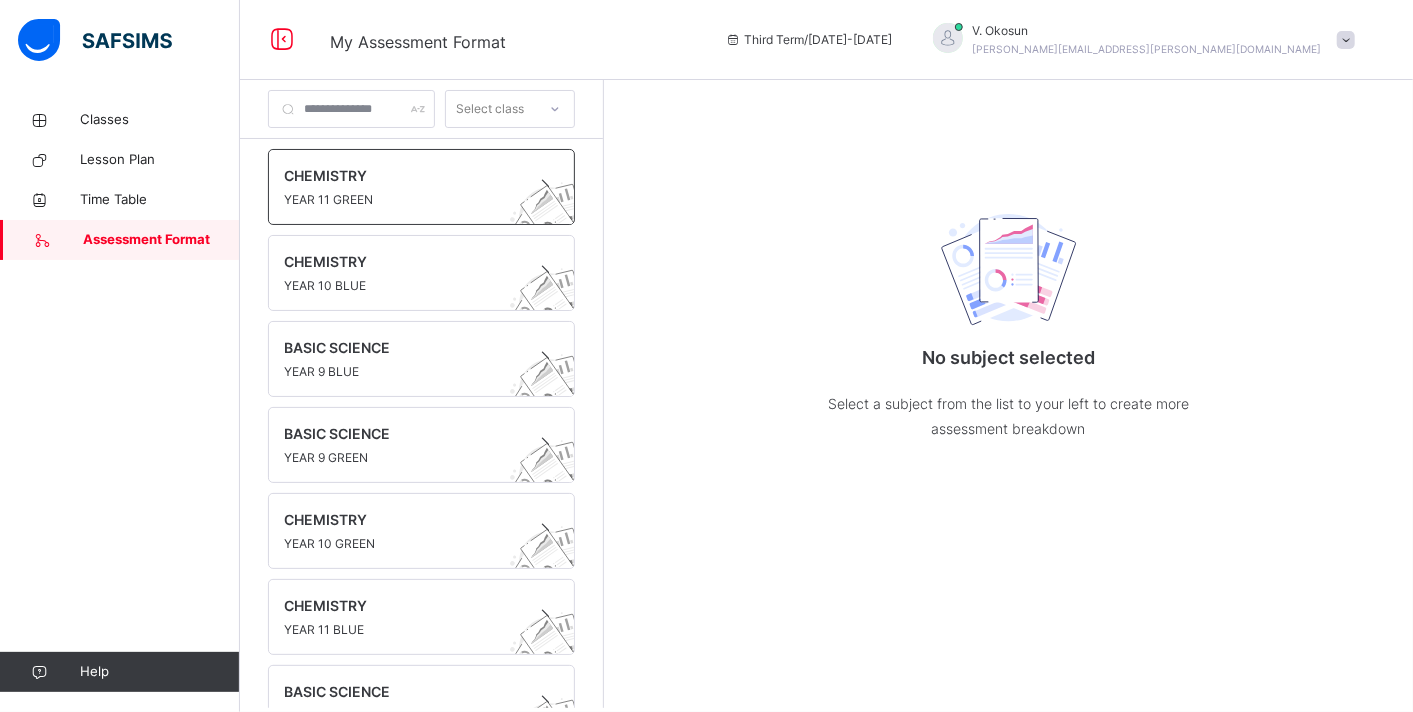 click on "YEAR 11 GREEN" at bounding box center (402, 200) 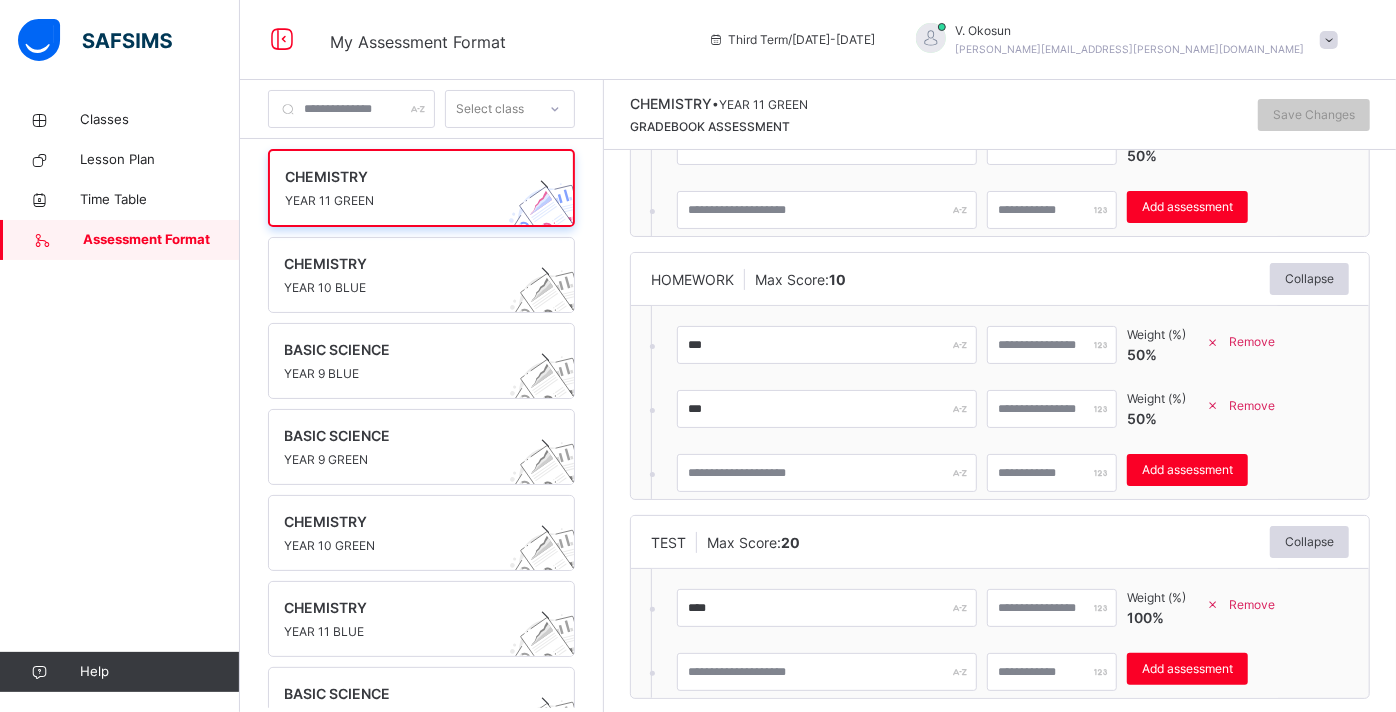 scroll, scrollTop: 279, scrollLeft: 0, axis: vertical 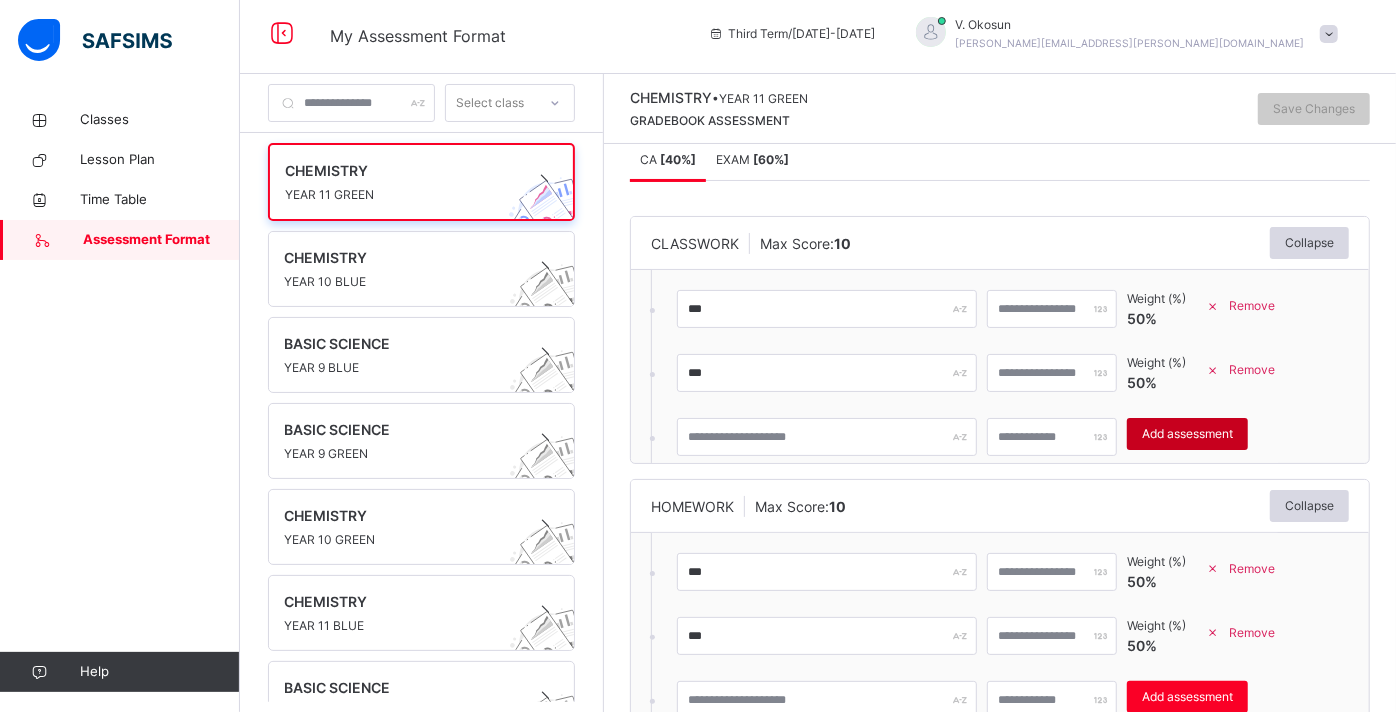 click on "Add assessment" at bounding box center (1187, 434) 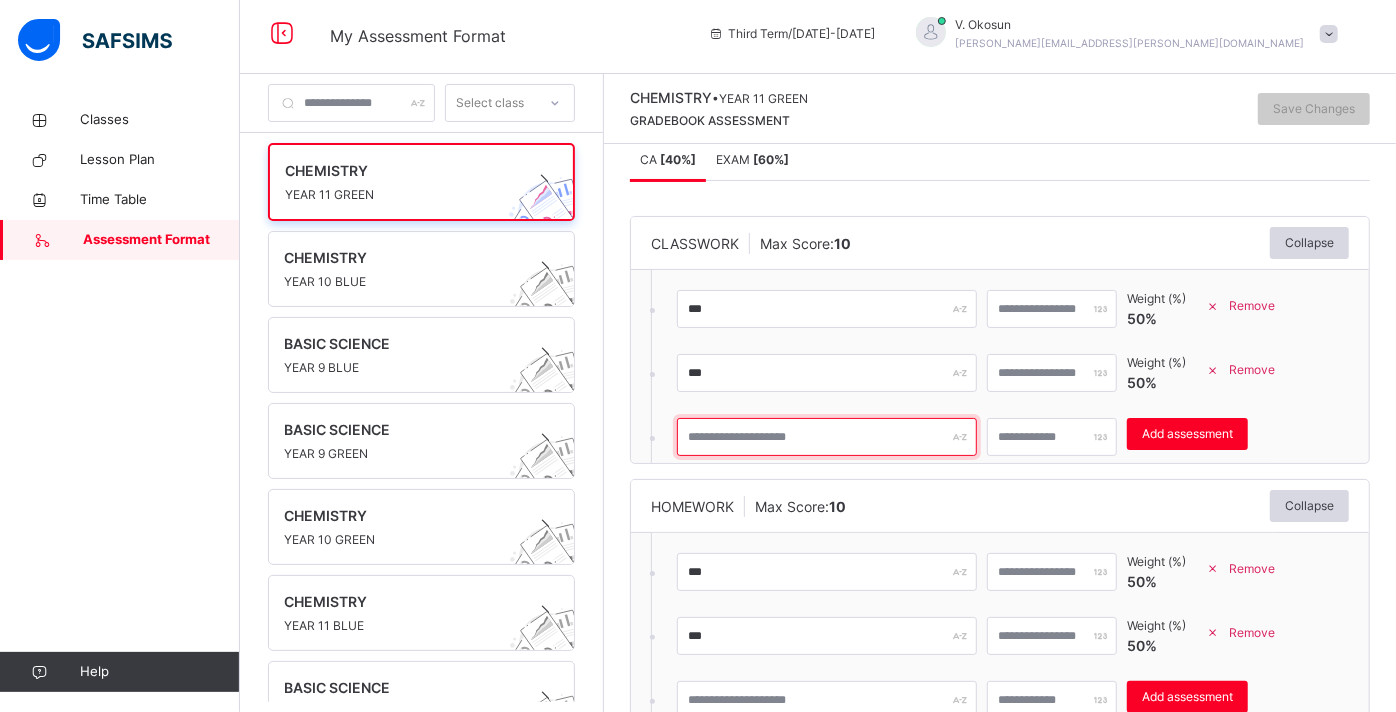 click at bounding box center [827, 437] 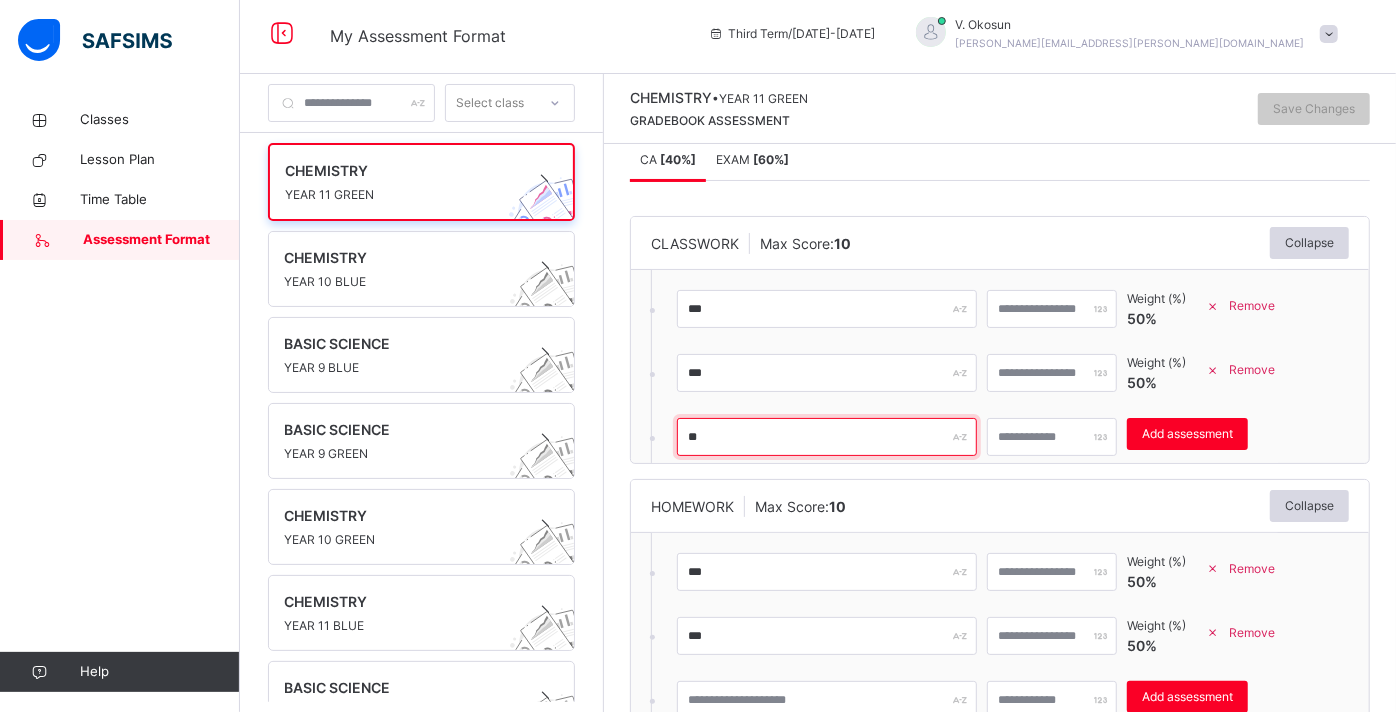 type on "*" 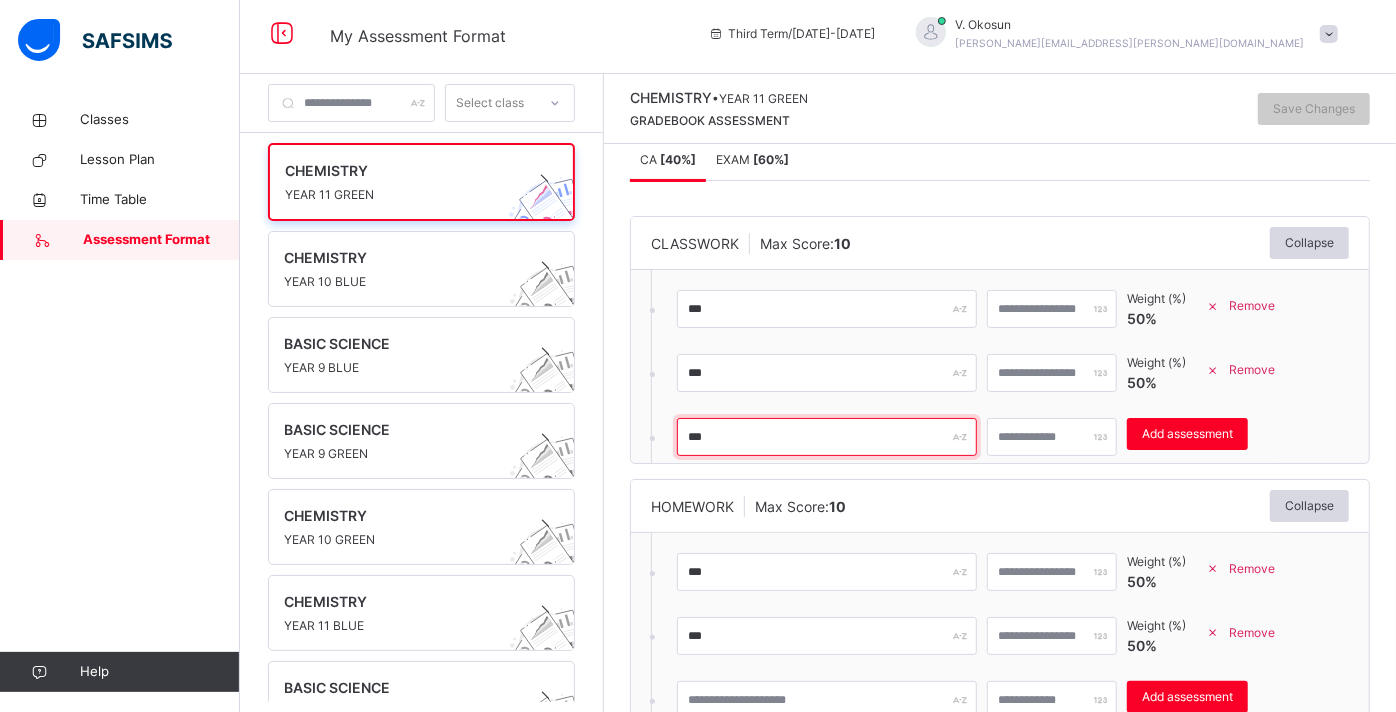 type on "***" 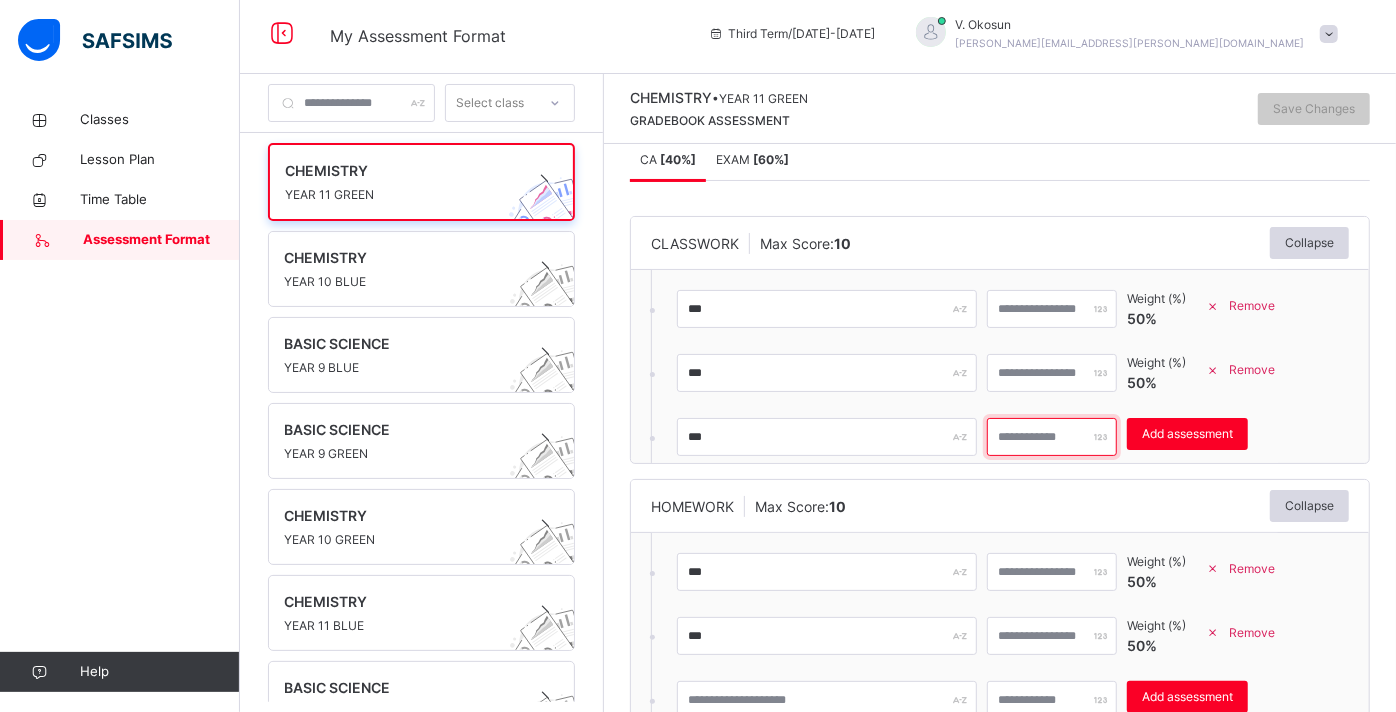 click at bounding box center [1052, 437] 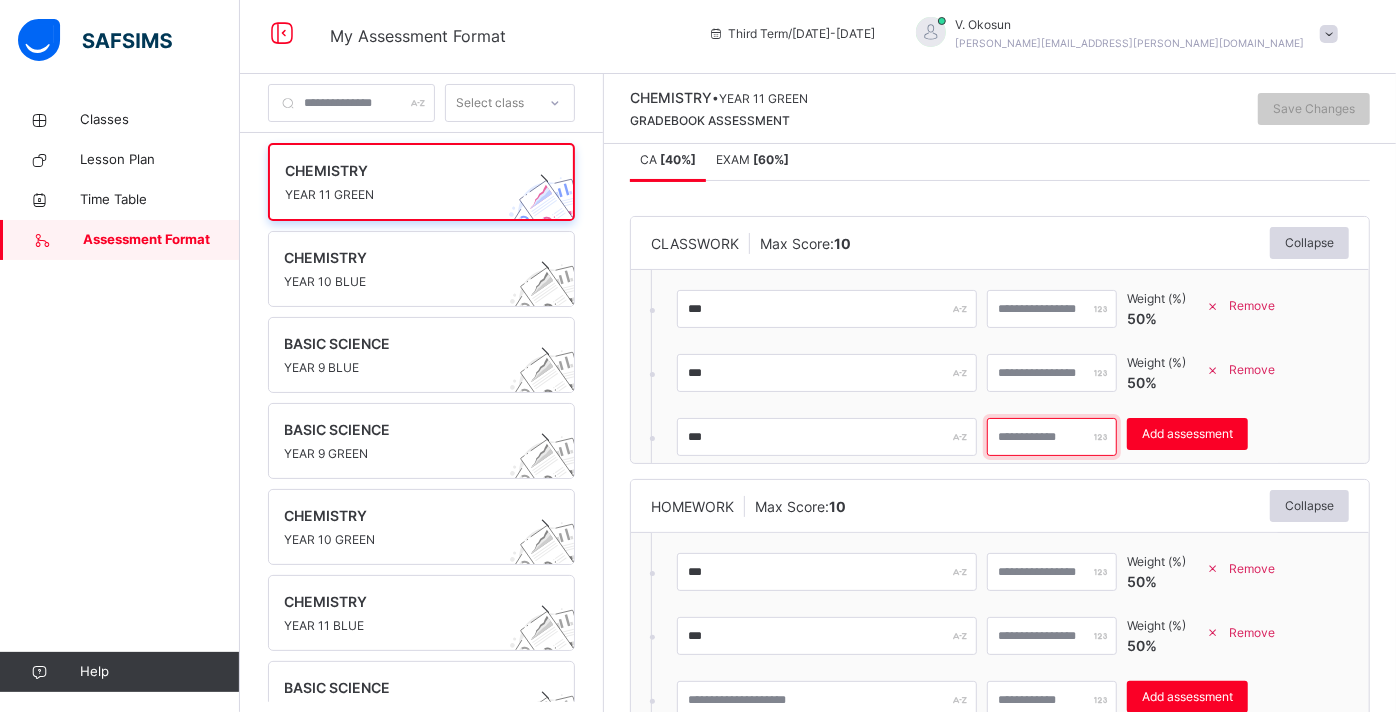 type on "**" 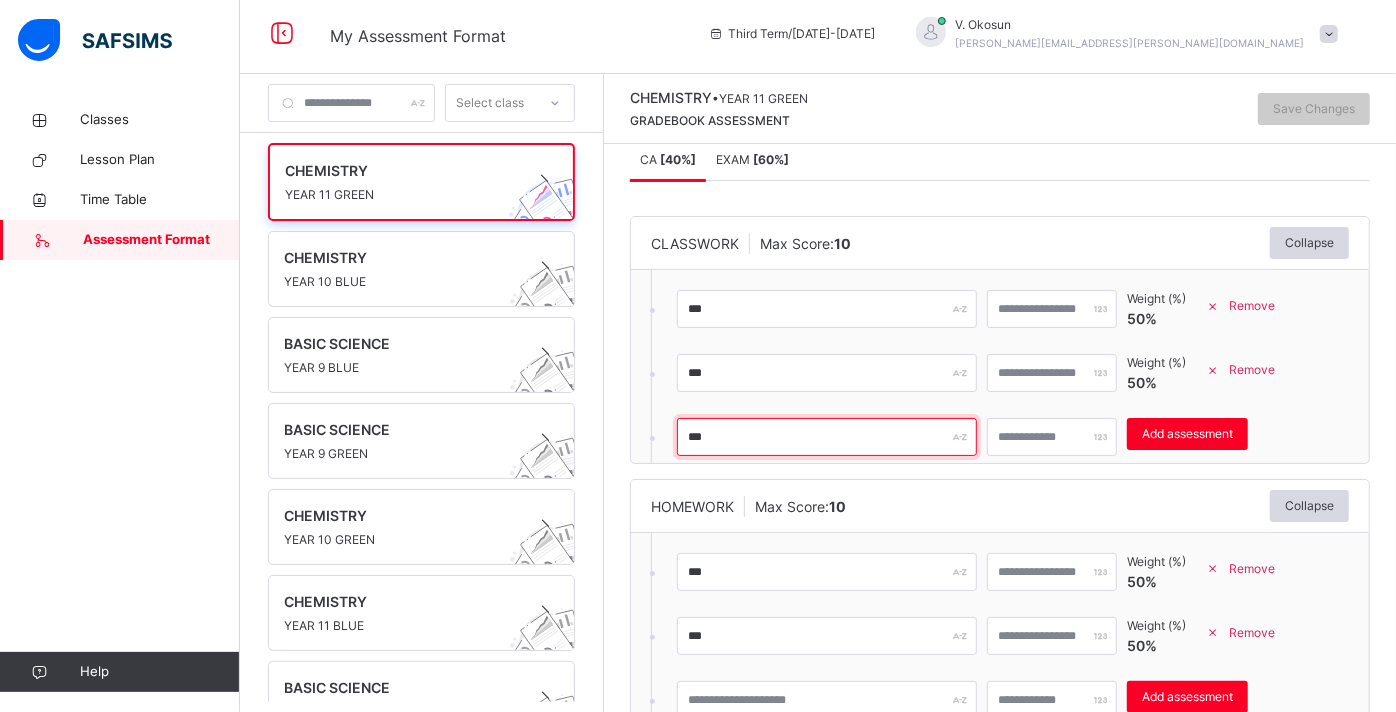 click on "***" at bounding box center [827, 437] 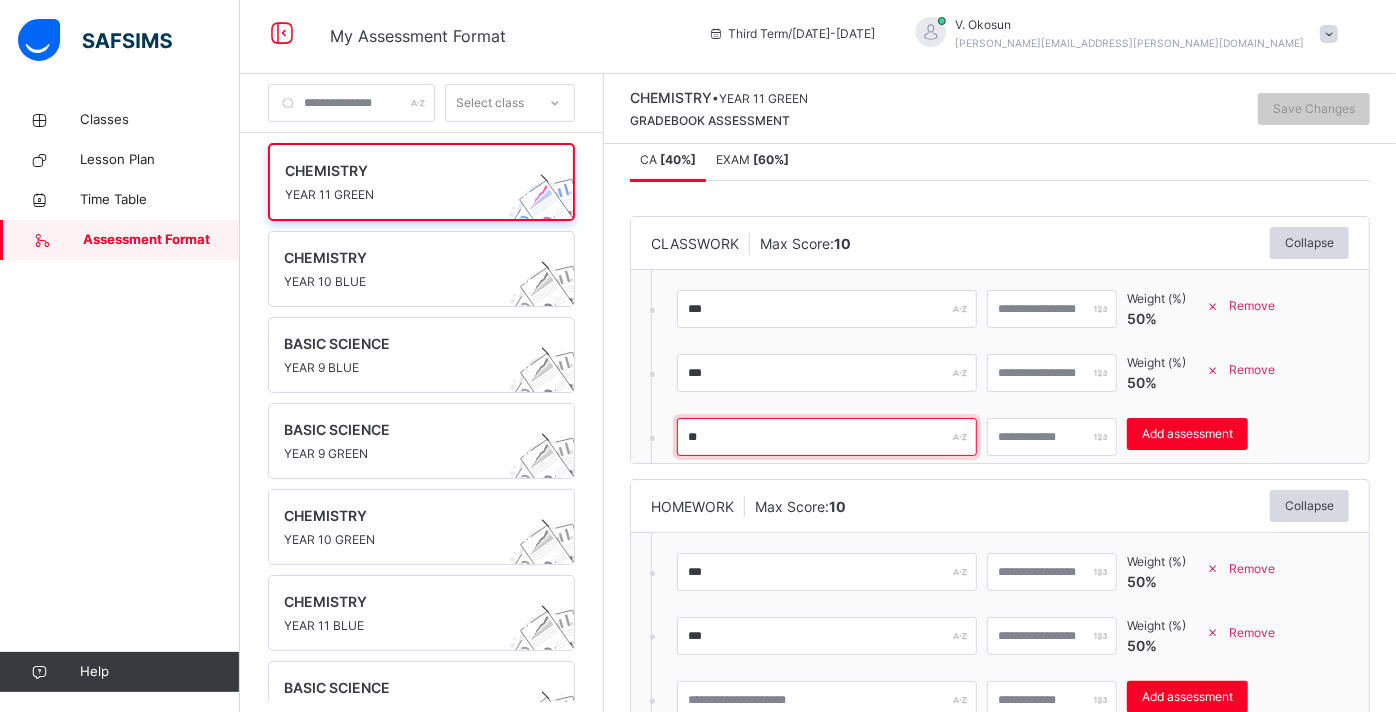 type on "***" 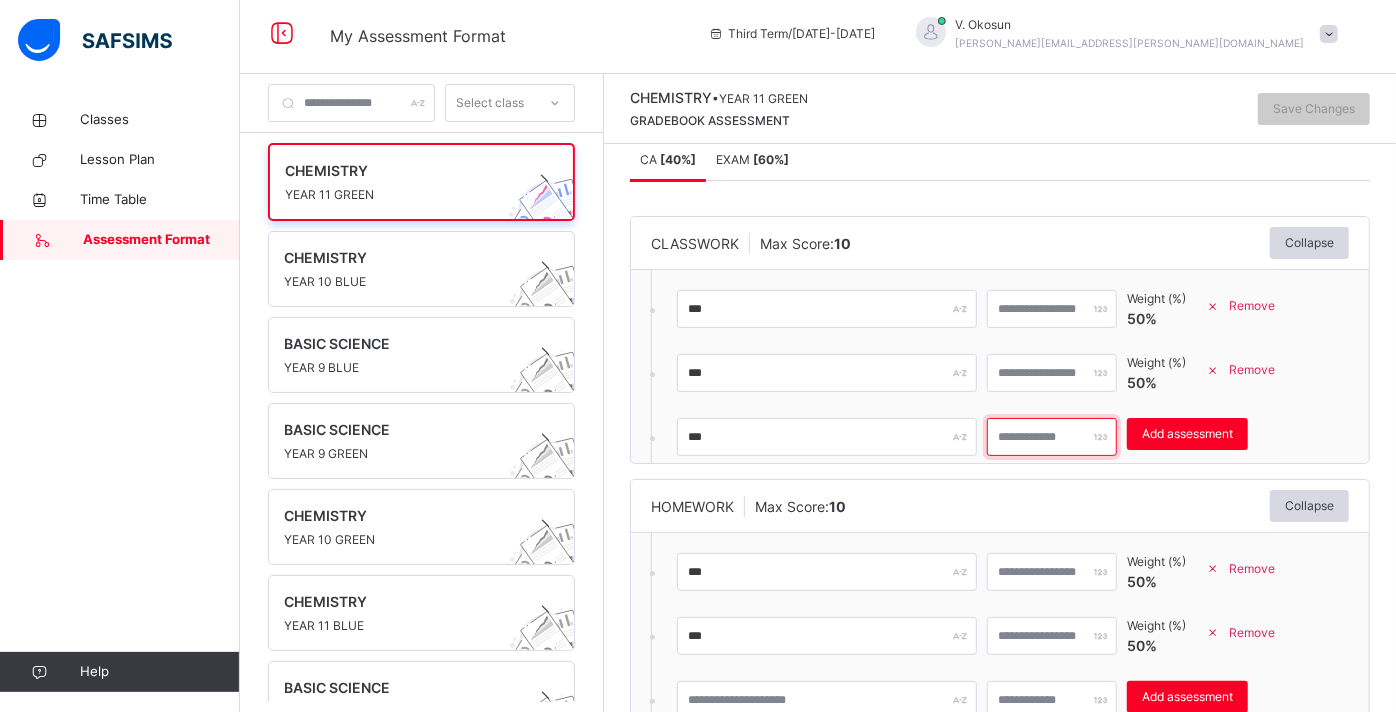 click on "**" at bounding box center (1052, 437) 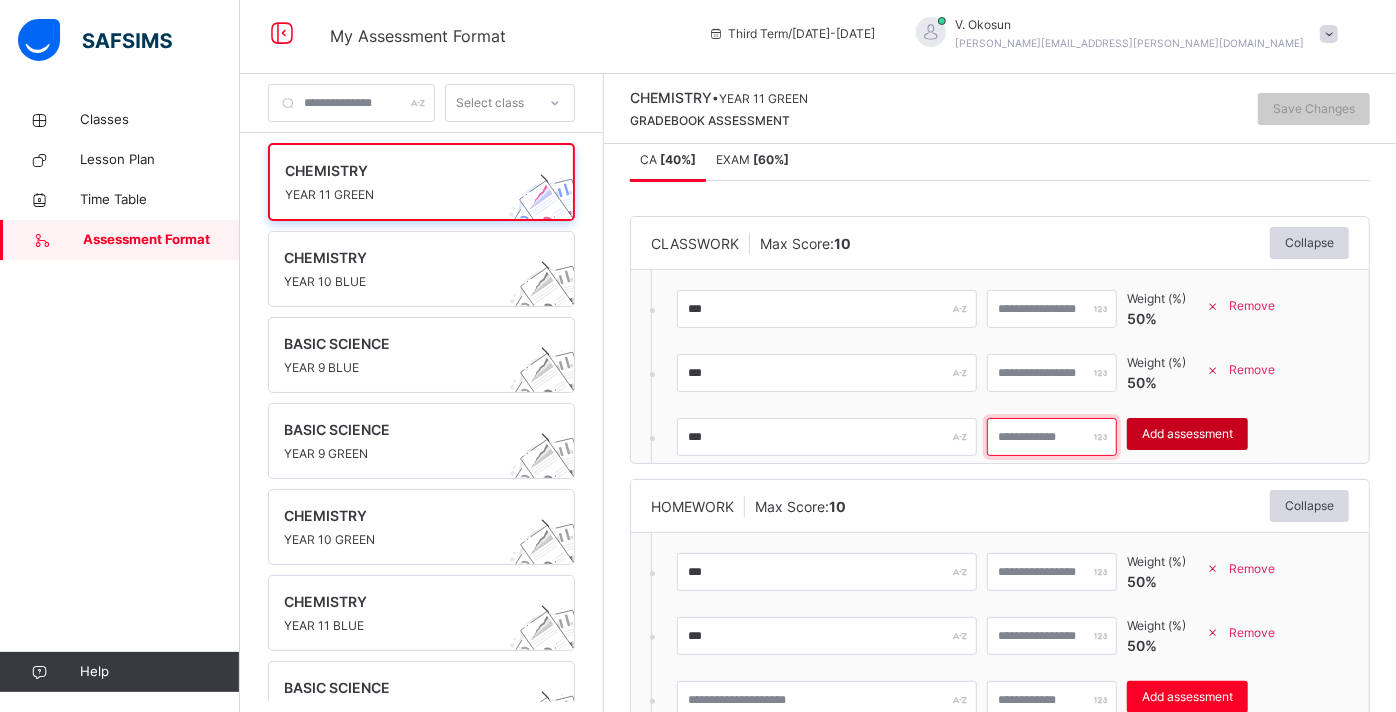 type on "*" 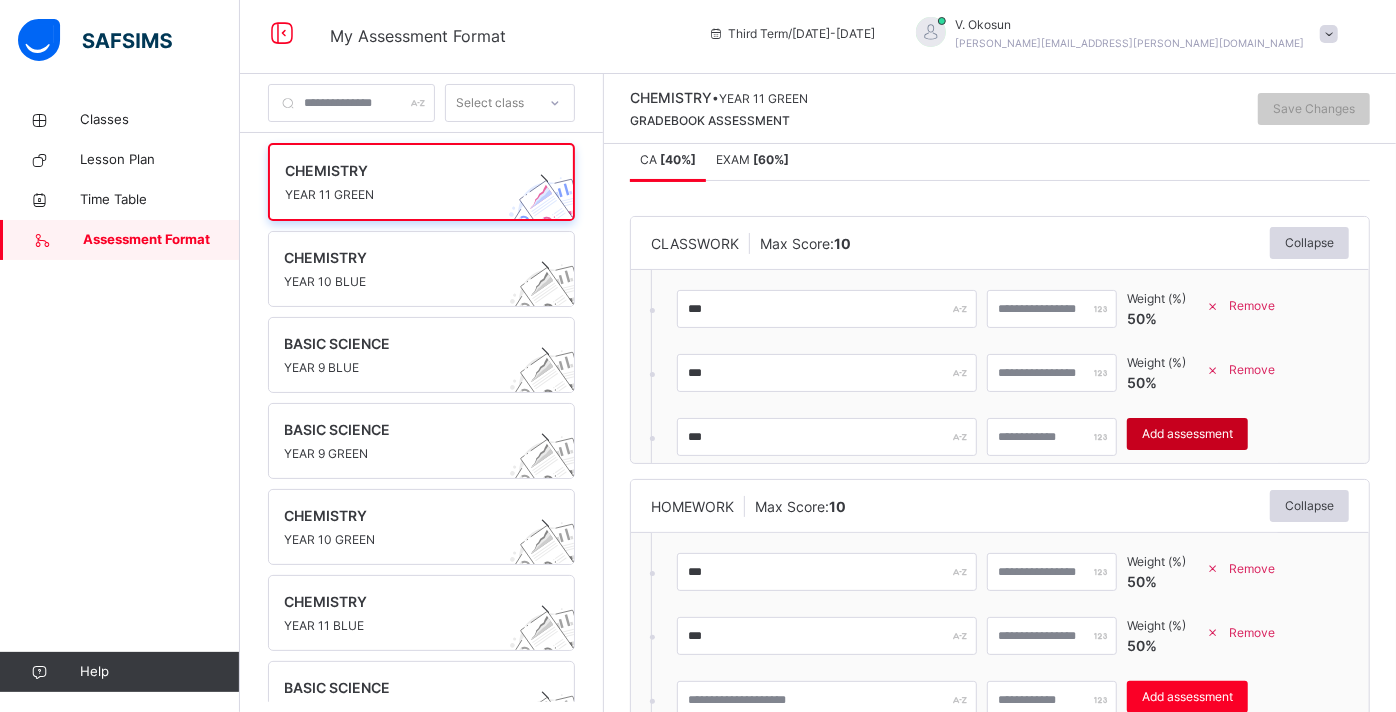 click on "Add assessment" at bounding box center [1187, 434] 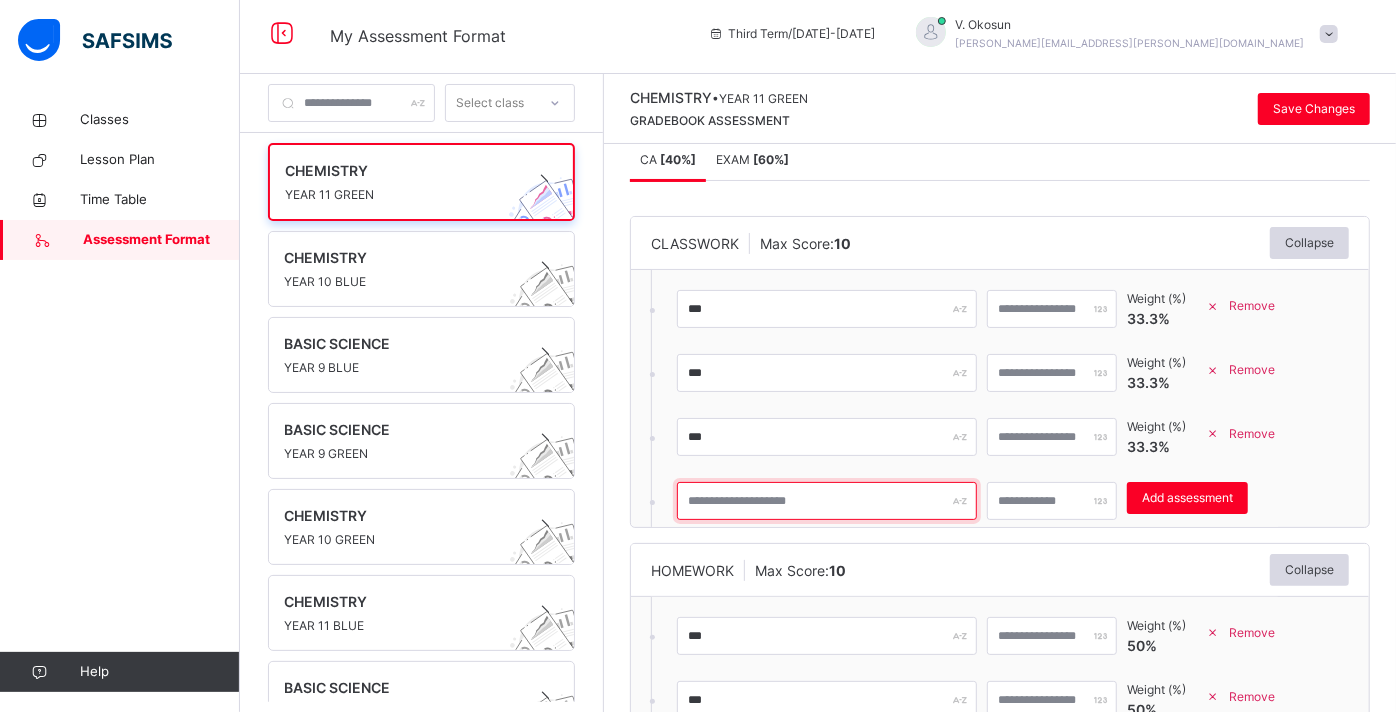 click at bounding box center [827, 501] 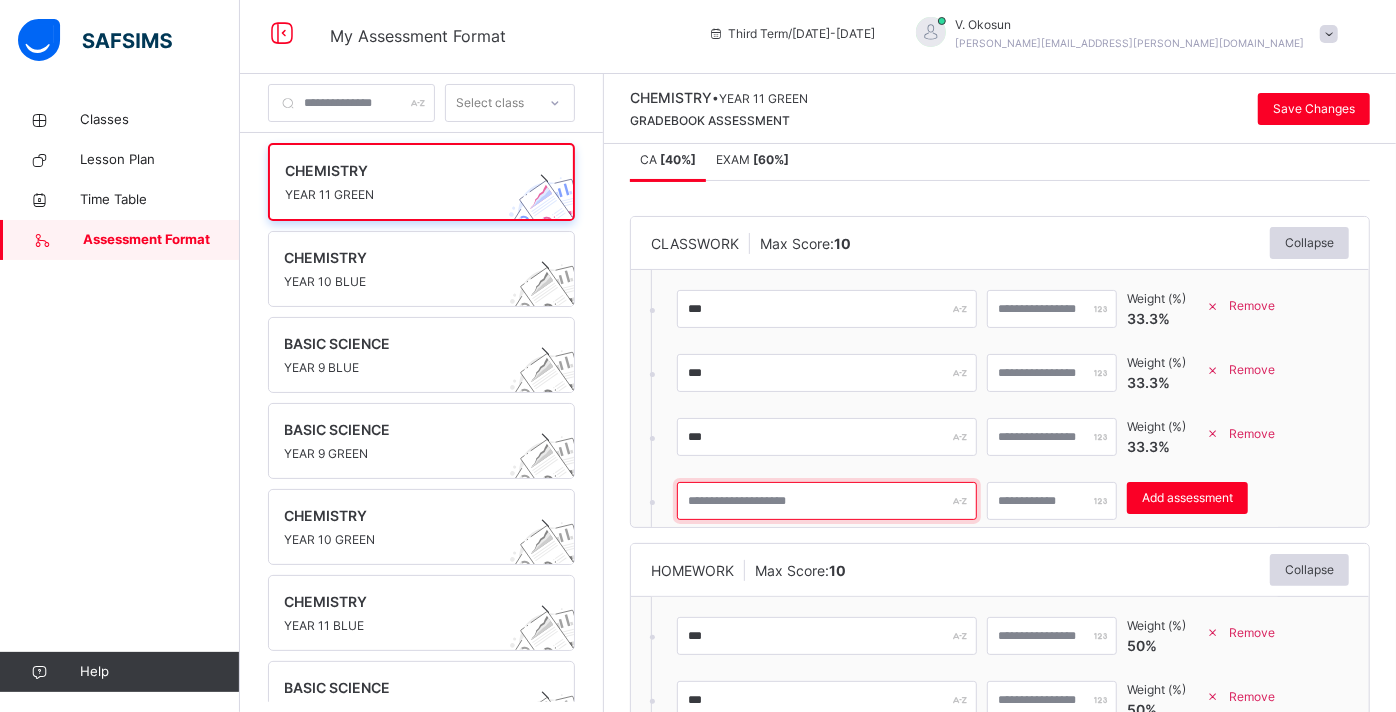 type on "*" 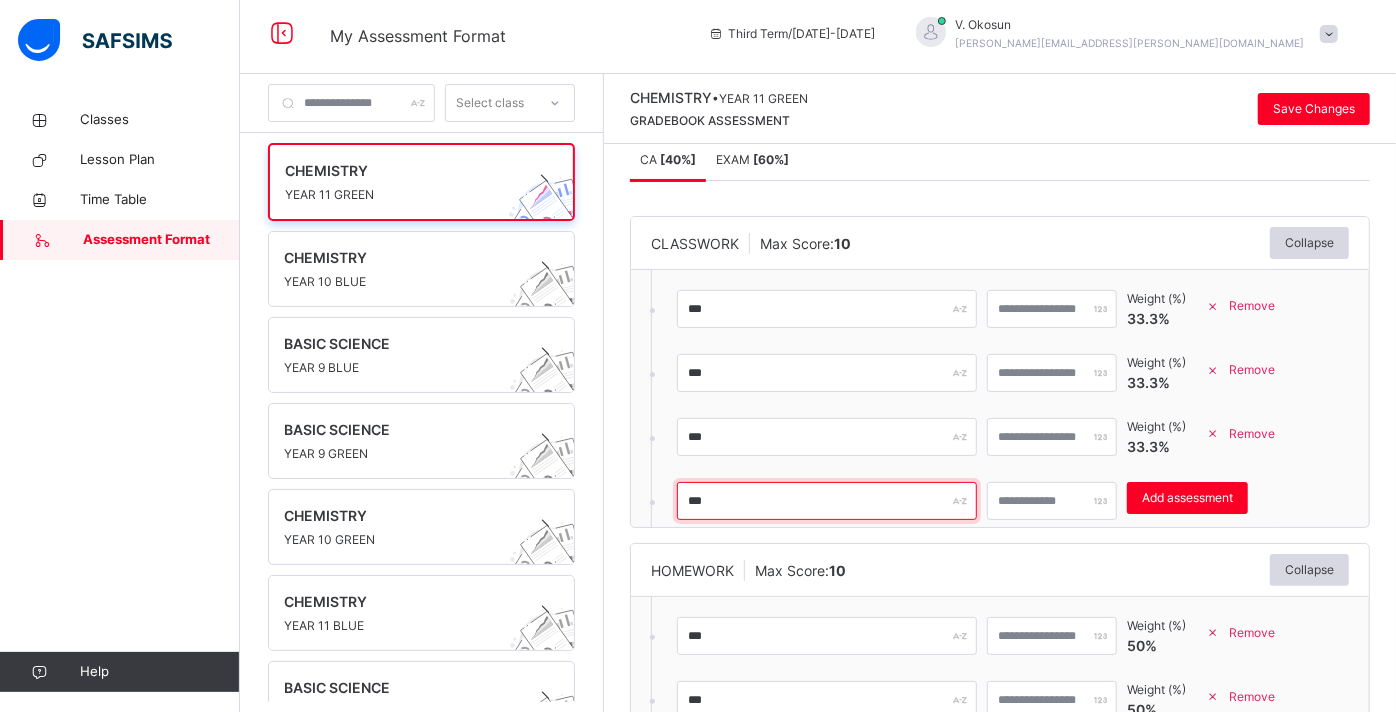 type on "***" 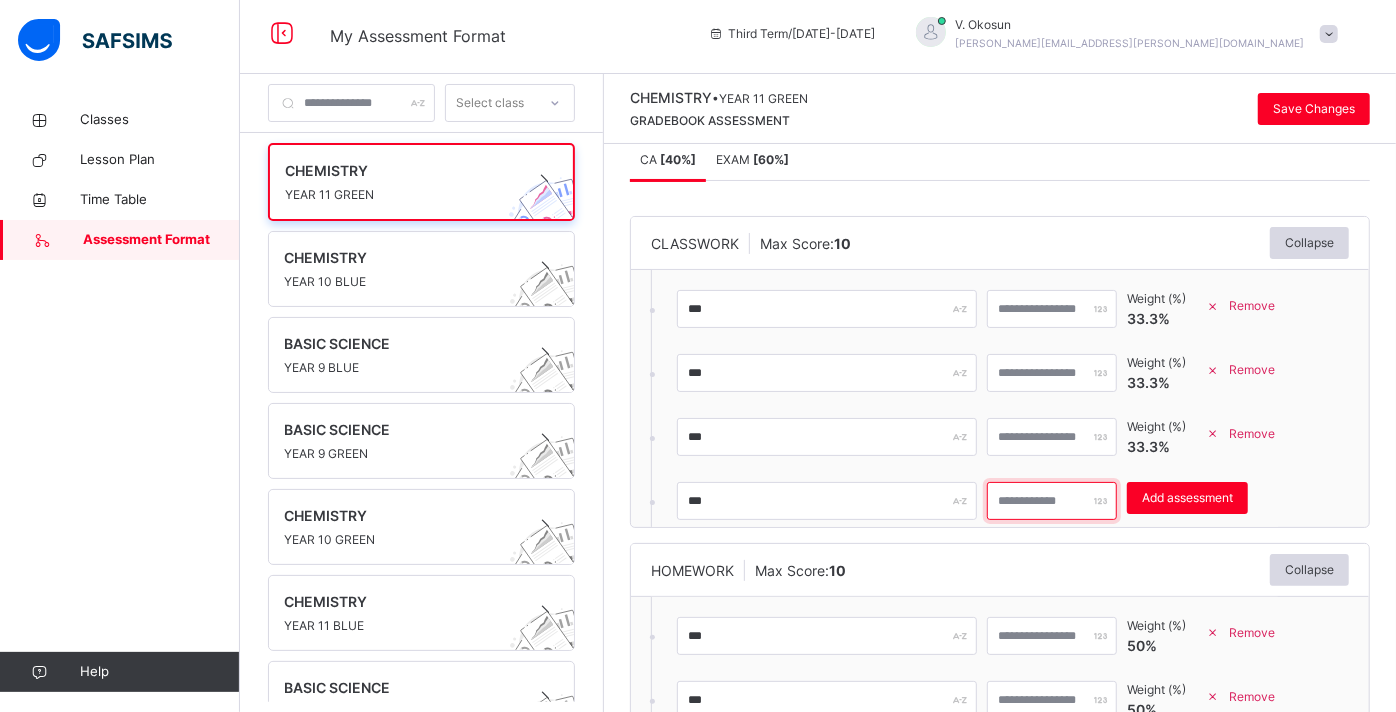 click on "*" at bounding box center [1052, 501] 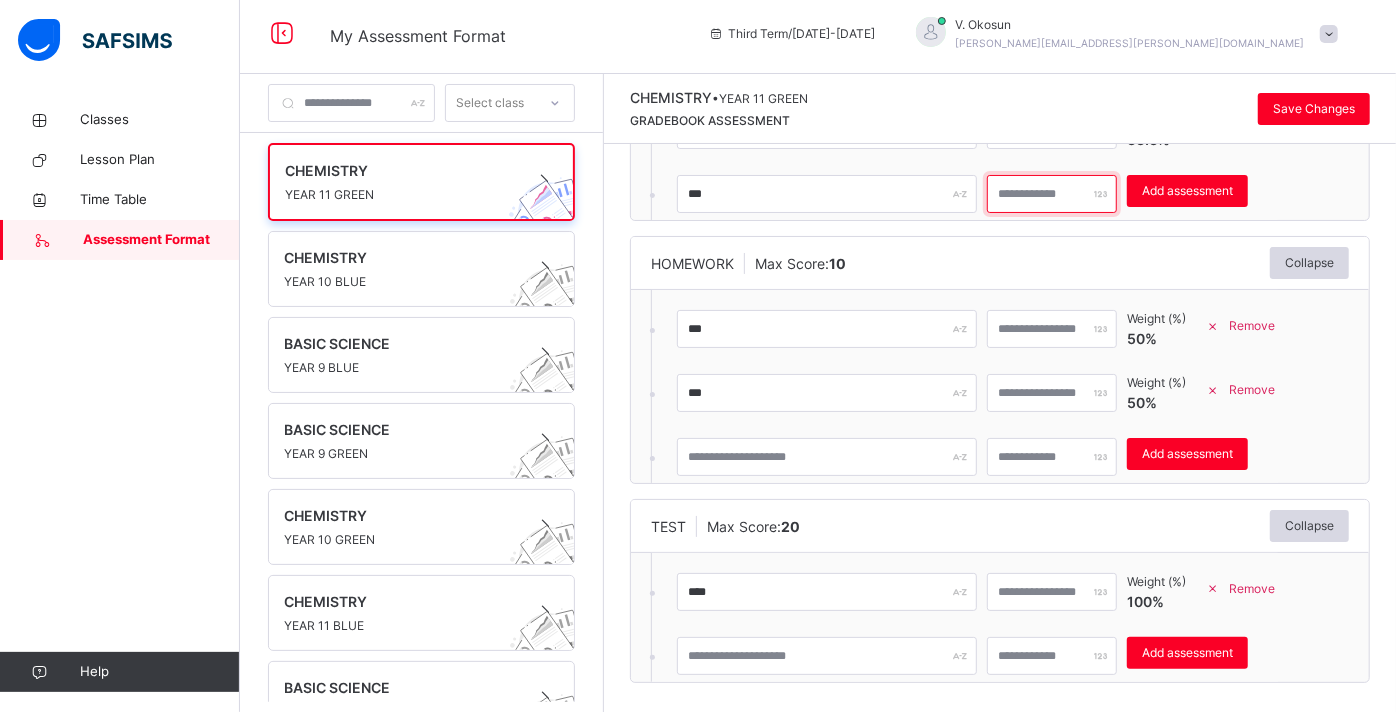 scroll, scrollTop: 342, scrollLeft: 0, axis: vertical 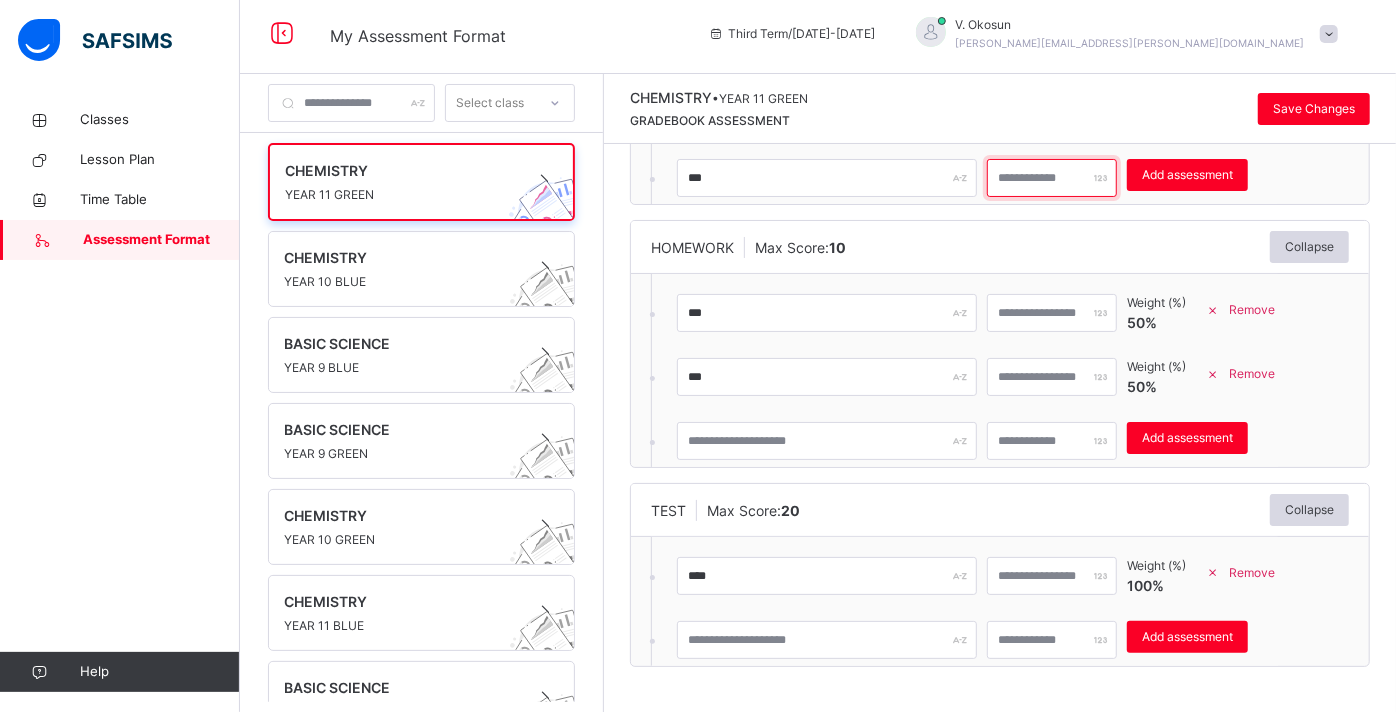 type on "*" 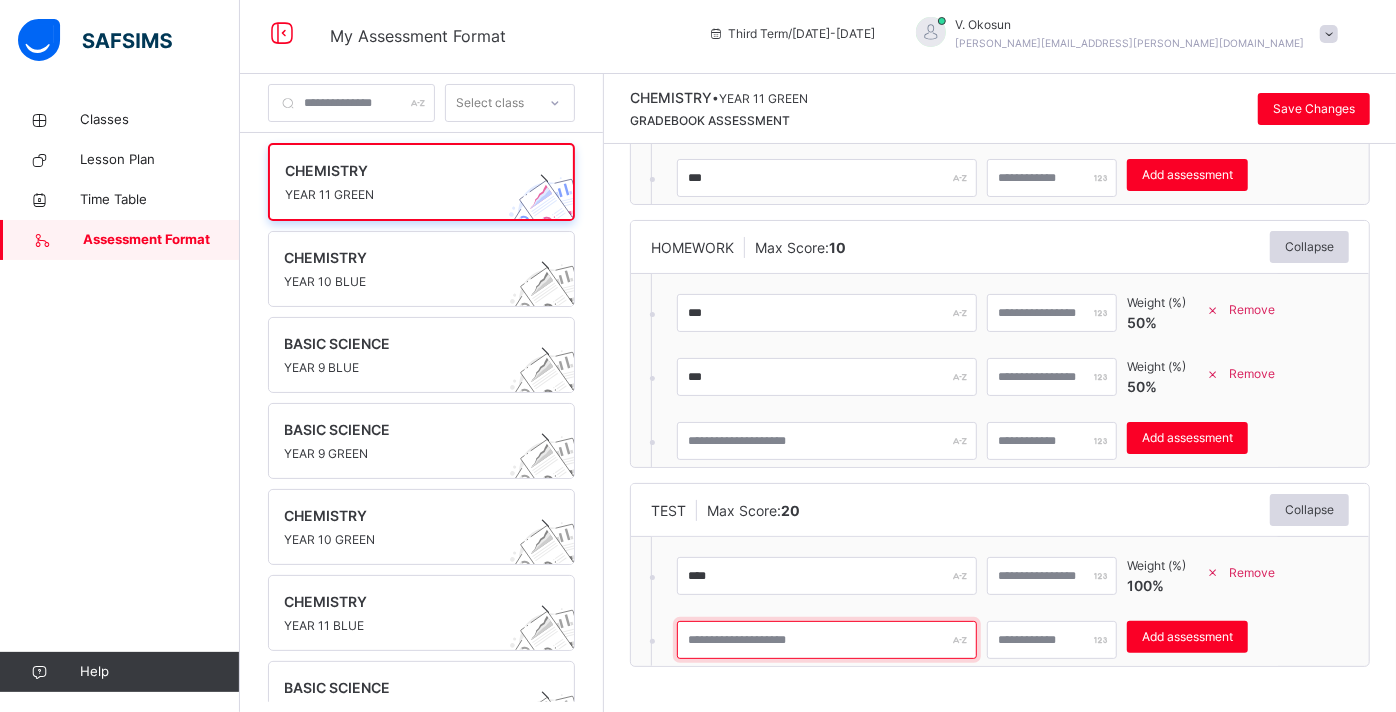click at bounding box center (827, 640) 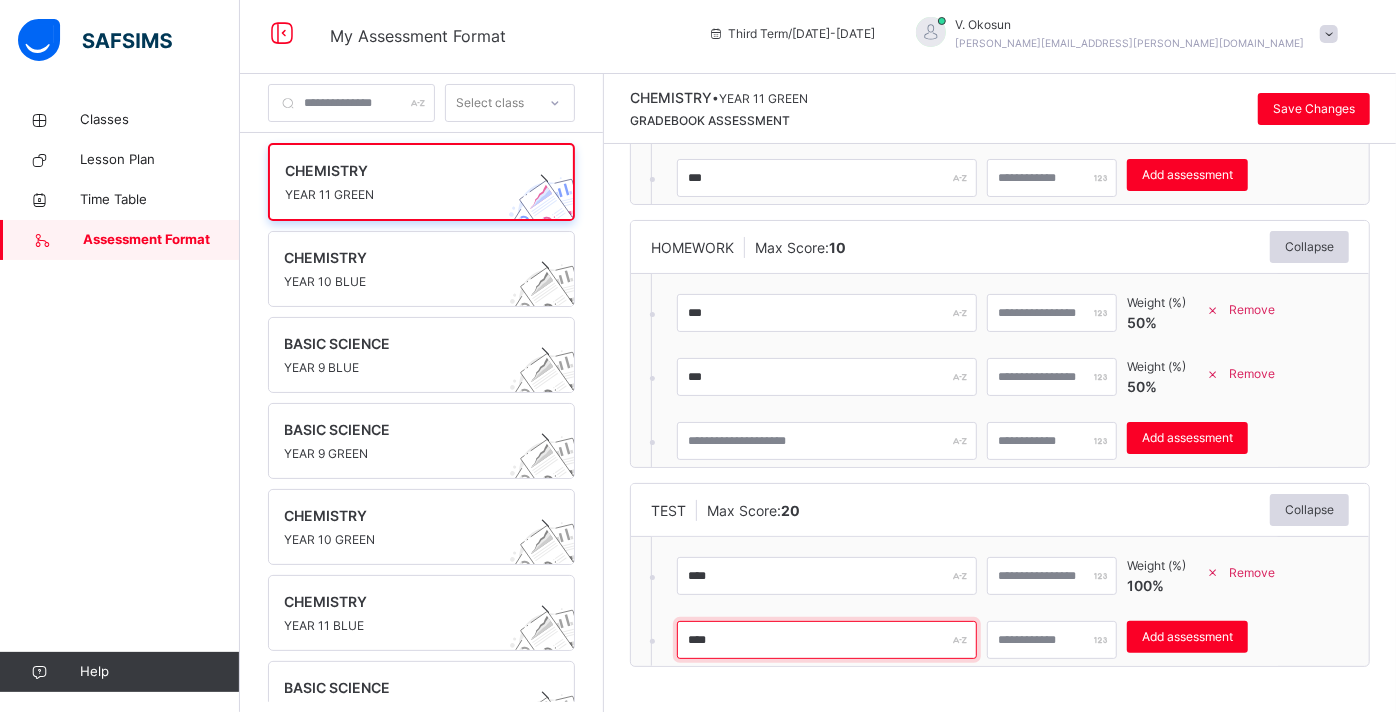 type on "****" 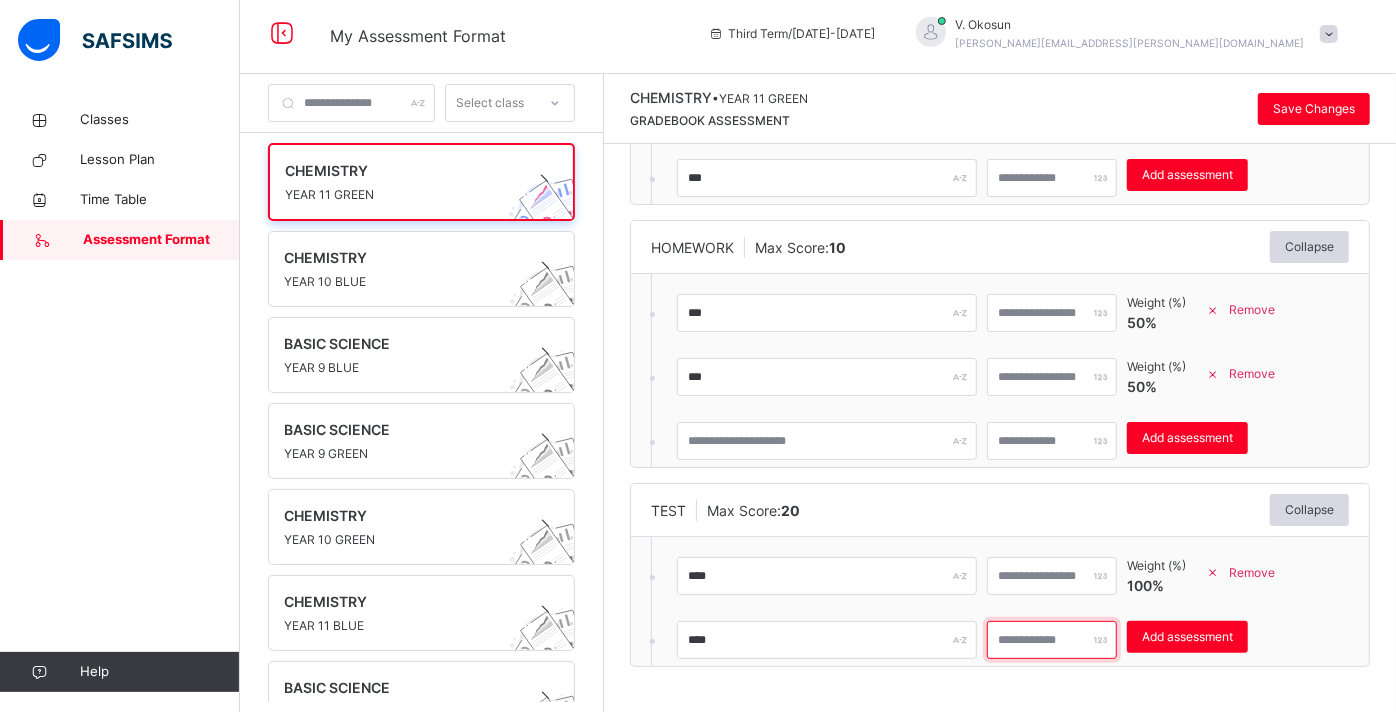 click at bounding box center (1052, 640) 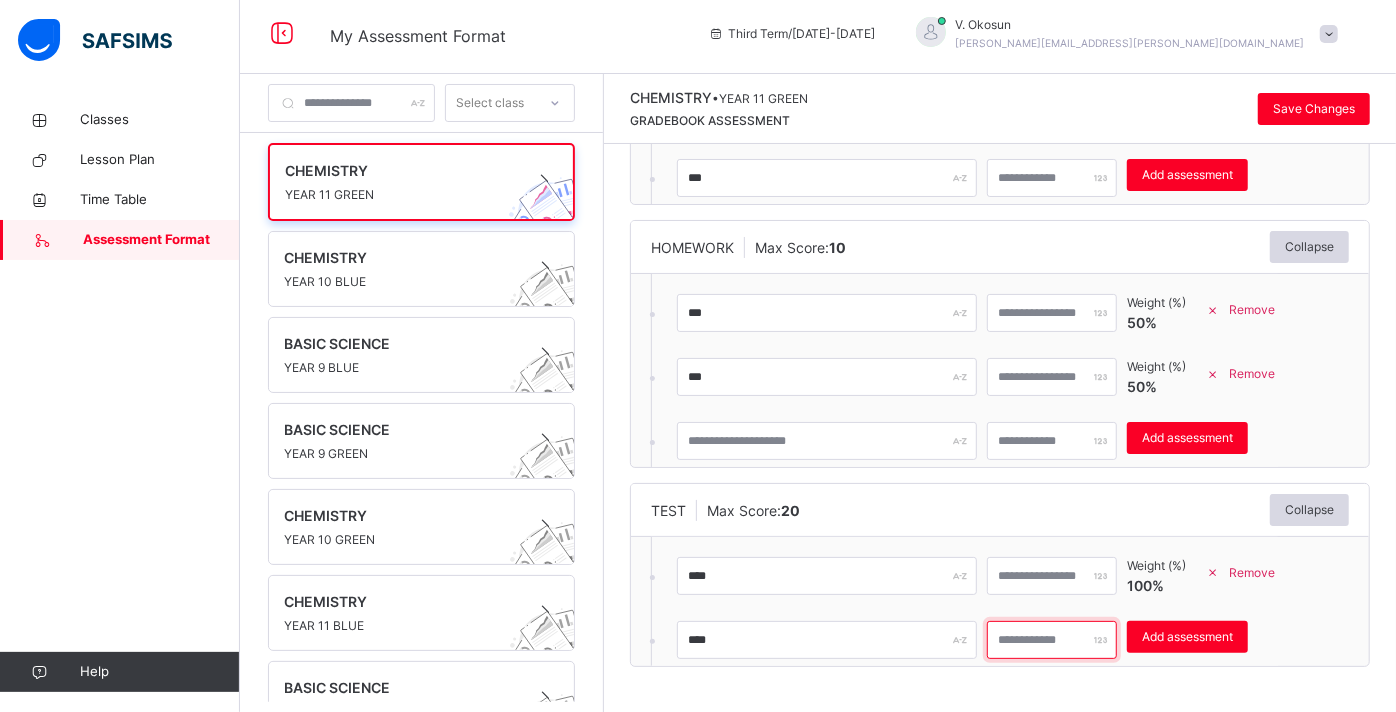 type on "**" 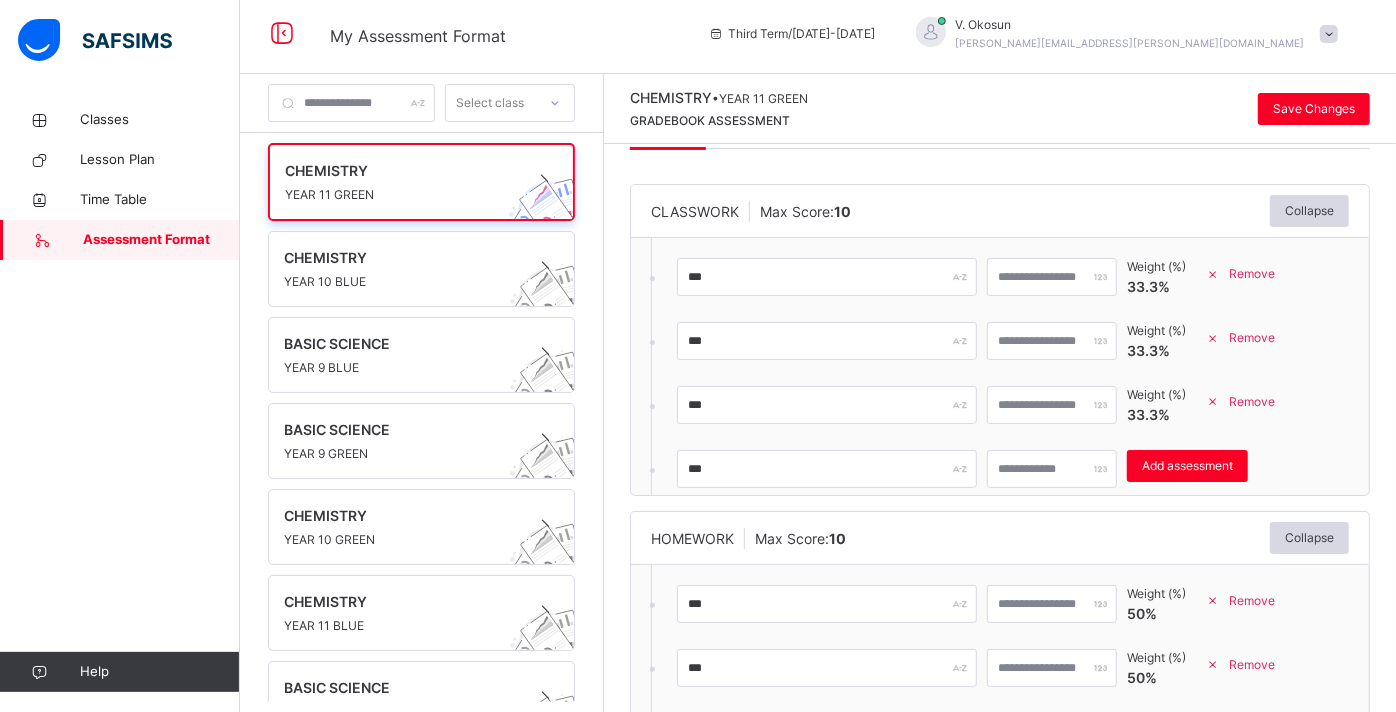 scroll, scrollTop: 50, scrollLeft: 0, axis: vertical 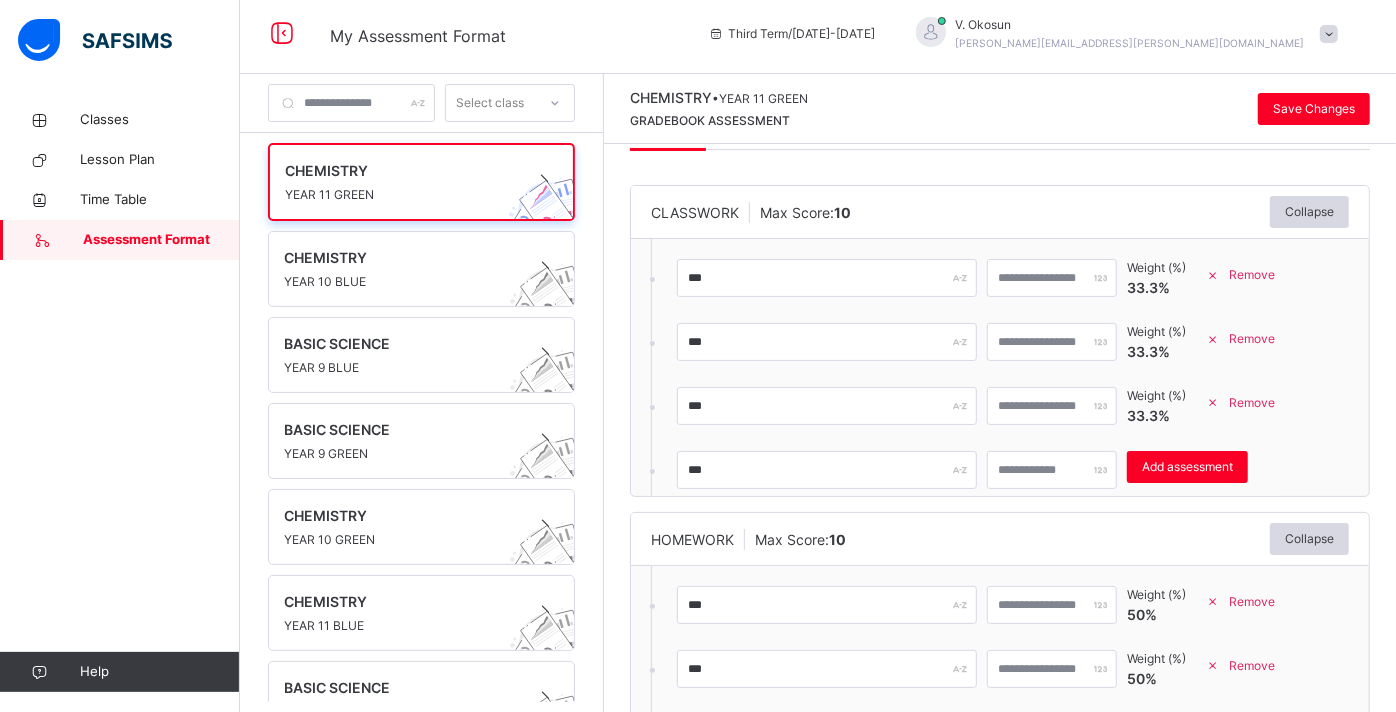 click on "Add assessment" at bounding box center [1187, 467] 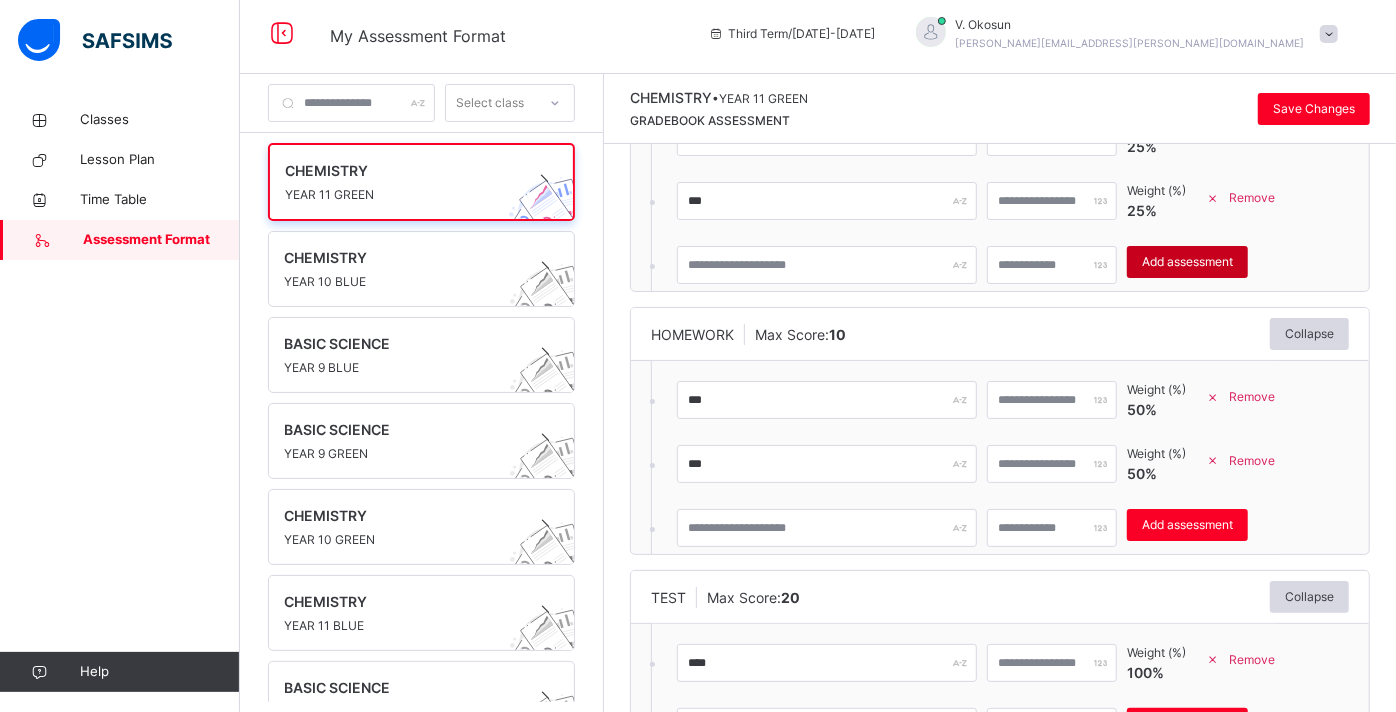 scroll, scrollTop: 320, scrollLeft: 0, axis: vertical 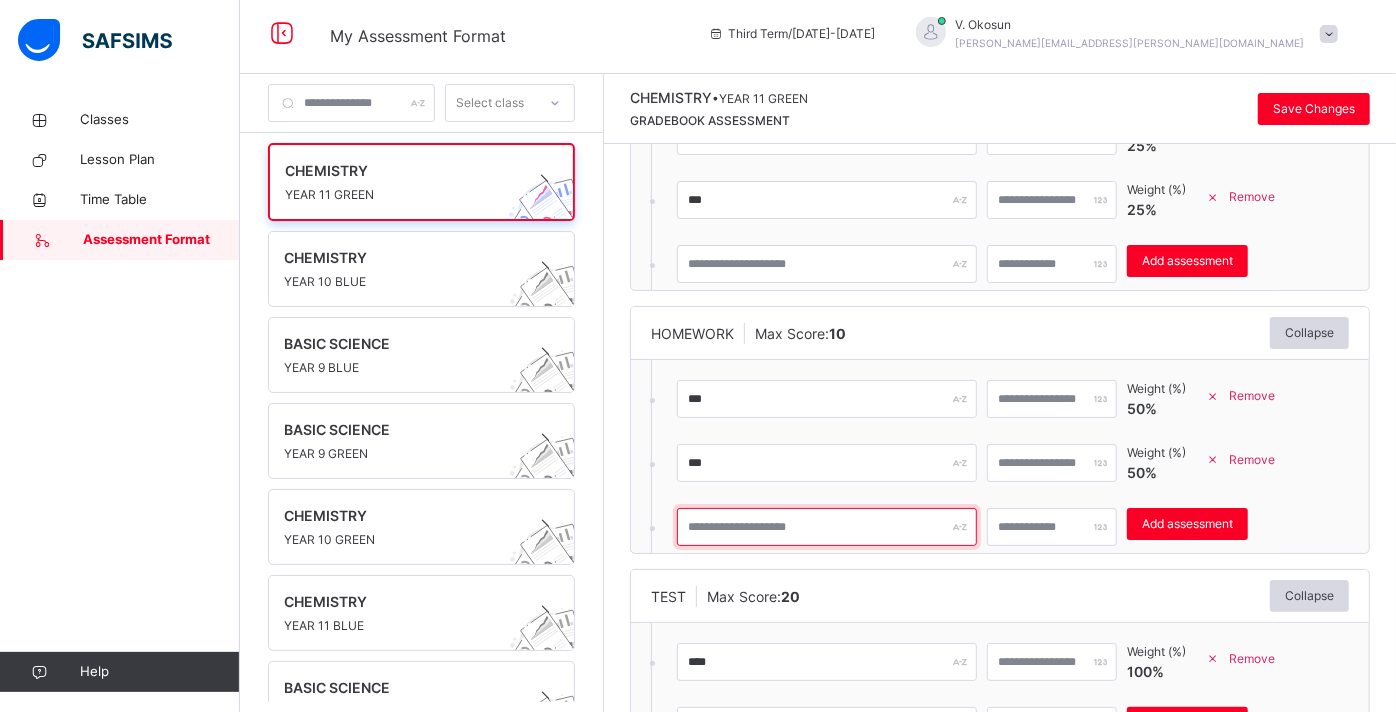 click at bounding box center [827, 527] 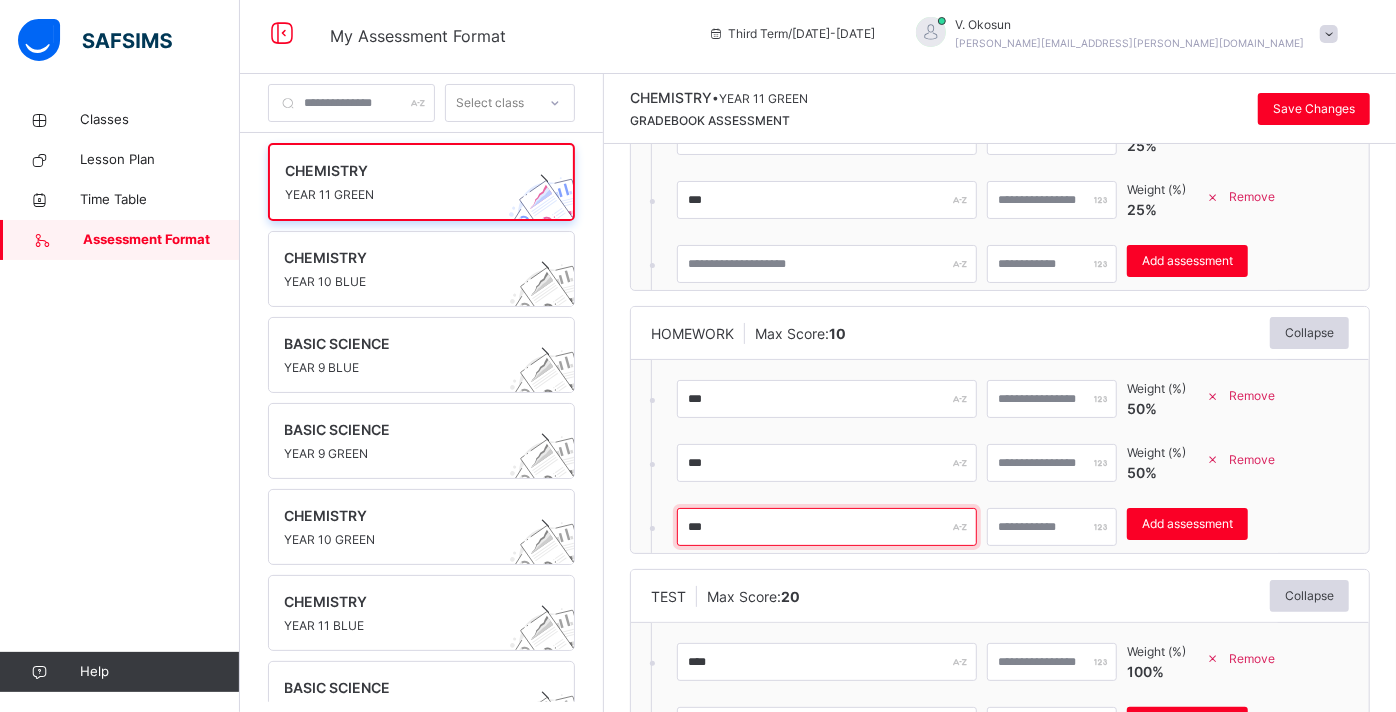 type on "***" 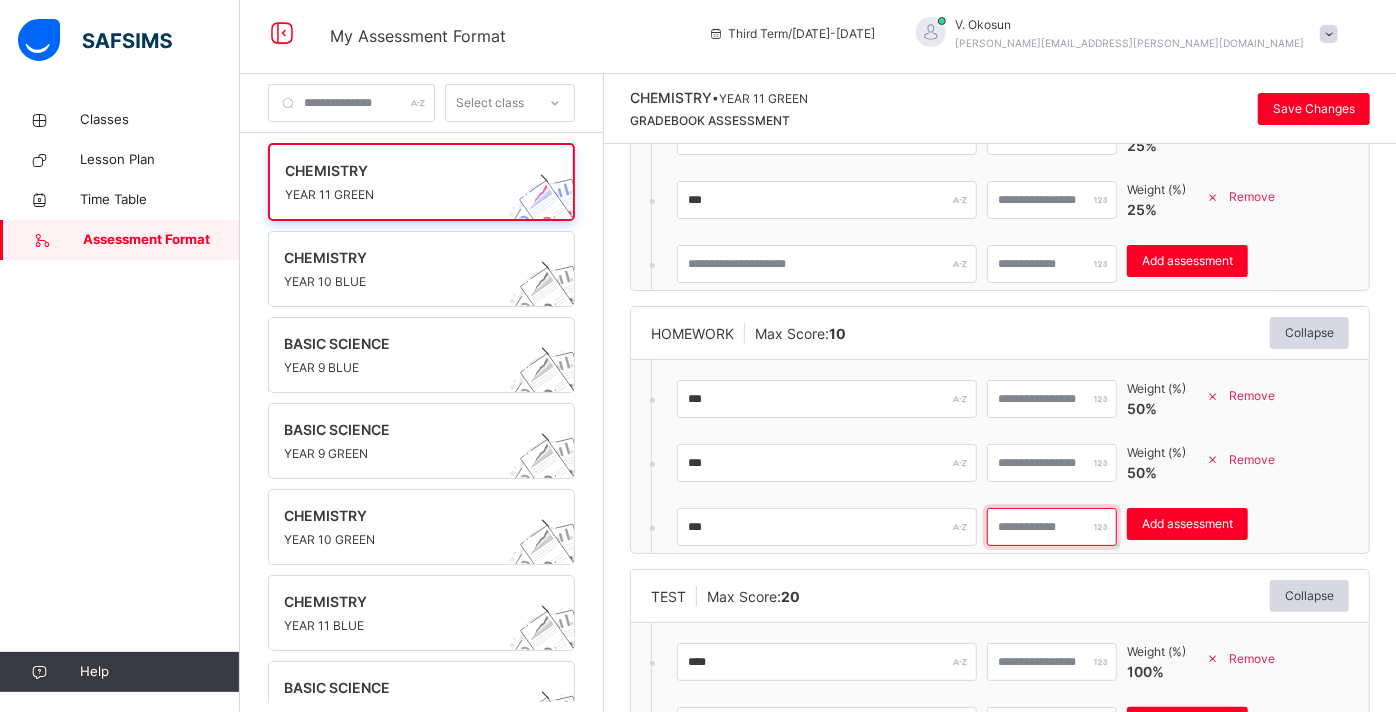 click at bounding box center (1052, 527) 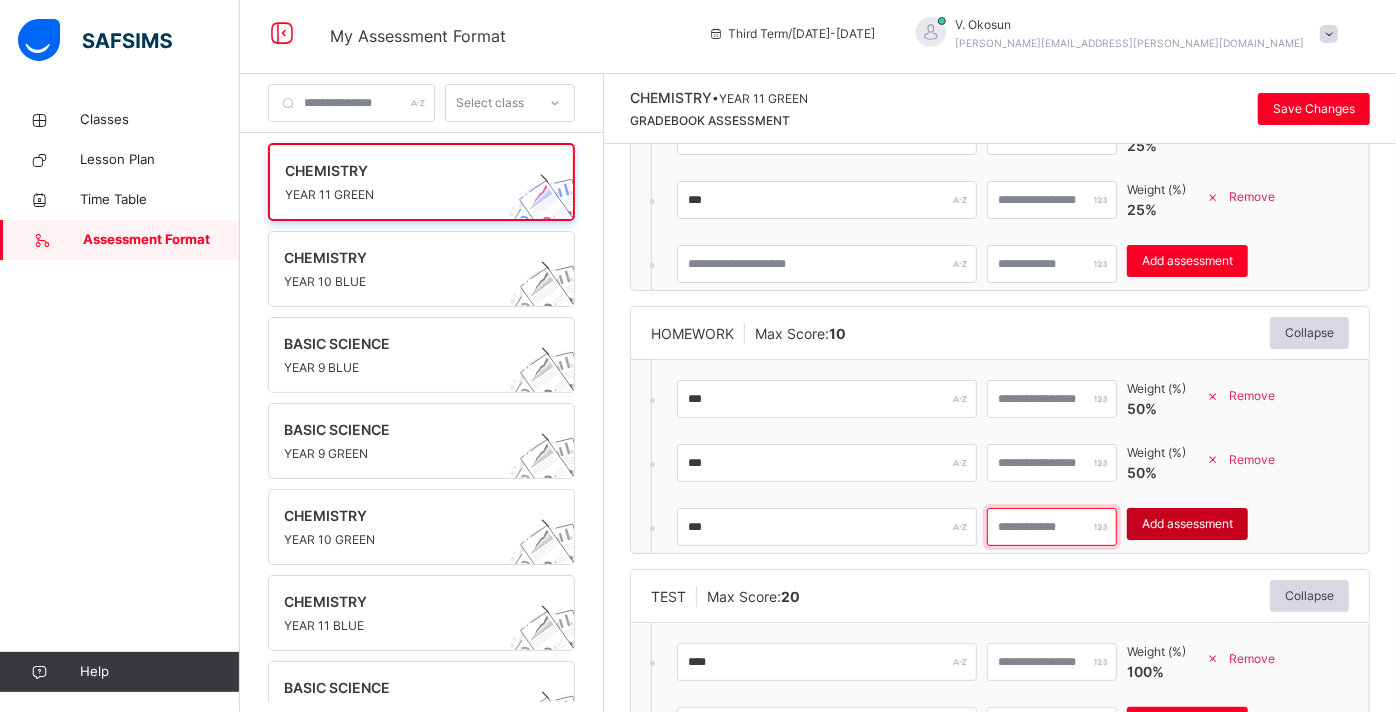 type on "*" 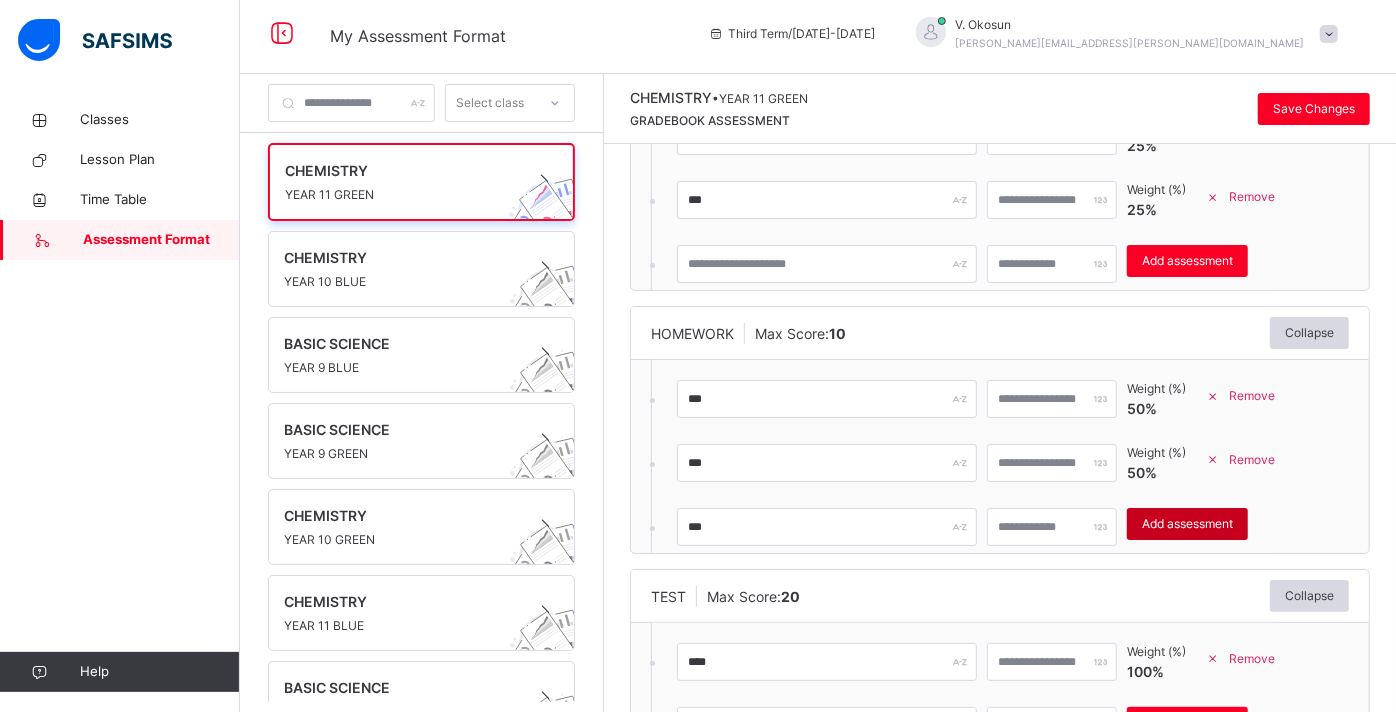 click on "Add assessment" at bounding box center [1187, 524] 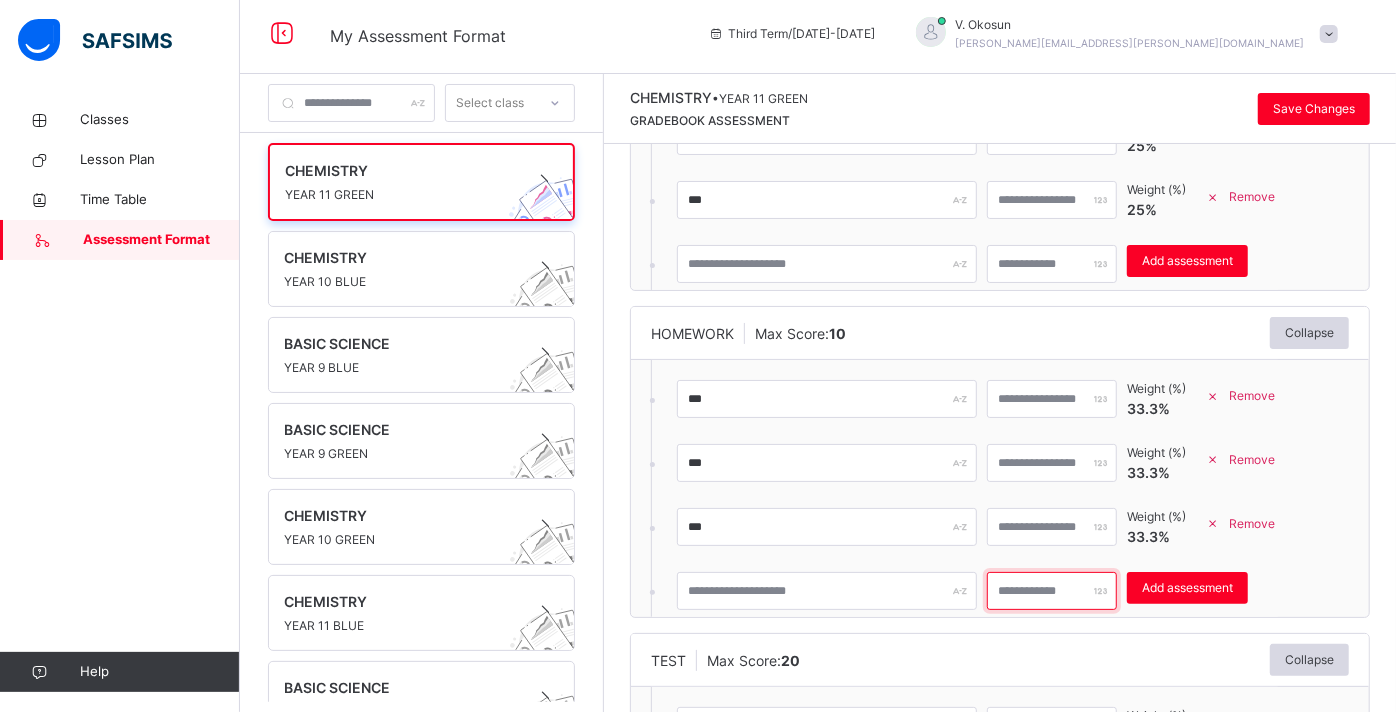 click on "*" at bounding box center [1052, 591] 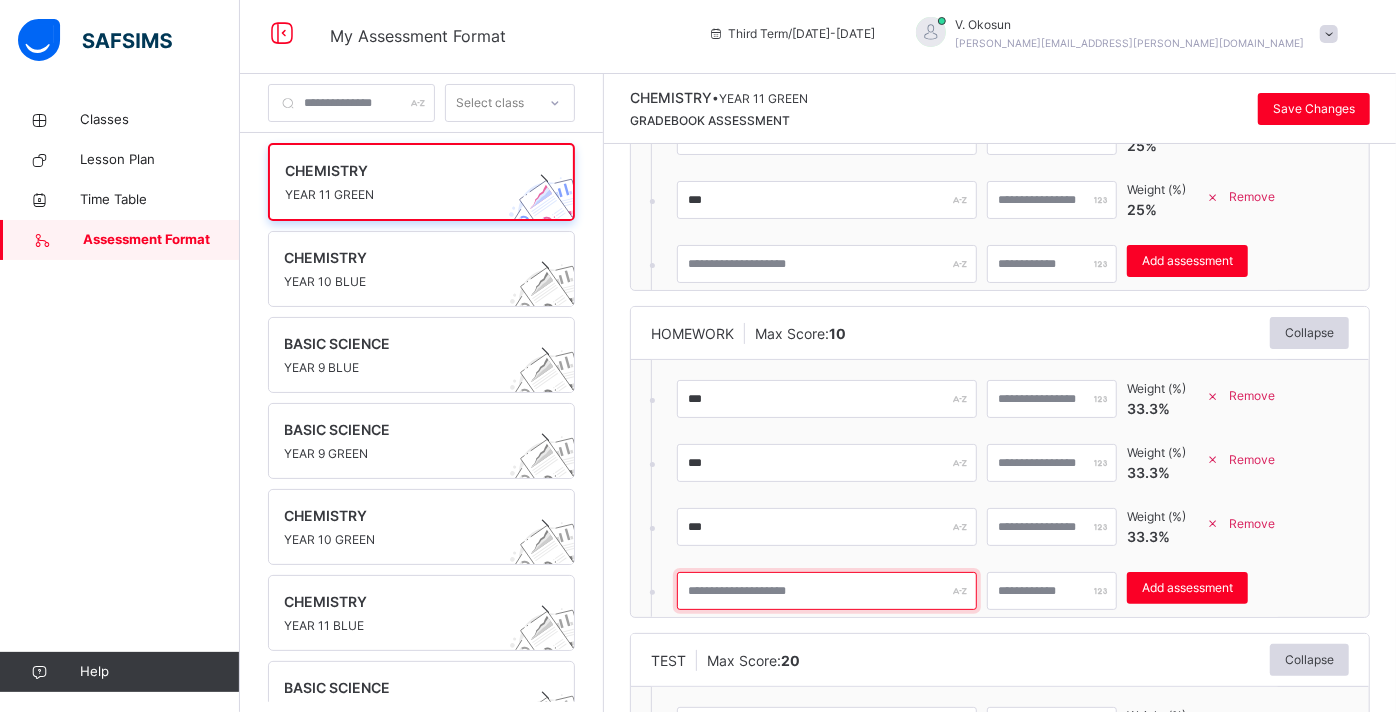 click at bounding box center (827, 591) 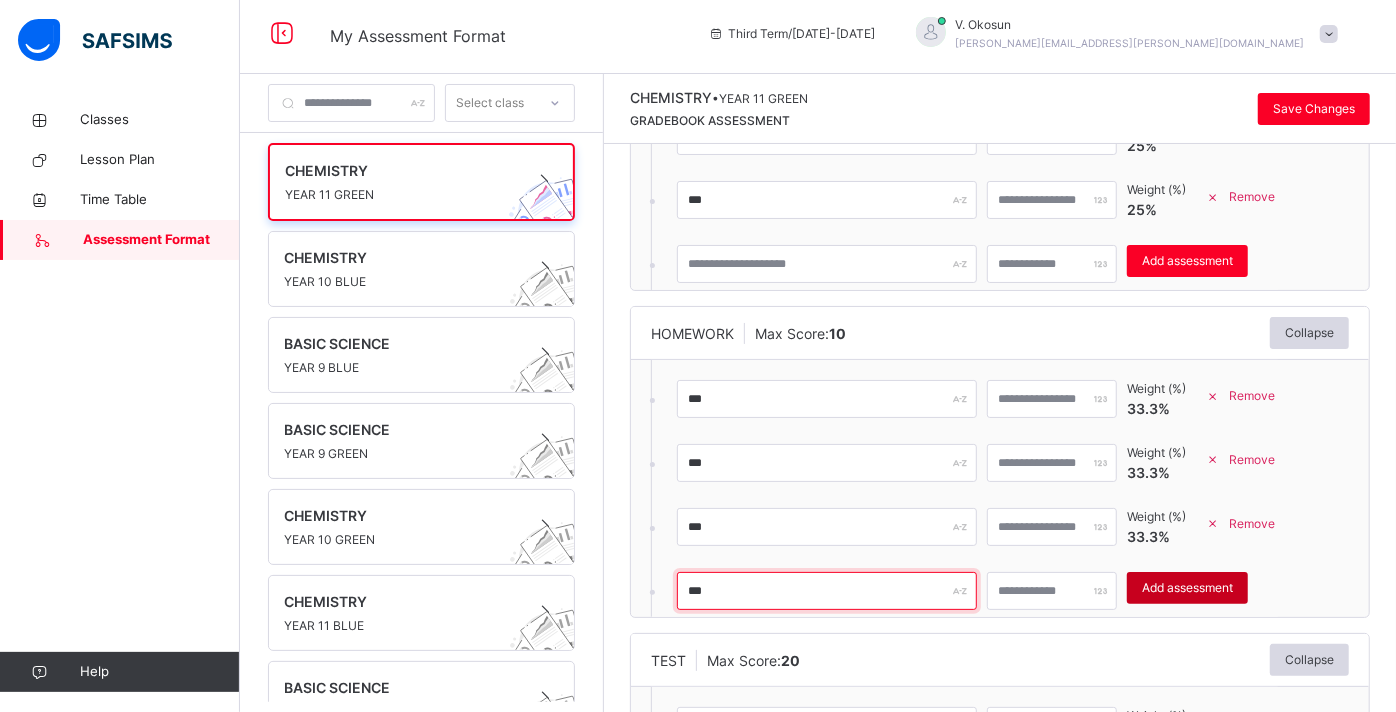 type on "***" 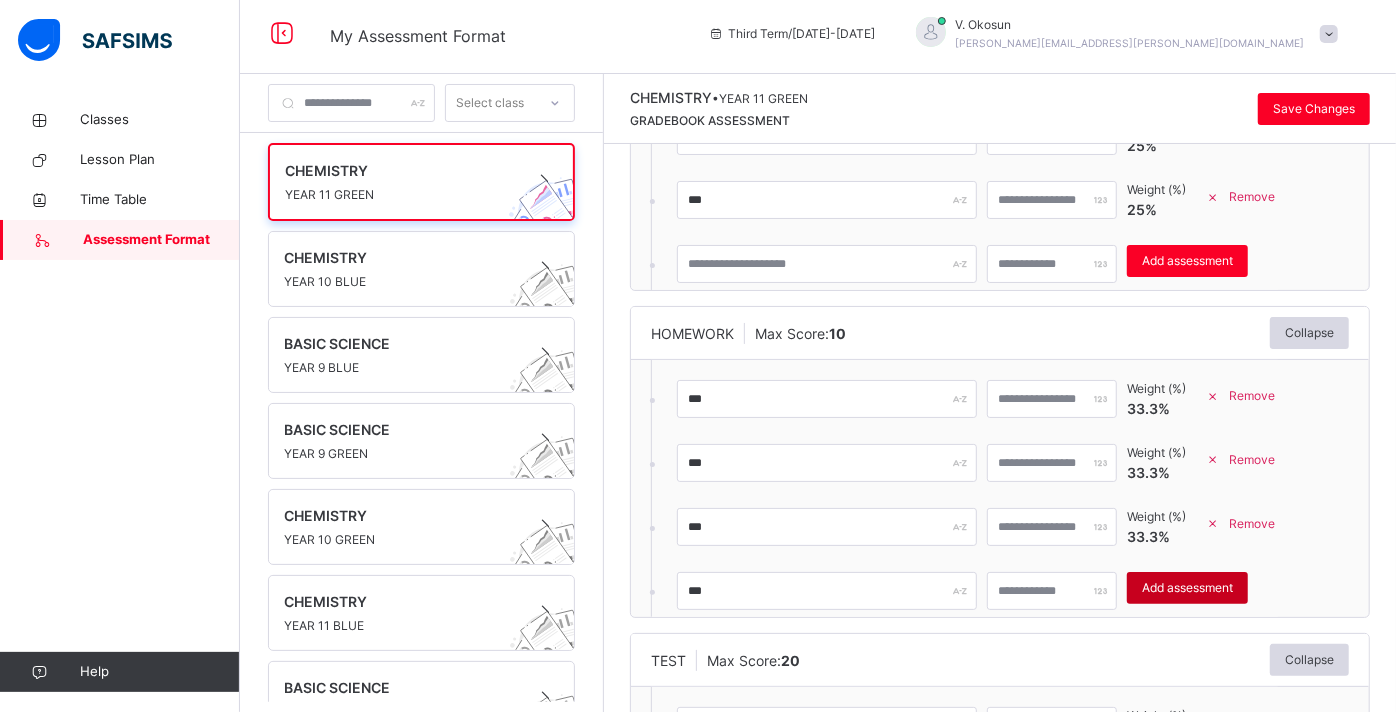 click on "Add assessment" at bounding box center (1187, 588) 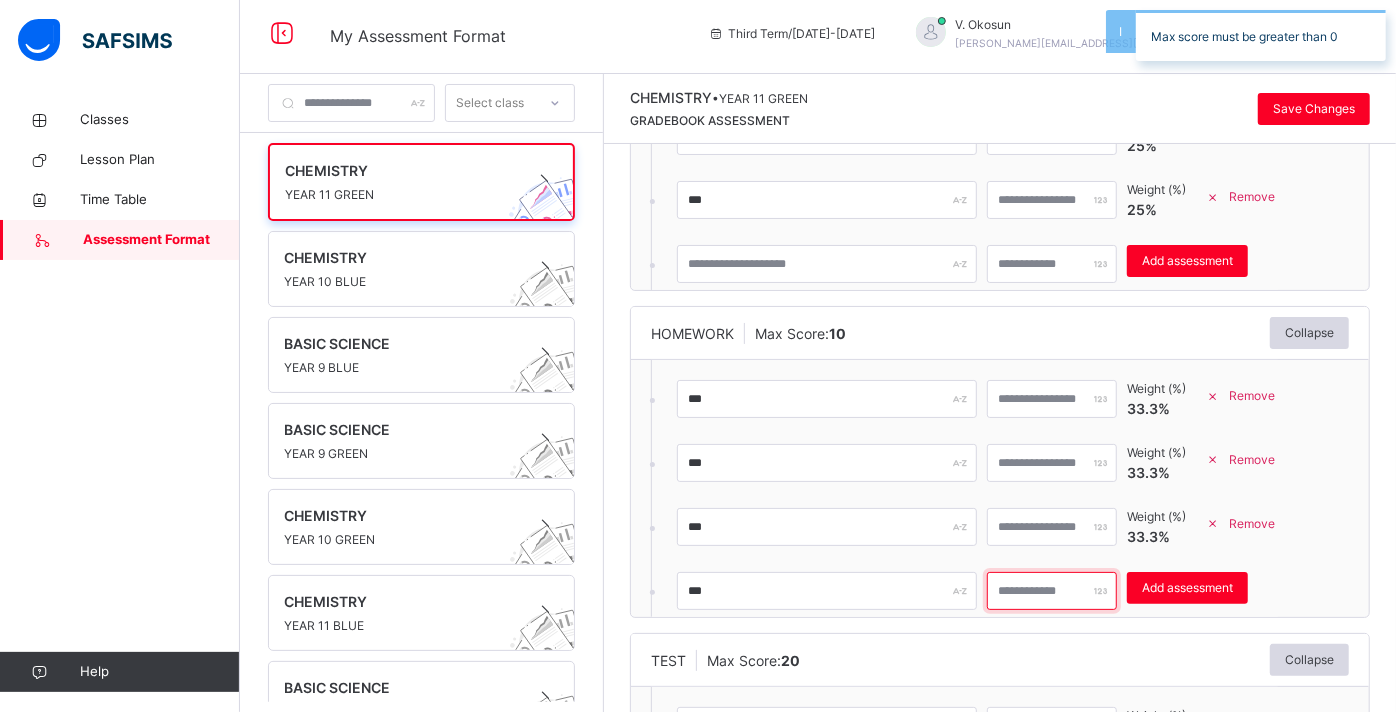 click on "*" at bounding box center [1052, 591] 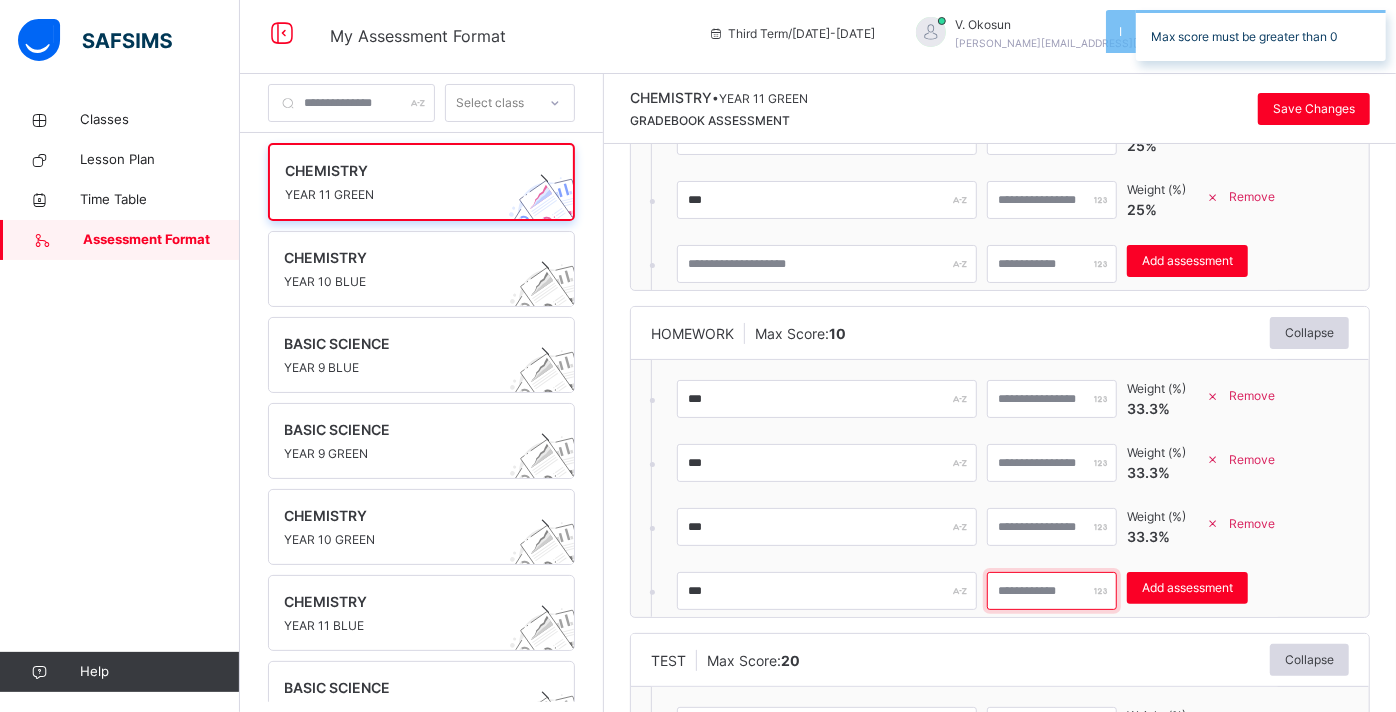 type on "*" 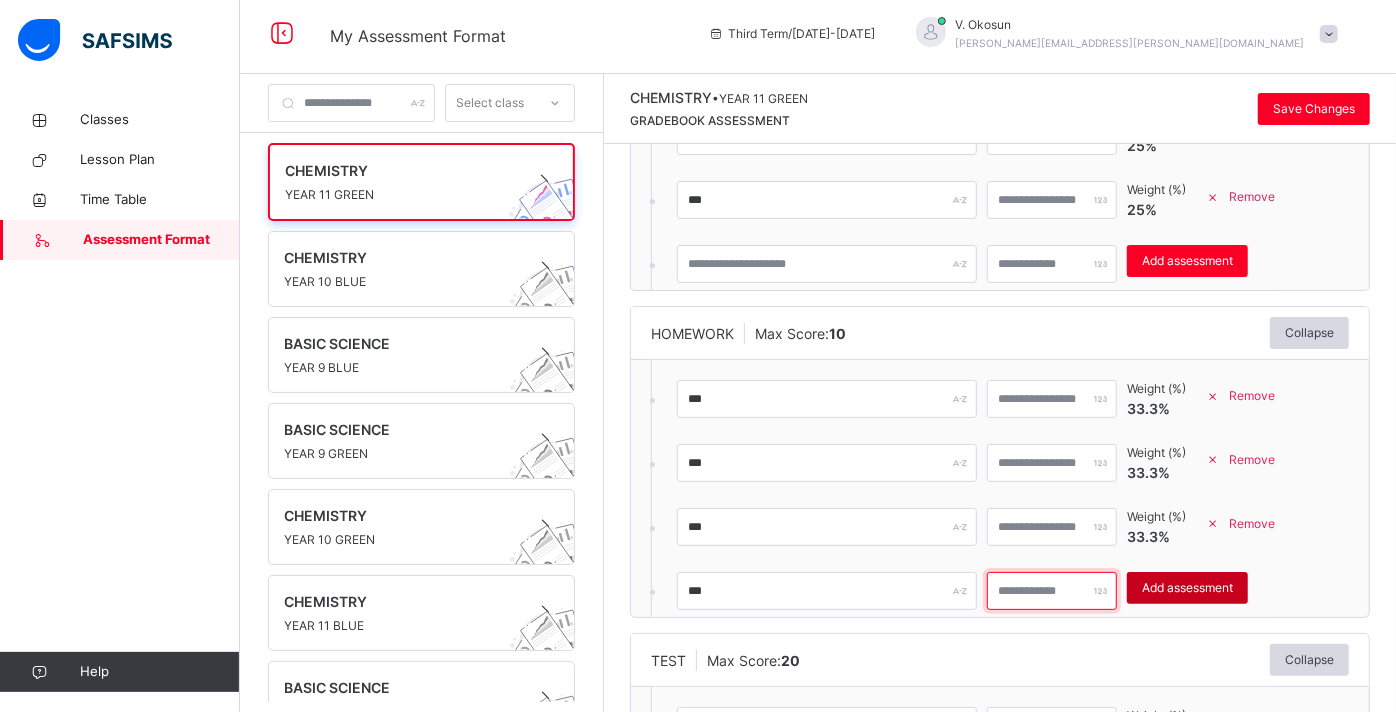 type on "*" 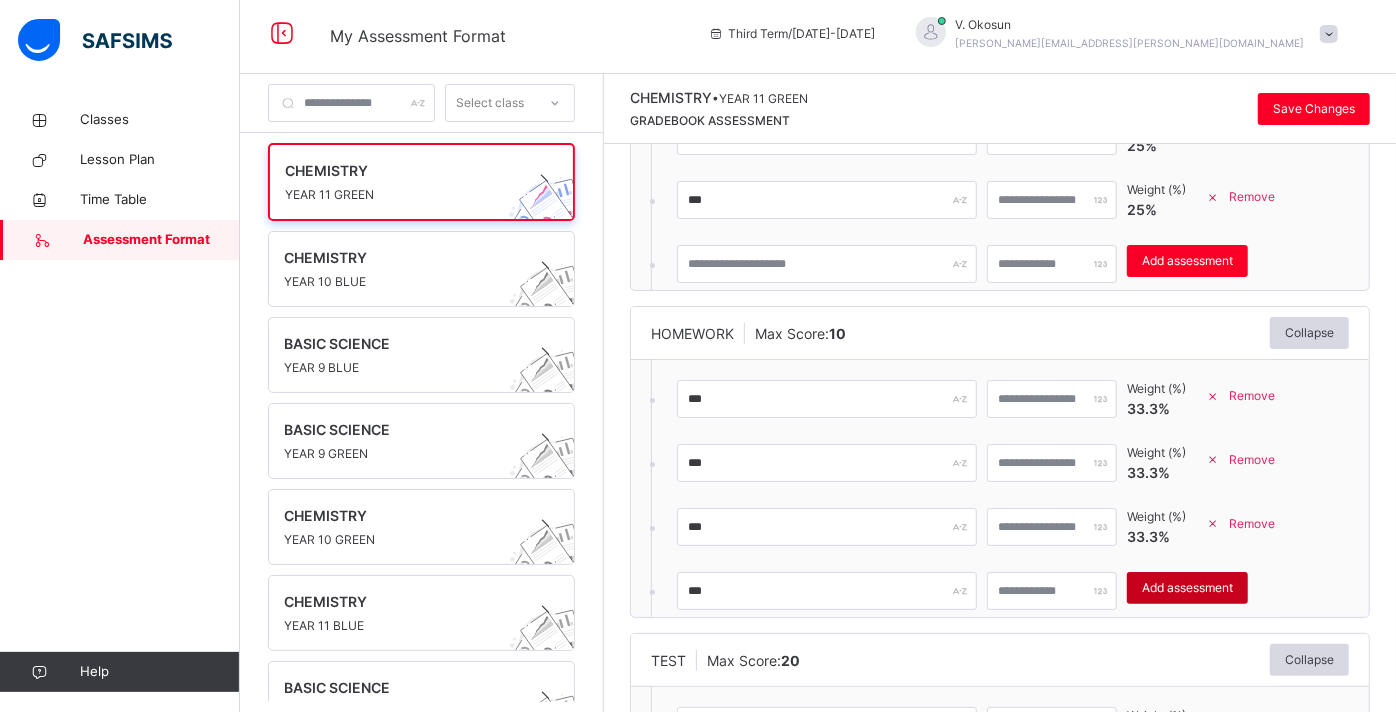 click on "Add assessment" at bounding box center (1187, 588) 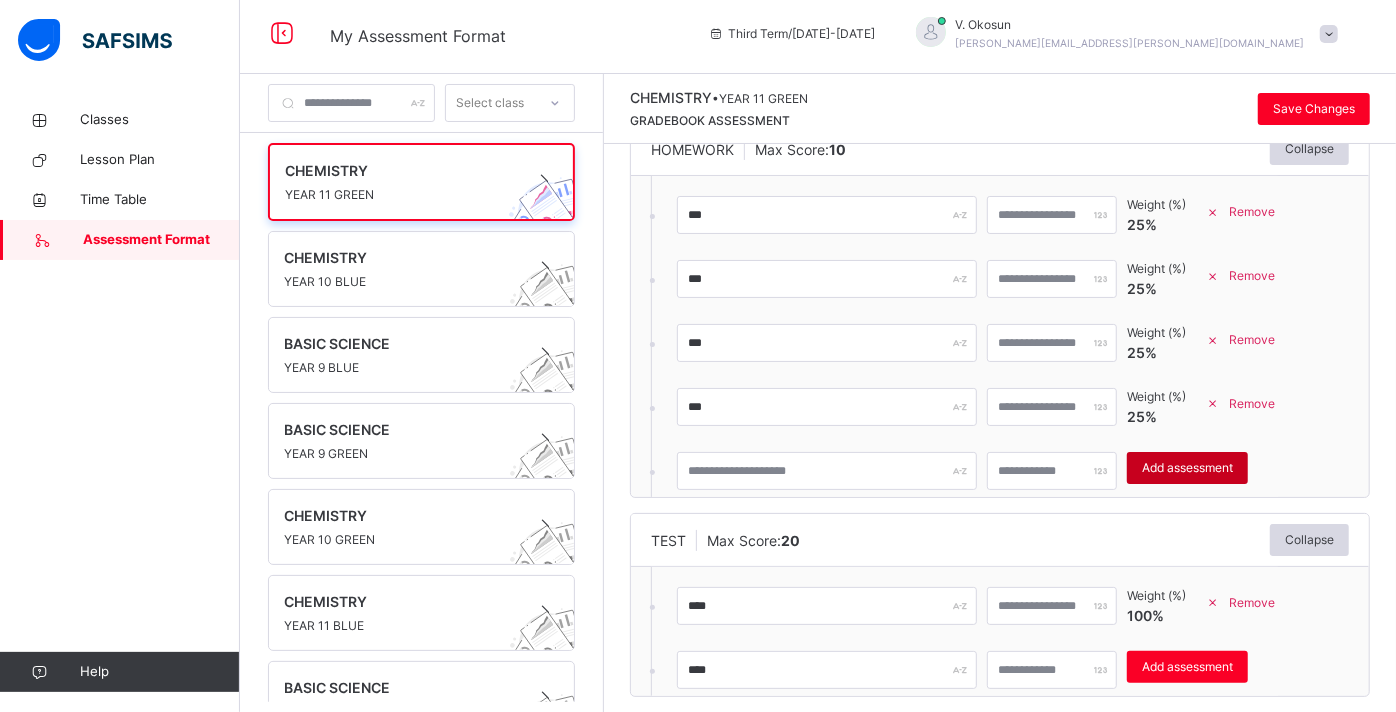 scroll, scrollTop: 534, scrollLeft: 0, axis: vertical 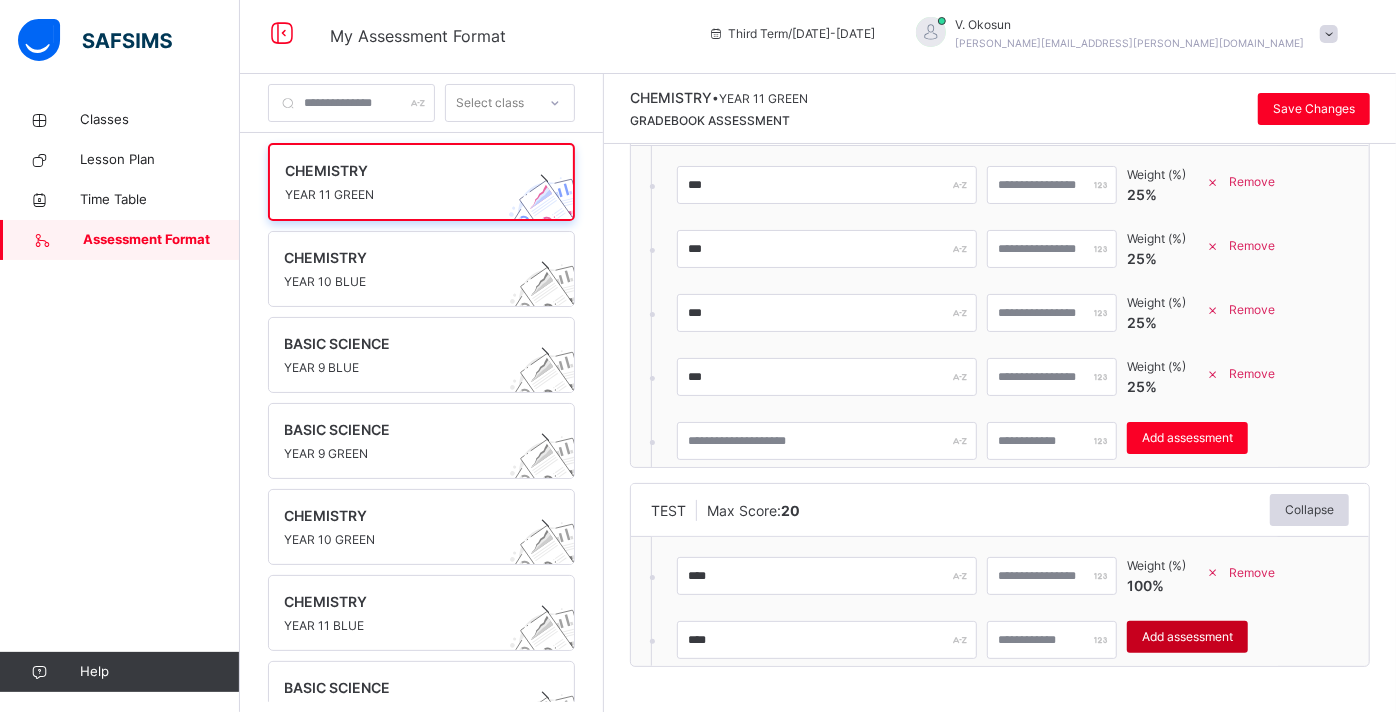 click on "Add assessment" at bounding box center (1187, 637) 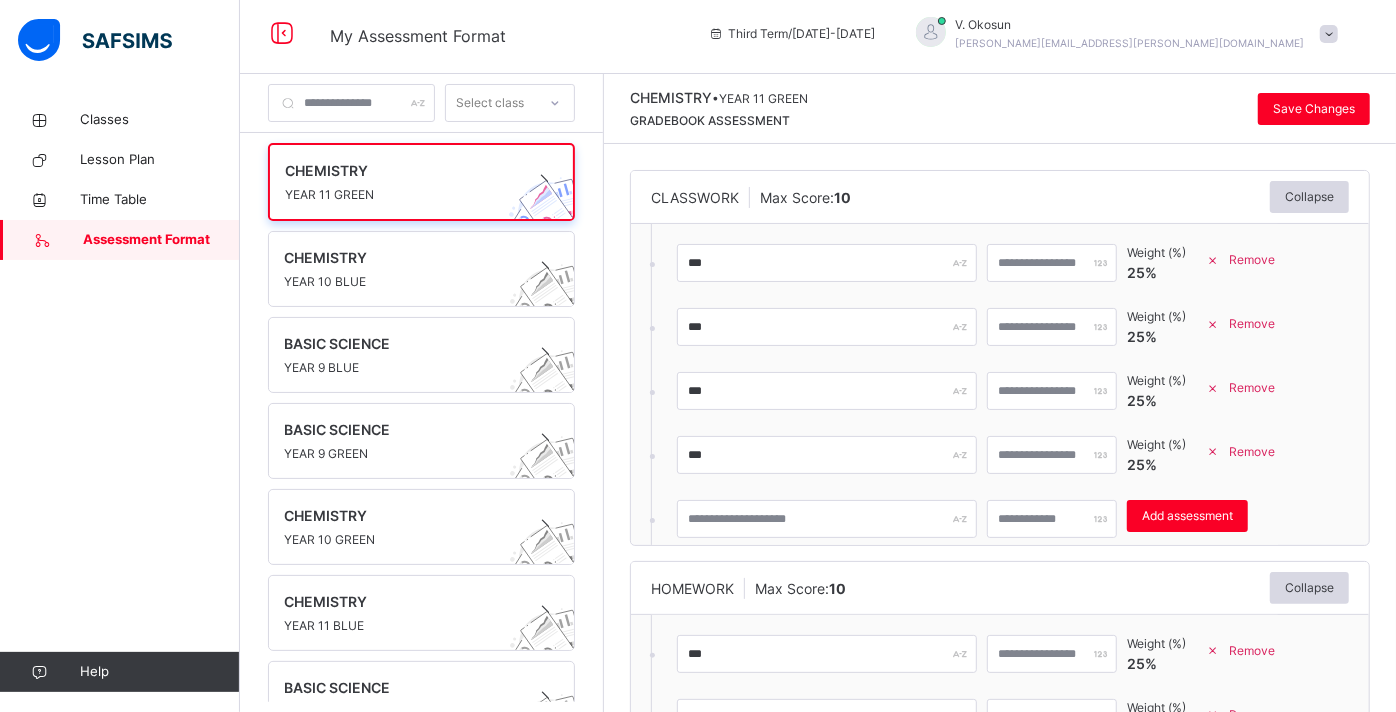 scroll, scrollTop: 0, scrollLeft: 0, axis: both 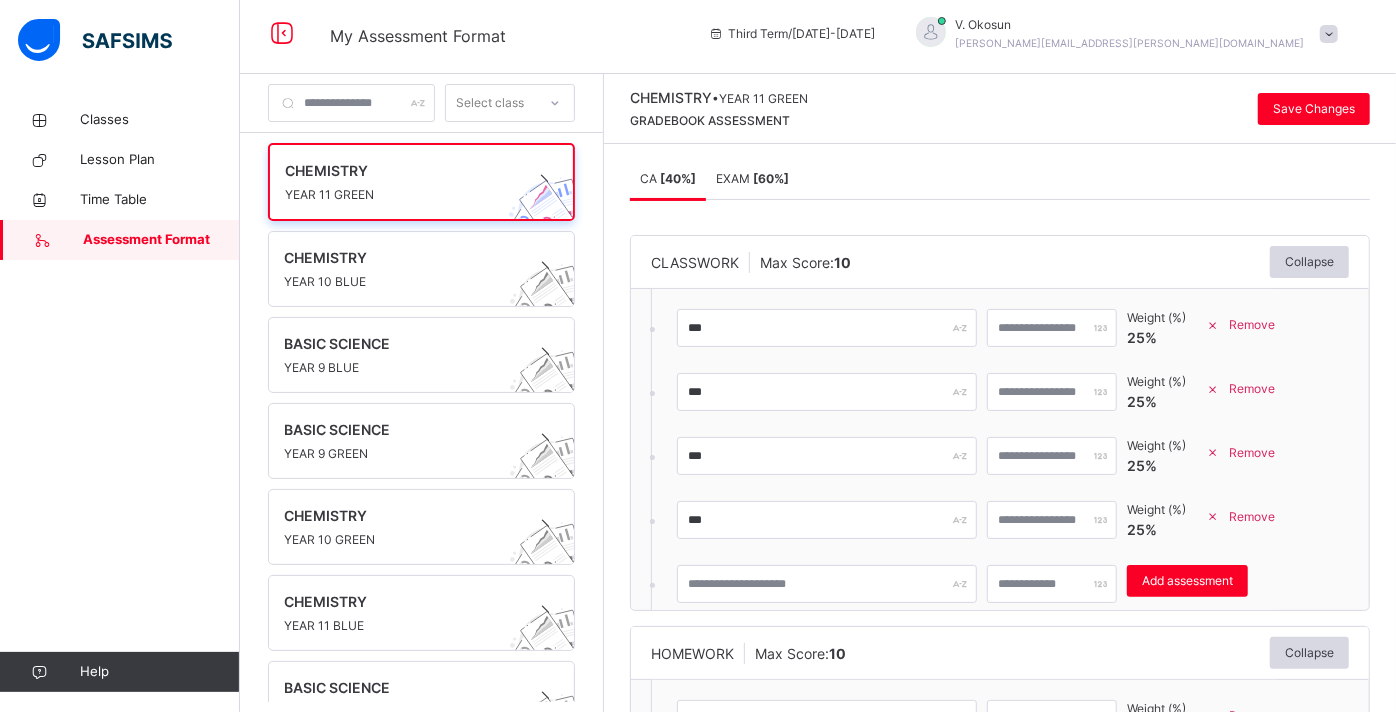 click on "EXAM   [ 60 %]" at bounding box center (752, 179) 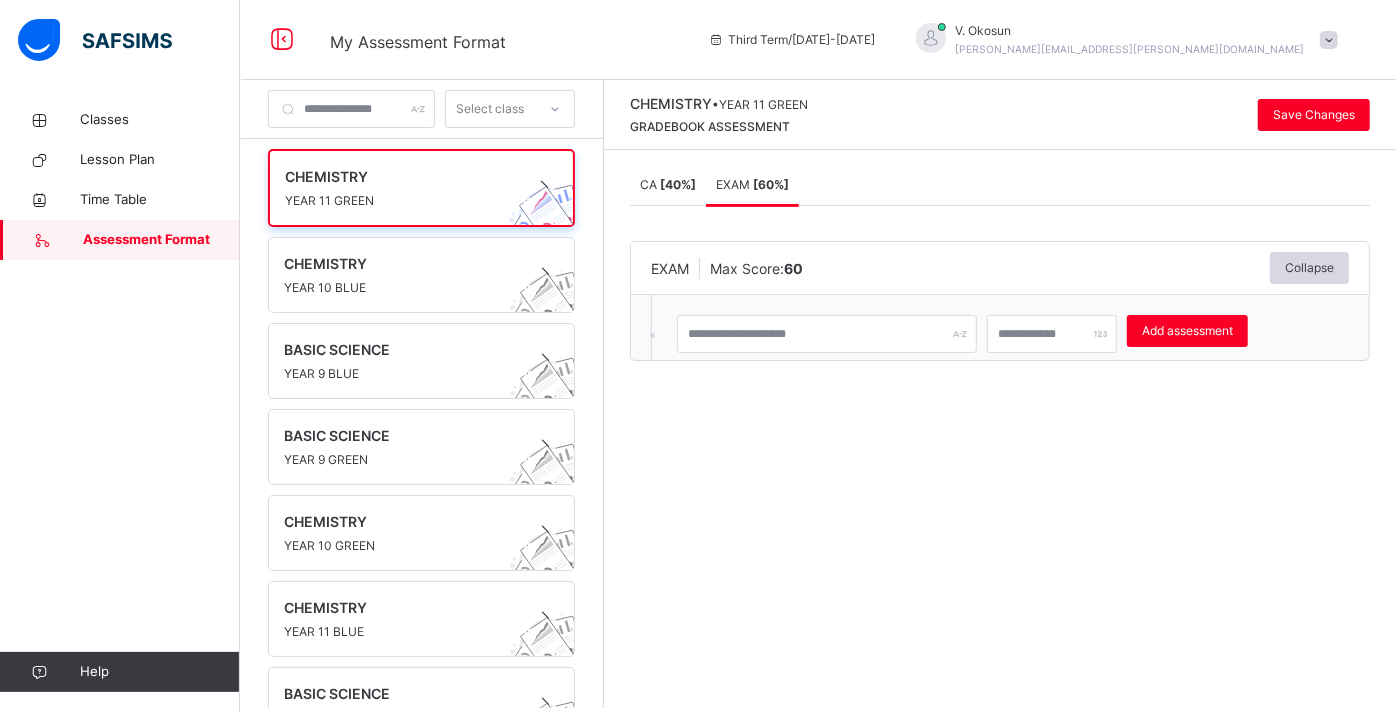 scroll, scrollTop: 0, scrollLeft: 0, axis: both 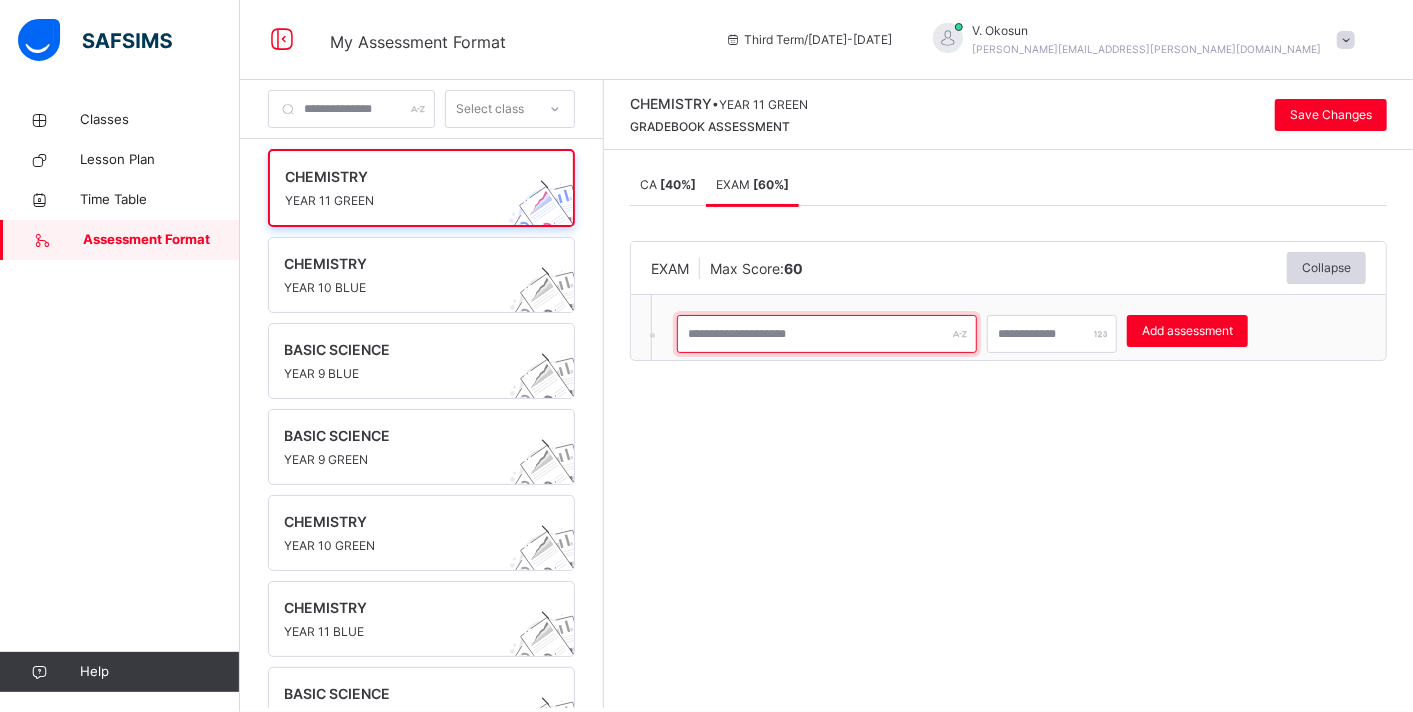 click at bounding box center (827, 334) 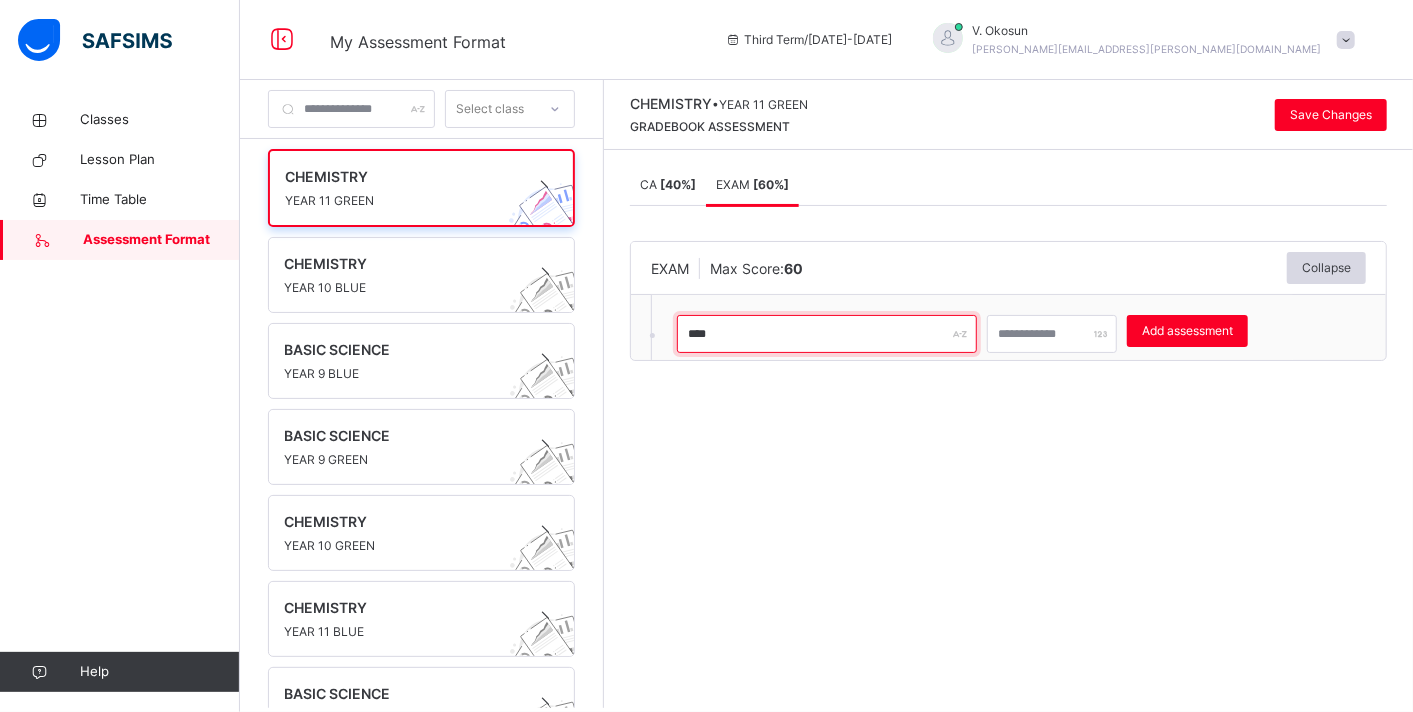 type on "****" 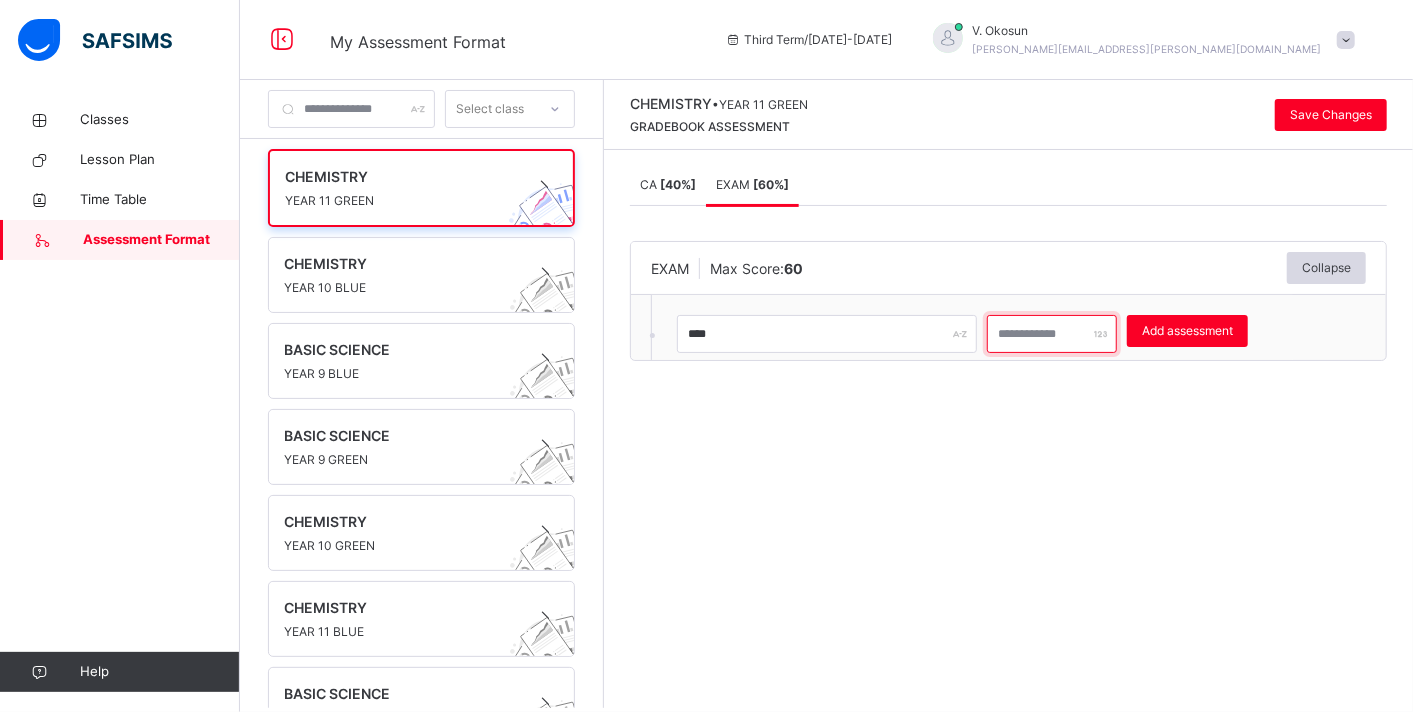 click at bounding box center [1052, 334] 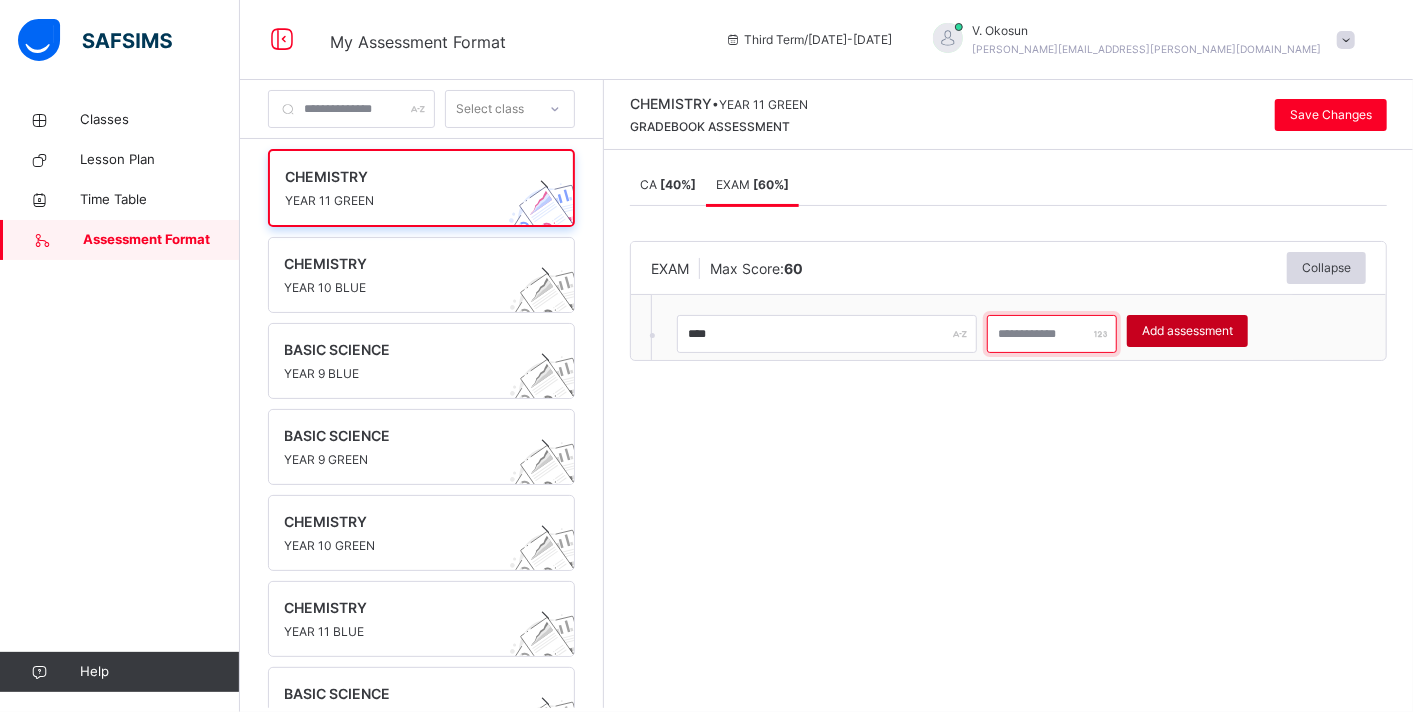 type on "**" 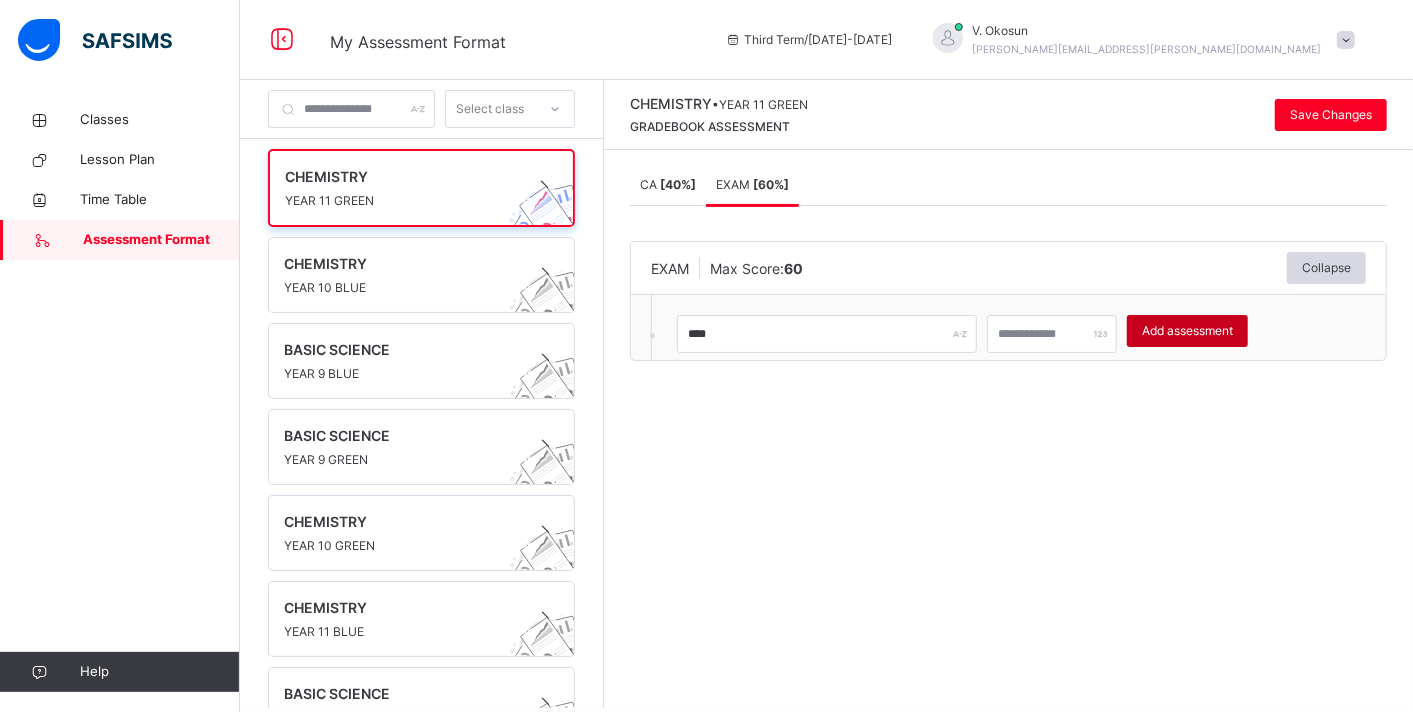 click on "Add assessment" at bounding box center [1187, 331] 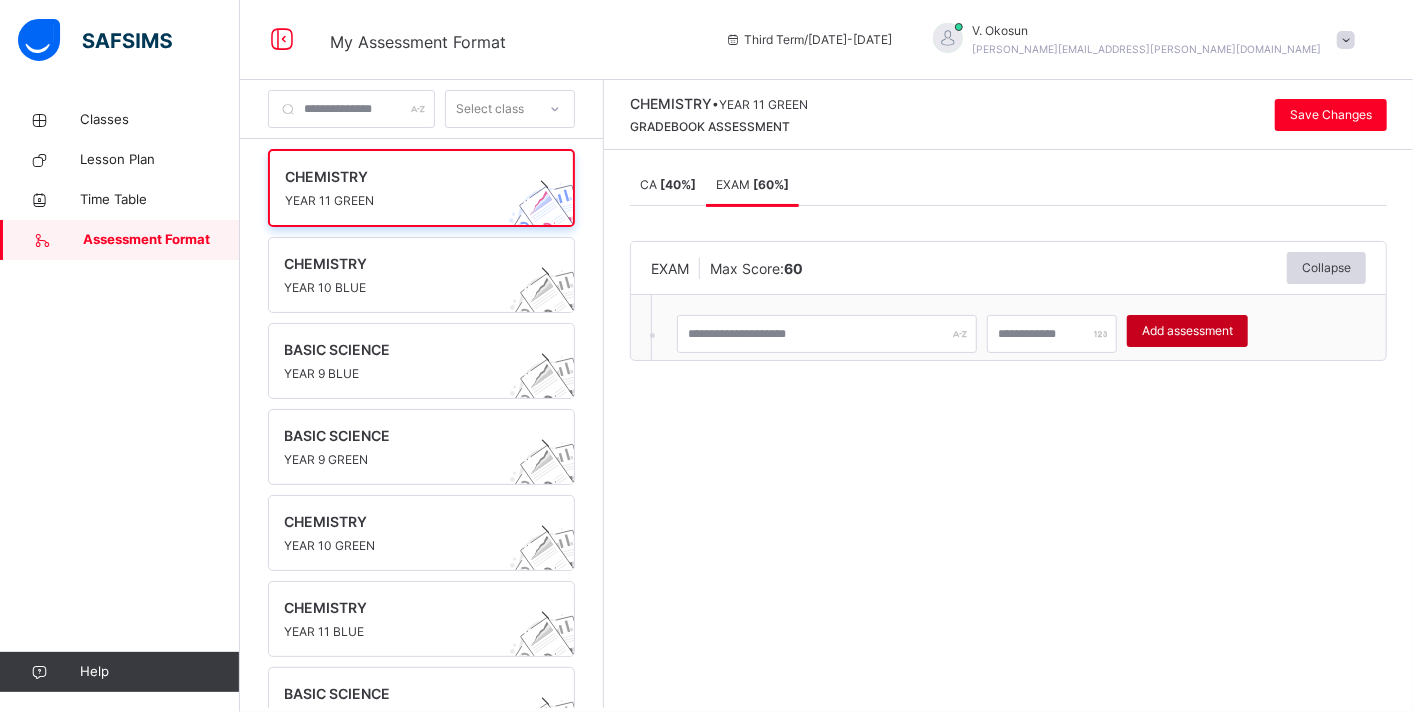 type on "*" 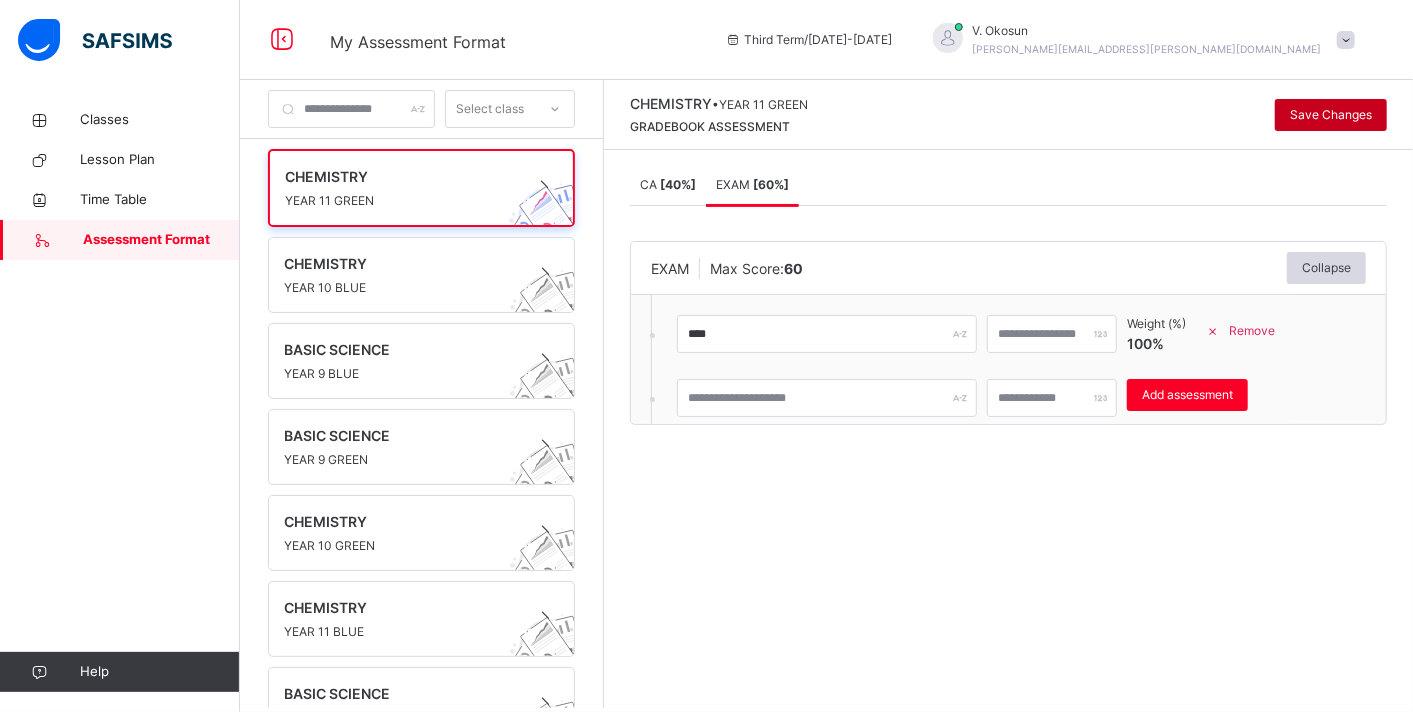click on "Save Changes" at bounding box center [1331, 115] 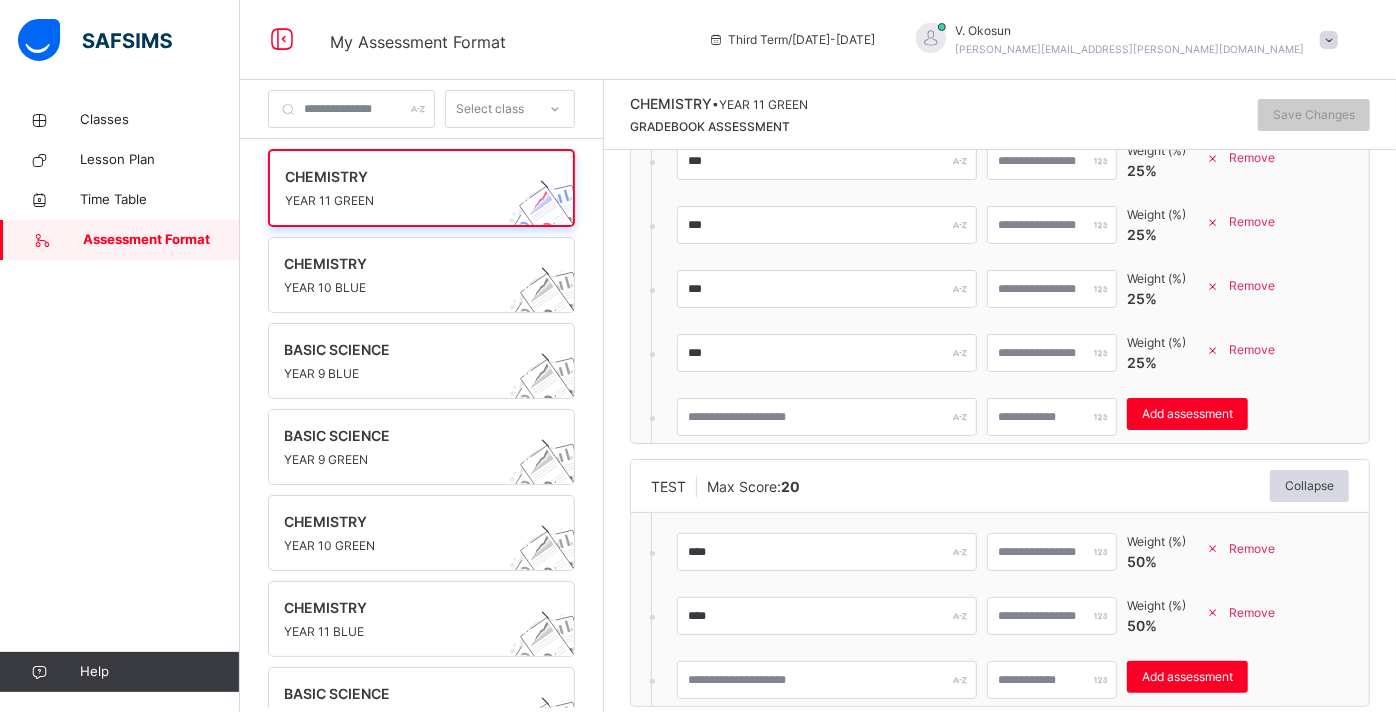 scroll, scrollTop: 599, scrollLeft: 0, axis: vertical 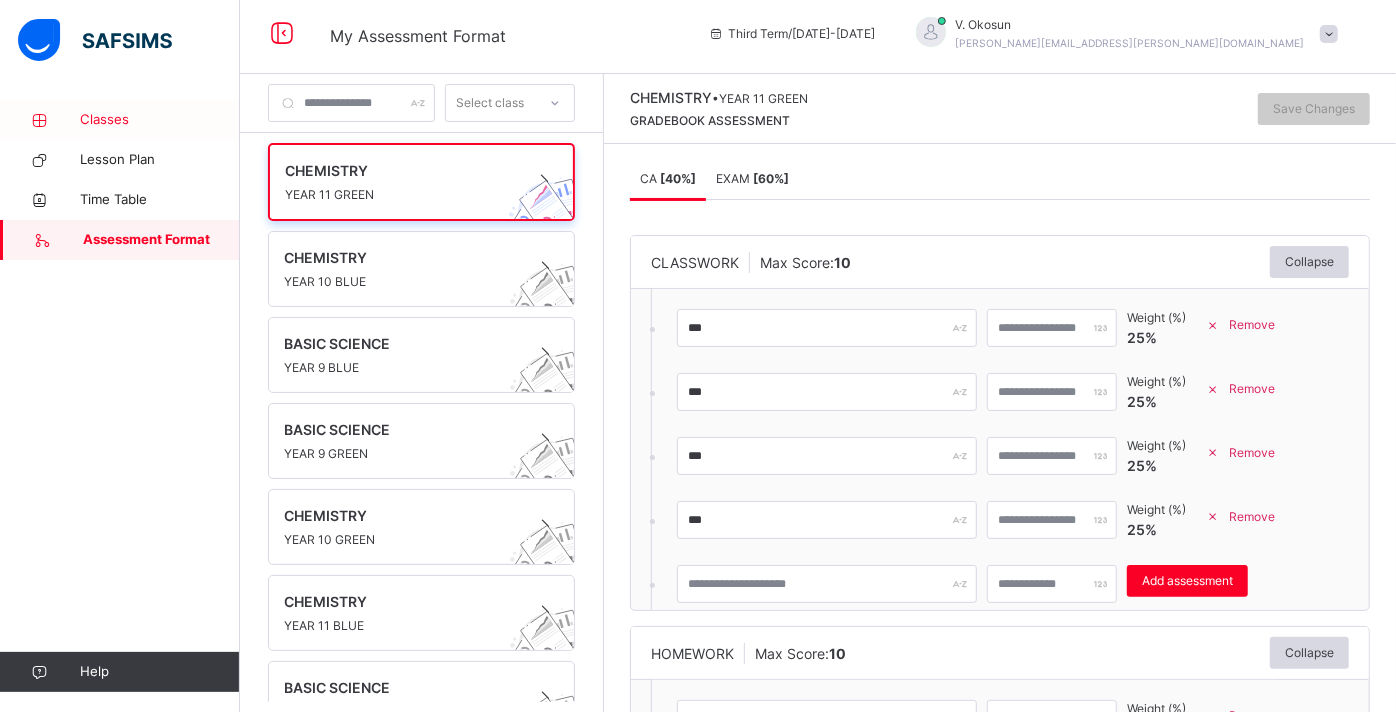 click on "Classes" at bounding box center (160, 120) 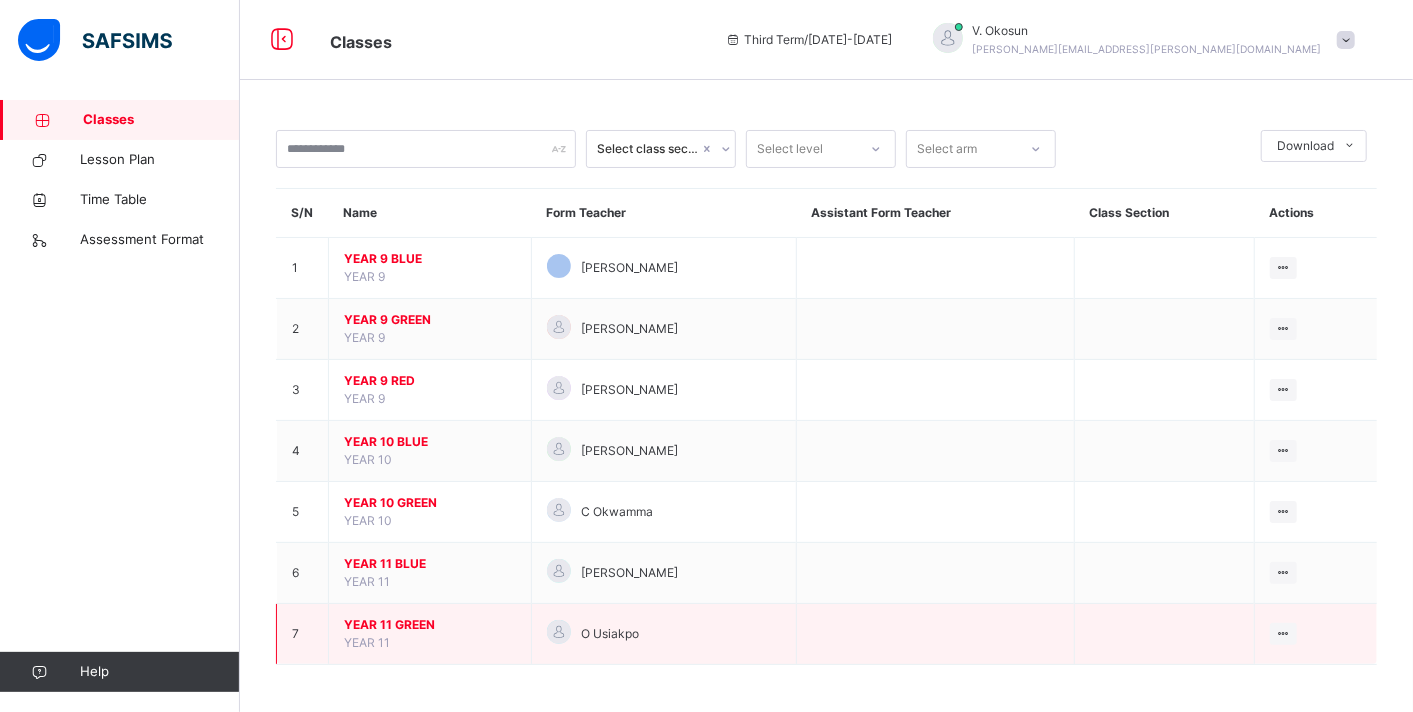 click on "YEAR 11   GREEN" at bounding box center [430, 625] 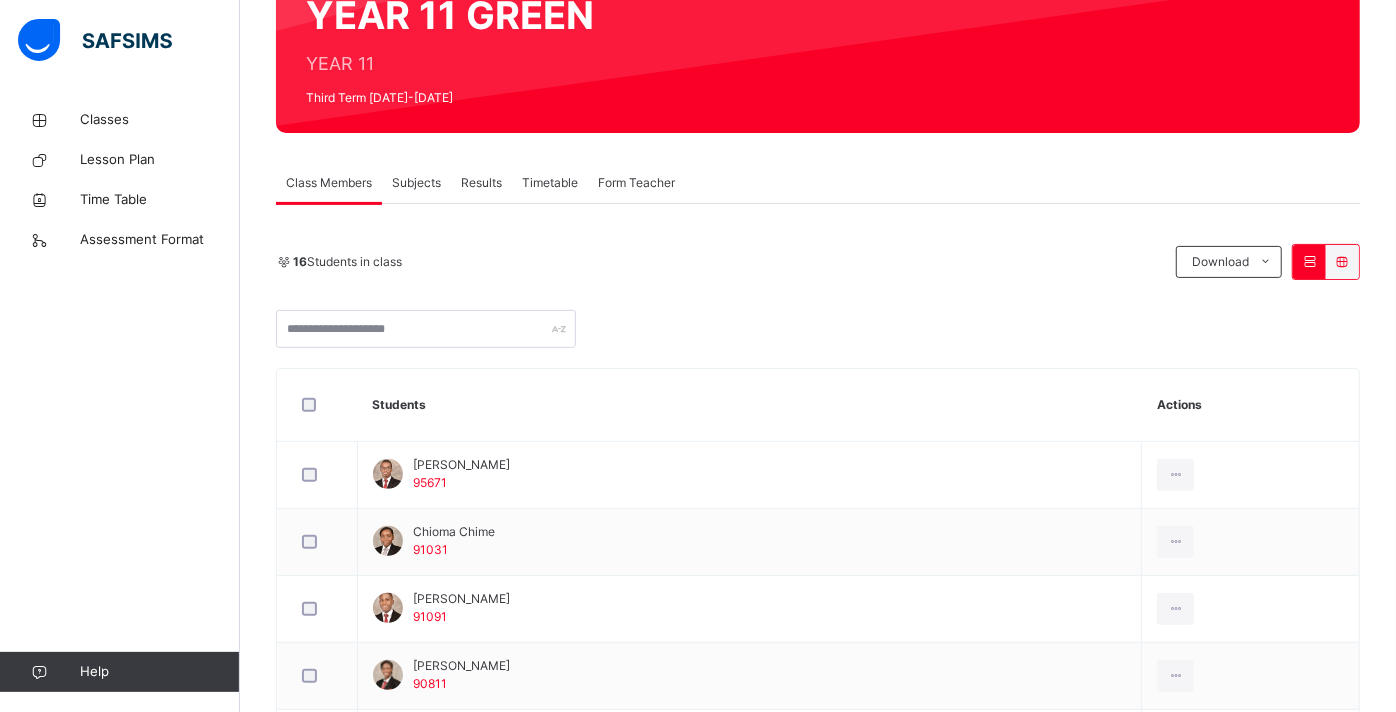 scroll, scrollTop: 212, scrollLeft: 0, axis: vertical 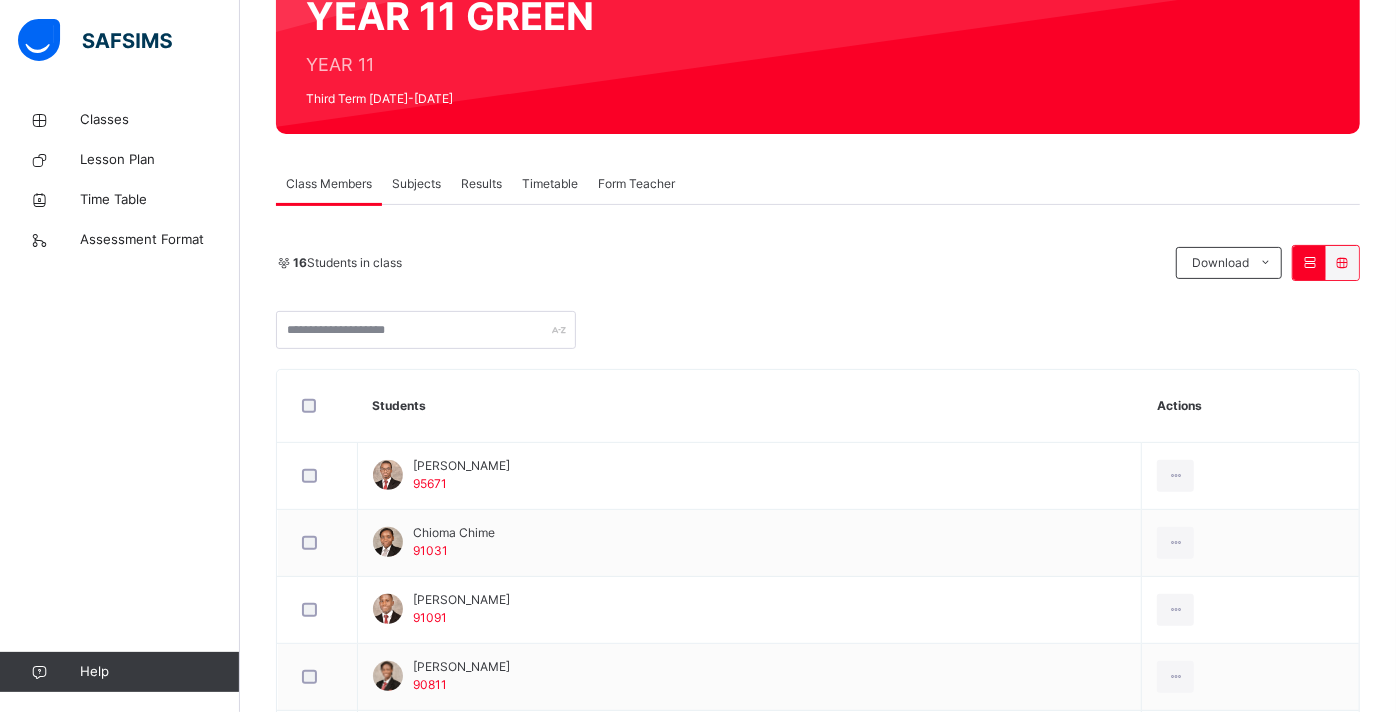 click on "Subjects" at bounding box center [416, 184] 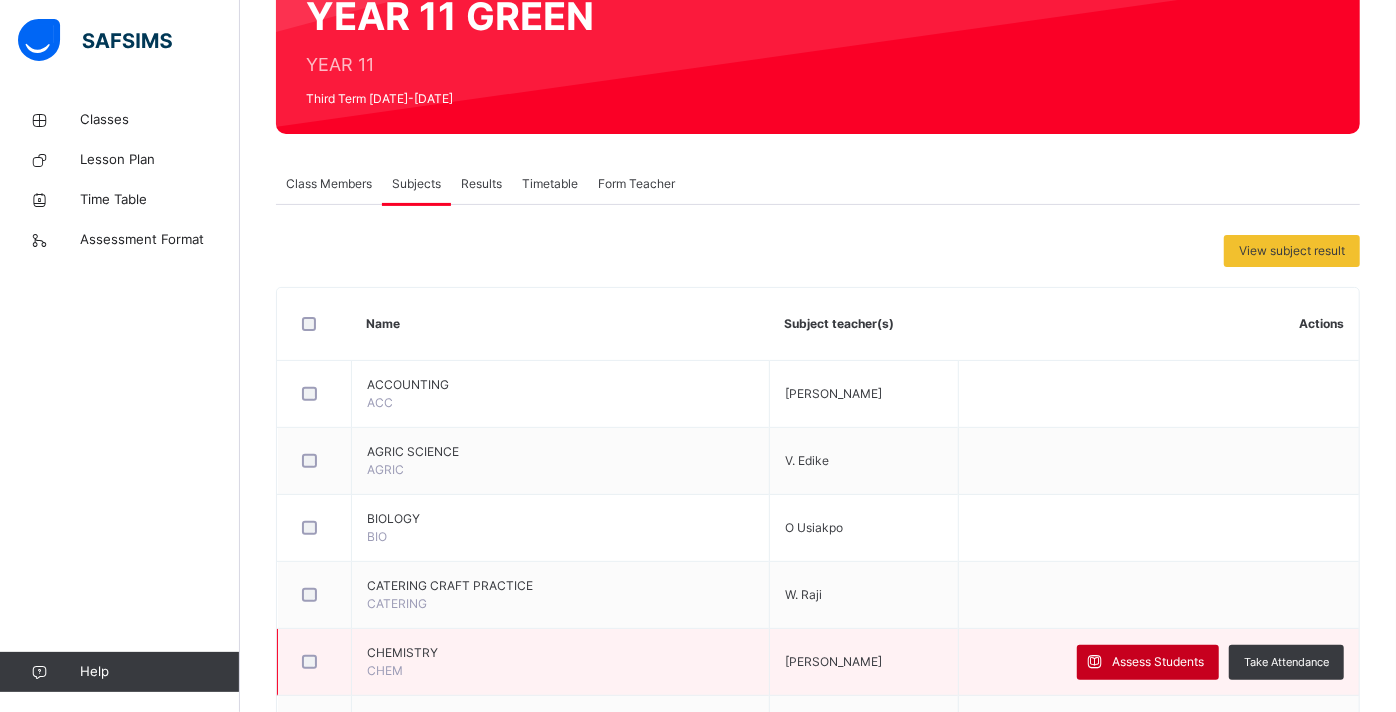 click on "Assess Students" at bounding box center (1158, 662) 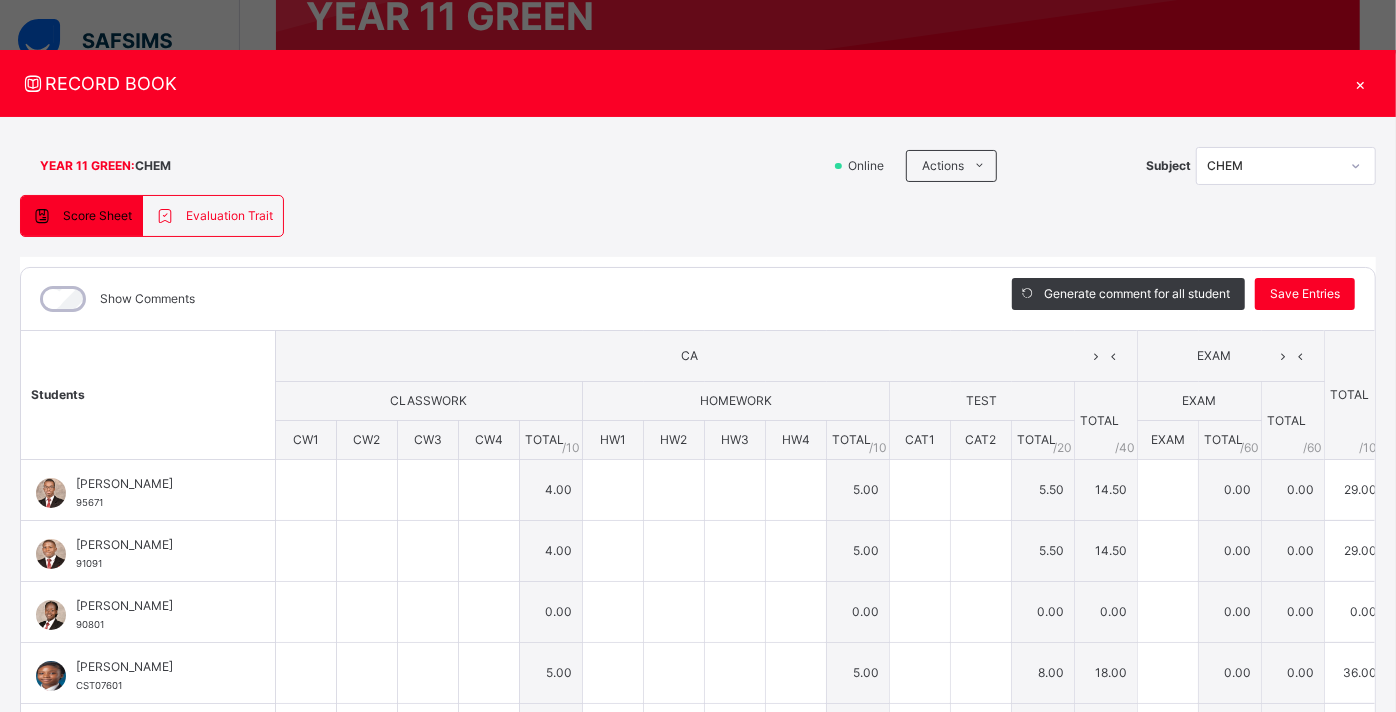 type on "*" 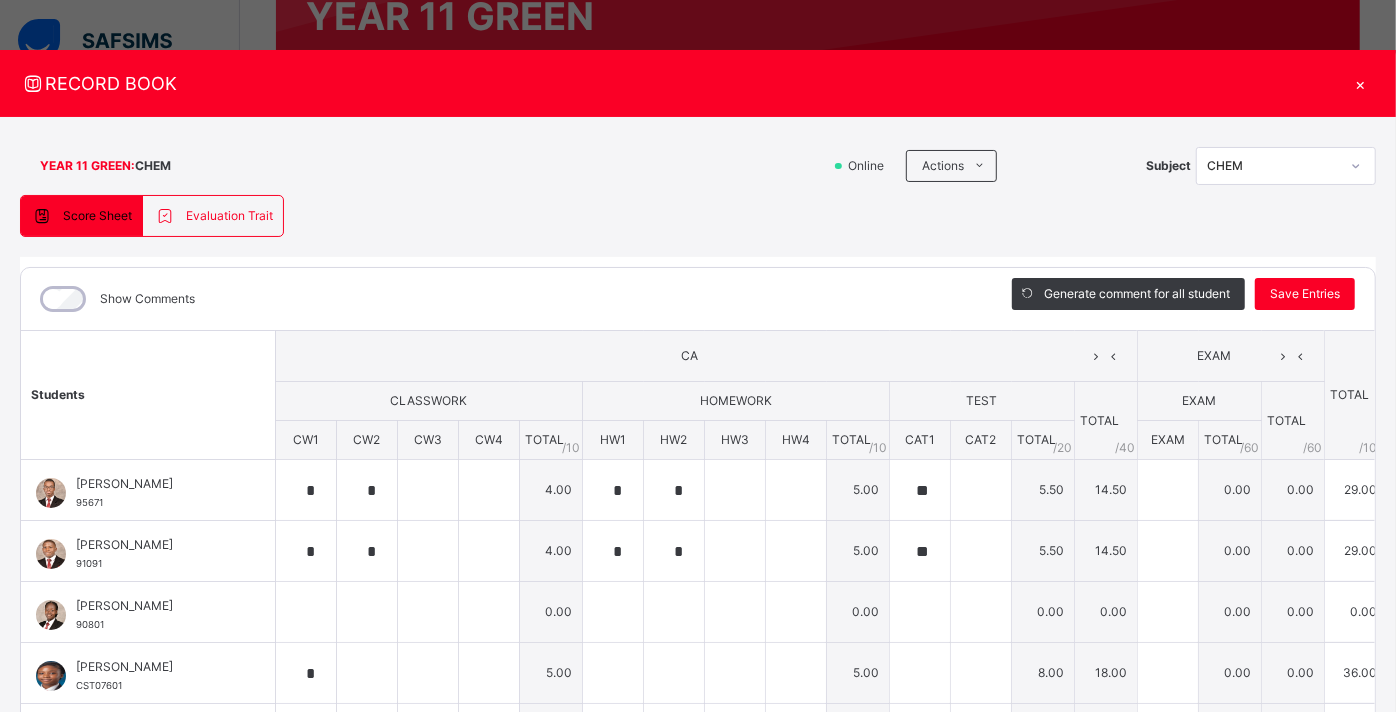 type on "*" 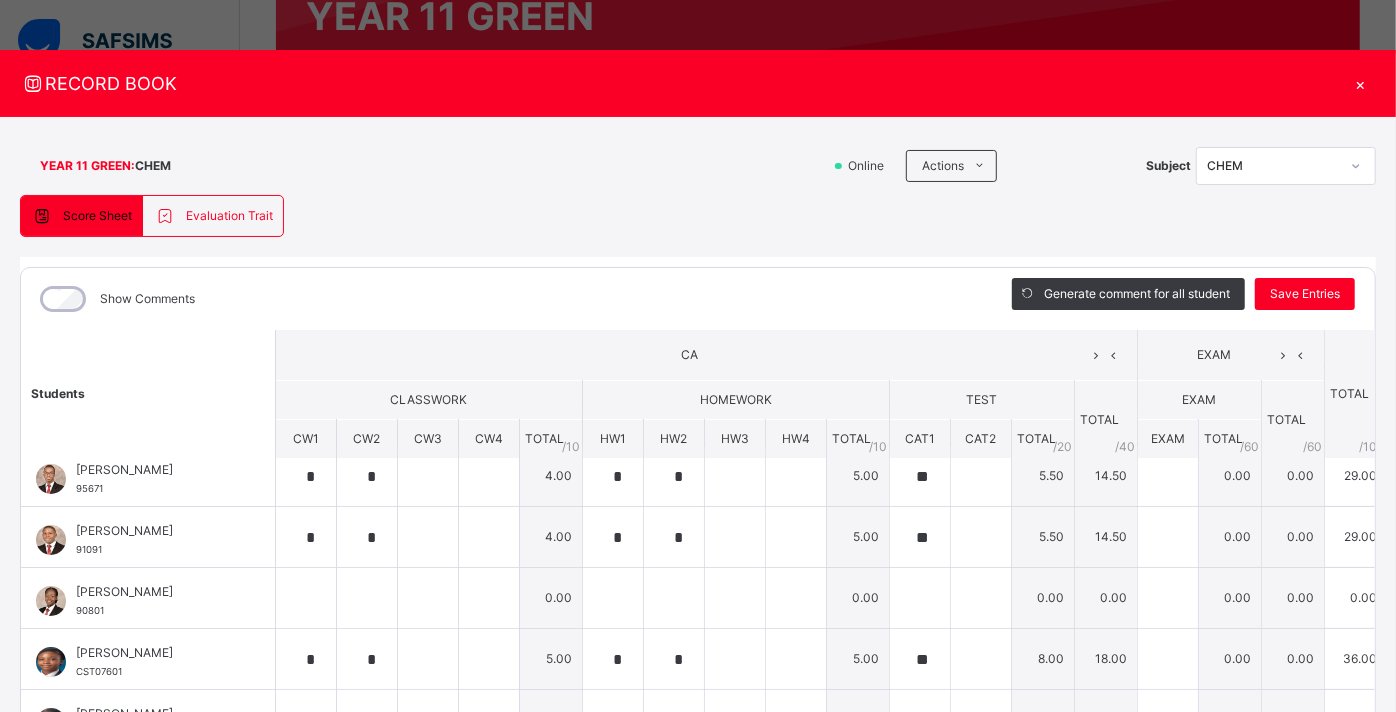 scroll, scrollTop: 0, scrollLeft: 0, axis: both 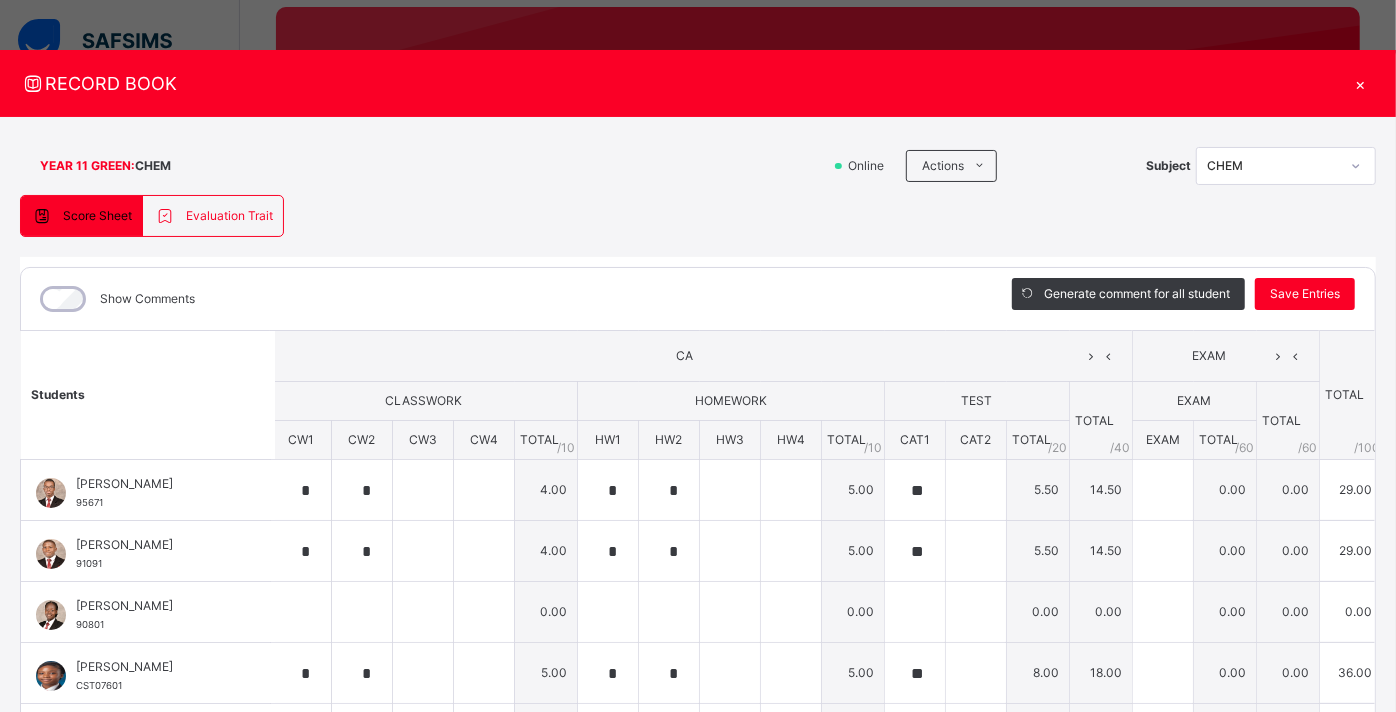 click on "×" at bounding box center (1361, 83) 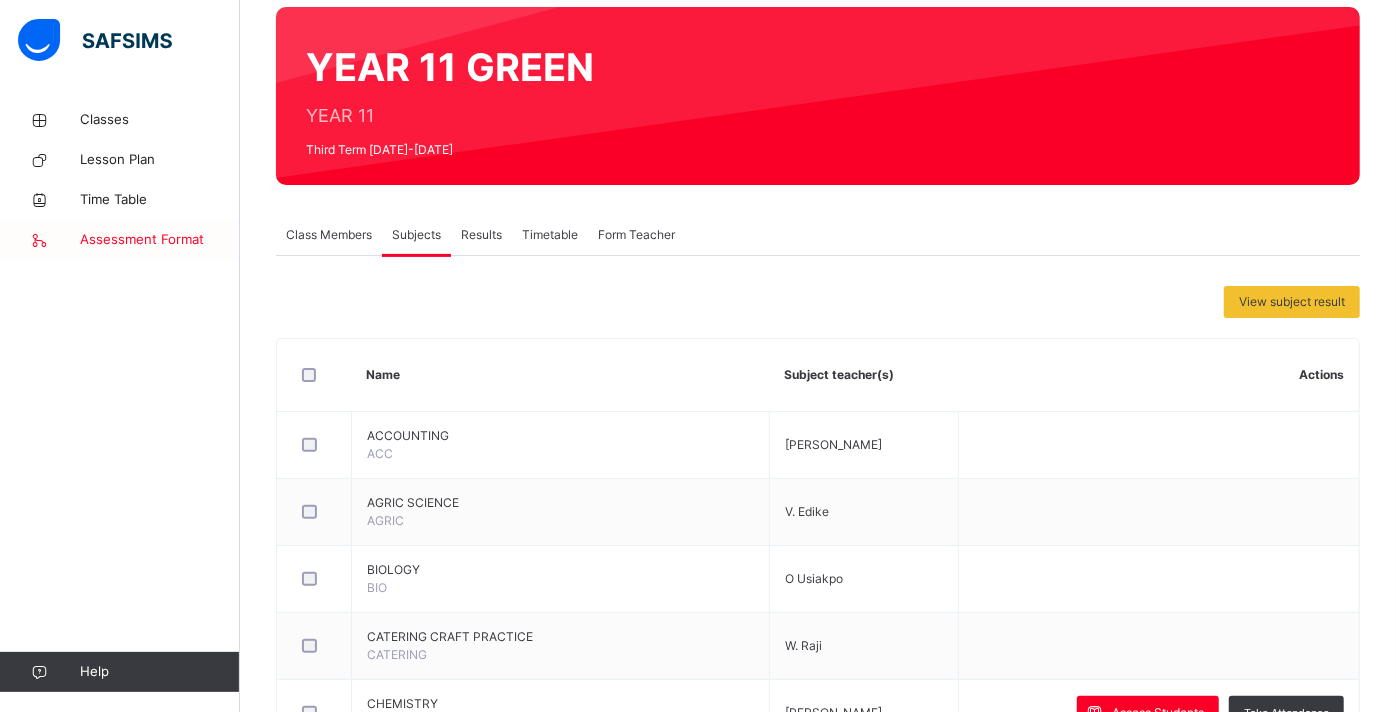 click on "Assessment Format" at bounding box center (160, 240) 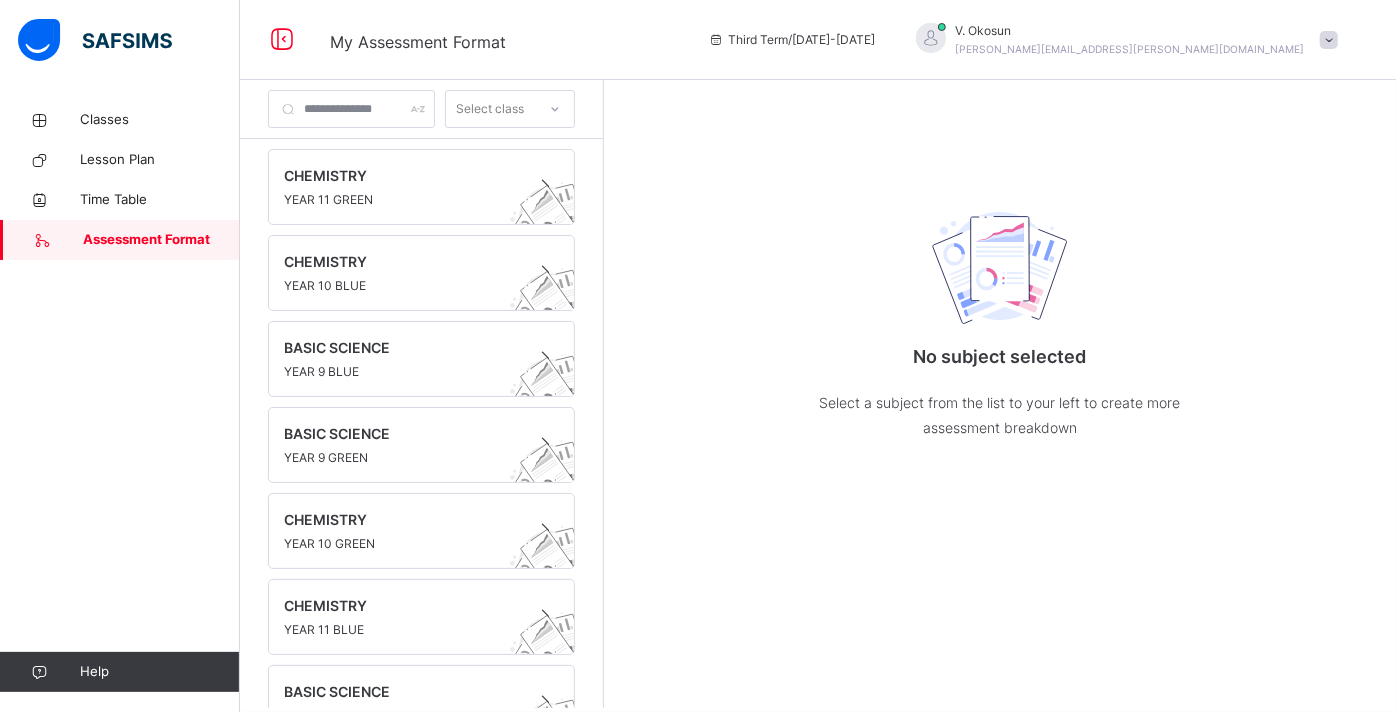 scroll, scrollTop: 0, scrollLeft: 0, axis: both 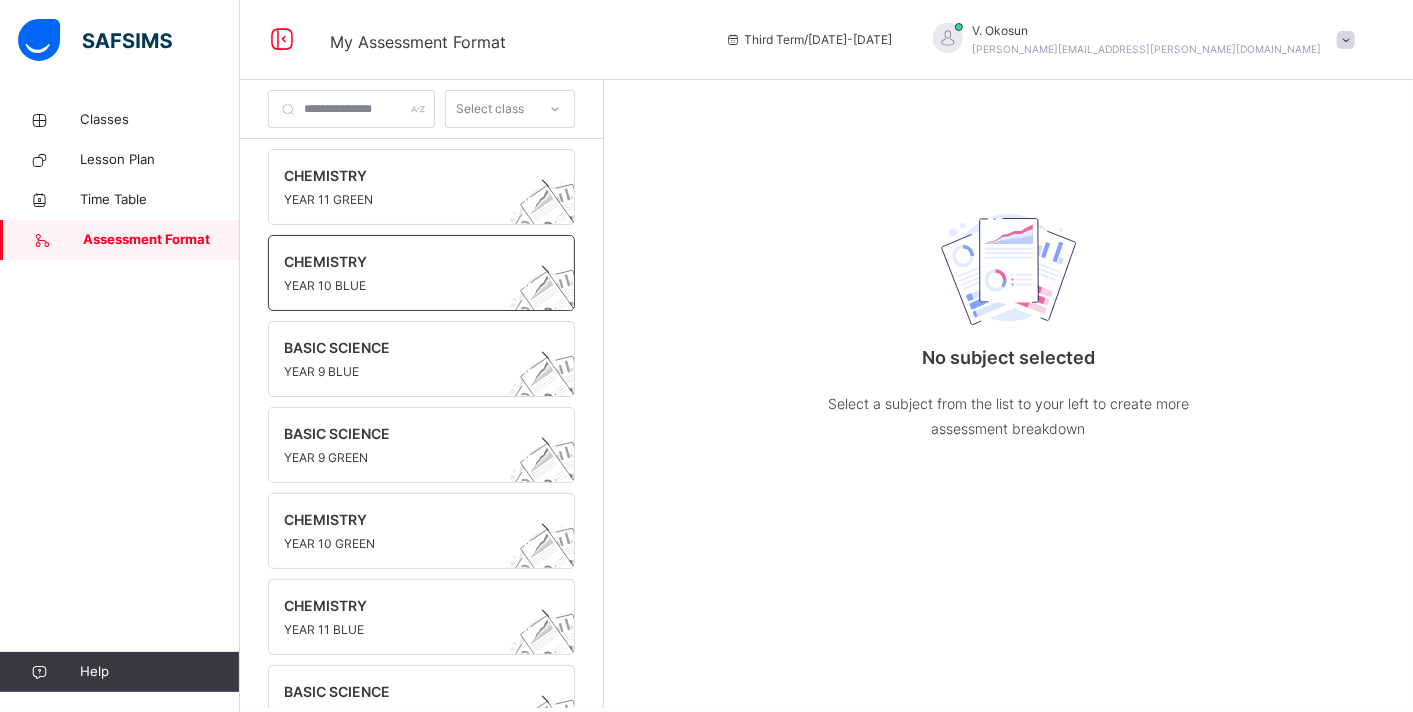 click at bounding box center (402, 274) 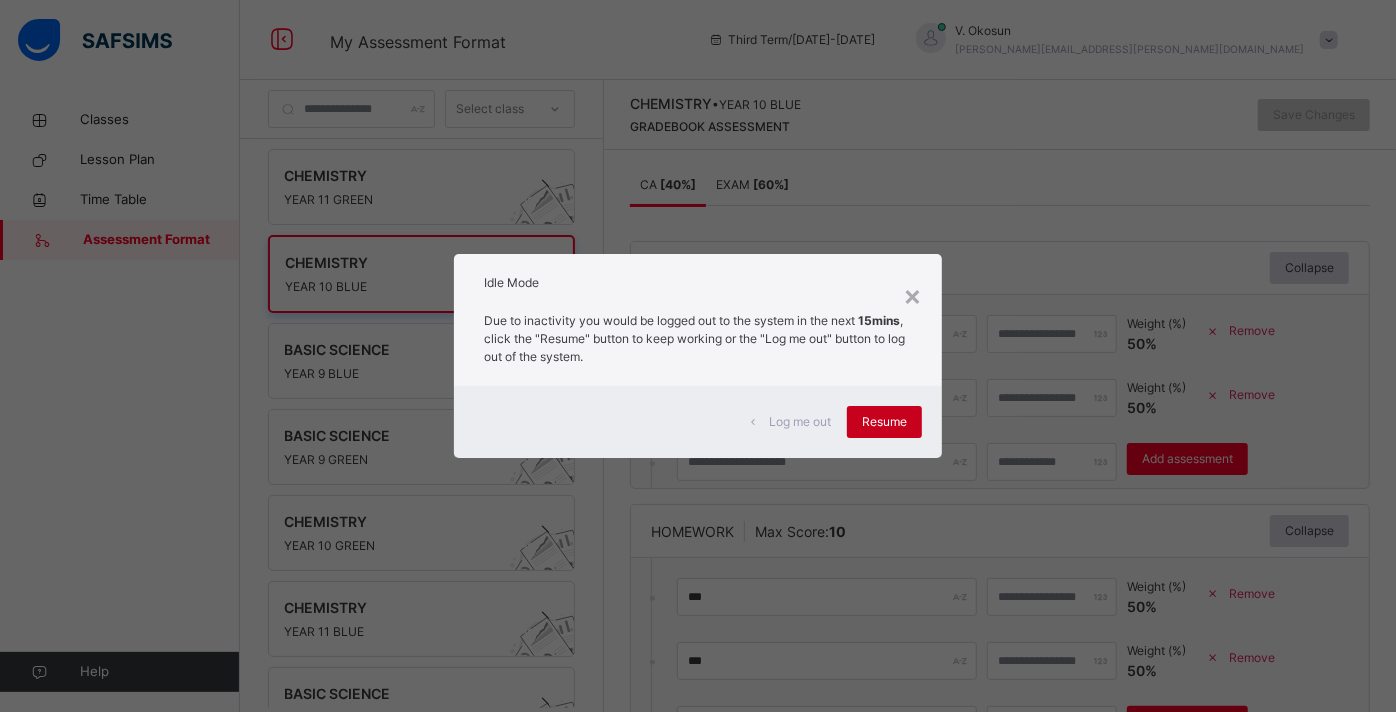click on "Resume" at bounding box center (884, 422) 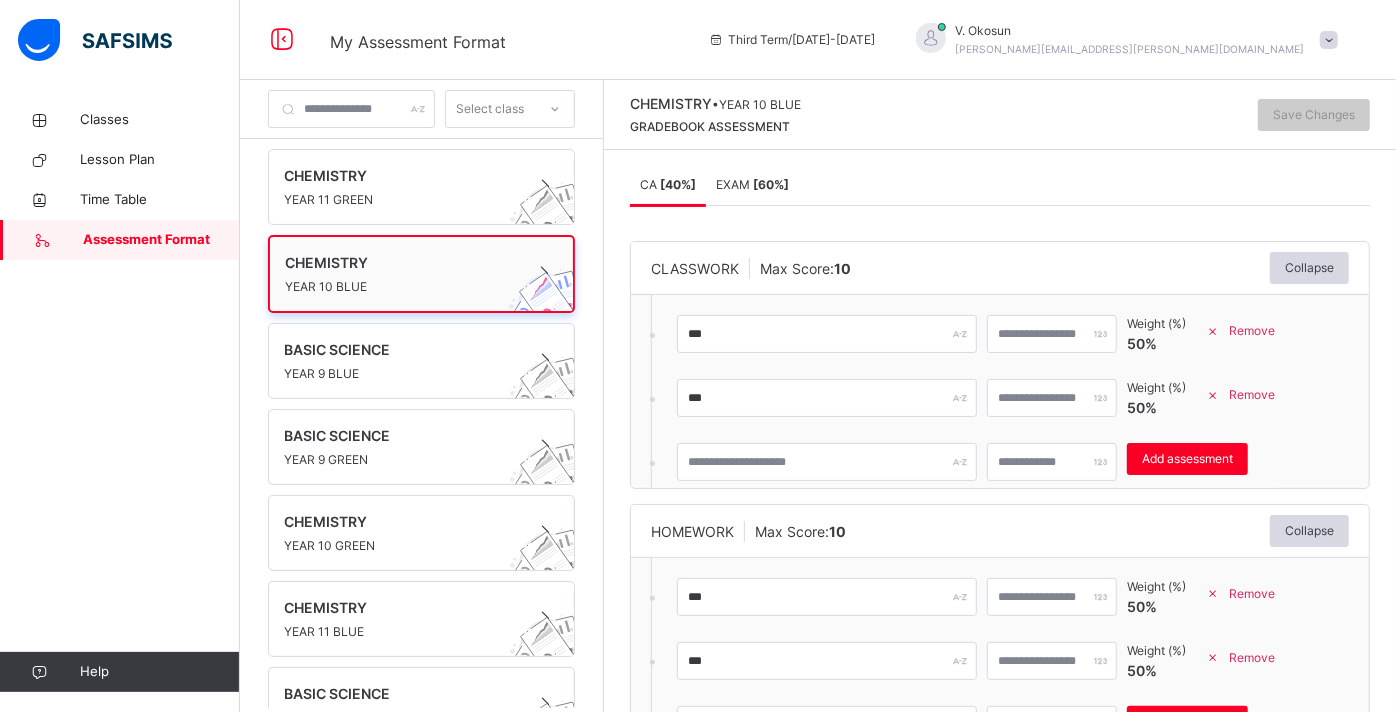 click on "YEAR 10 BLUE" at bounding box center (402, 287) 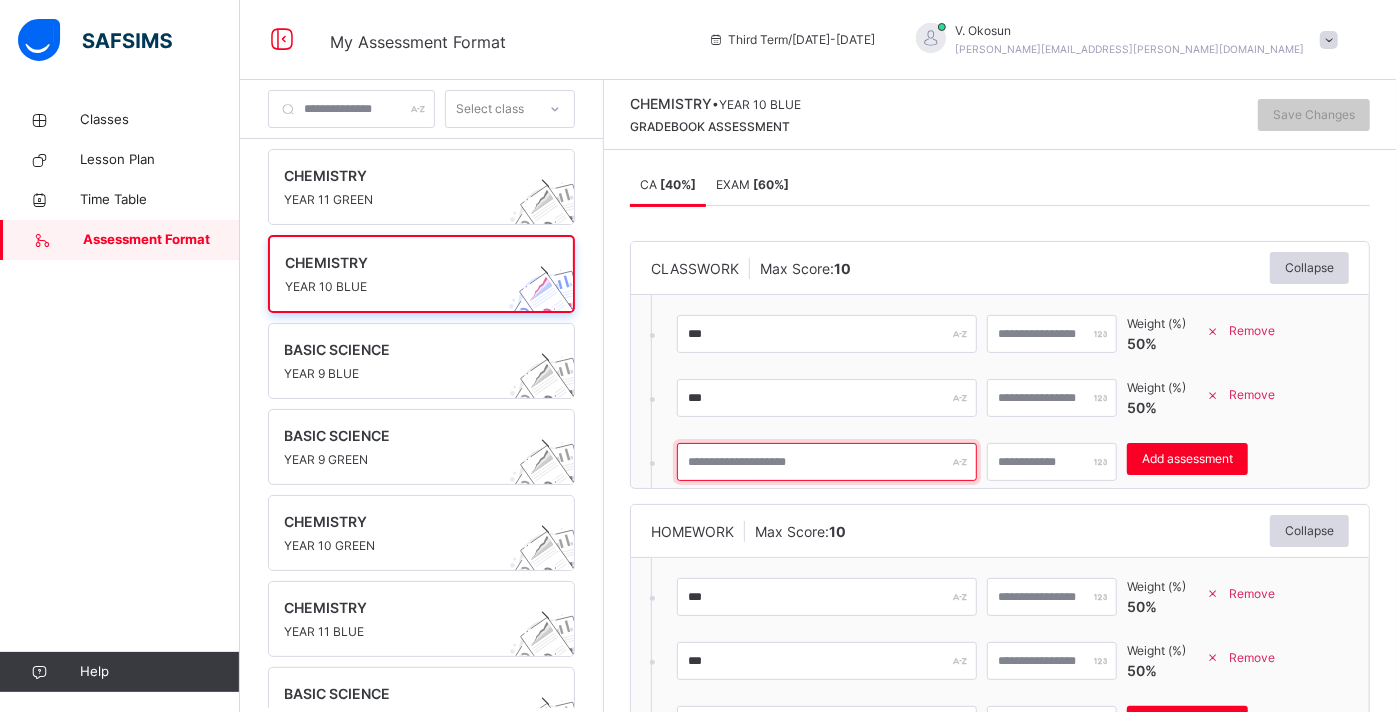 click at bounding box center [827, 462] 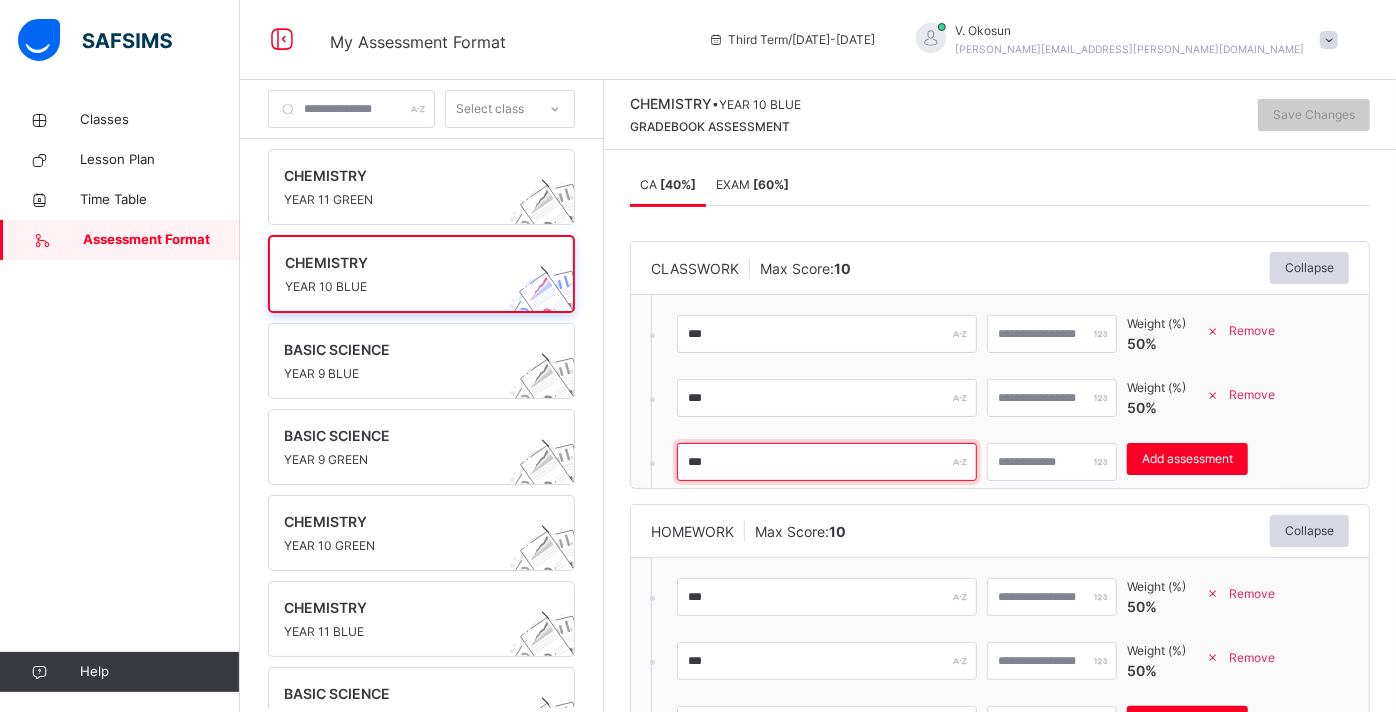 type on "***" 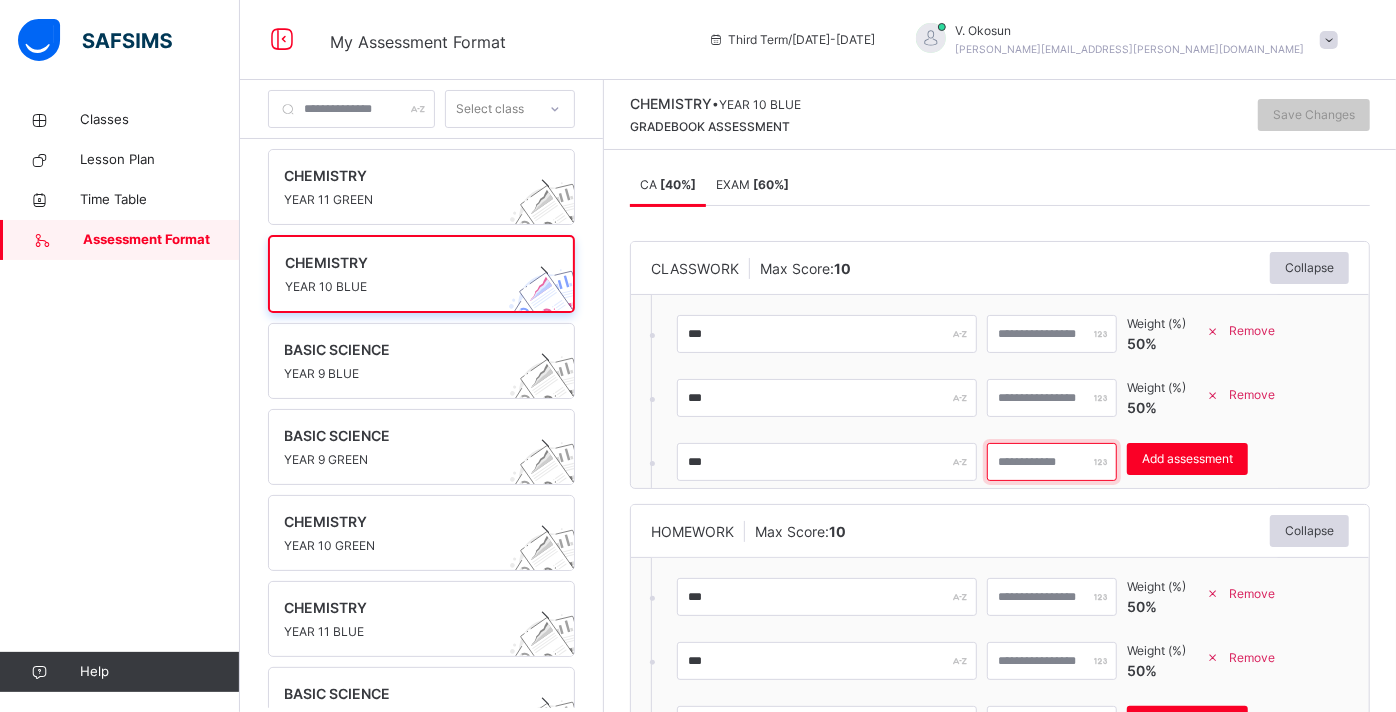 click at bounding box center (1052, 462) 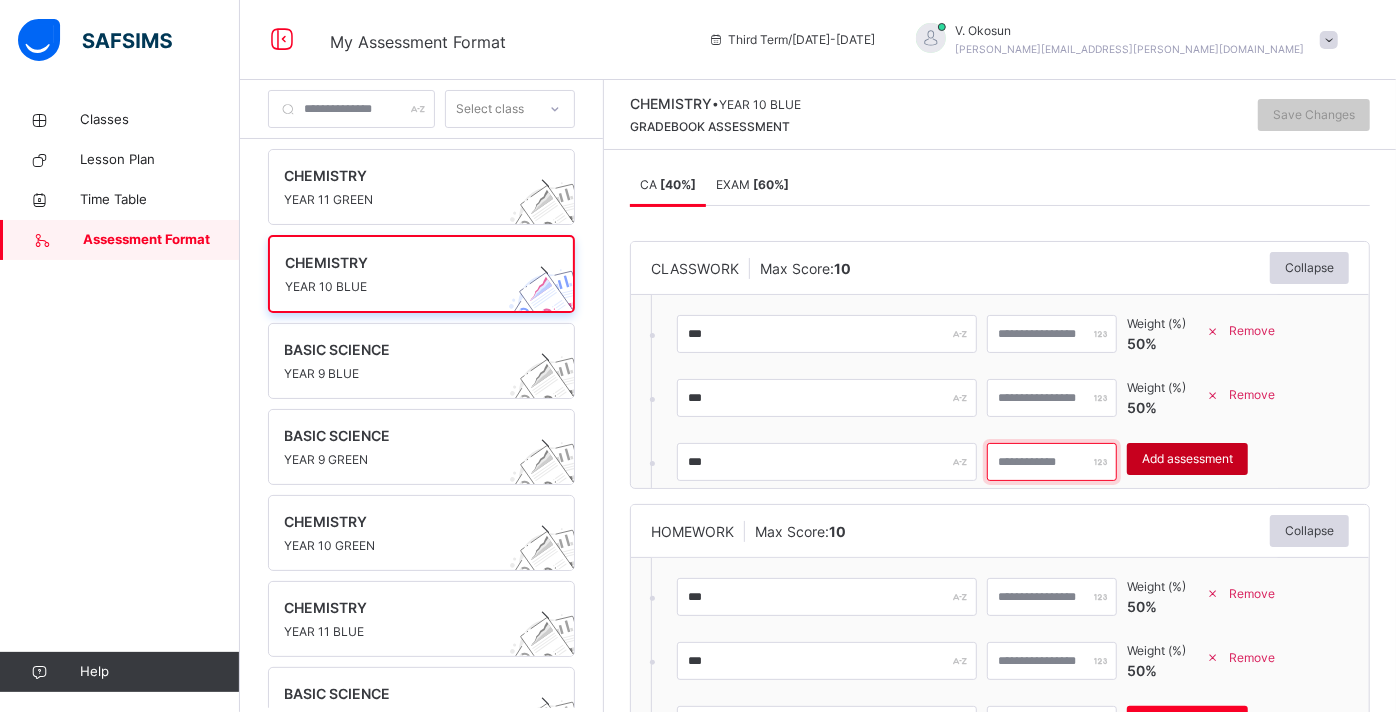 type on "*" 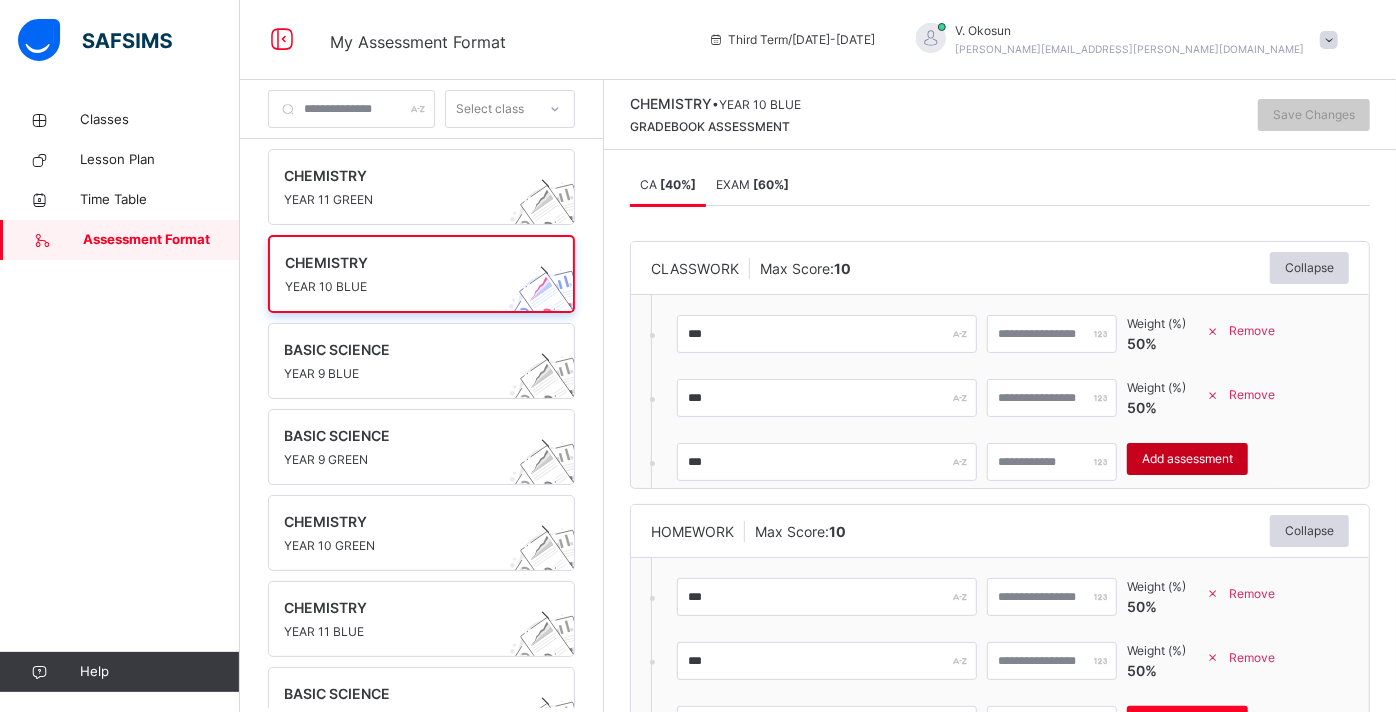 click on "Add assessment" at bounding box center (1187, 459) 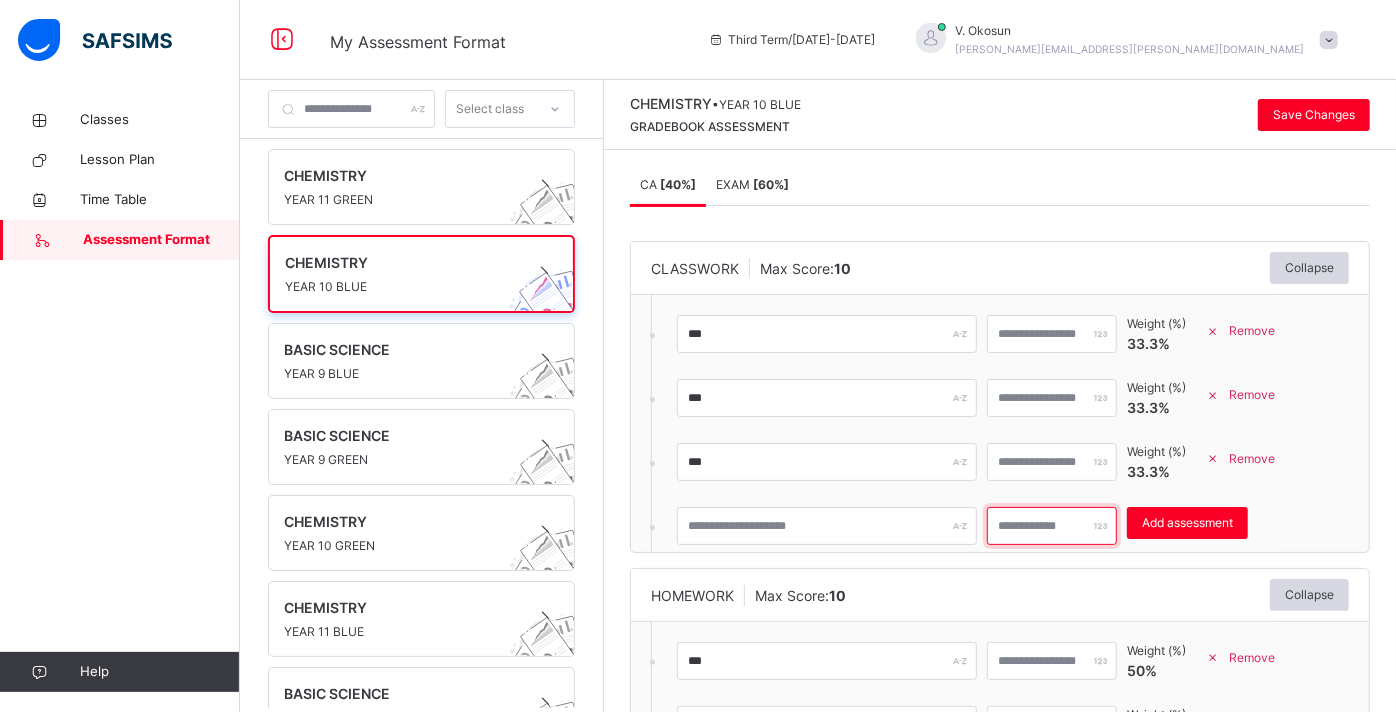 click on "*" at bounding box center (1052, 526) 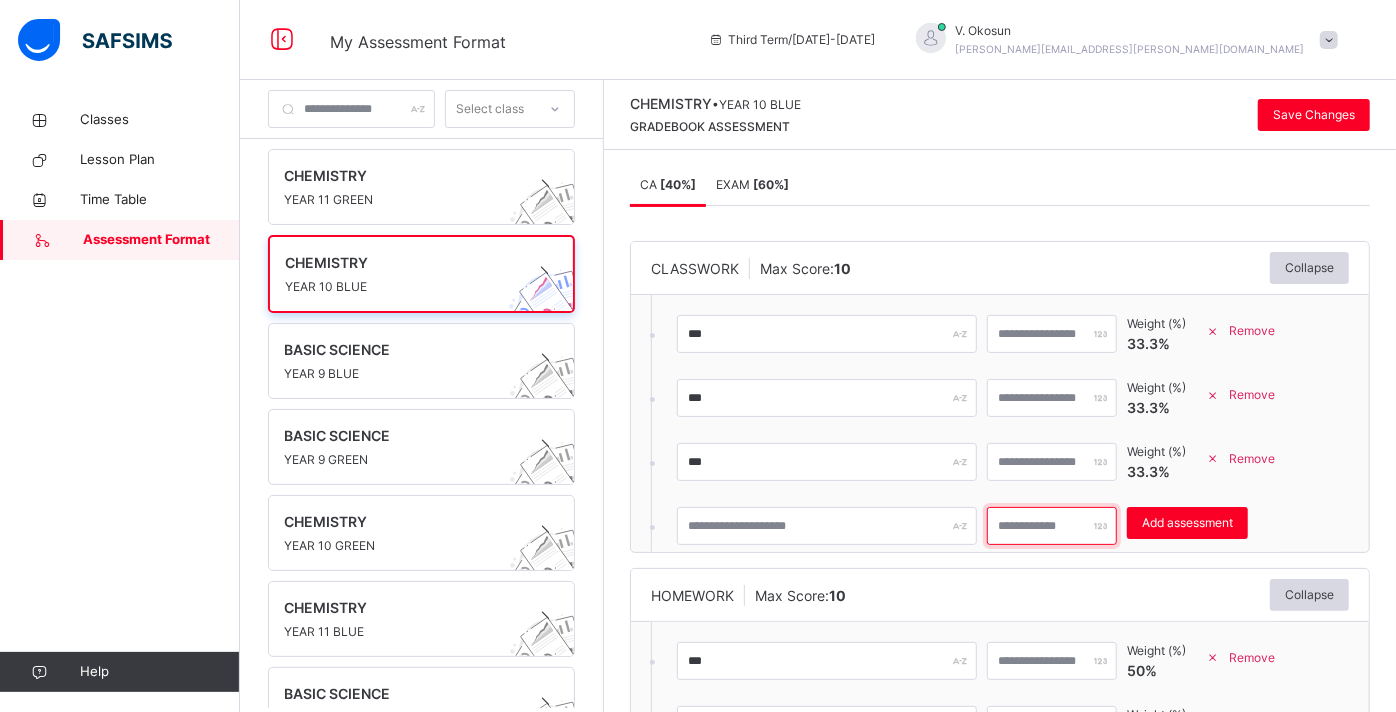 type on "*" 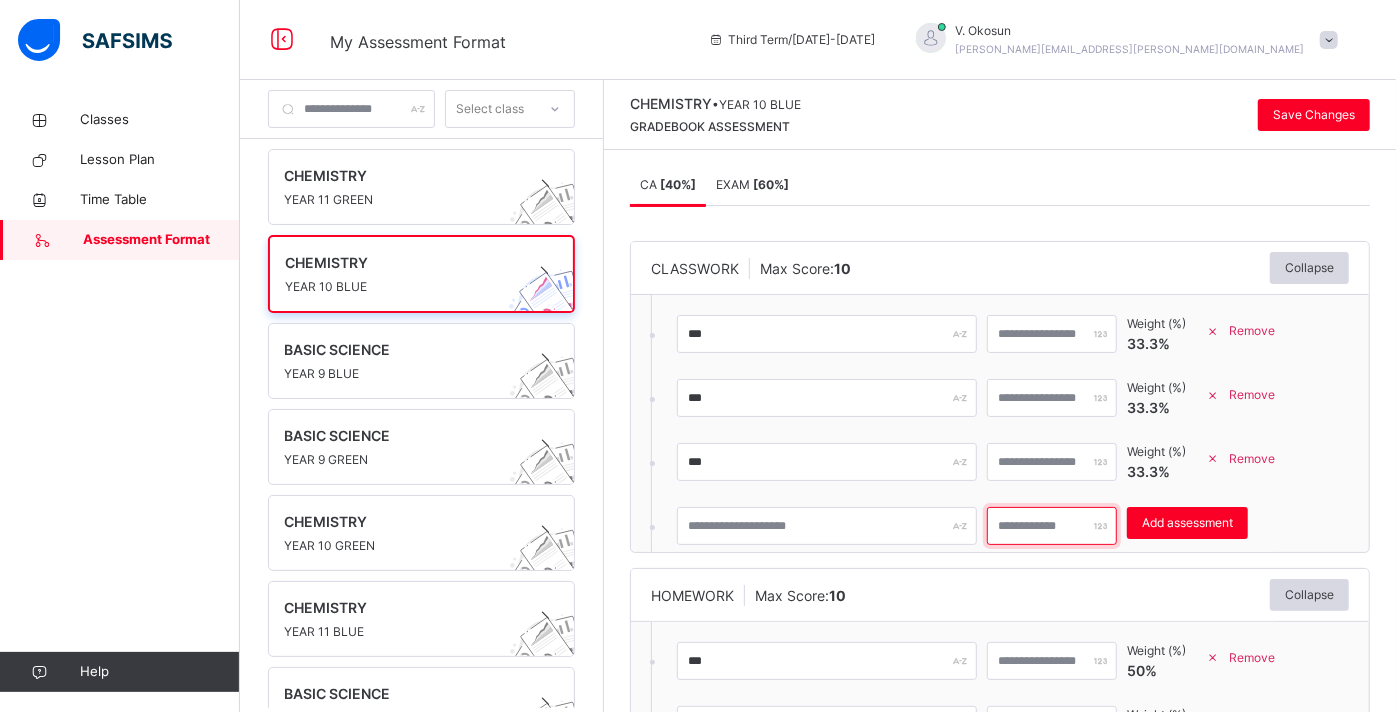 type 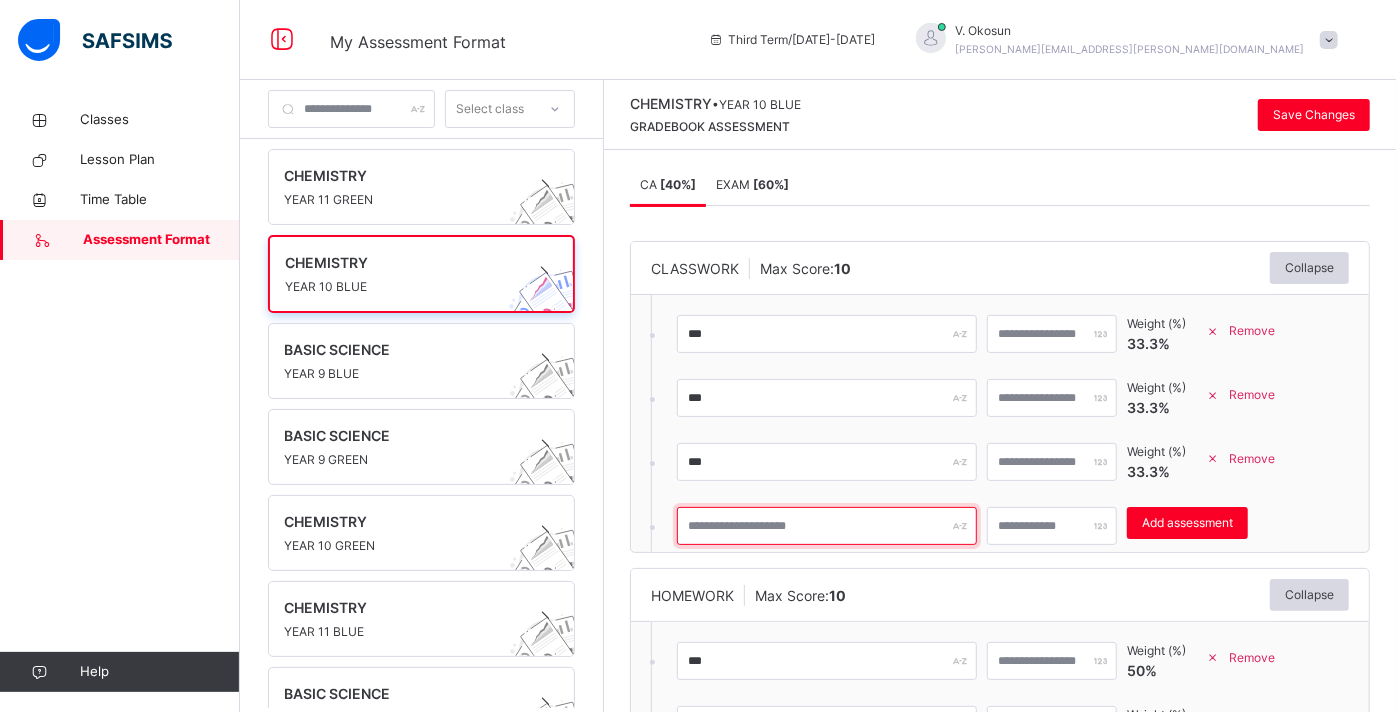 click at bounding box center (827, 526) 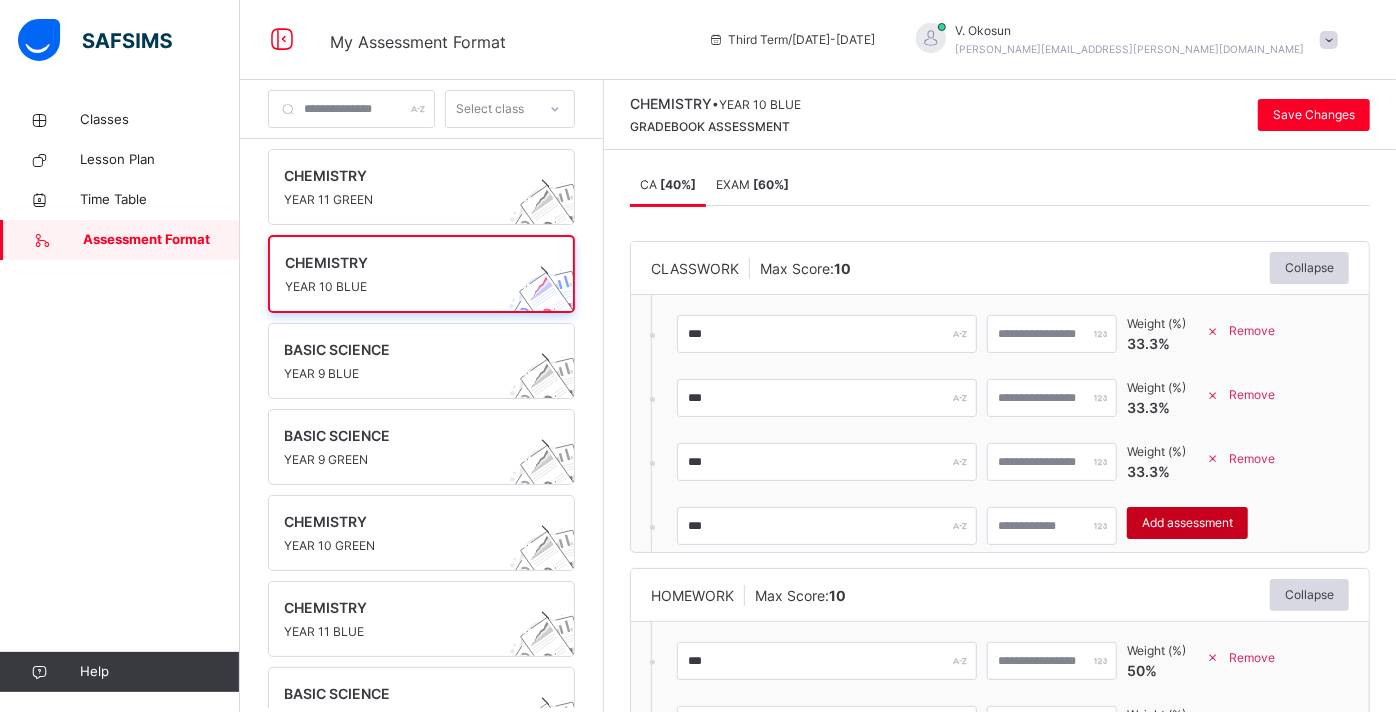 click on "Add assessment" at bounding box center (1187, 523) 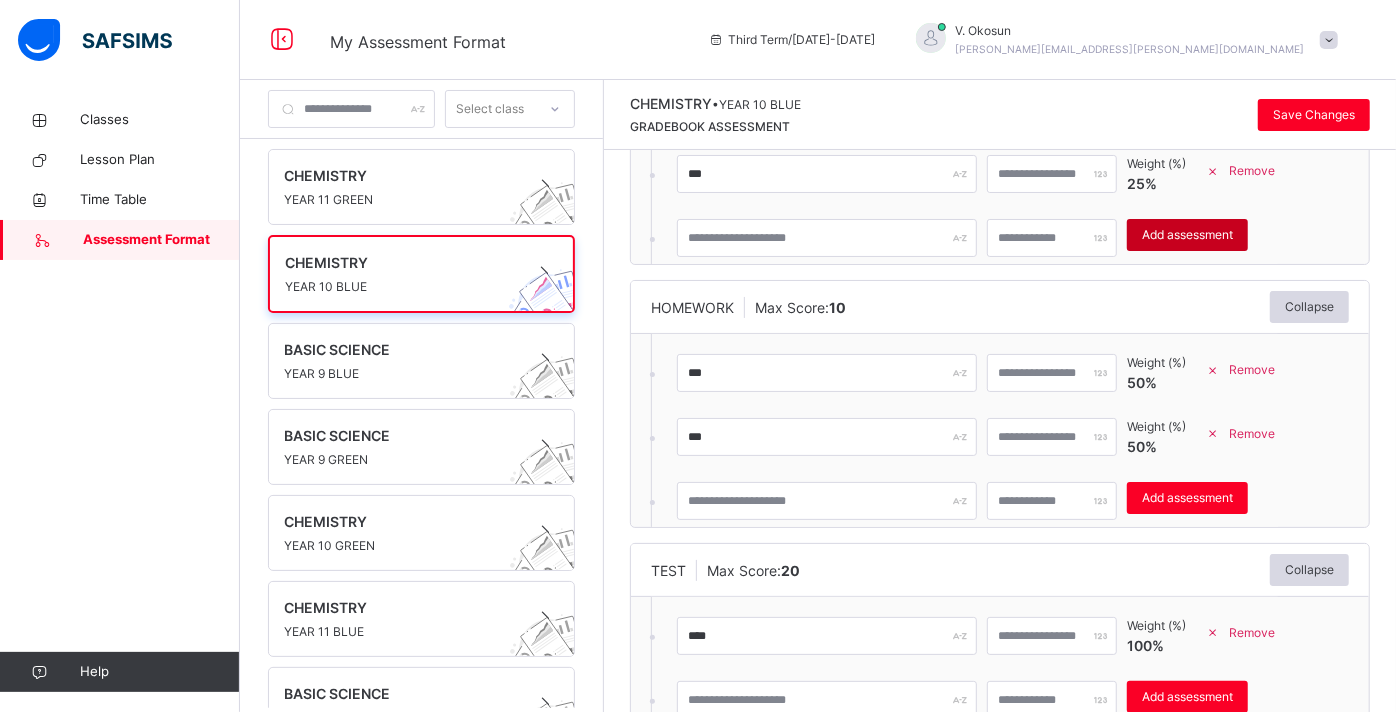scroll, scrollTop: 380, scrollLeft: 0, axis: vertical 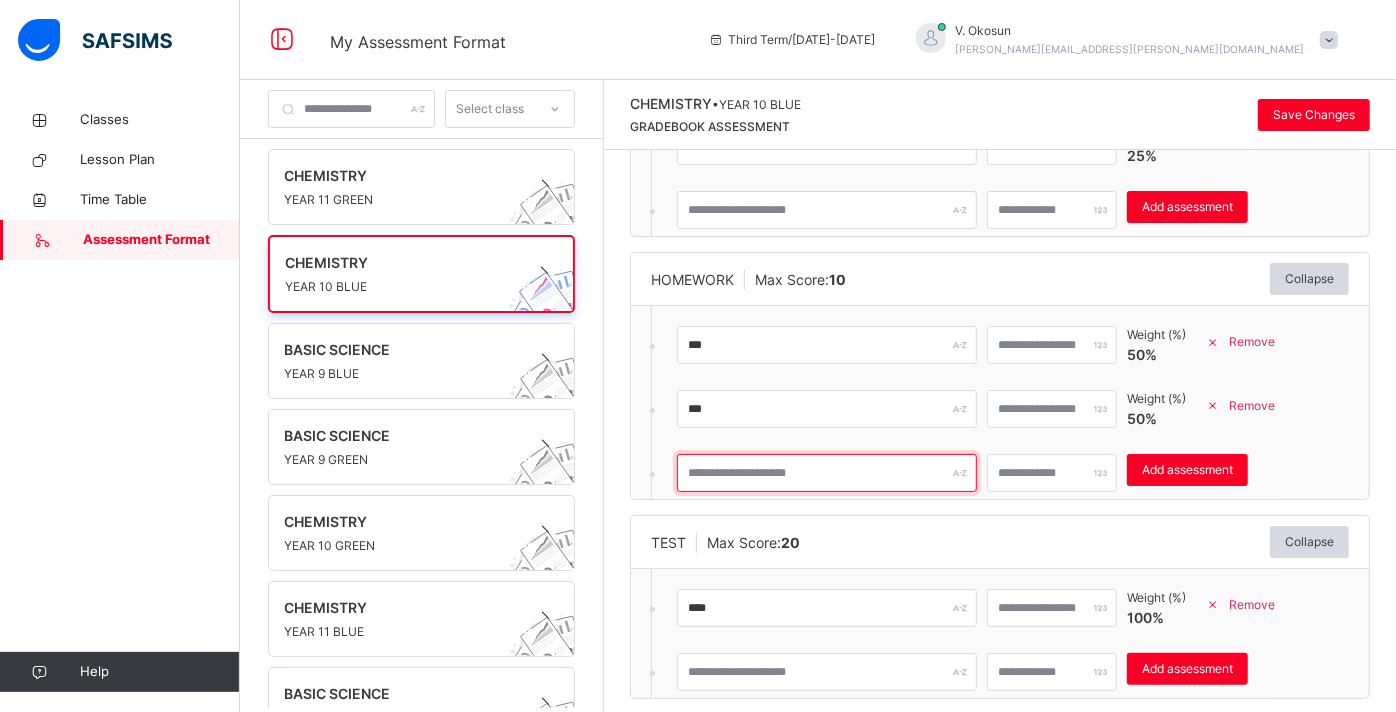 click at bounding box center [827, 473] 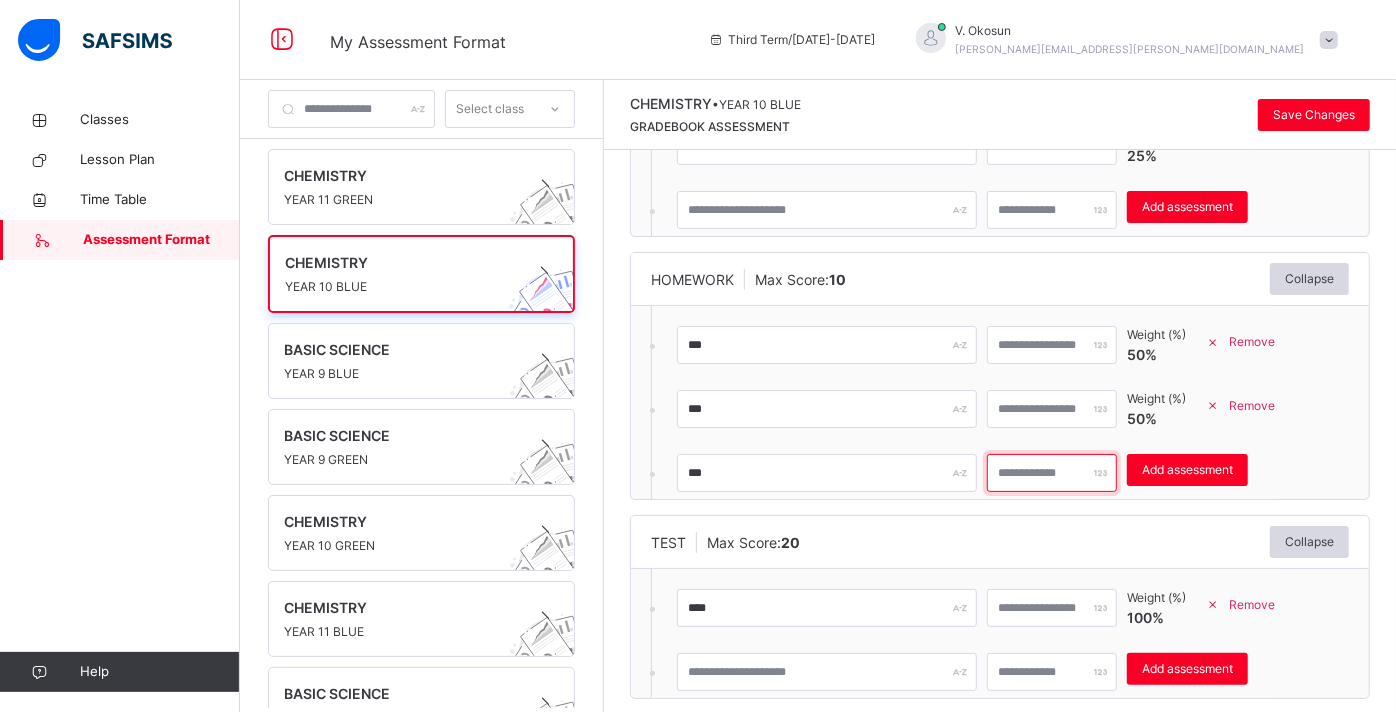 click at bounding box center [1052, 473] 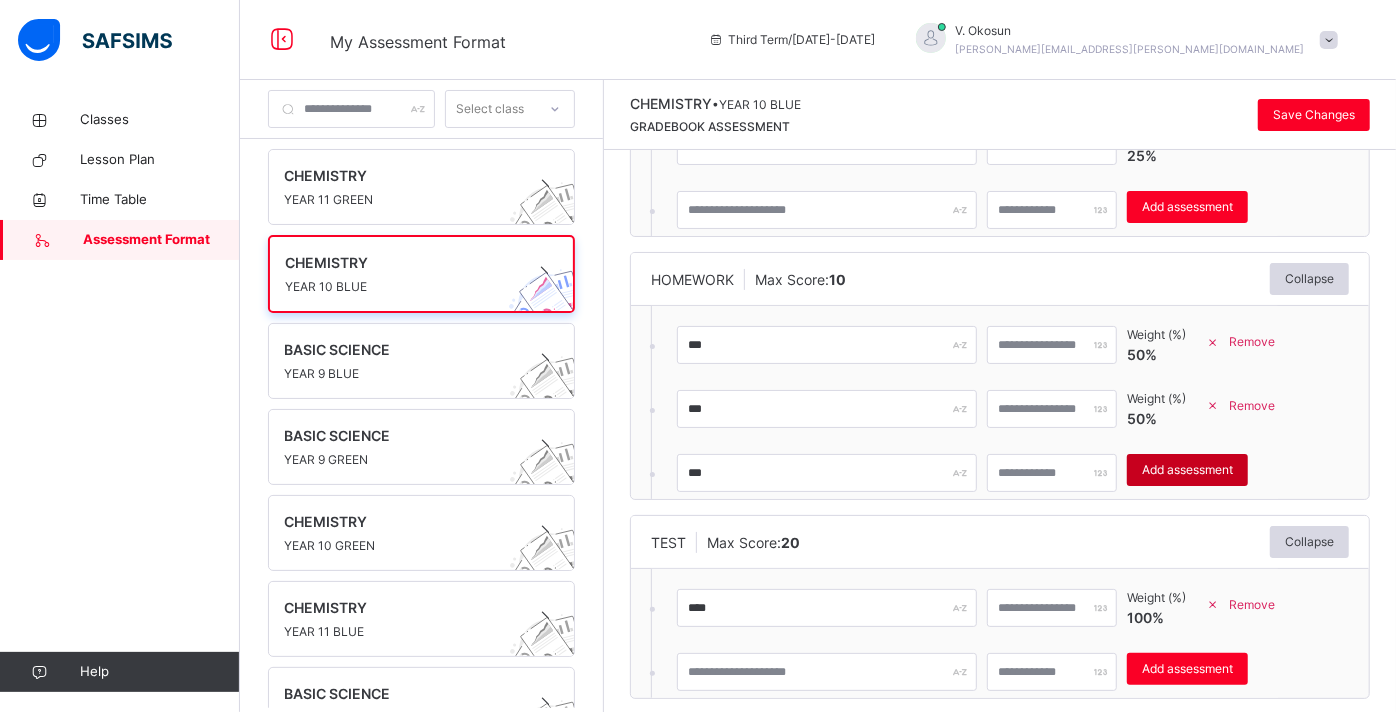click on "Add assessment" at bounding box center [1187, 470] 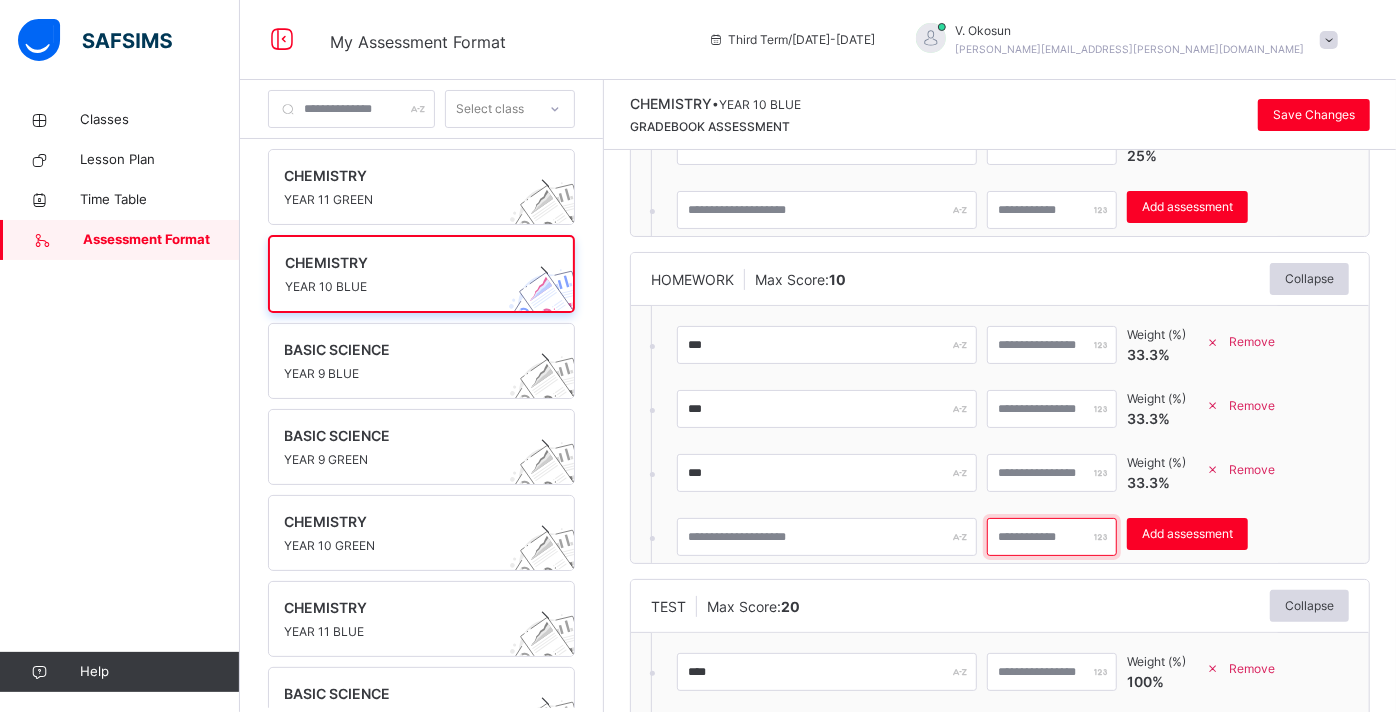 click on "*" at bounding box center [1052, 537] 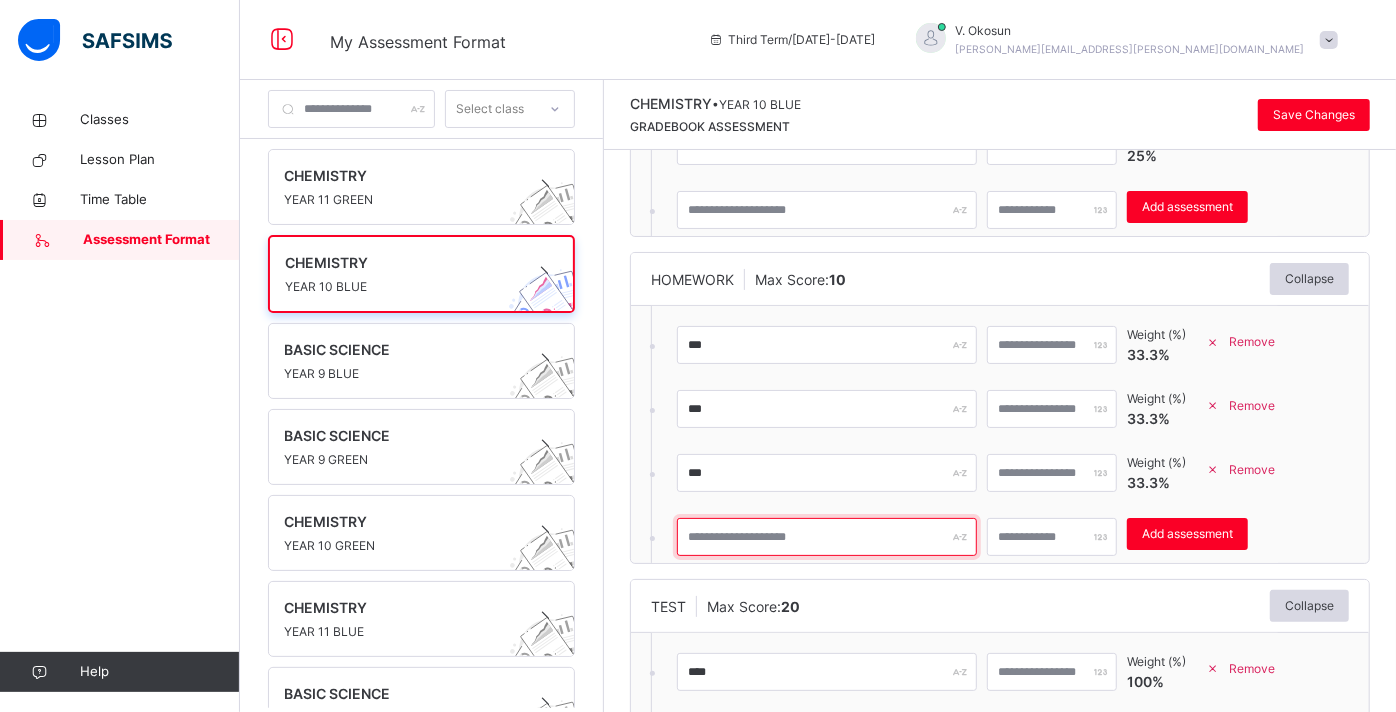 click at bounding box center (827, 537) 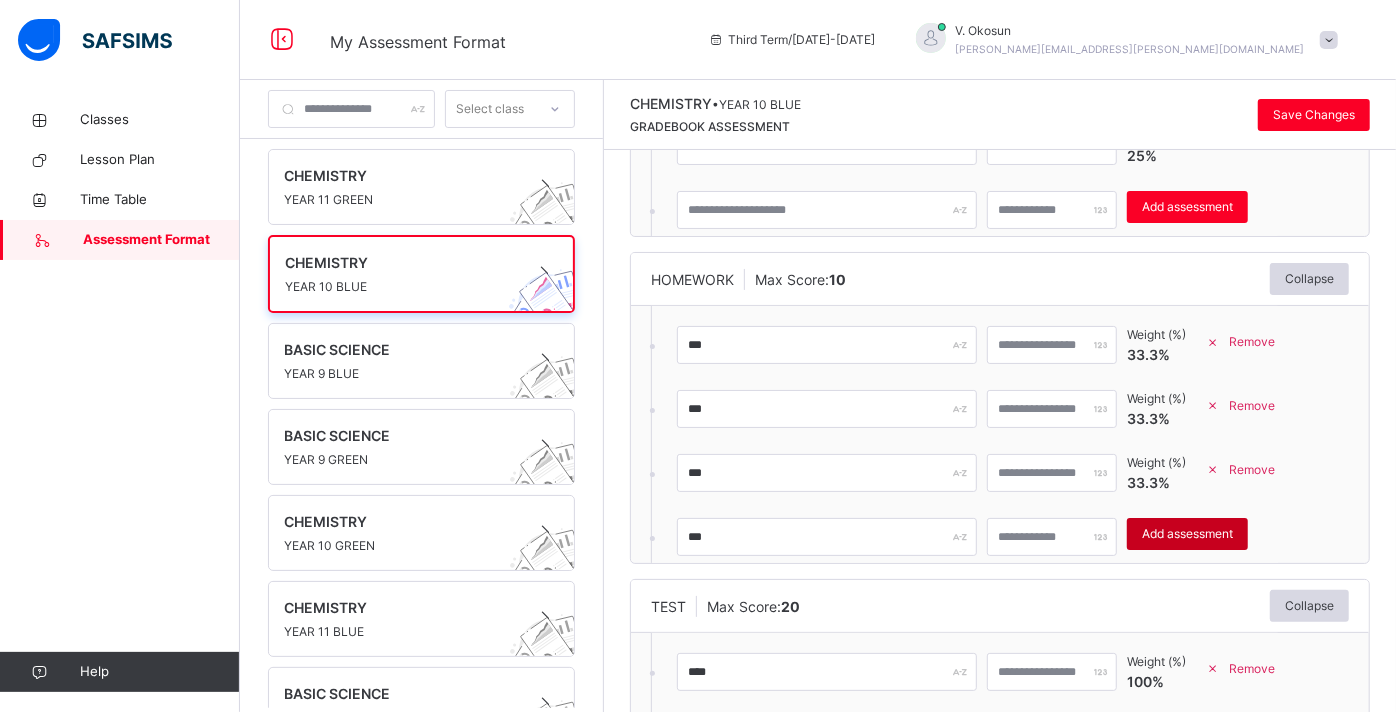 click on "Add assessment" at bounding box center (1187, 534) 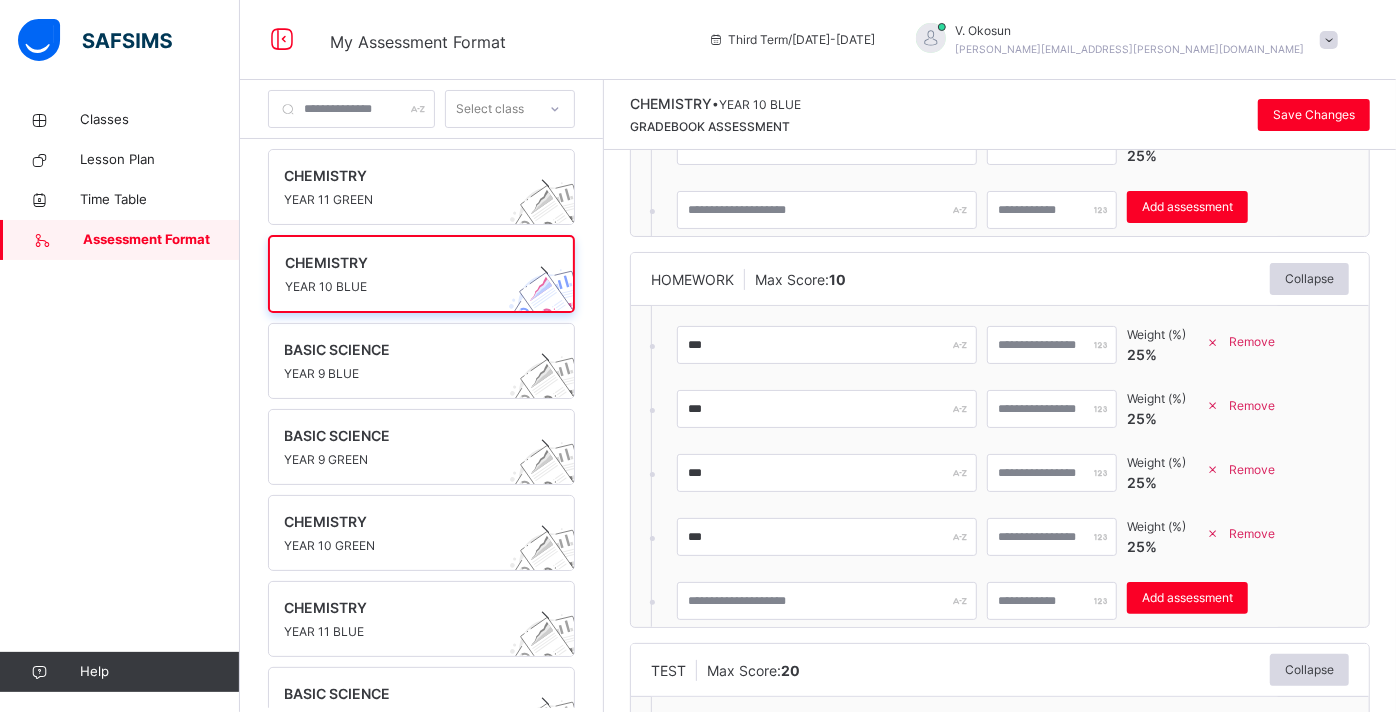 scroll, scrollTop: 534, scrollLeft: 0, axis: vertical 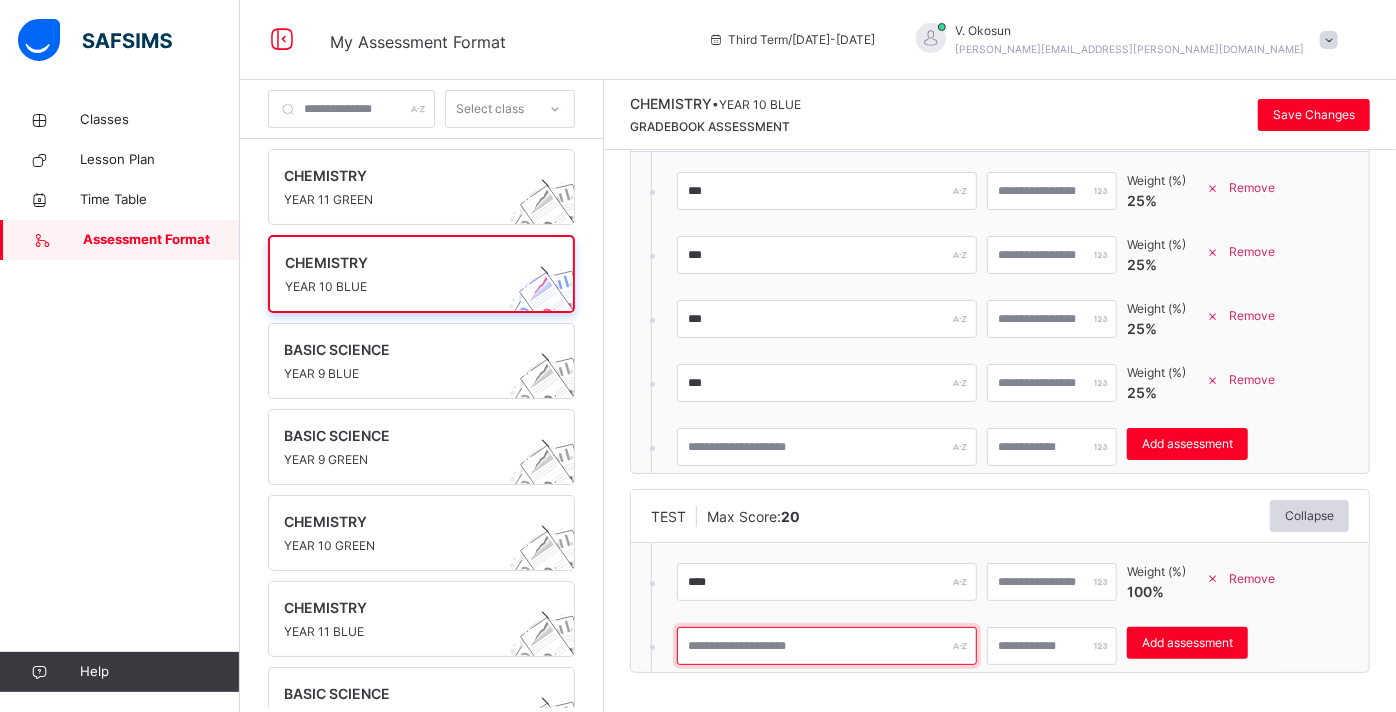 click at bounding box center (827, 646) 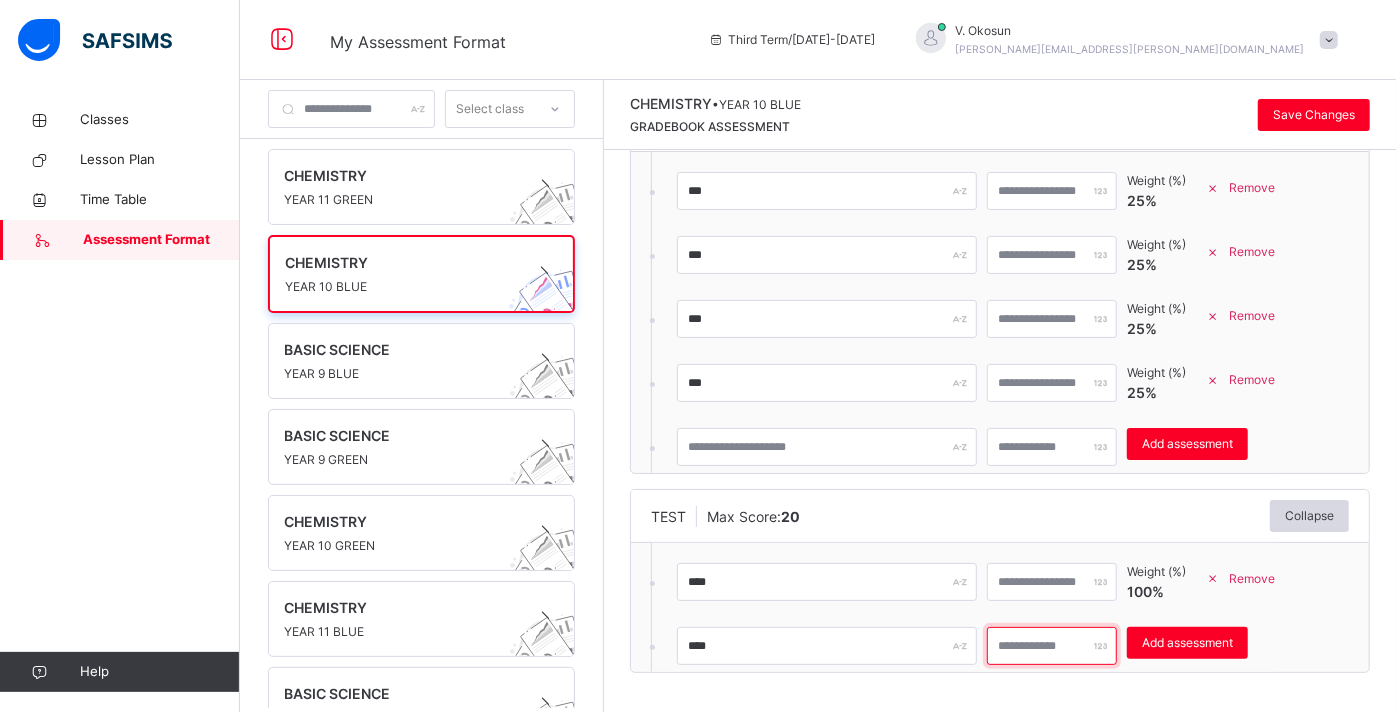 click at bounding box center [1052, 646] 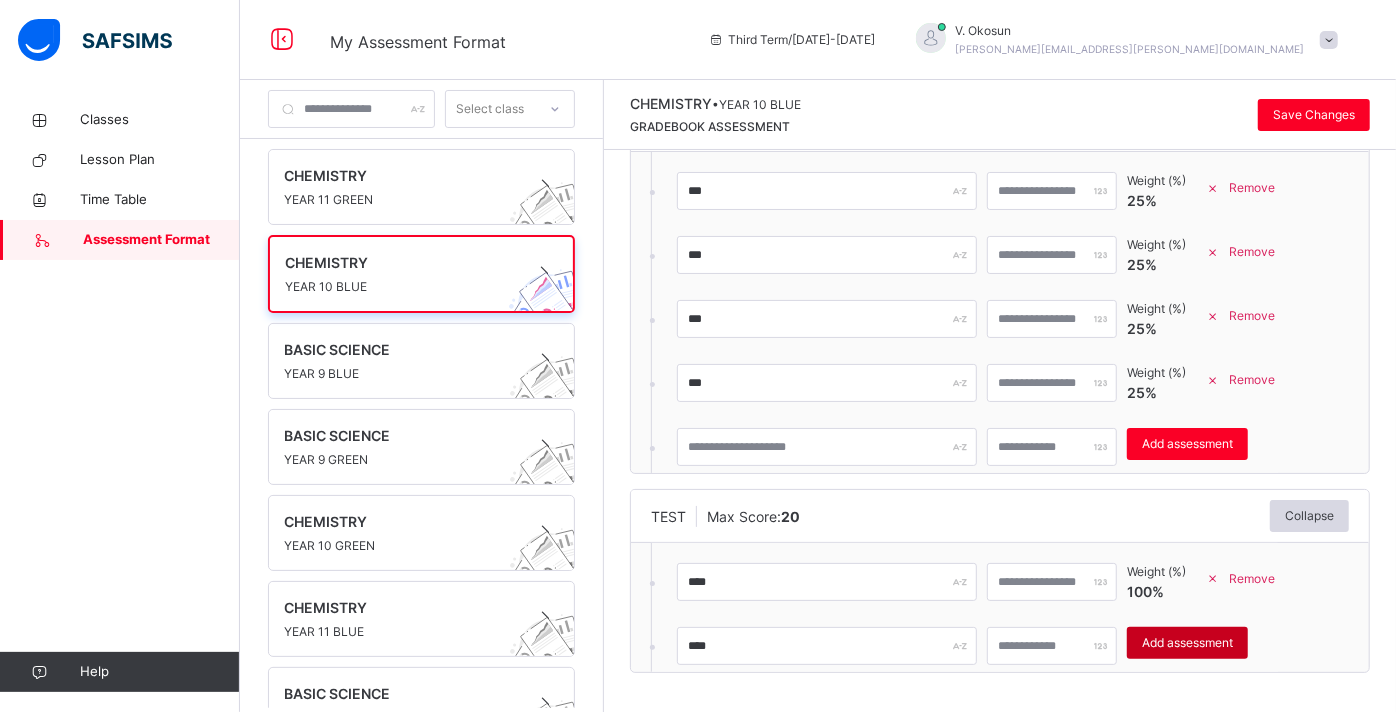 click on "Add assessment" at bounding box center (1187, 643) 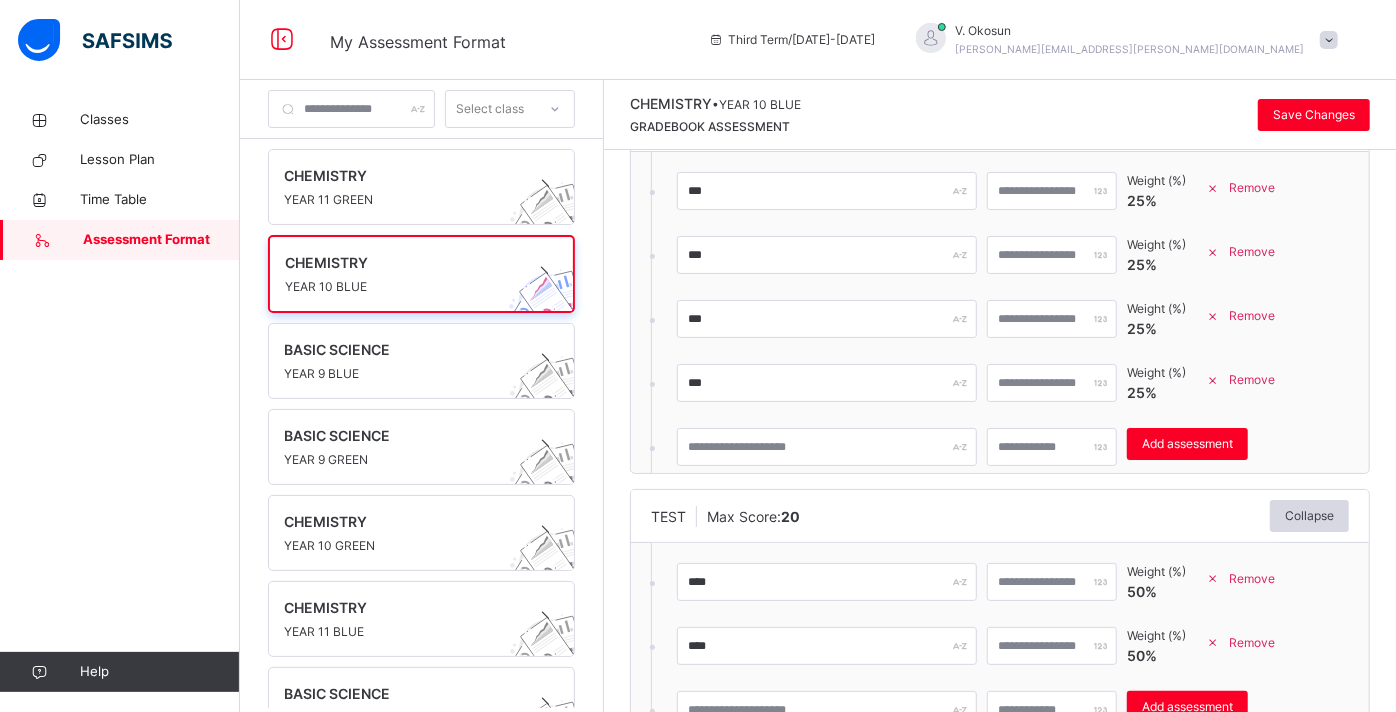 scroll, scrollTop: 0, scrollLeft: 0, axis: both 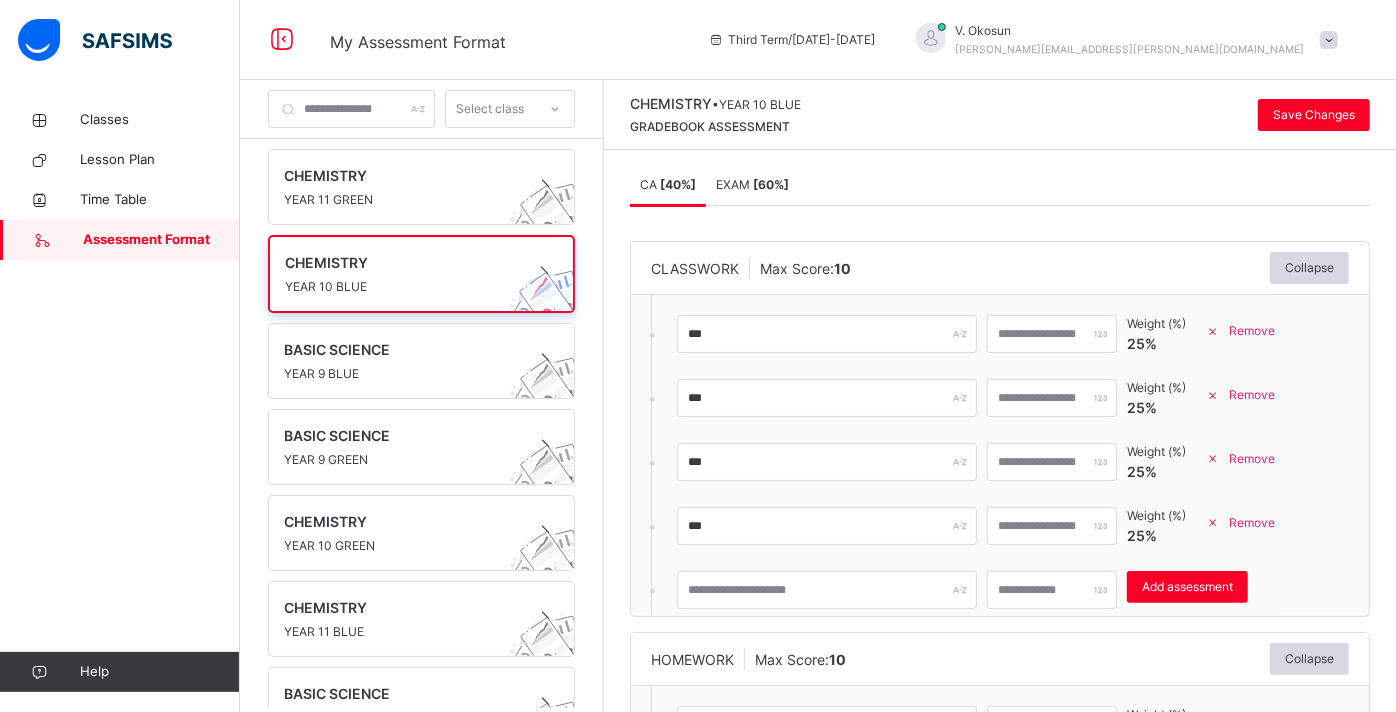 click on "EXAM   [ 60 %]" at bounding box center [752, 184] 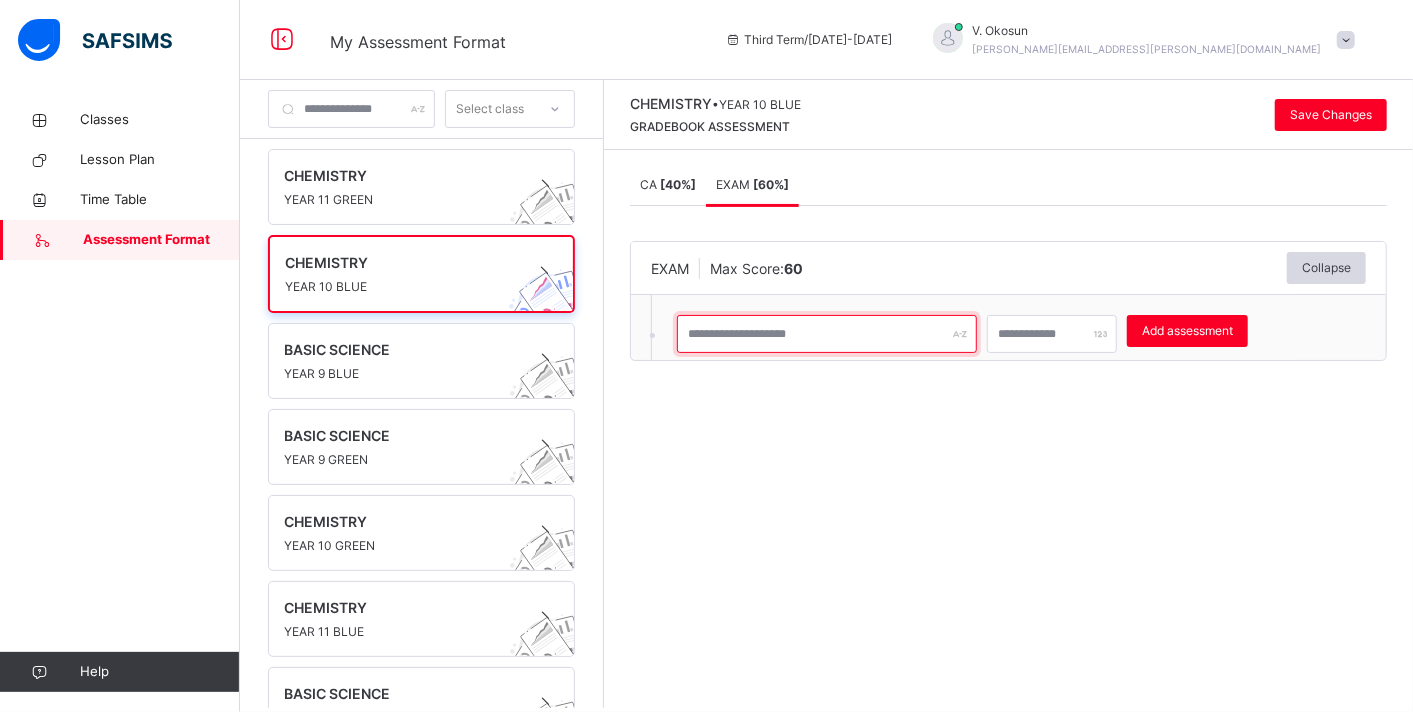 click at bounding box center (827, 334) 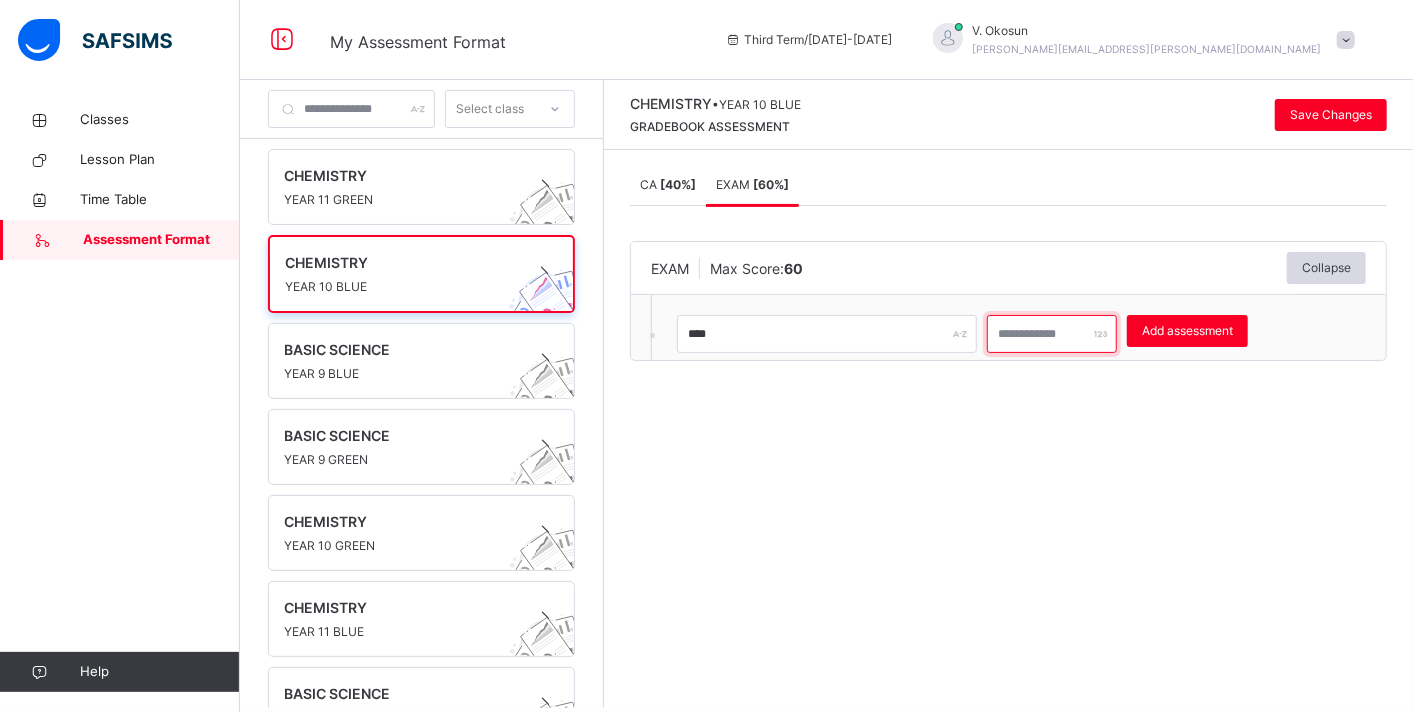 click at bounding box center (1052, 334) 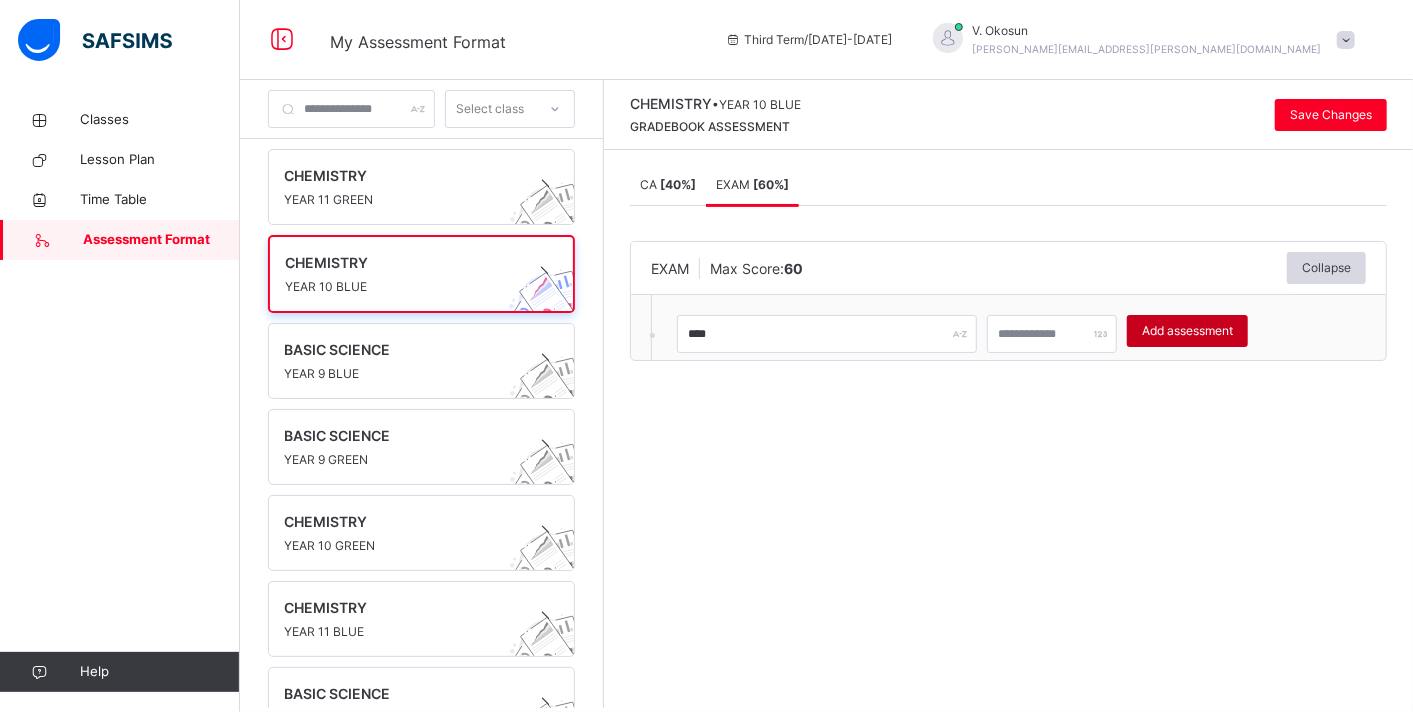 click on "Add assessment" at bounding box center (1187, 331) 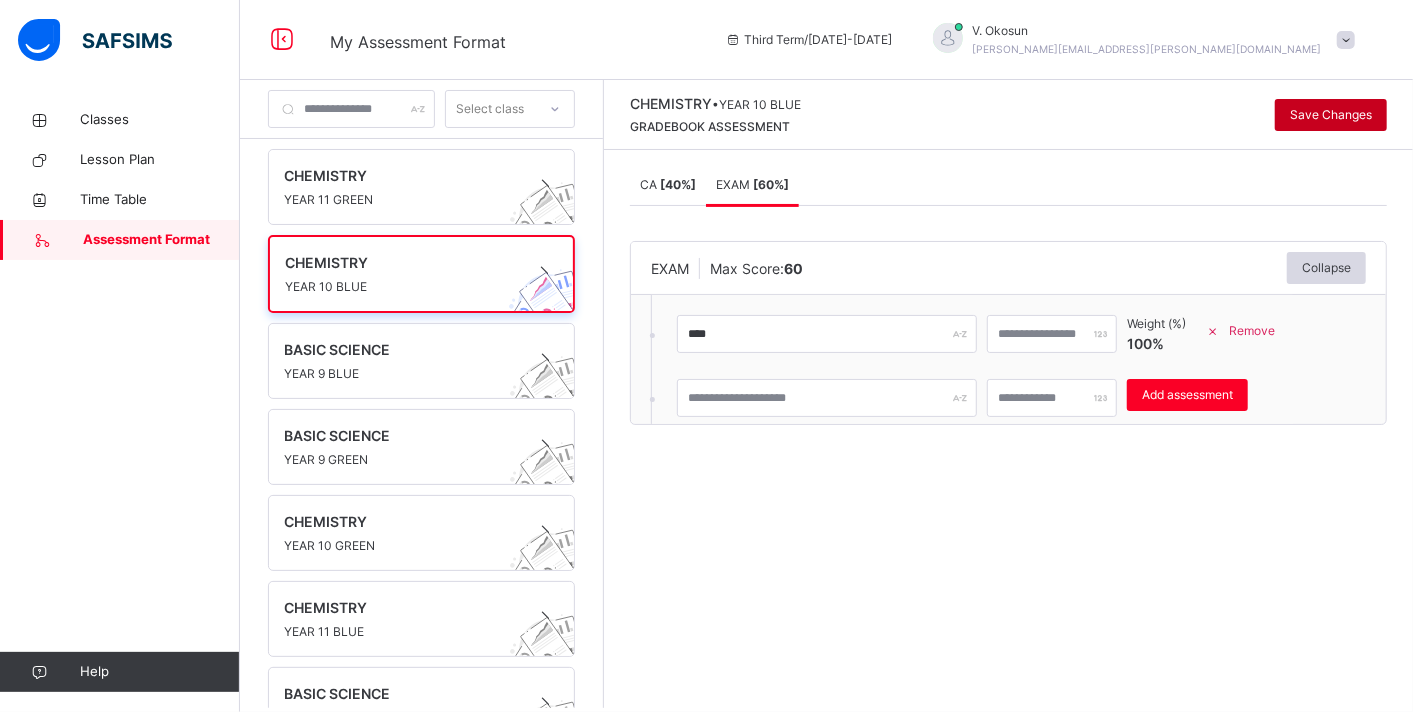 click on "Save Changes" at bounding box center [1331, 115] 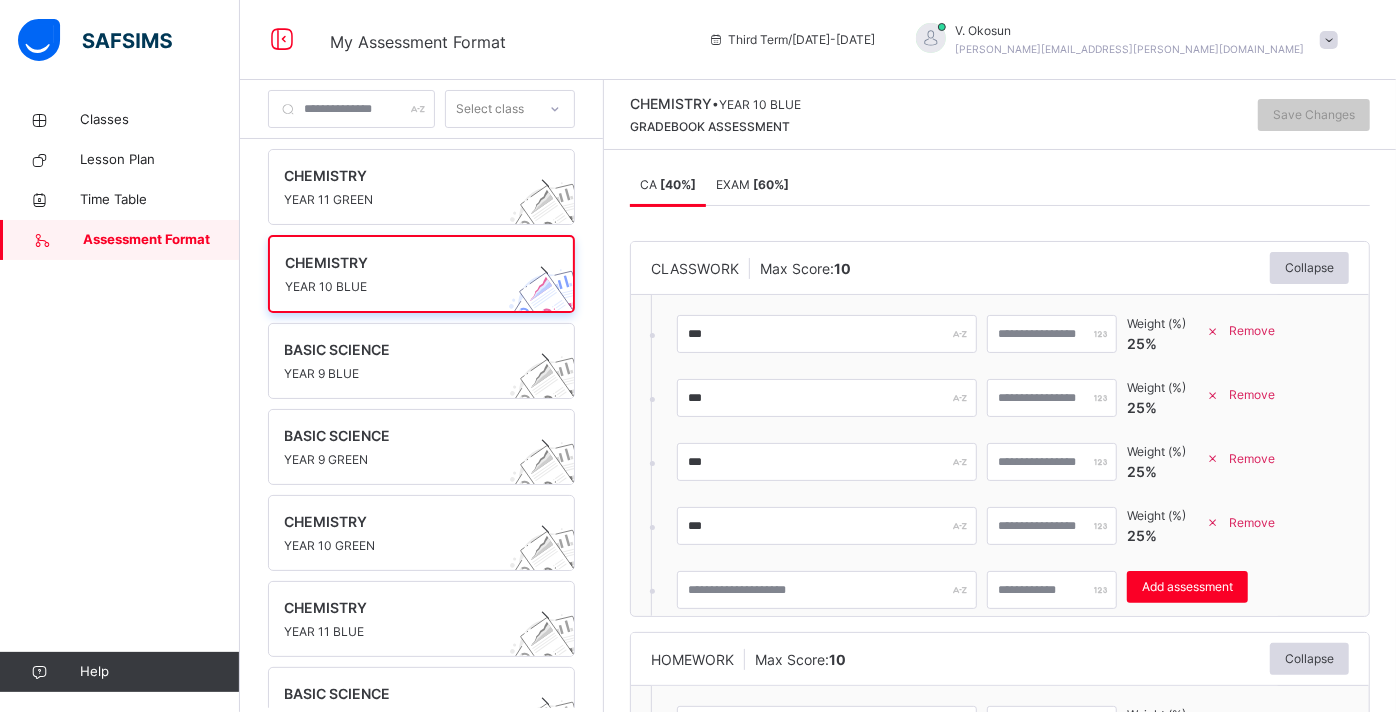 scroll, scrollTop: 49, scrollLeft: 0, axis: vertical 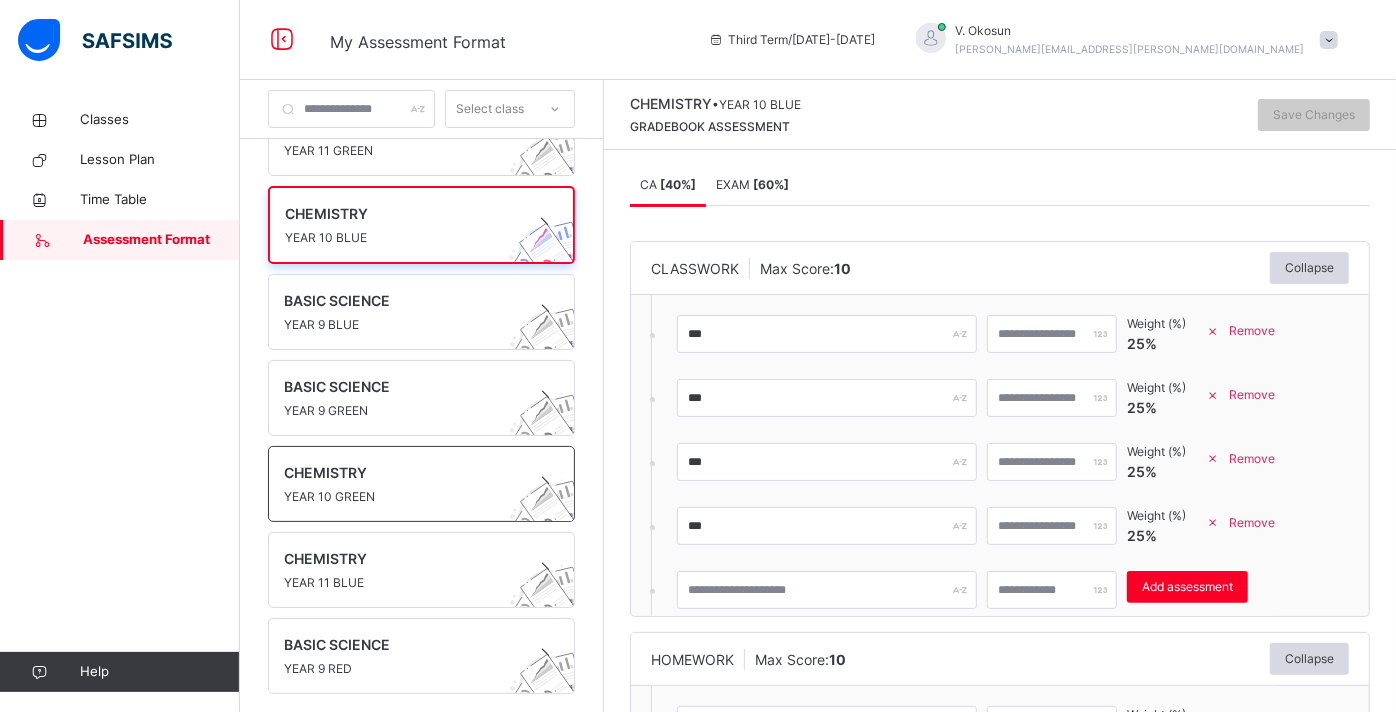 click at bounding box center (402, 485) 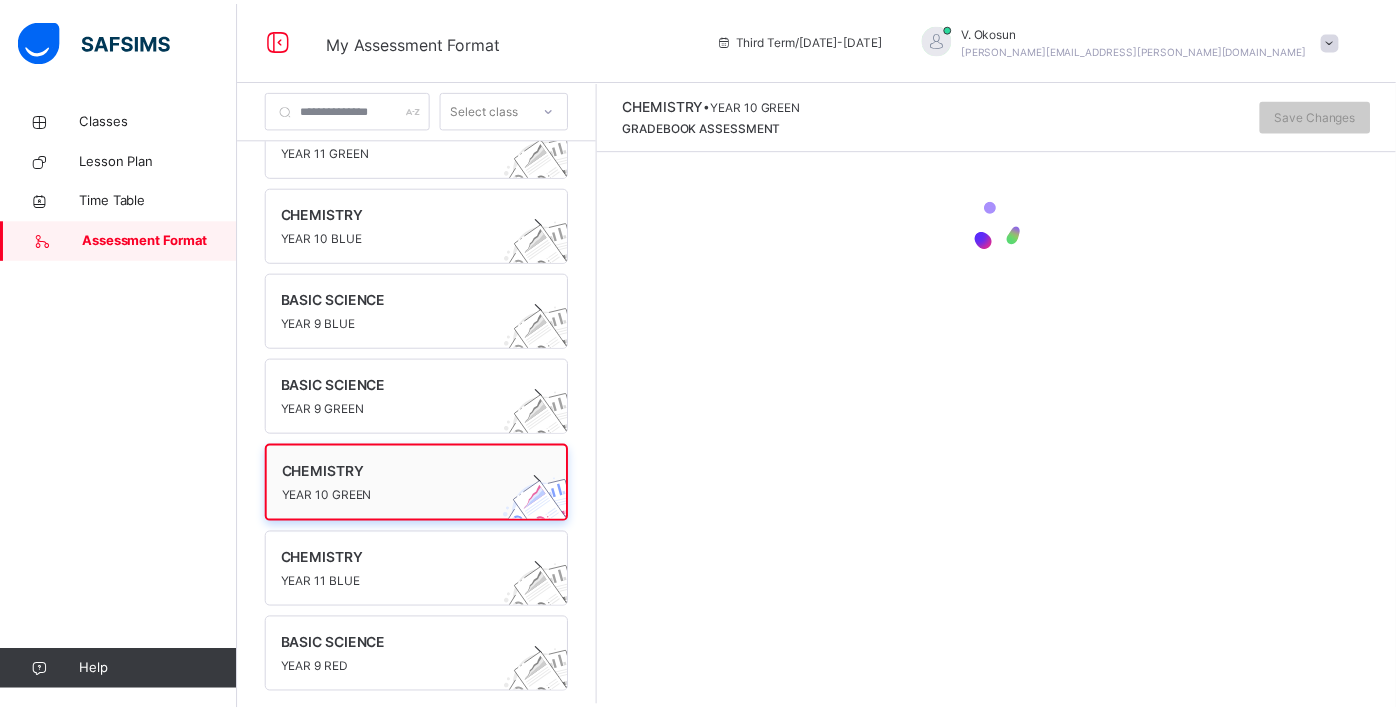 scroll, scrollTop: 49, scrollLeft: 0, axis: vertical 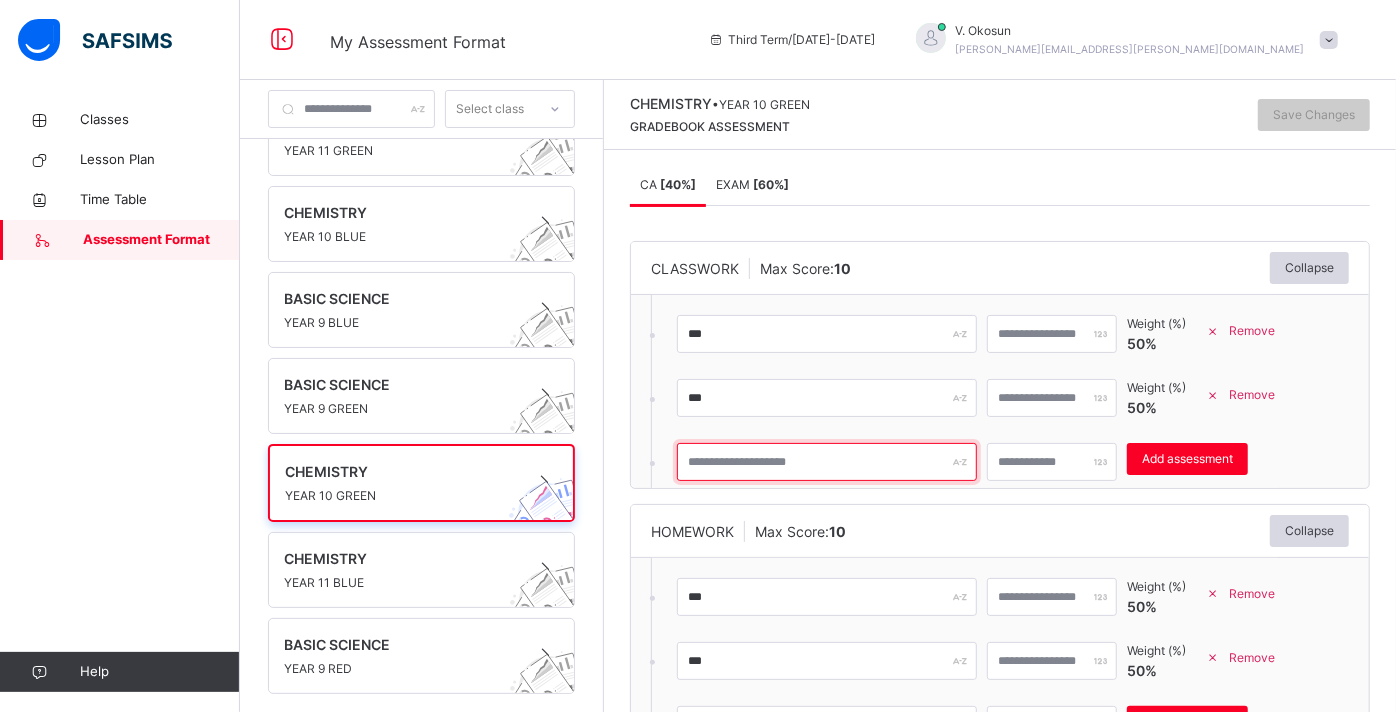 click at bounding box center (827, 462) 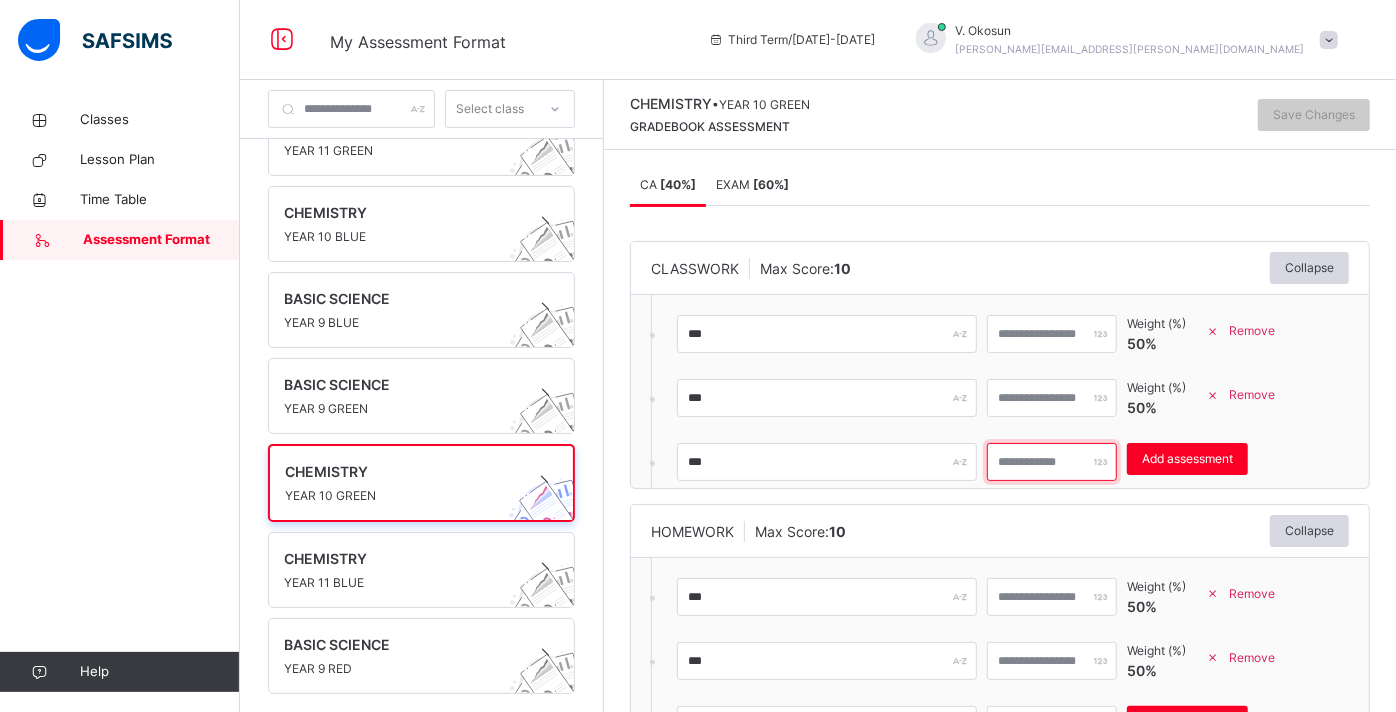 click at bounding box center (1052, 462) 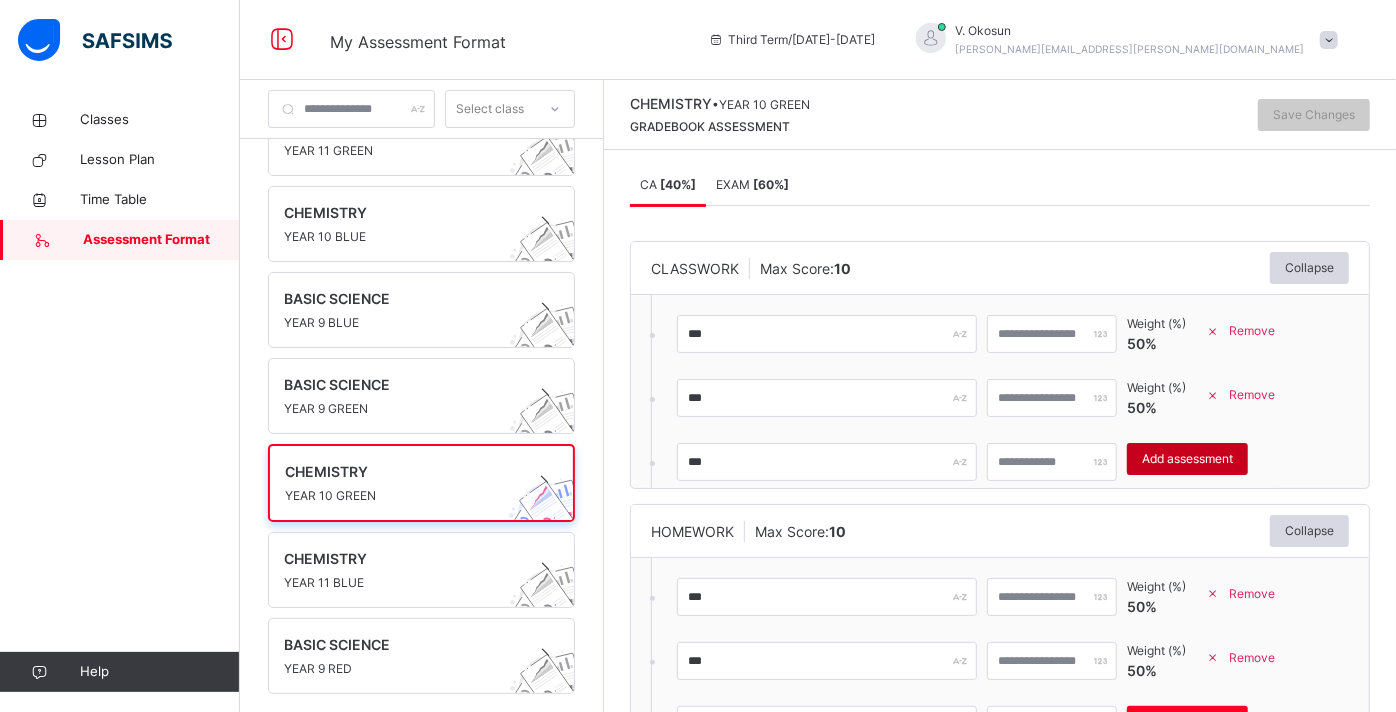 click on "Add assessment" at bounding box center (1187, 459) 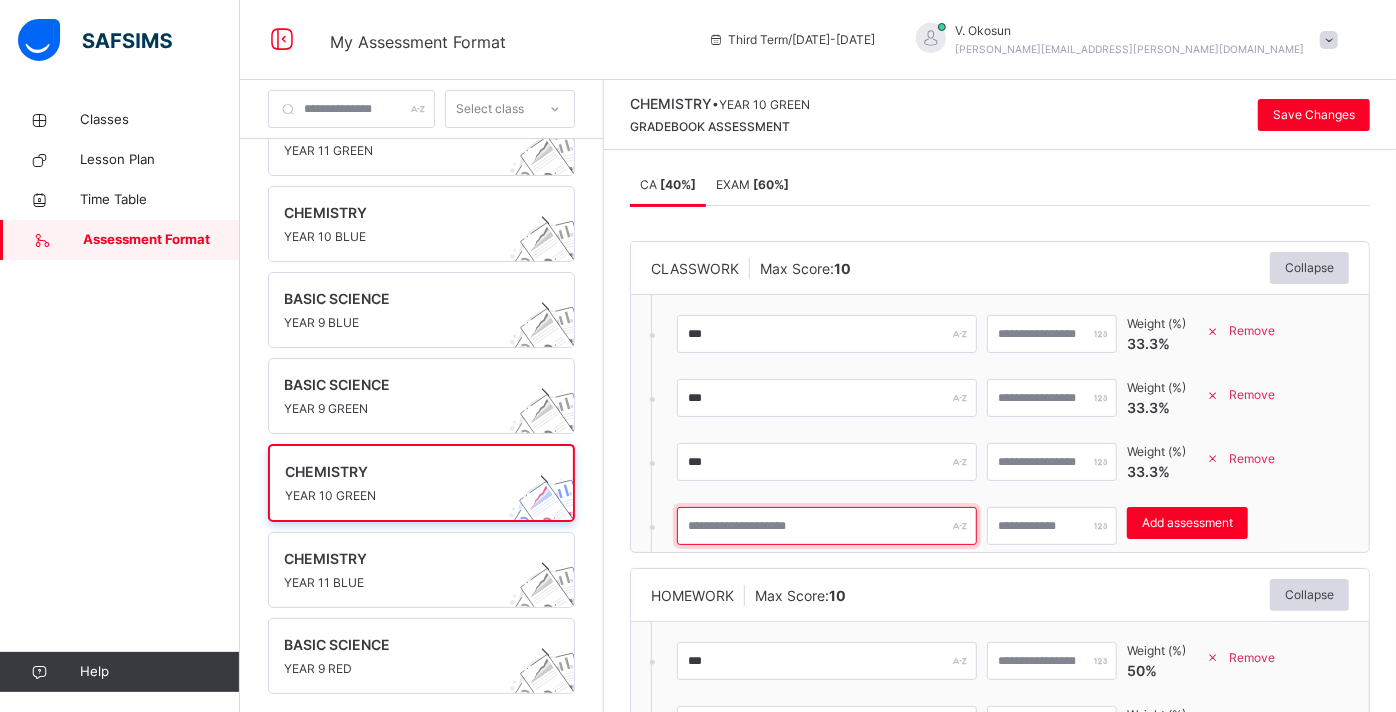 click at bounding box center (827, 526) 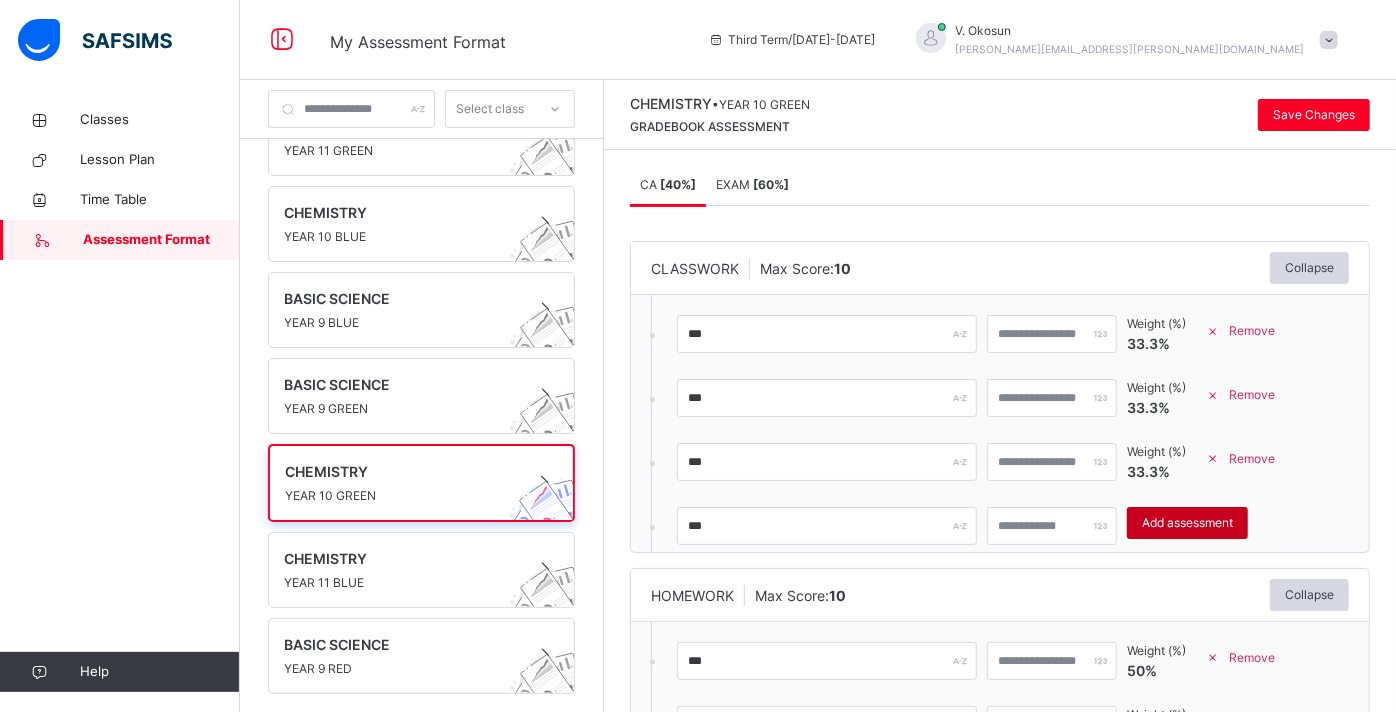 click on "Add assessment" at bounding box center [1187, 523] 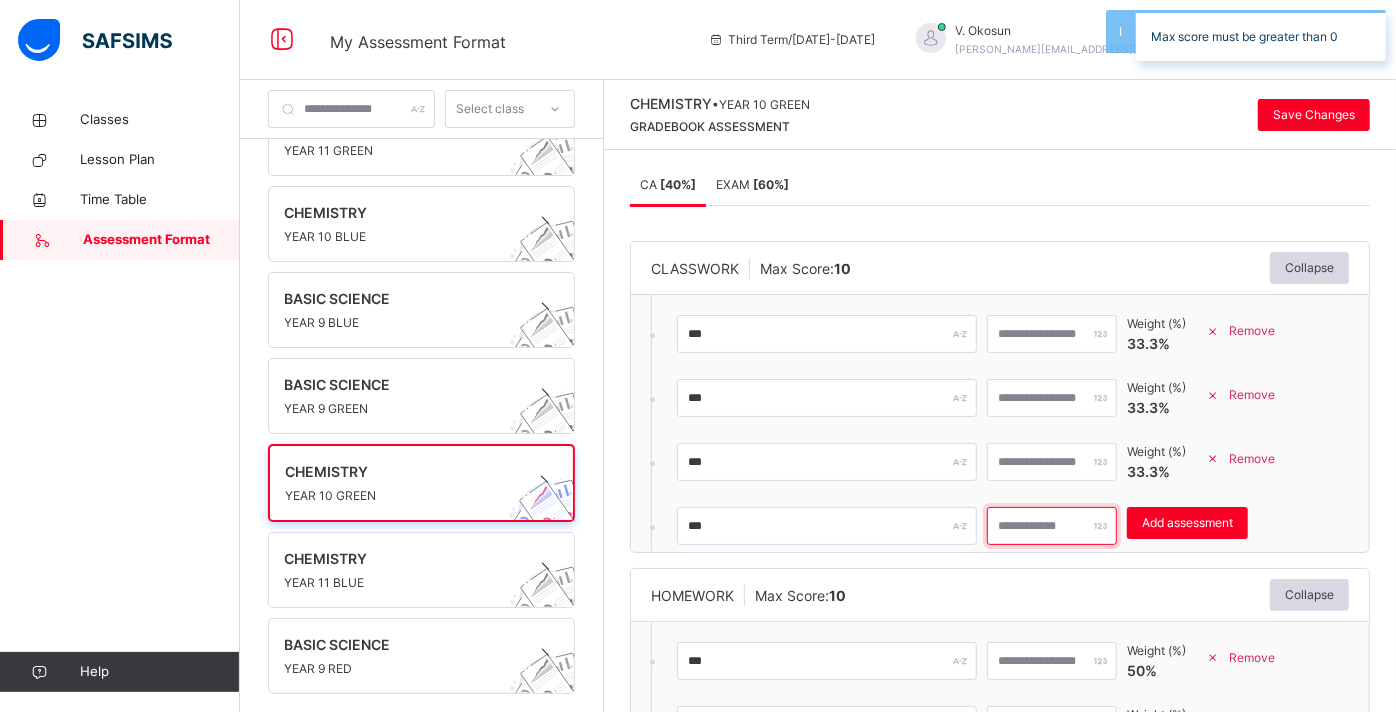 click on "*" at bounding box center [1052, 526] 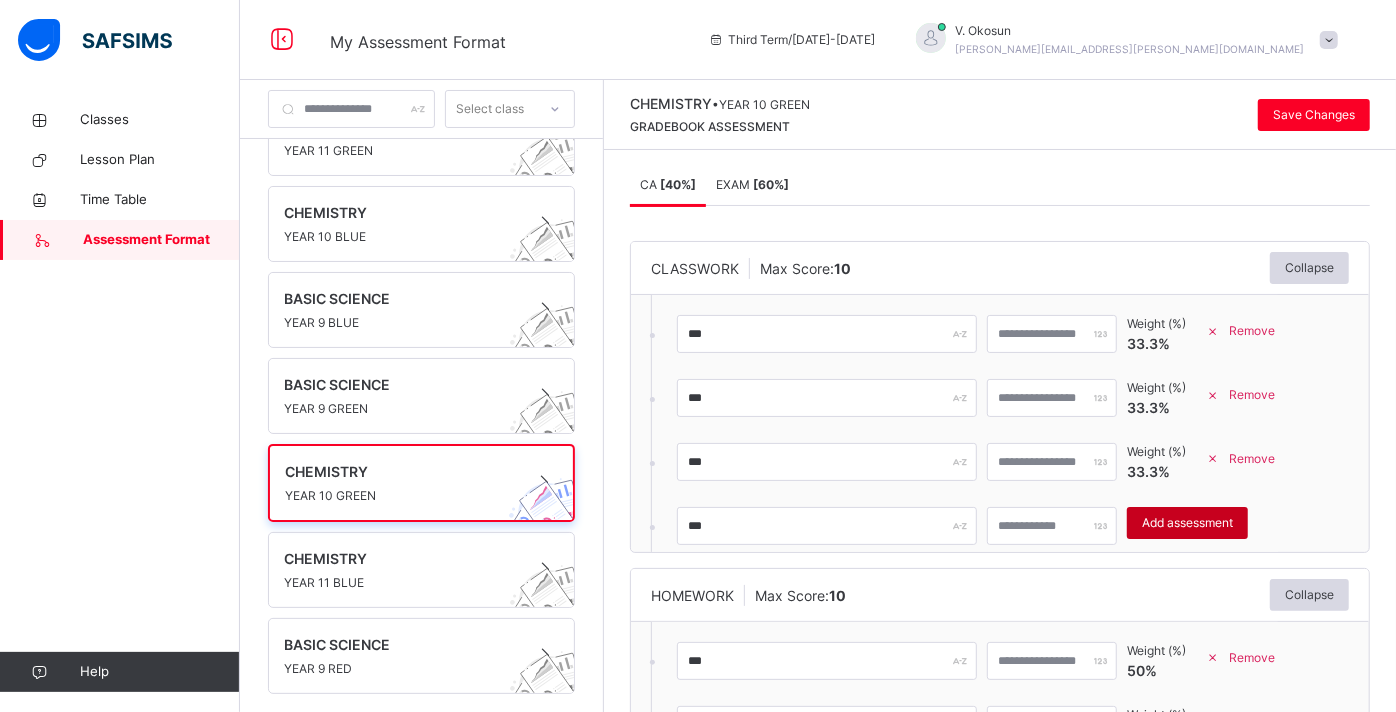 click on "Add assessment" at bounding box center [1187, 523] 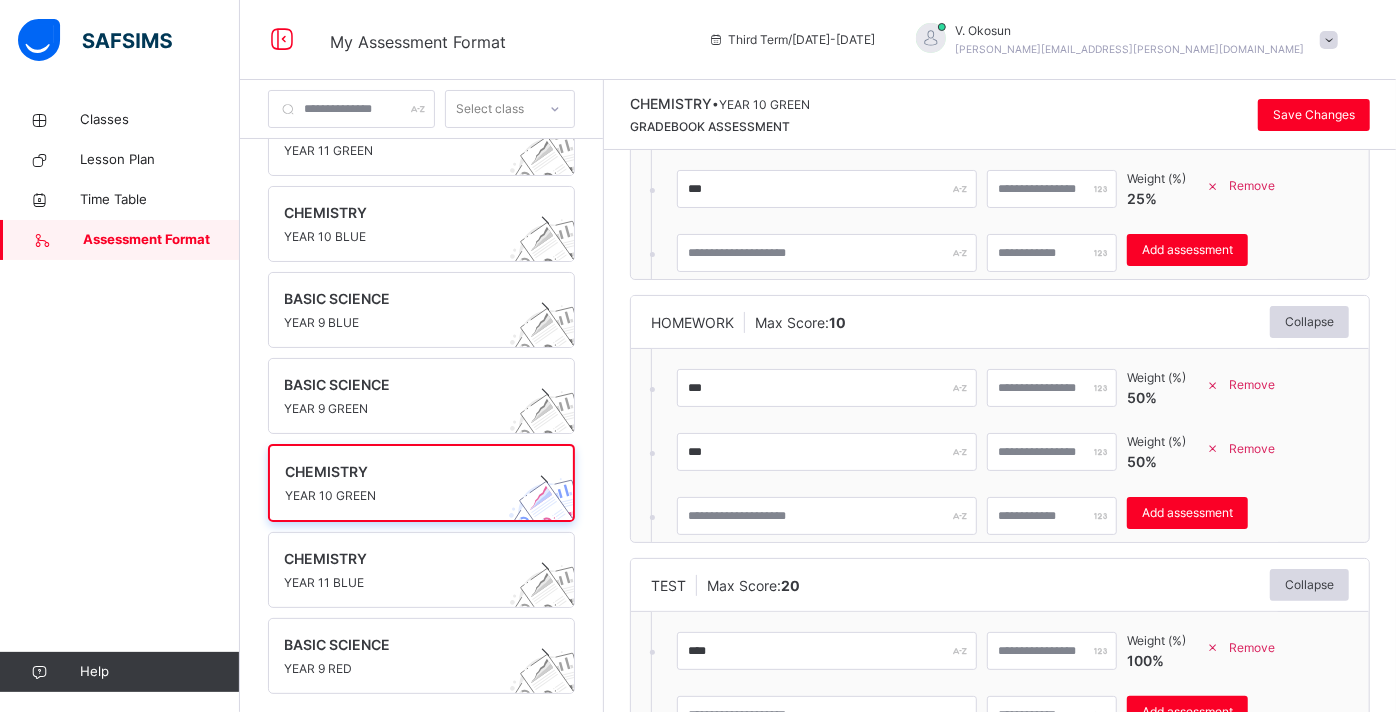 scroll, scrollTop: 337, scrollLeft: 0, axis: vertical 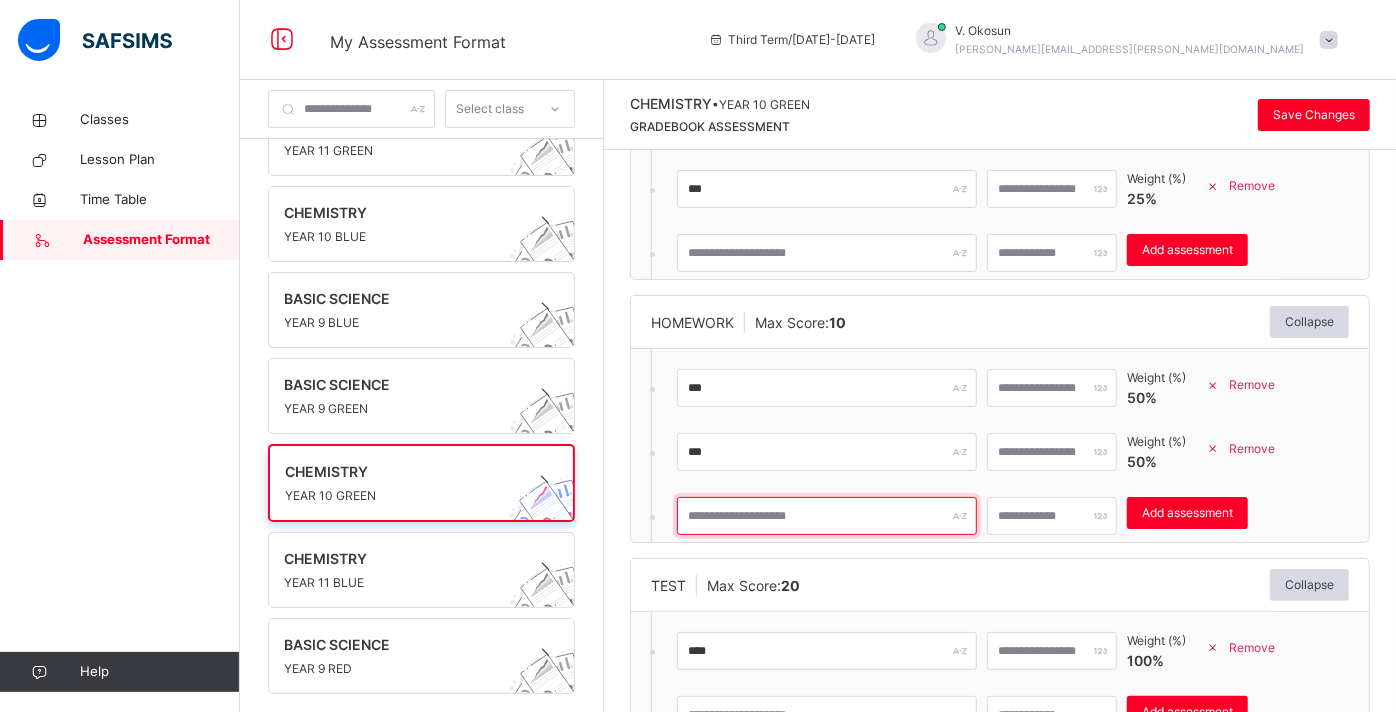 click at bounding box center [827, 516] 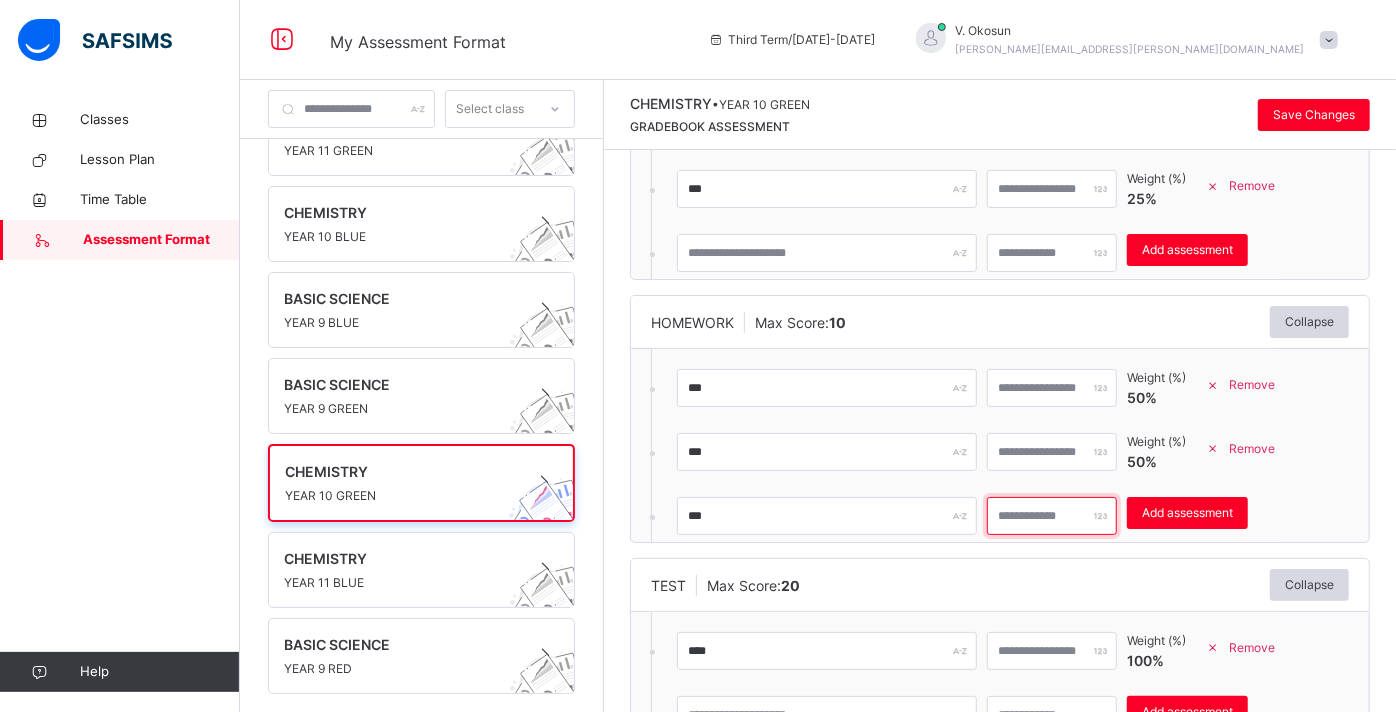 click at bounding box center [1052, 516] 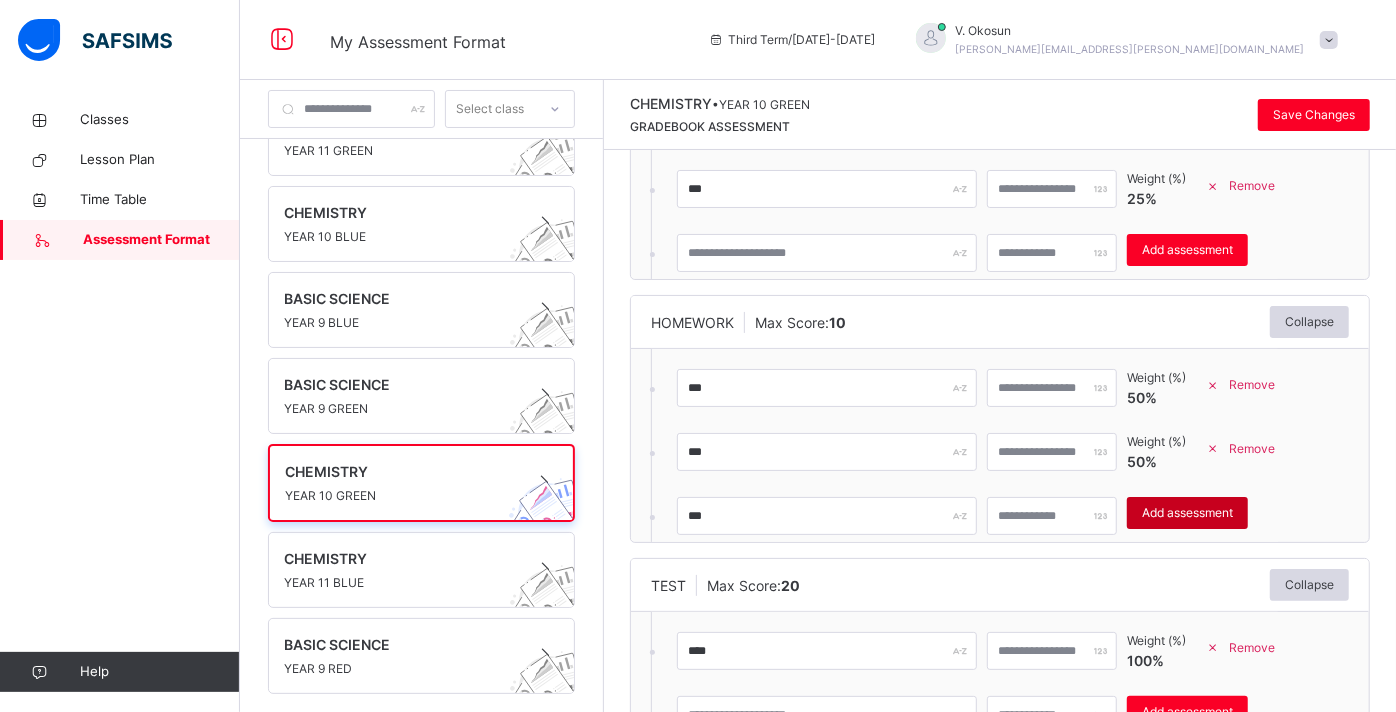 click on "Add assessment" at bounding box center [1187, 513] 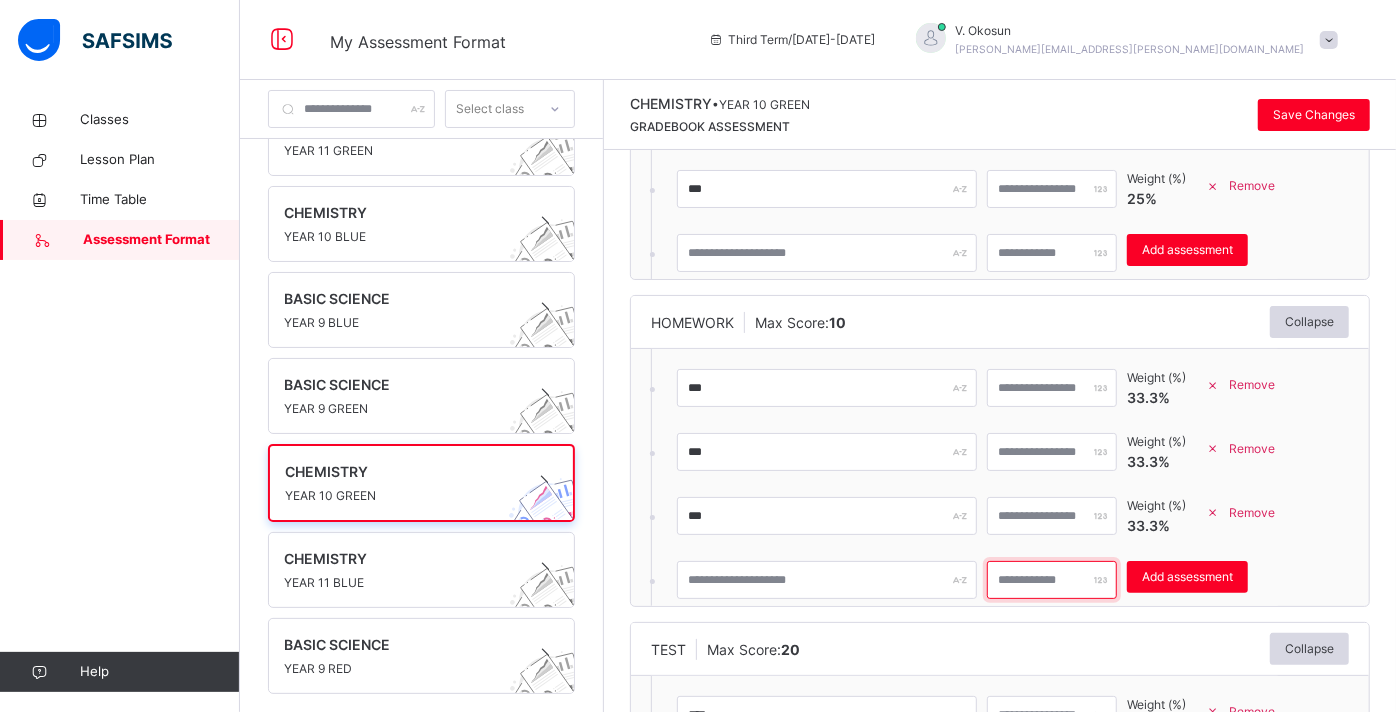 click on "*" at bounding box center (1052, 580) 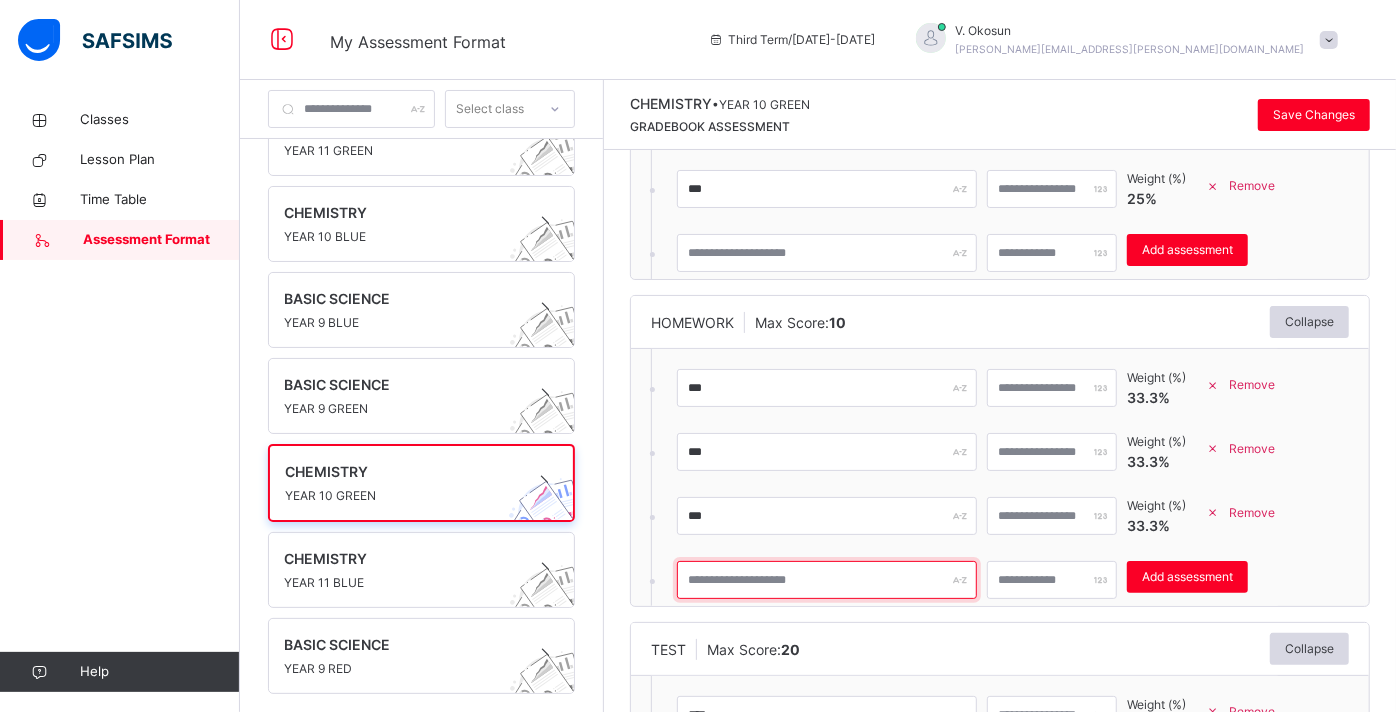 click at bounding box center [827, 580] 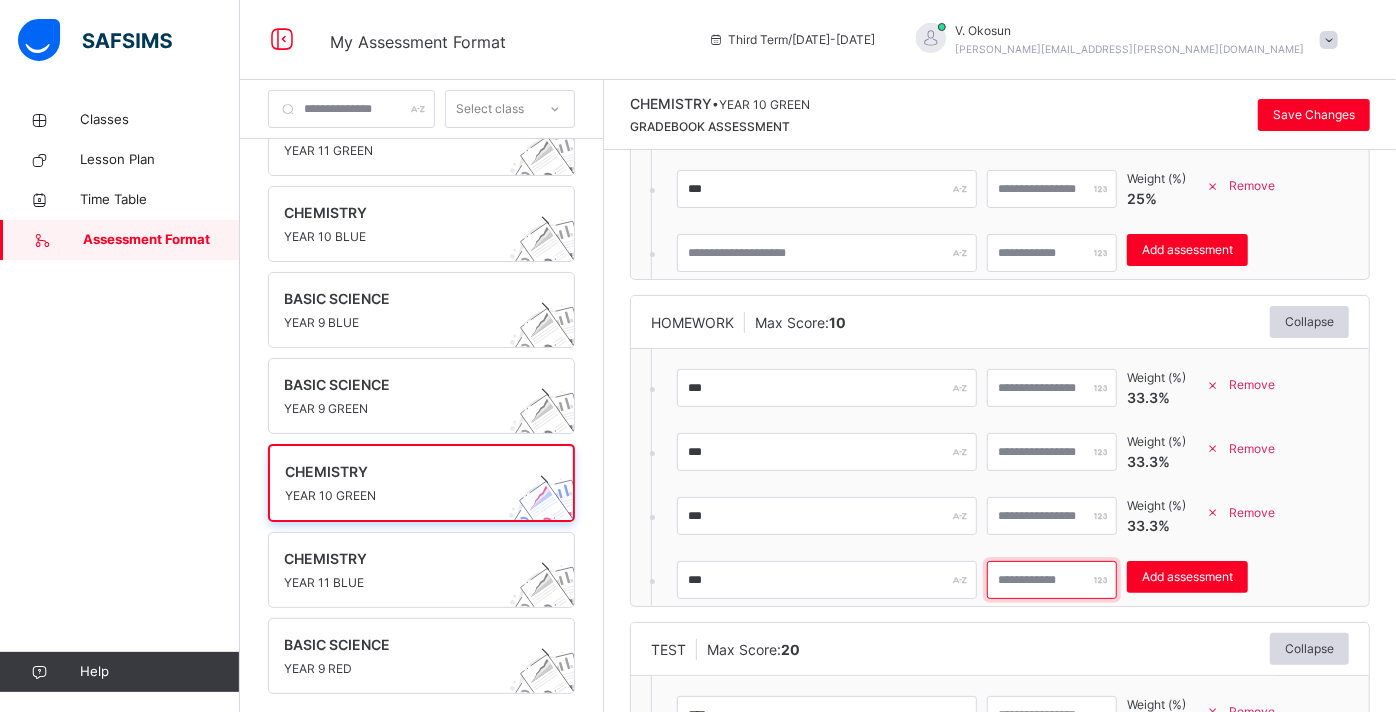 click on "*" at bounding box center (1052, 580) 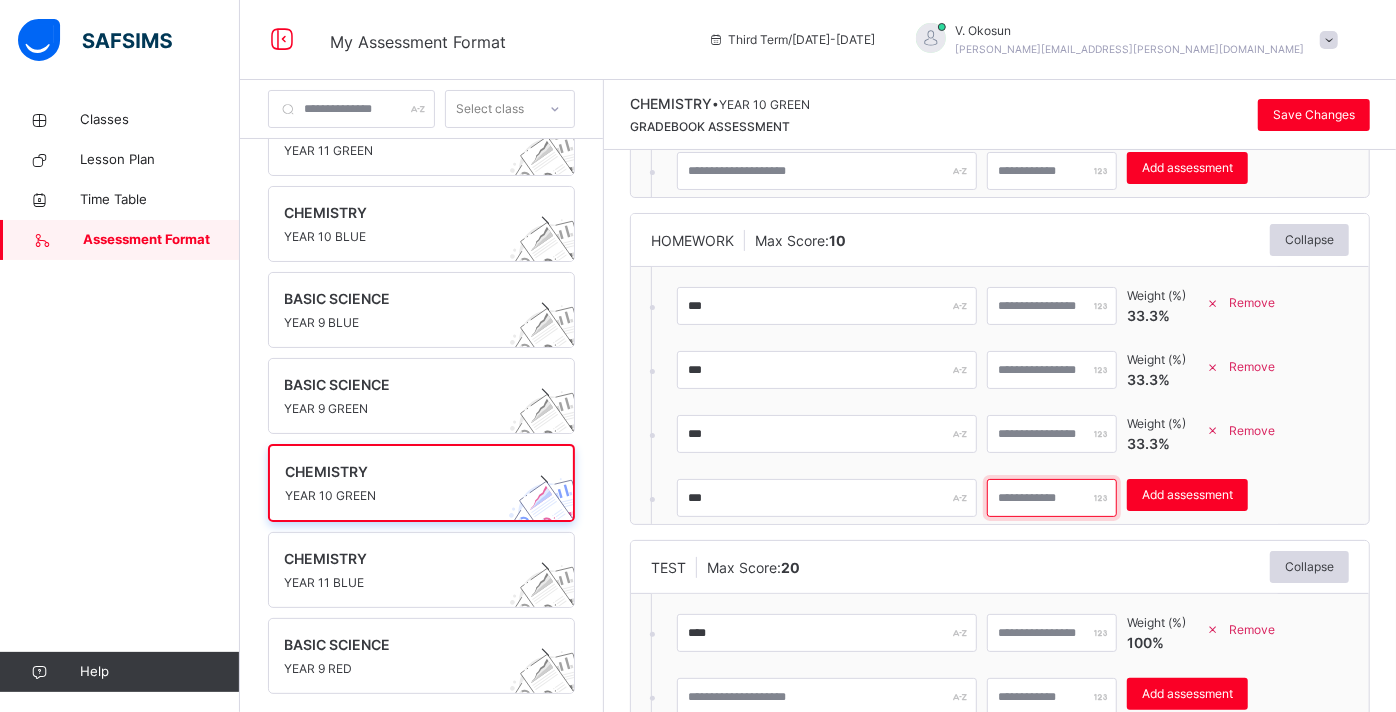 scroll, scrollTop: 422, scrollLeft: 0, axis: vertical 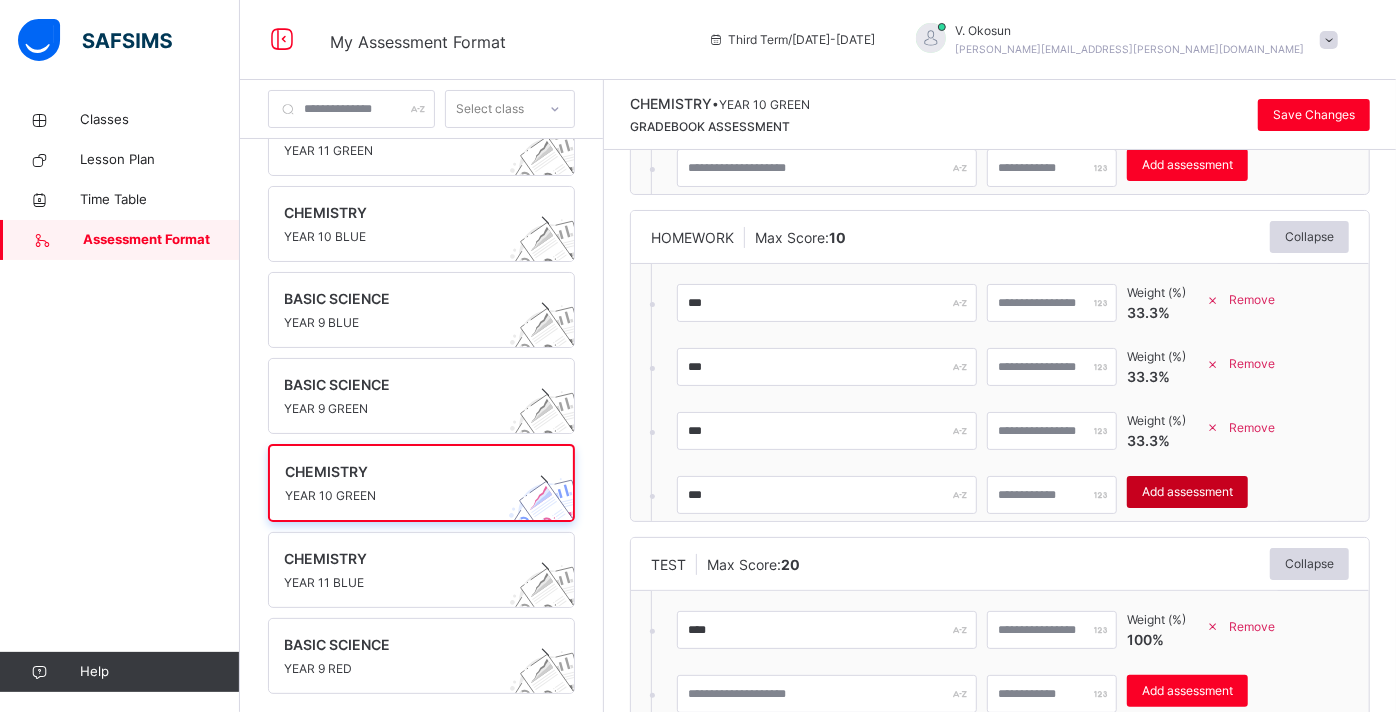 click on "Add assessment" at bounding box center [1187, 492] 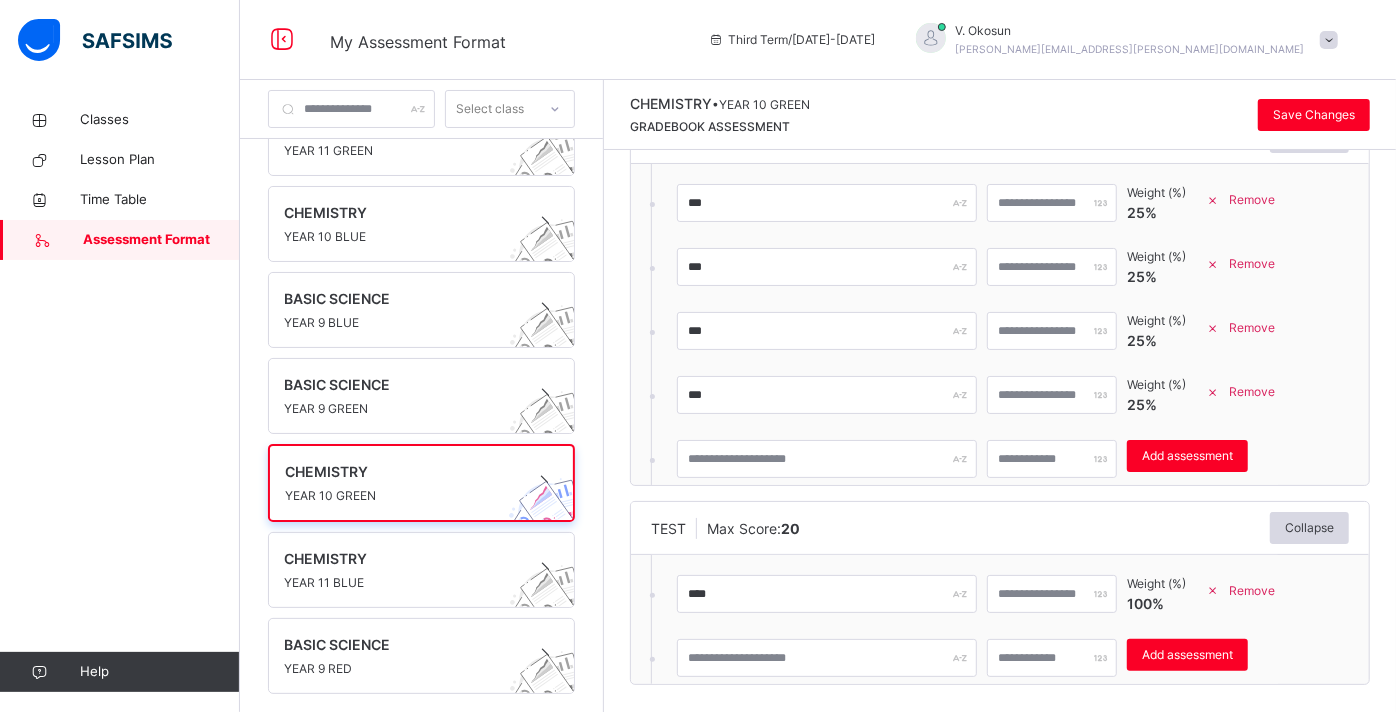 scroll, scrollTop: 534, scrollLeft: 0, axis: vertical 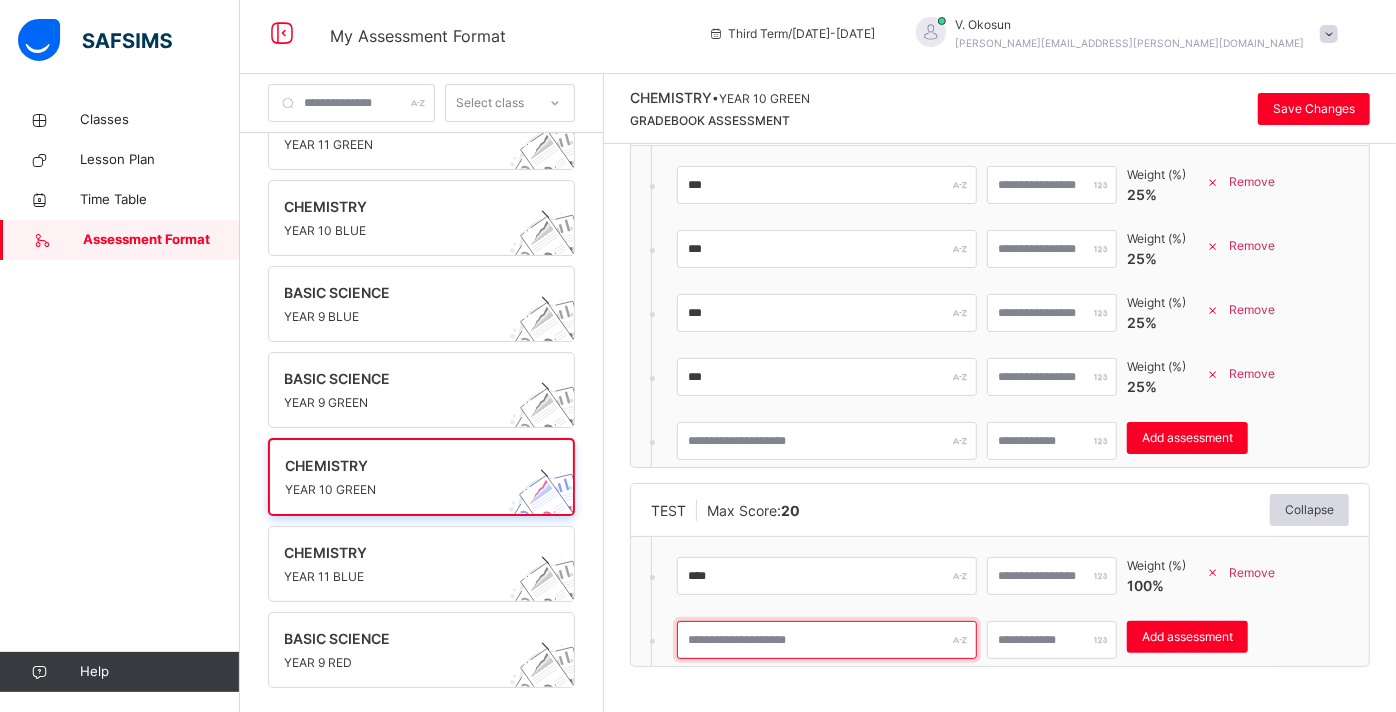 click at bounding box center (827, 640) 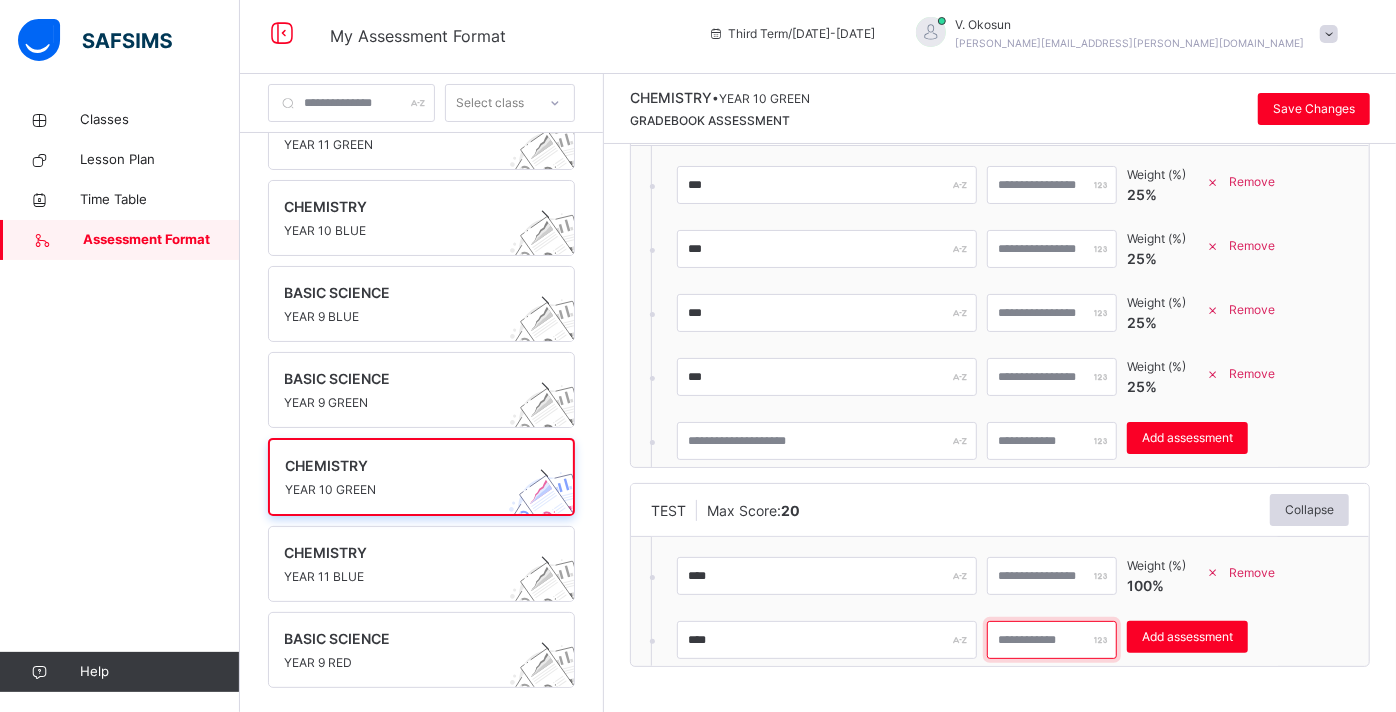 click at bounding box center [1052, 640] 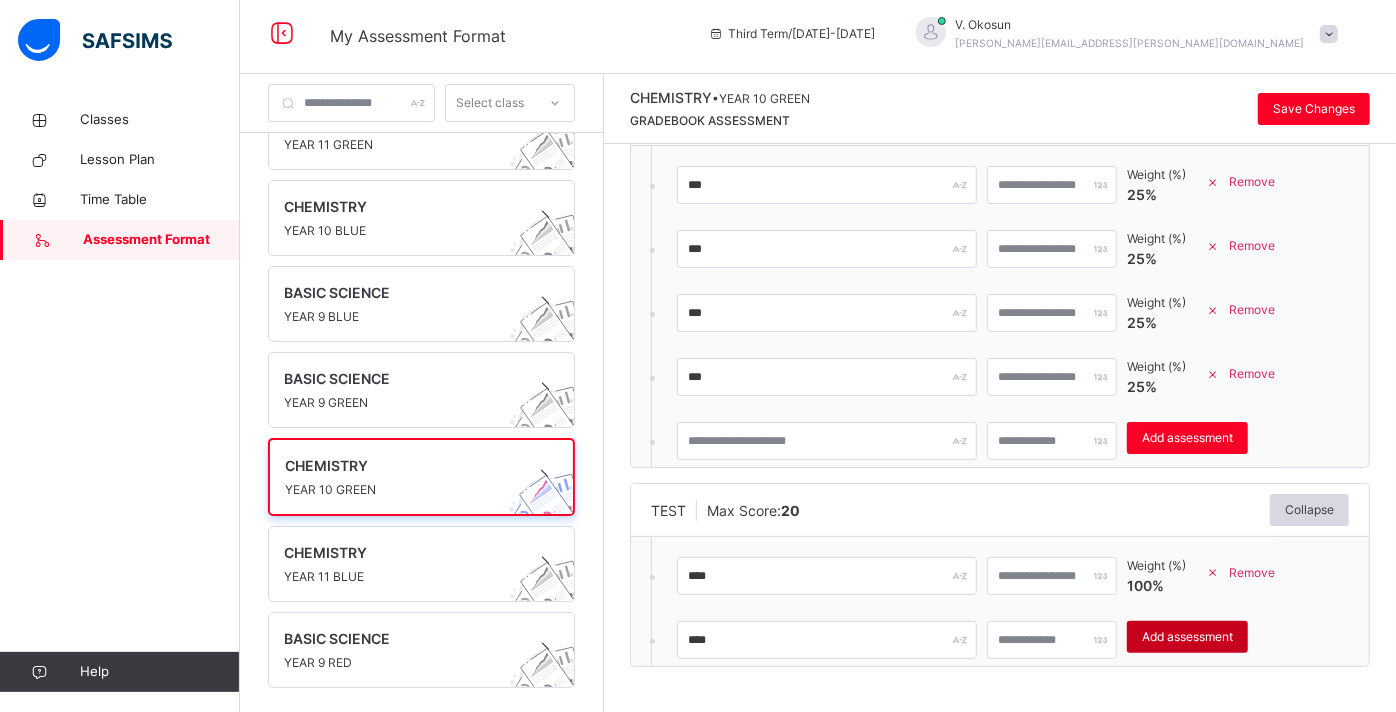 click on "Add assessment" at bounding box center (1187, 637) 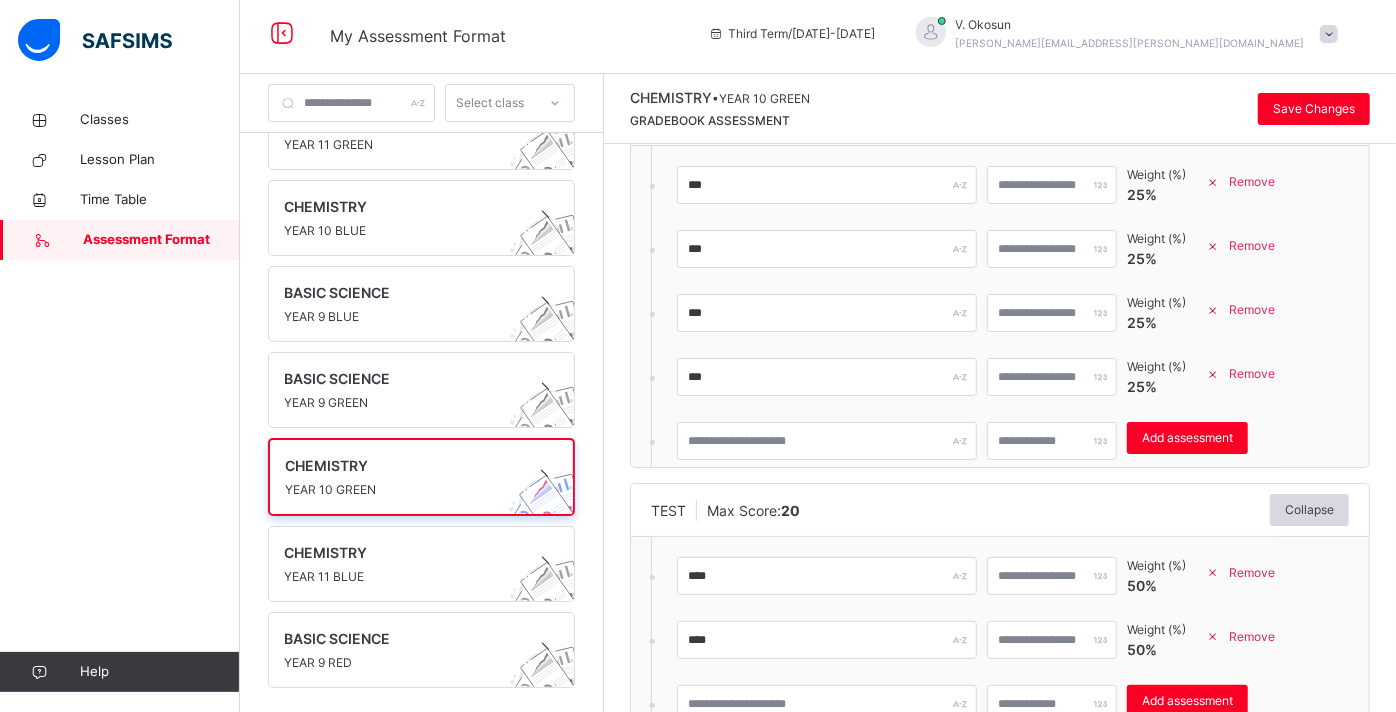 scroll, scrollTop: 0, scrollLeft: 0, axis: both 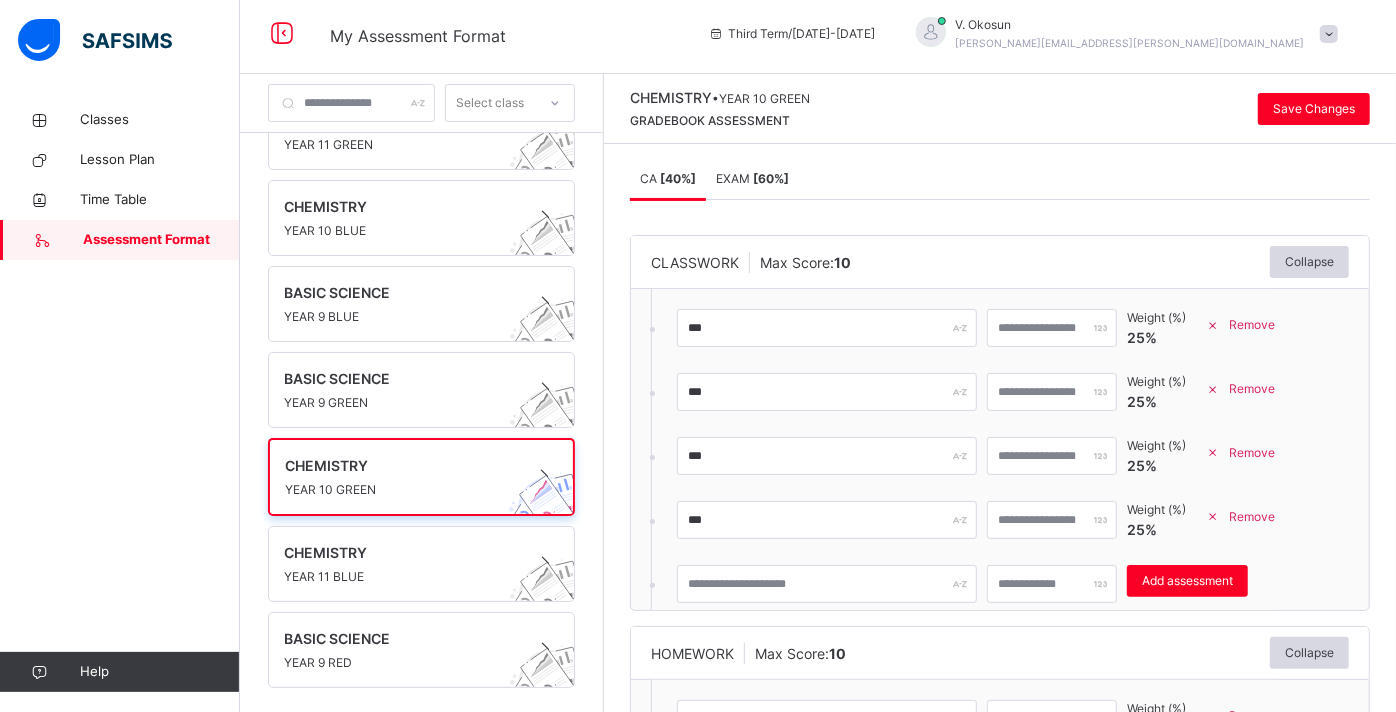 click on "EXAM   [ 60 %]" at bounding box center [752, 178] 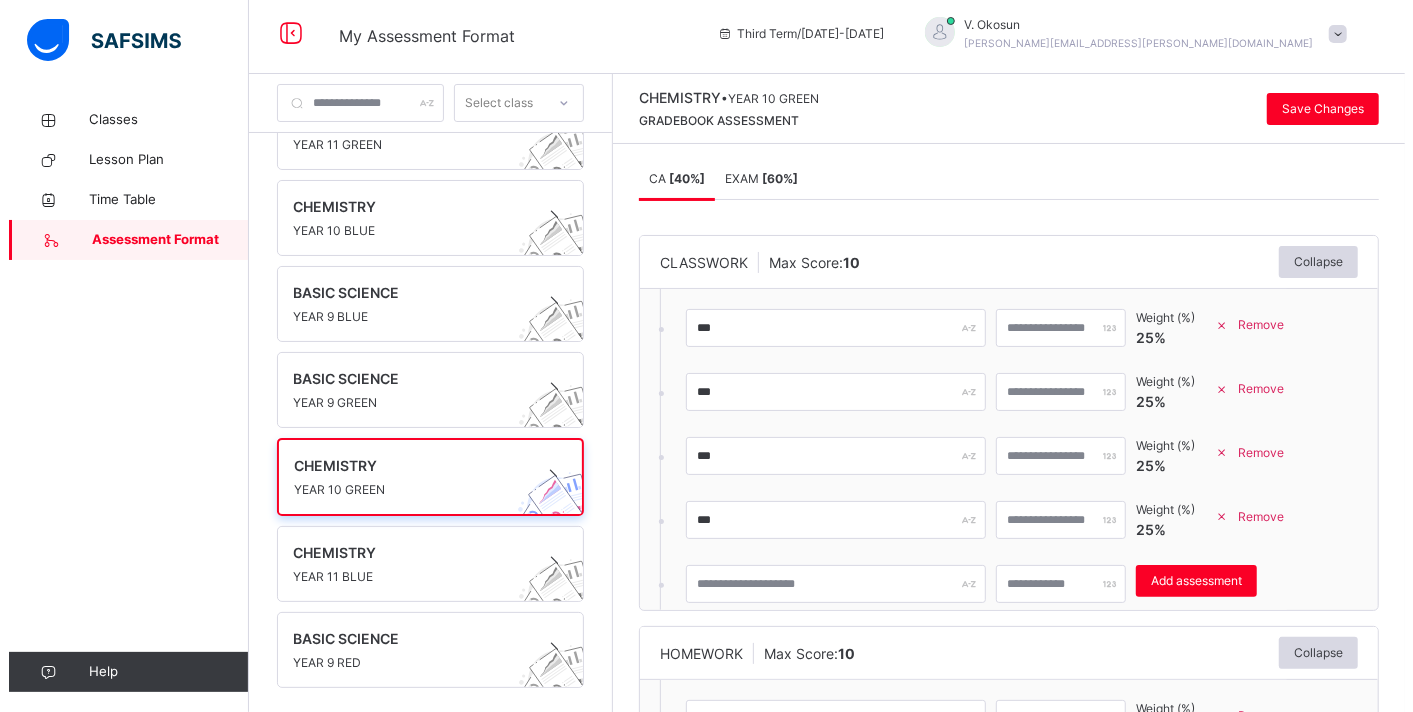 scroll, scrollTop: 0, scrollLeft: 0, axis: both 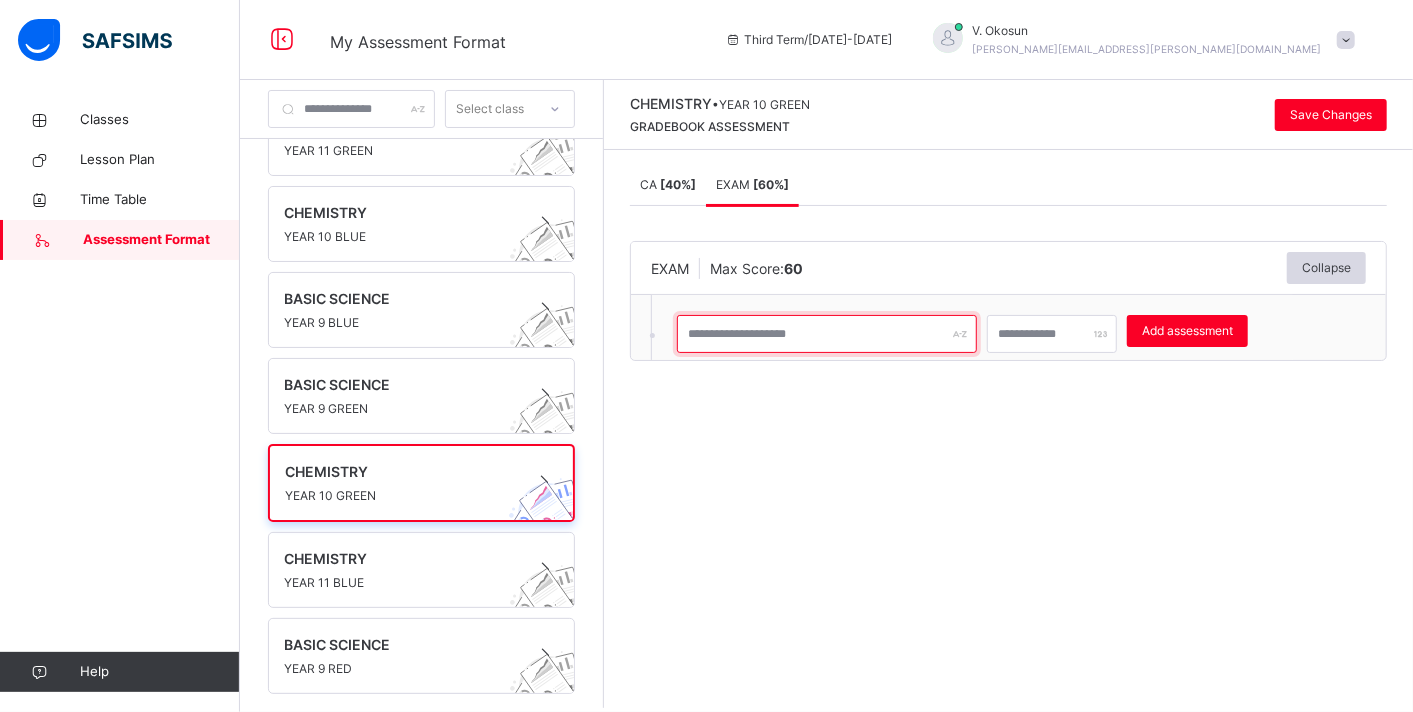 click at bounding box center (827, 334) 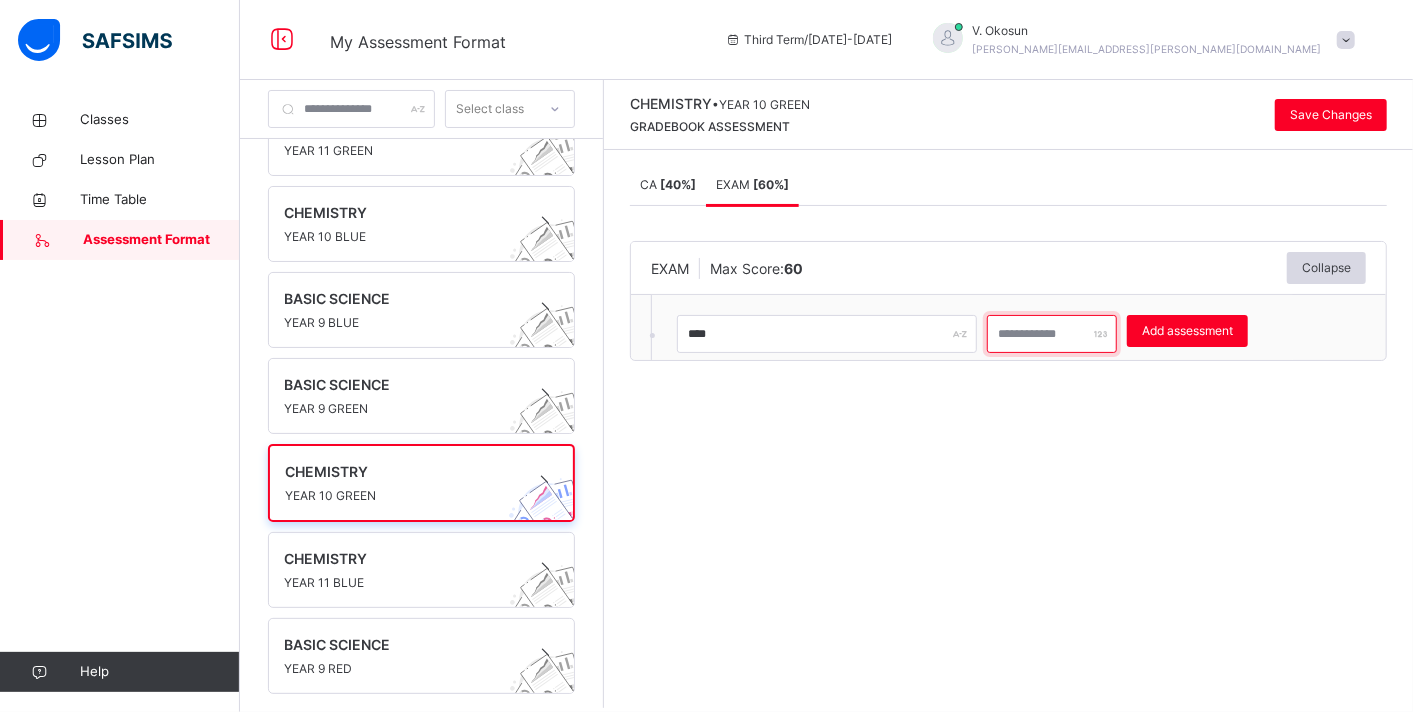 click at bounding box center (1052, 334) 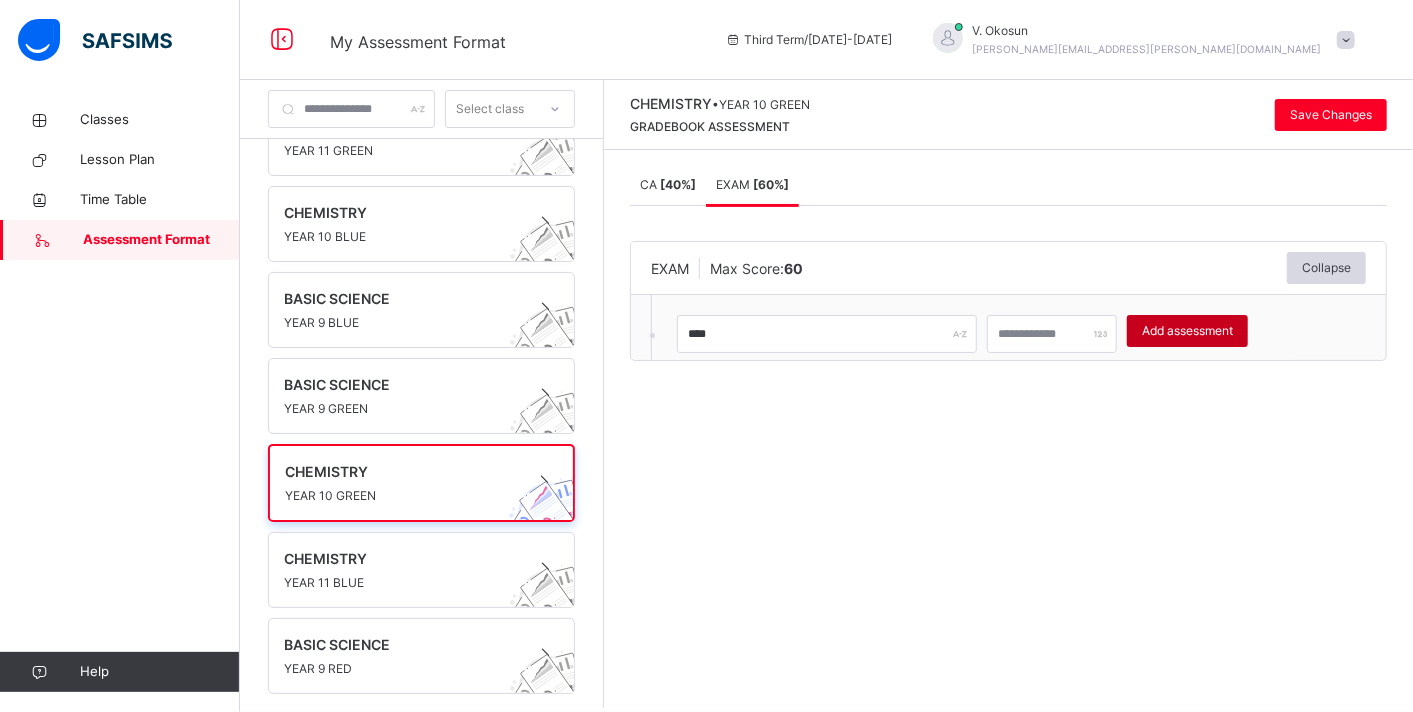 click on "Add assessment" at bounding box center (1187, 331) 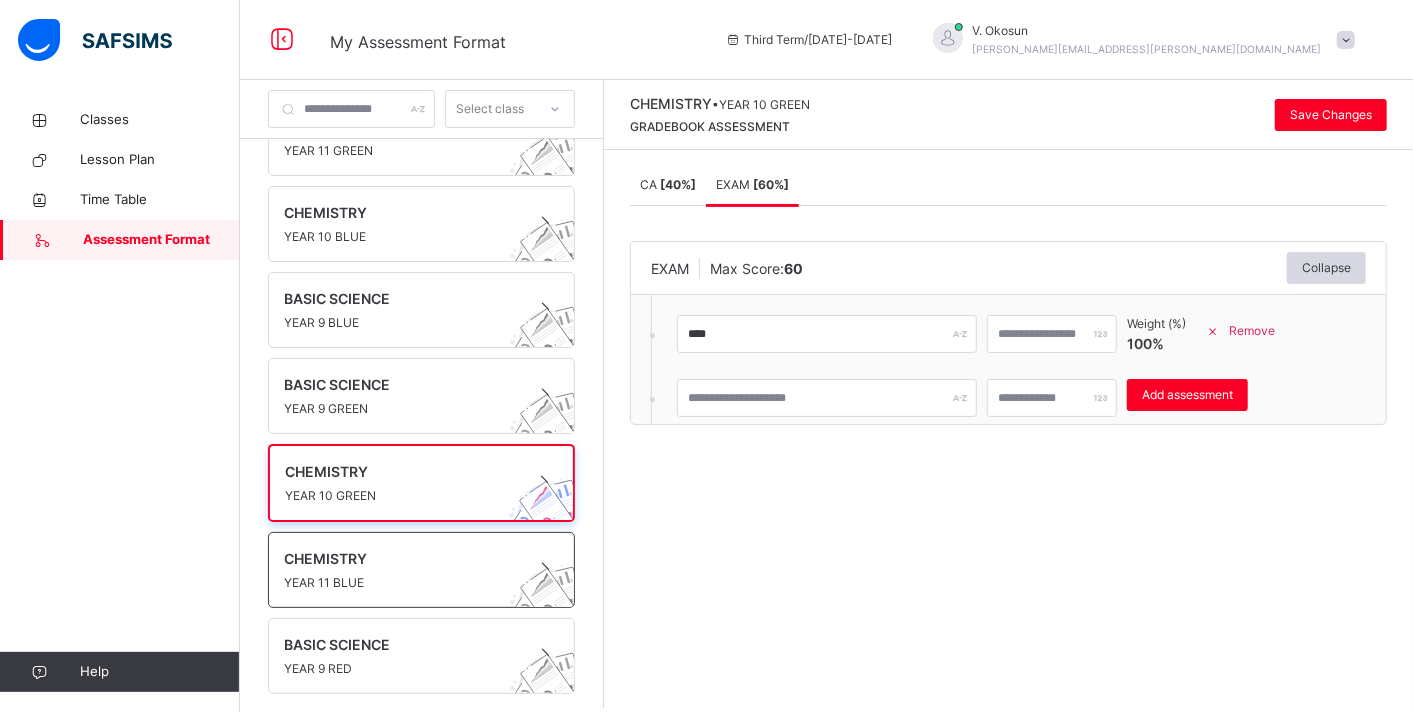click on "YEAR 11 BLUE" at bounding box center (402, 583) 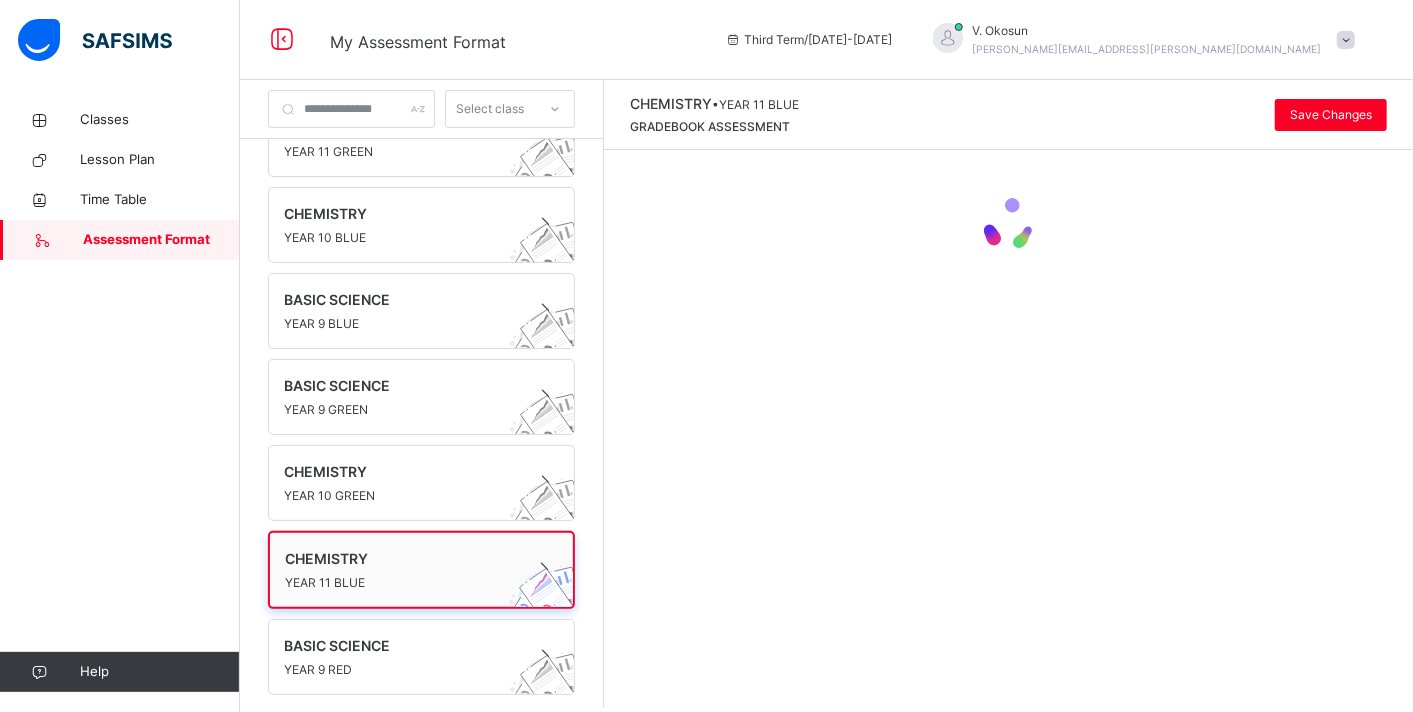 scroll, scrollTop: 49, scrollLeft: 0, axis: vertical 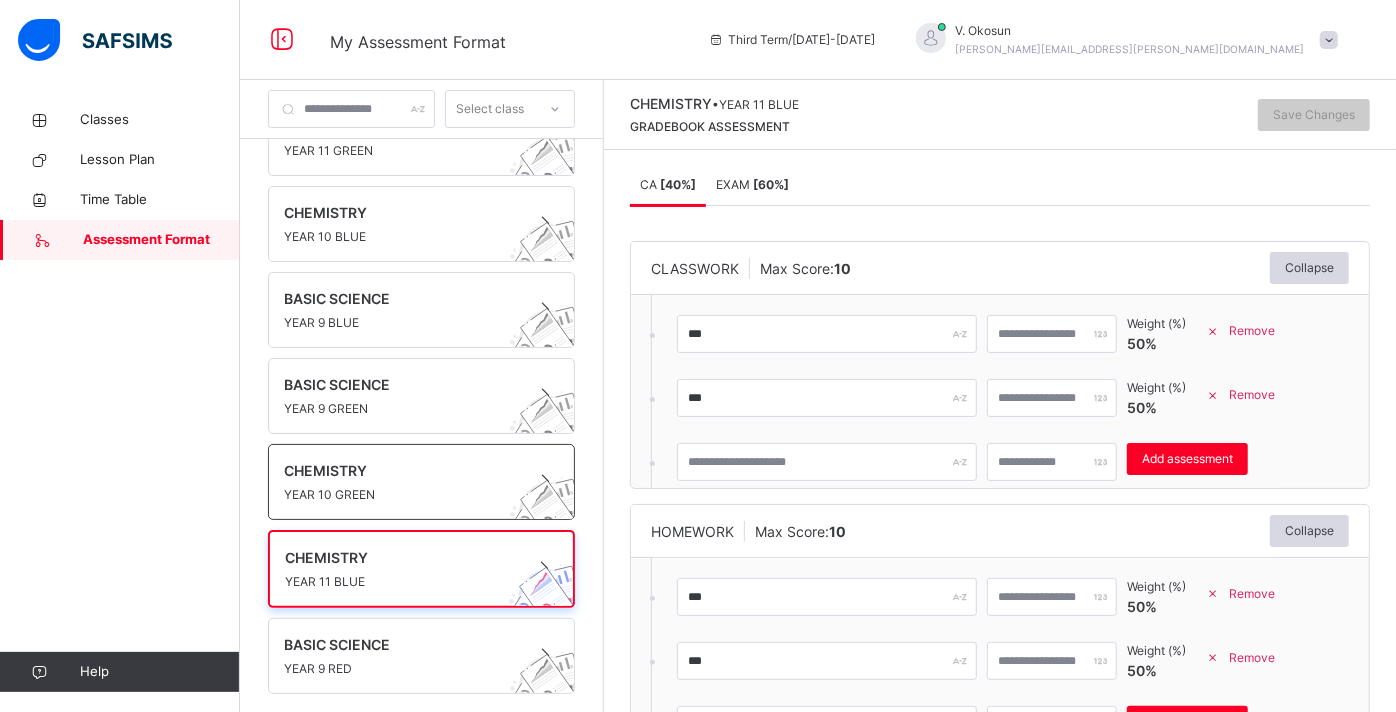 click on "YEAR 10 GREEN" at bounding box center [402, 495] 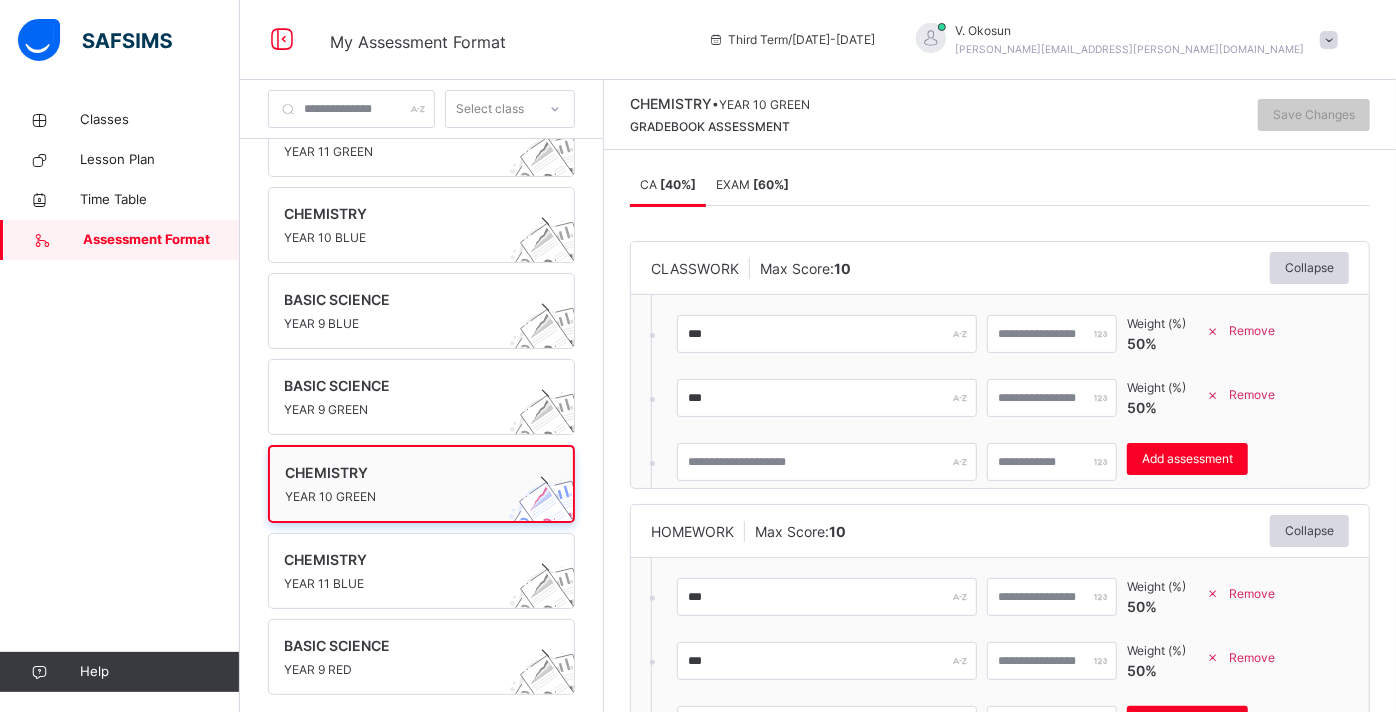 scroll, scrollTop: 49, scrollLeft: 0, axis: vertical 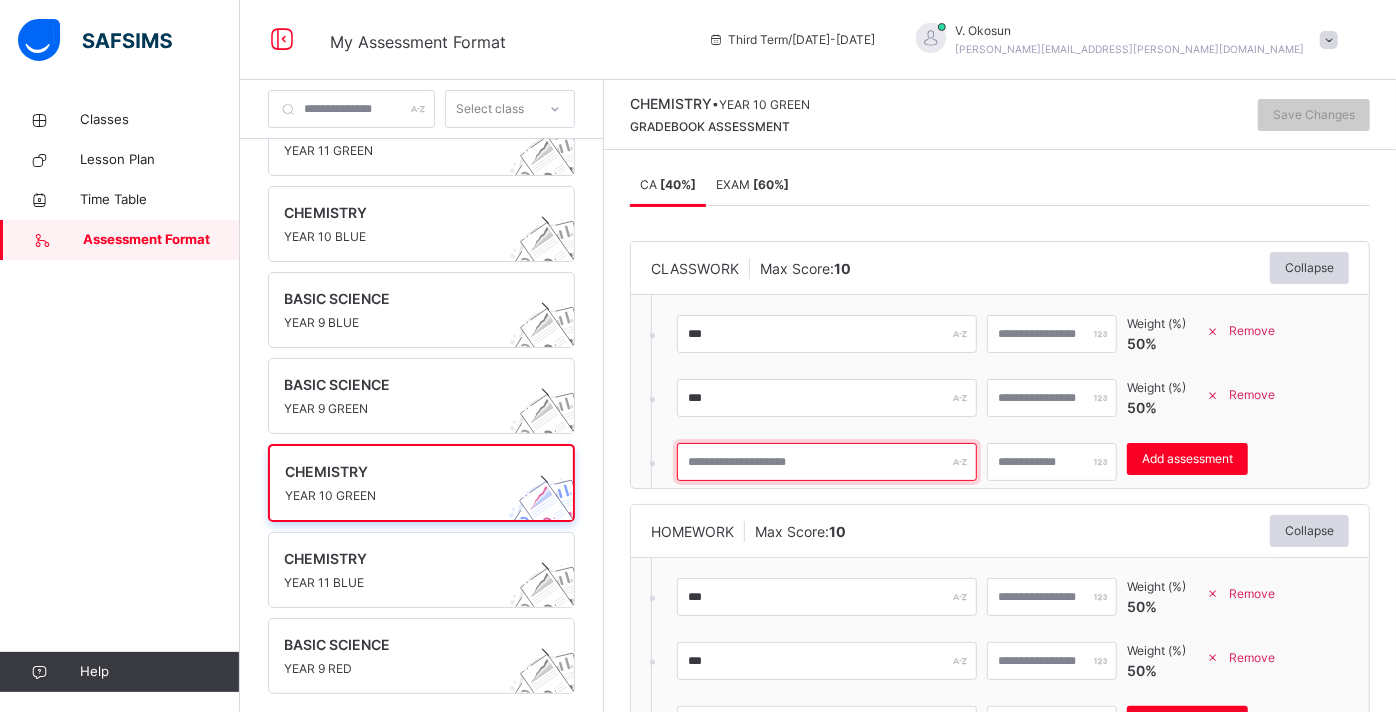 click at bounding box center (827, 462) 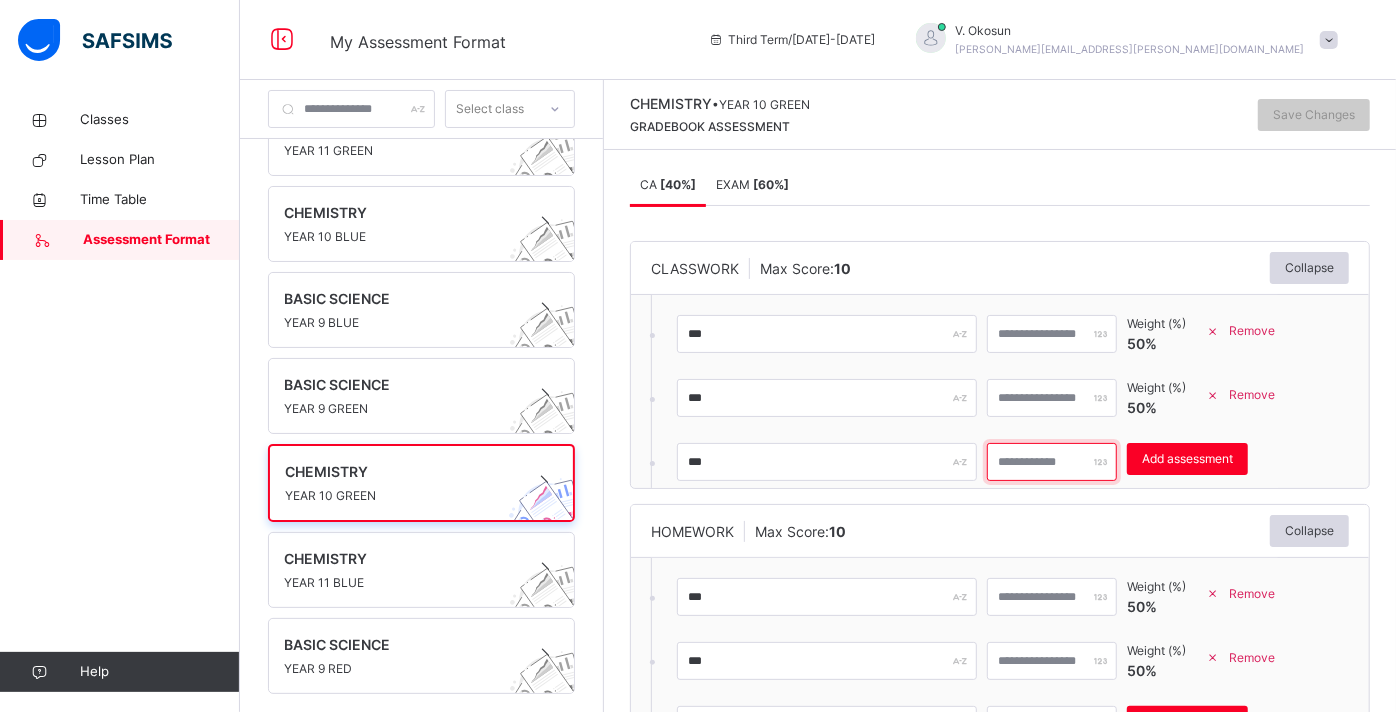 click at bounding box center [1052, 462] 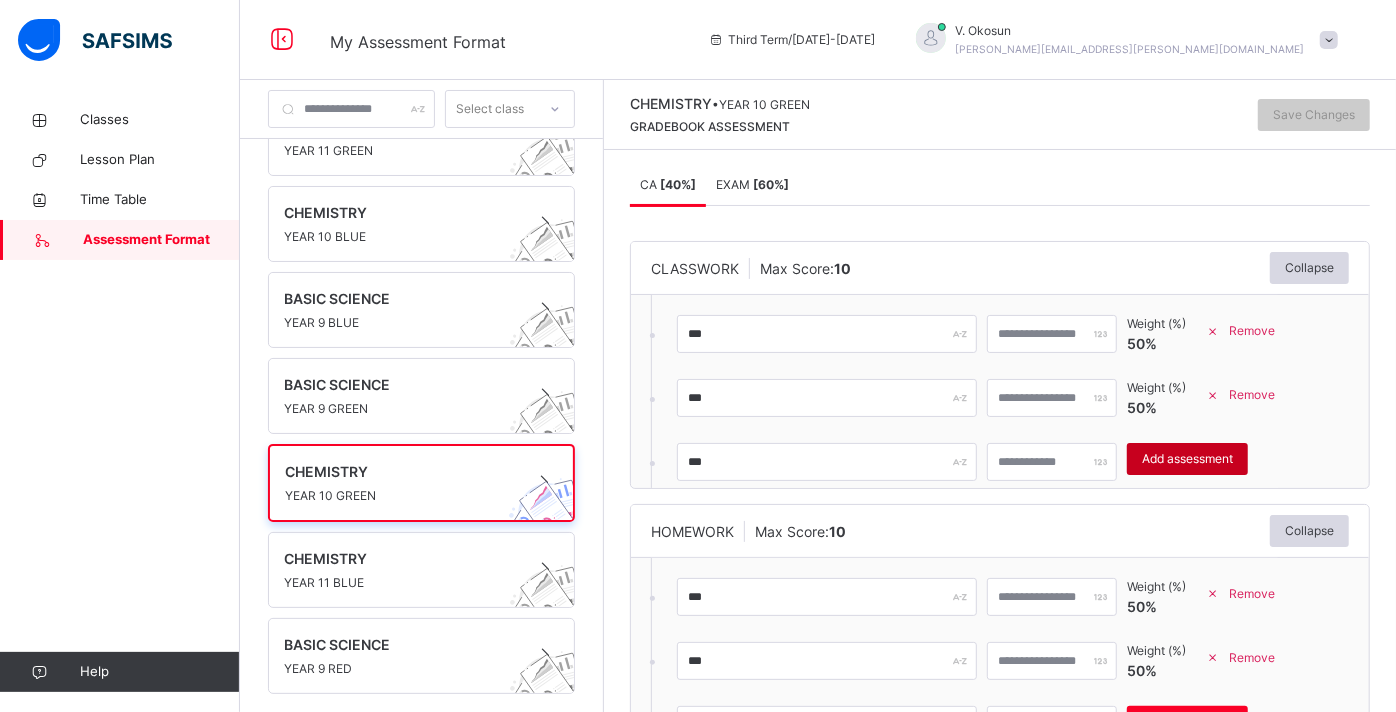 click on "Add assessment" at bounding box center (1187, 459) 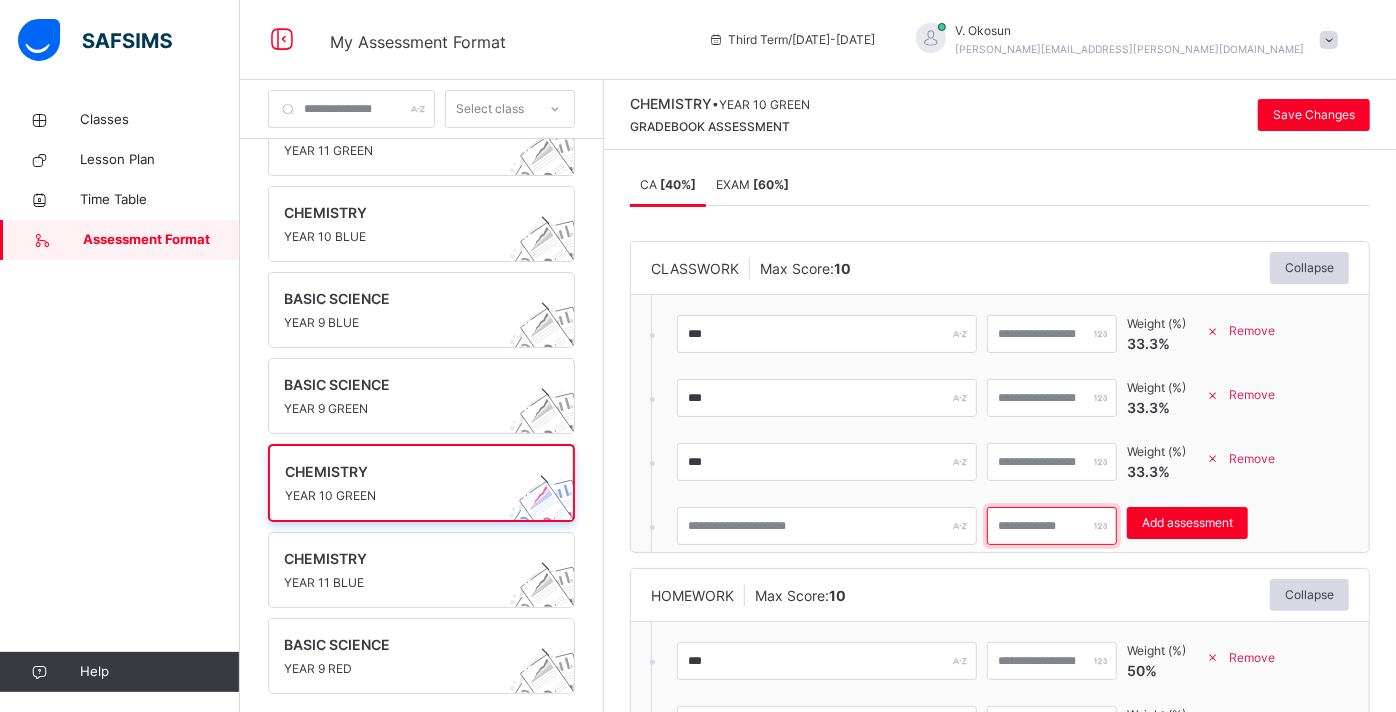 click on "*" at bounding box center (1052, 526) 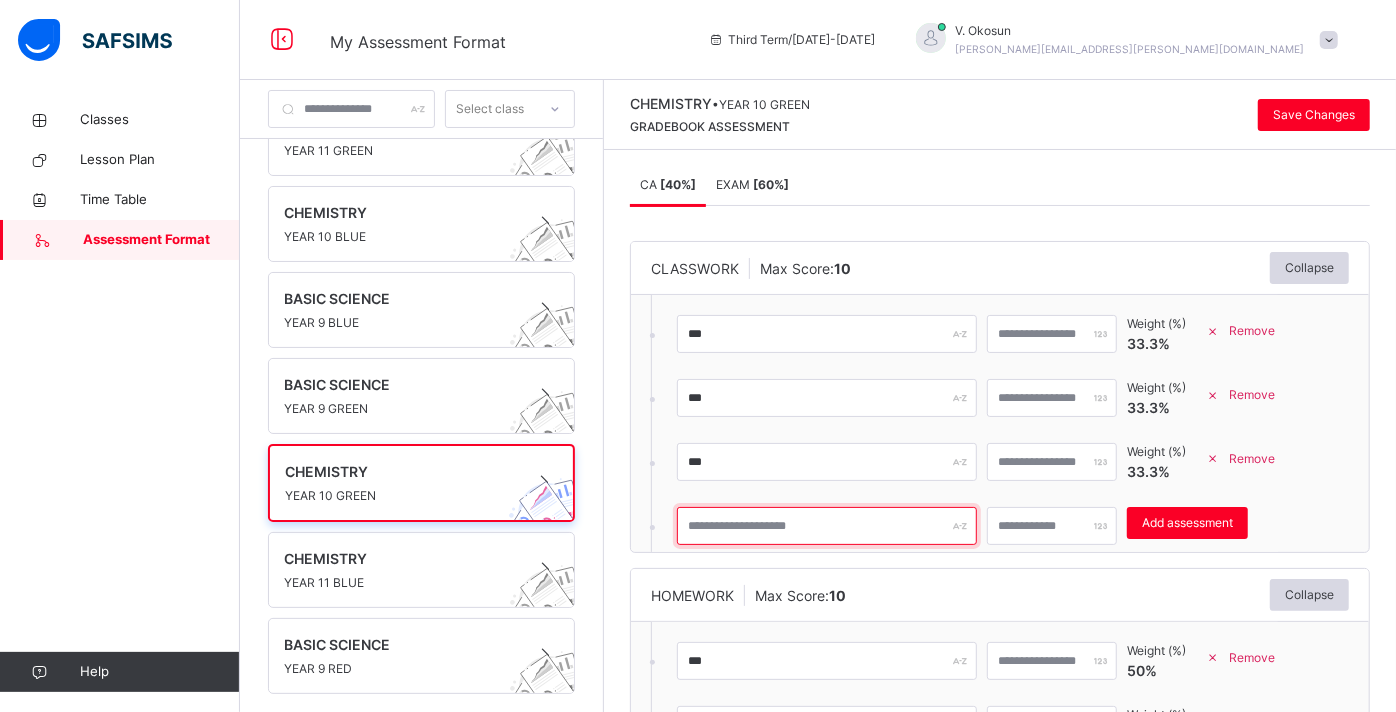 click at bounding box center (827, 526) 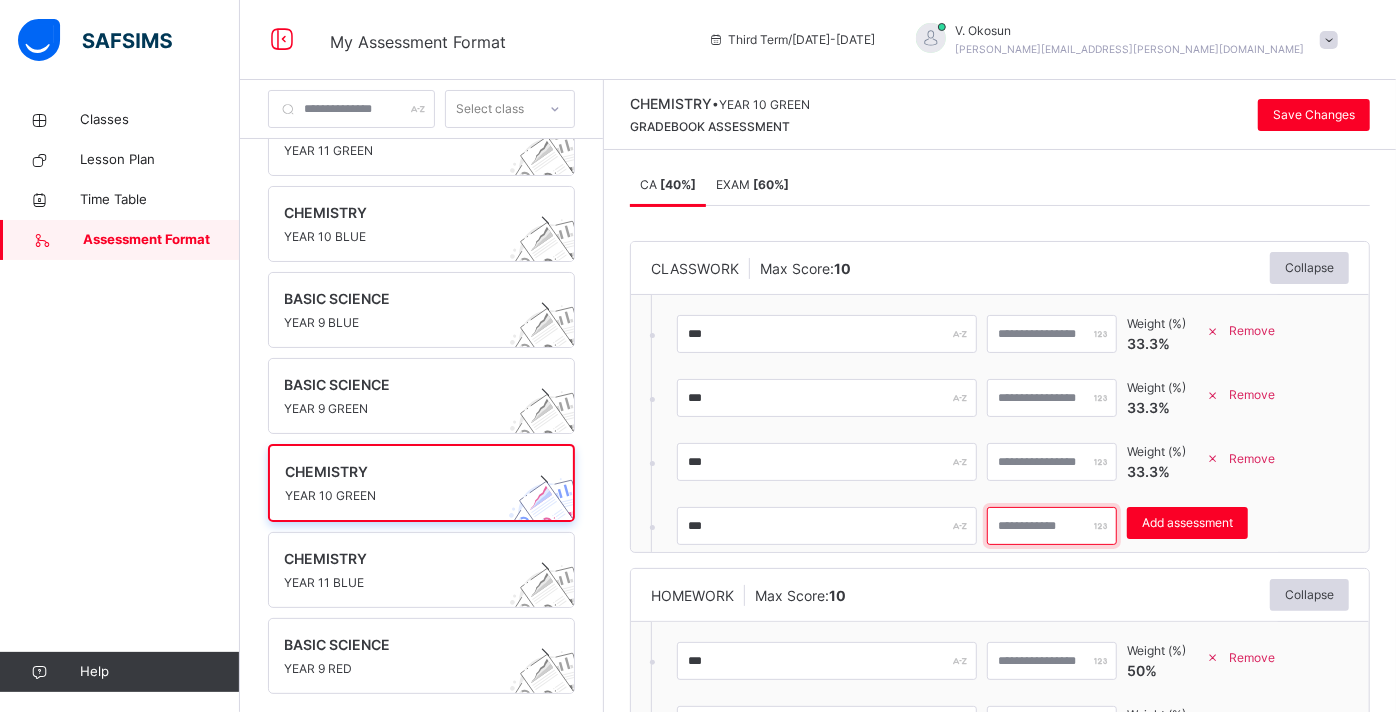 click at bounding box center [1052, 526] 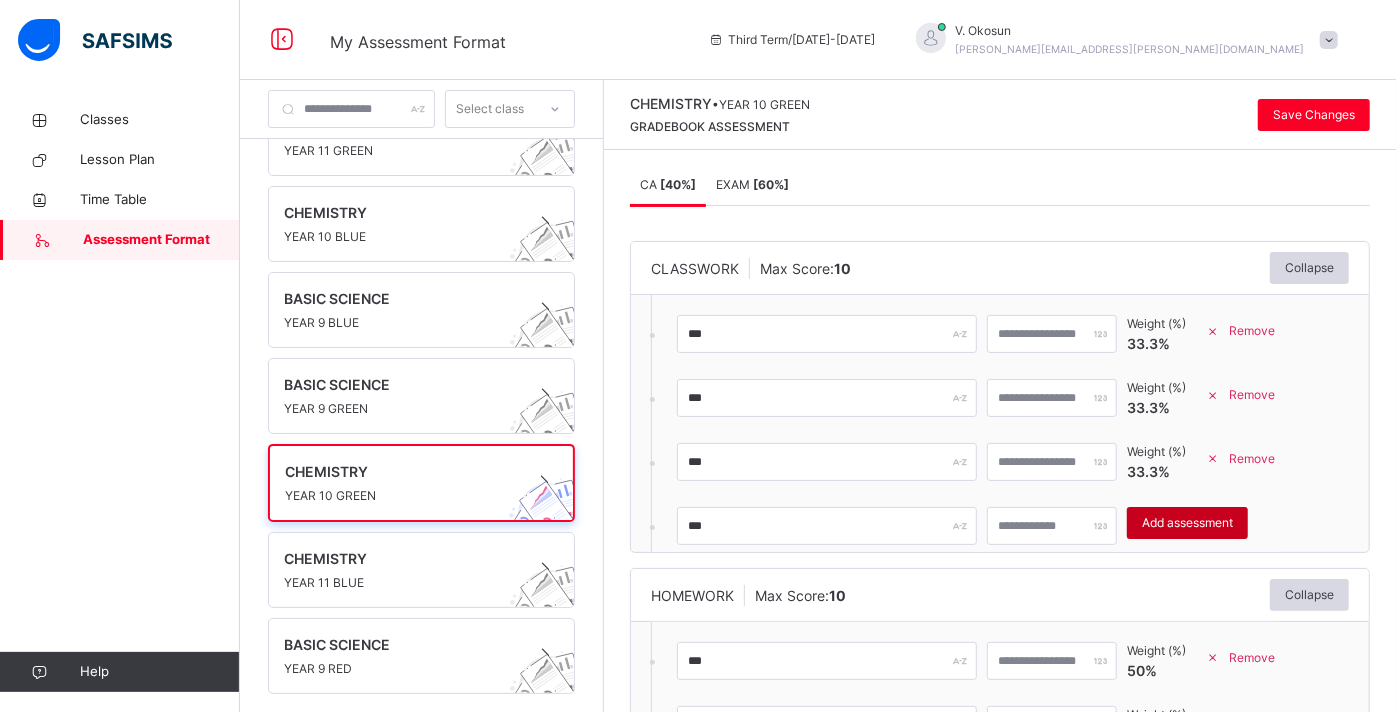 click on "Add assessment" at bounding box center [1187, 523] 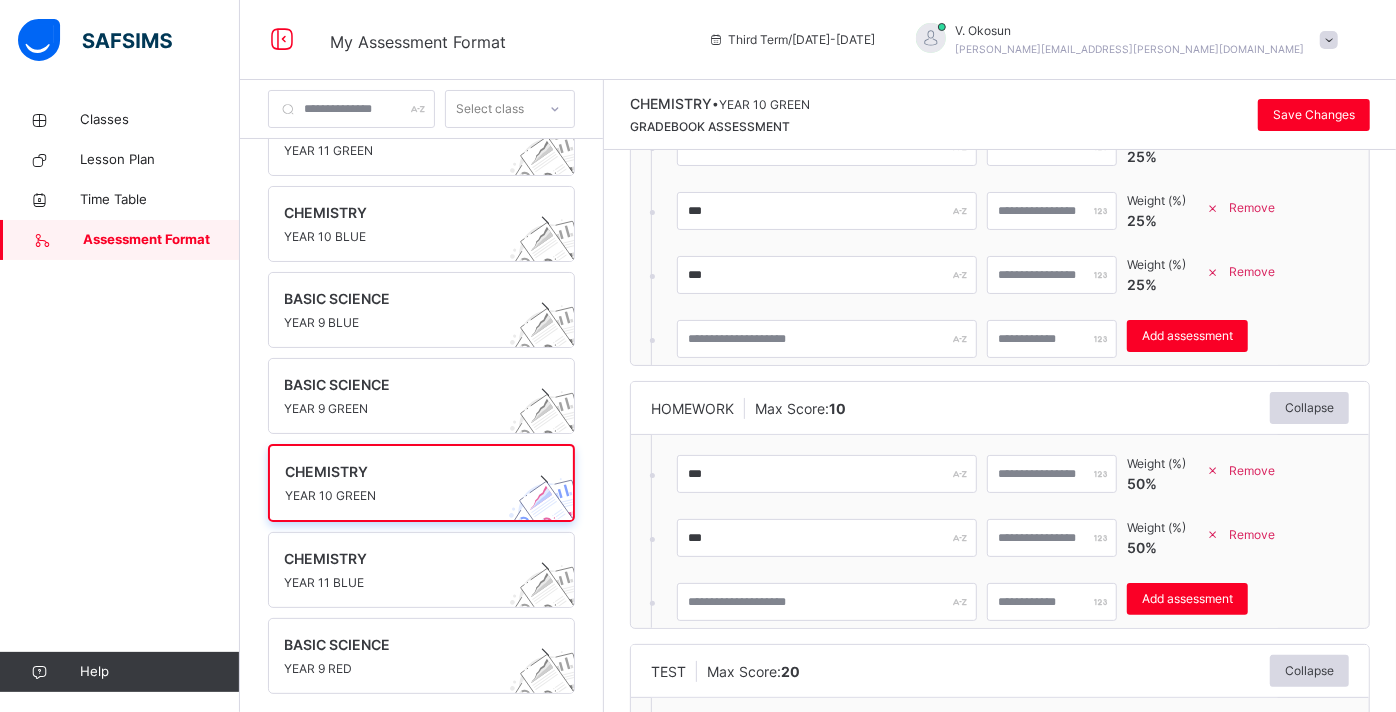 scroll, scrollTop: 252, scrollLeft: 0, axis: vertical 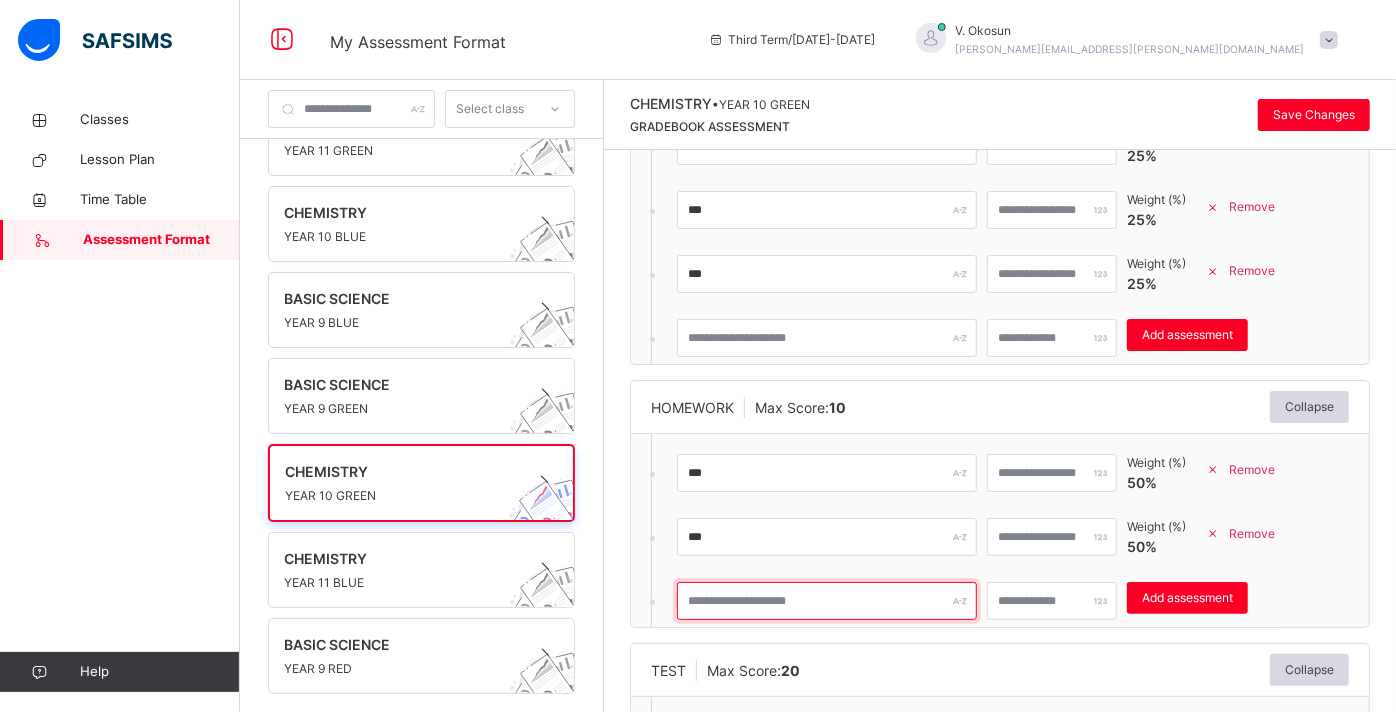 click at bounding box center (827, 601) 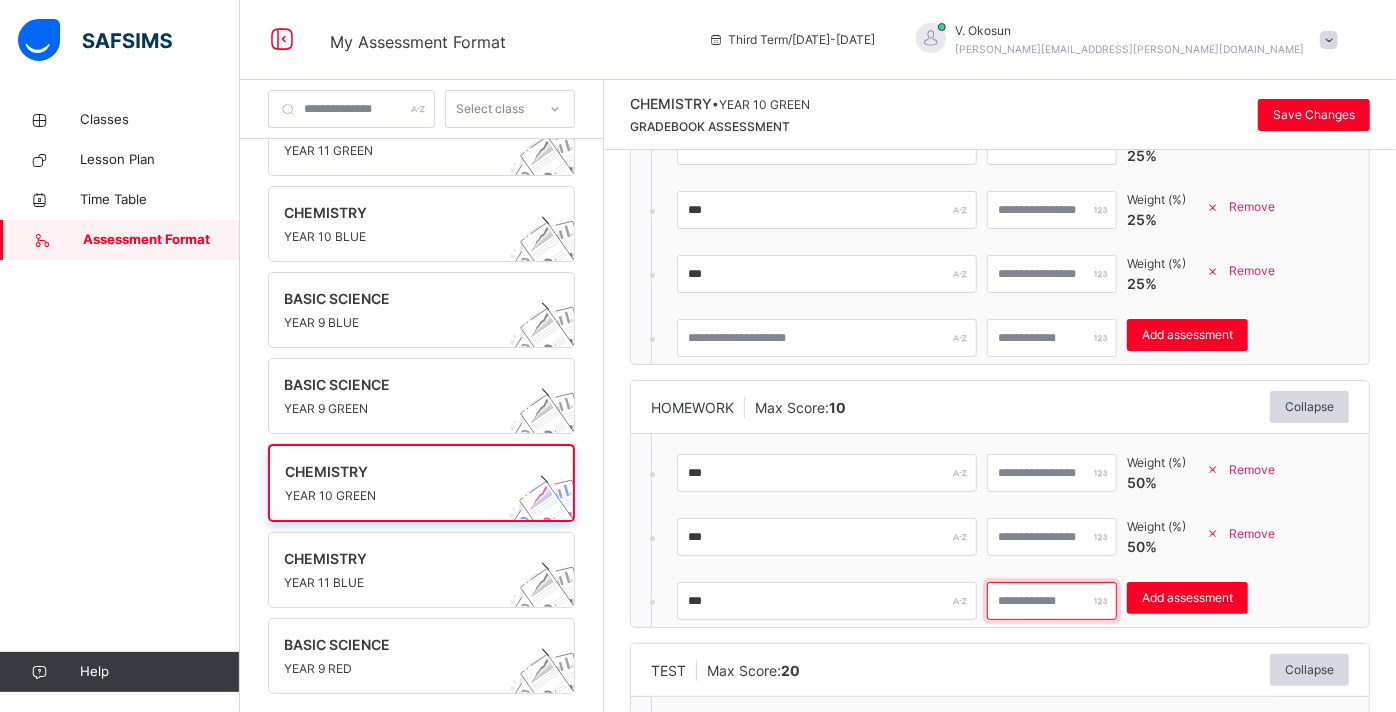 click at bounding box center [1052, 601] 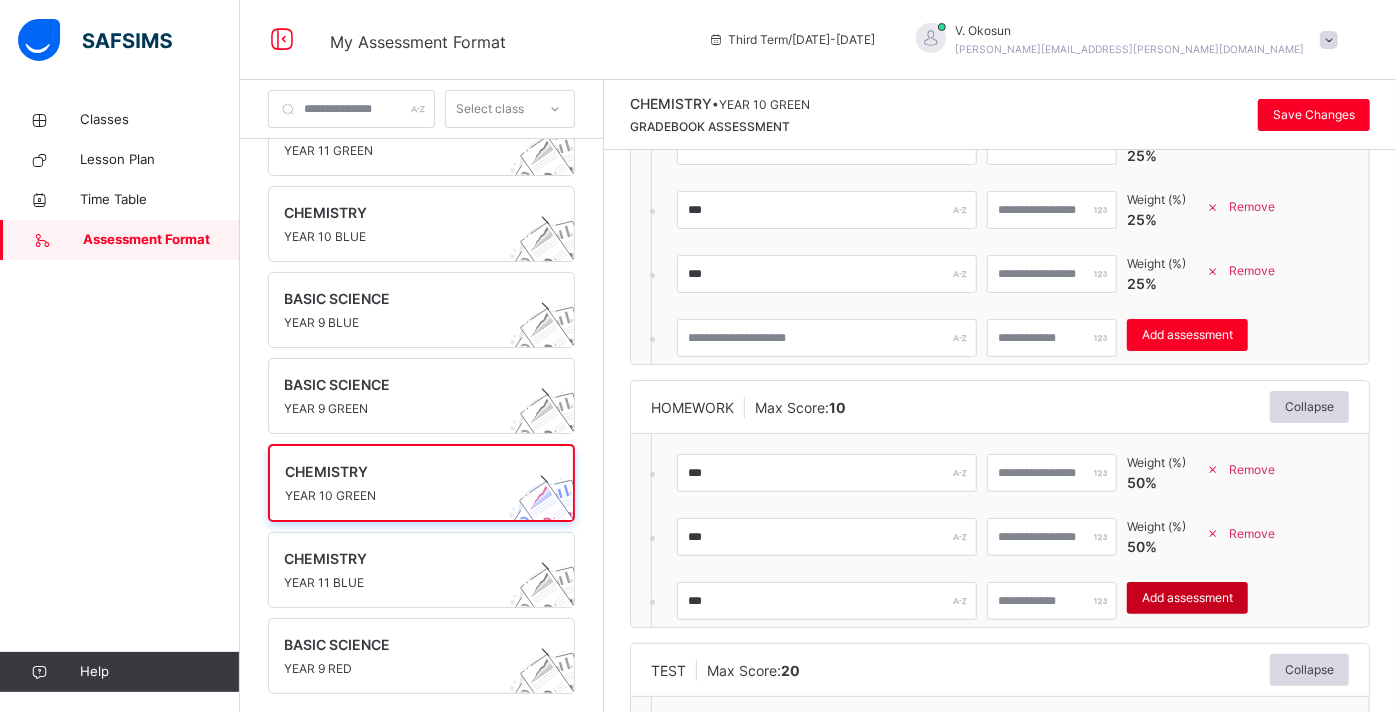 click on "Add assessment" at bounding box center (1187, 598) 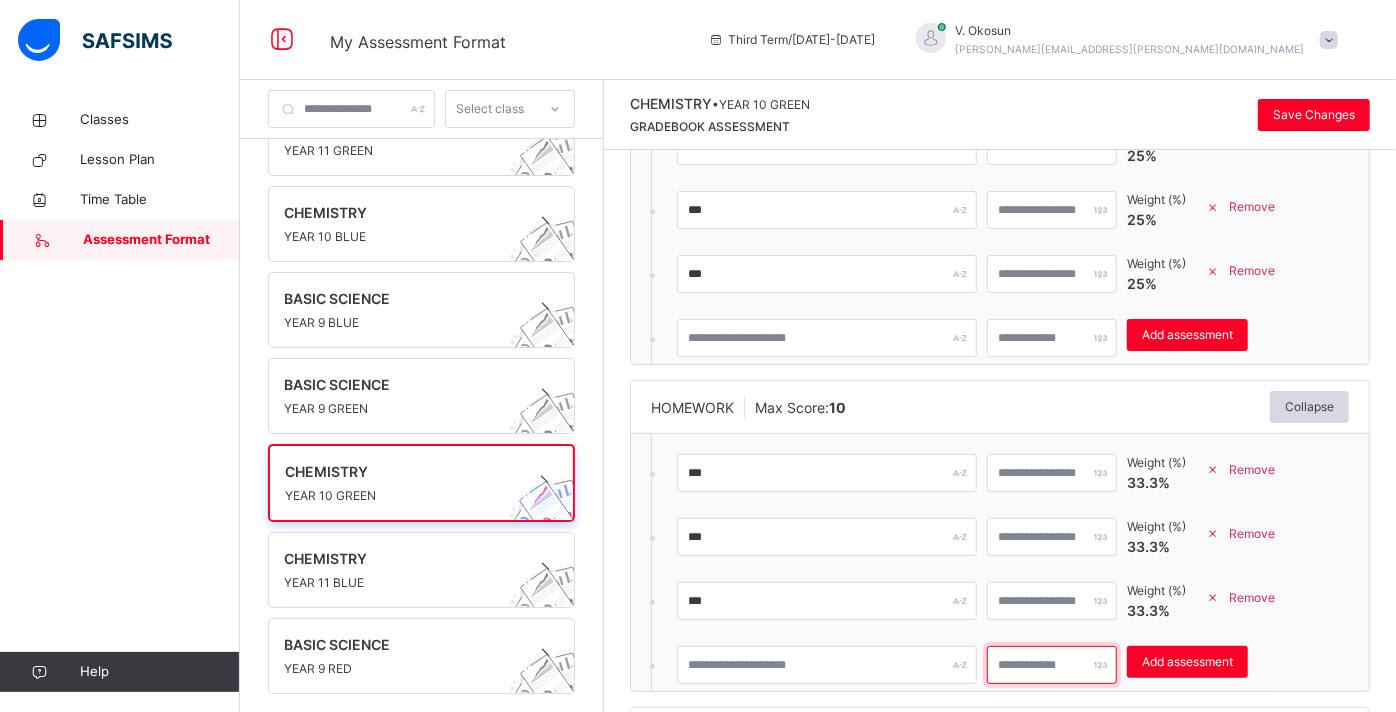 click on "*" at bounding box center [1052, 665] 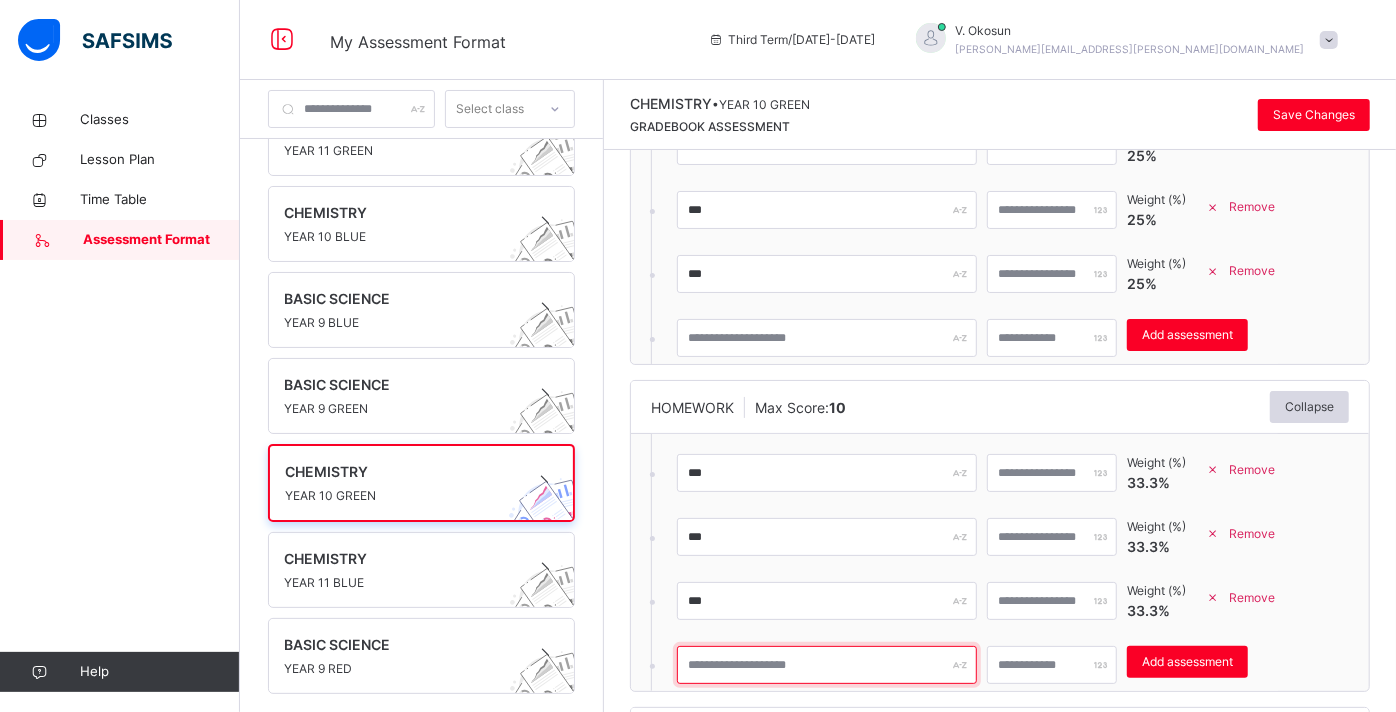 click at bounding box center [827, 665] 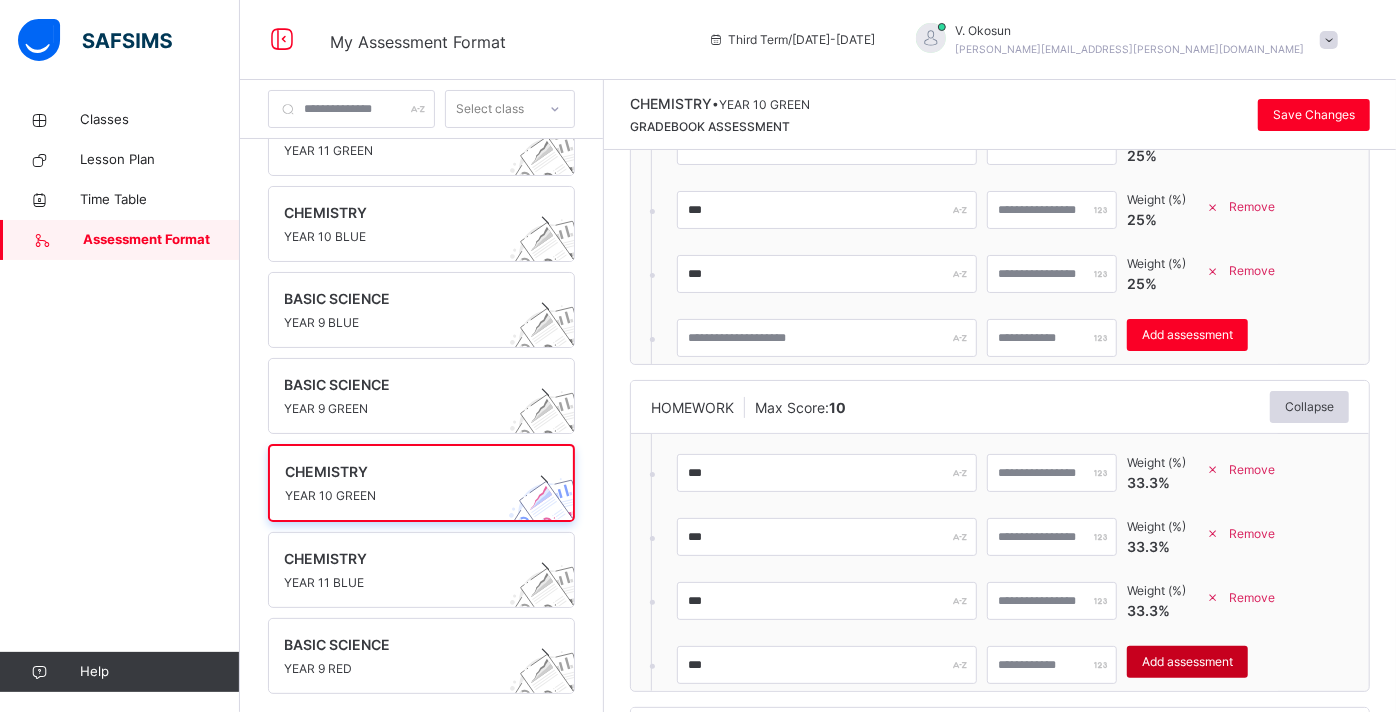 click on "Add assessment" at bounding box center [1187, 662] 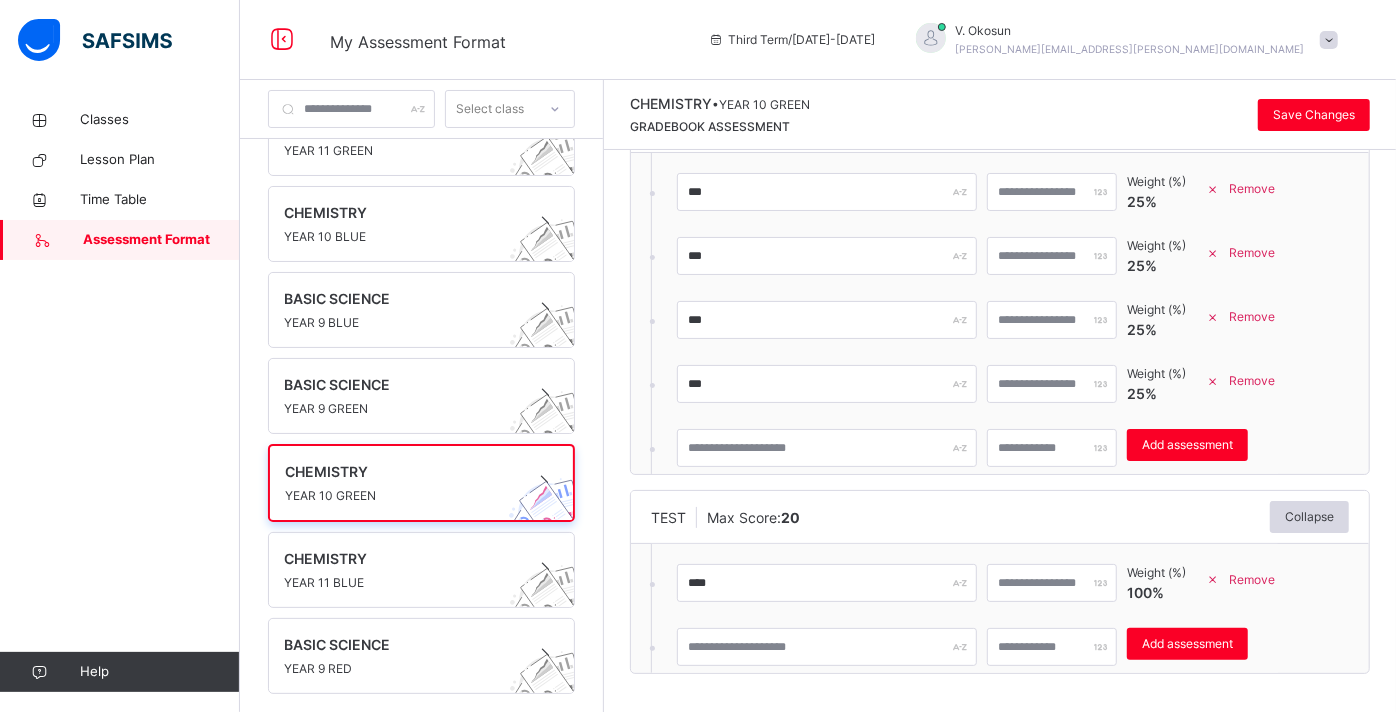 scroll, scrollTop: 534, scrollLeft: 0, axis: vertical 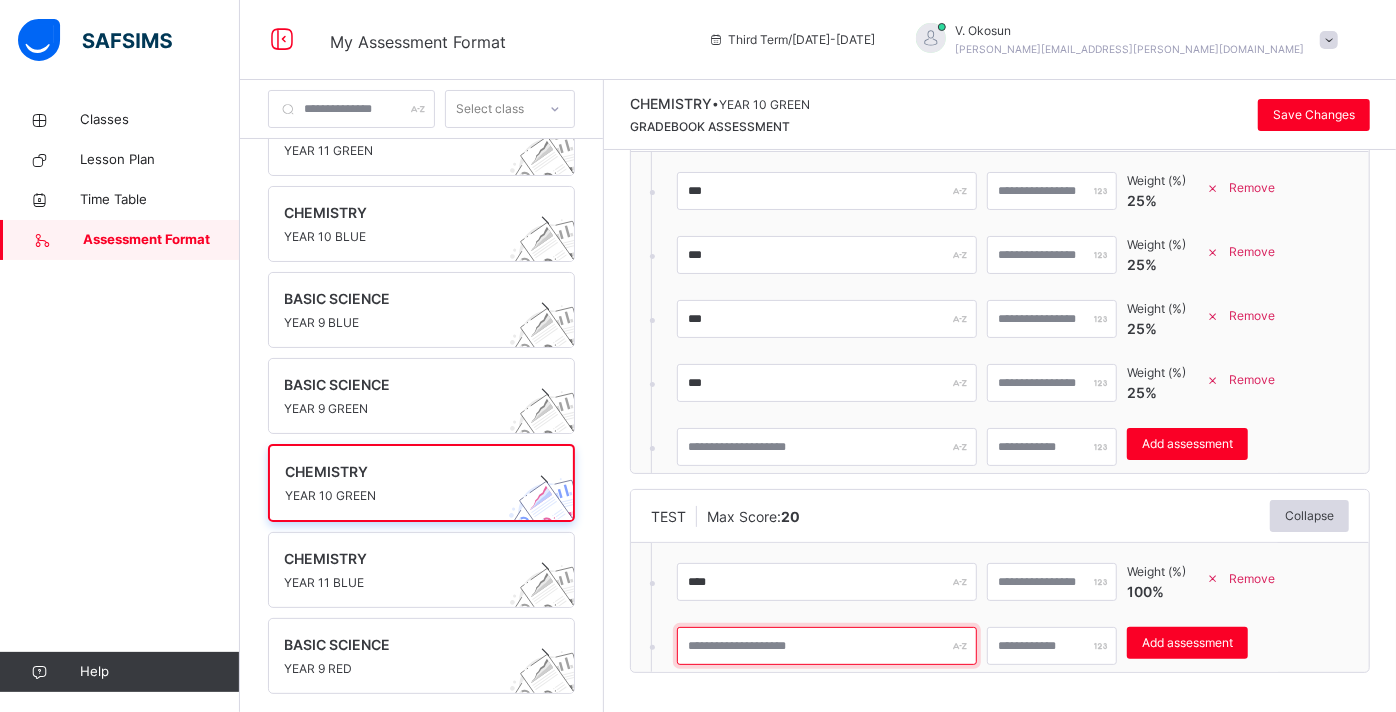 click at bounding box center [827, 646] 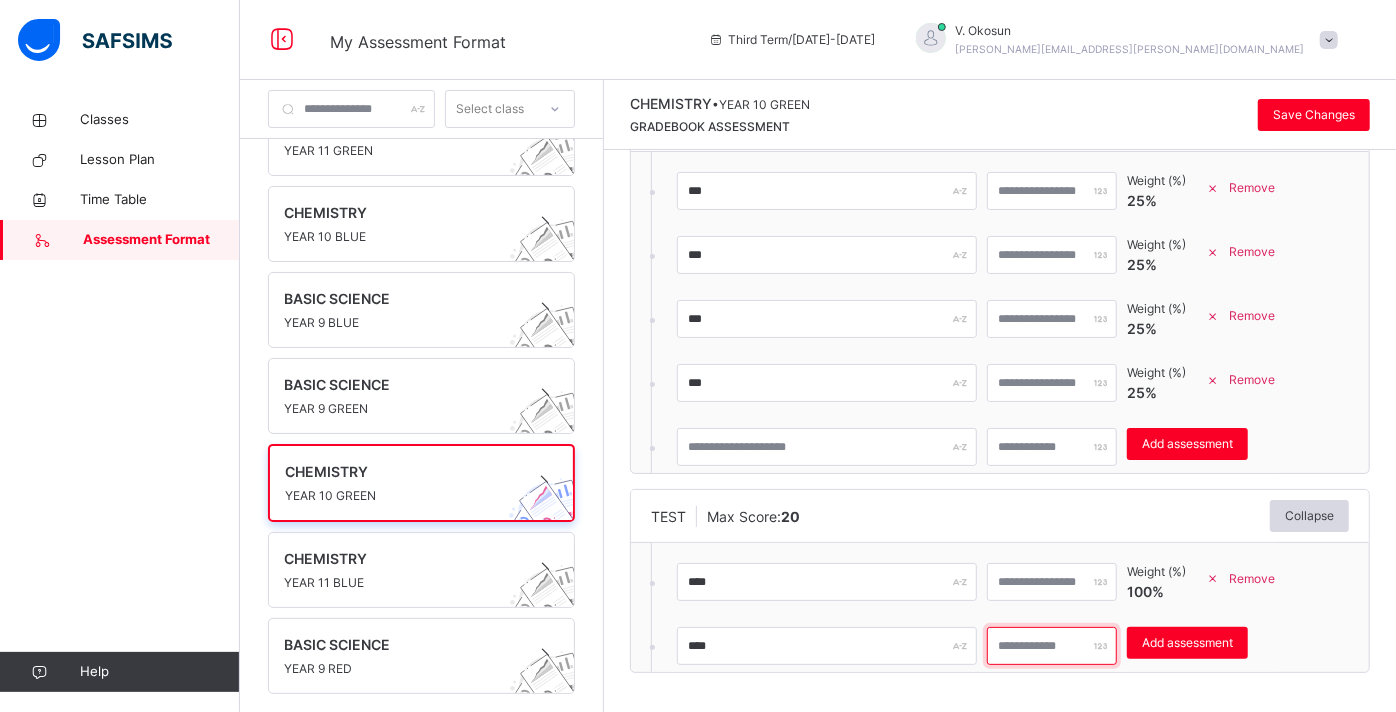 click at bounding box center [1052, 646] 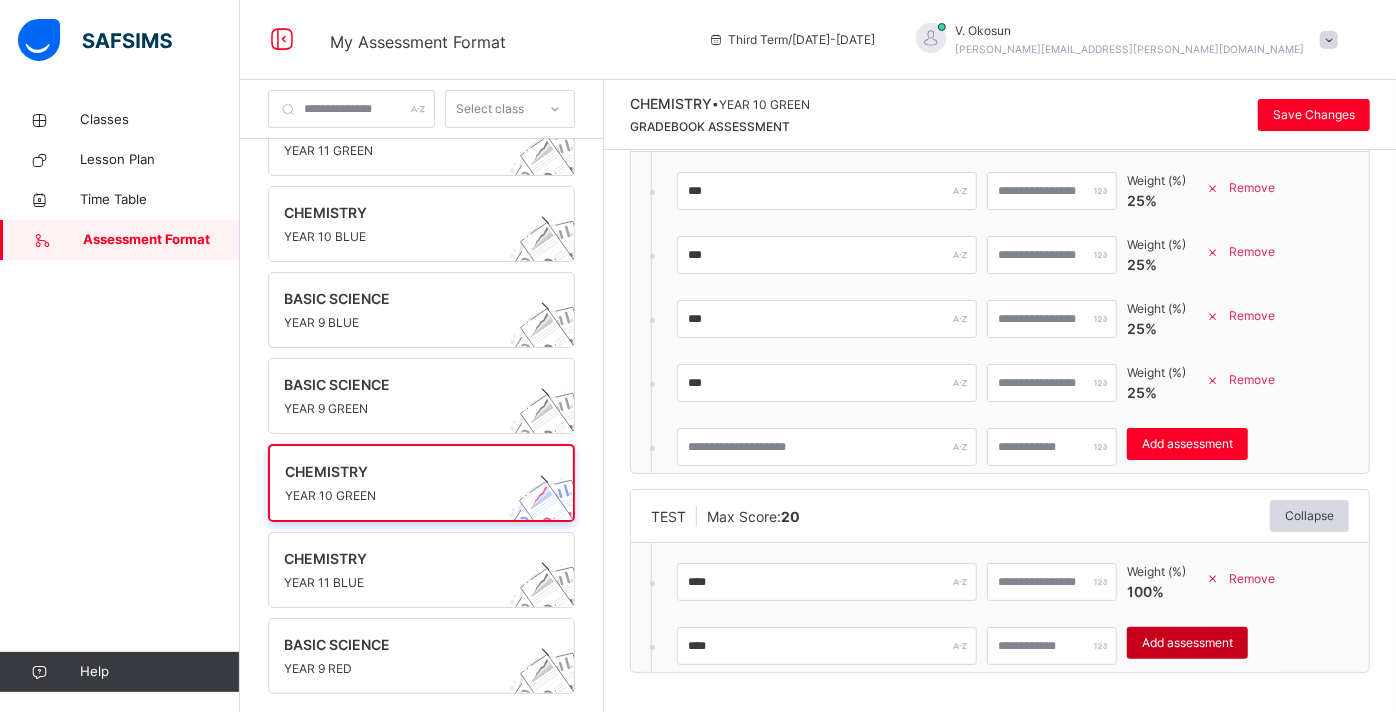 click on "Add assessment" at bounding box center [1187, 643] 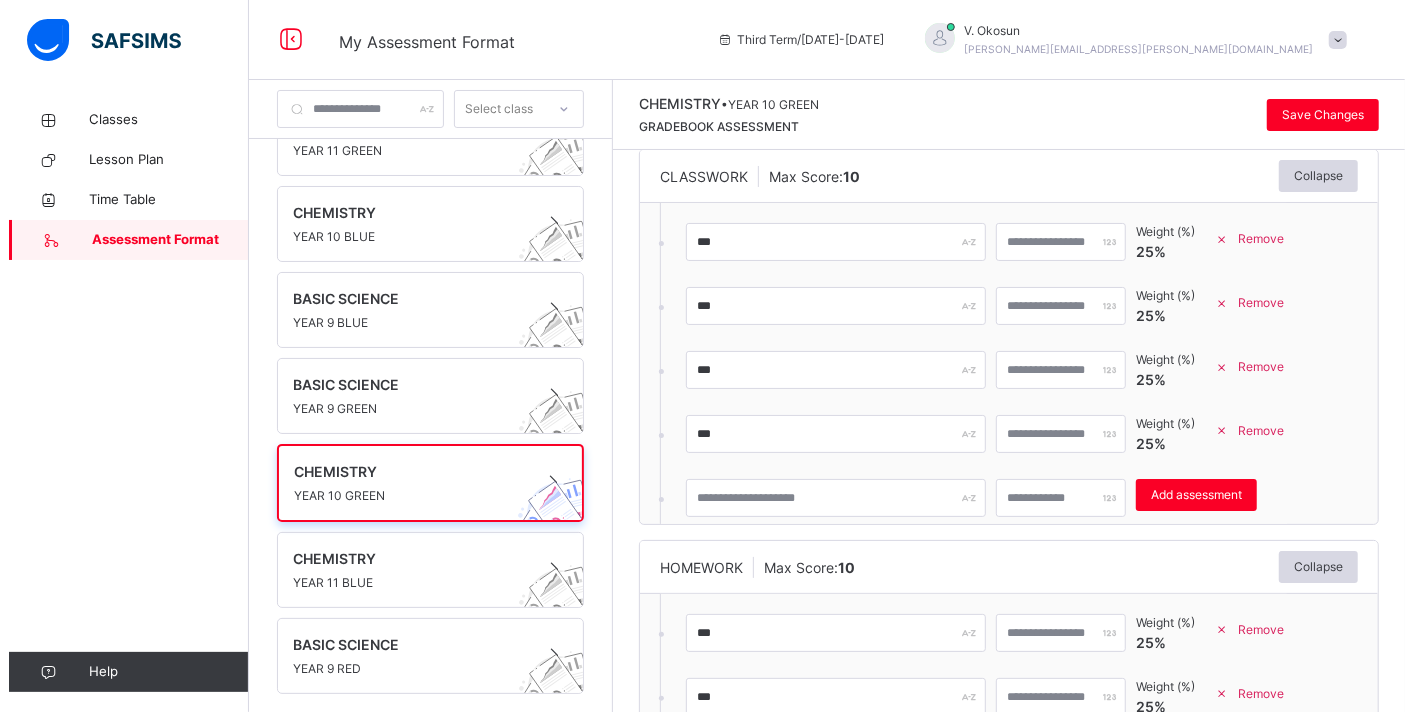 scroll, scrollTop: 0, scrollLeft: 0, axis: both 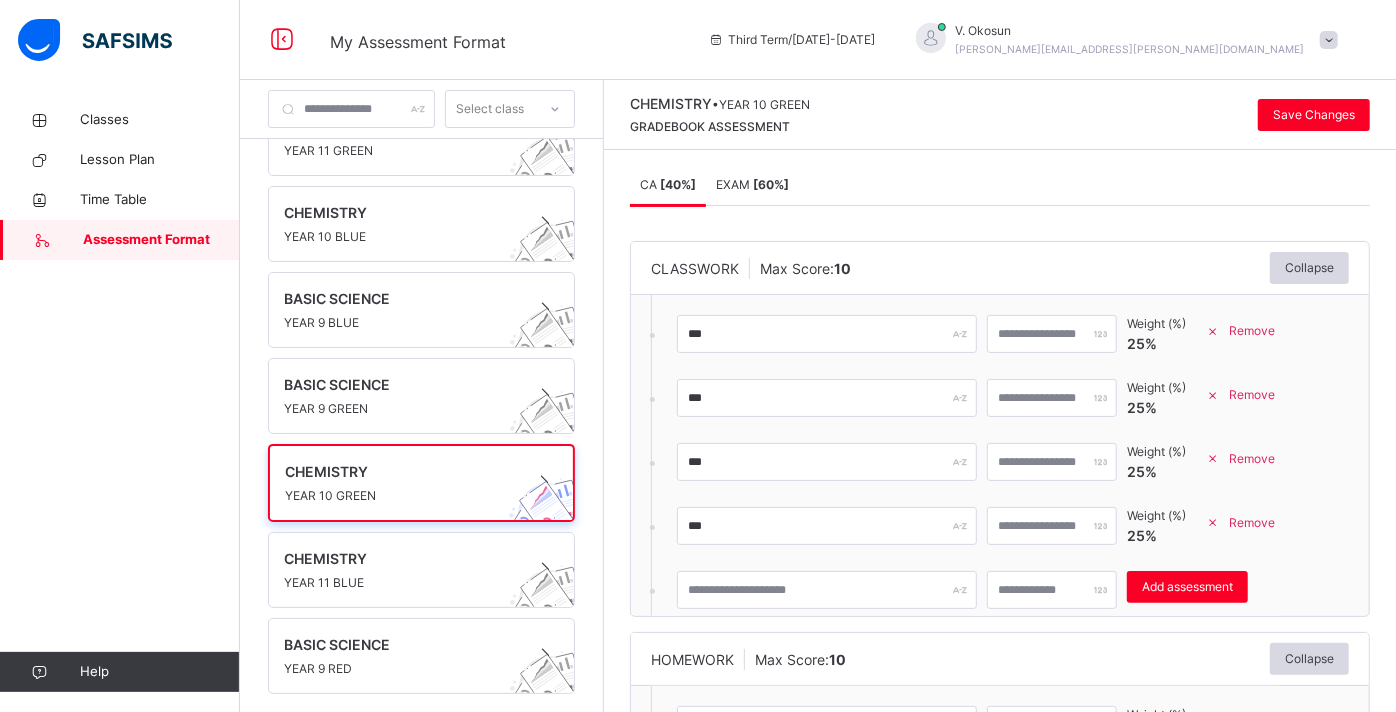 click on "EXAM   [ 60 %]" at bounding box center [752, 185] 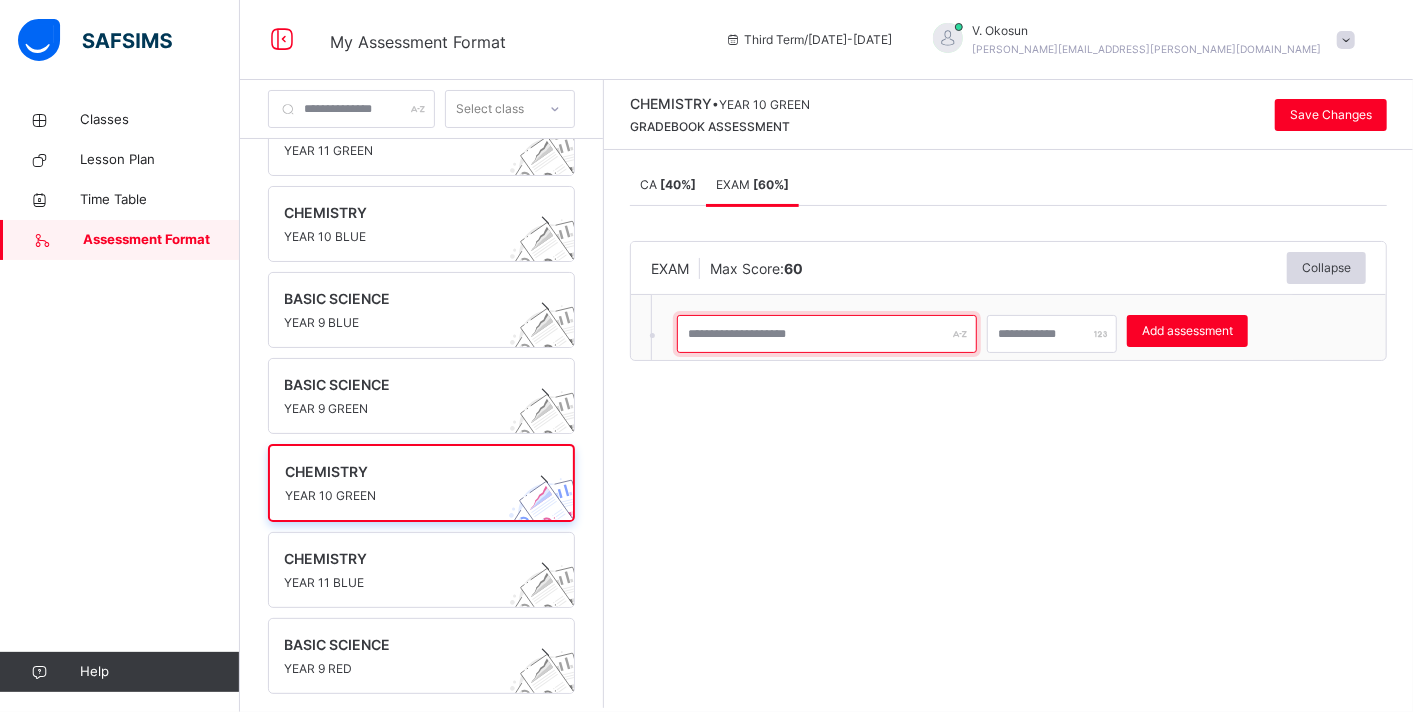 click at bounding box center [827, 334] 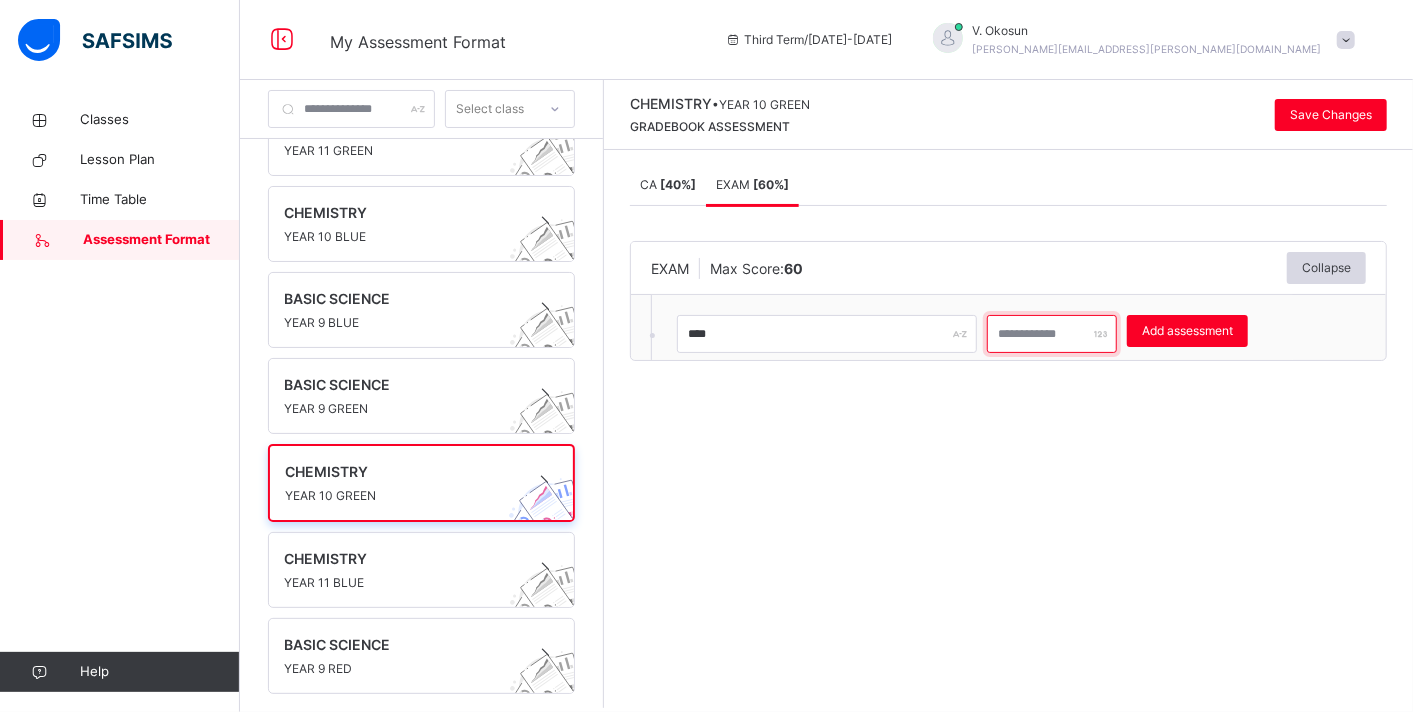 click at bounding box center [1052, 334] 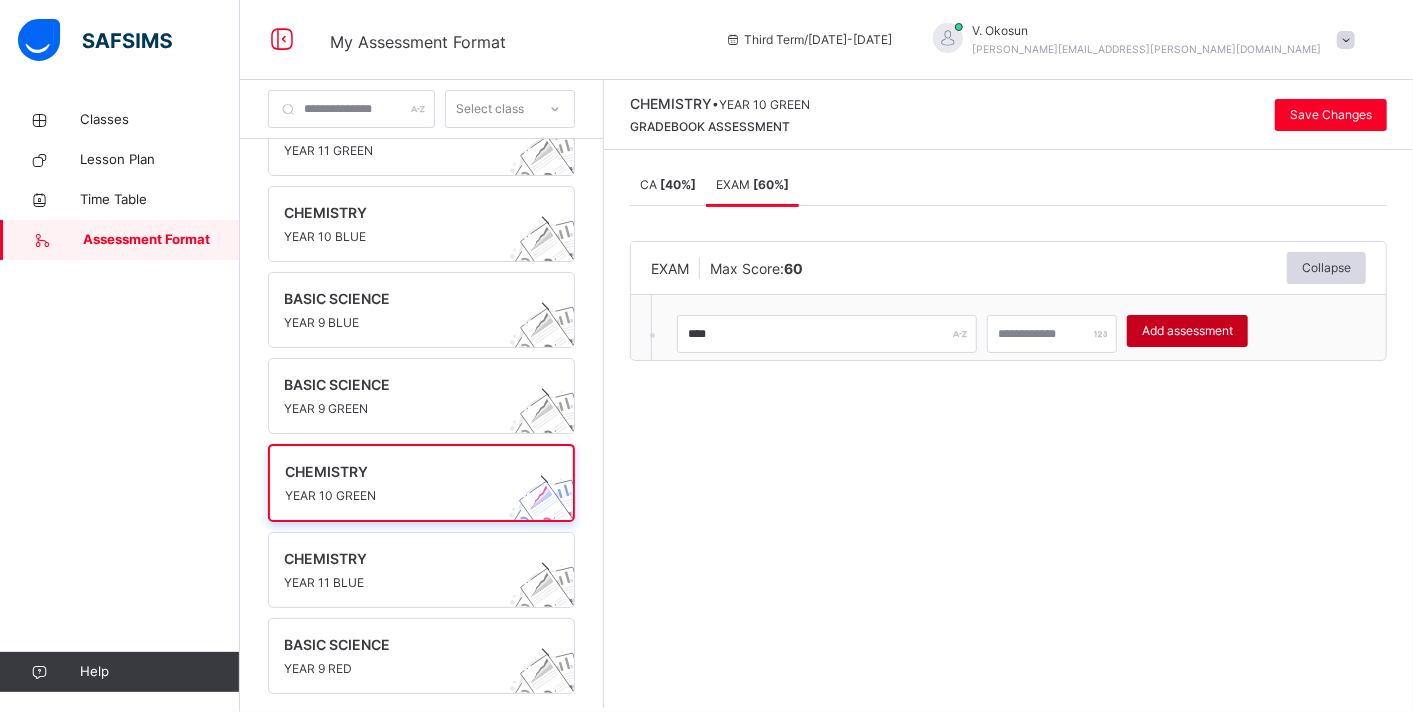 click on "Add assessment" at bounding box center [1187, 331] 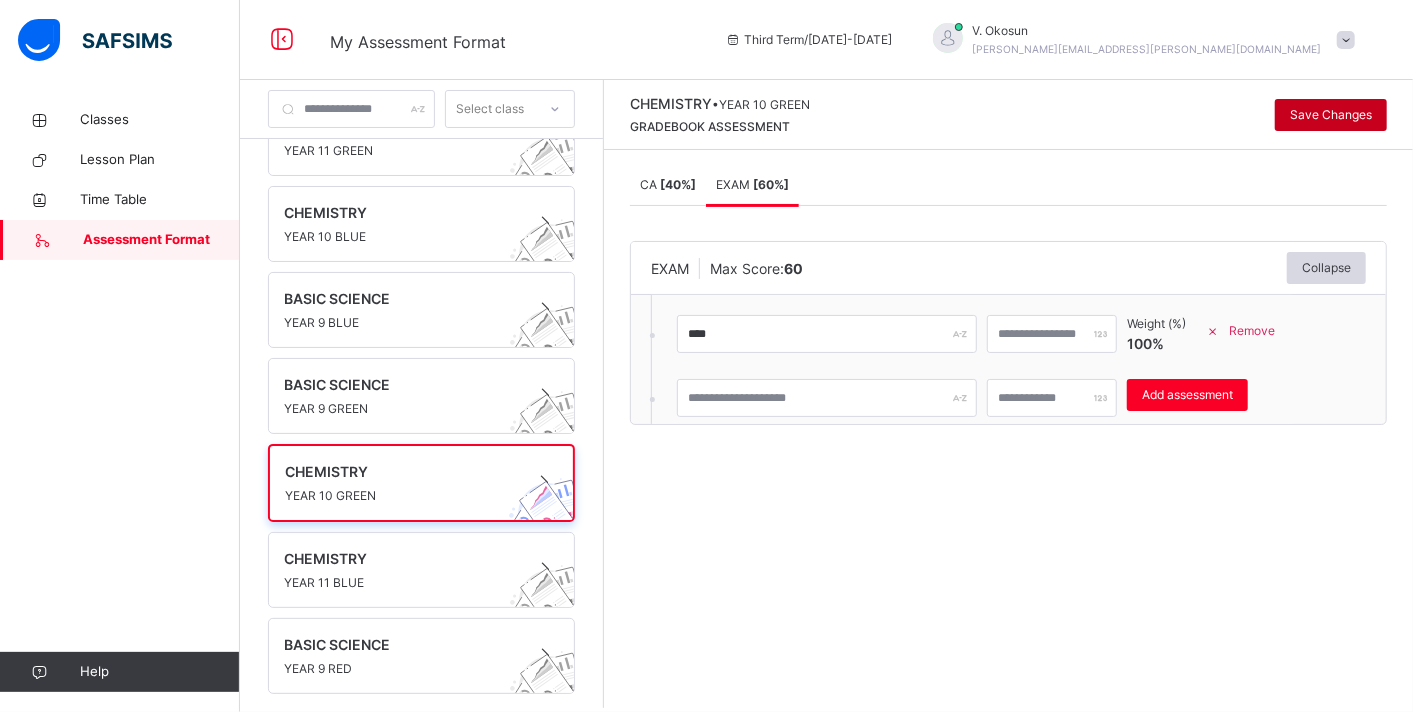 click on "Save Changes" at bounding box center (1331, 115) 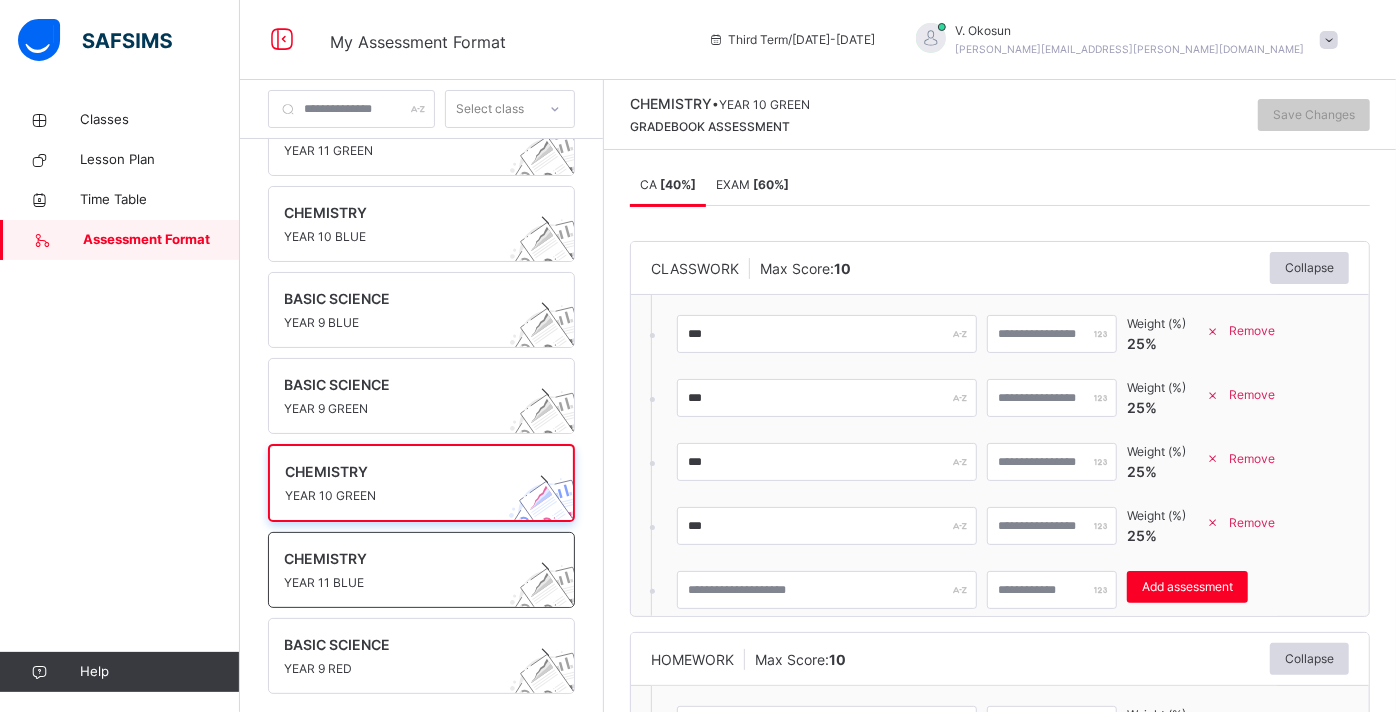click at bounding box center (402, 571) 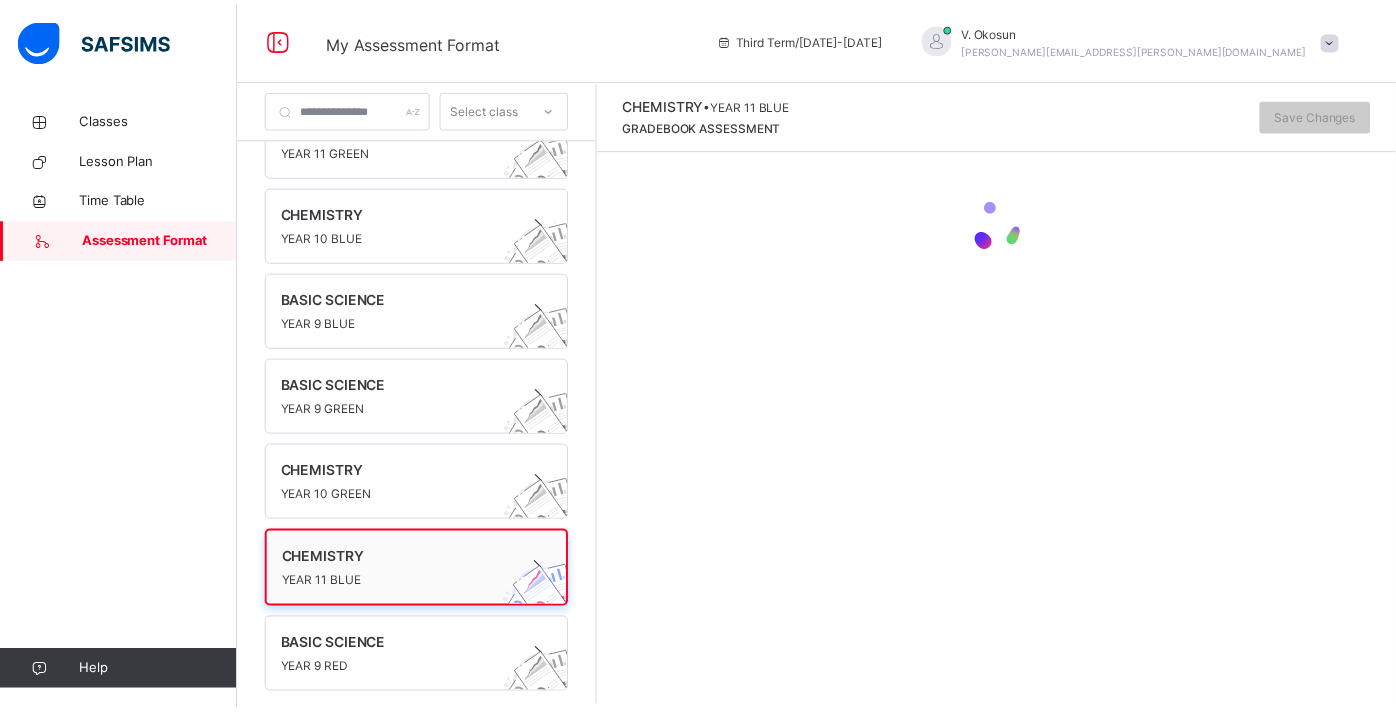scroll, scrollTop: 49, scrollLeft: 0, axis: vertical 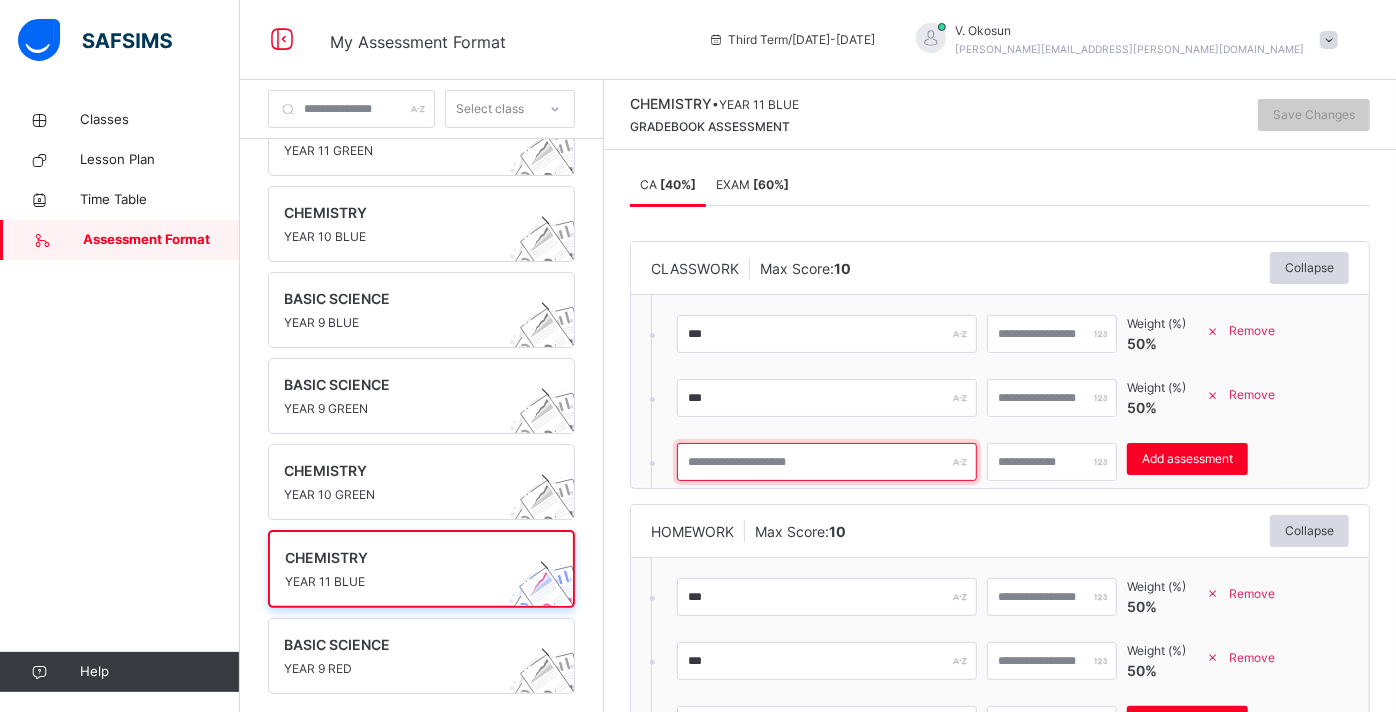 click at bounding box center (827, 462) 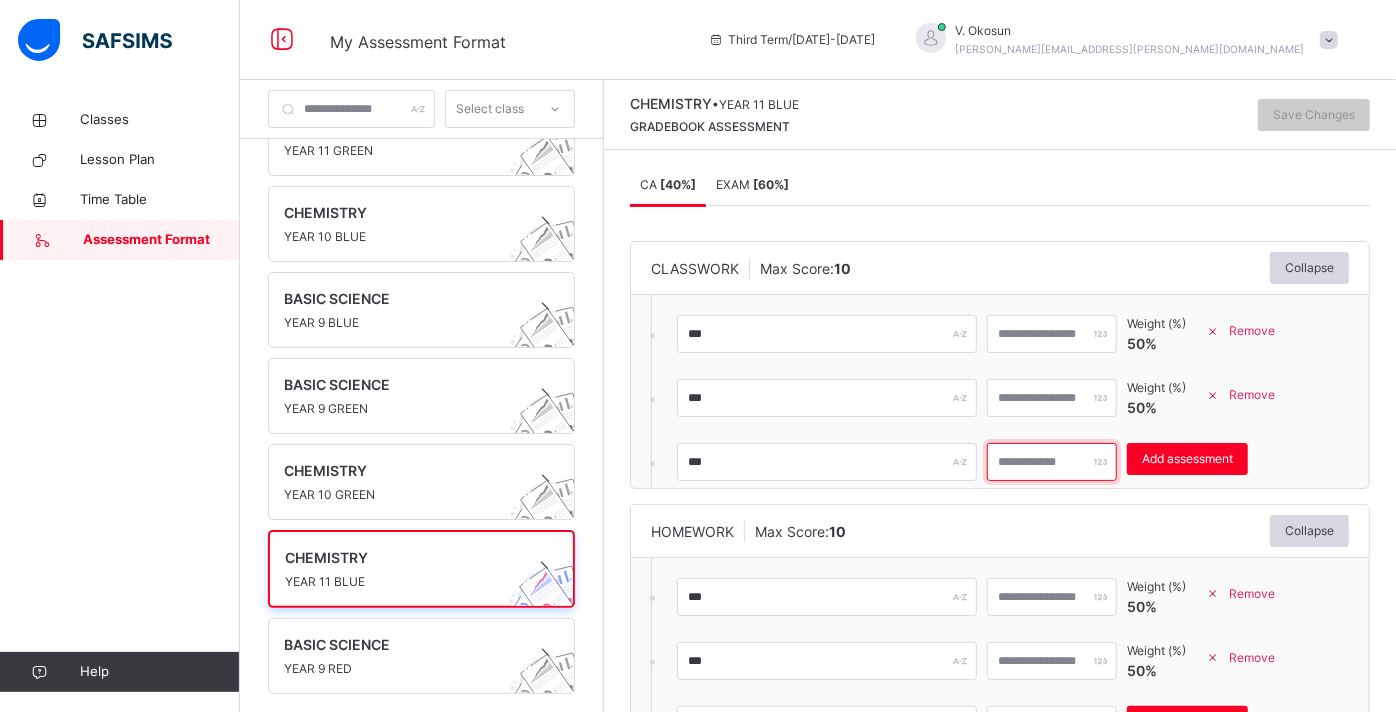 click at bounding box center [1052, 462] 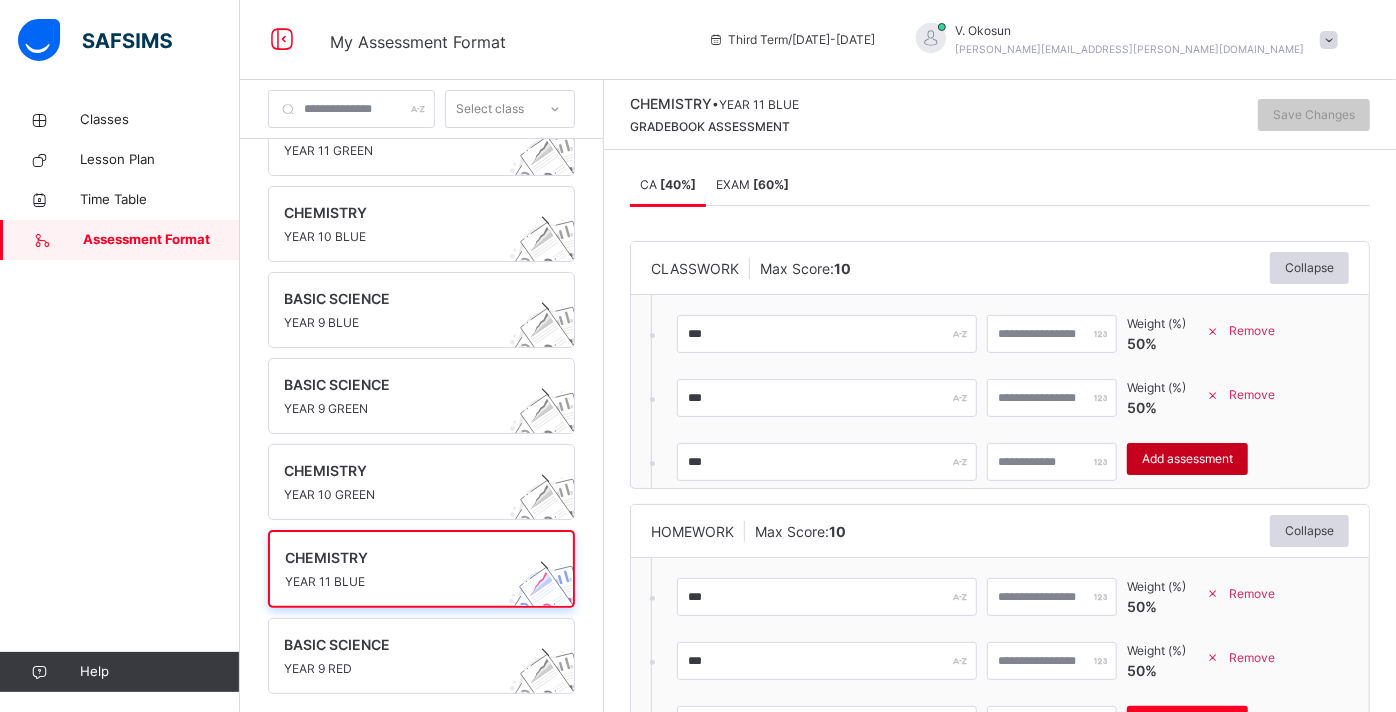 click on "Add assessment" at bounding box center (1187, 459) 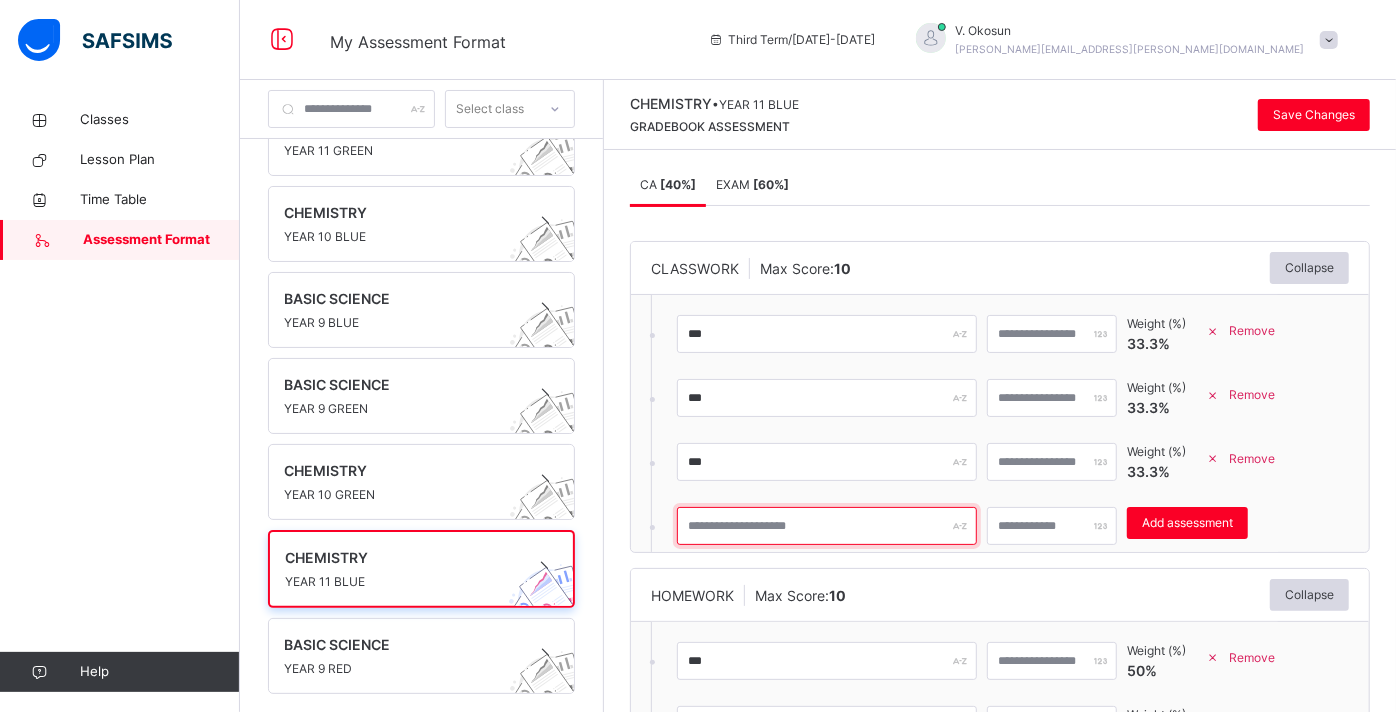 click at bounding box center (827, 526) 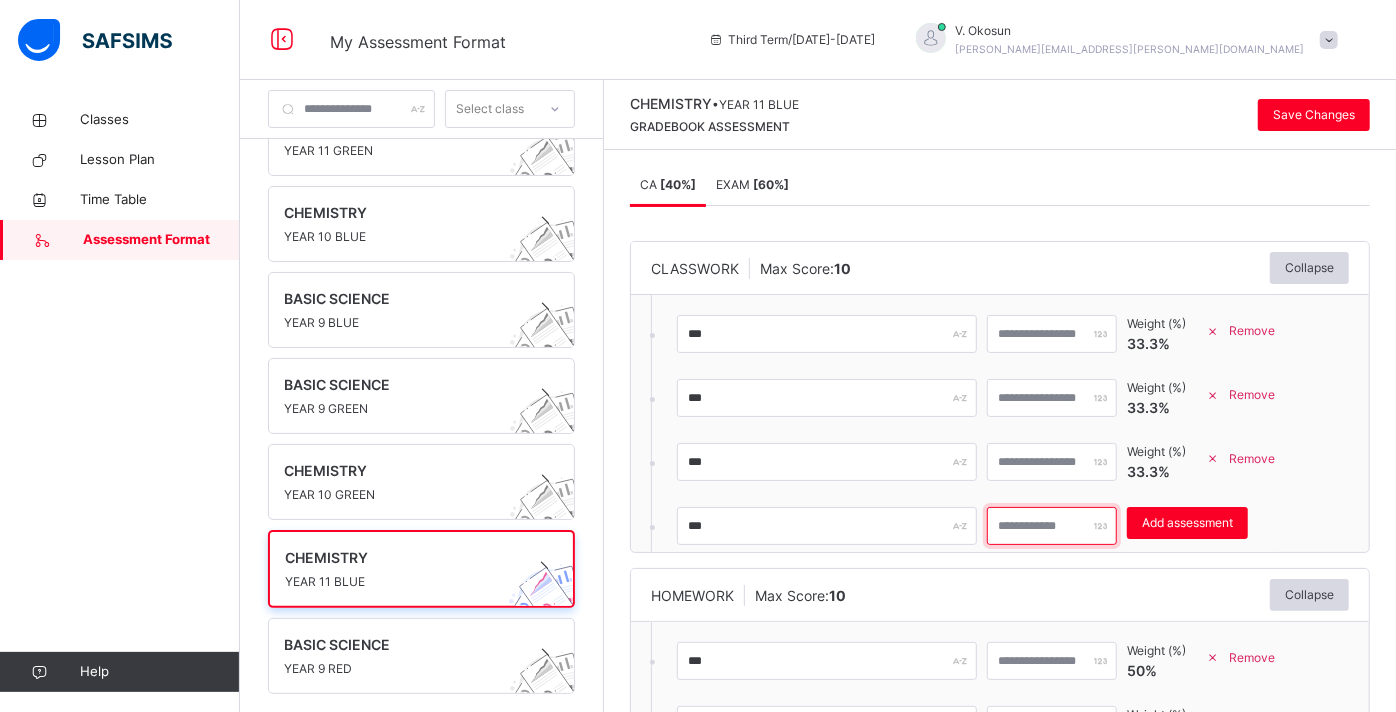 click on "*" at bounding box center (1052, 526) 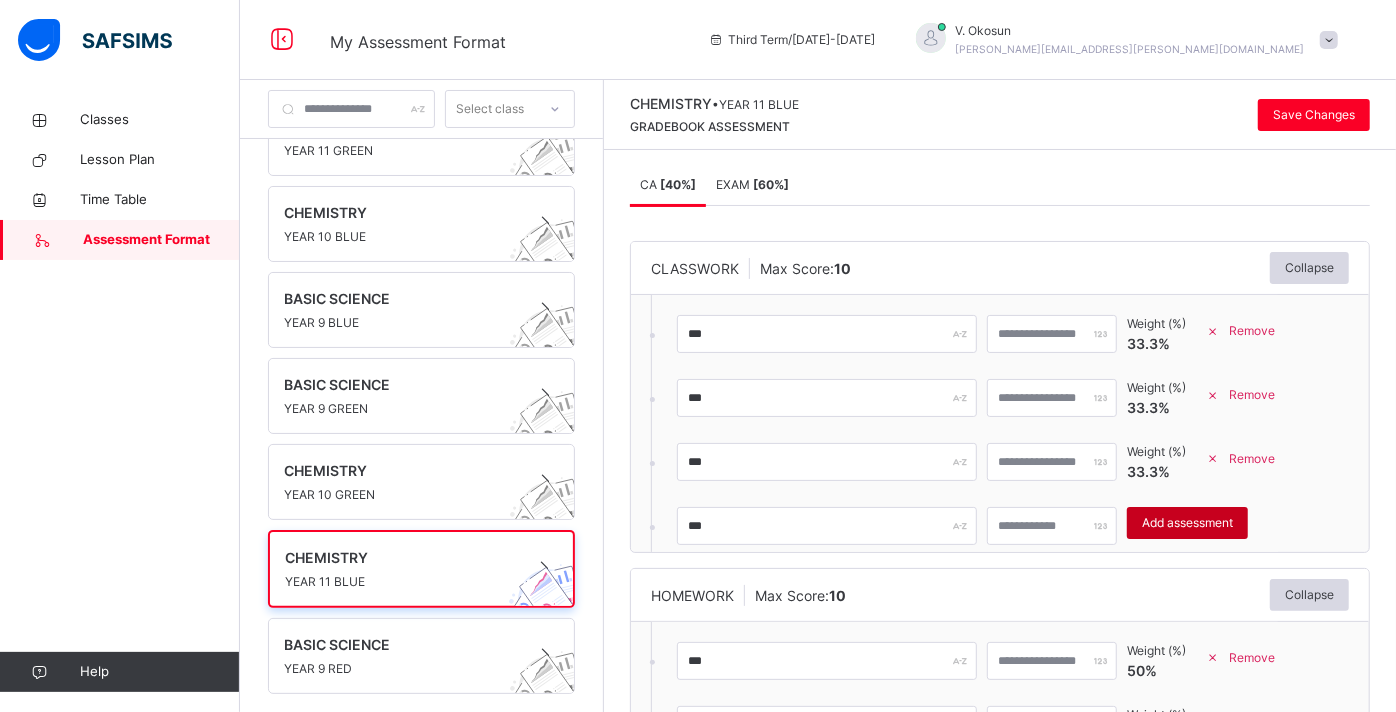 click on "Add assessment" at bounding box center [1187, 523] 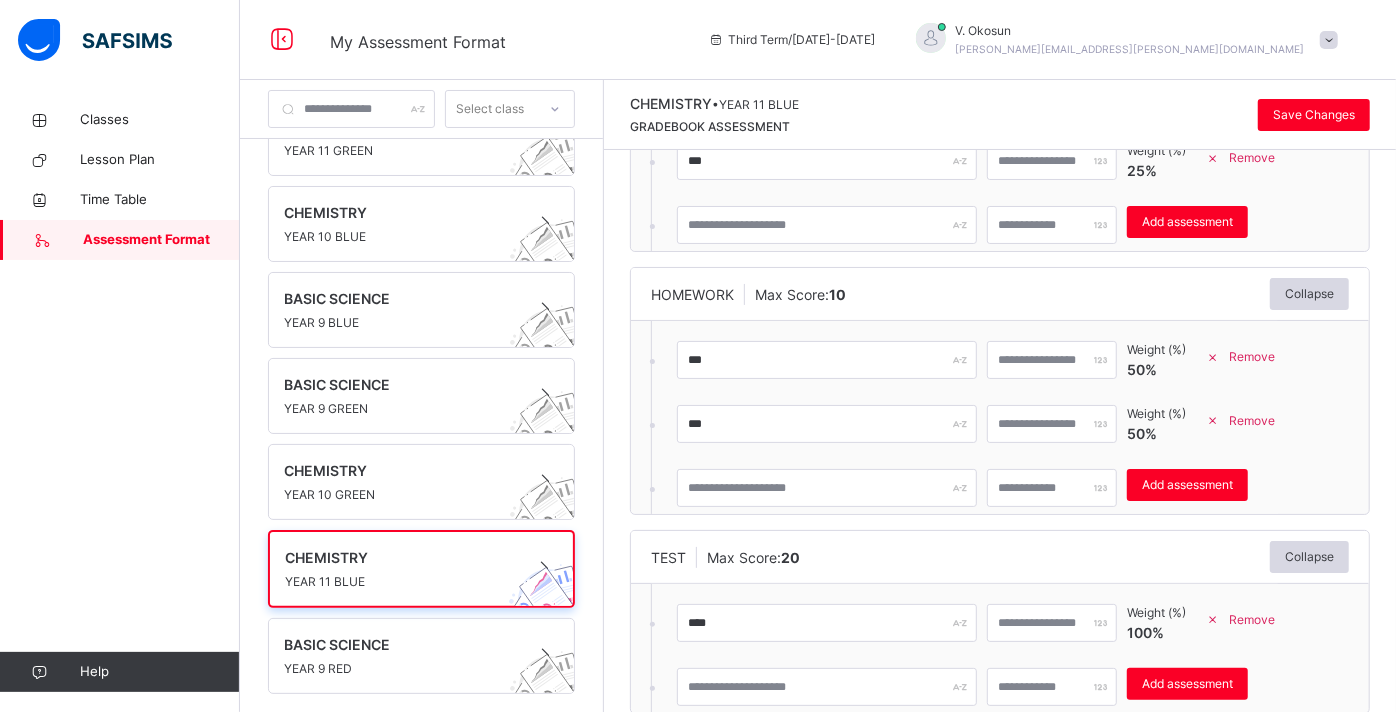 scroll, scrollTop: 366, scrollLeft: 0, axis: vertical 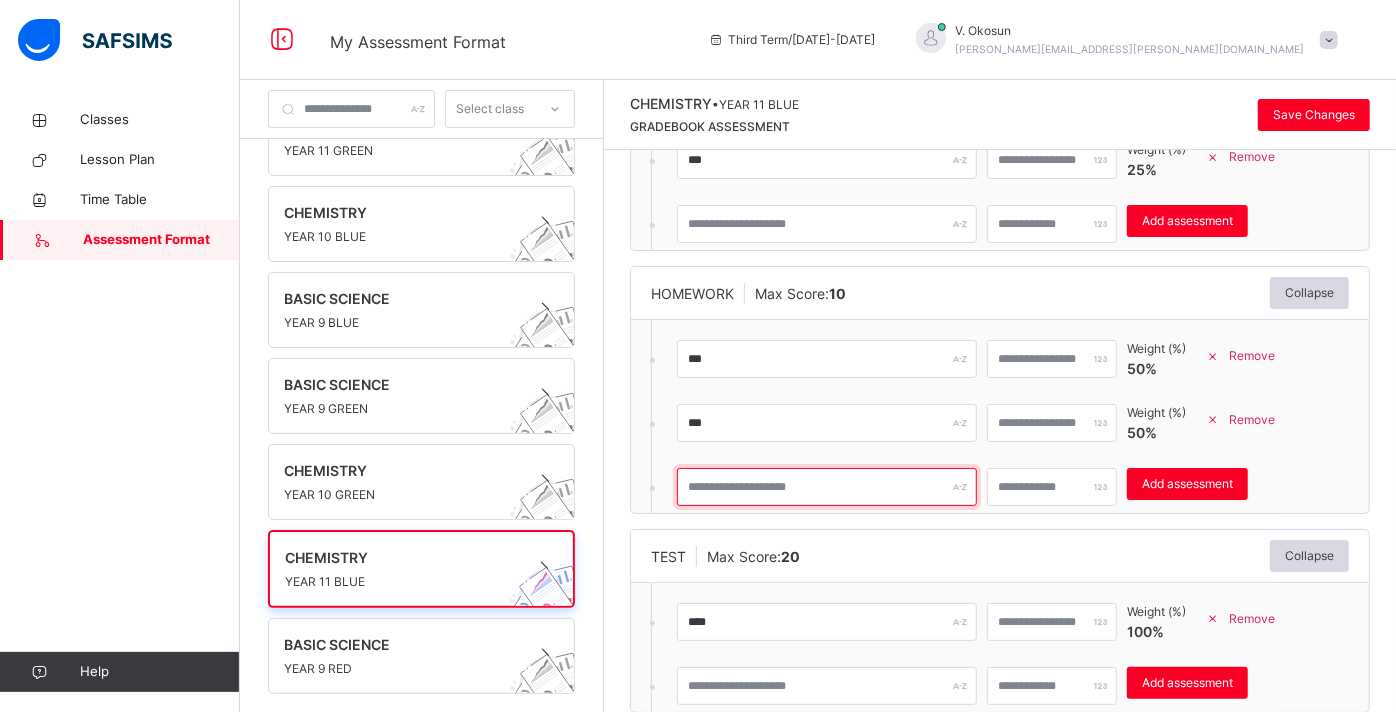 click at bounding box center (827, 487) 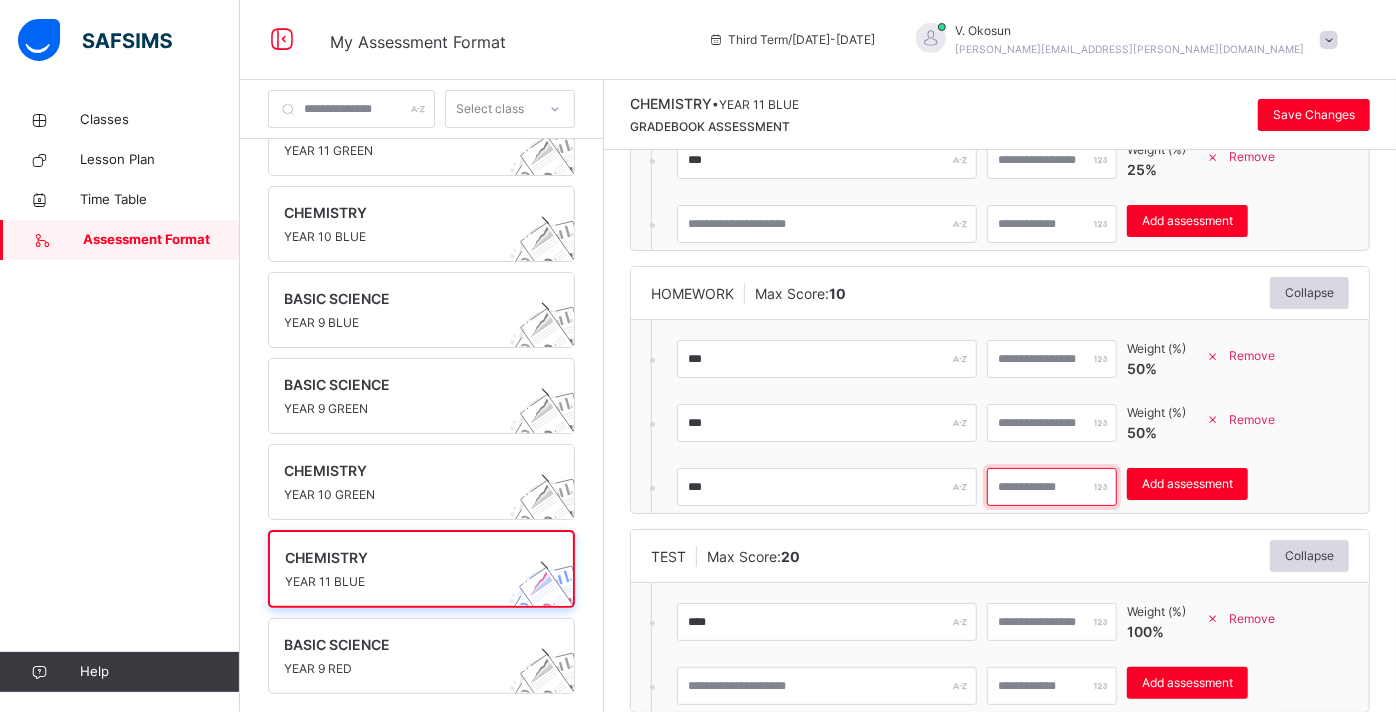 click at bounding box center (1052, 487) 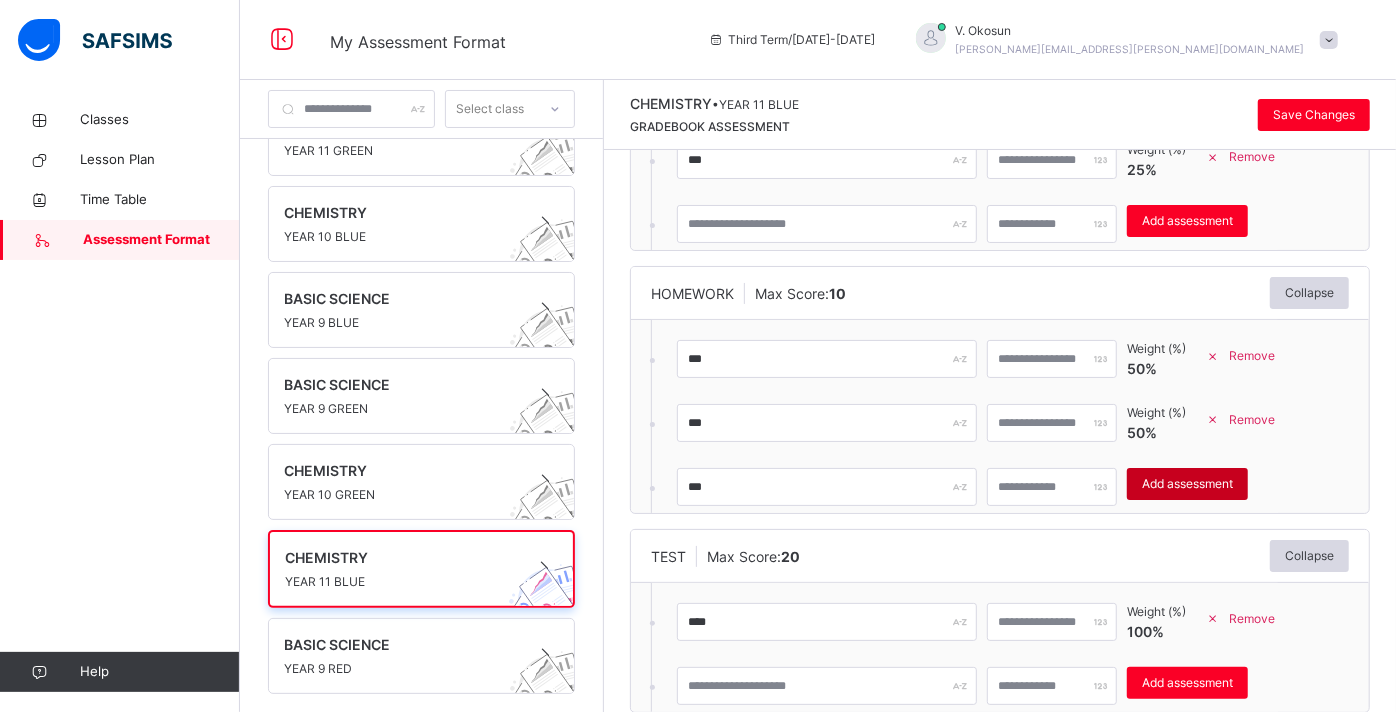 click on "Add assessment" at bounding box center (1187, 484) 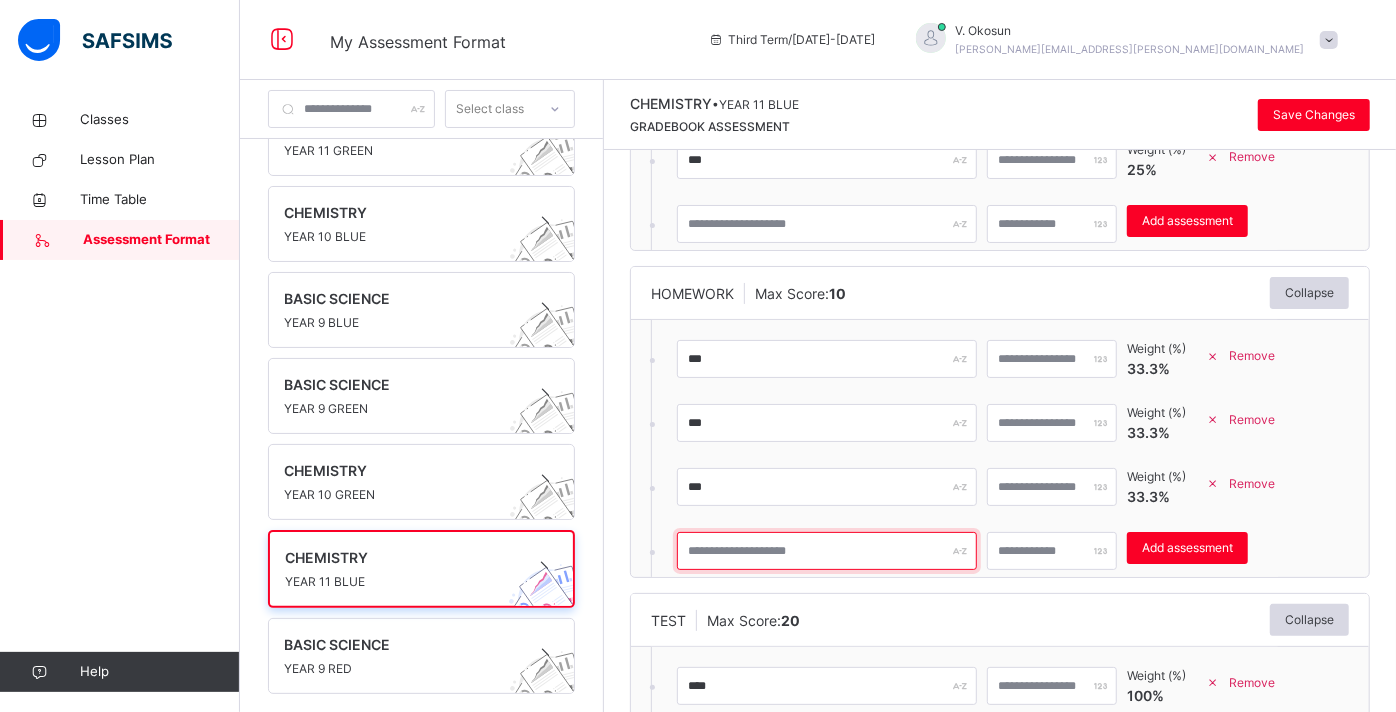 click at bounding box center [827, 551] 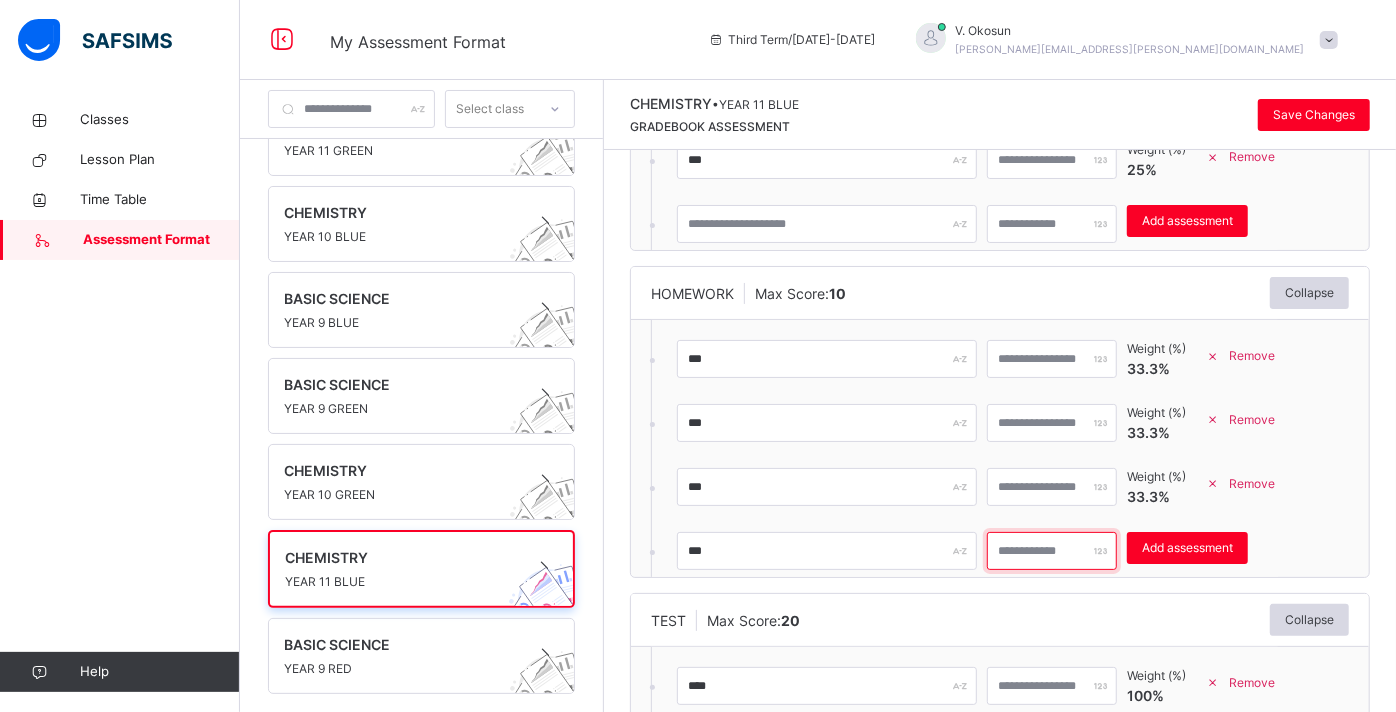 click on "*" at bounding box center [1052, 551] 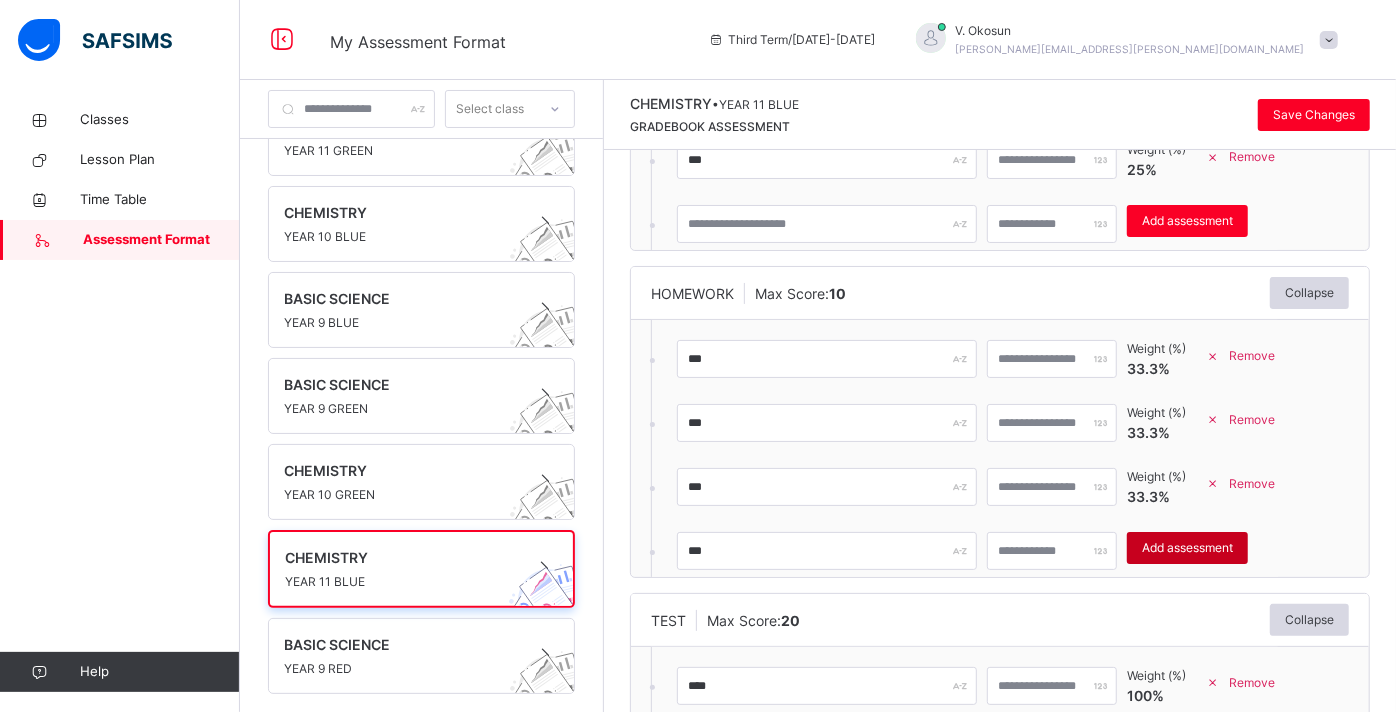 click on "Add assessment" at bounding box center (1187, 548) 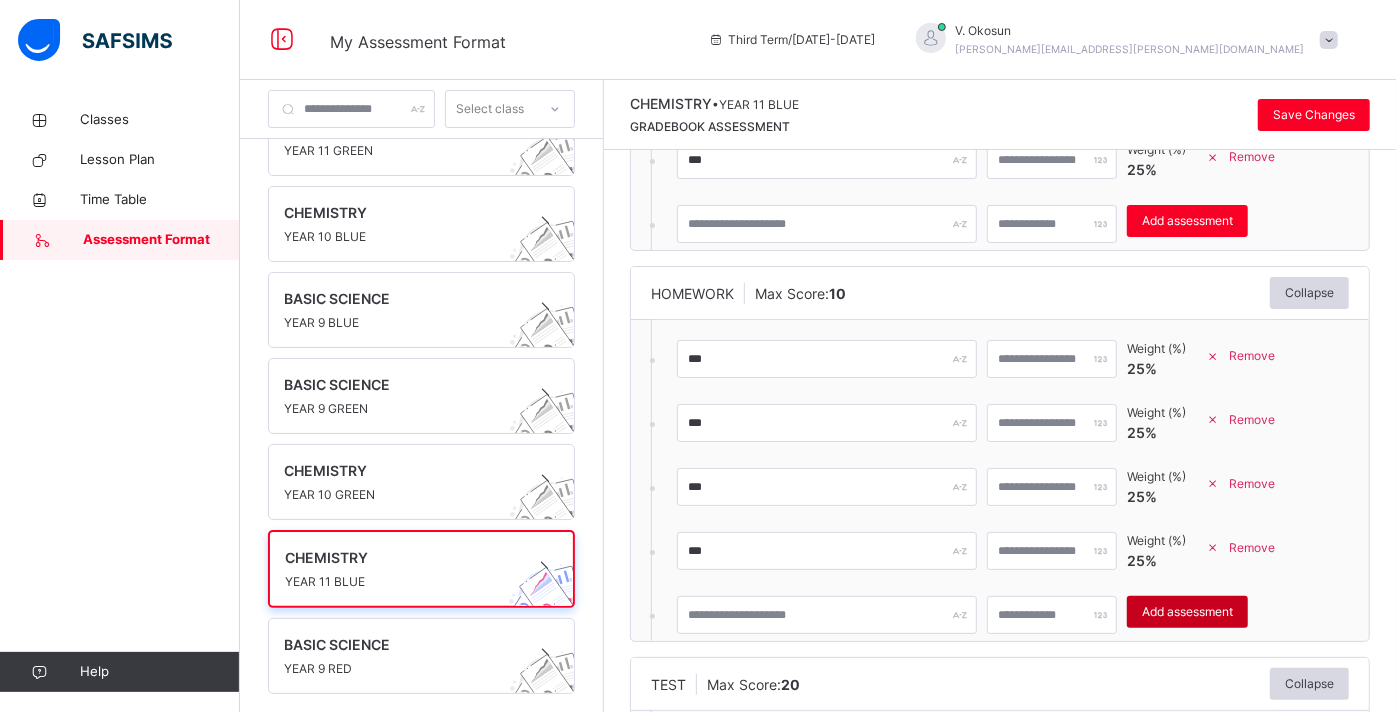 scroll, scrollTop: 534, scrollLeft: 0, axis: vertical 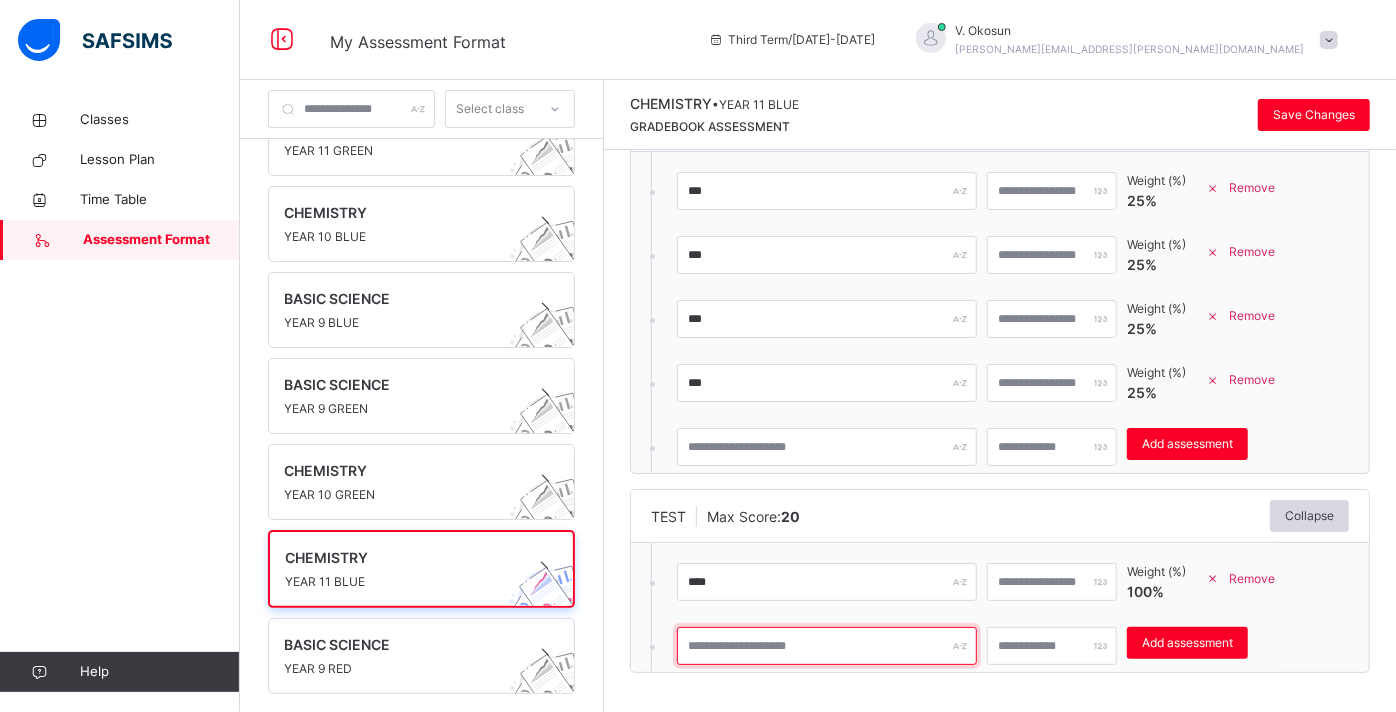 click at bounding box center (827, 646) 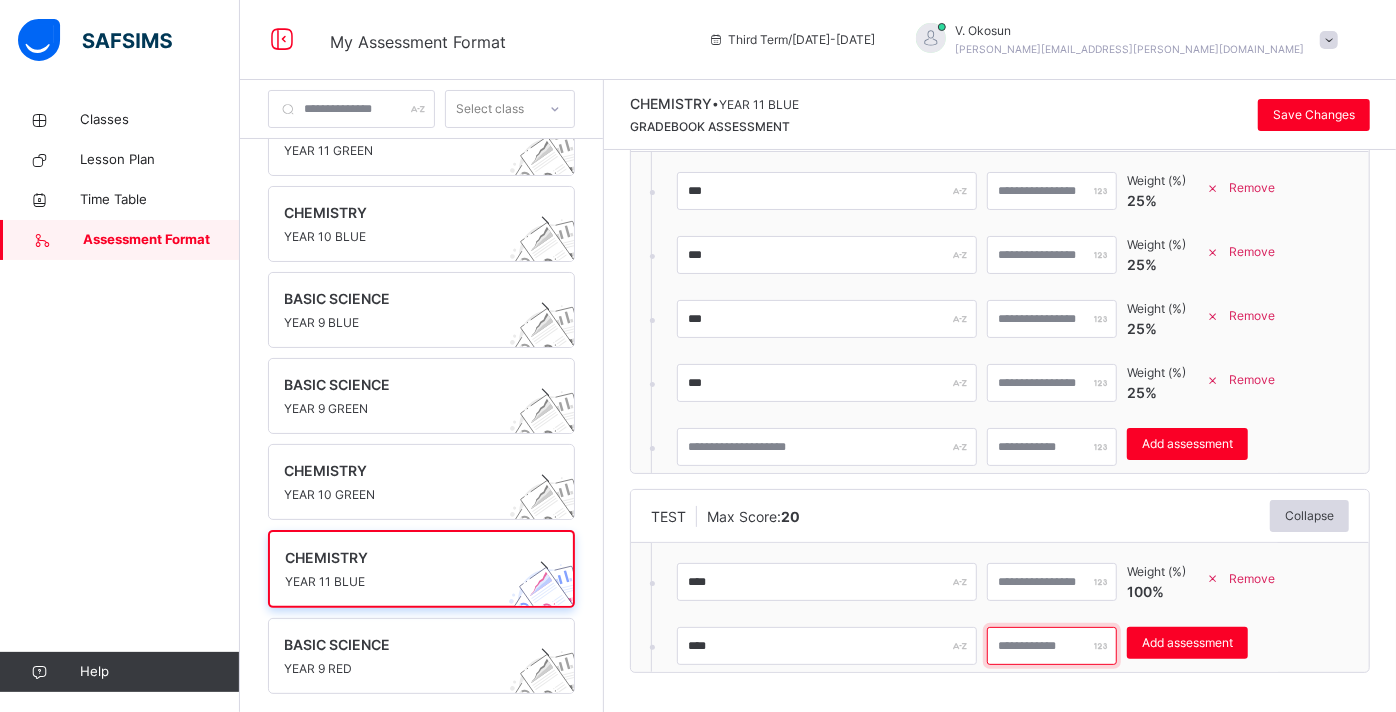 click at bounding box center (1052, 646) 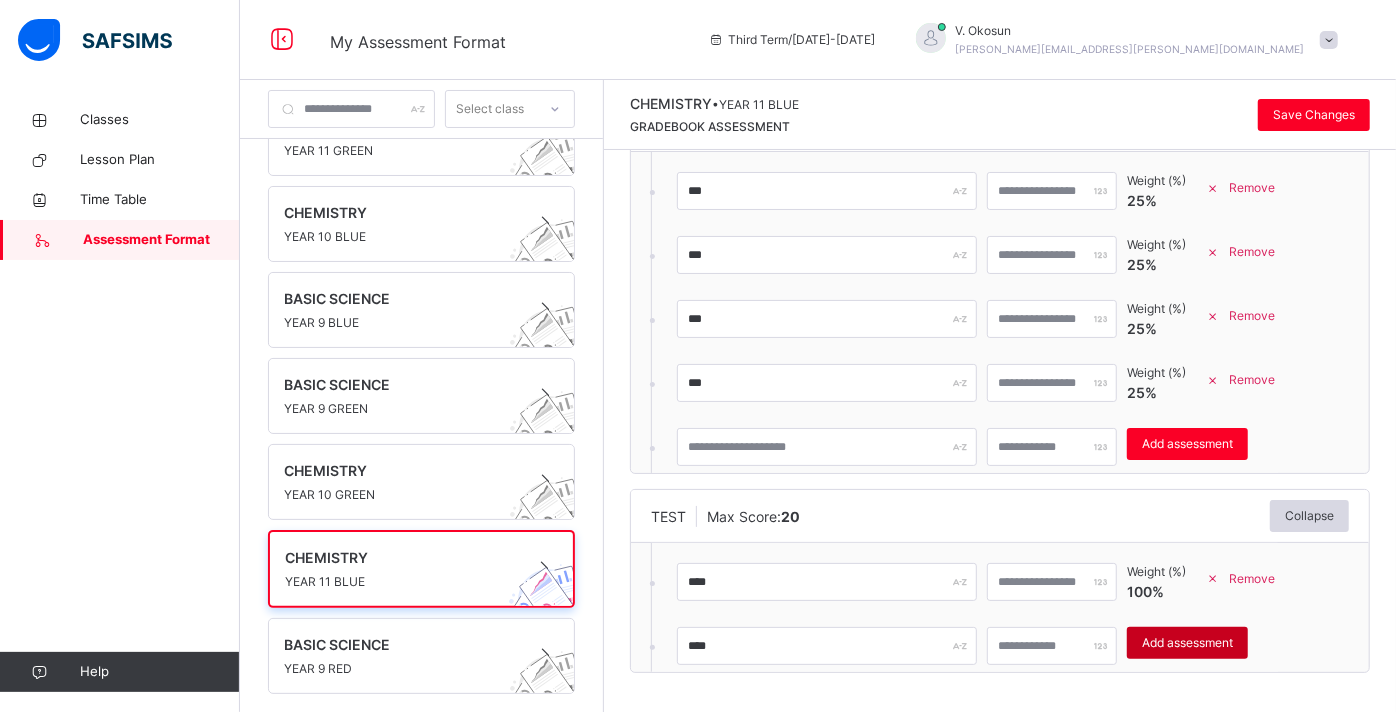 click on "Add assessment" at bounding box center (1187, 643) 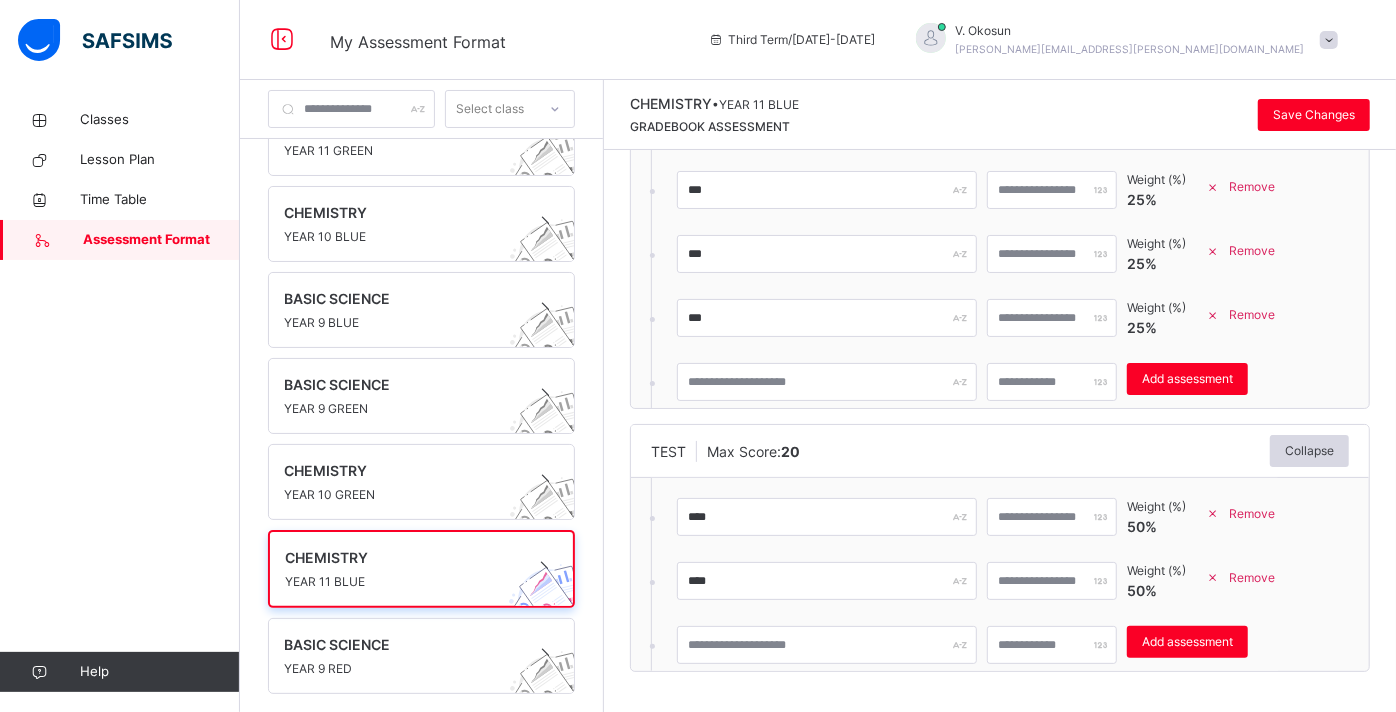 scroll, scrollTop: 0, scrollLeft: 0, axis: both 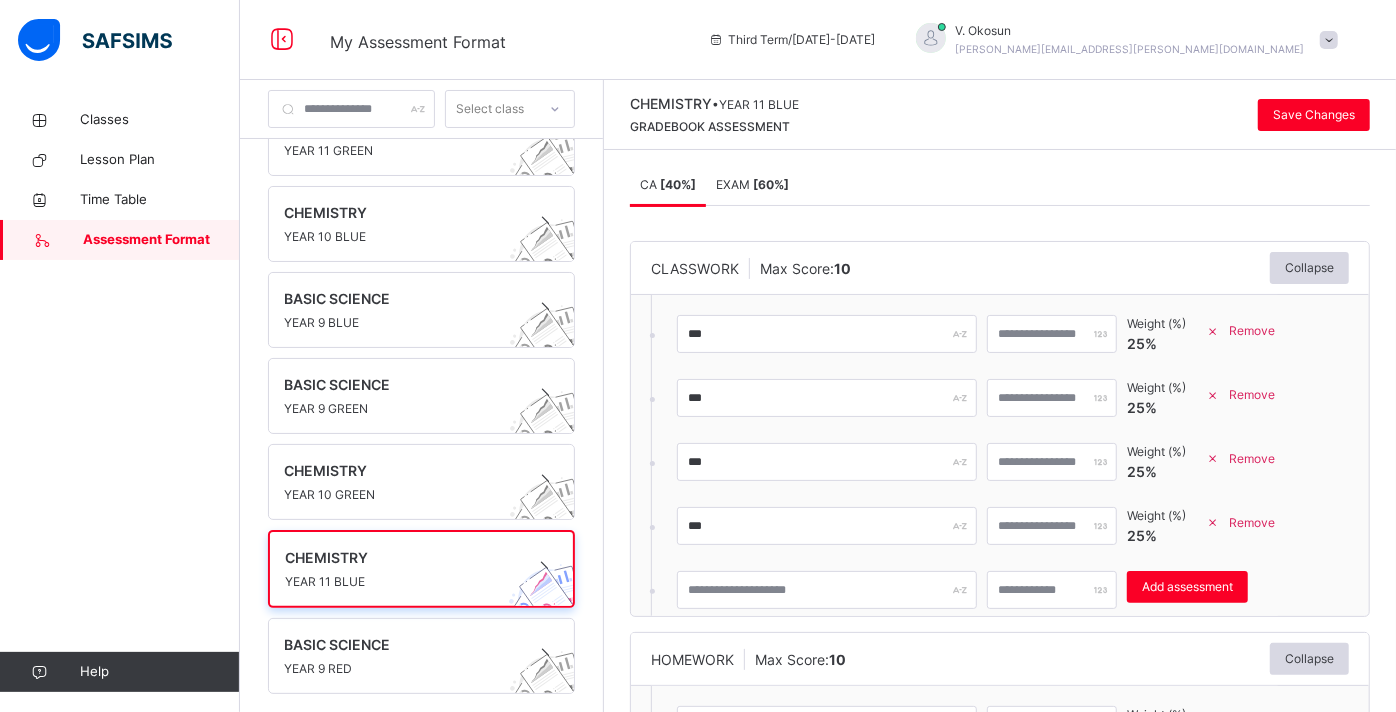 click on "[ 60 %]" at bounding box center (771, 184) 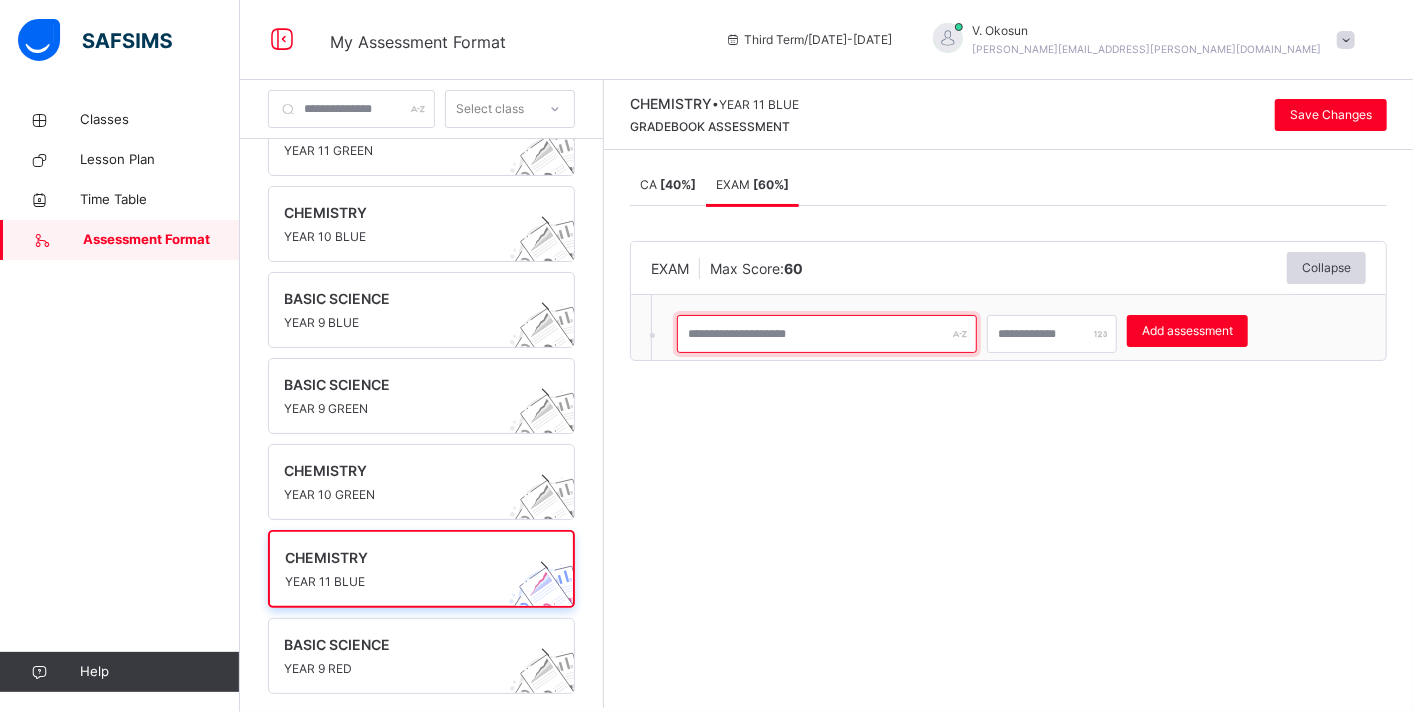 click at bounding box center (827, 334) 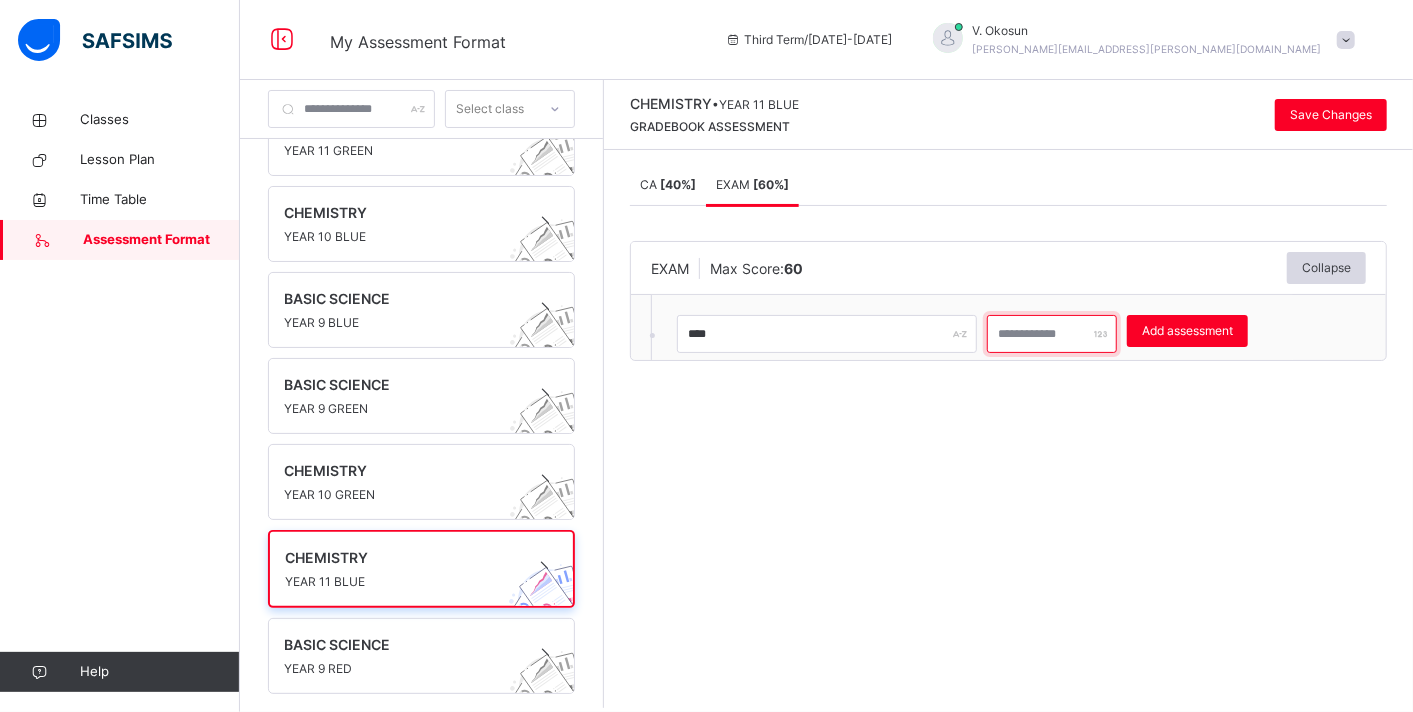 click at bounding box center [1052, 334] 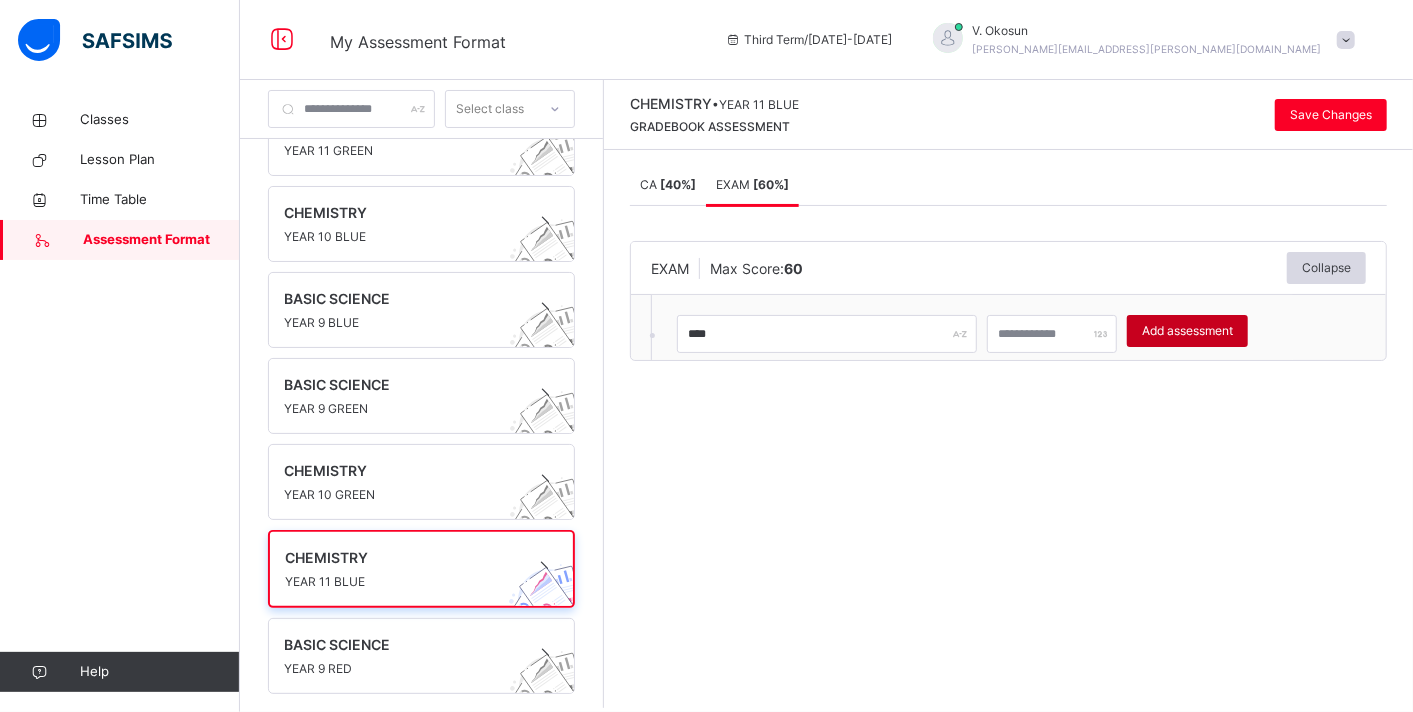 click on "Add assessment" at bounding box center (1187, 331) 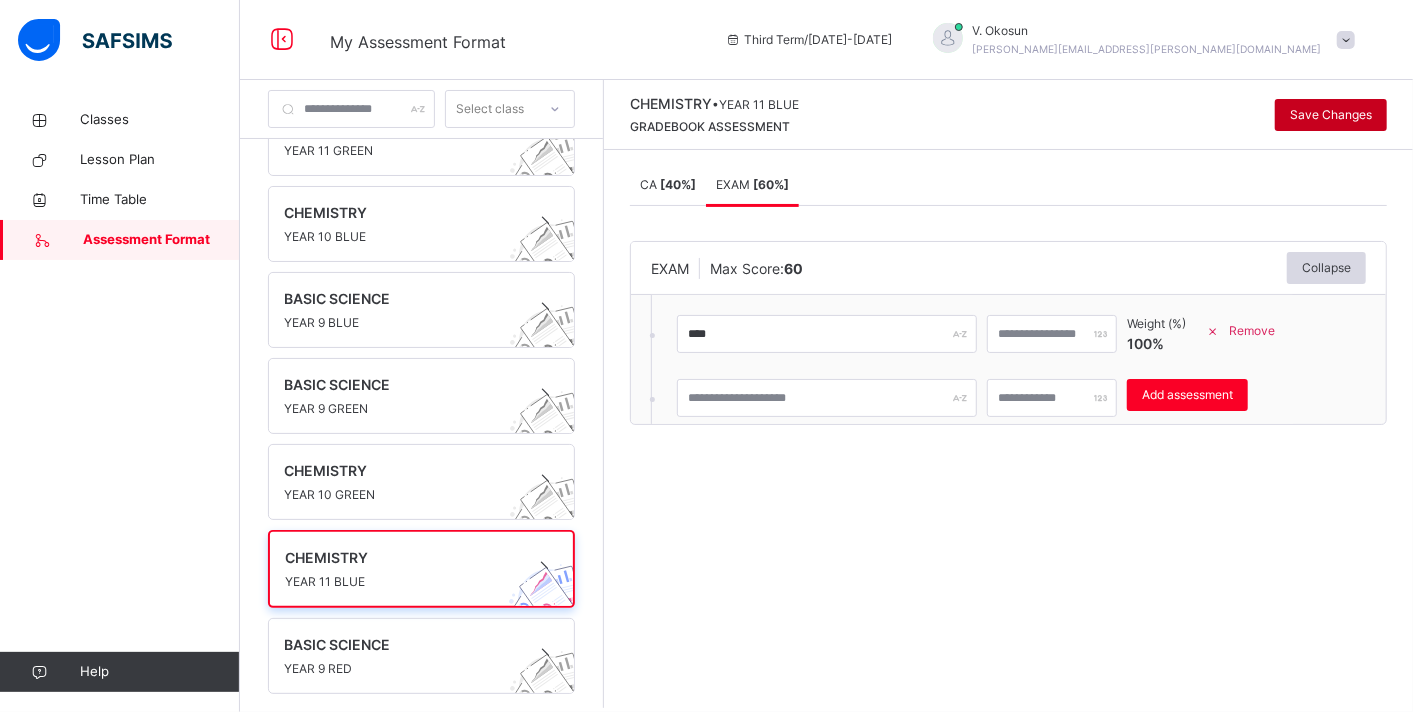 click on "Save Changes" at bounding box center (1331, 115) 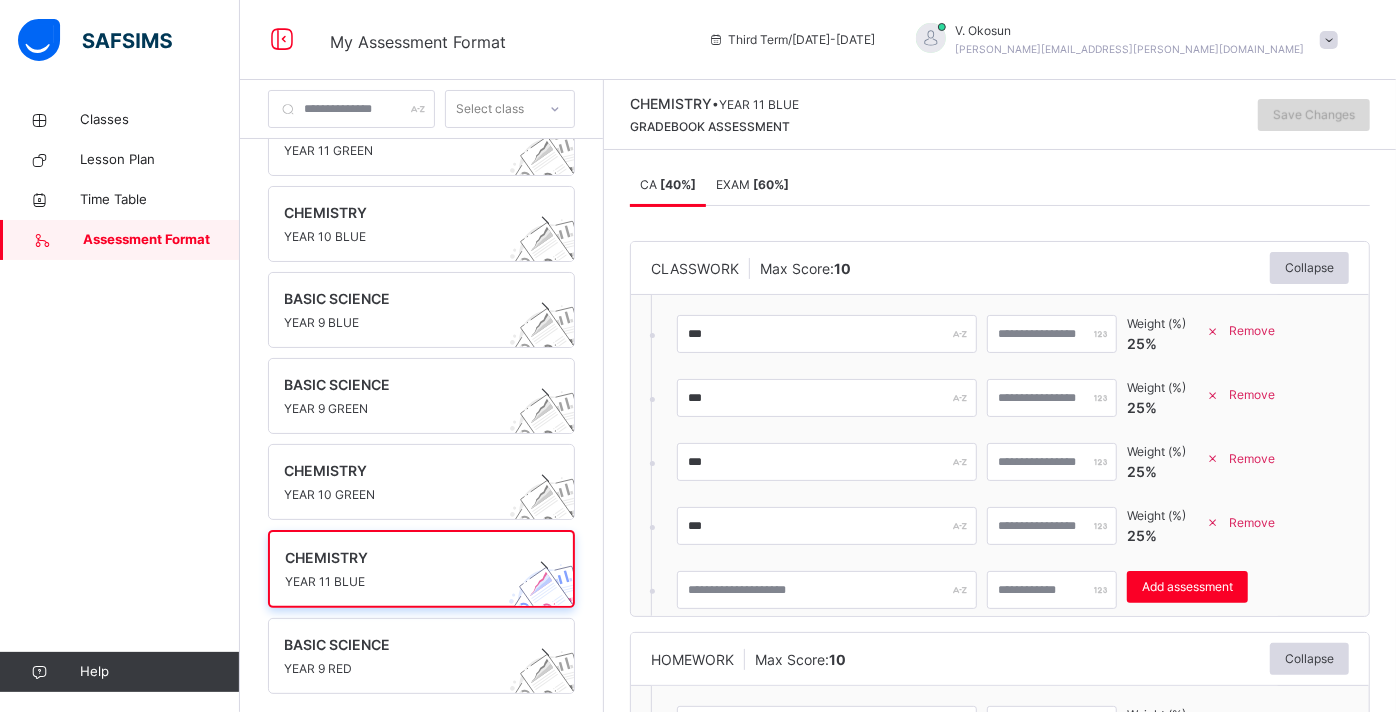 scroll, scrollTop: 6, scrollLeft: 0, axis: vertical 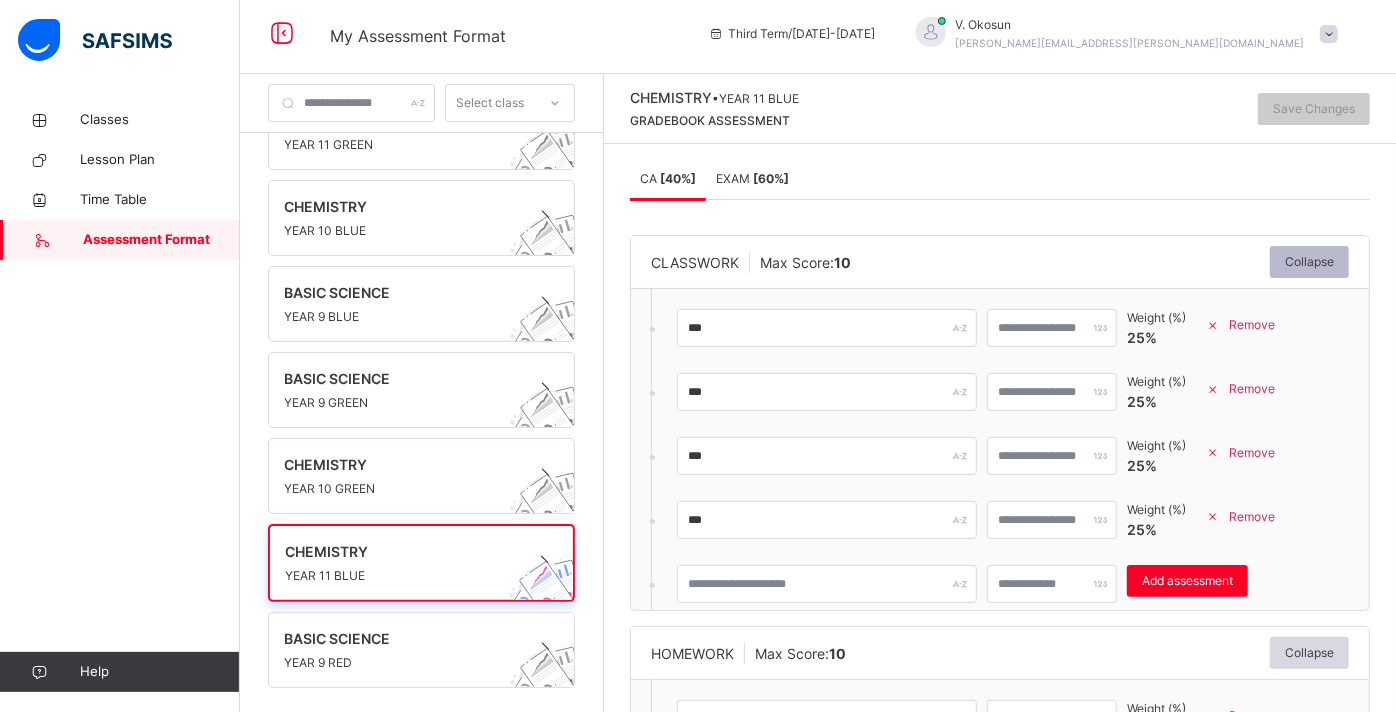 click on "Collapse" at bounding box center (1309, 262) 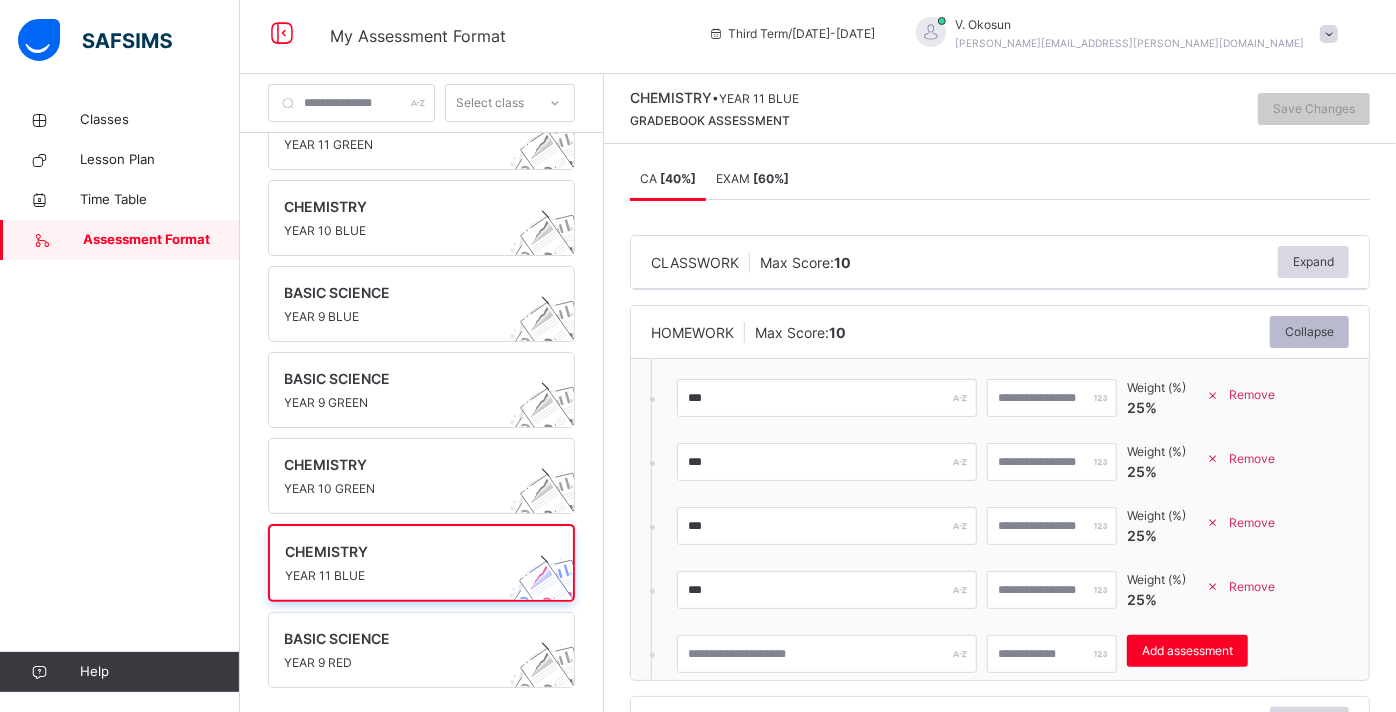 click on "Collapse" at bounding box center [1309, 332] 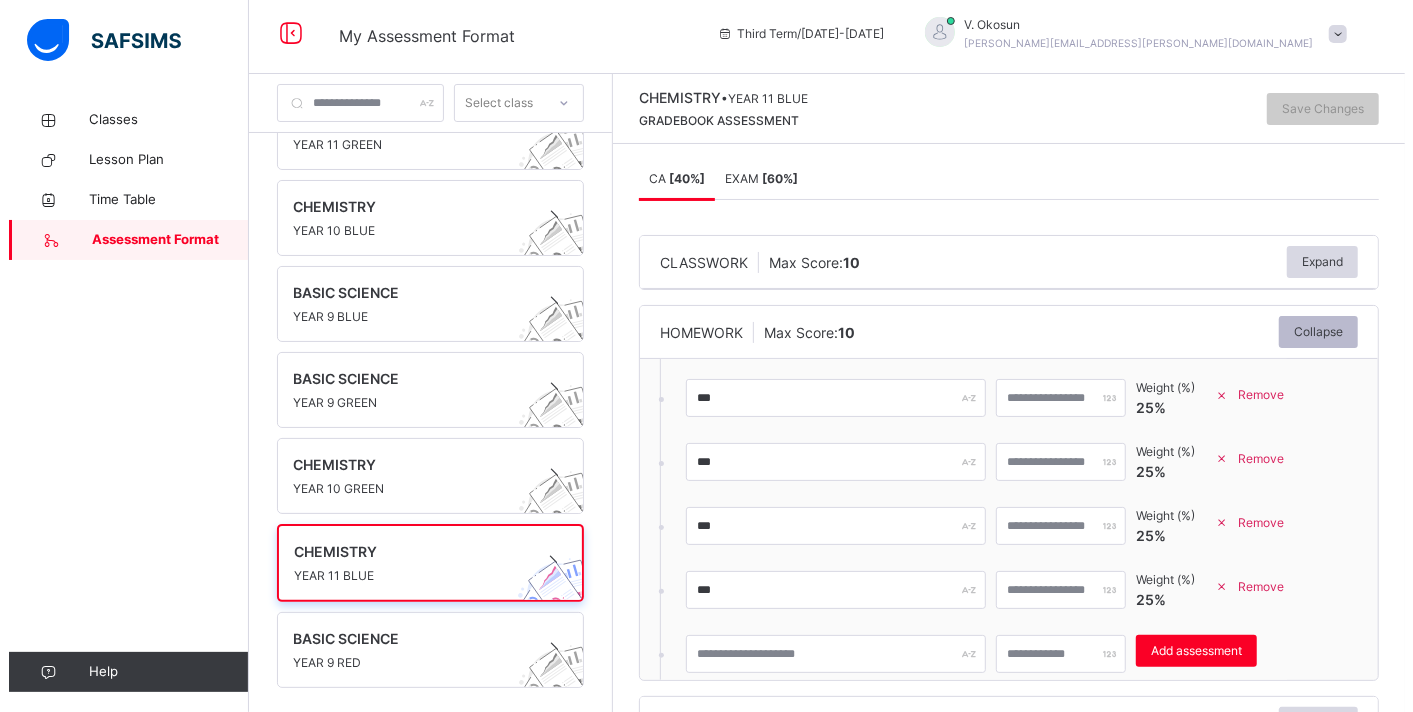 scroll, scrollTop: 0, scrollLeft: 0, axis: both 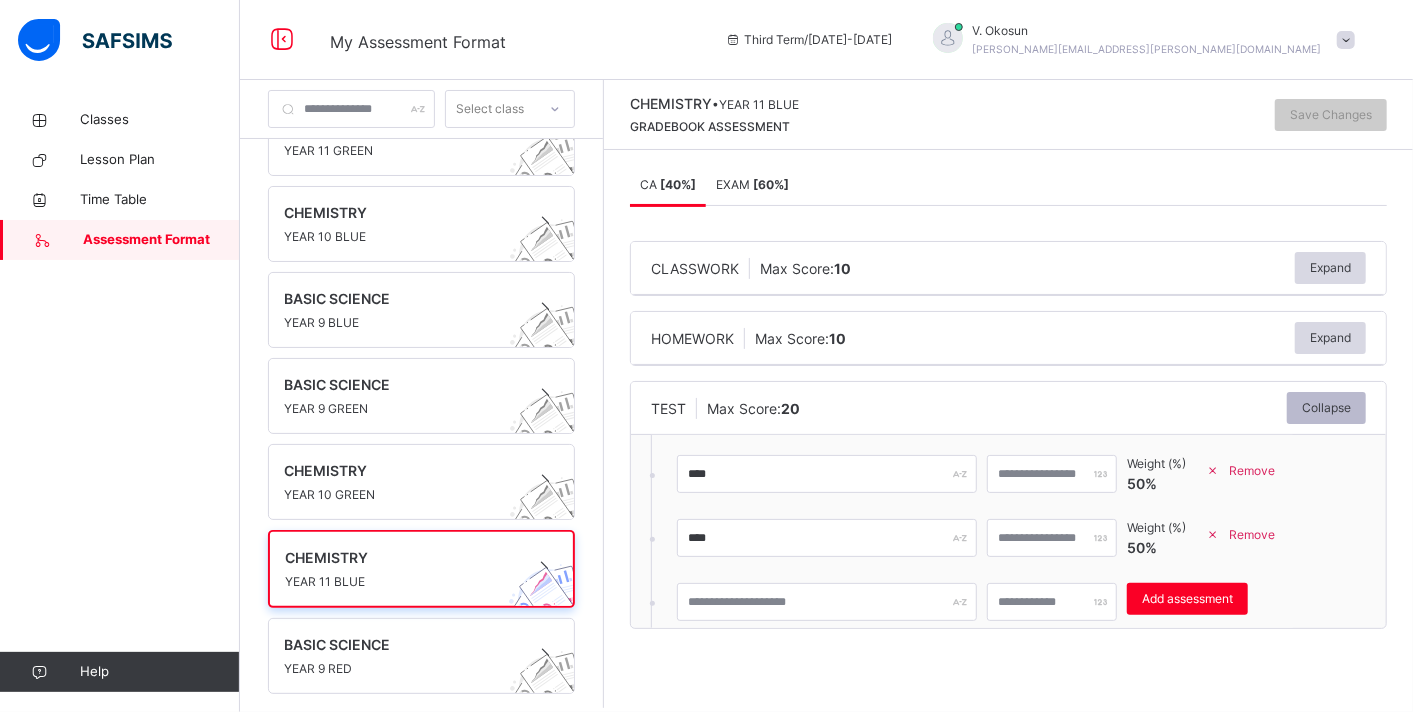 click on "Collapse" at bounding box center [1326, 408] 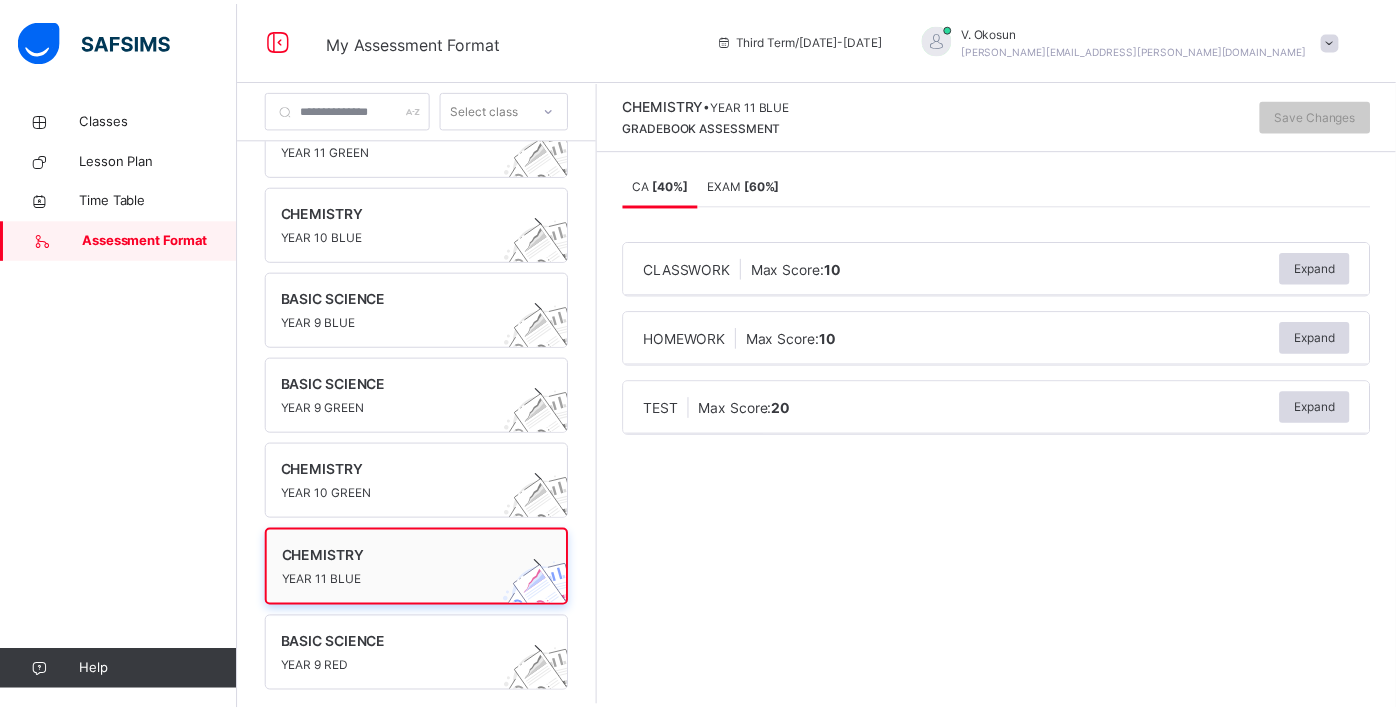 scroll, scrollTop: 0, scrollLeft: 0, axis: both 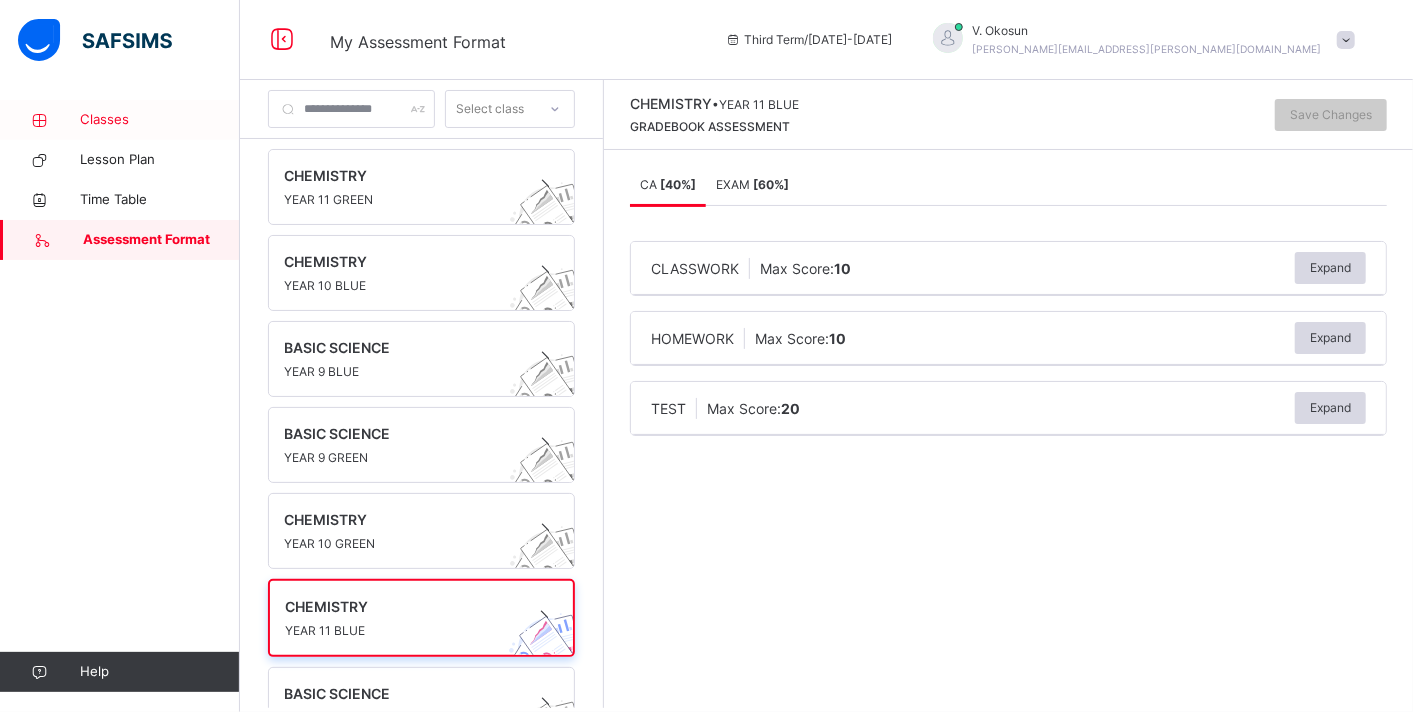 click on "Classes" at bounding box center [160, 120] 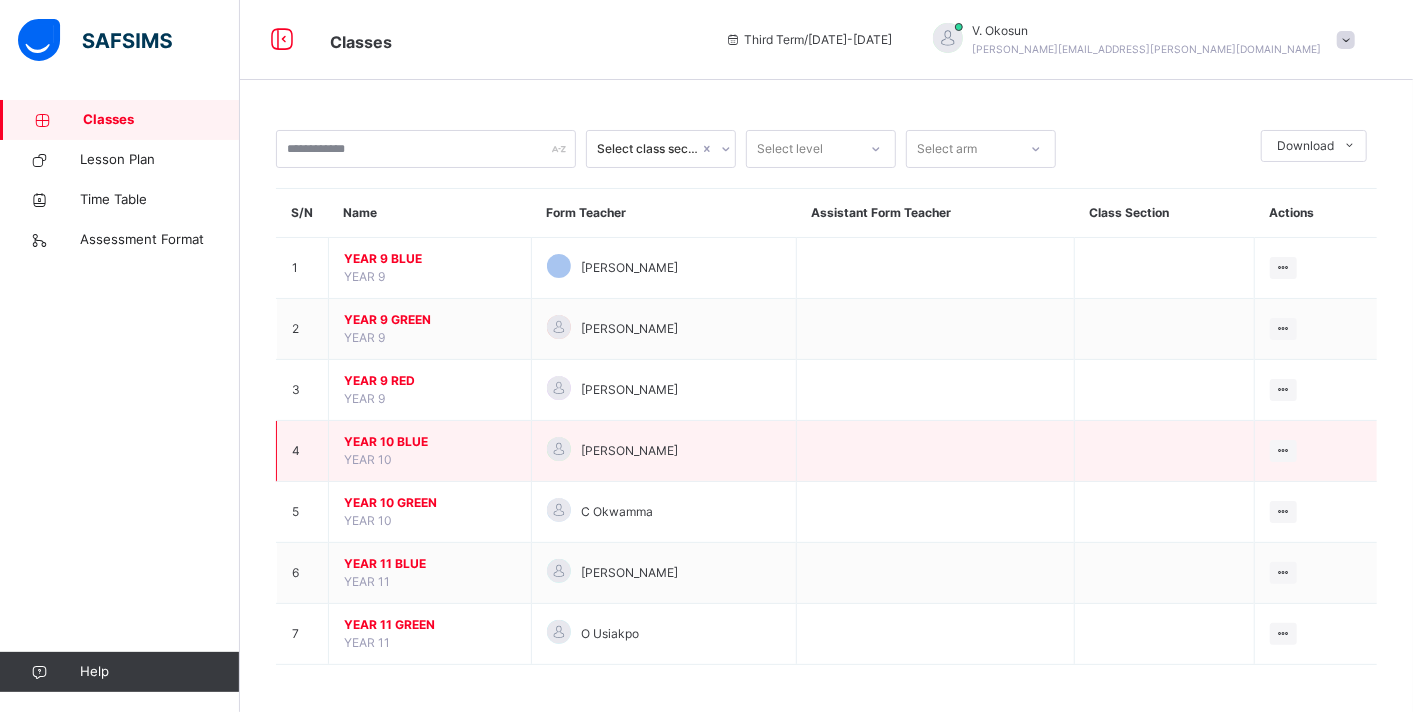 click on "YEAR 10   BLUE" at bounding box center [430, 442] 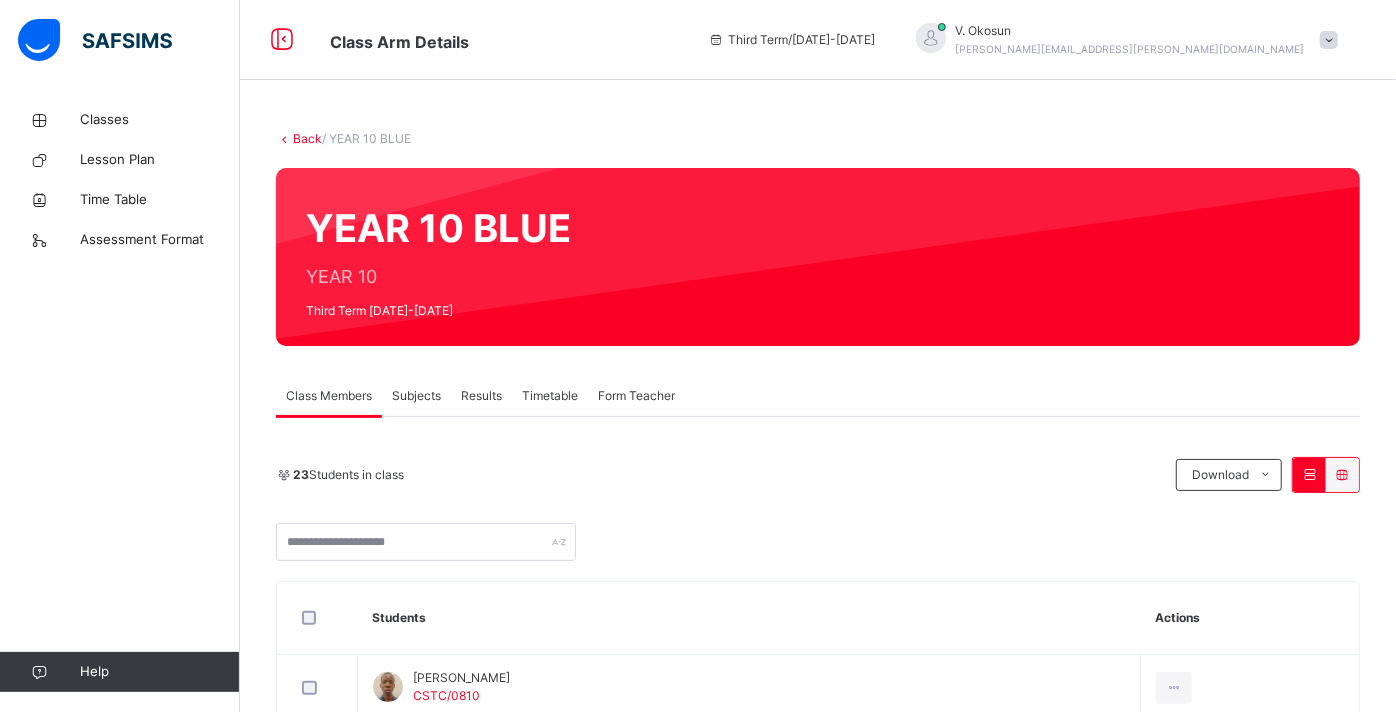 click on "Subjects" at bounding box center [416, 396] 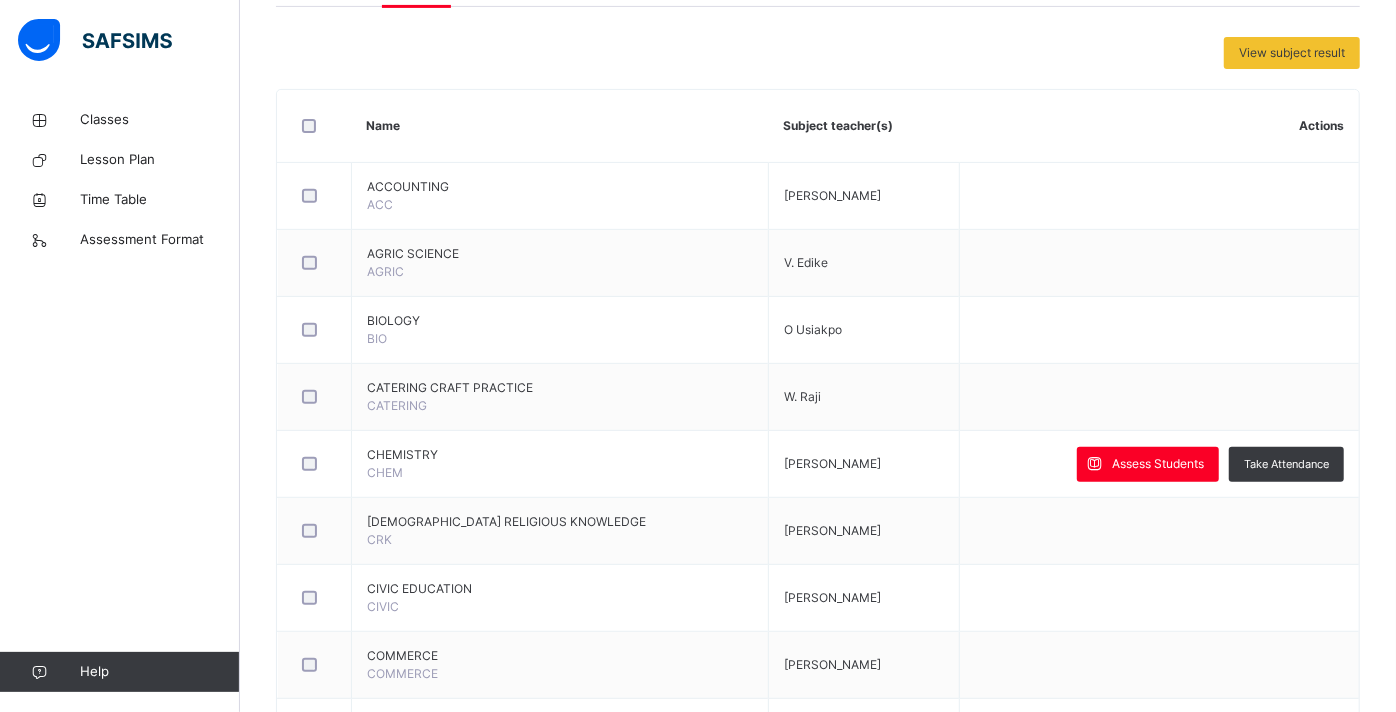 scroll, scrollTop: 411, scrollLeft: 0, axis: vertical 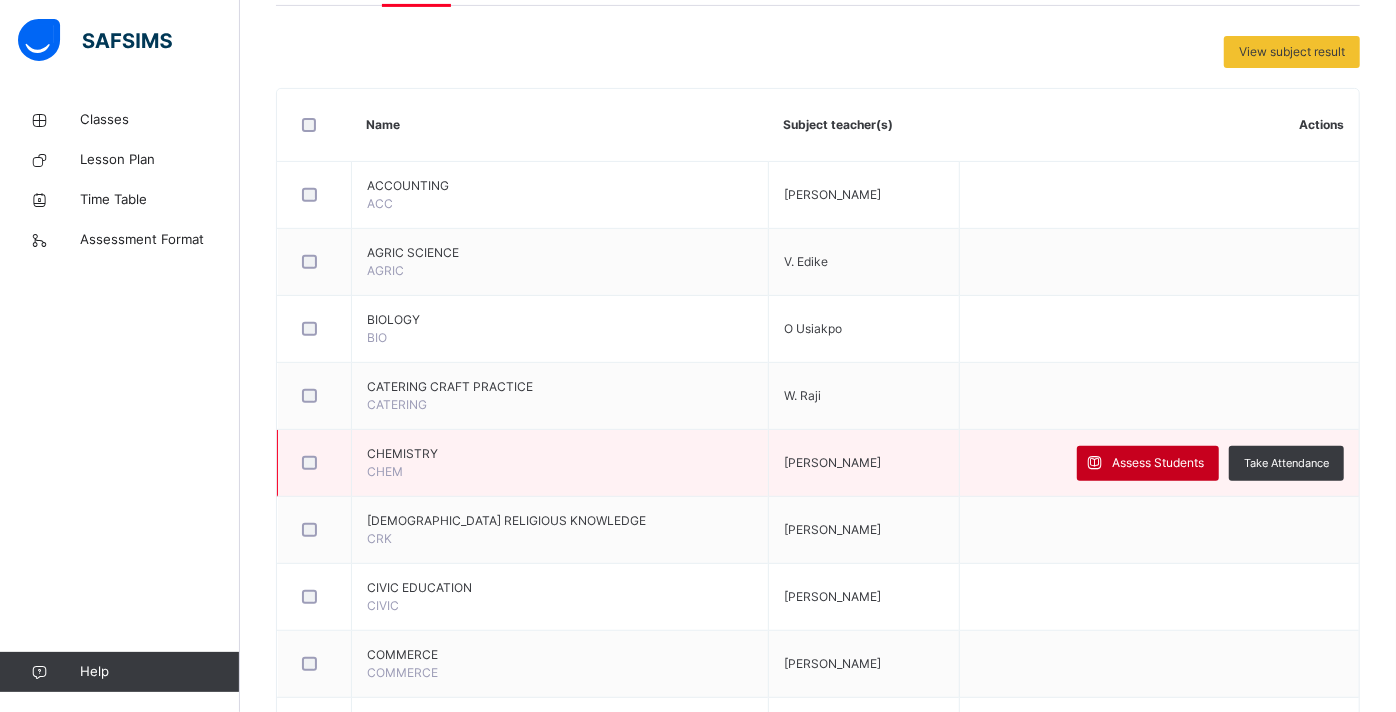 click on "Assess Students" at bounding box center [1158, 463] 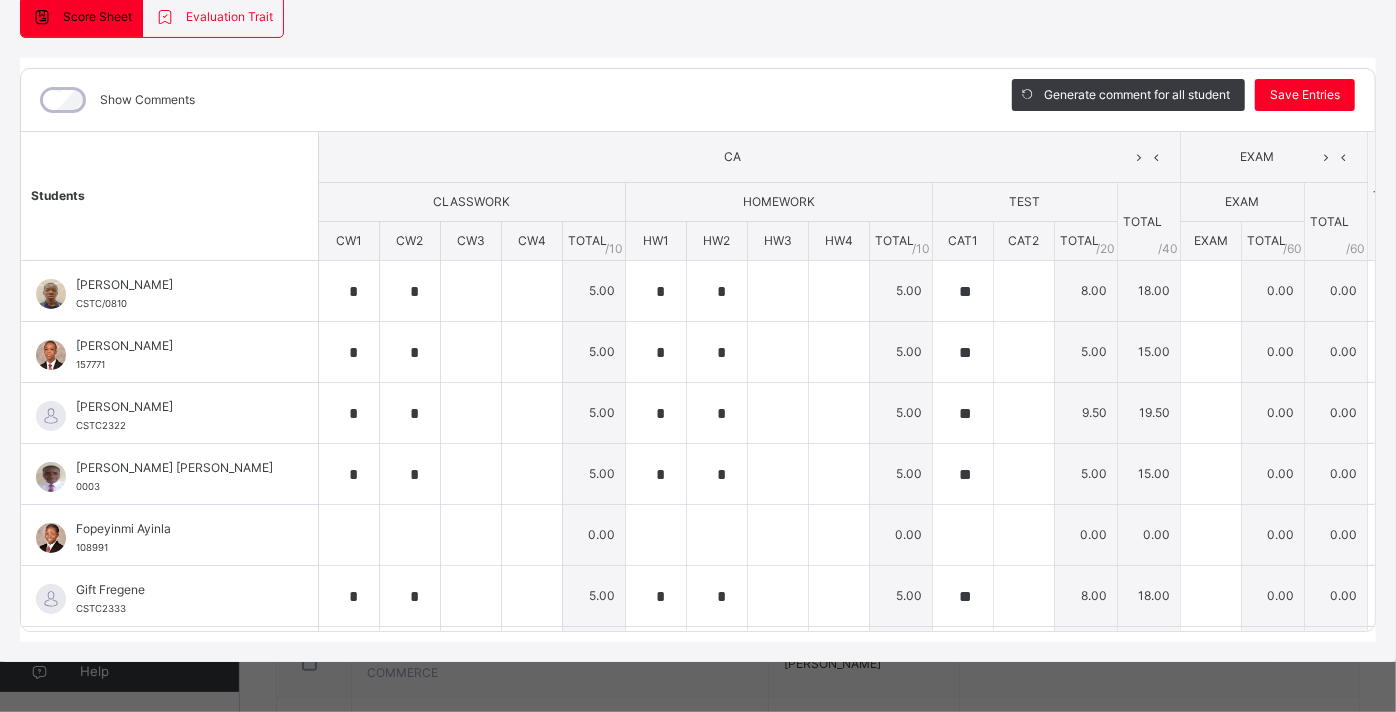 scroll, scrollTop: 0, scrollLeft: 0, axis: both 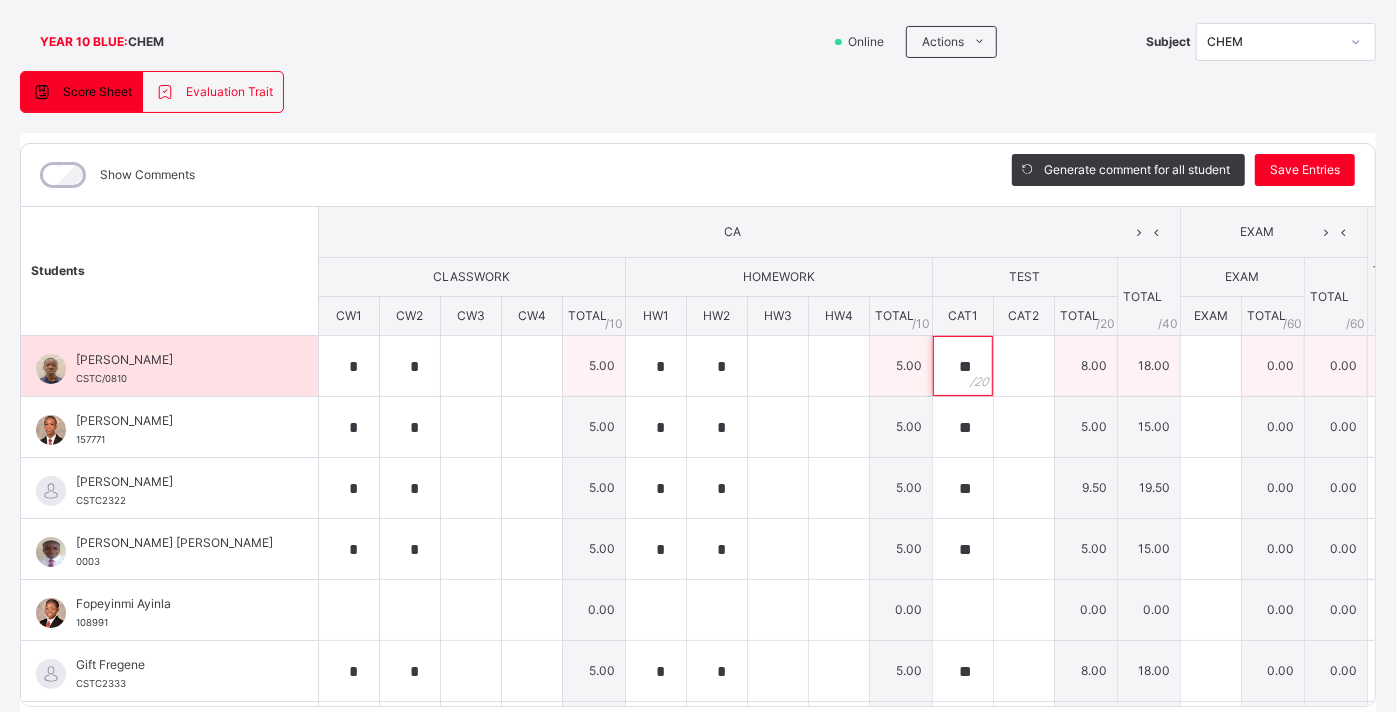 click on "**" at bounding box center (963, 366) 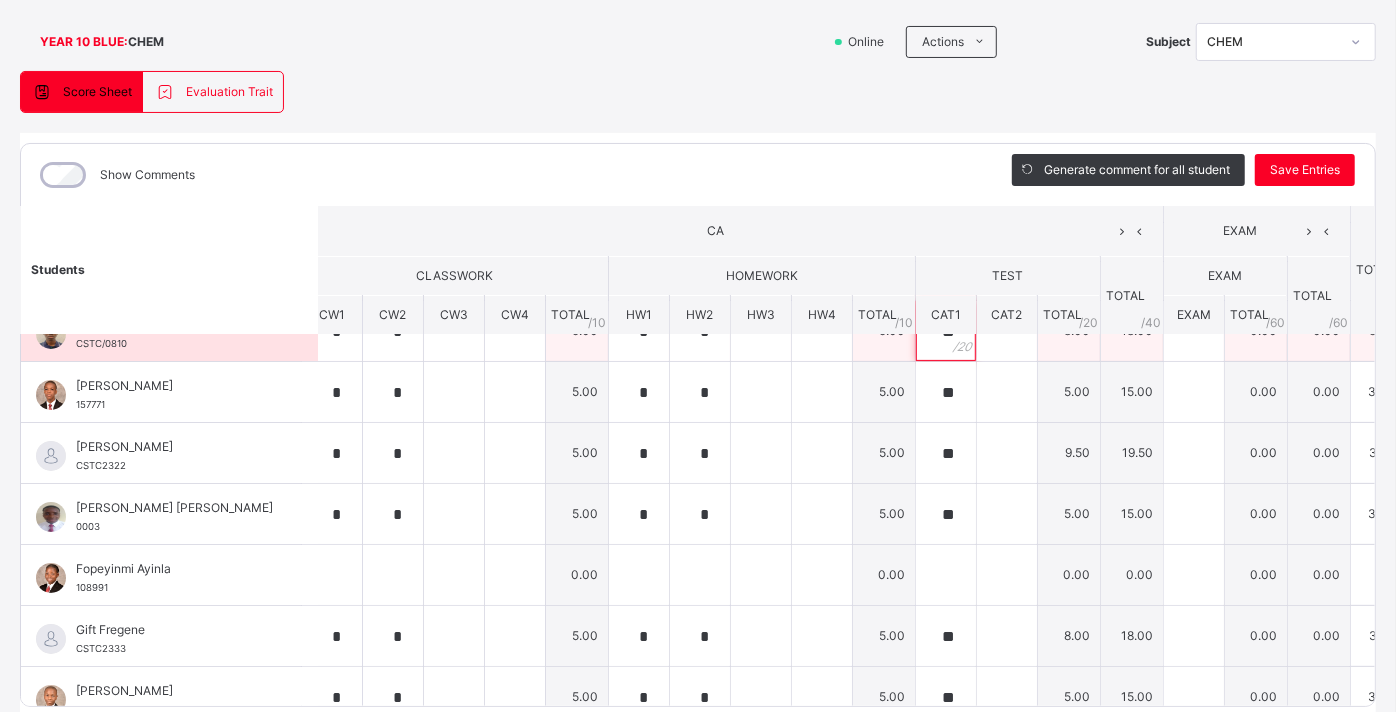 scroll, scrollTop: 35, scrollLeft: 17, axis: both 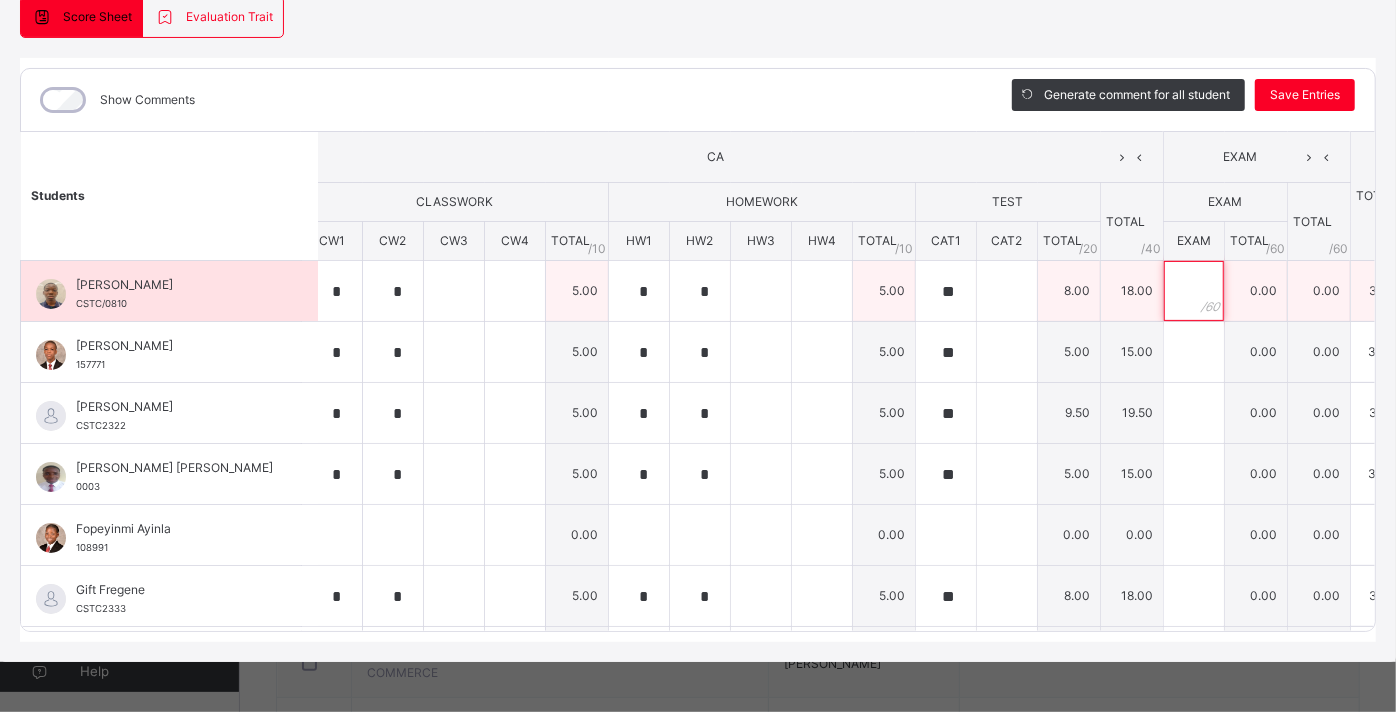 click at bounding box center (1194, 291) 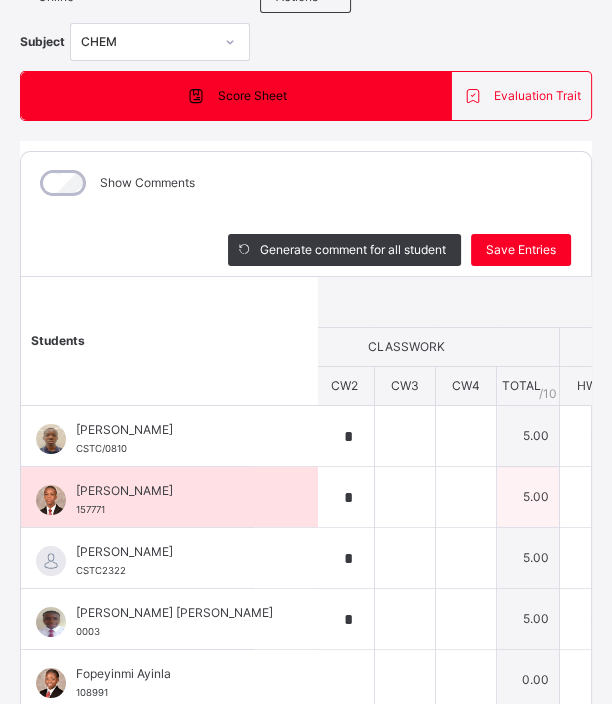 scroll, scrollTop: 0, scrollLeft: 65, axis: horizontal 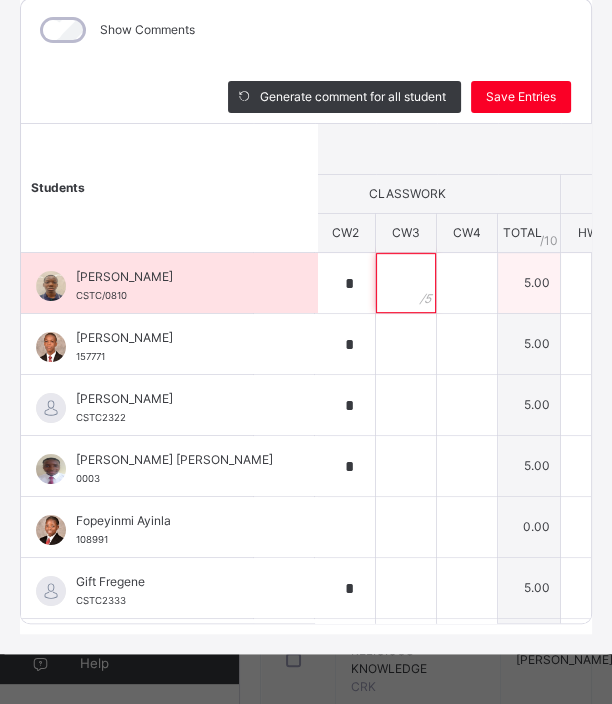 click at bounding box center (406, 283) 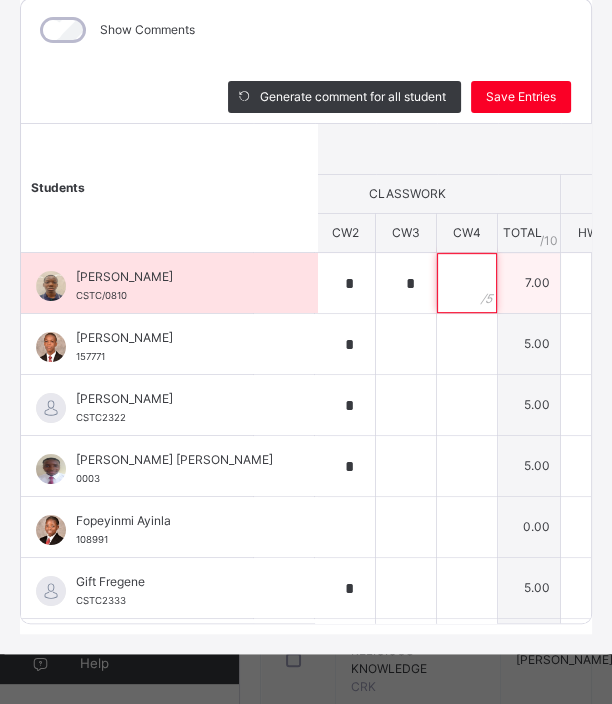 click at bounding box center (467, 283) 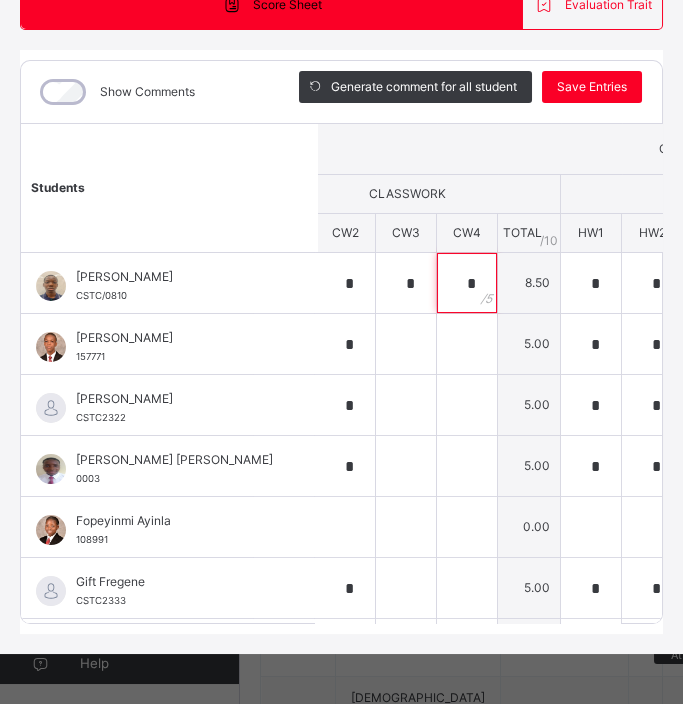 scroll, scrollTop: 230, scrollLeft: 0, axis: vertical 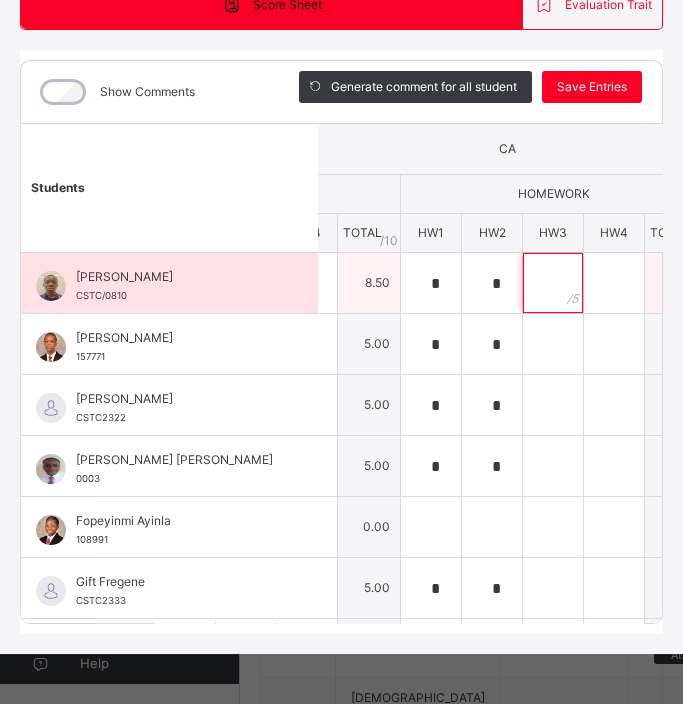 click at bounding box center [553, 283] 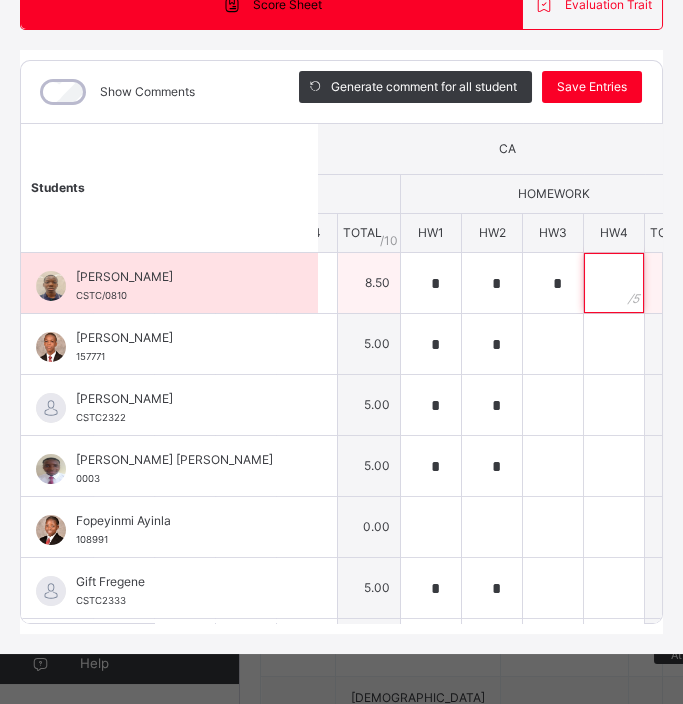click at bounding box center (614, 283) 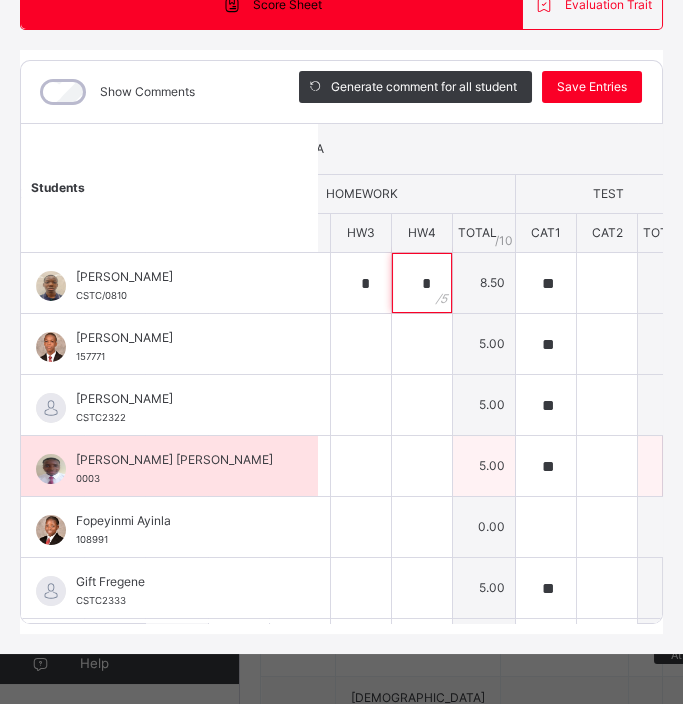 scroll, scrollTop: 0, scrollLeft: 439, axis: horizontal 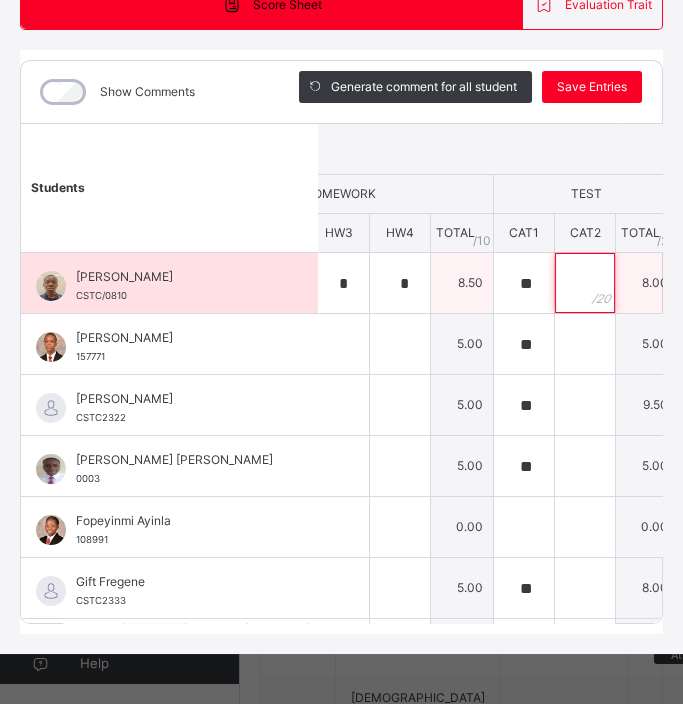 click at bounding box center [585, 283] 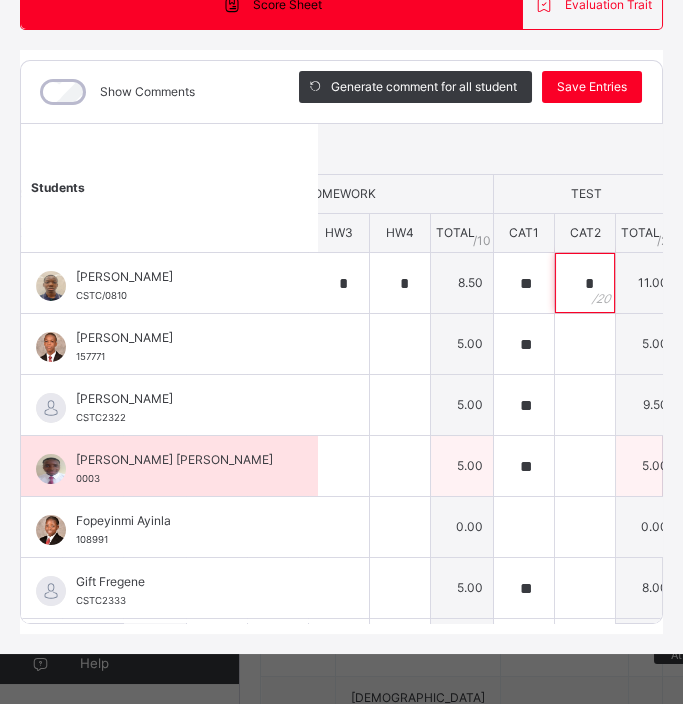scroll, scrollTop: 0, scrollLeft: 617, axis: horizontal 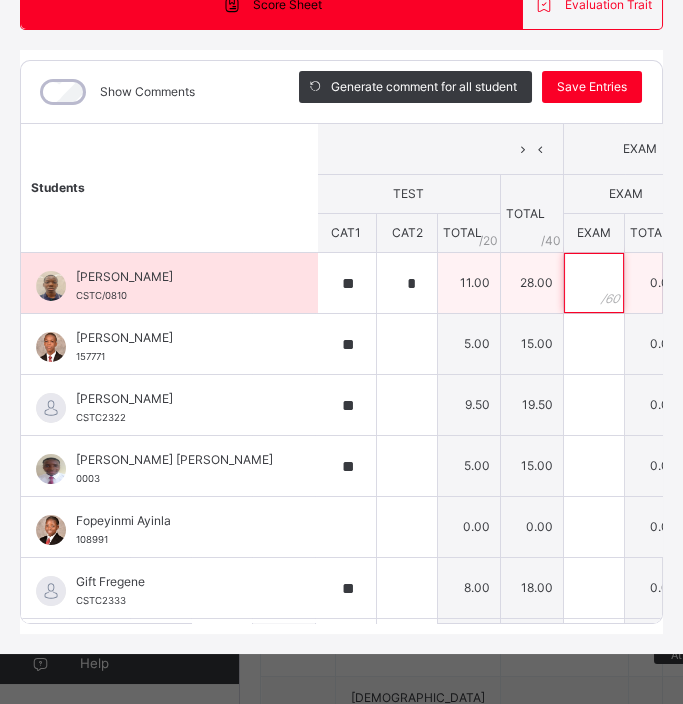 click at bounding box center [594, 283] 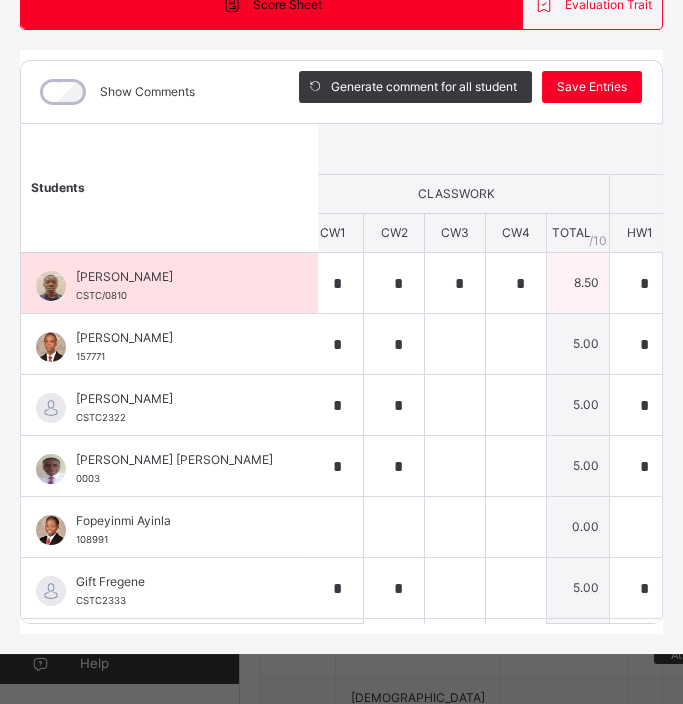 scroll, scrollTop: 0, scrollLeft: 0, axis: both 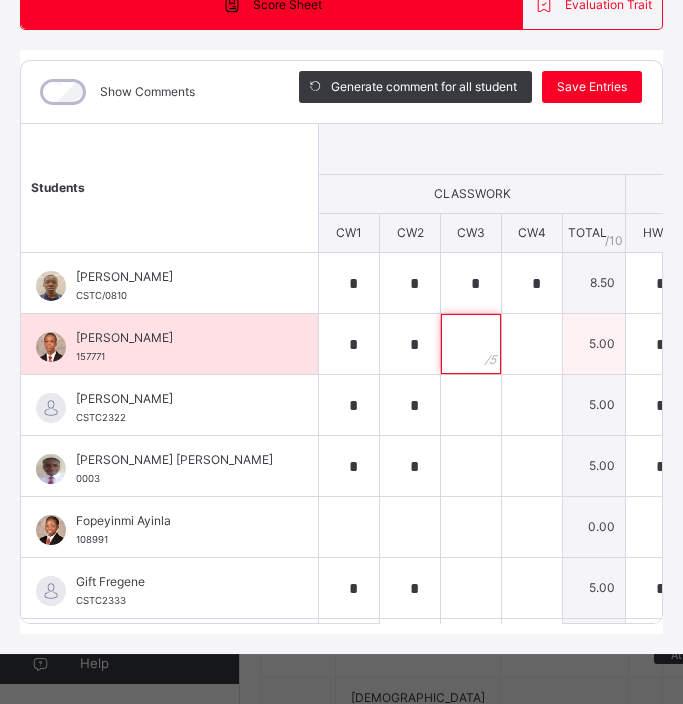 click at bounding box center [471, 344] 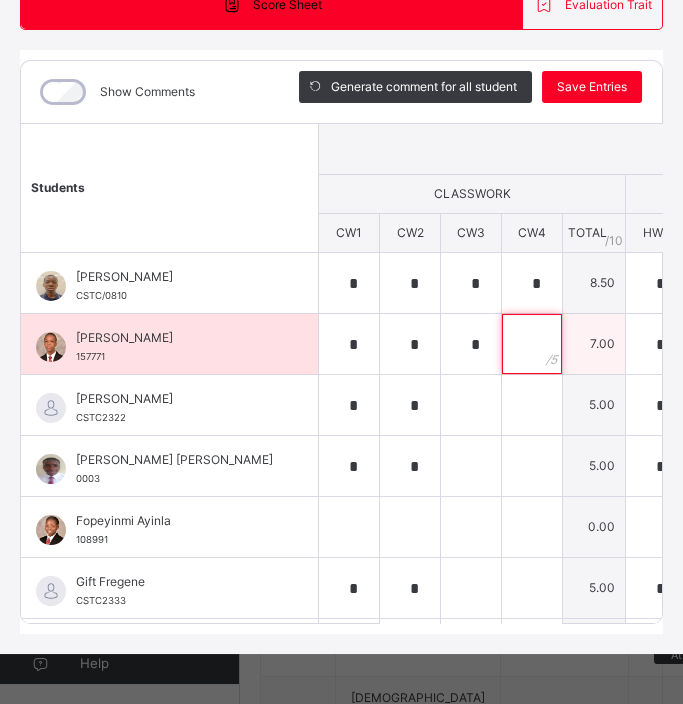 click at bounding box center (532, 344) 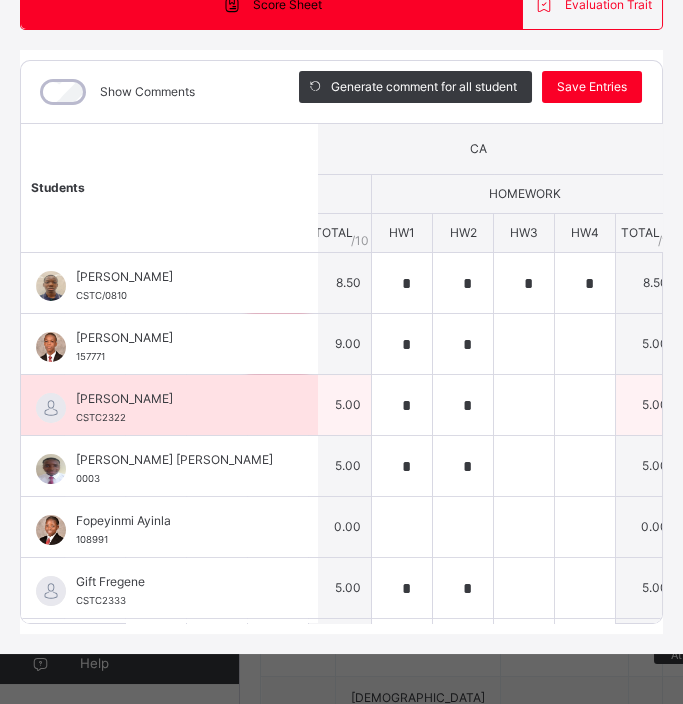 scroll, scrollTop: 0, scrollLeft: 257, axis: horizontal 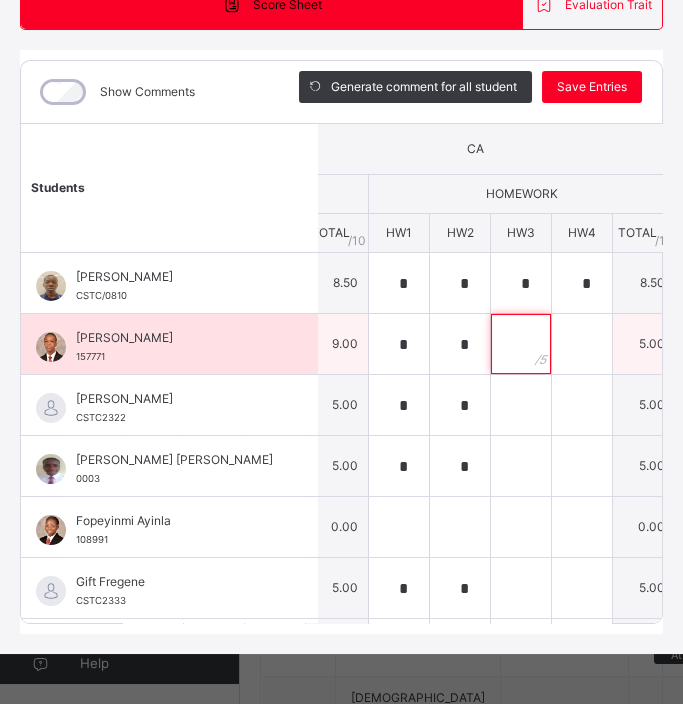 click at bounding box center (521, 344) 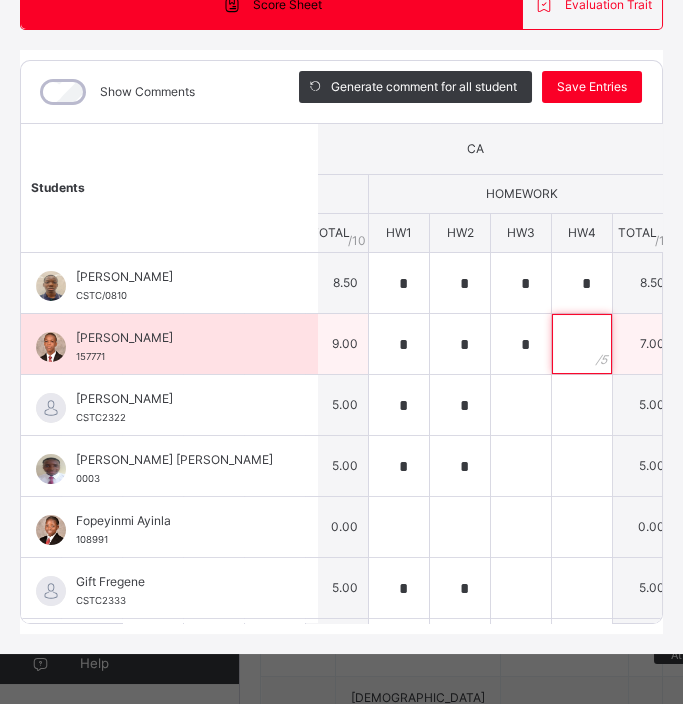 click at bounding box center (582, 344) 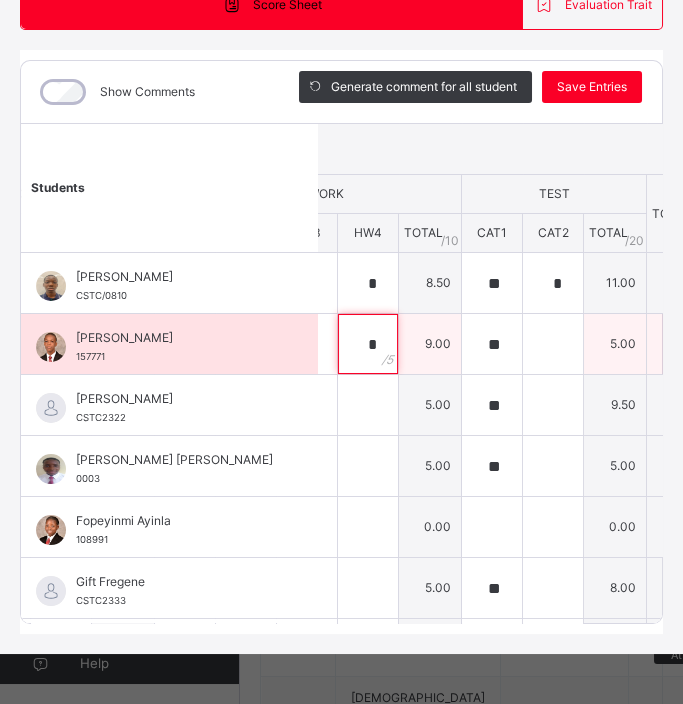 scroll, scrollTop: 0, scrollLeft: 472, axis: horizontal 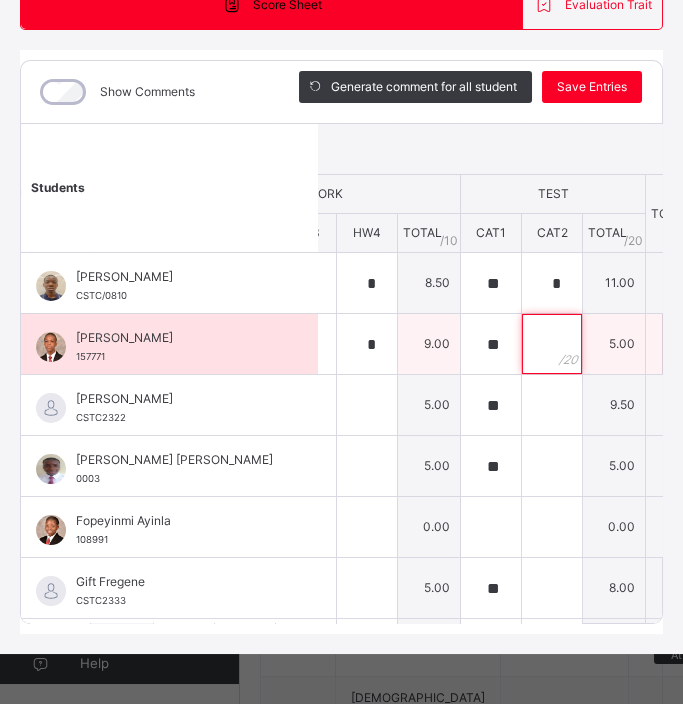 click at bounding box center [552, 344] 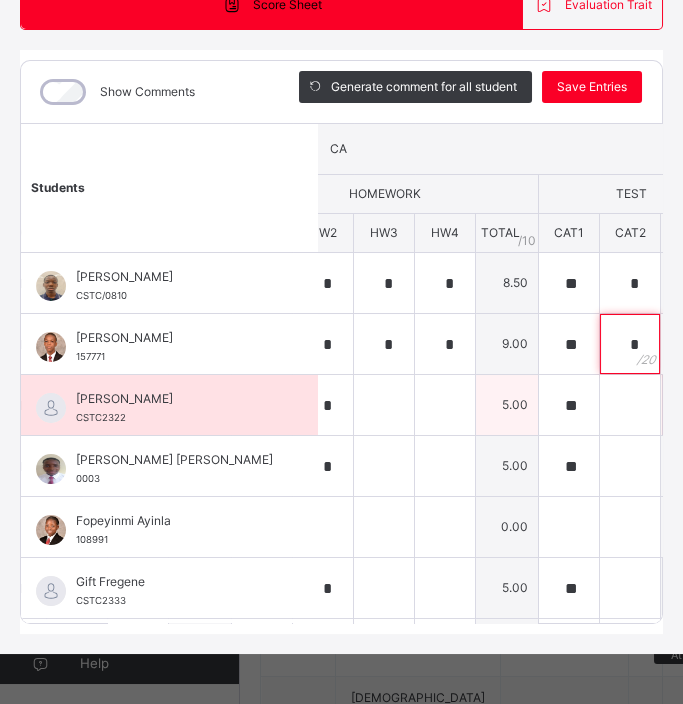 scroll, scrollTop: 0, scrollLeft: 451, axis: horizontal 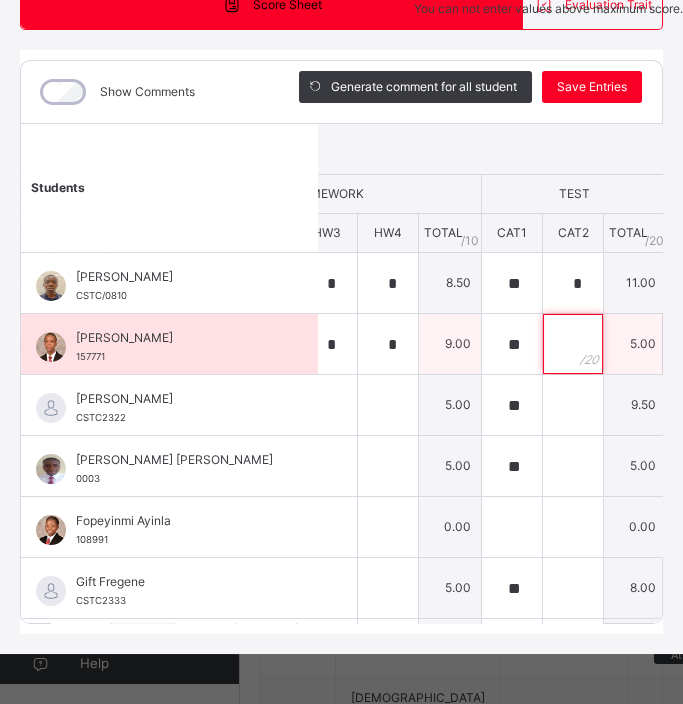 click at bounding box center (573, 344) 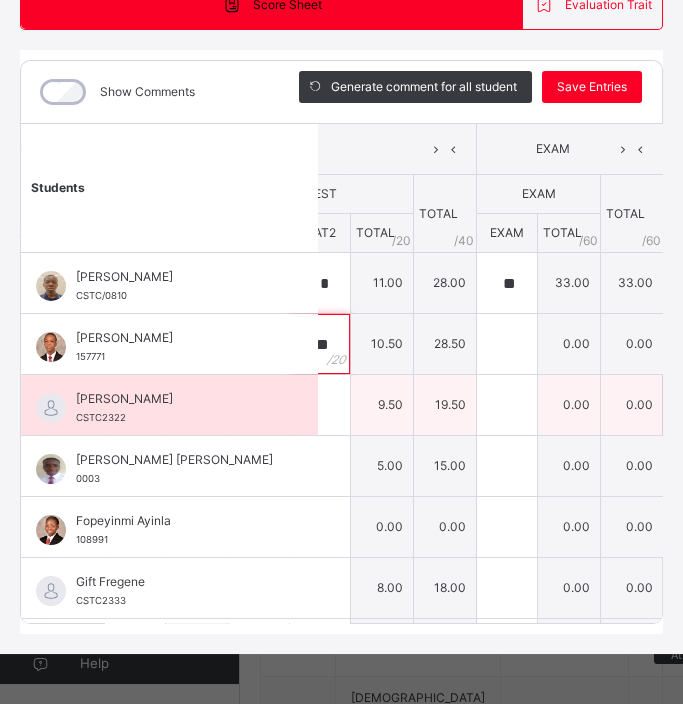 scroll, scrollTop: 0, scrollLeft: 708, axis: horizontal 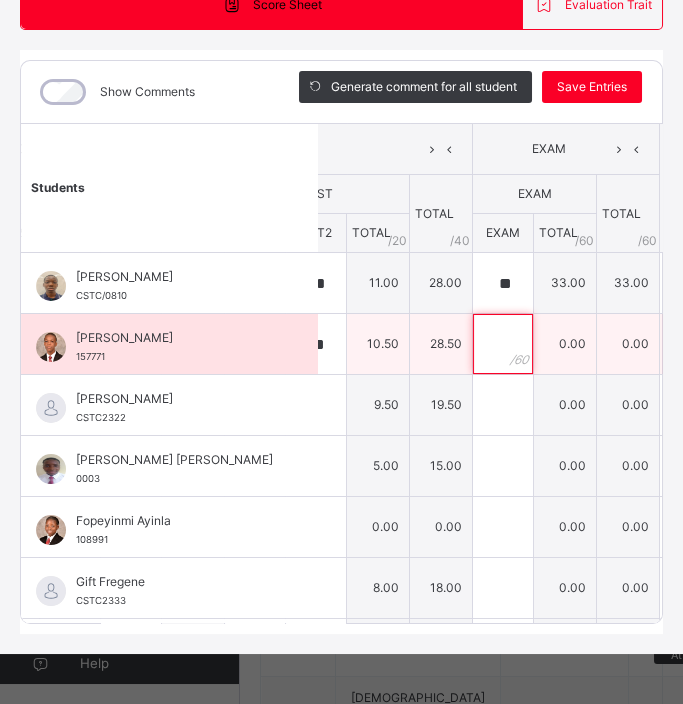click at bounding box center [503, 344] 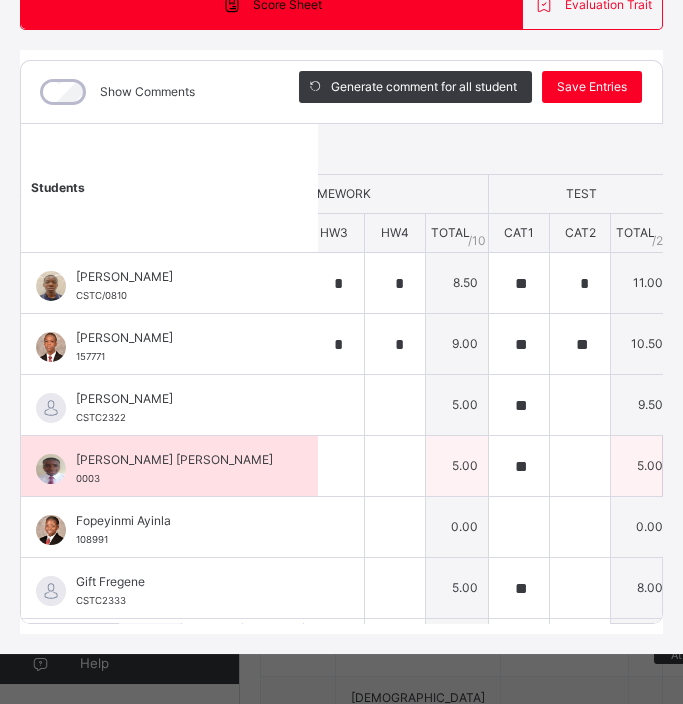 scroll, scrollTop: 0, scrollLeft: 0, axis: both 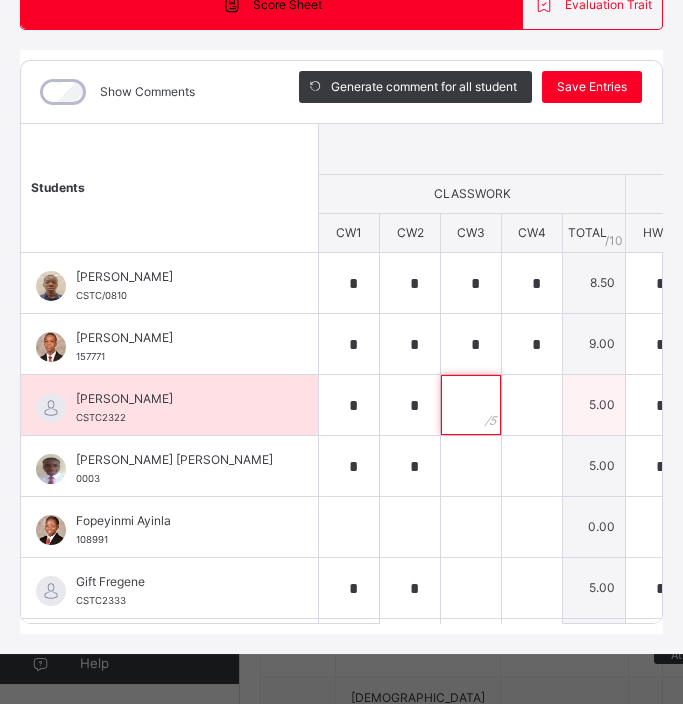 click at bounding box center [471, 405] 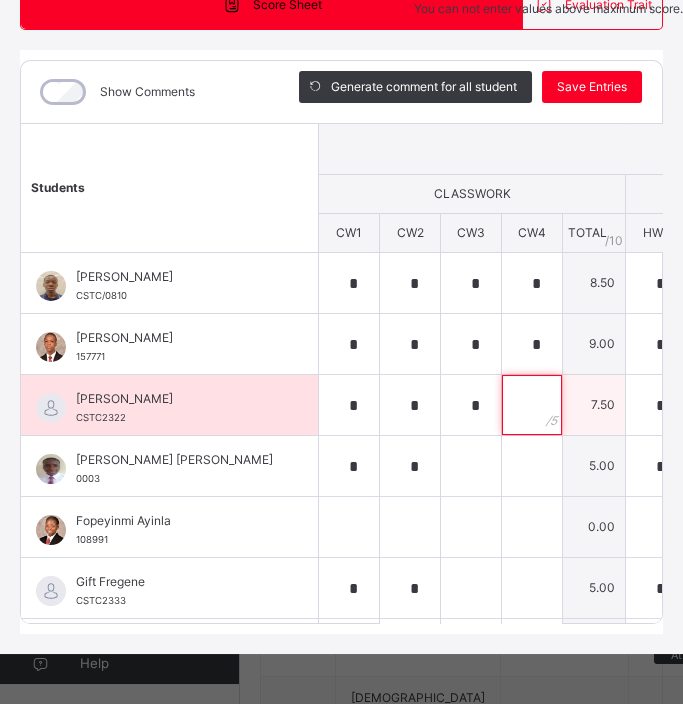 click at bounding box center [532, 405] 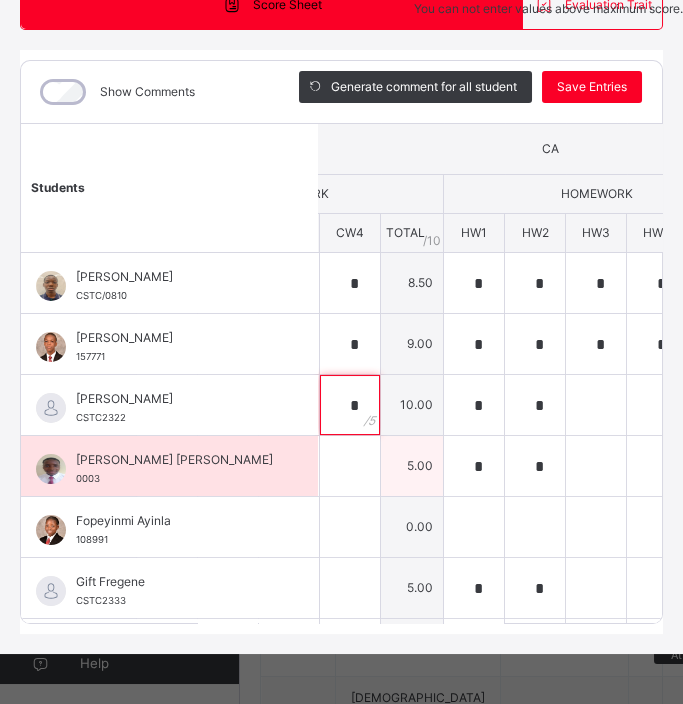 scroll, scrollTop: 0, scrollLeft: 204, axis: horizontal 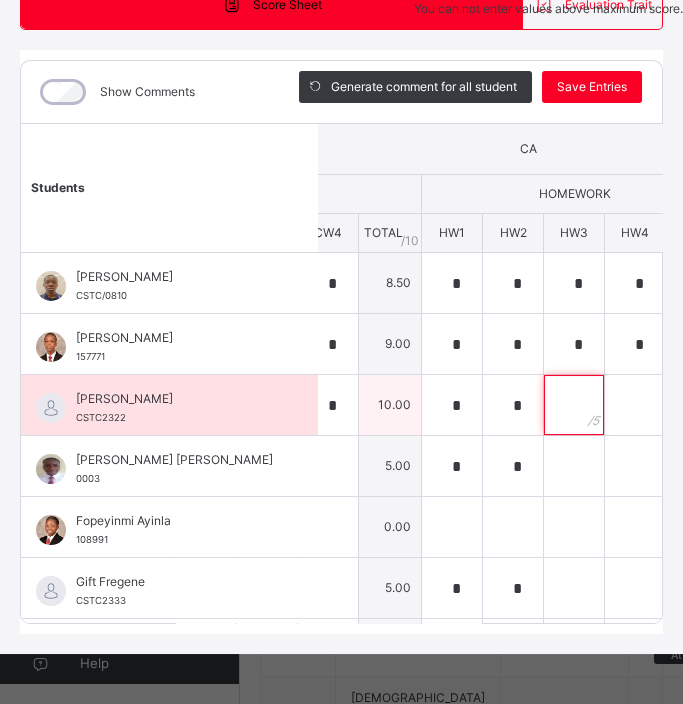 click at bounding box center (574, 405) 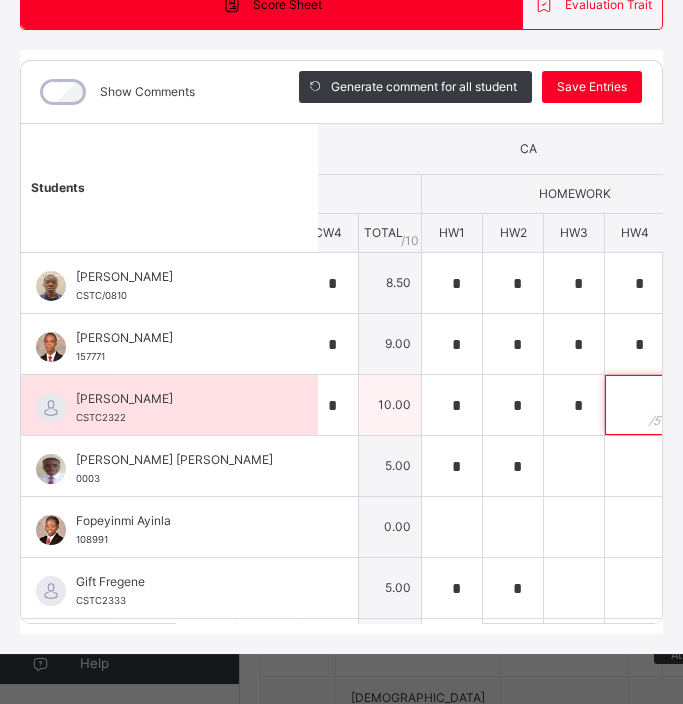 click at bounding box center [635, 405] 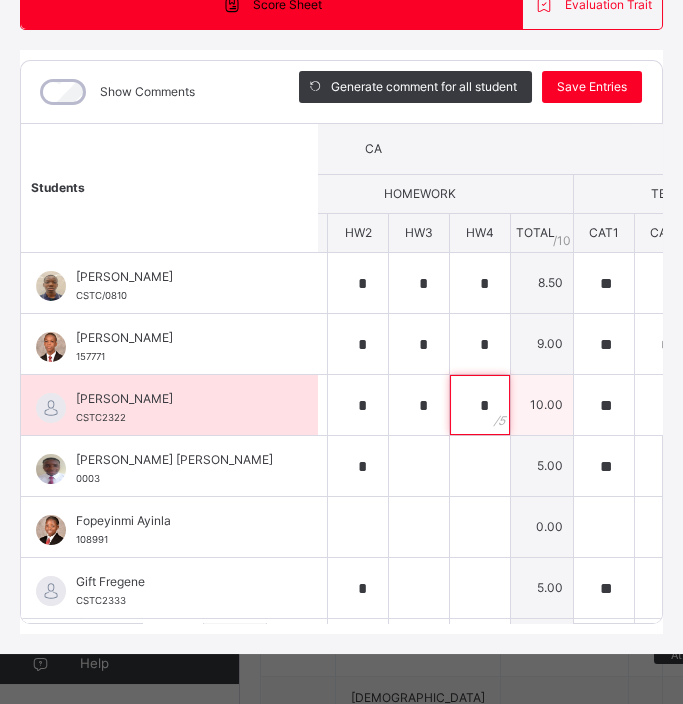 scroll, scrollTop: 0, scrollLeft: 366, axis: horizontal 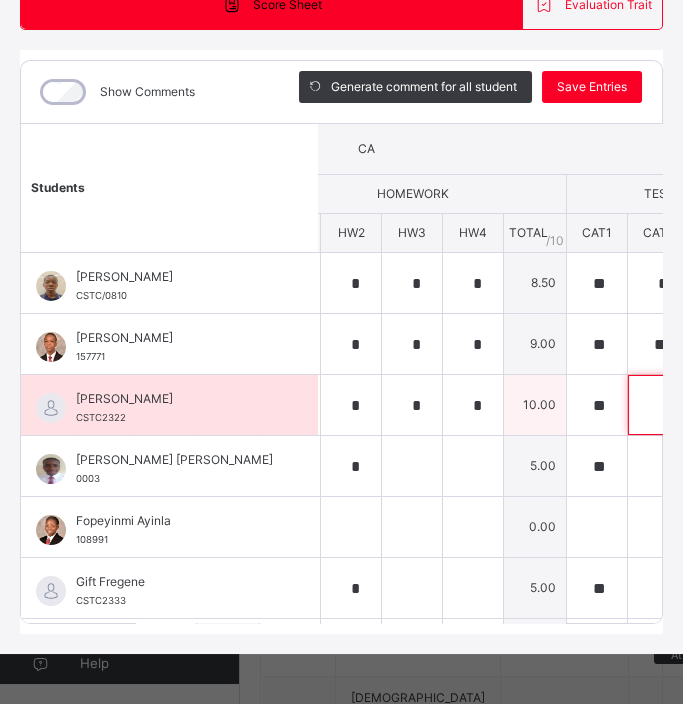 click at bounding box center (658, 405) 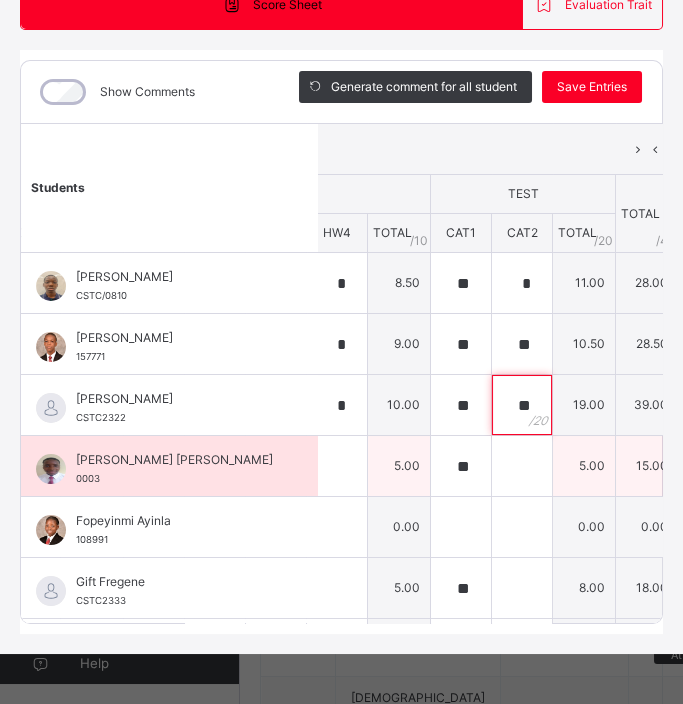 scroll, scrollTop: 6, scrollLeft: 633, axis: both 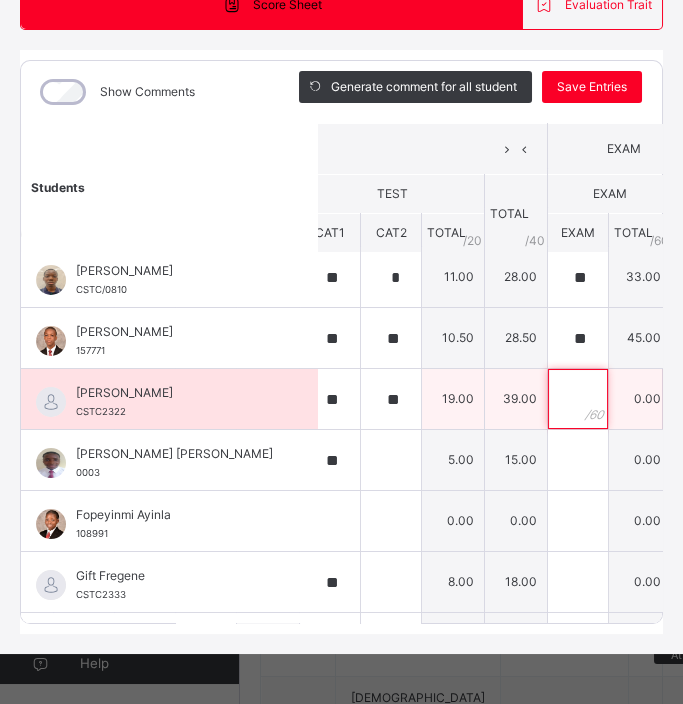 click at bounding box center [578, 399] 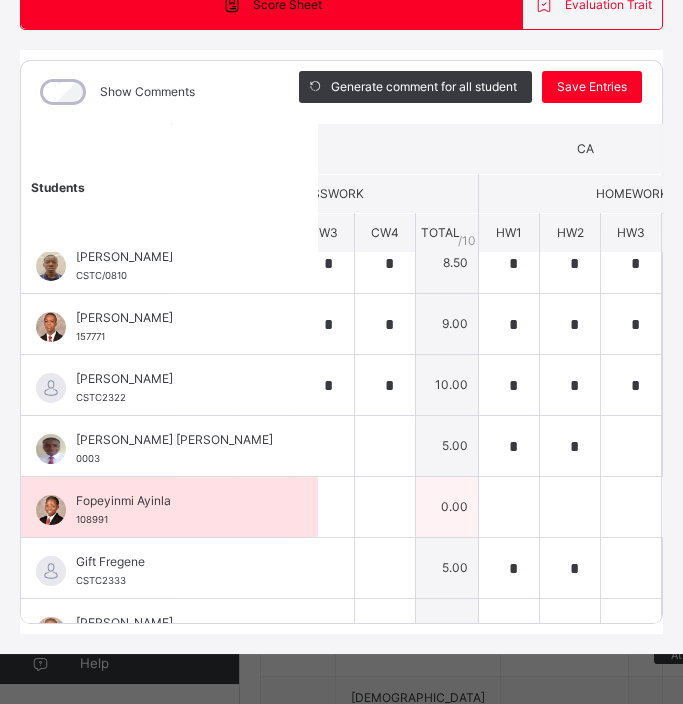 scroll, scrollTop: 20, scrollLeft: 0, axis: vertical 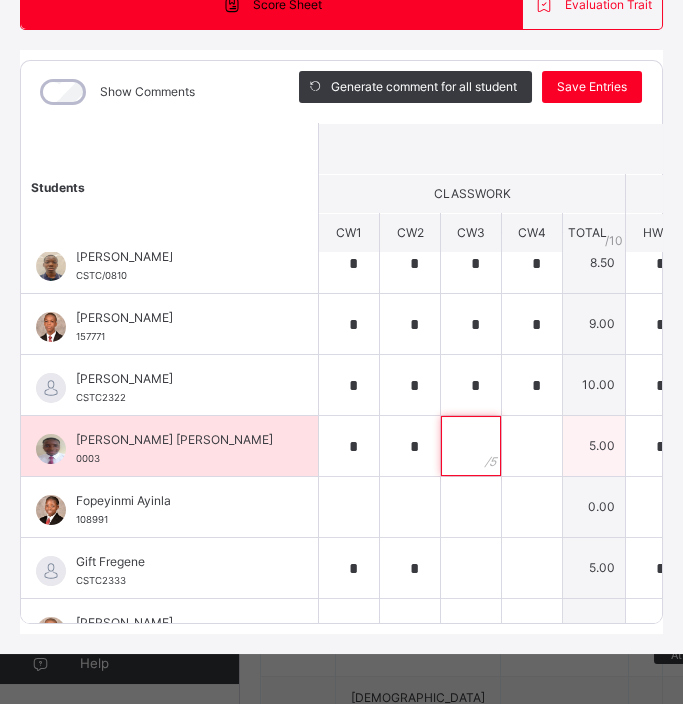 click at bounding box center [471, 446] 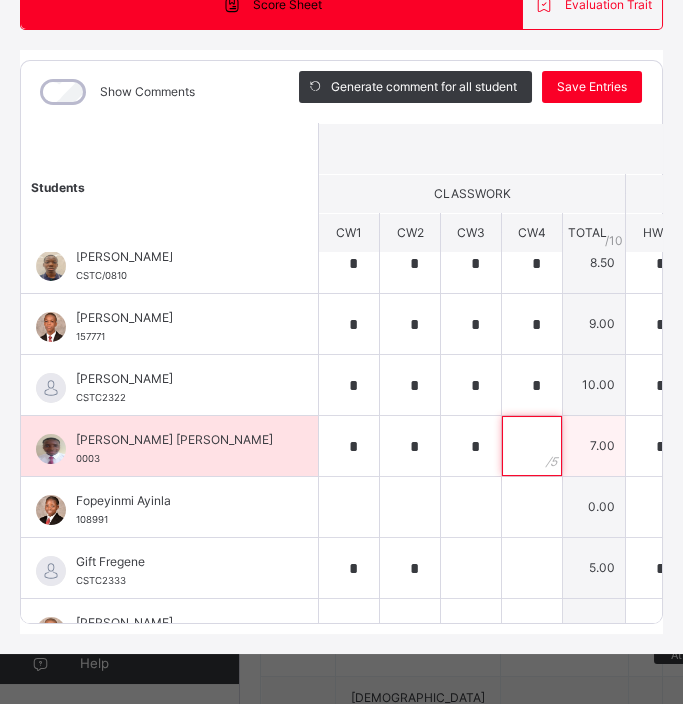 click at bounding box center [532, 446] 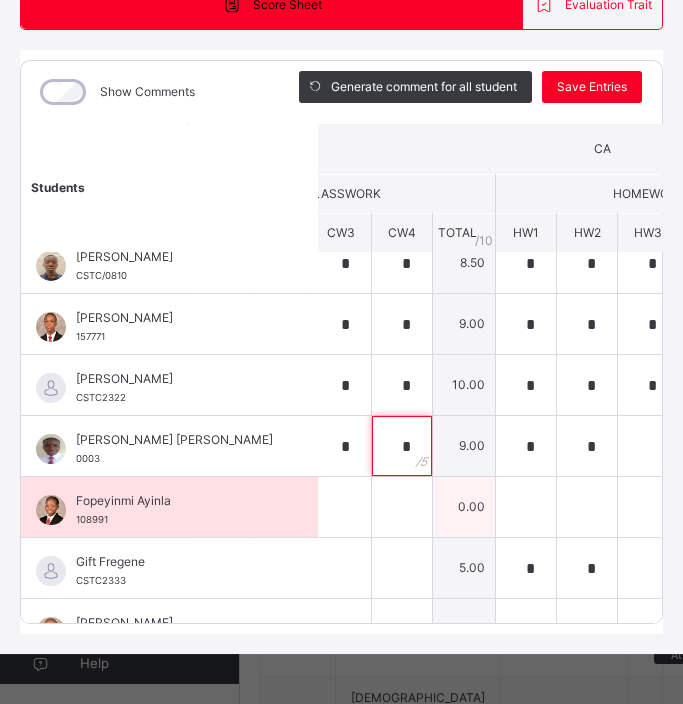scroll, scrollTop: 20, scrollLeft: 177, axis: both 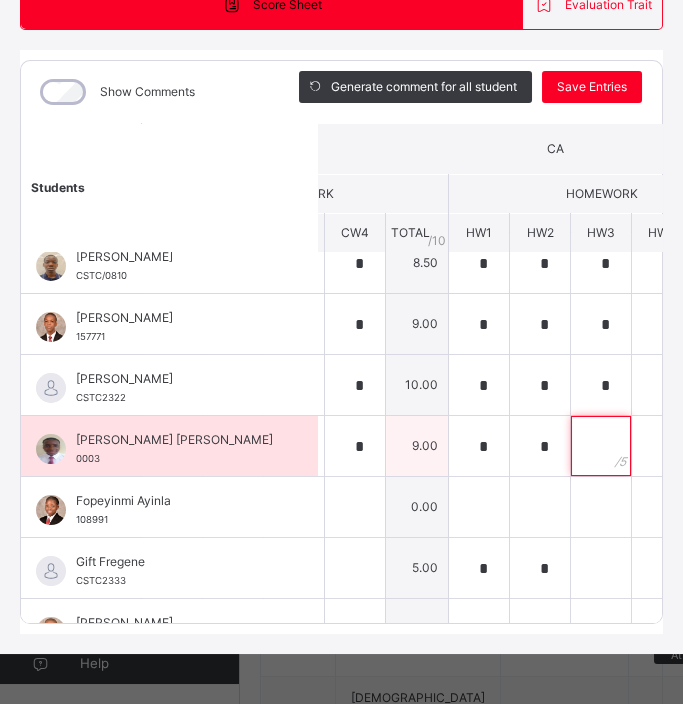 click at bounding box center [601, 446] 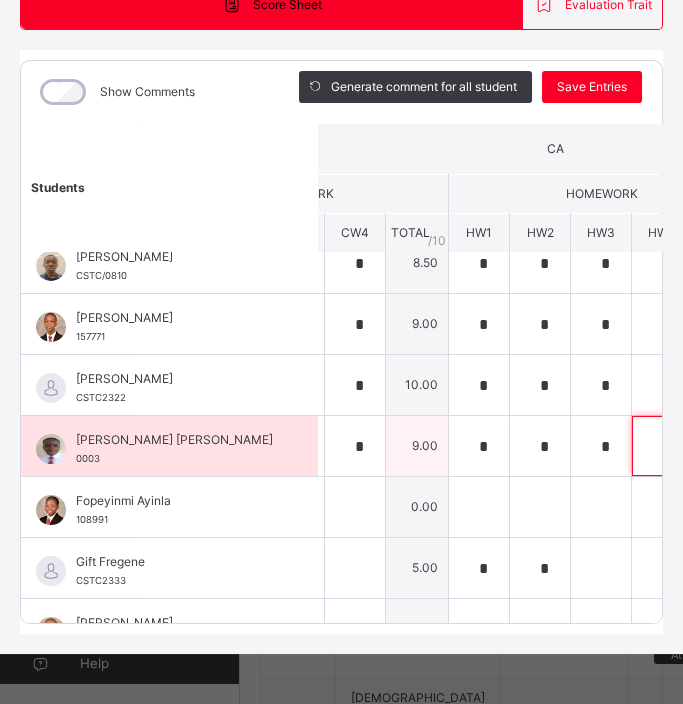 click at bounding box center (662, 446) 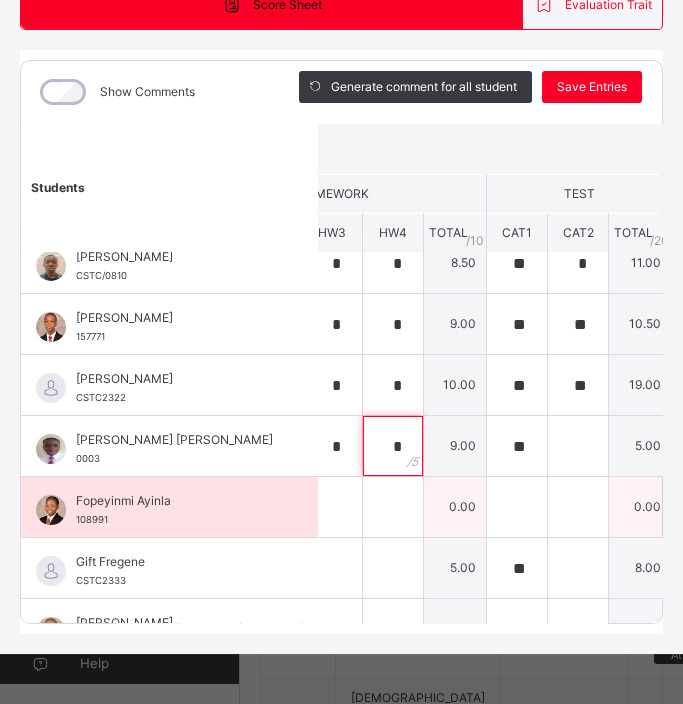 scroll, scrollTop: 20, scrollLeft: 535, axis: both 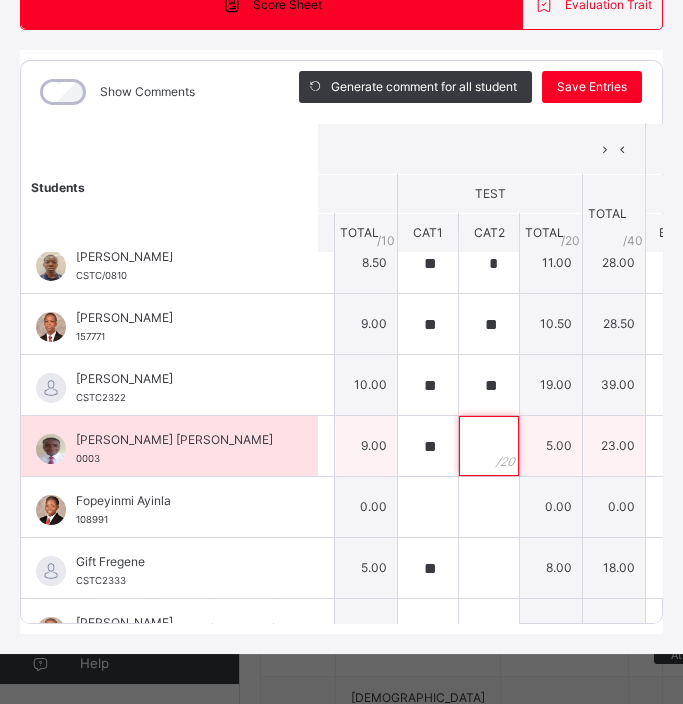 click at bounding box center (489, 446) 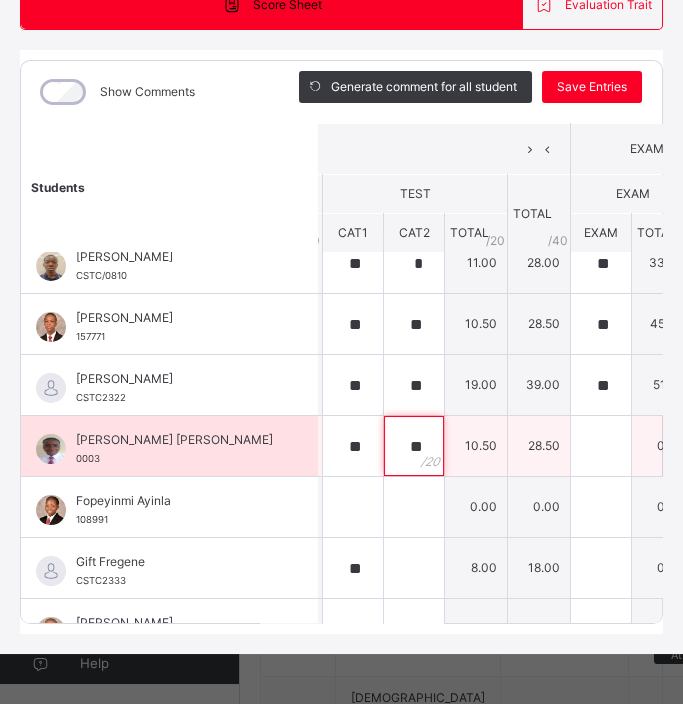 scroll, scrollTop: 20, scrollLeft: 613, axis: both 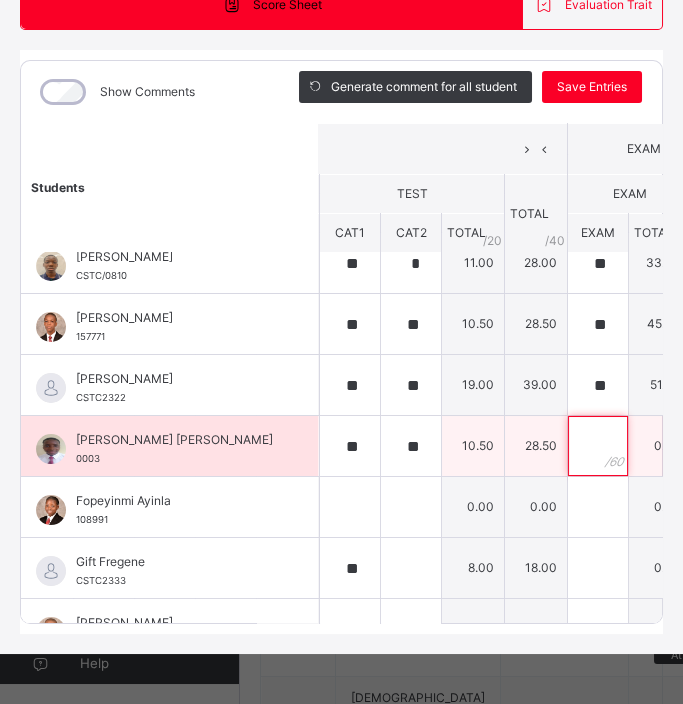 click at bounding box center (598, 446) 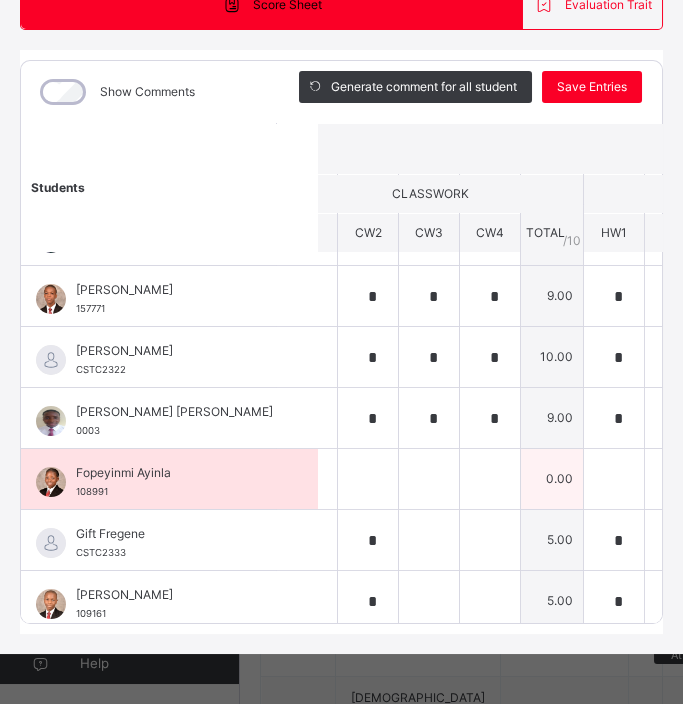 scroll, scrollTop: 48, scrollLeft: 0, axis: vertical 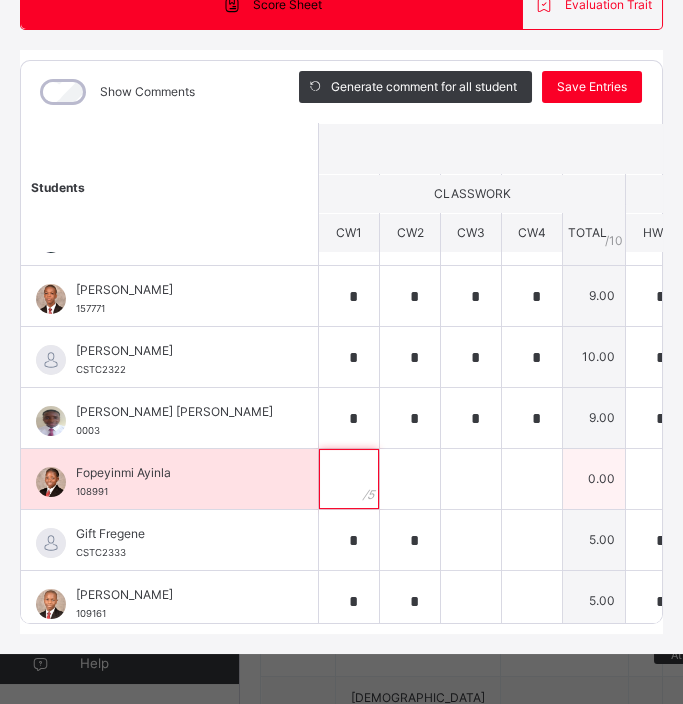 click at bounding box center [349, 479] 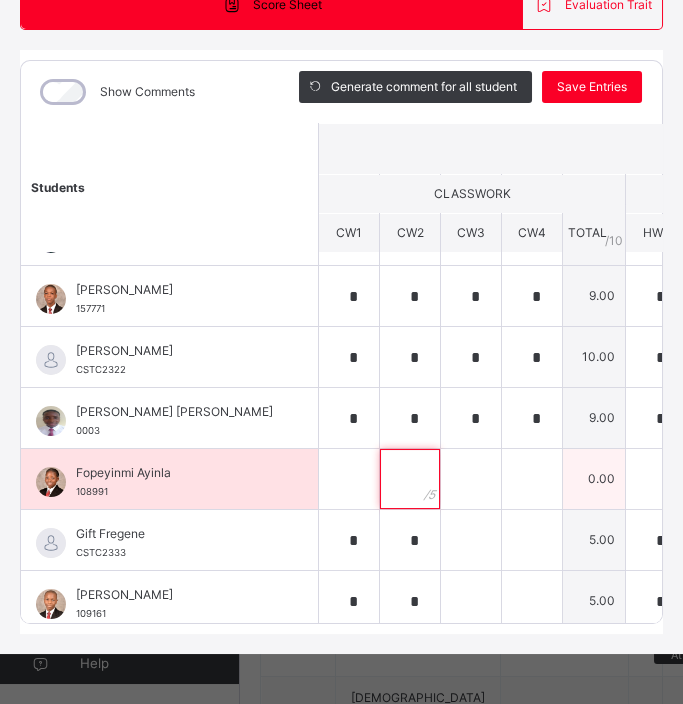 click at bounding box center [410, 479] 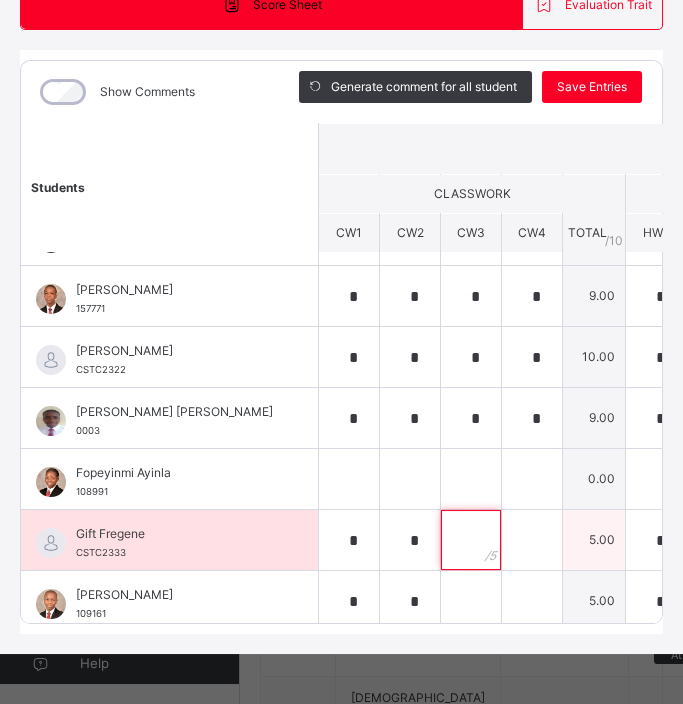 click at bounding box center (471, 540) 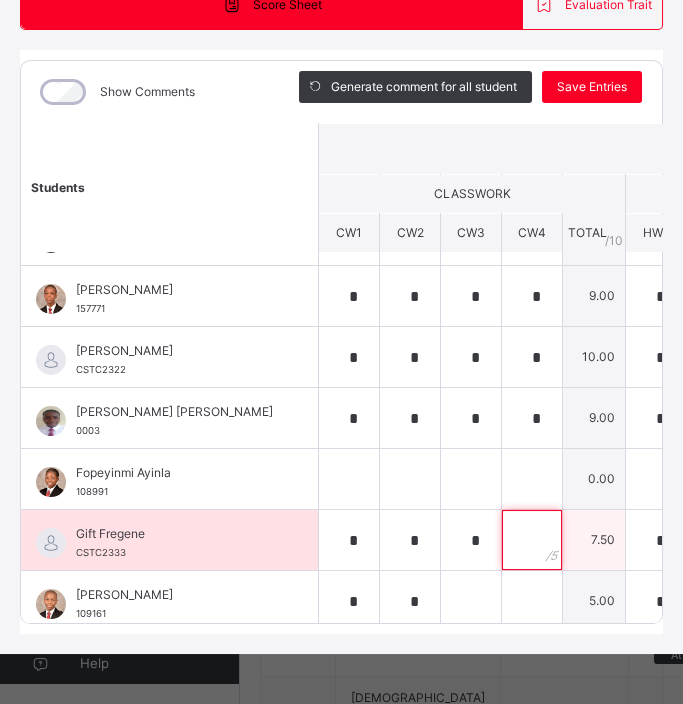 click at bounding box center (532, 540) 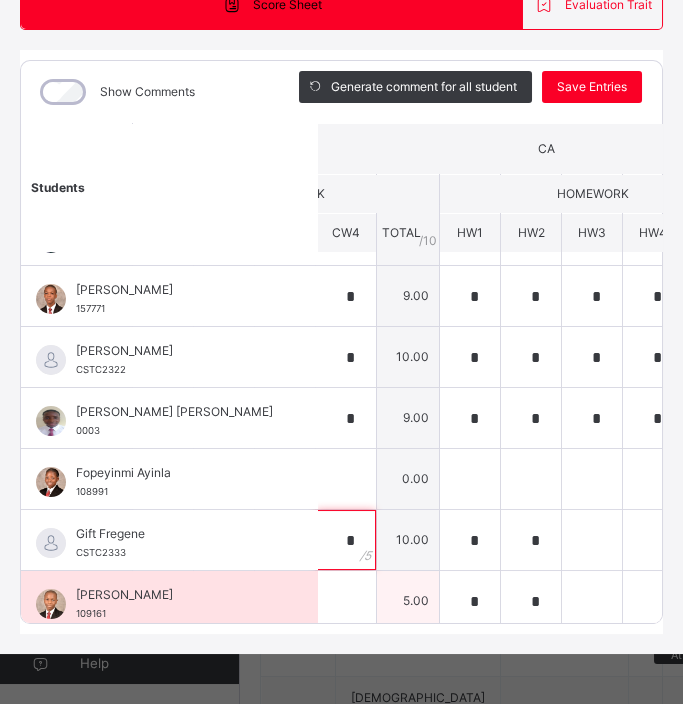 scroll, scrollTop: 48, scrollLeft: 217, axis: both 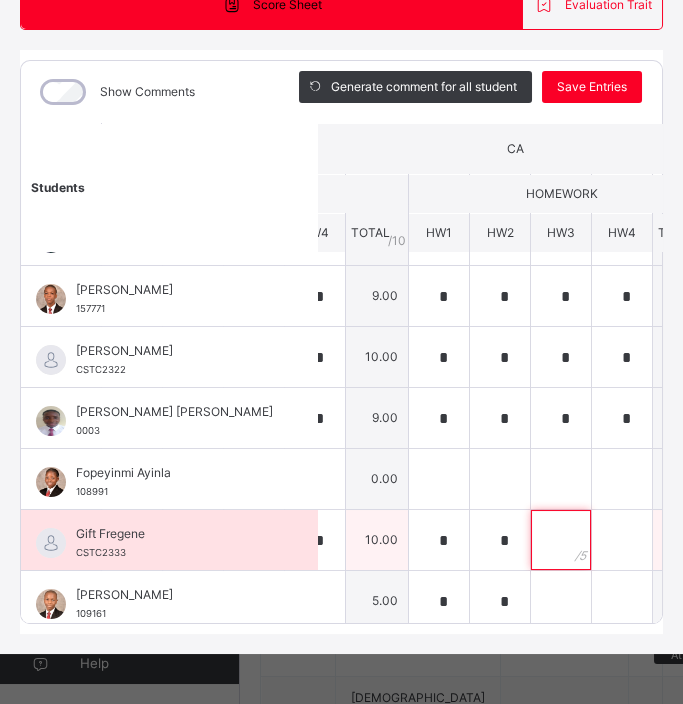 click at bounding box center (561, 540) 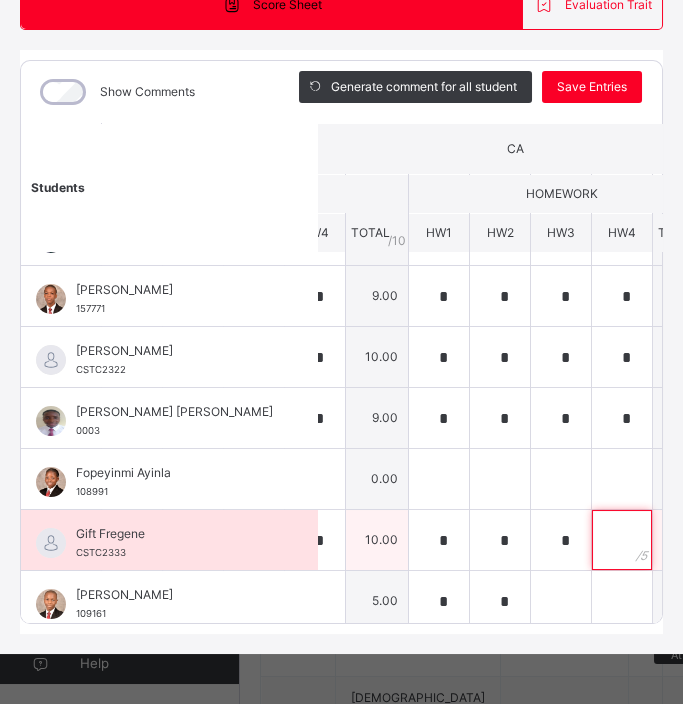 click at bounding box center [622, 540] 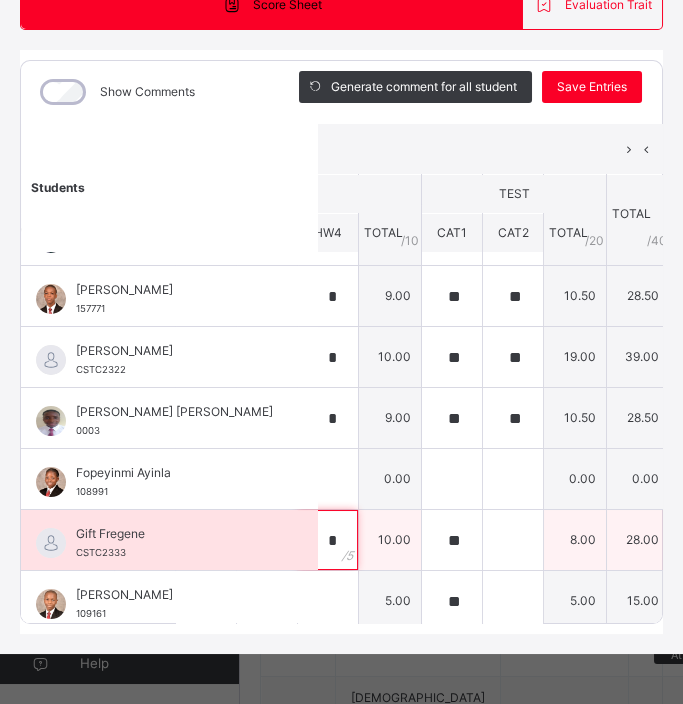 scroll, scrollTop: 48, scrollLeft: 522, axis: both 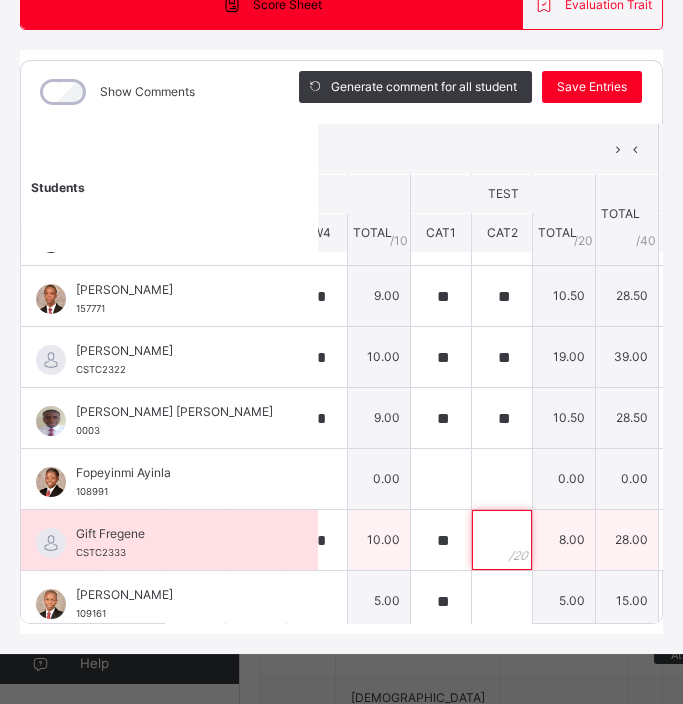 click at bounding box center (502, 540) 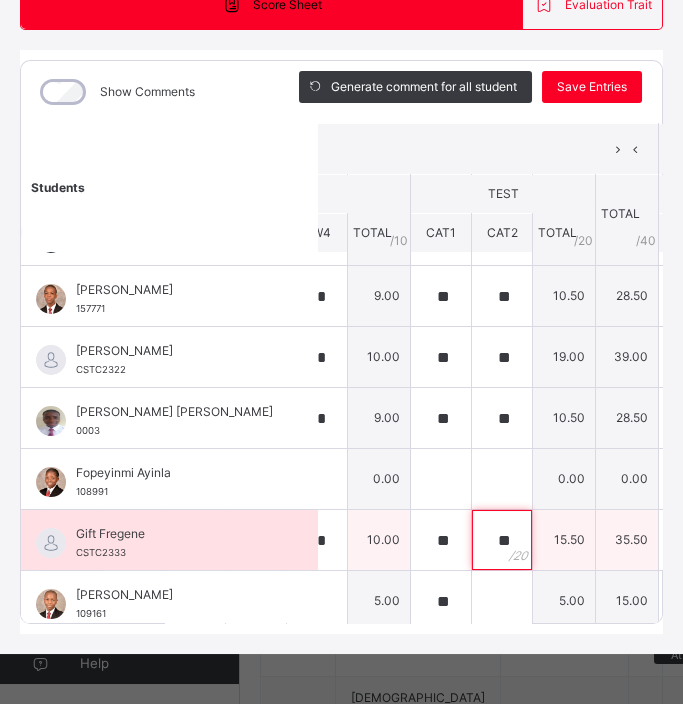 scroll, scrollTop: 48, scrollLeft: 642, axis: both 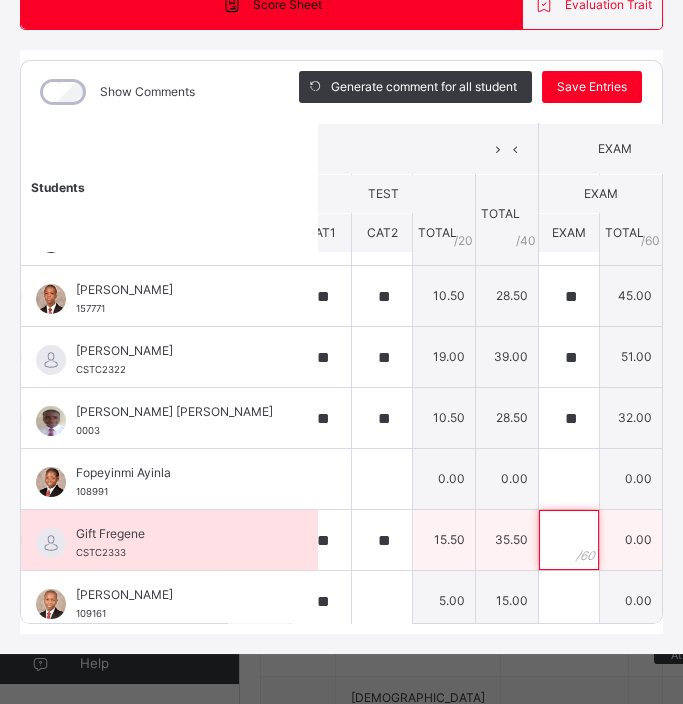 click at bounding box center [569, 540] 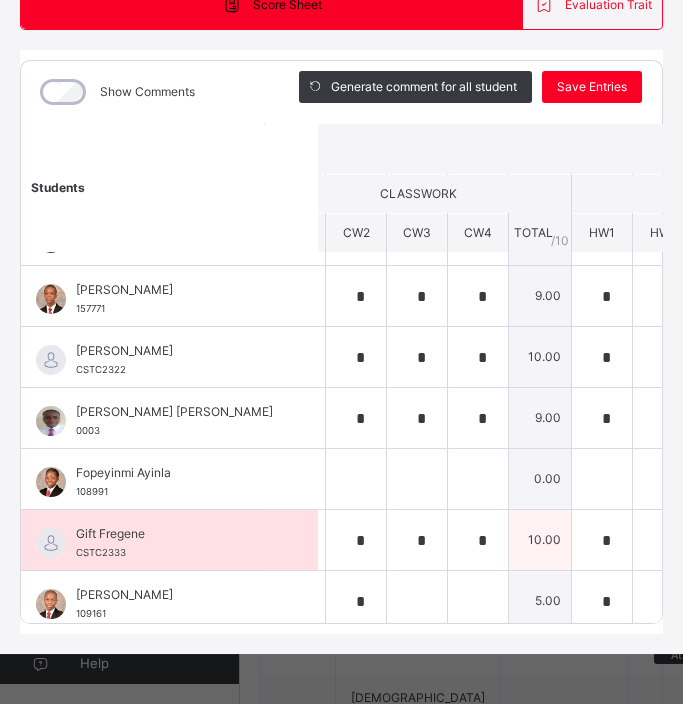 scroll, scrollTop: 48, scrollLeft: 0, axis: vertical 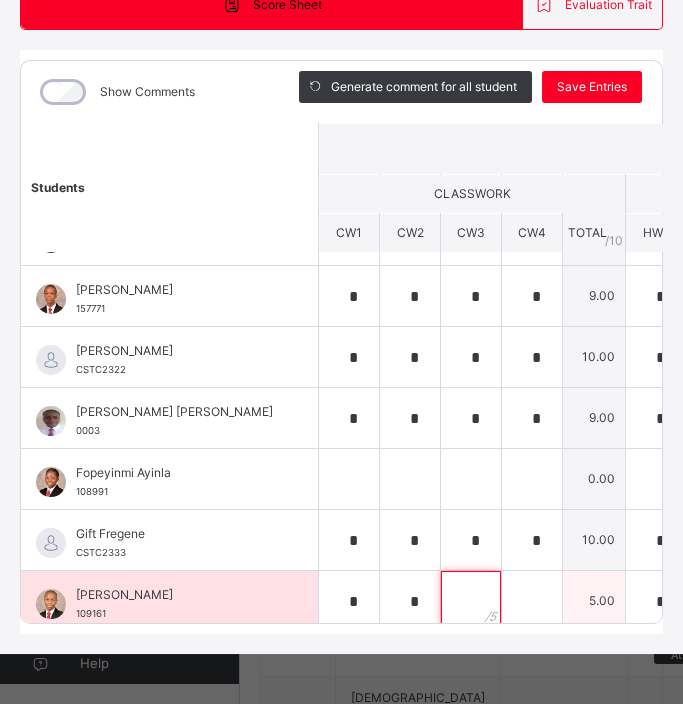 click at bounding box center [471, 601] 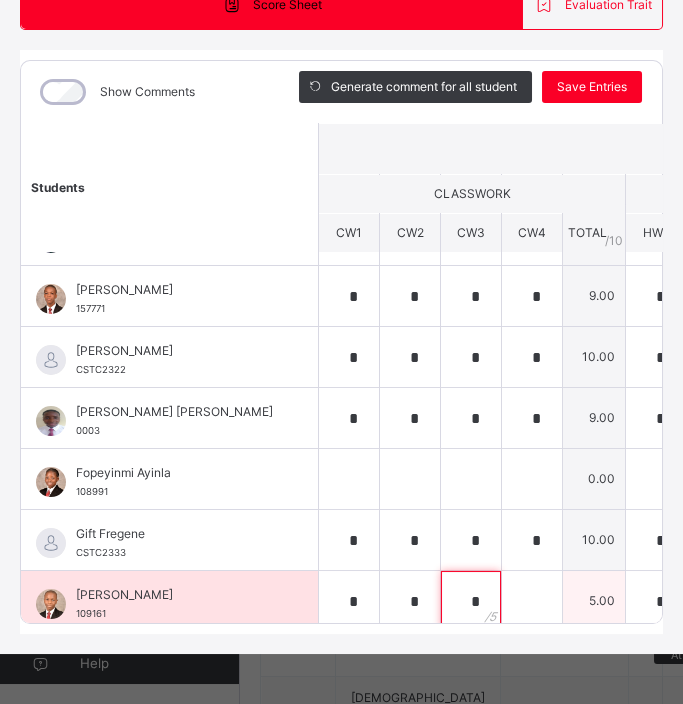 scroll, scrollTop: 49, scrollLeft: 0, axis: vertical 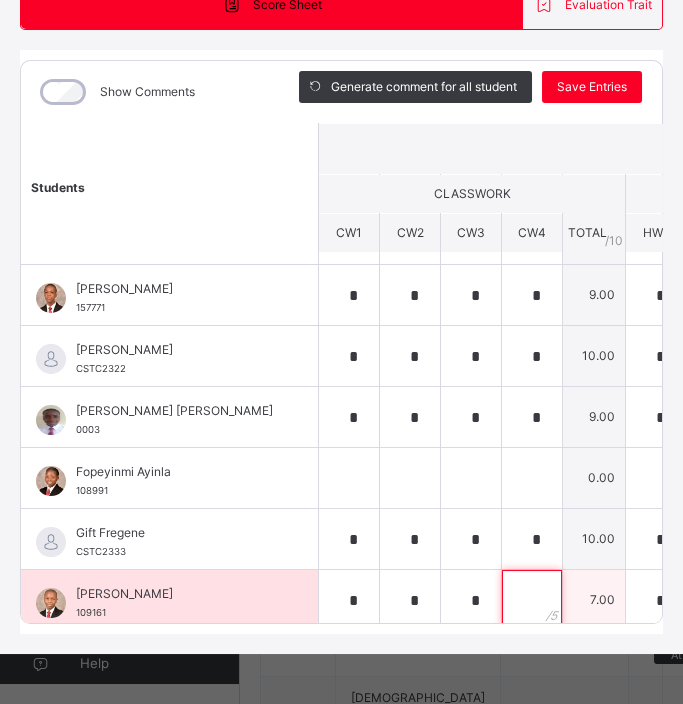 click at bounding box center (532, 600) 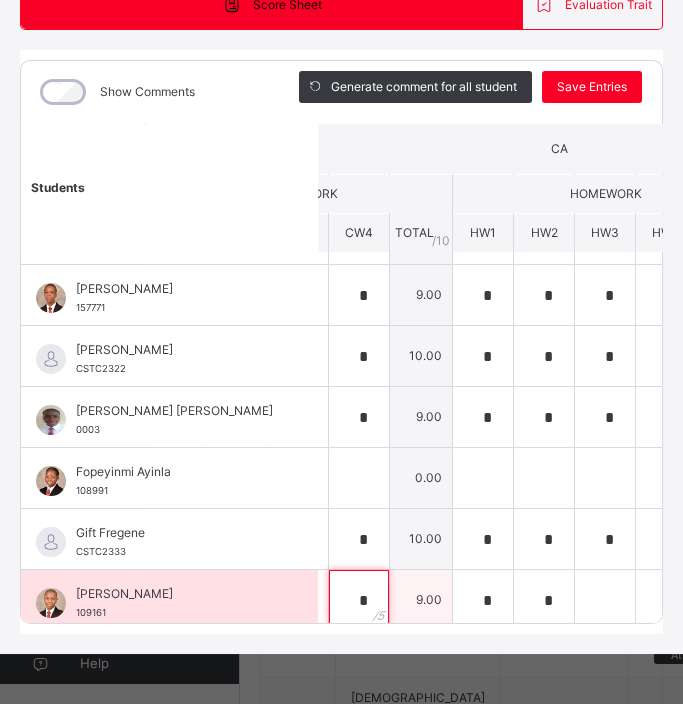 scroll, scrollTop: 49, scrollLeft: 184, axis: both 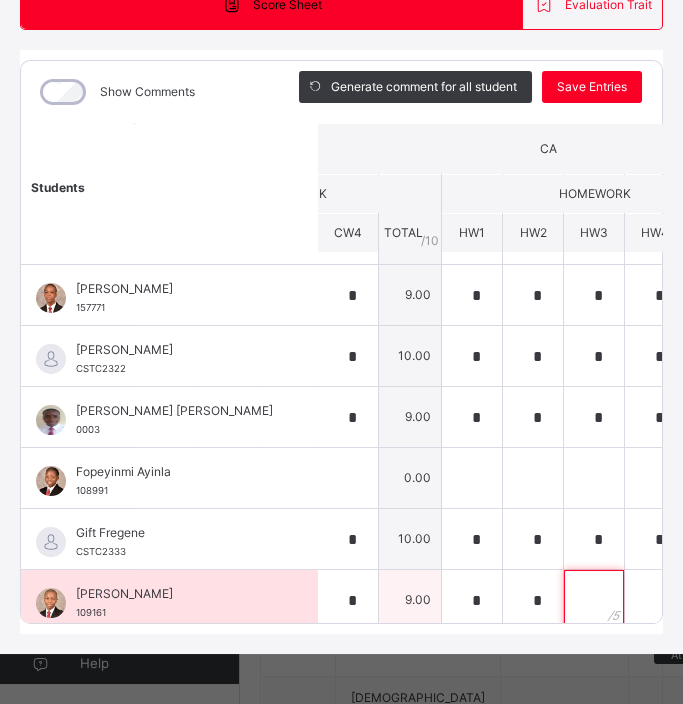 click at bounding box center [594, 600] 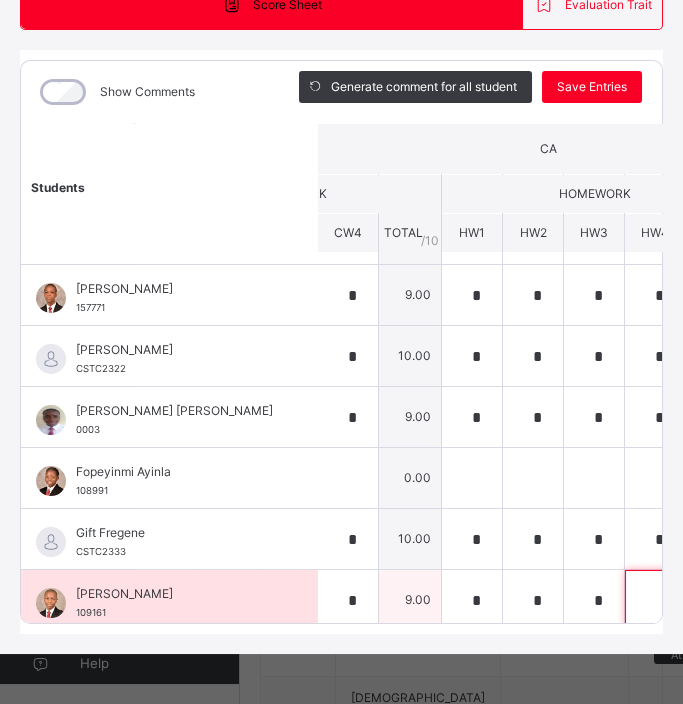 click at bounding box center (655, 600) 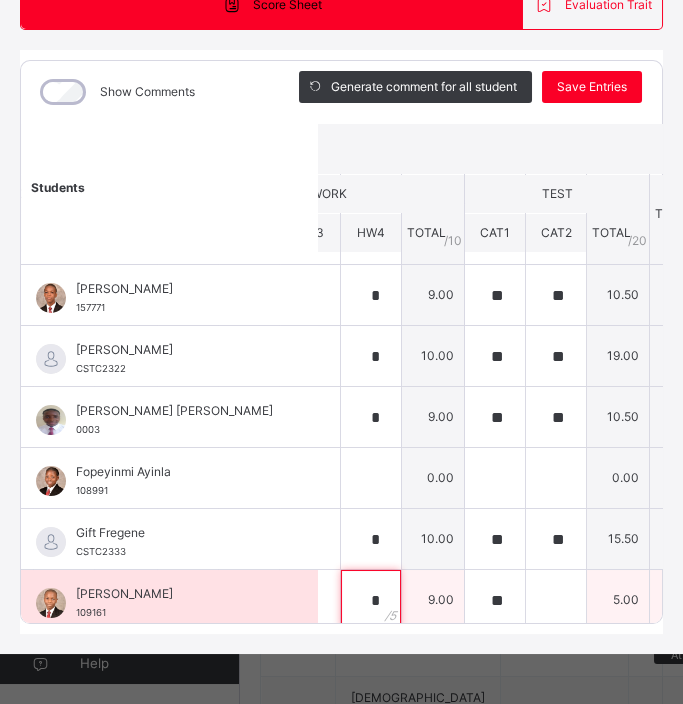 scroll, scrollTop: 49, scrollLeft: 475, axis: both 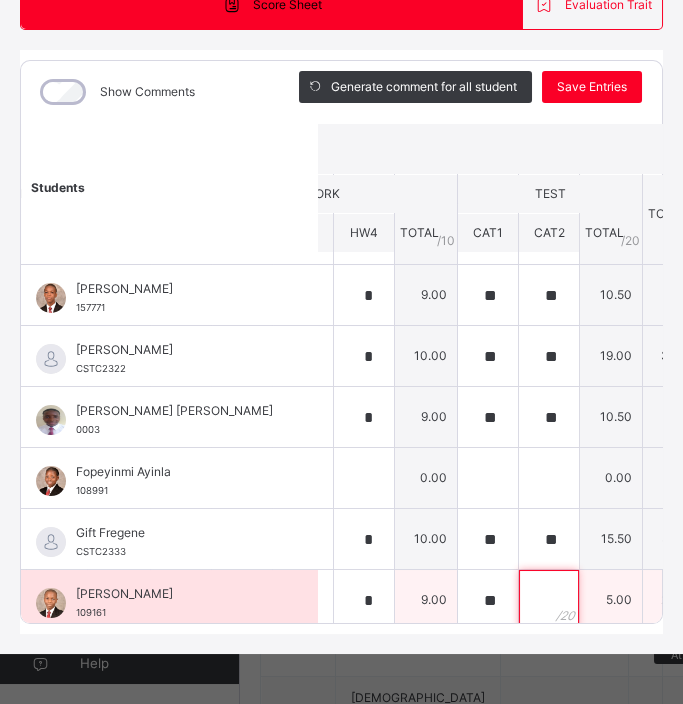 click at bounding box center [549, 600] 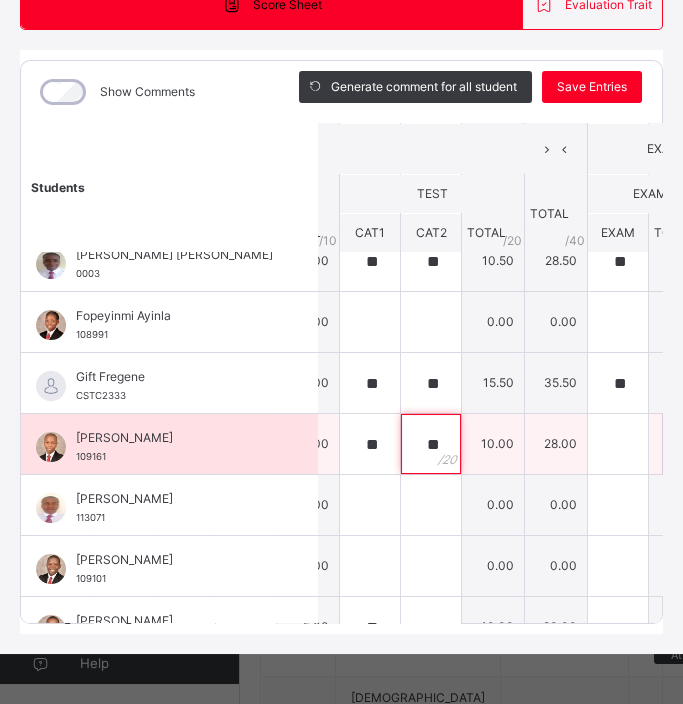 scroll, scrollTop: 205, scrollLeft: 628, axis: both 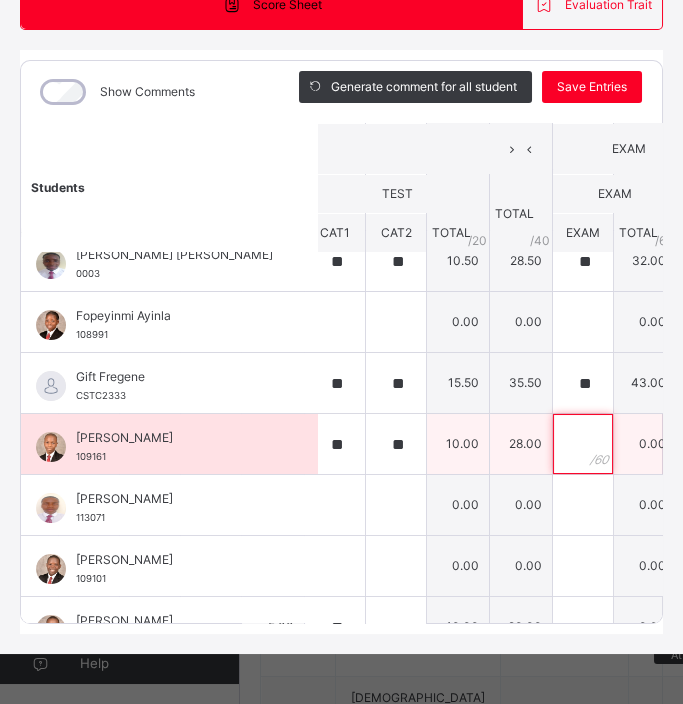click at bounding box center [583, 444] 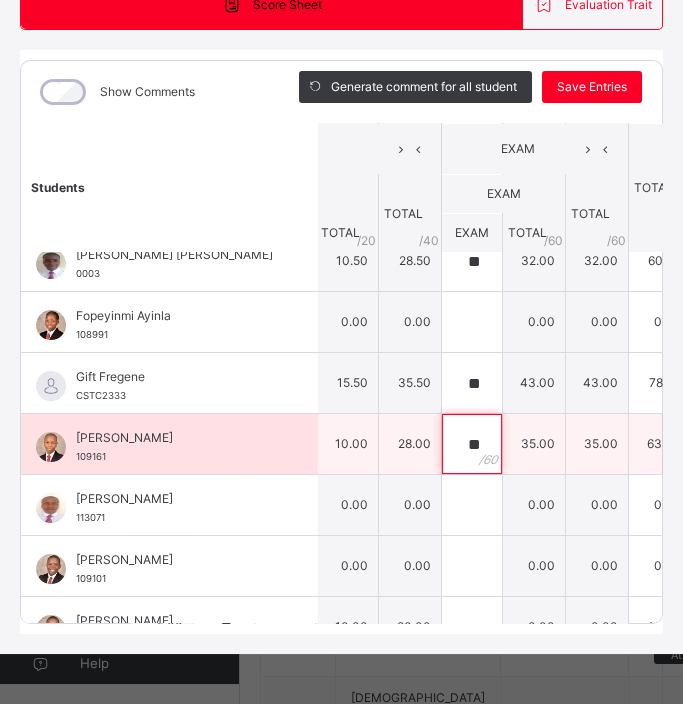 scroll, scrollTop: 205, scrollLeft: 747, axis: both 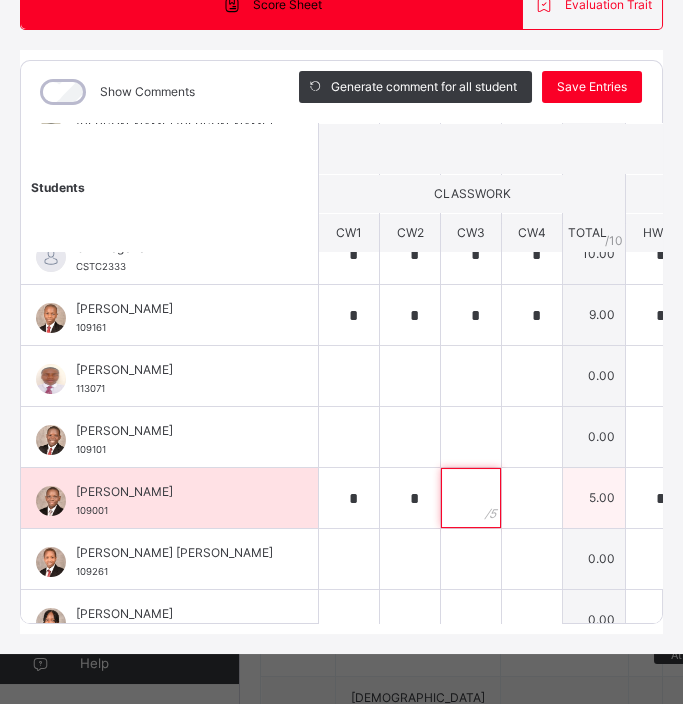 click at bounding box center [471, 498] 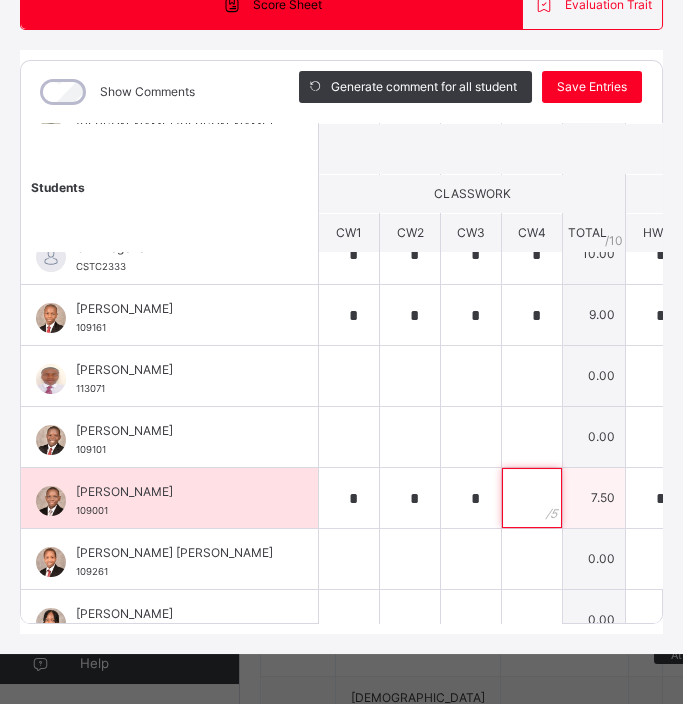 click at bounding box center [532, 498] 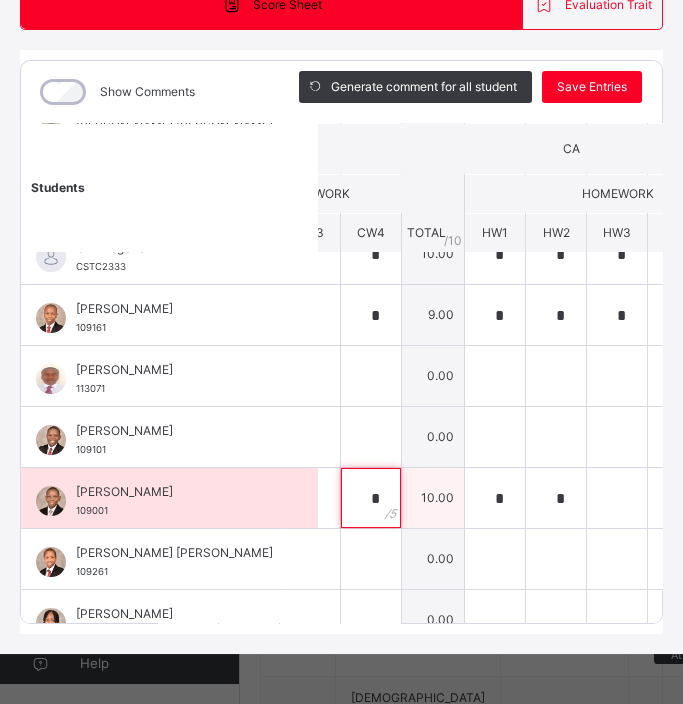 scroll, scrollTop: 334, scrollLeft: 172, axis: both 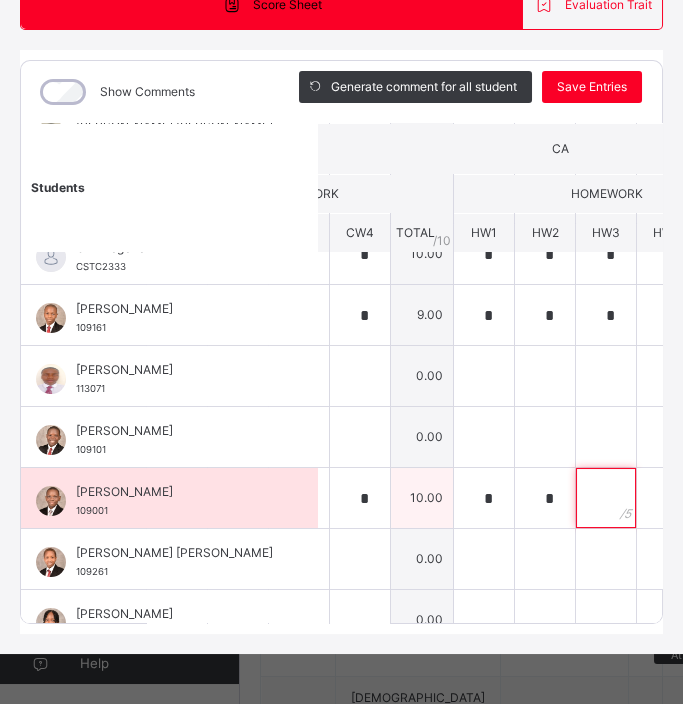 click at bounding box center [606, 498] 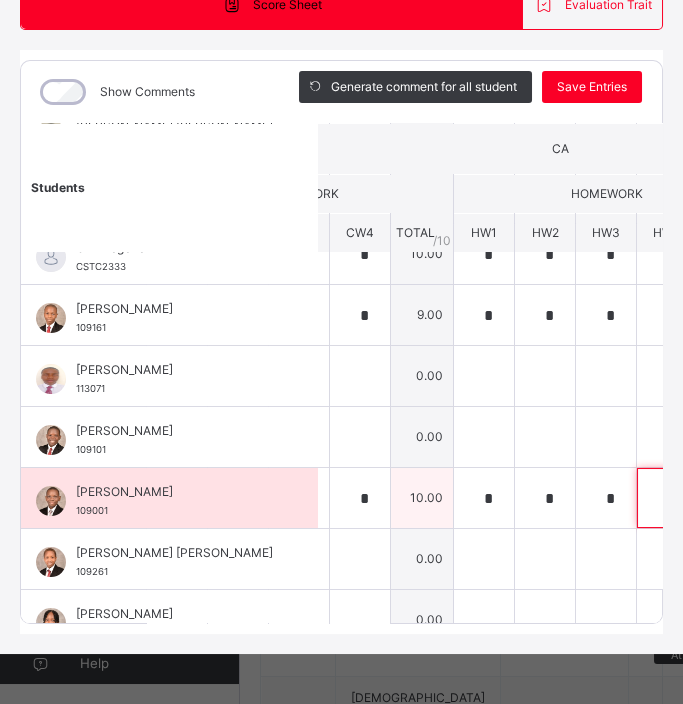 click at bounding box center [667, 498] 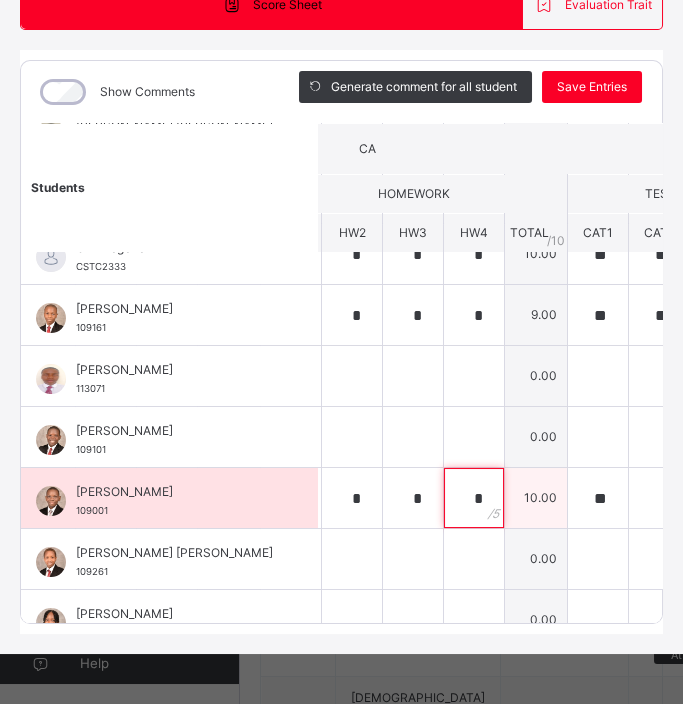 scroll, scrollTop: 334, scrollLeft: 401, axis: both 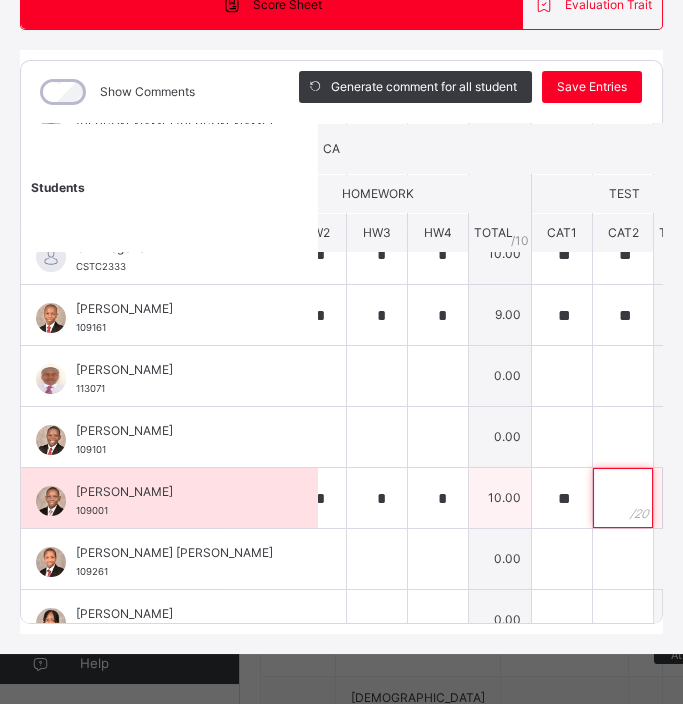click at bounding box center [623, 498] 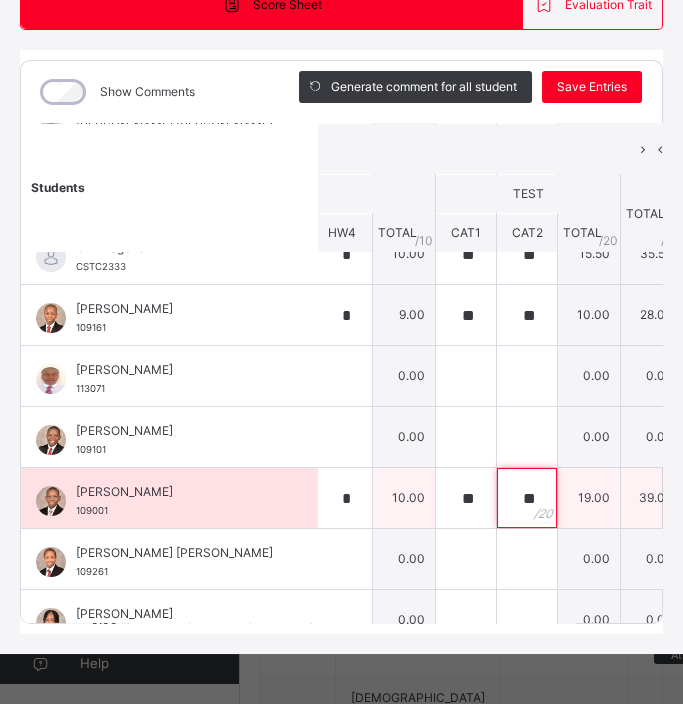 scroll, scrollTop: 318, scrollLeft: 565, axis: both 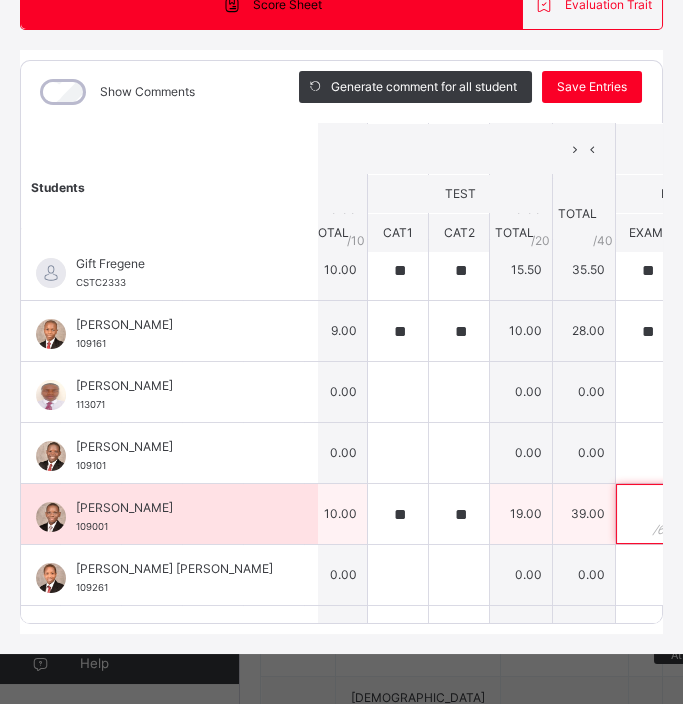 click at bounding box center (646, 514) 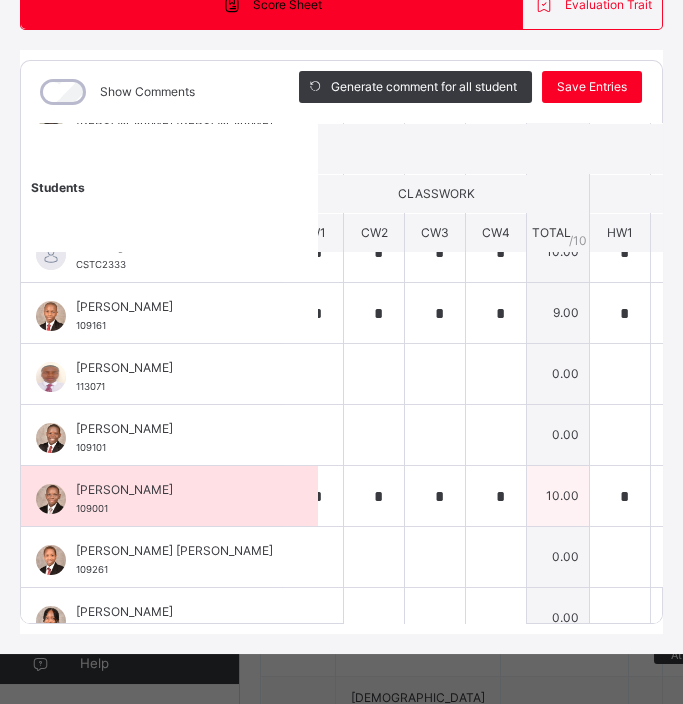 scroll, scrollTop: 336, scrollLeft: 0, axis: vertical 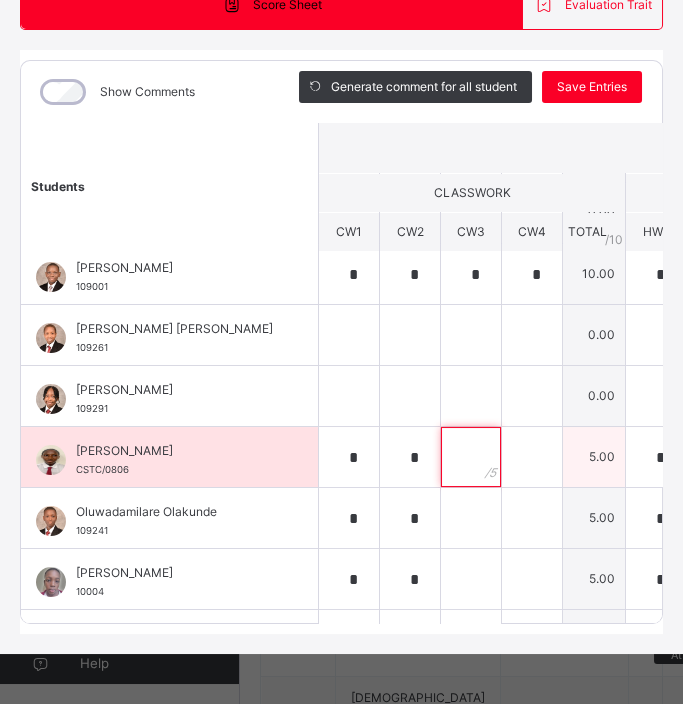 click at bounding box center (471, 457) 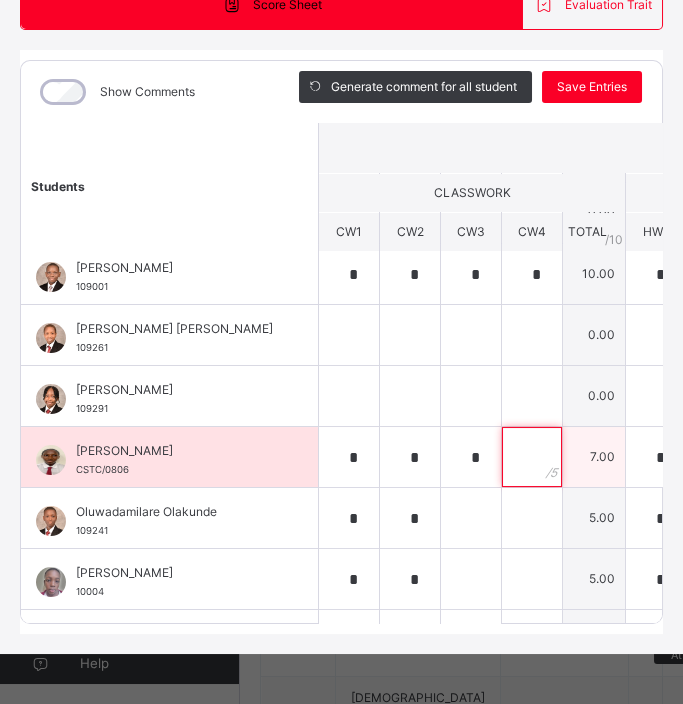click at bounding box center [532, 457] 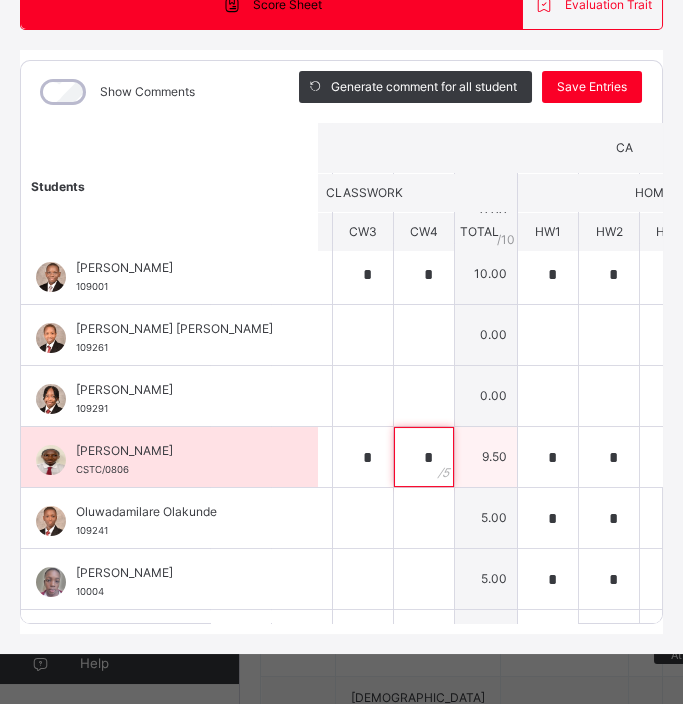 scroll, scrollTop: 558, scrollLeft: 225, axis: both 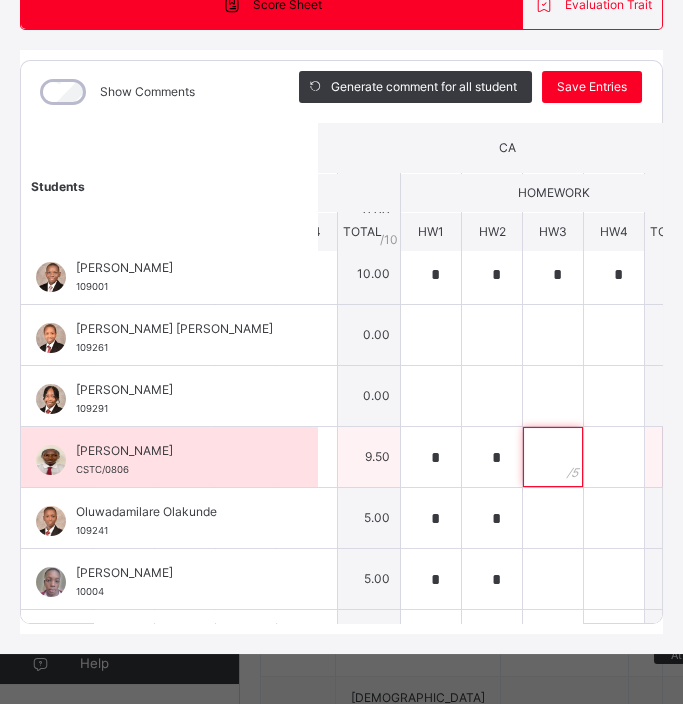 click at bounding box center [553, 457] 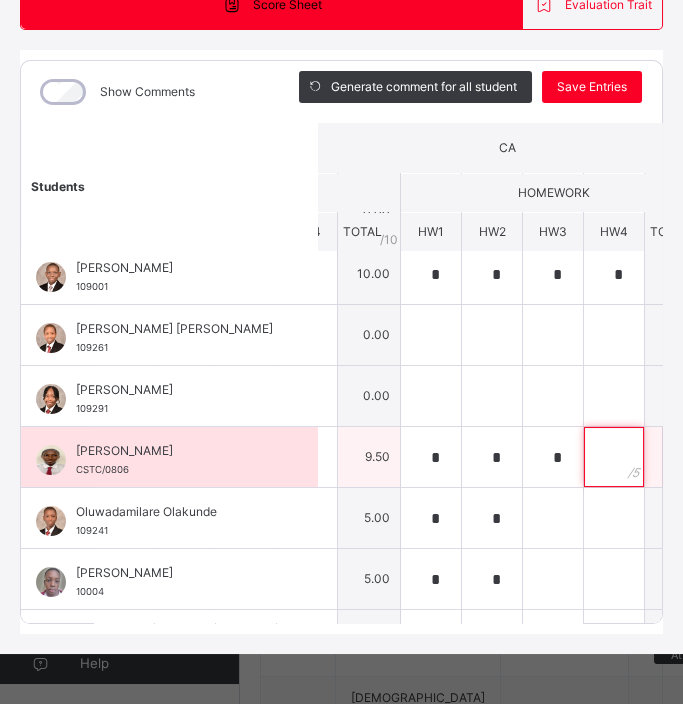 click at bounding box center (614, 457) 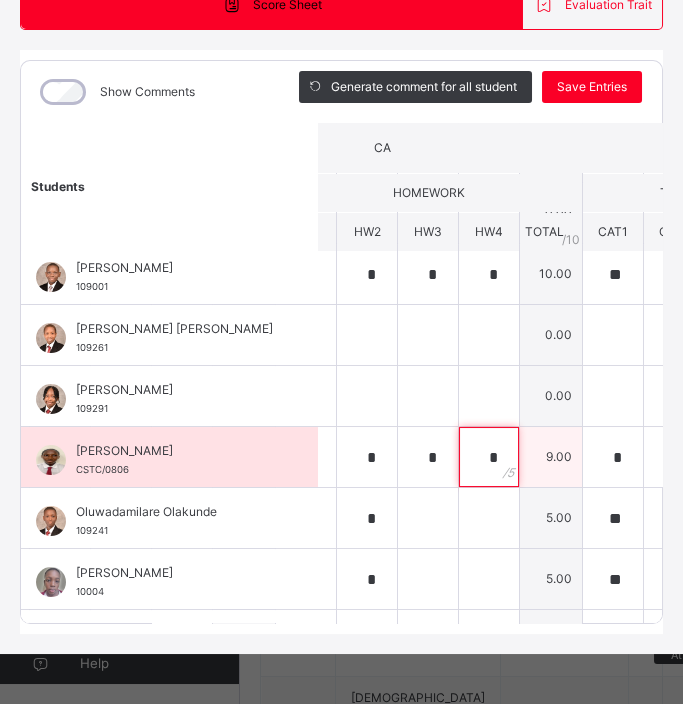 scroll, scrollTop: 558, scrollLeft: 377, axis: both 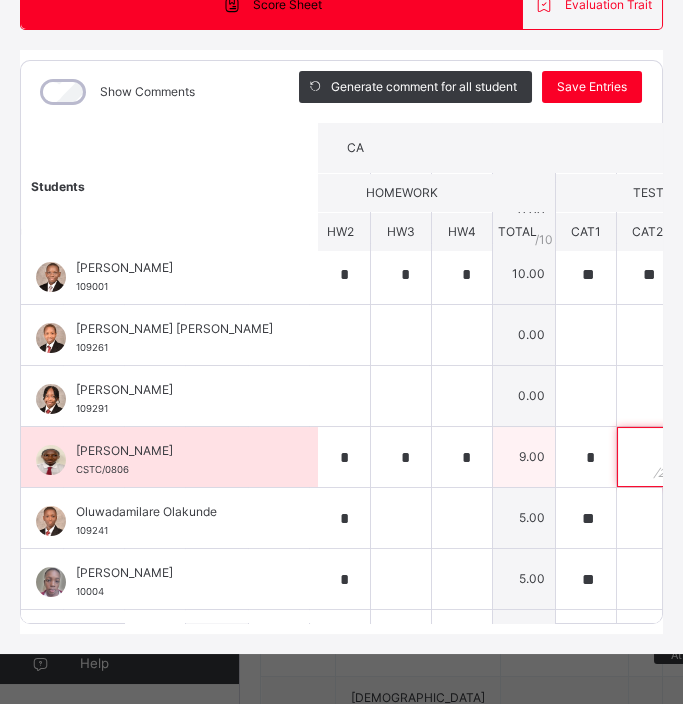click at bounding box center (647, 457) 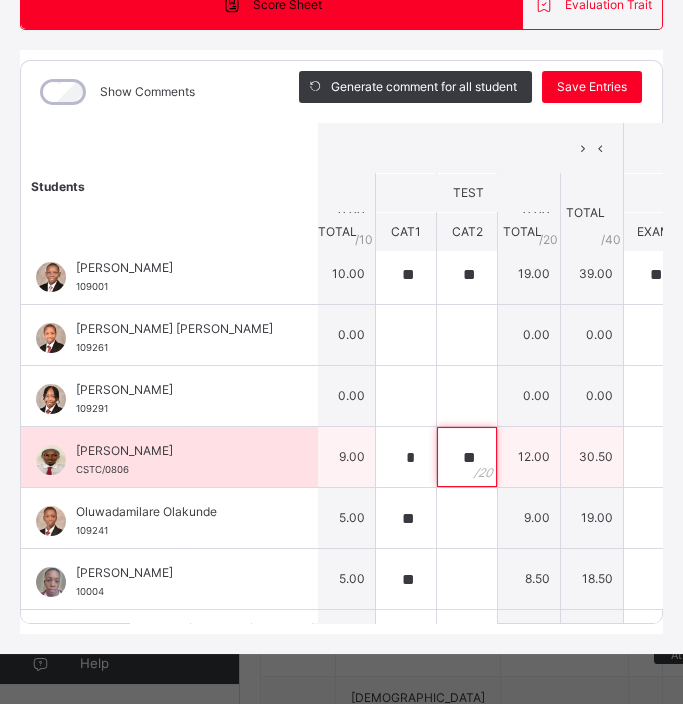 scroll, scrollTop: 558, scrollLeft: 579, axis: both 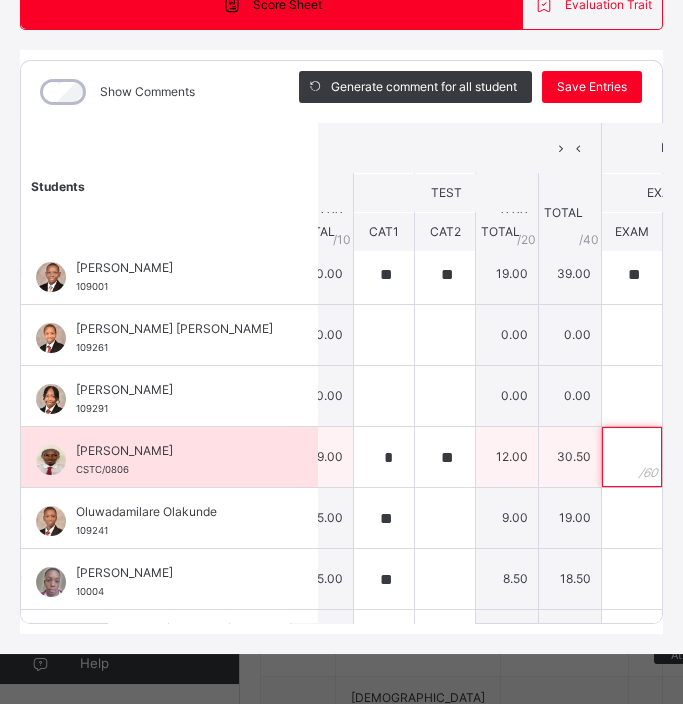 click at bounding box center (632, 457) 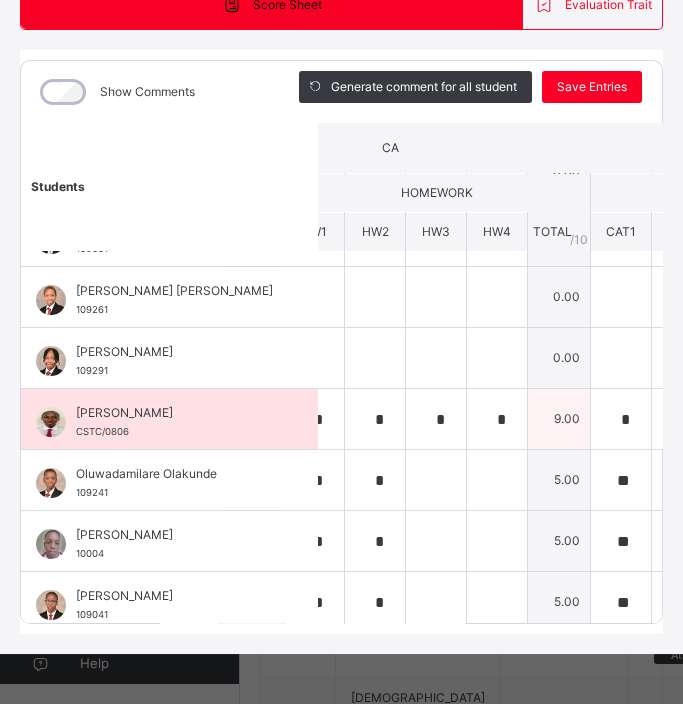 scroll, scrollTop: 596, scrollLeft: 340, axis: both 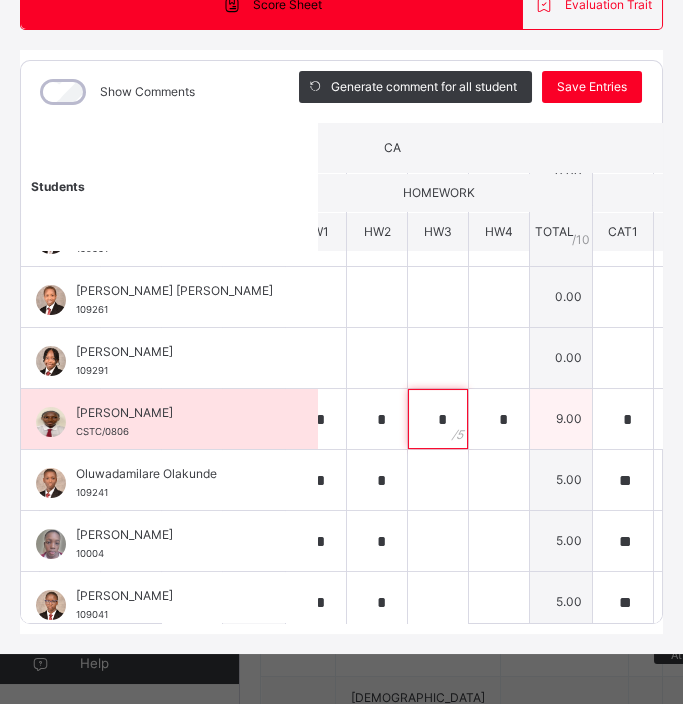 click on "*" at bounding box center (438, 419) 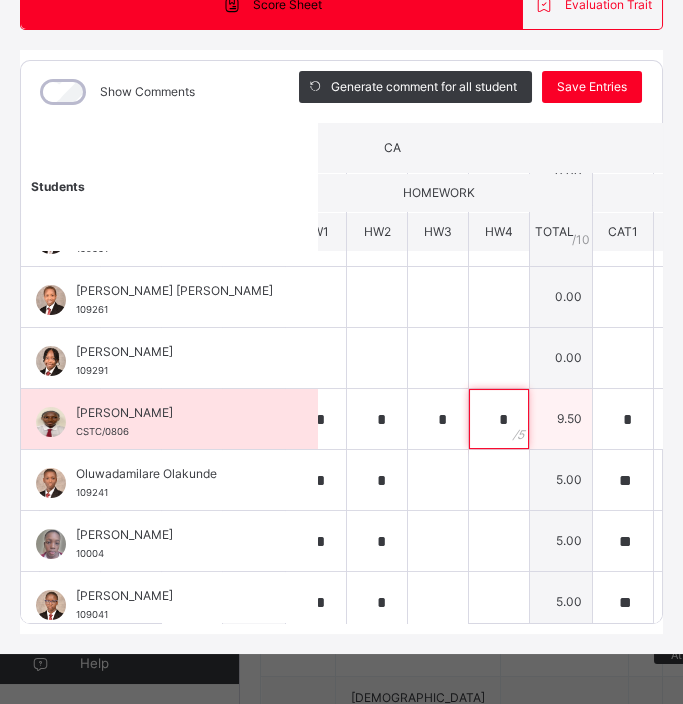 click on "*" at bounding box center [499, 419] 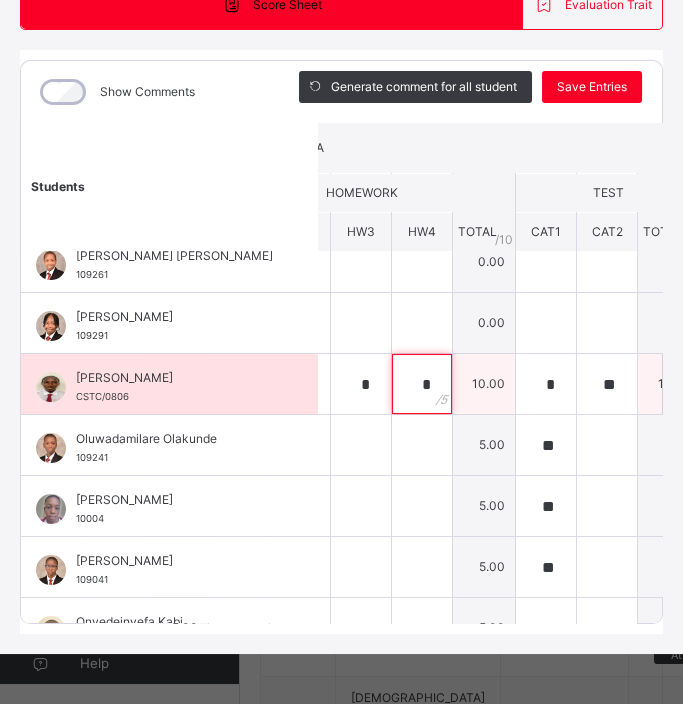scroll, scrollTop: 631, scrollLeft: 416, axis: both 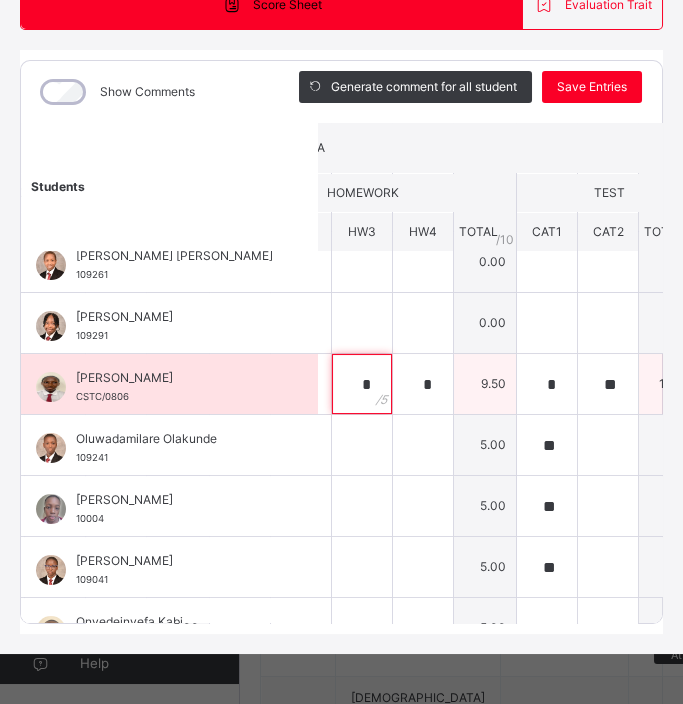 click on "*" at bounding box center (362, 384) 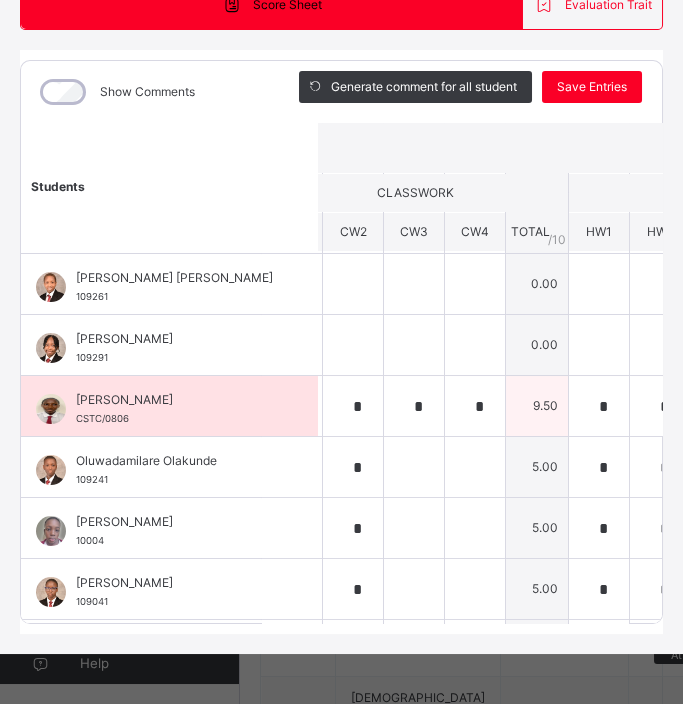 scroll, scrollTop: 609, scrollLeft: 0, axis: vertical 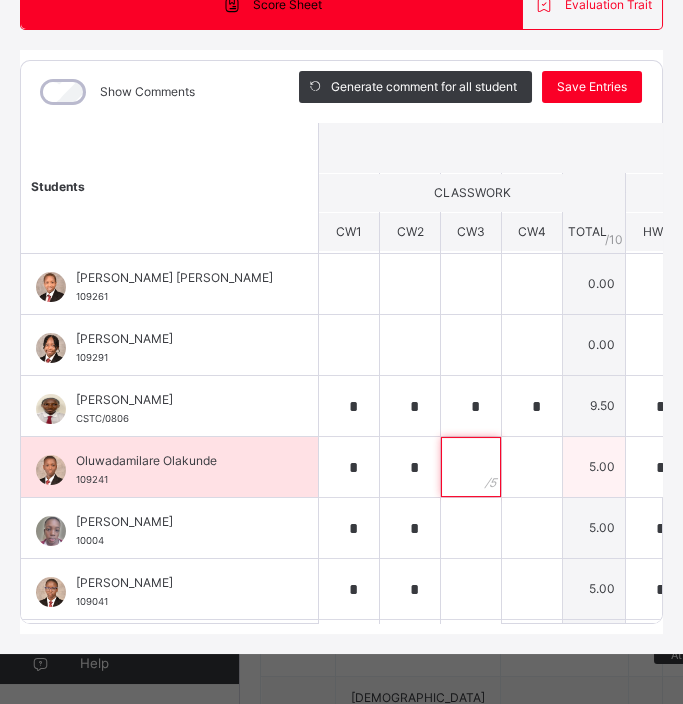 click at bounding box center [471, 467] 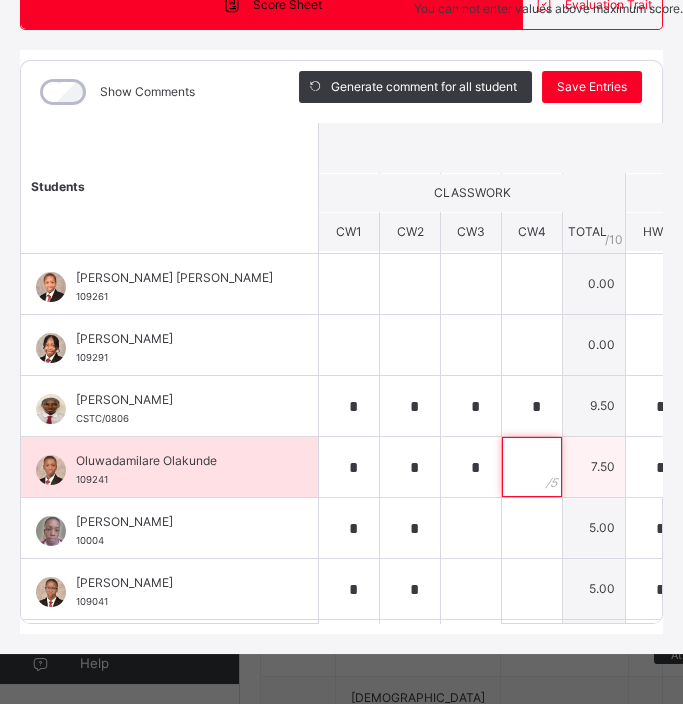 click at bounding box center [532, 467] 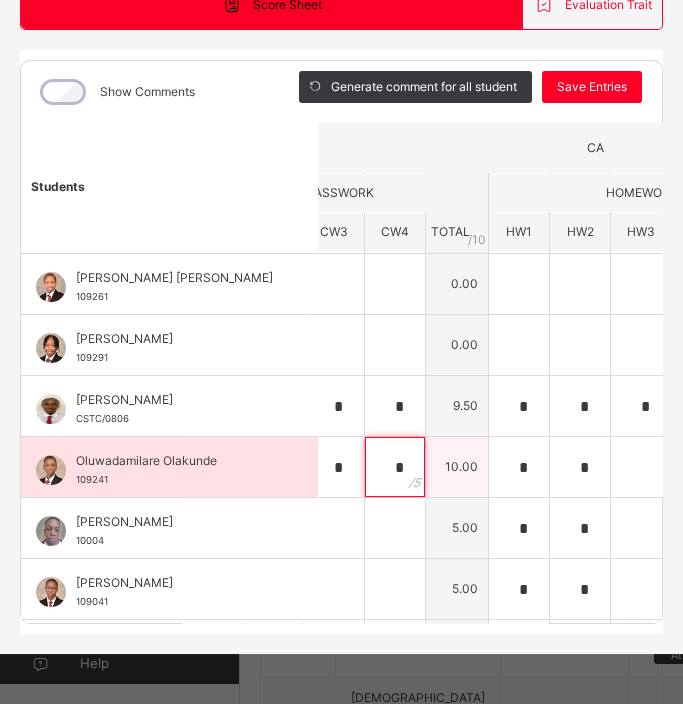 scroll, scrollTop: 609, scrollLeft: 139, axis: both 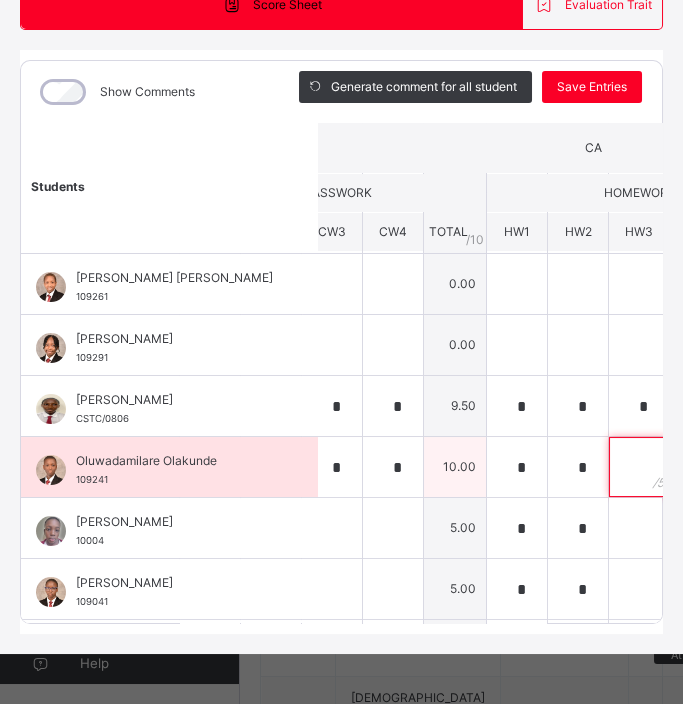click at bounding box center [639, 467] 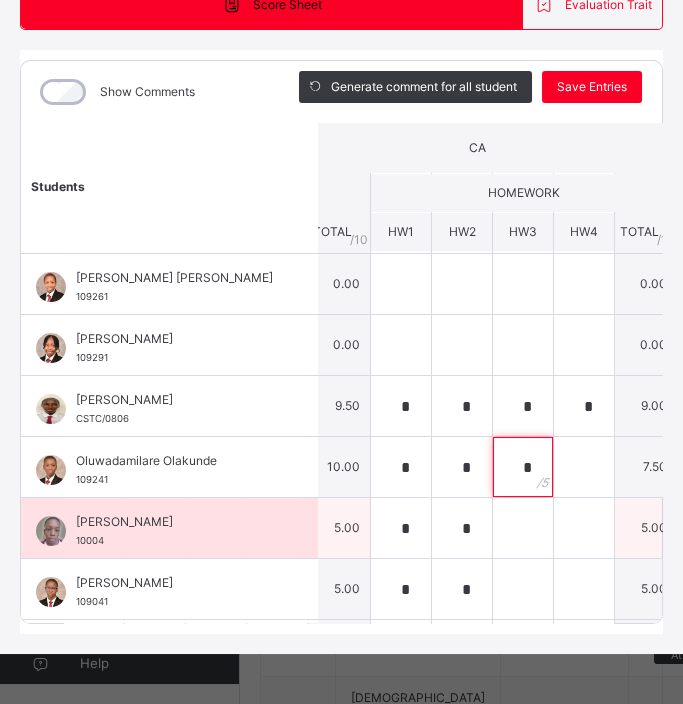 scroll, scrollTop: 609, scrollLeft: 288, axis: both 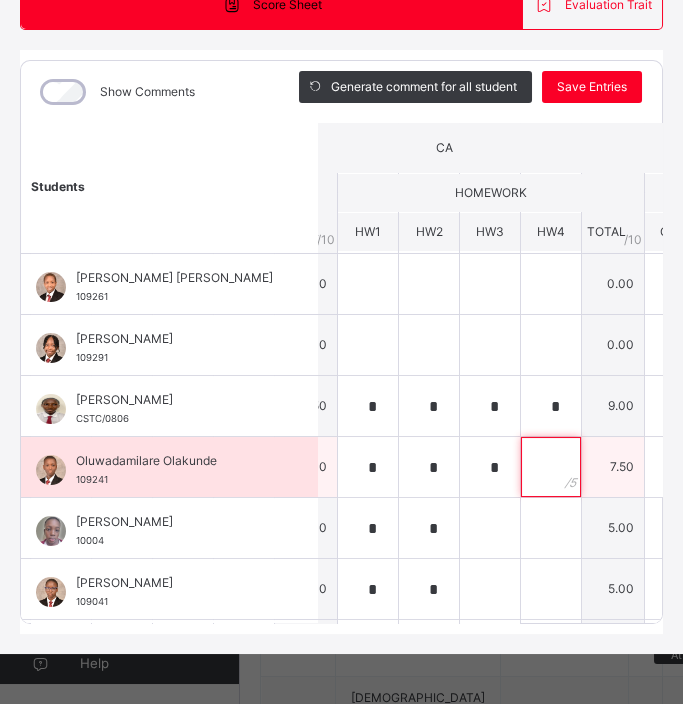 click at bounding box center (551, 467) 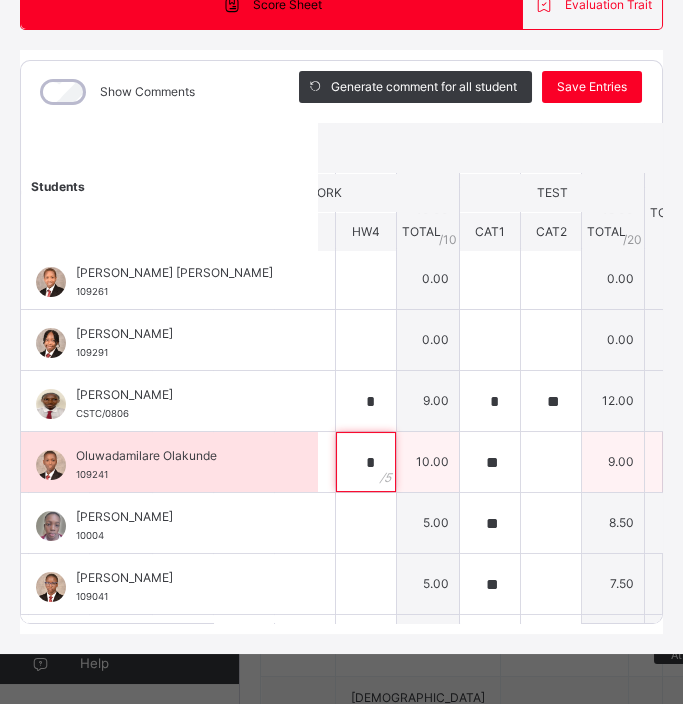 scroll, scrollTop: 614, scrollLeft: 474, axis: both 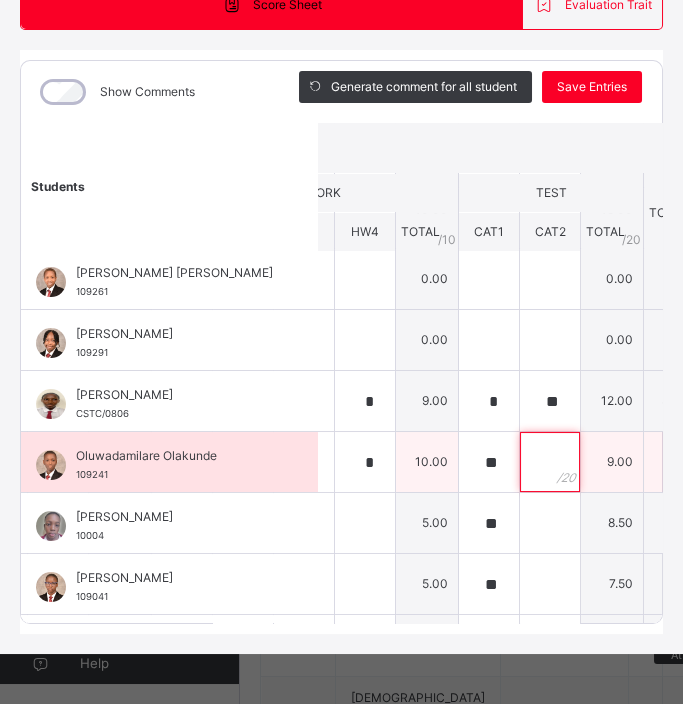 click at bounding box center (550, 462) 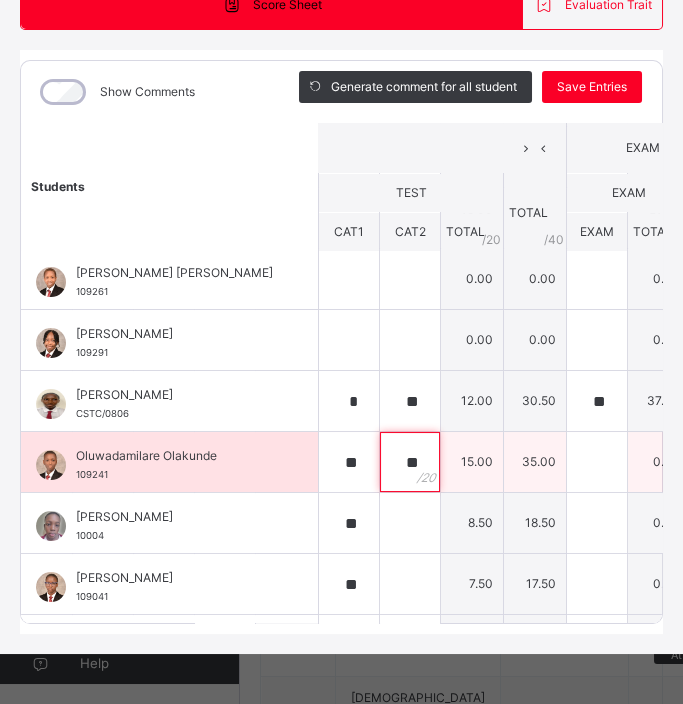 scroll, scrollTop: 614, scrollLeft: 621, axis: both 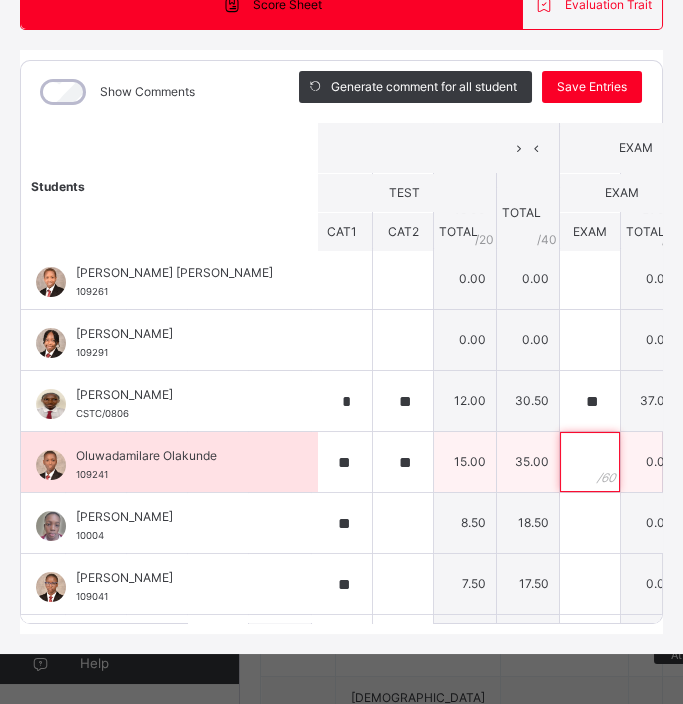 click at bounding box center (590, 462) 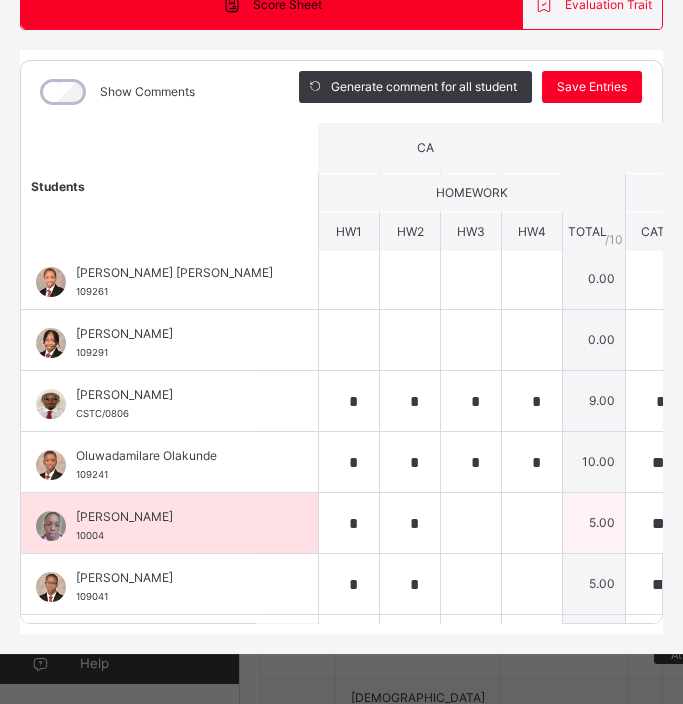 scroll, scrollTop: 614, scrollLeft: 0, axis: vertical 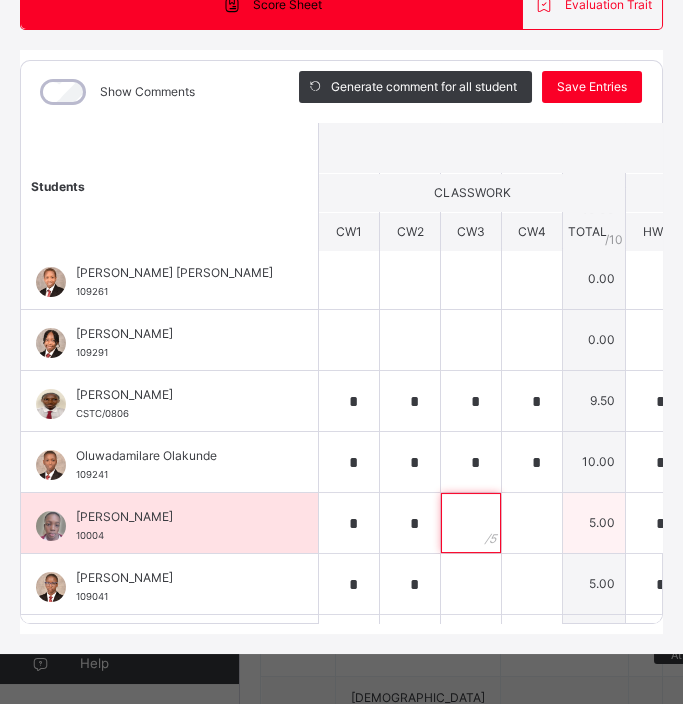 click at bounding box center [471, 523] 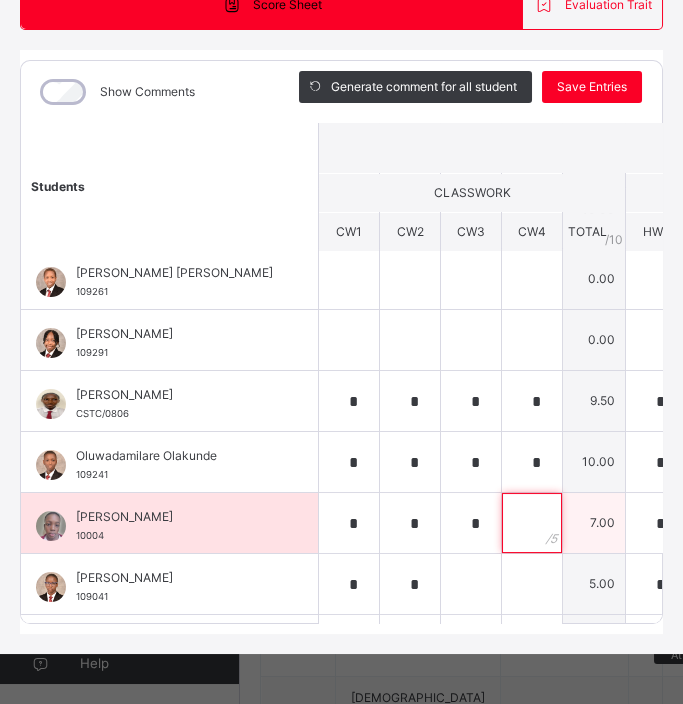click at bounding box center [532, 523] 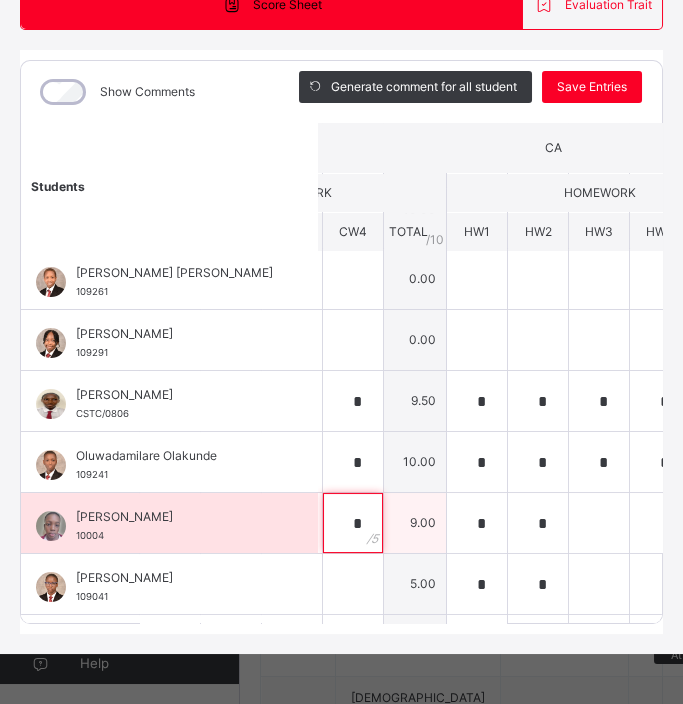 scroll, scrollTop: 614, scrollLeft: 180, axis: both 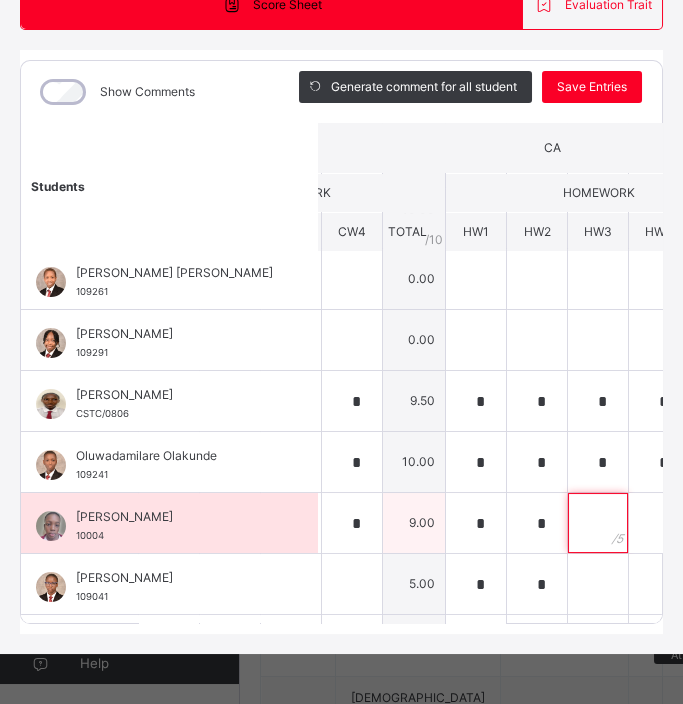 click at bounding box center [598, 523] 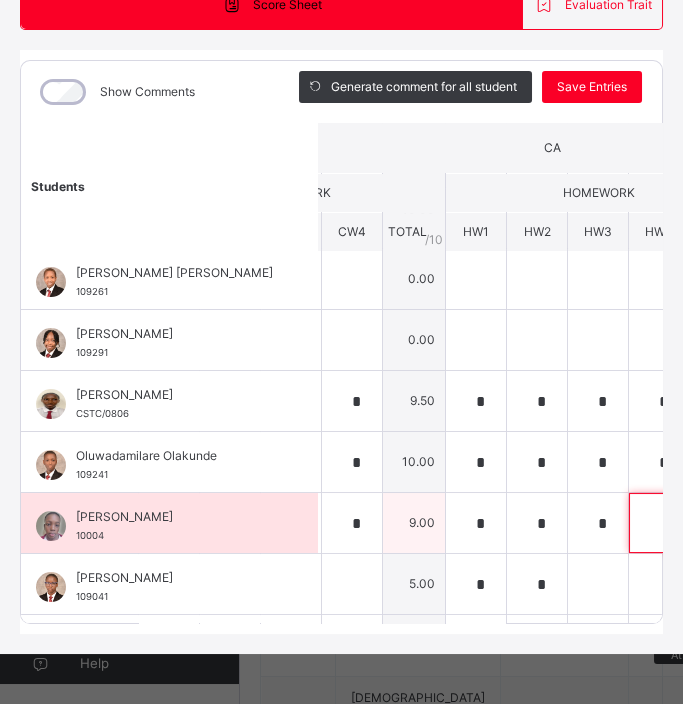 click at bounding box center (659, 523) 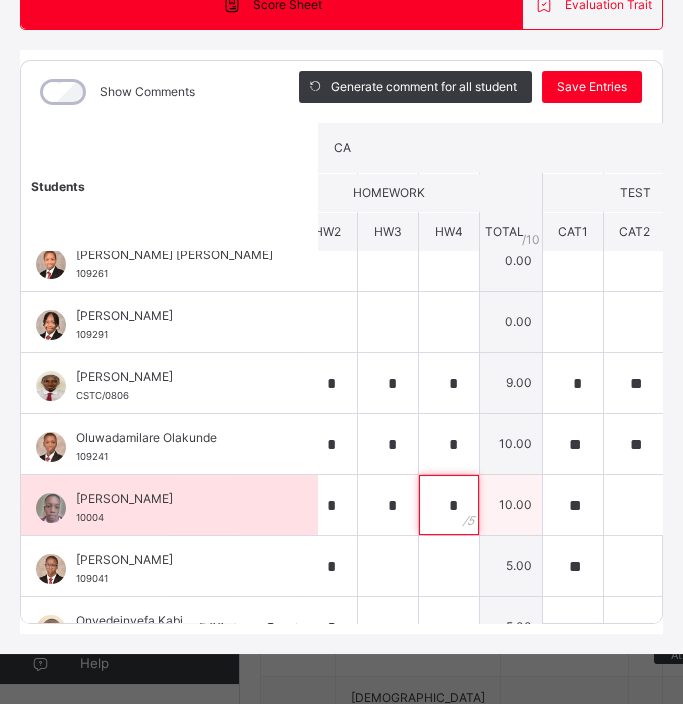 scroll, scrollTop: 634, scrollLeft: 392, axis: both 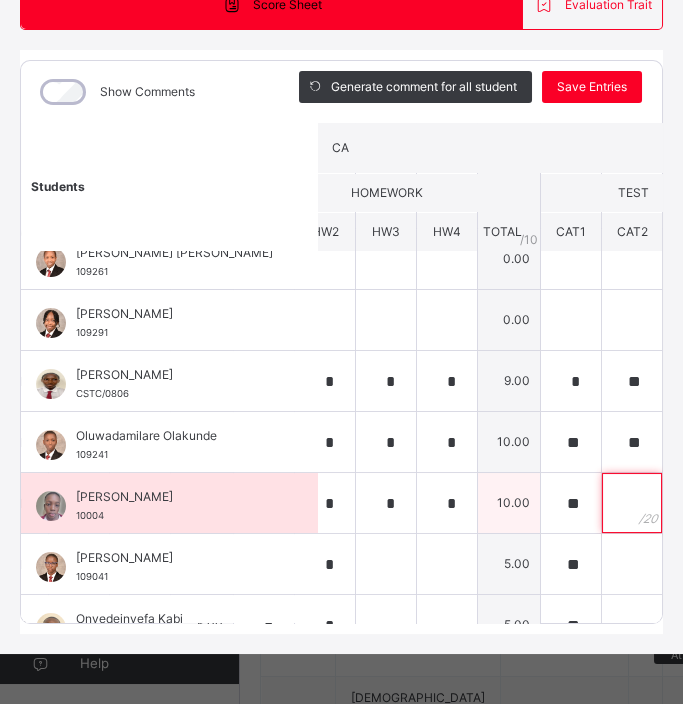 click at bounding box center [632, 503] 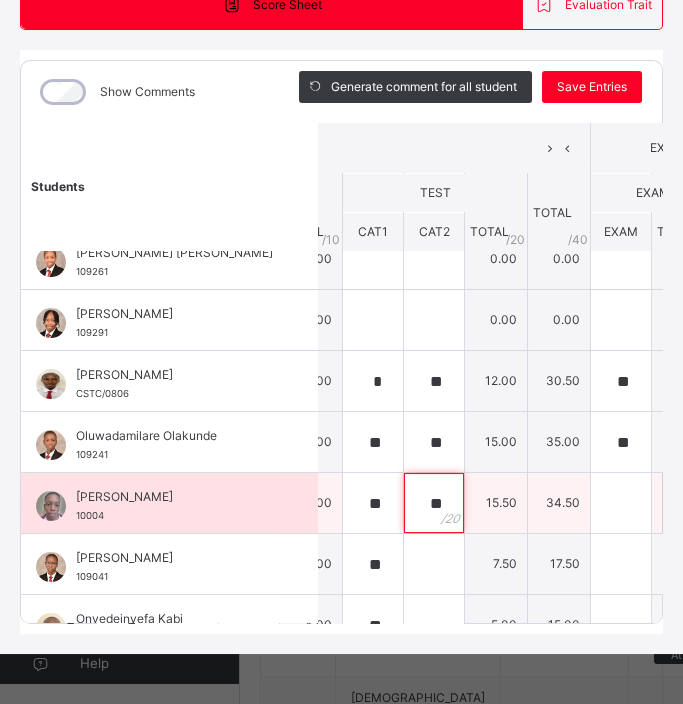 scroll, scrollTop: 634, scrollLeft: 591, axis: both 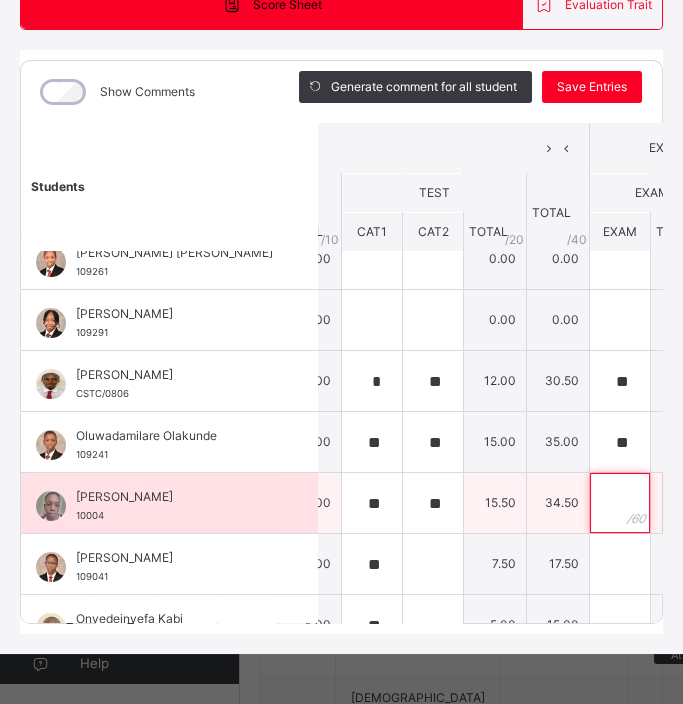 click at bounding box center (620, 503) 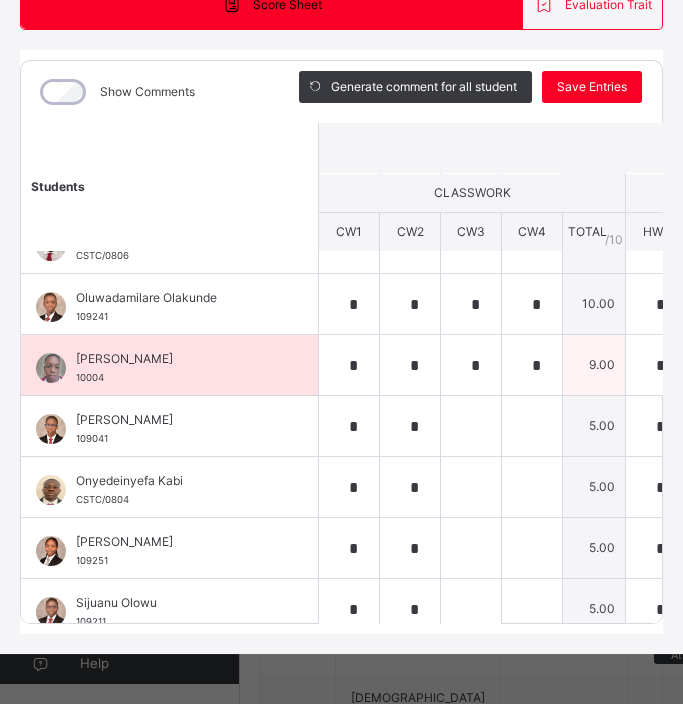 scroll, scrollTop: 774, scrollLeft: 0, axis: vertical 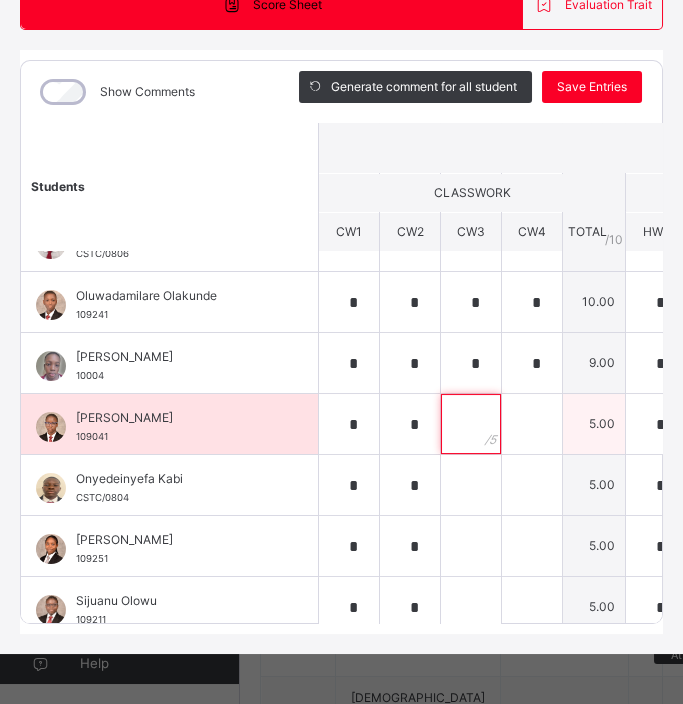 click at bounding box center [471, 424] 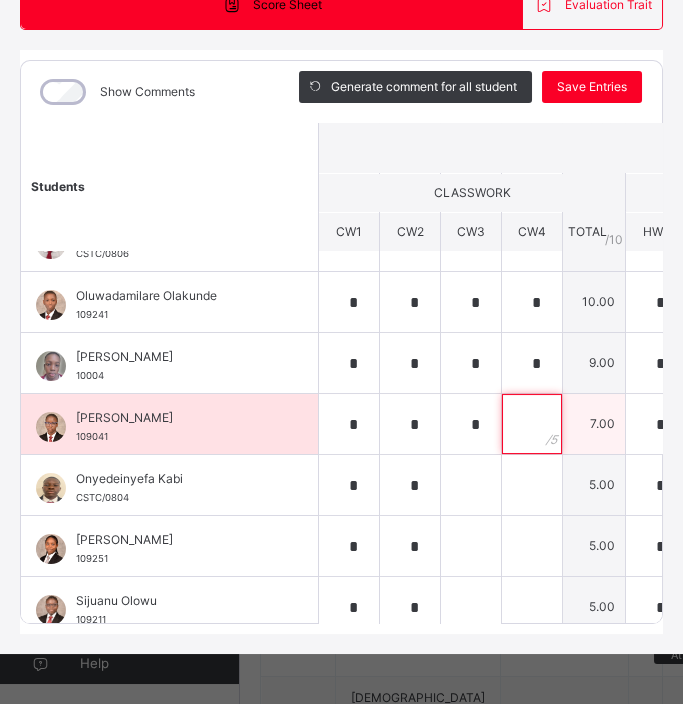 click at bounding box center (532, 424) 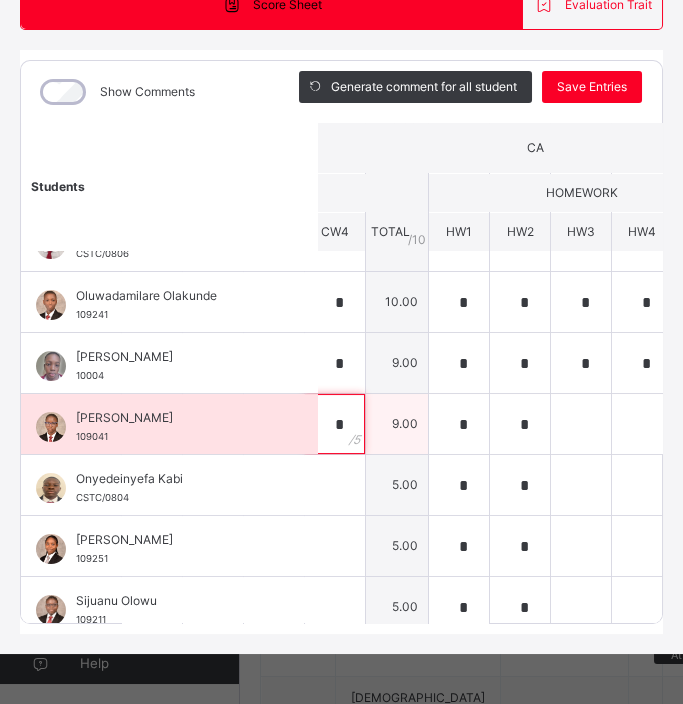 scroll, scrollTop: 774, scrollLeft: 199, axis: both 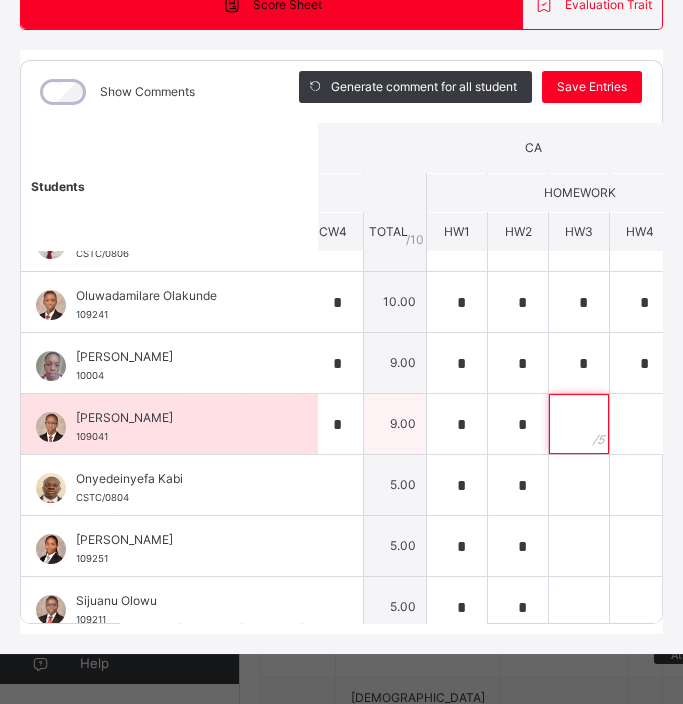 click at bounding box center [579, 424] 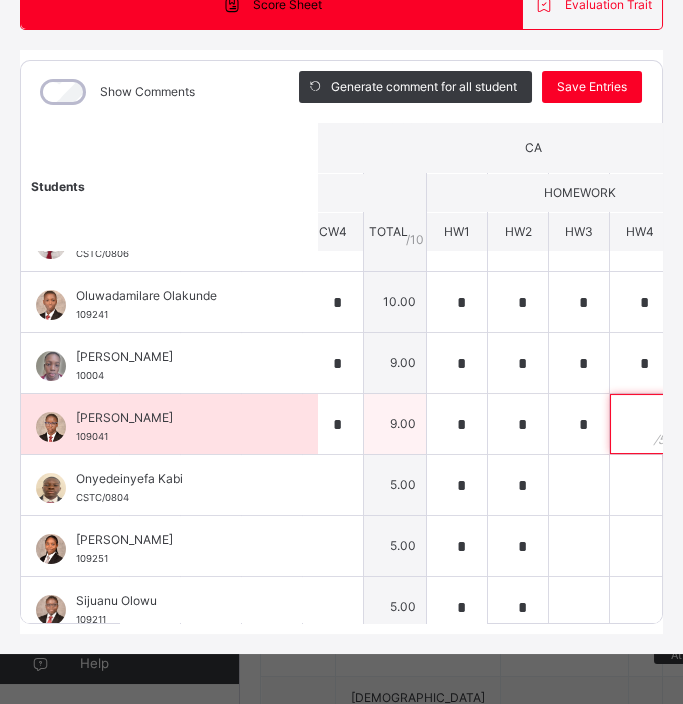 click at bounding box center (640, 424) 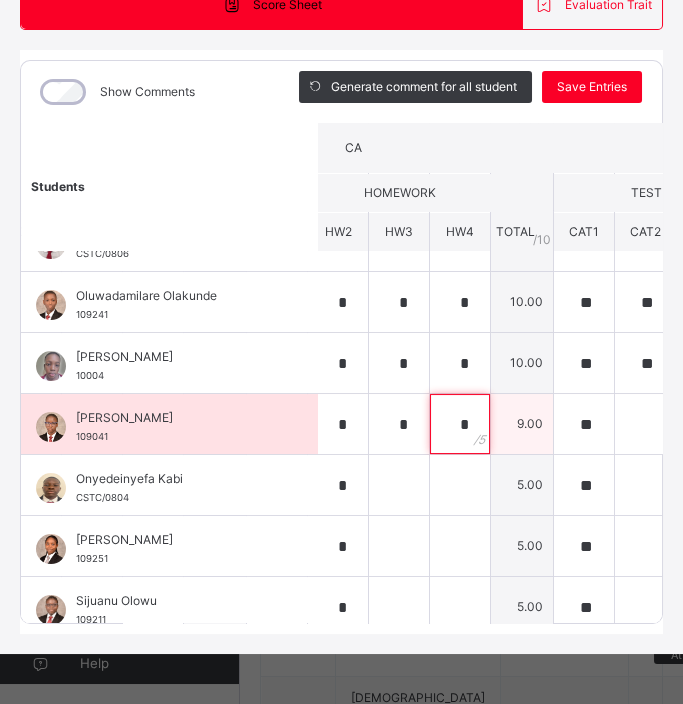 scroll, scrollTop: 774, scrollLeft: 394, axis: both 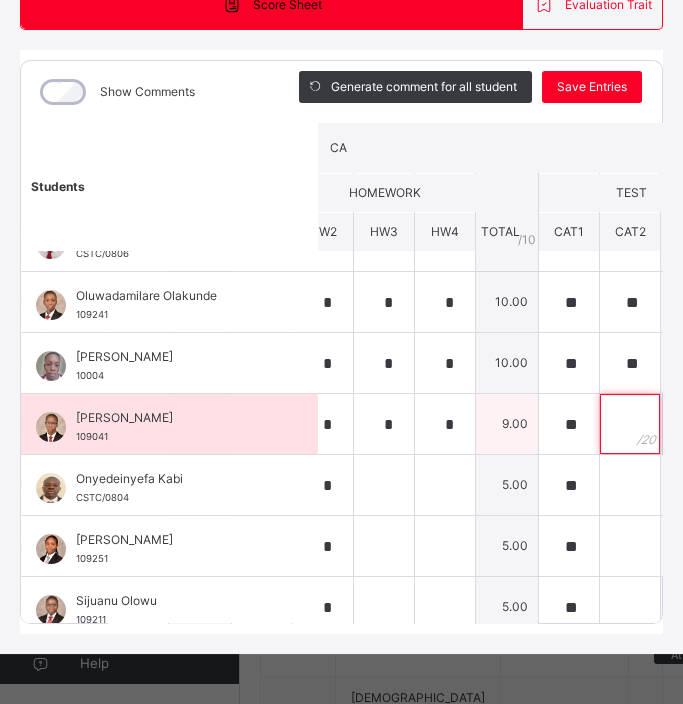 click at bounding box center [630, 424] 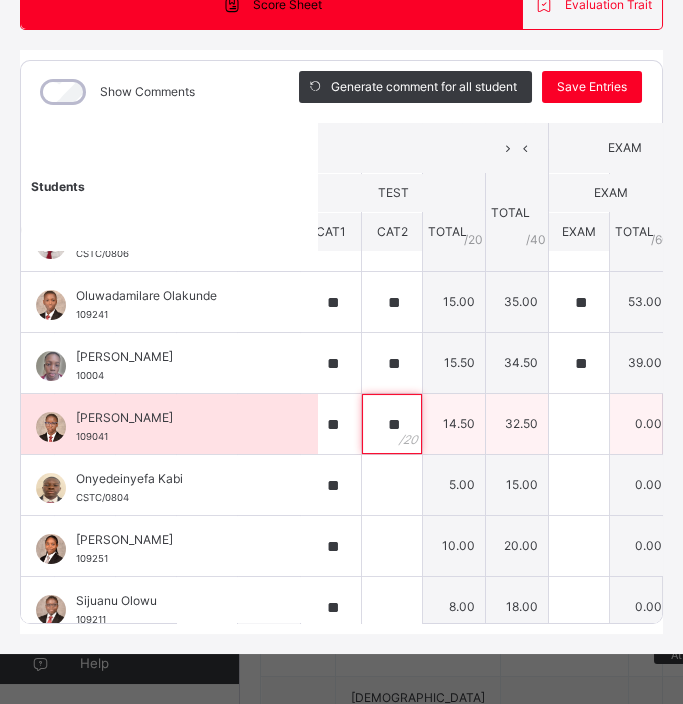 scroll, scrollTop: 774, scrollLeft: 680, axis: both 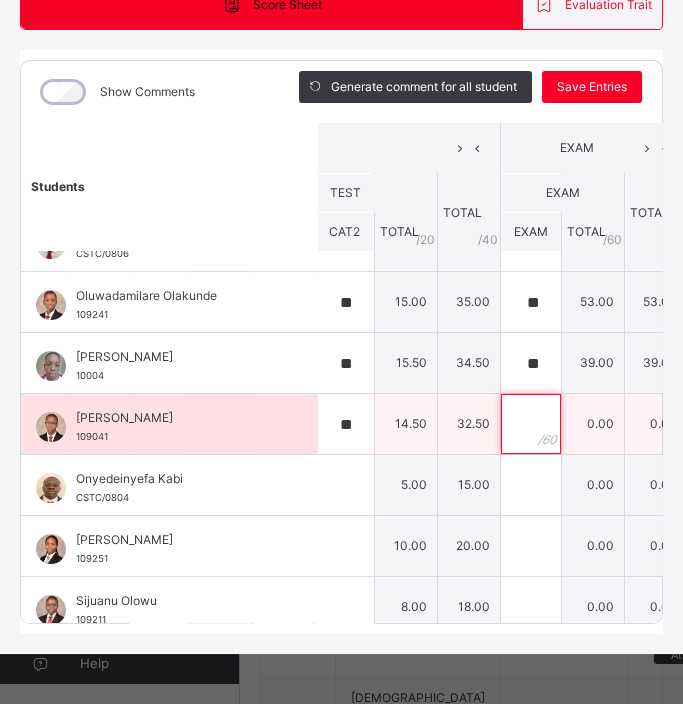 click at bounding box center (531, 424) 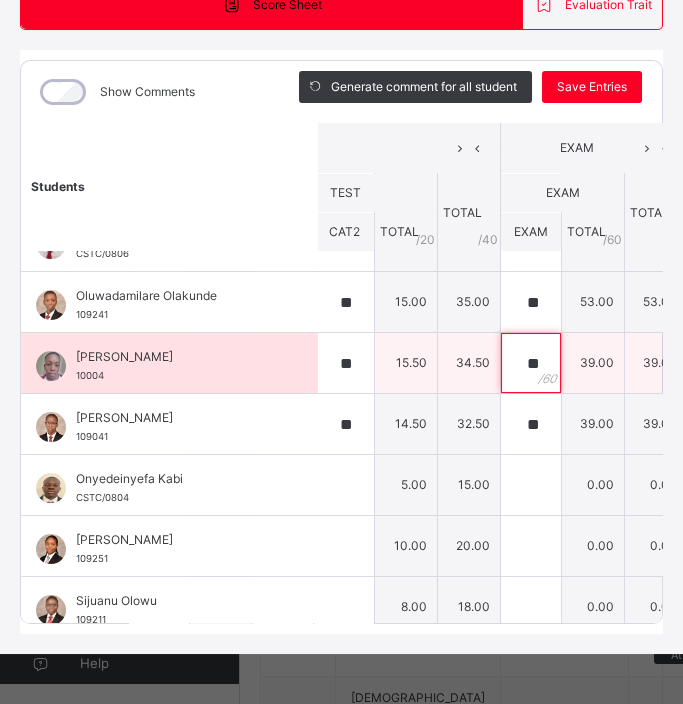 click on "**" at bounding box center (531, 363) 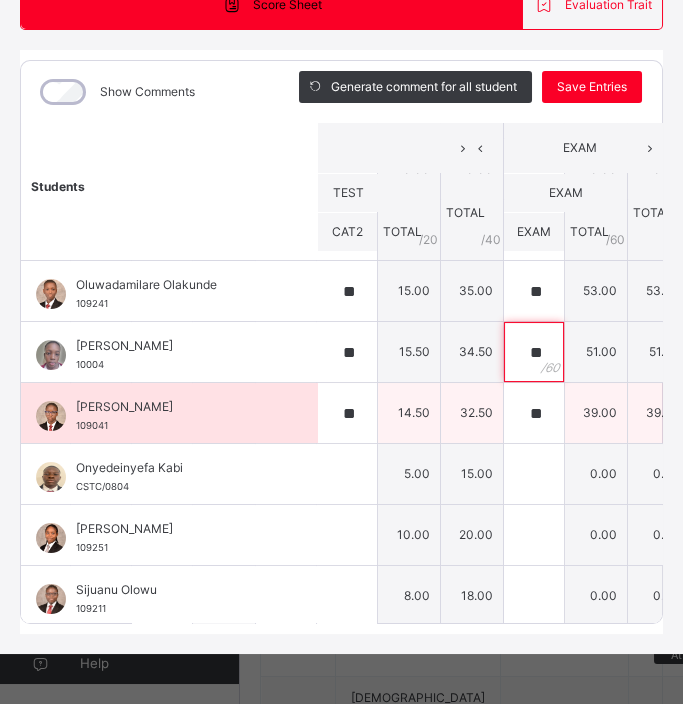 scroll, scrollTop: 785, scrollLeft: 676, axis: both 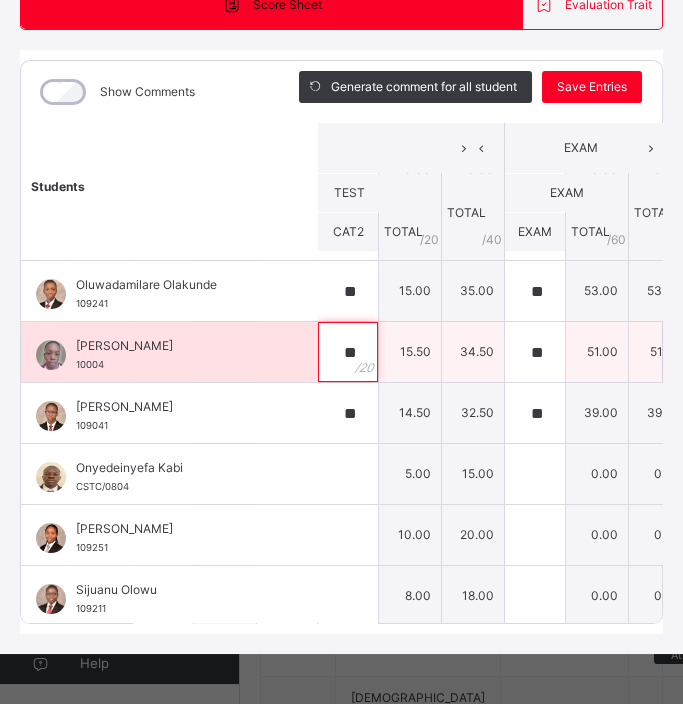 click on "**" at bounding box center (348, 352) 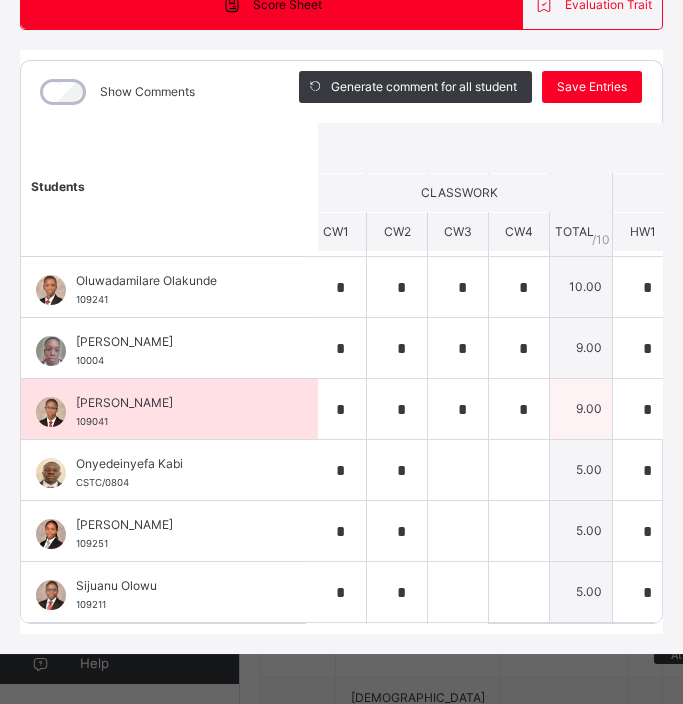 scroll, scrollTop: 789, scrollLeft: 0, axis: vertical 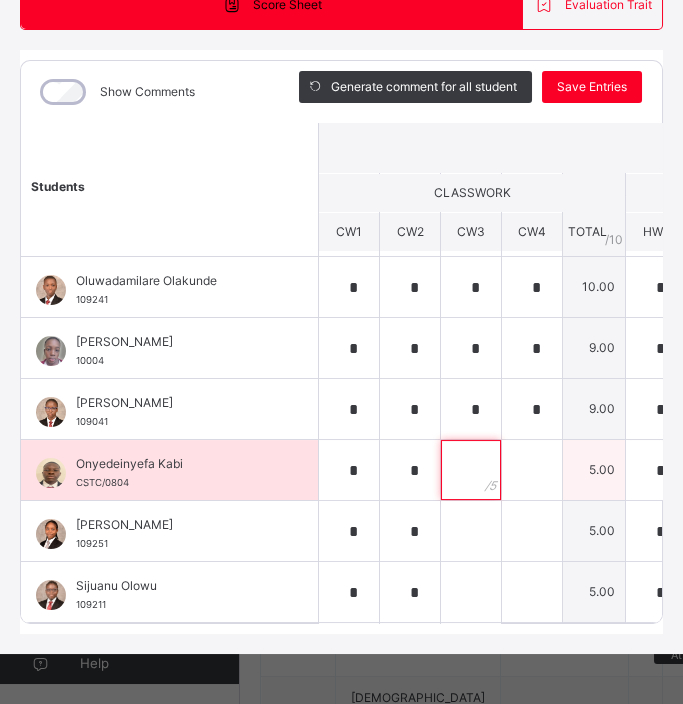 click at bounding box center [471, 470] 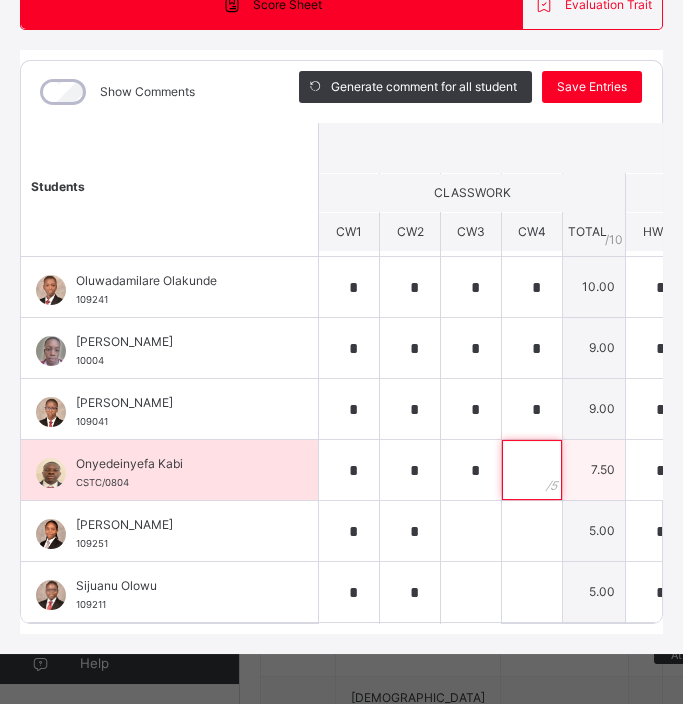 click at bounding box center [532, 470] 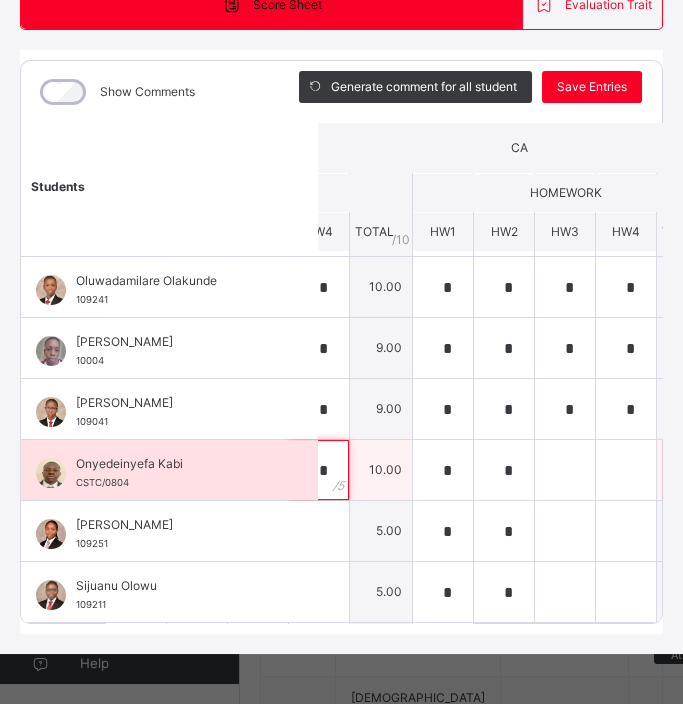 scroll, scrollTop: 789, scrollLeft: 237, axis: both 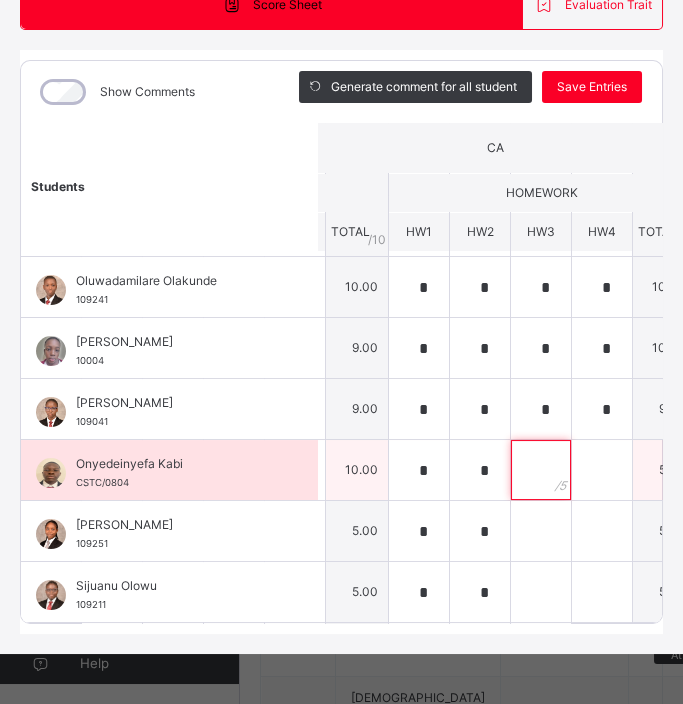 click at bounding box center (541, 470) 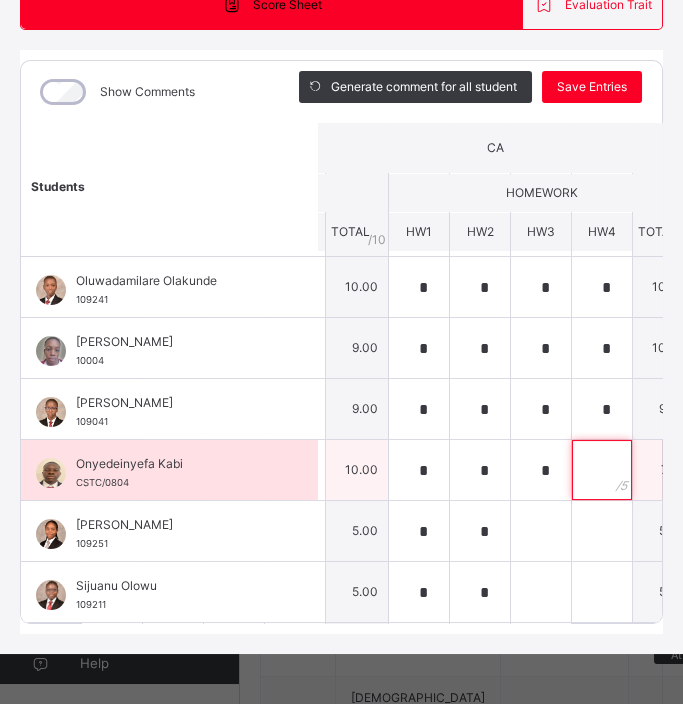 click at bounding box center [602, 470] 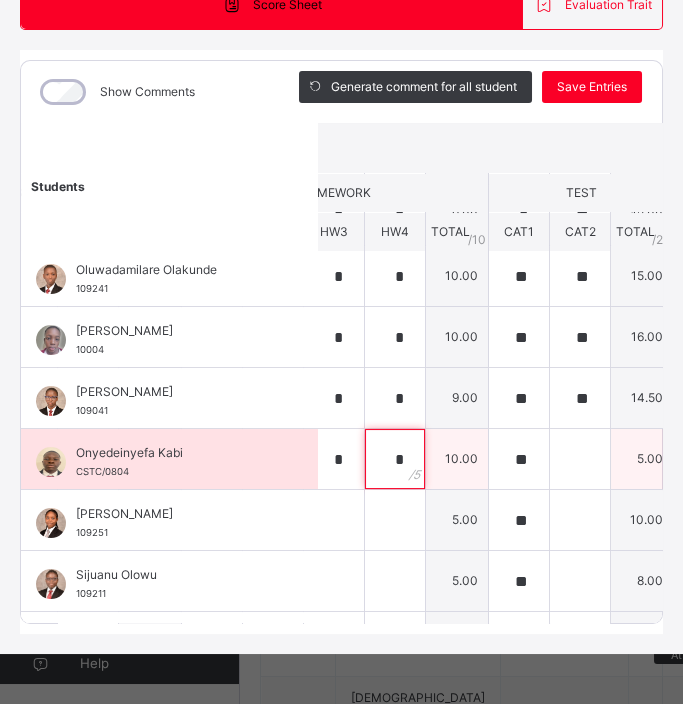 scroll, scrollTop: 794, scrollLeft: 451, axis: both 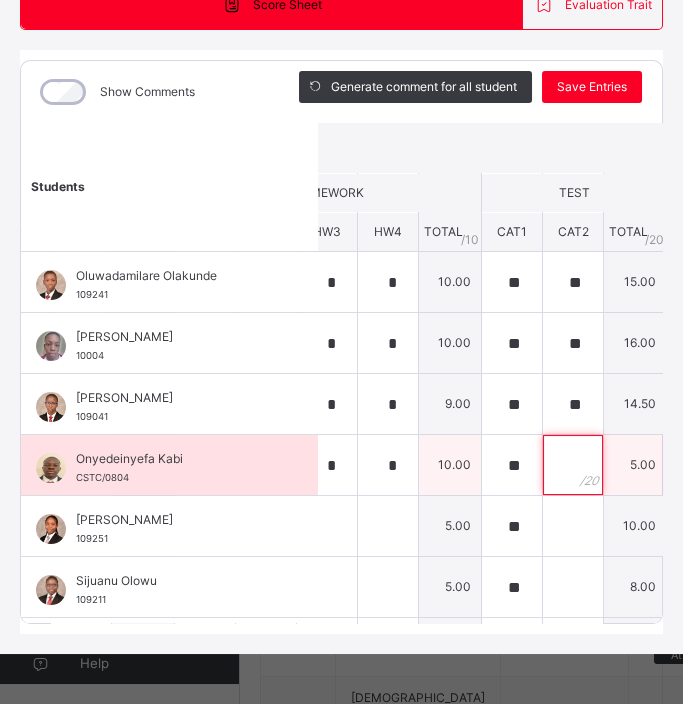 click at bounding box center [573, 465] 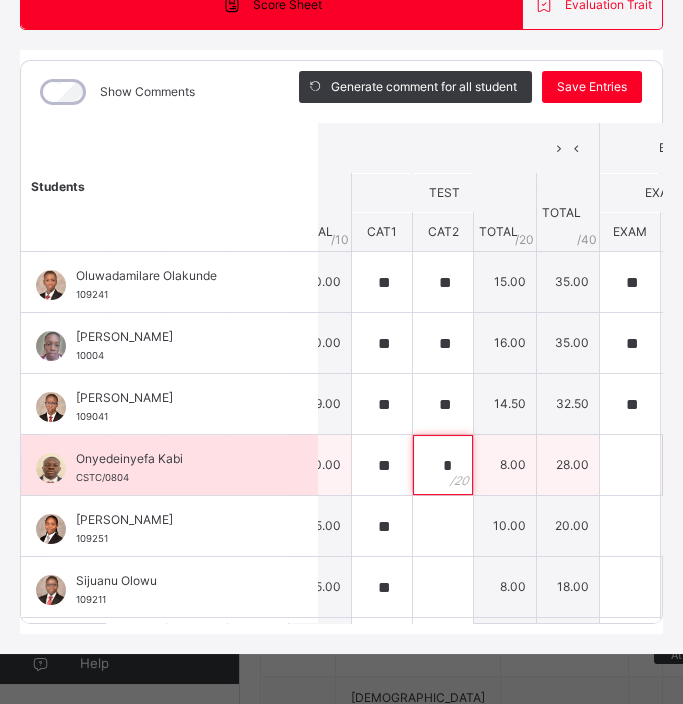 scroll, scrollTop: 794, scrollLeft: 606, axis: both 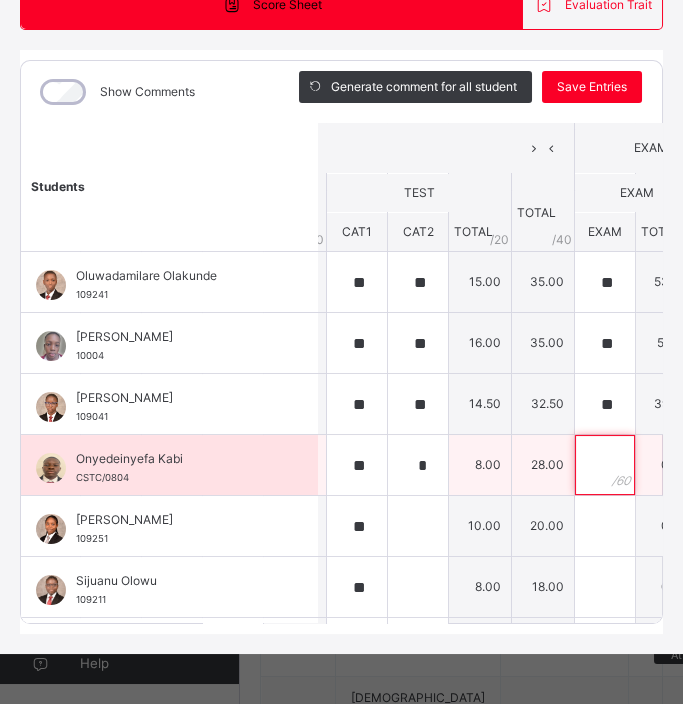 click at bounding box center (605, 465) 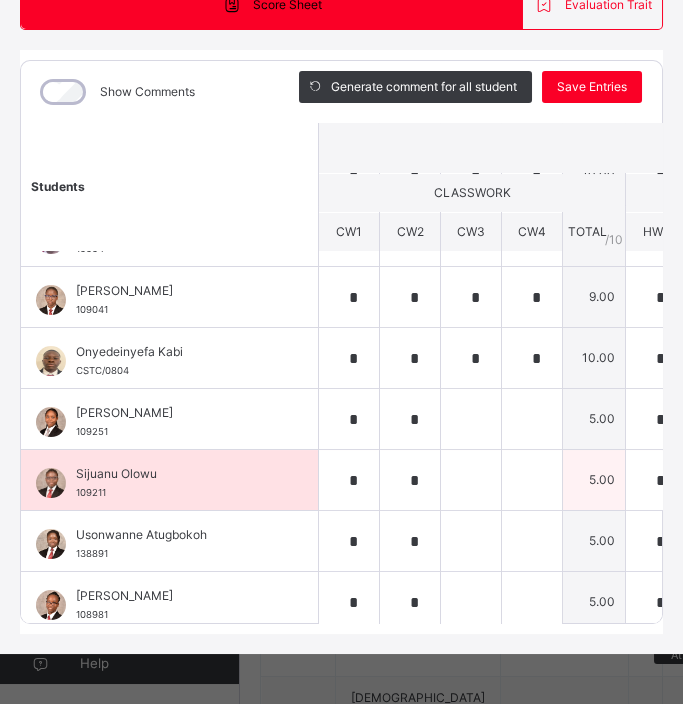 scroll, scrollTop: 902, scrollLeft: 0, axis: vertical 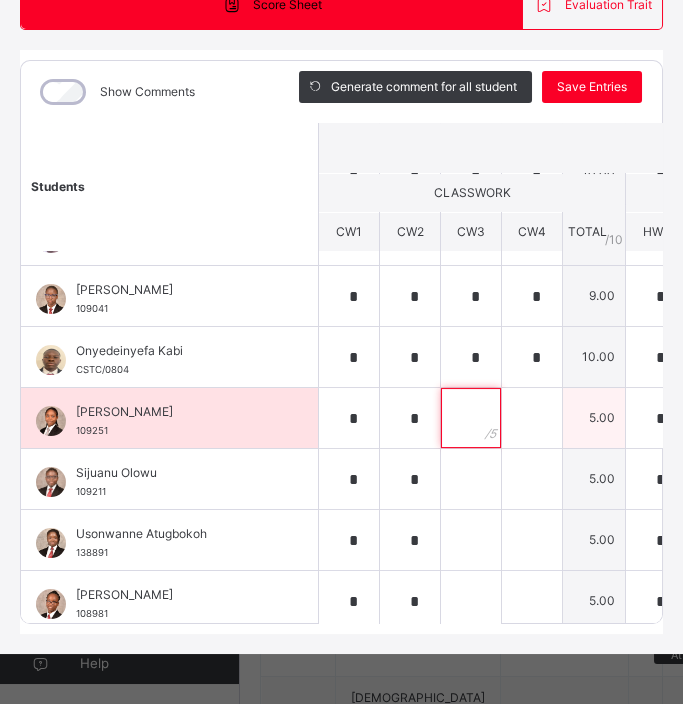 click at bounding box center (471, 418) 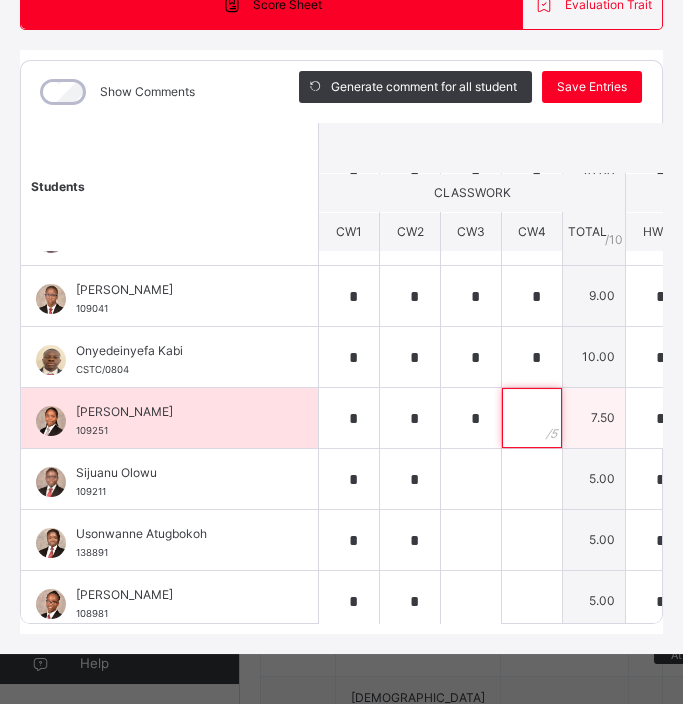 click at bounding box center [532, 418] 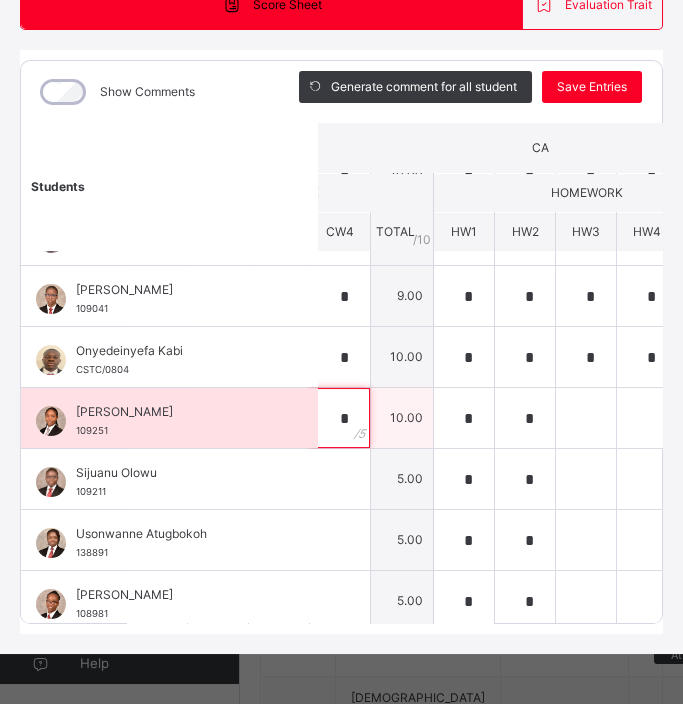 scroll, scrollTop: 902, scrollLeft: 193, axis: both 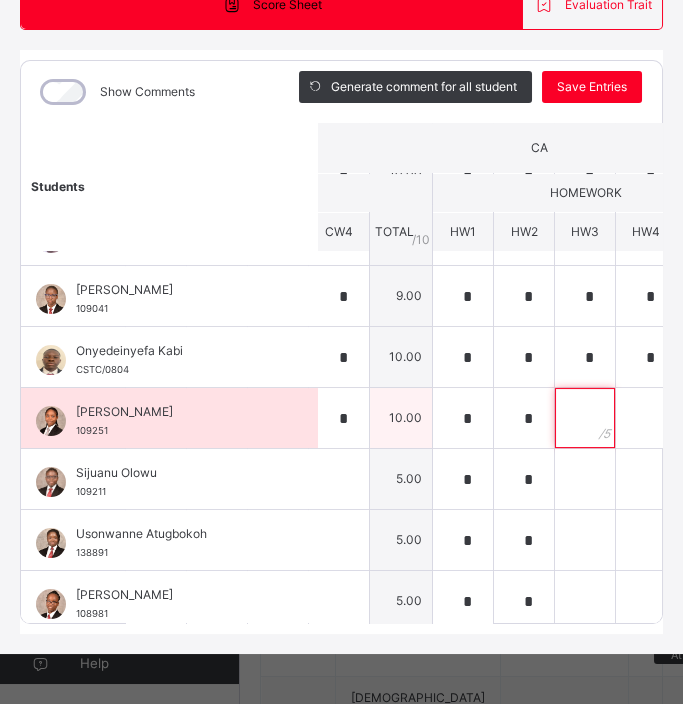 click at bounding box center [585, 418] 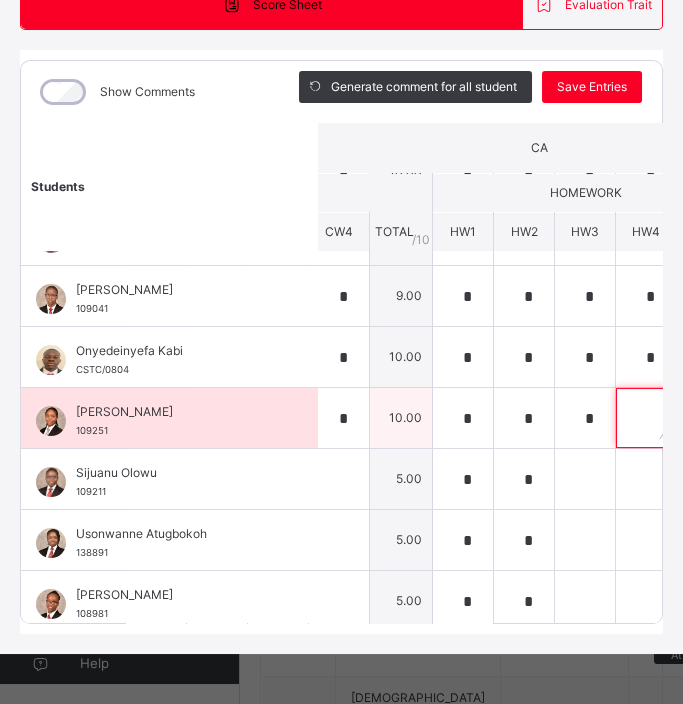 click at bounding box center [646, 418] 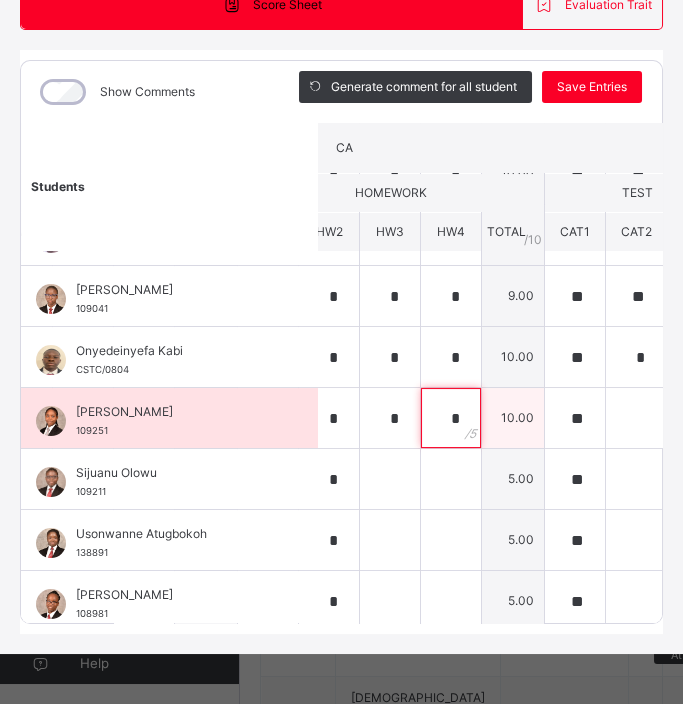 scroll, scrollTop: 902, scrollLeft: 388, axis: both 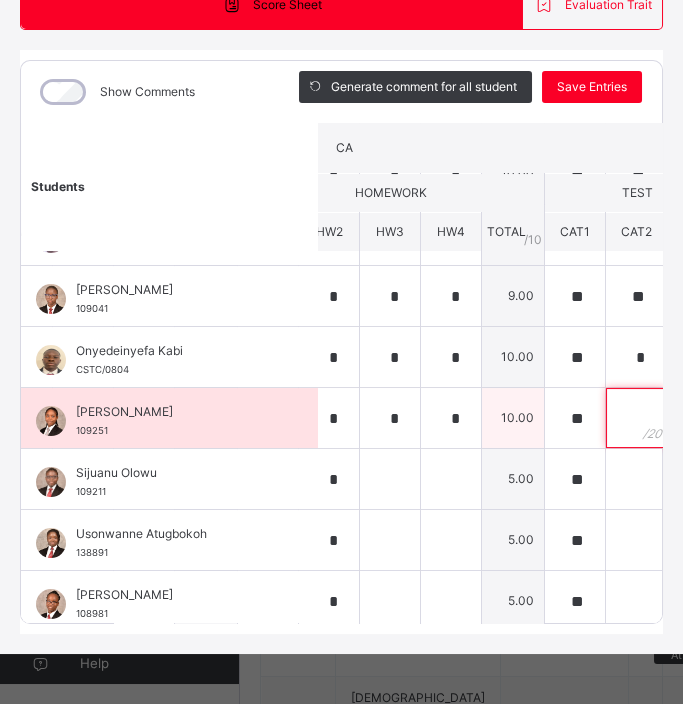 click at bounding box center (636, 418) 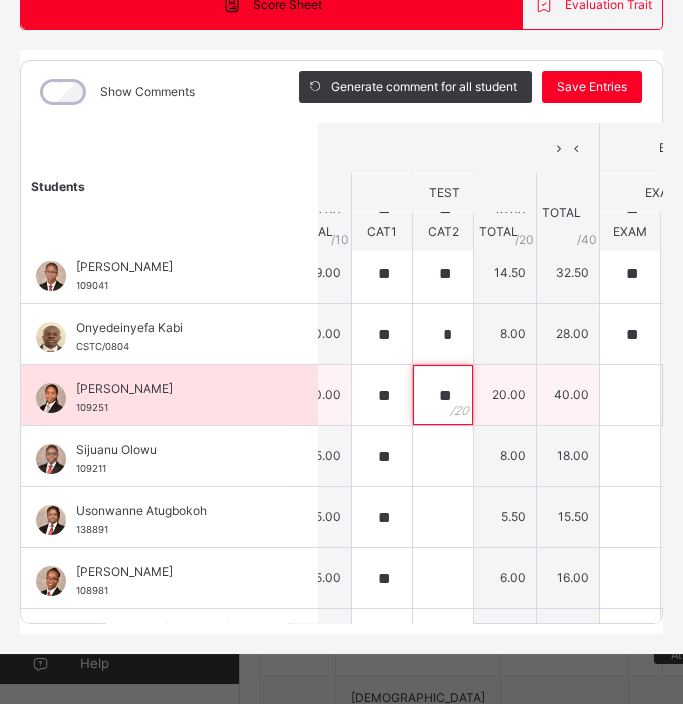 scroll, scrollTop: 925, scrollLeft: 593, axis: both 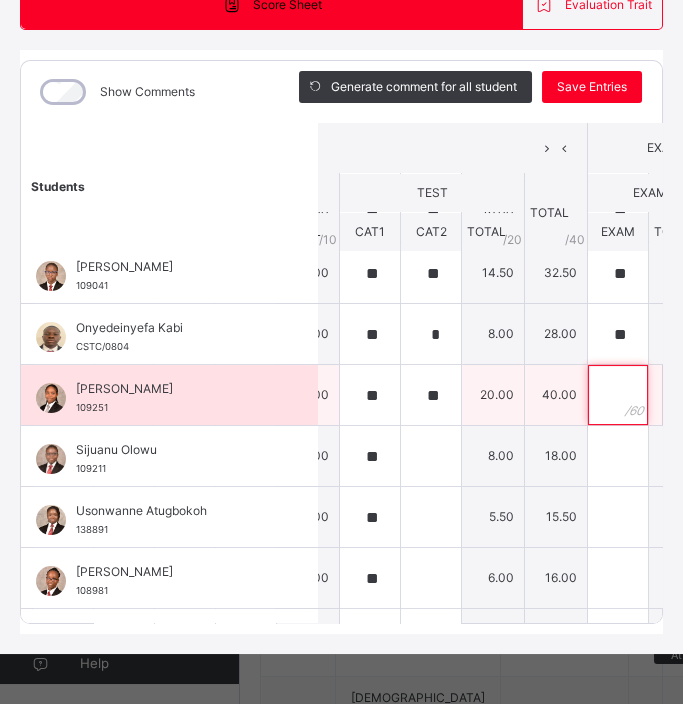 click at bounding box center [618, 395] 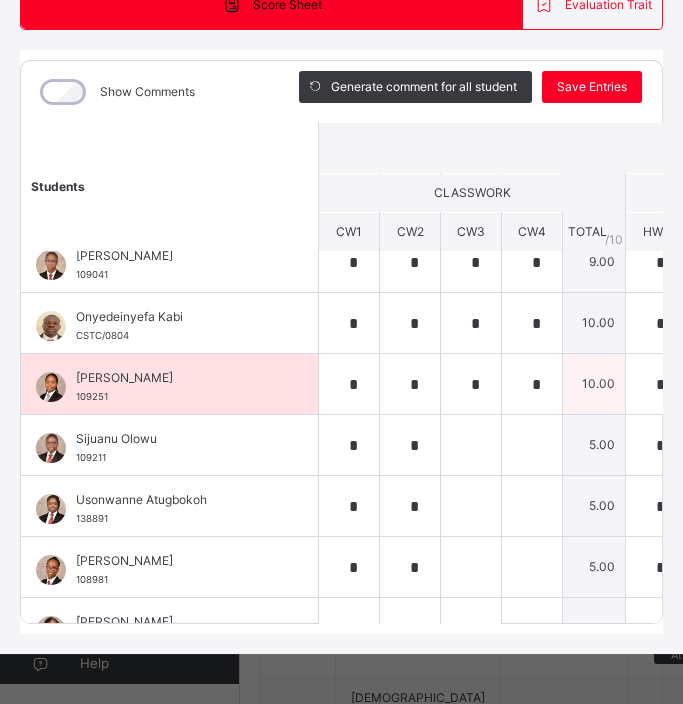 scroll, scrollTop: 982, scrollLeft: 0, axis: vertical 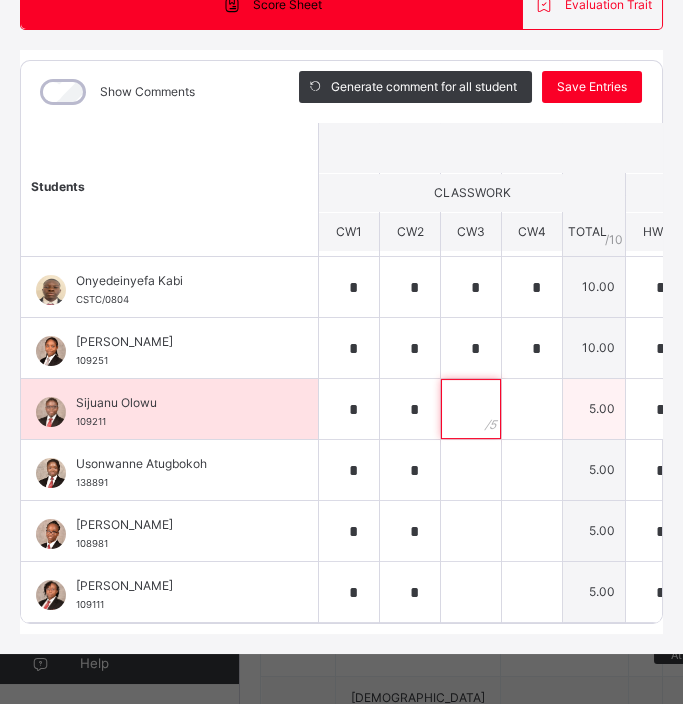 click at bounding box center (471, 409) 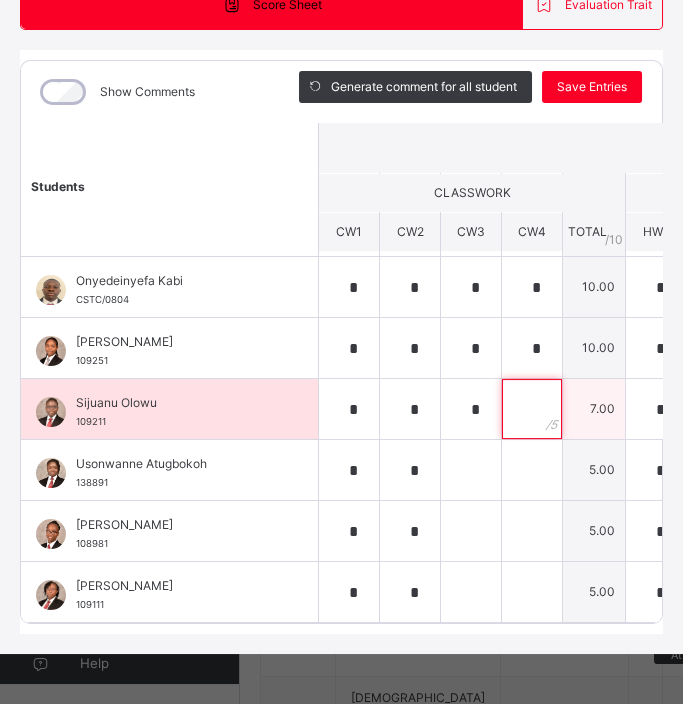 click at bounding box center [532, 409] 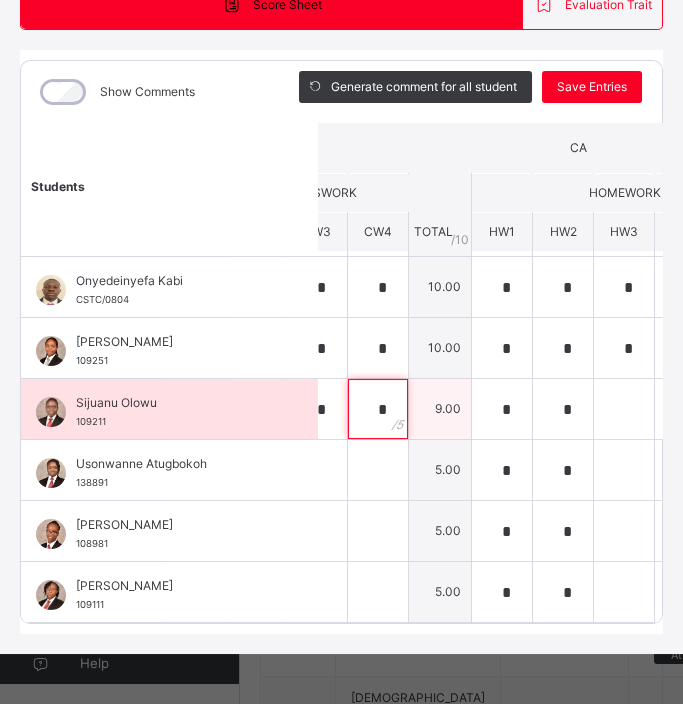 scroll, scrollTop: 982, scrollLeft: 163, axis: both 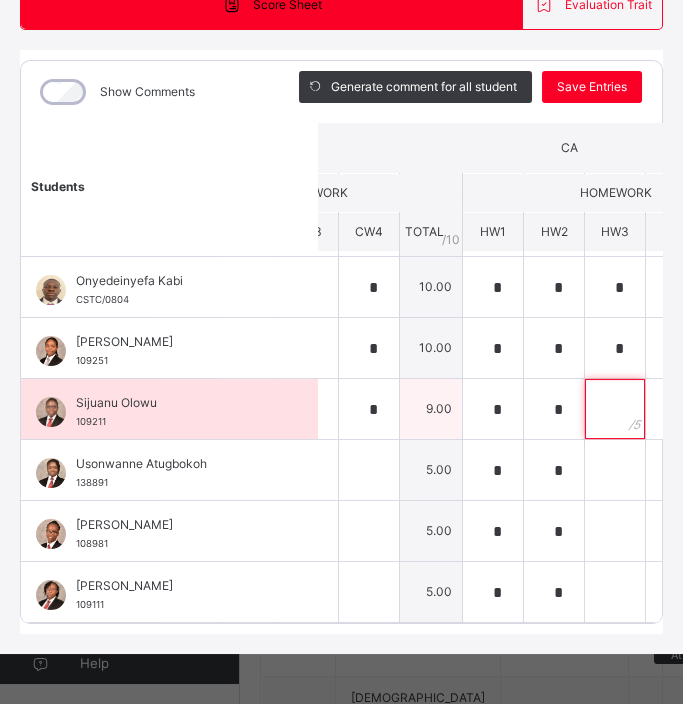 click at bounding box center [615, 409] 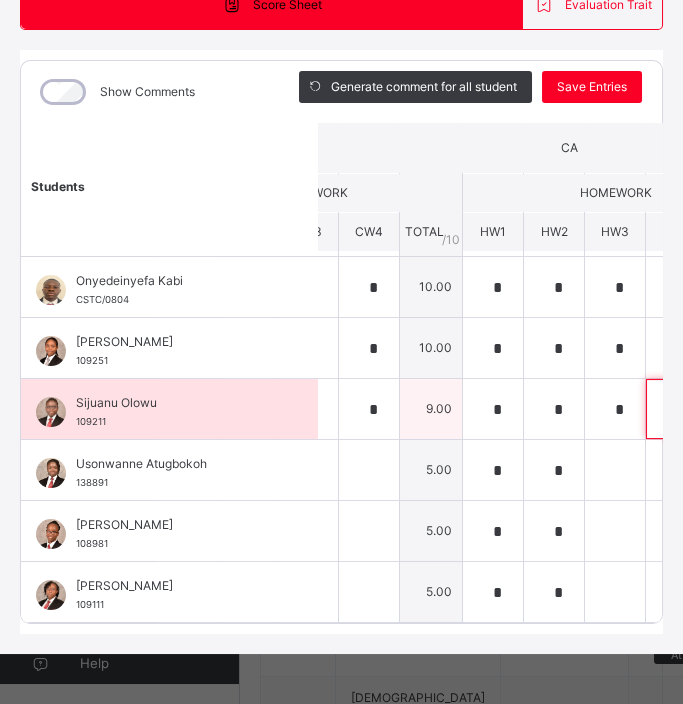 click at bounding box center (676, 409) 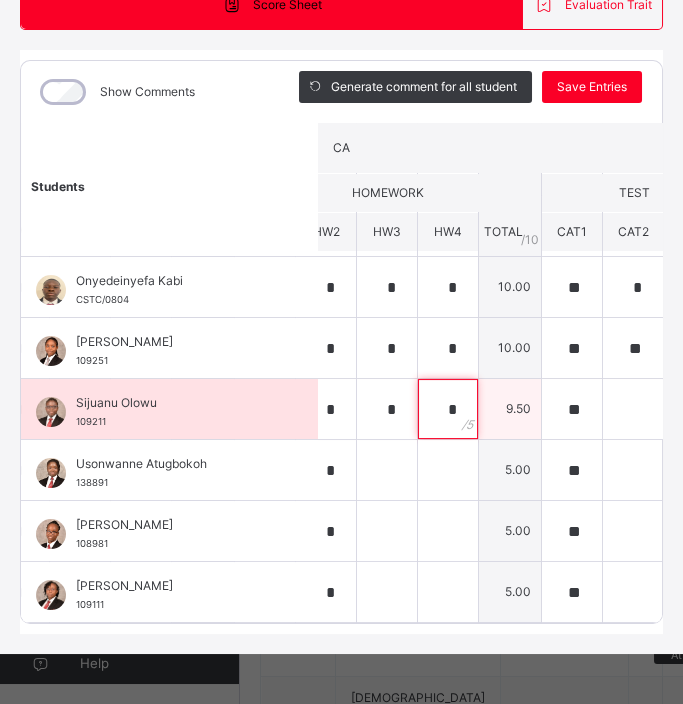scroll, scrollTop: 982, scrollLeft: 393, axis: both 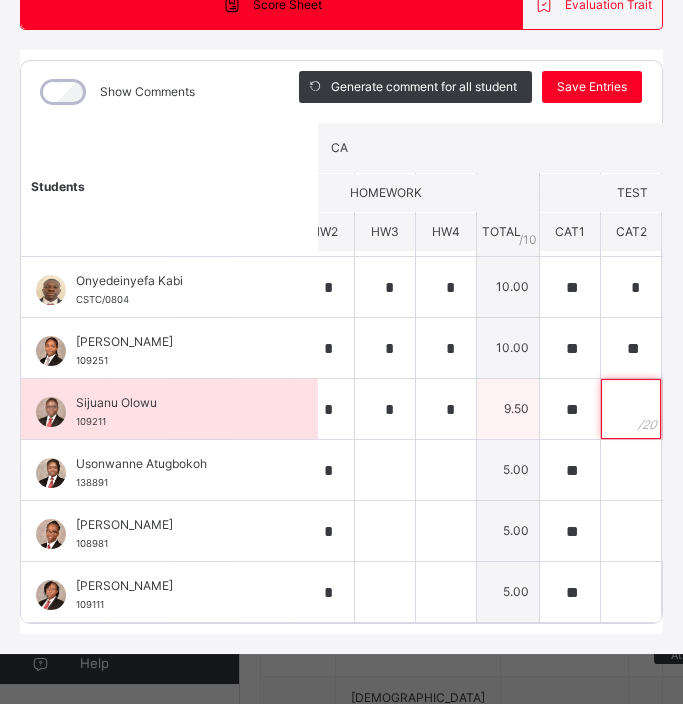 click at bounding box center [631, 409] 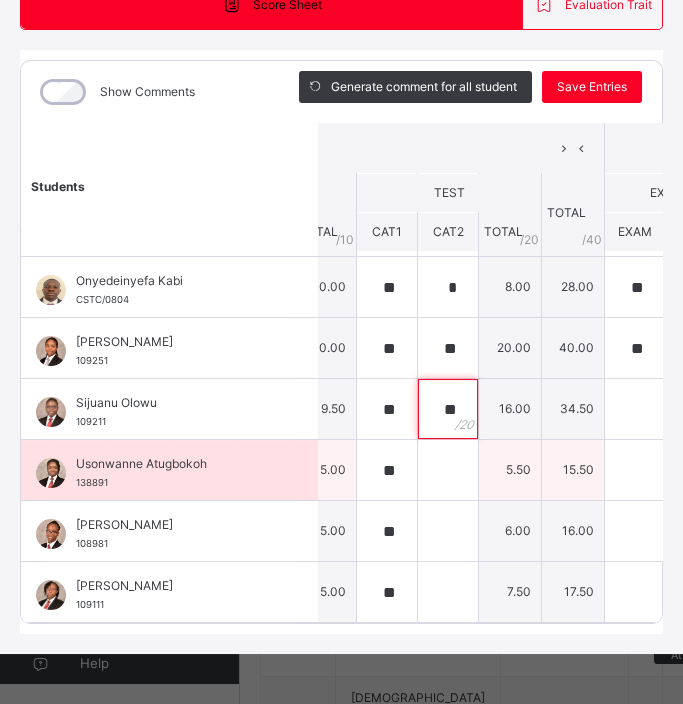 scroll, scrollTop: 982, scrollLeft: 605, axis: both 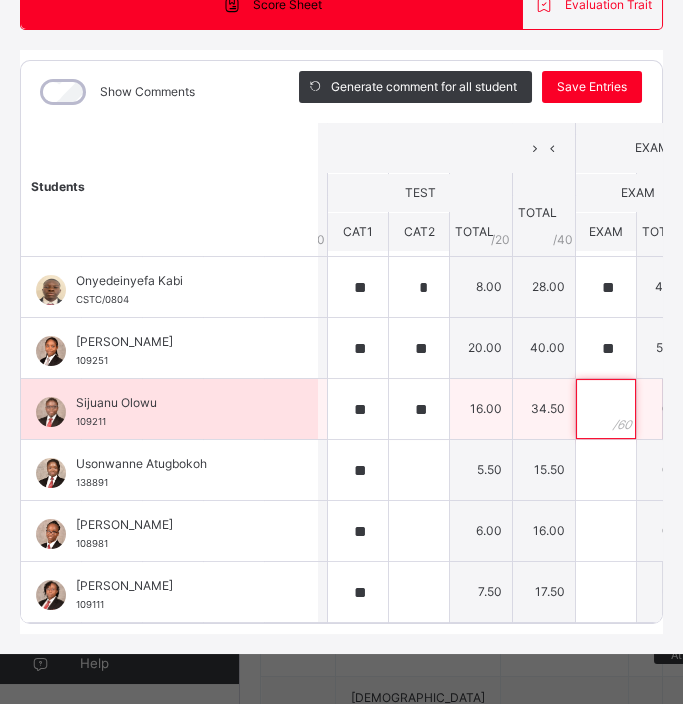 click at bounding box center [606, 409] 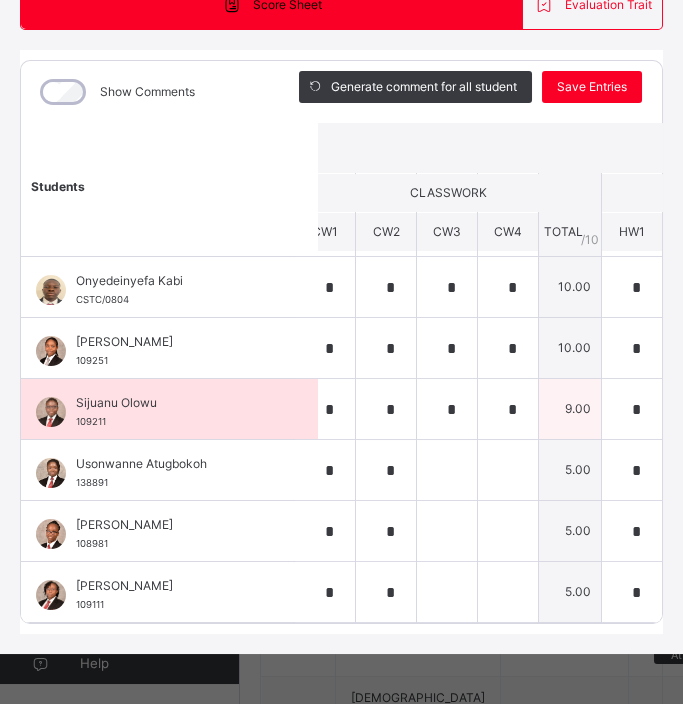 scroll, scrollTop: 982, scrollLeft: 0, axis: vertical 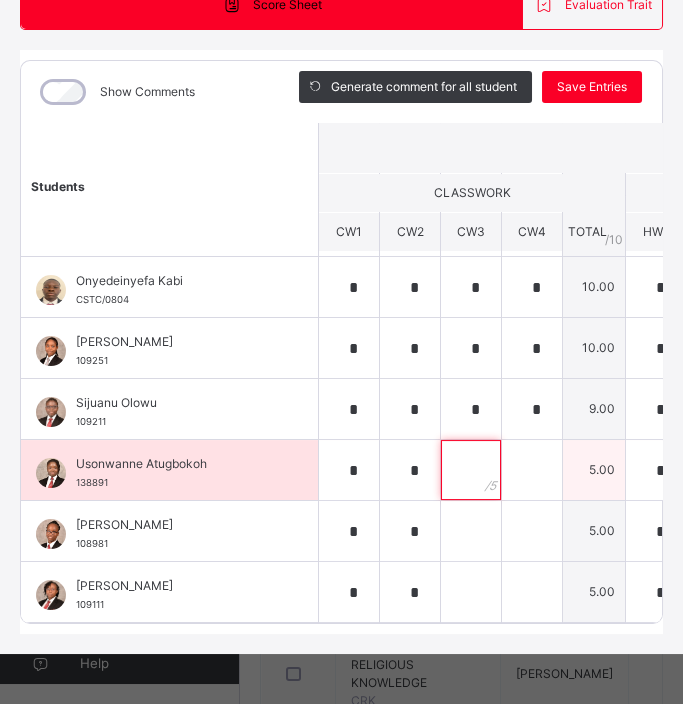 click at bounding box center (471, 470) 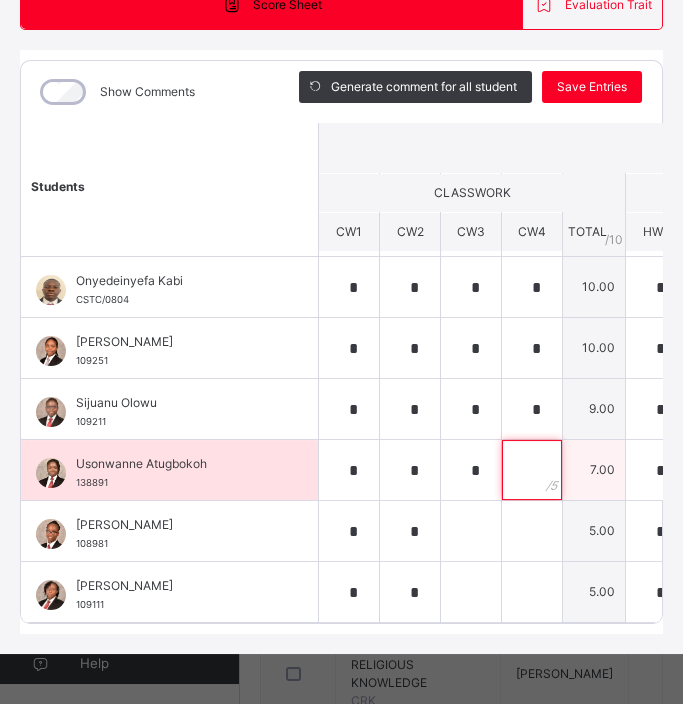 click at bounding box center (532, 470) 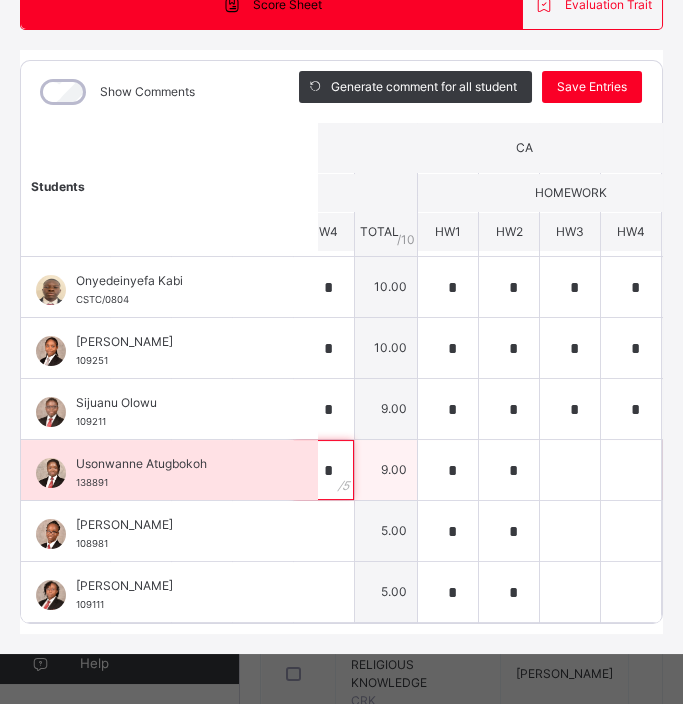 scroll, scrollTop: 977, scrollLeft: 208, axis: both 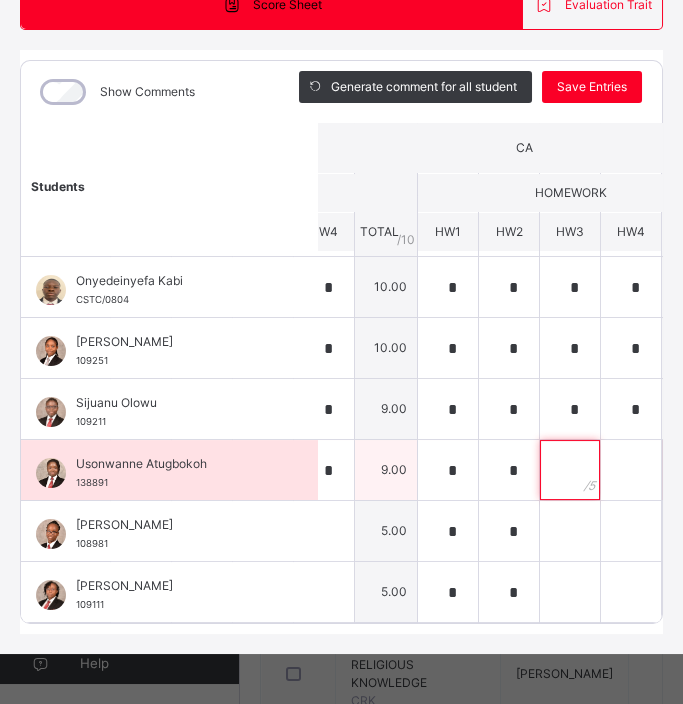 click at bounding box center [570, 470] 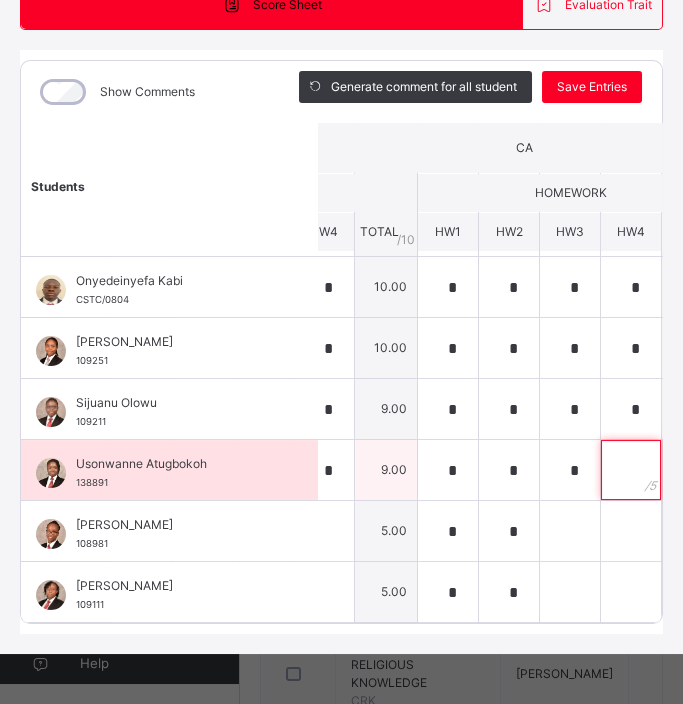 click at bounding box center [631, 470] 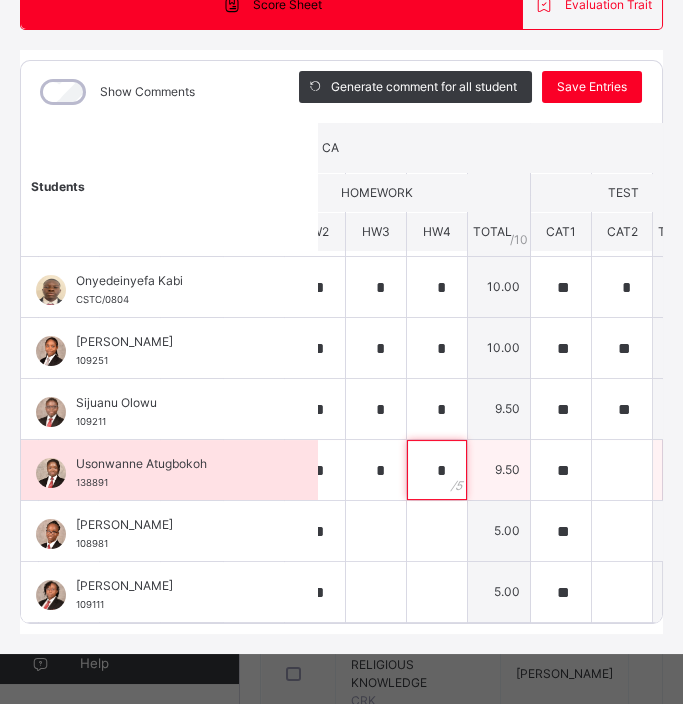 scroll, scrollTop: 977, scrollLeft: 404, axis: both 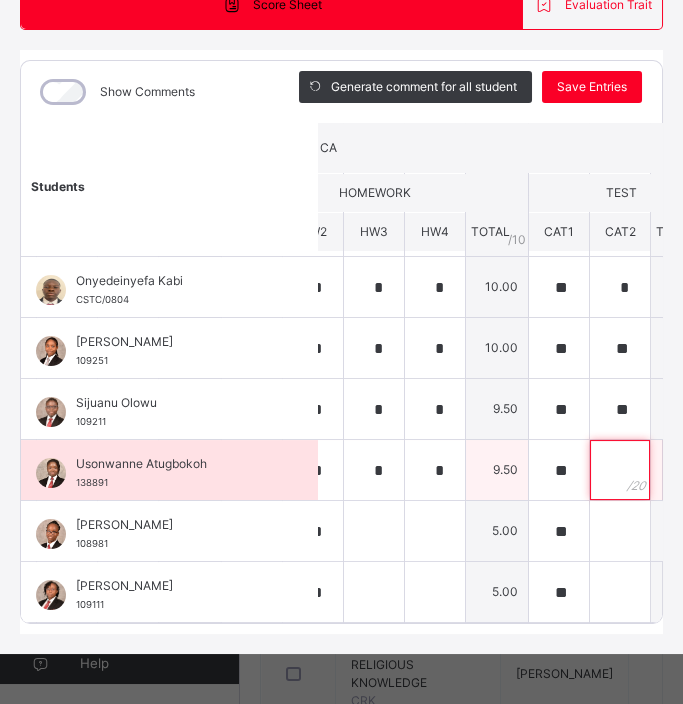 click at bounding box center (620, 470) 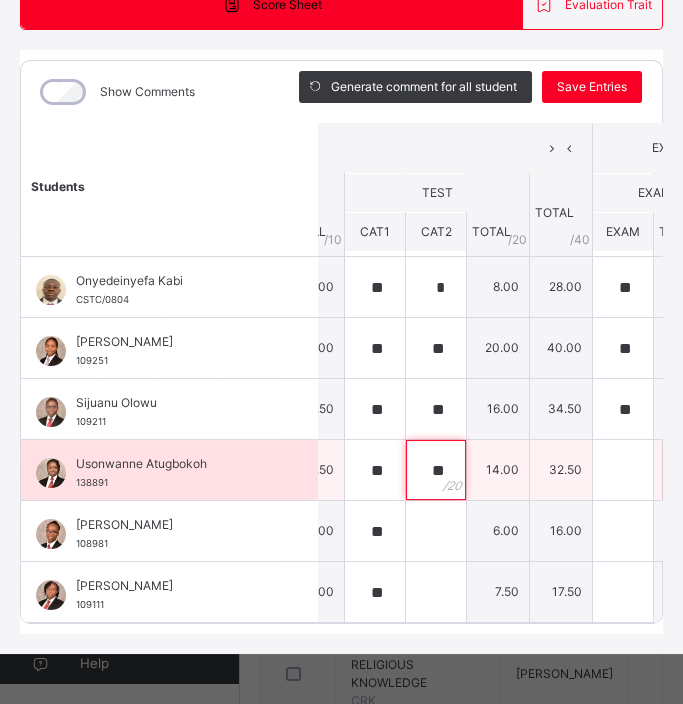 scroll, scrollTop: 977, scrollLeft: 588, axis: both 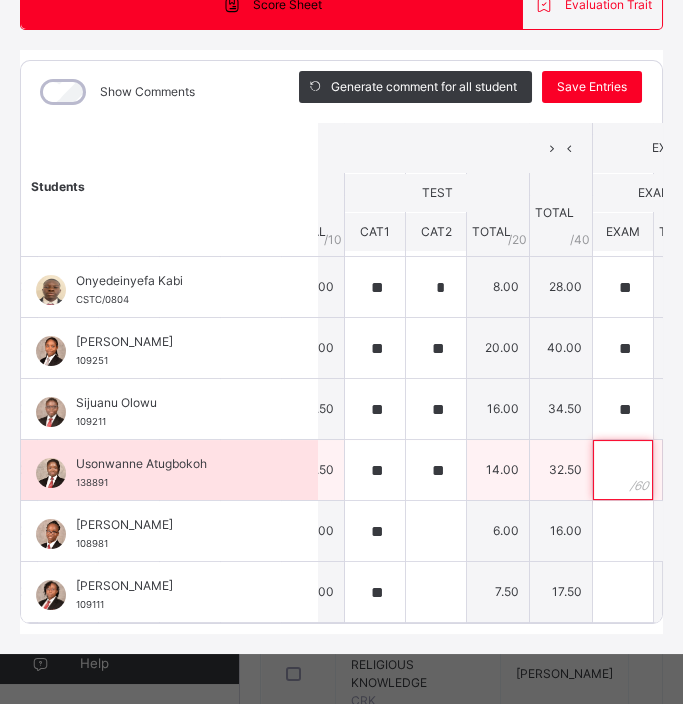 click at bounding box center (623, 470) 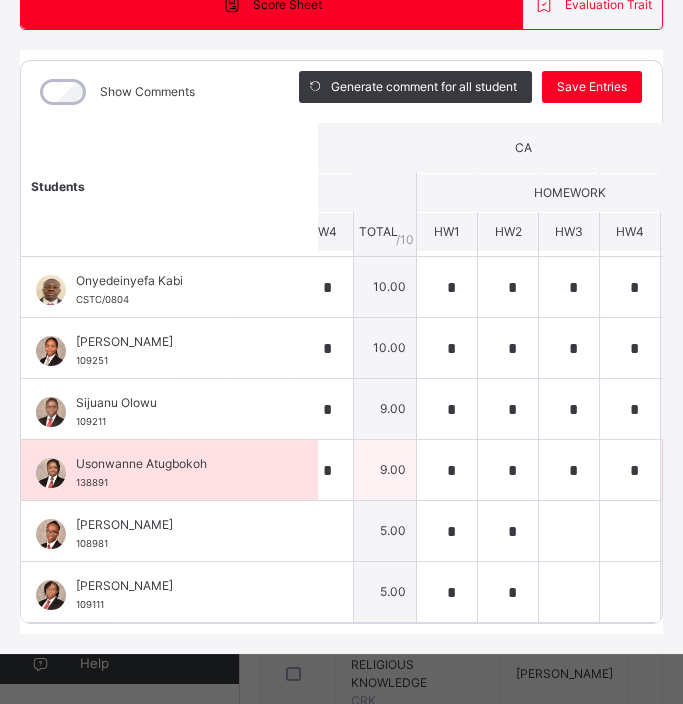 scroll, scrollTop: 977, scrollLeft: 208, axis: both 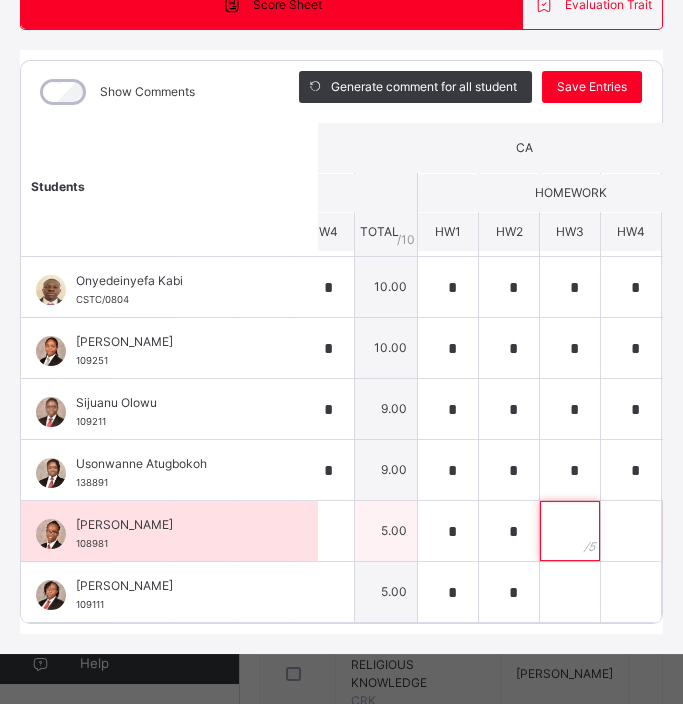 click at bounding box center [570, 531] 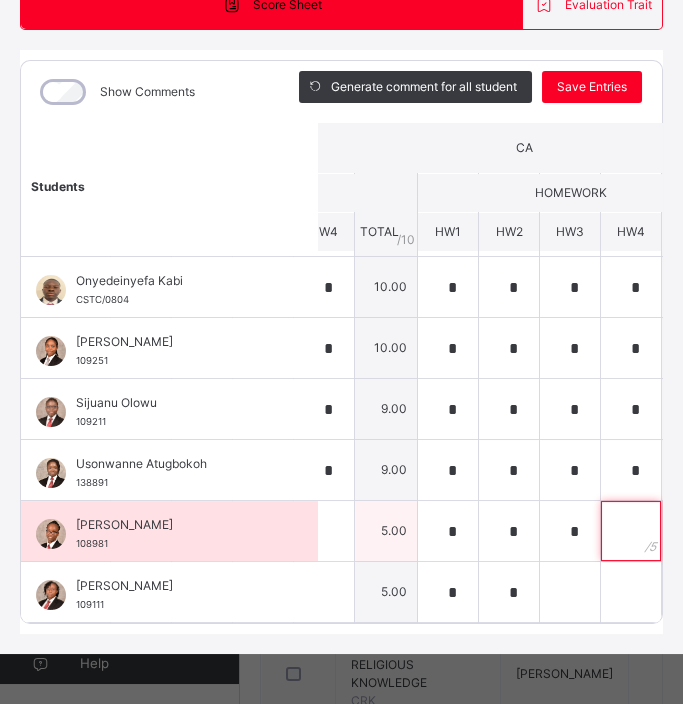 click at bounding box center (631, 531) 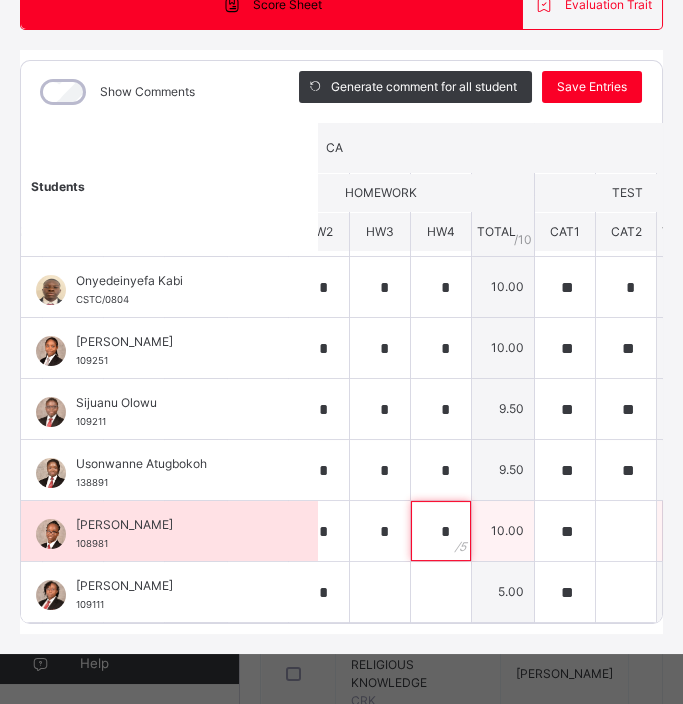 scroll, scrollTop: 977, scrollLeft: 400, axis: both 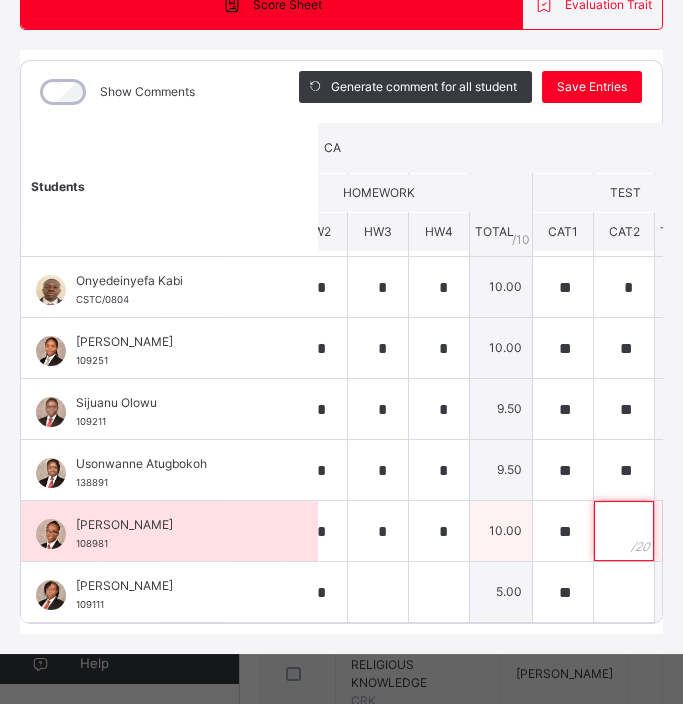 click at bounding box center (624, 531) 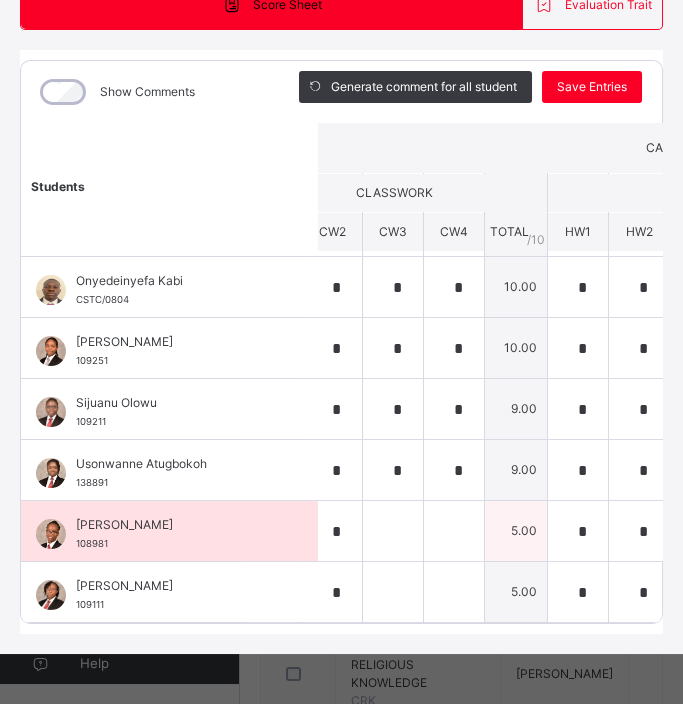 scroll, scrollTop: 977, scrollLeft: 65, axis: both 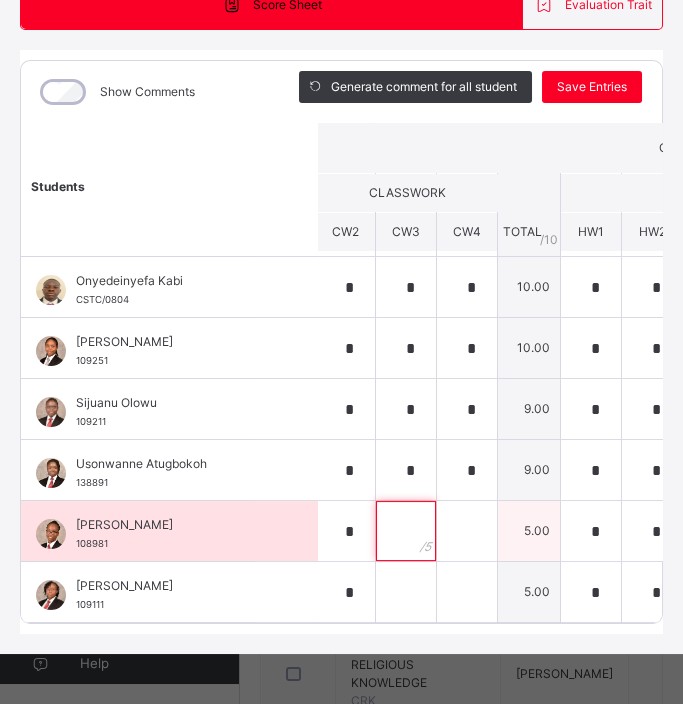 click at bounding box center [406, 531] 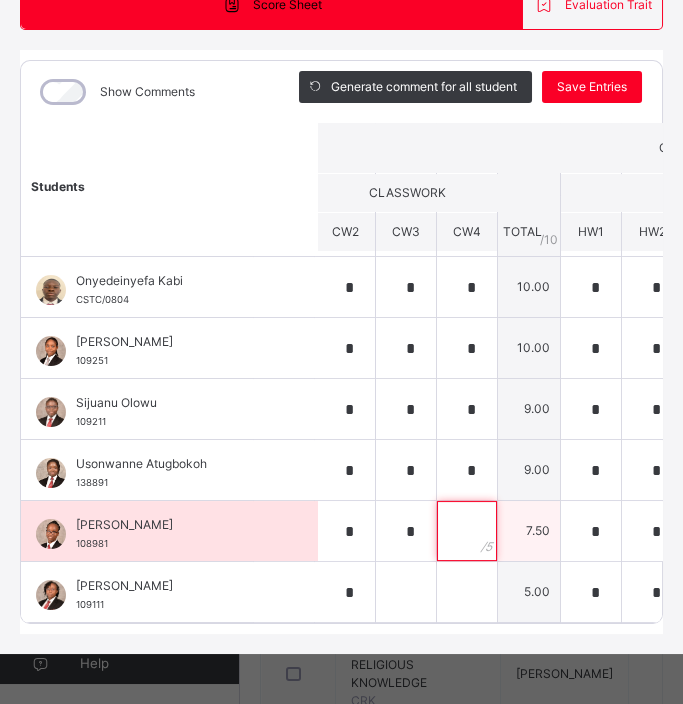click at bounding box center [467, 531] 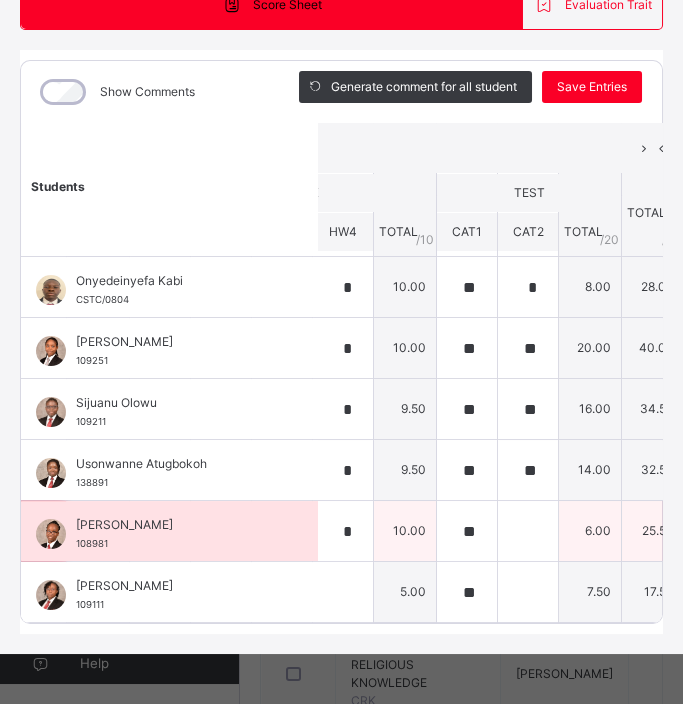 scroll, scrollTop: 977, scrollLeft: 497, axis: both 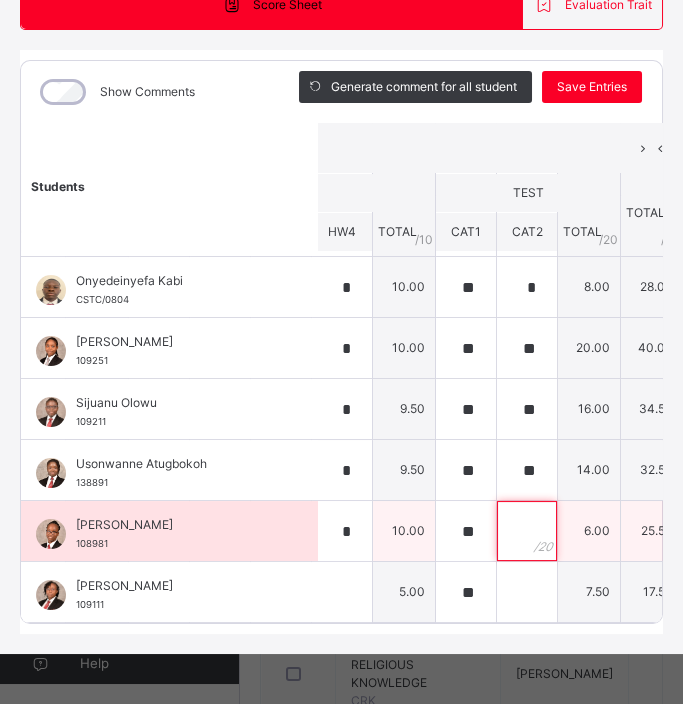 click at bounding box center (527, 531) 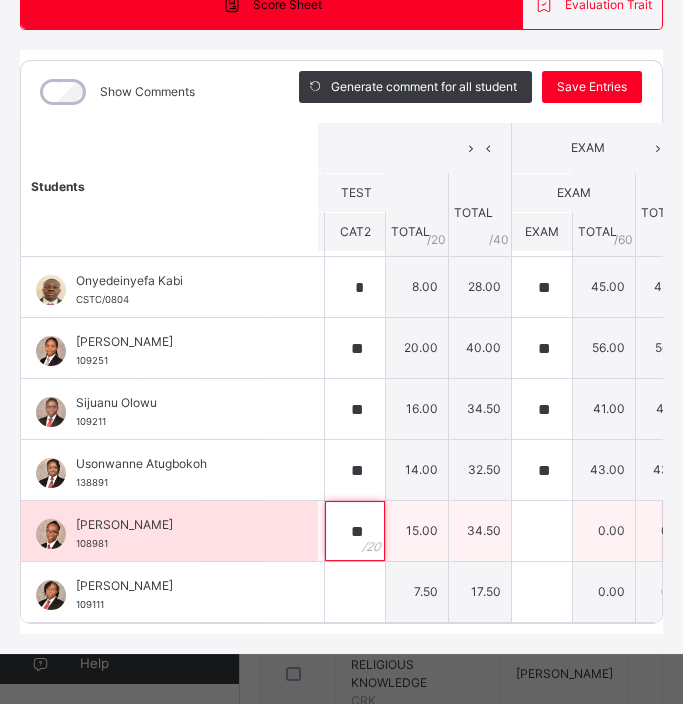 scroll, scrollTop: 977, scrollLeft: 674, axis: both 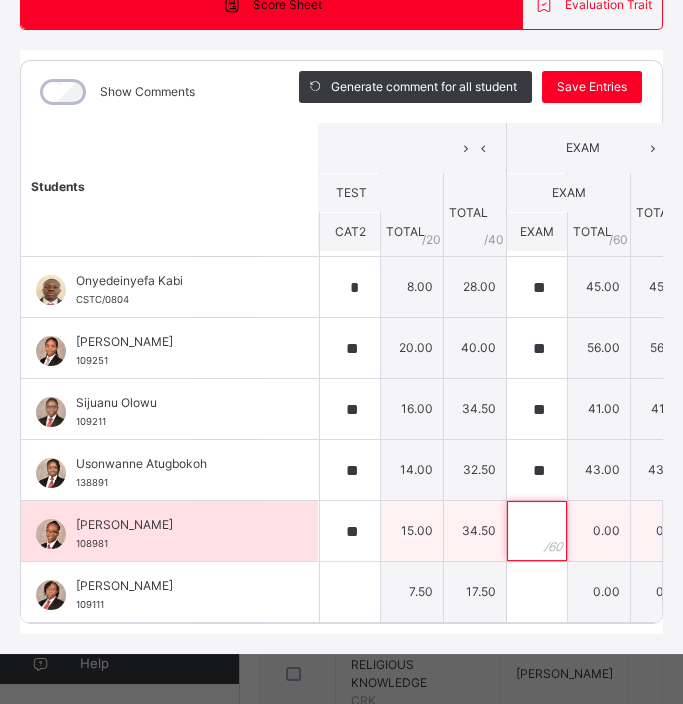 click at bounding box center (537, 531) 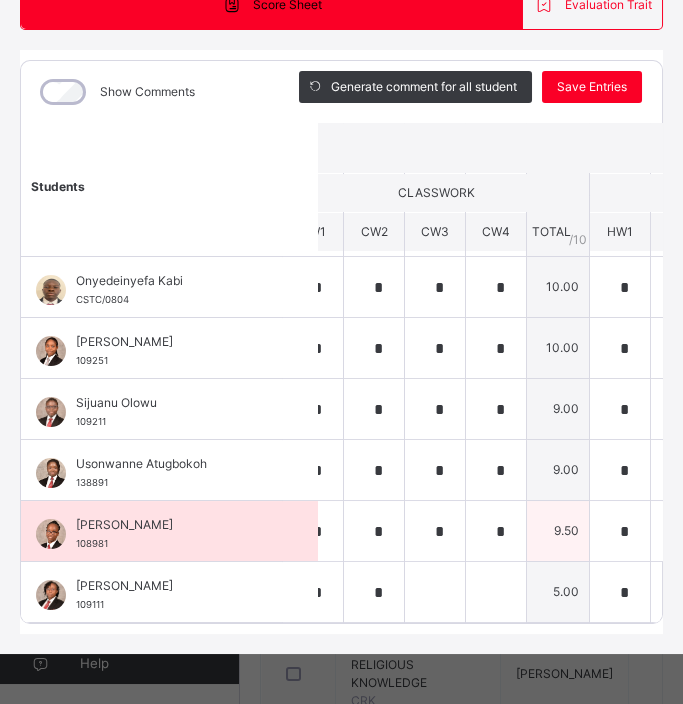 scroll, scrollTop: 977, scrollLeft: 35, axis: both 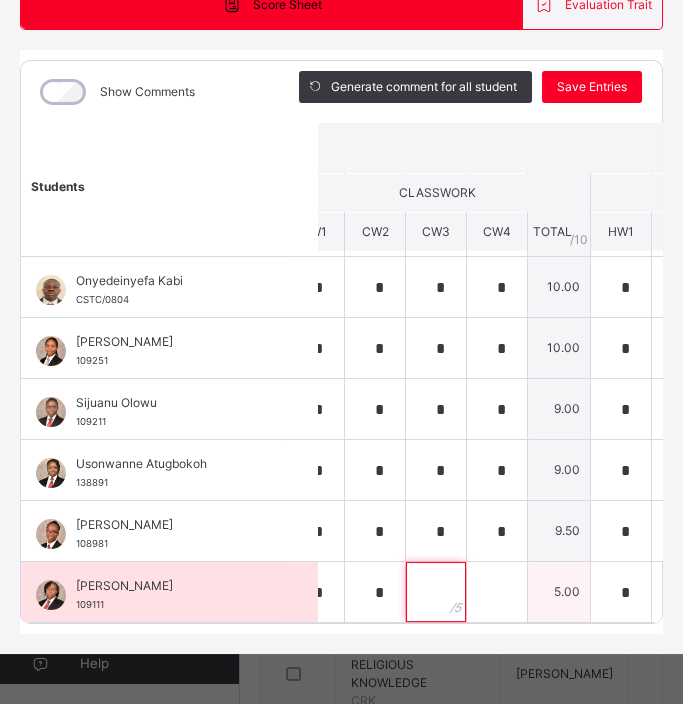 click at bounding box center (436, 592) 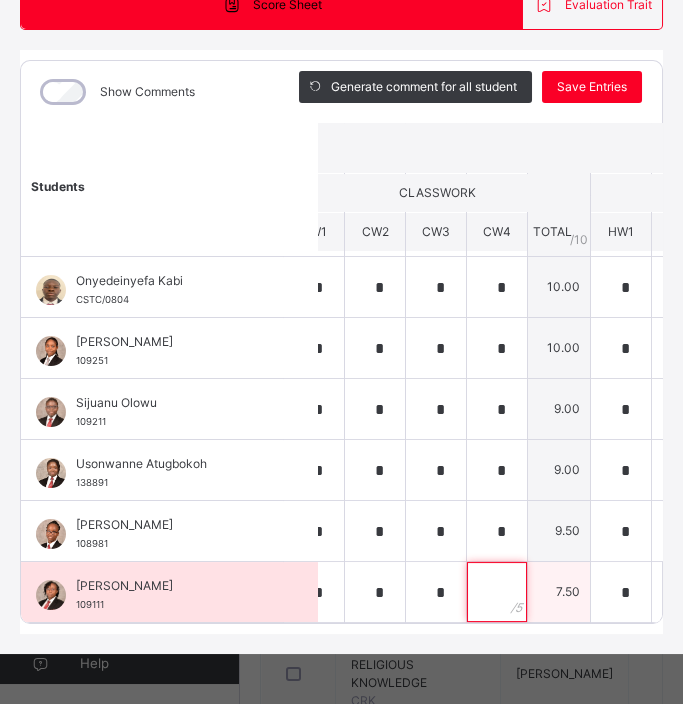 click at bounding box center (497, 592) 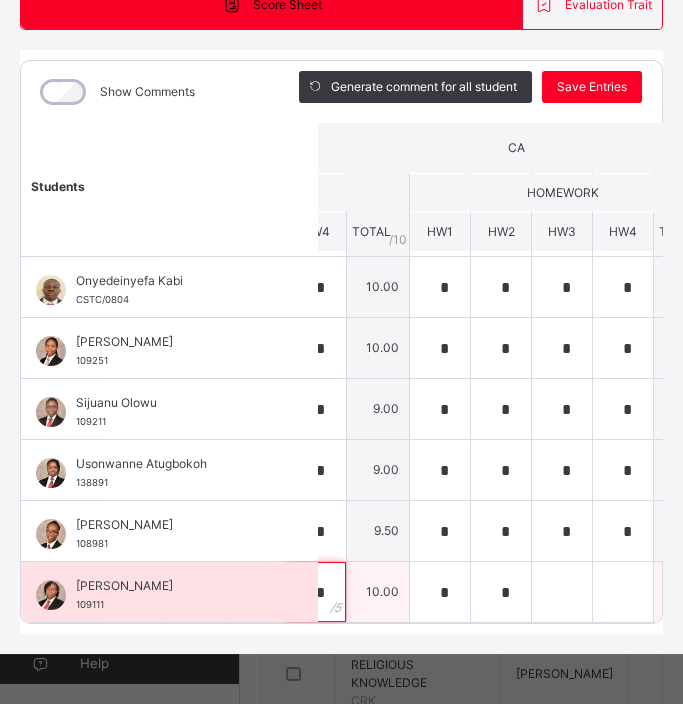 scroll, scrollTop: 982, scrollLeft: 224, axis: both 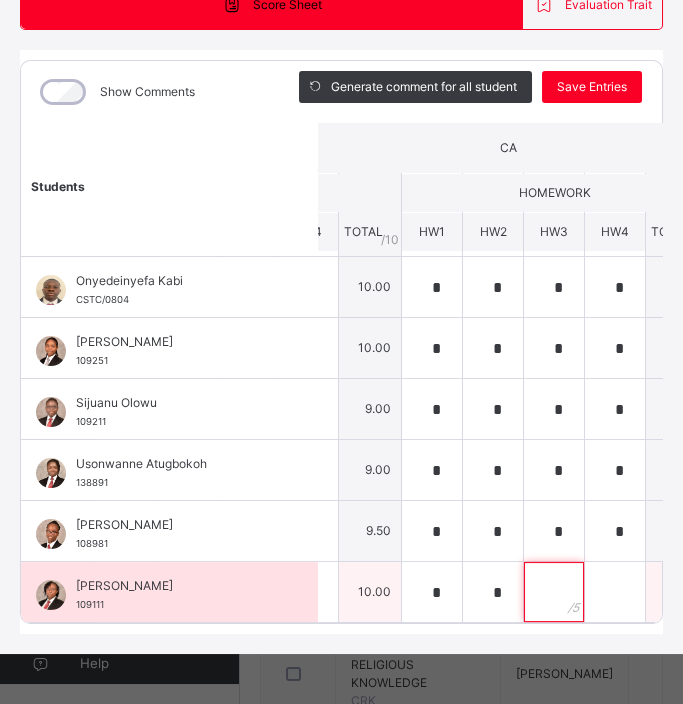 click at bounding box center (554, 592) 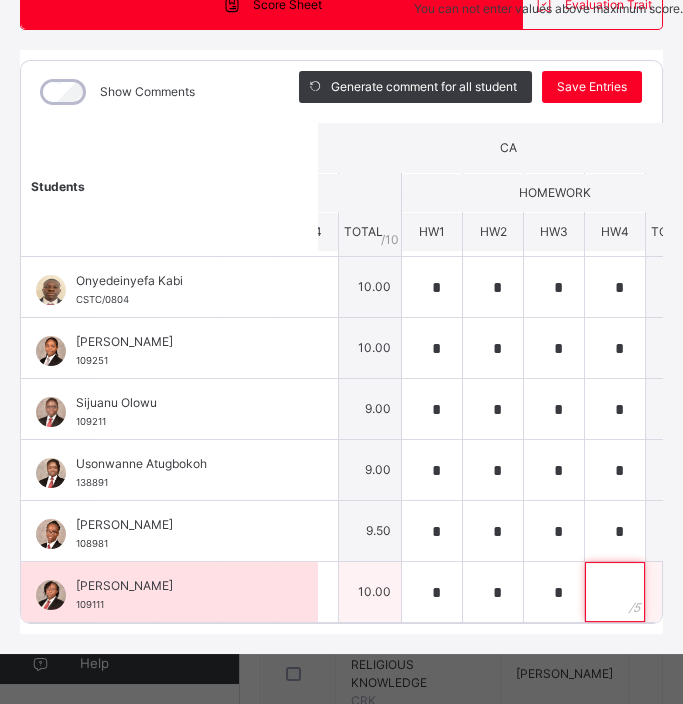 click at bounding box center [615, 592] 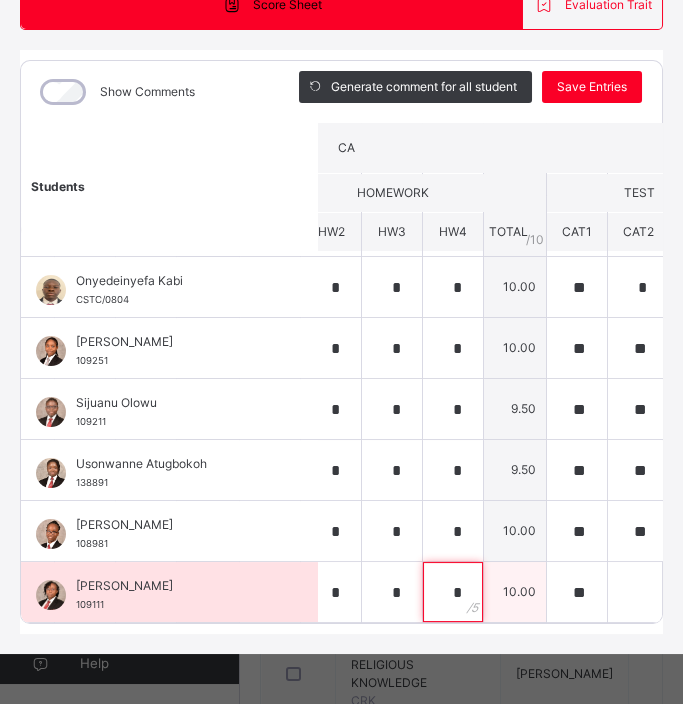 scroll, scrollTop: 982, scrollLeft: 395, axis: both 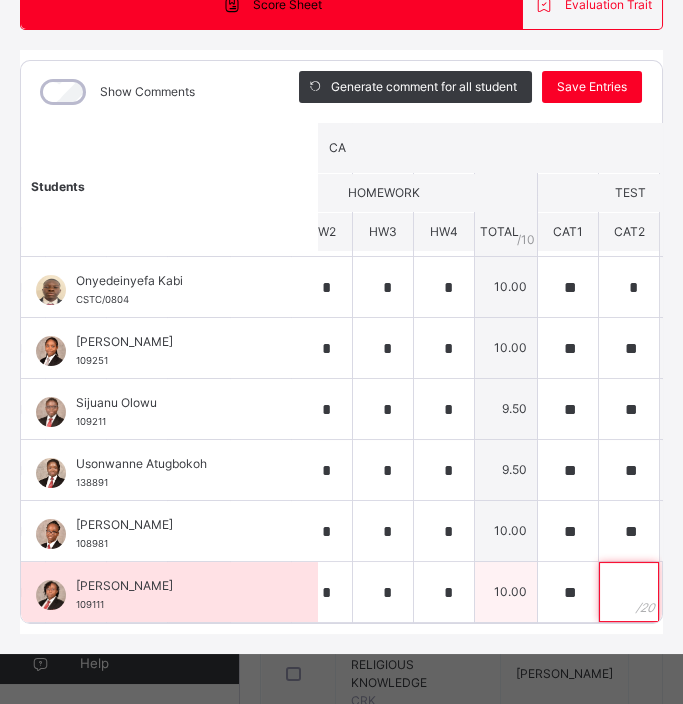 click at bounding box center (629, 592) 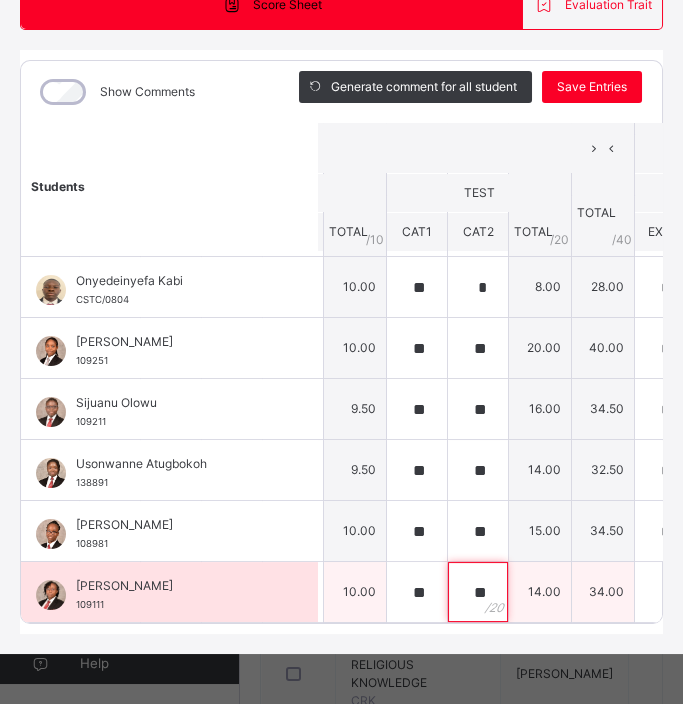 scroll, scrollTop: 982, scrollLeft: 631, axis: both 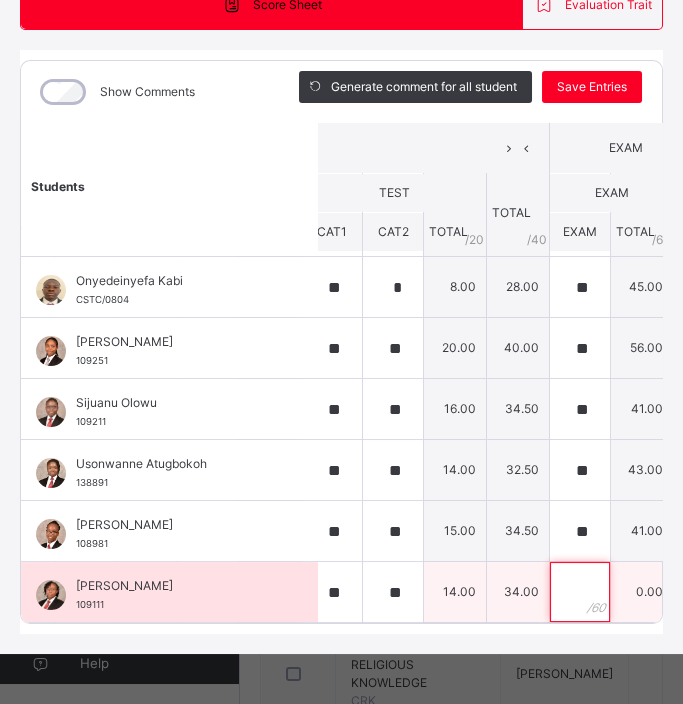 click at bounding box center [580, 592] 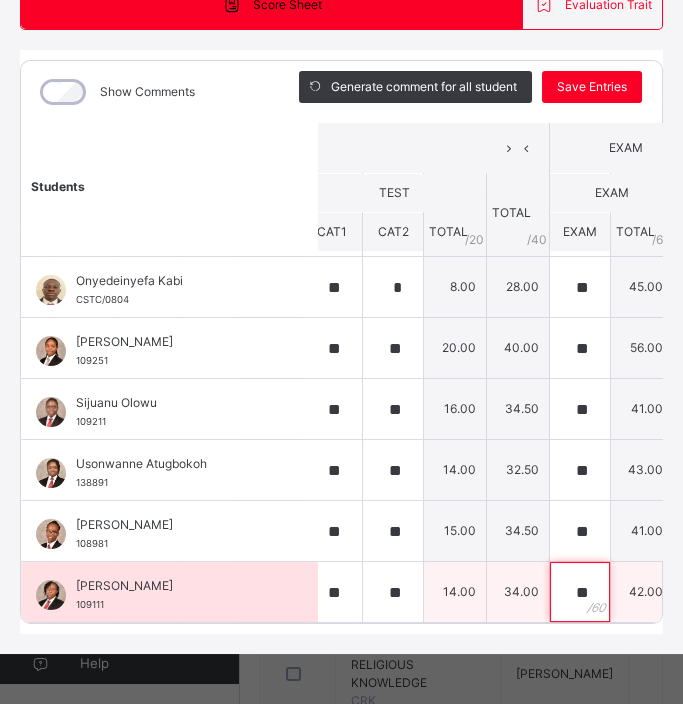 scroll, scrollTop: 982, scrollLeft: 747, axis: both 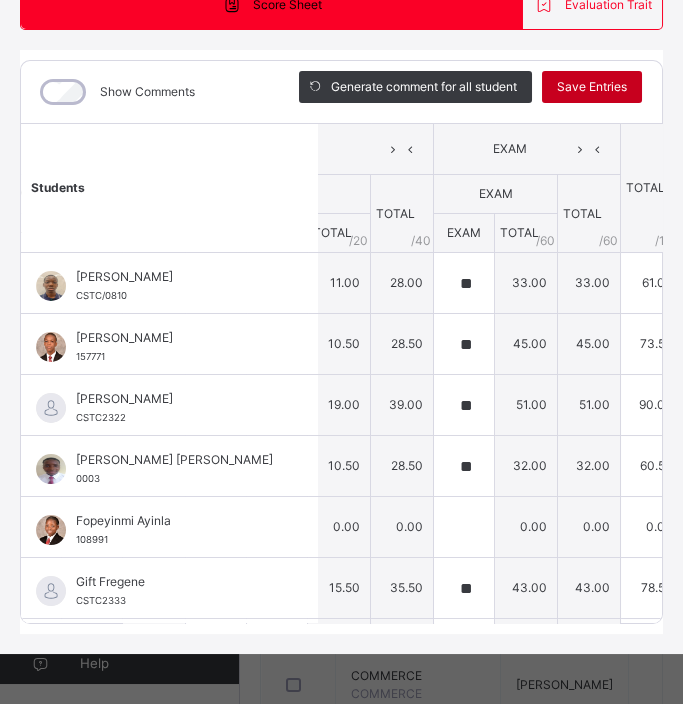 click on "Save Entries" at bounding box center (592, 87) 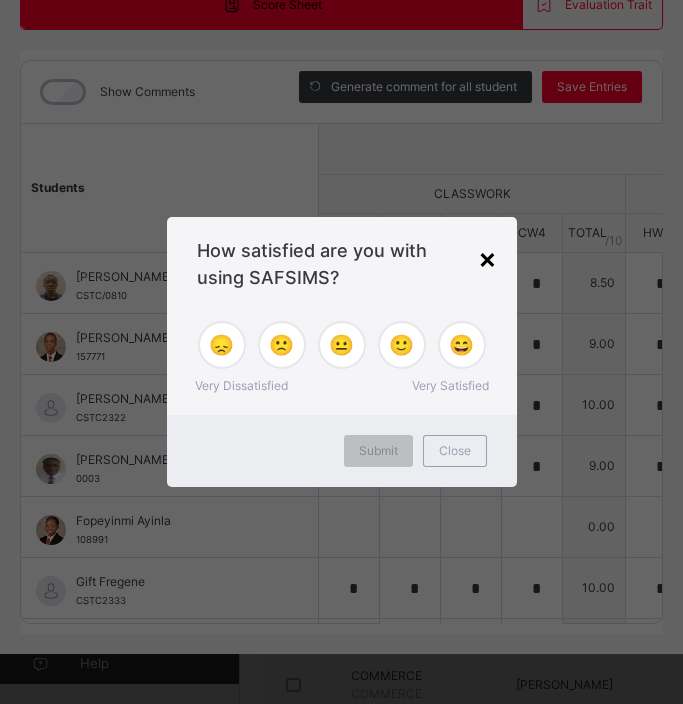 click on "×" at bounding box center (487, 258) 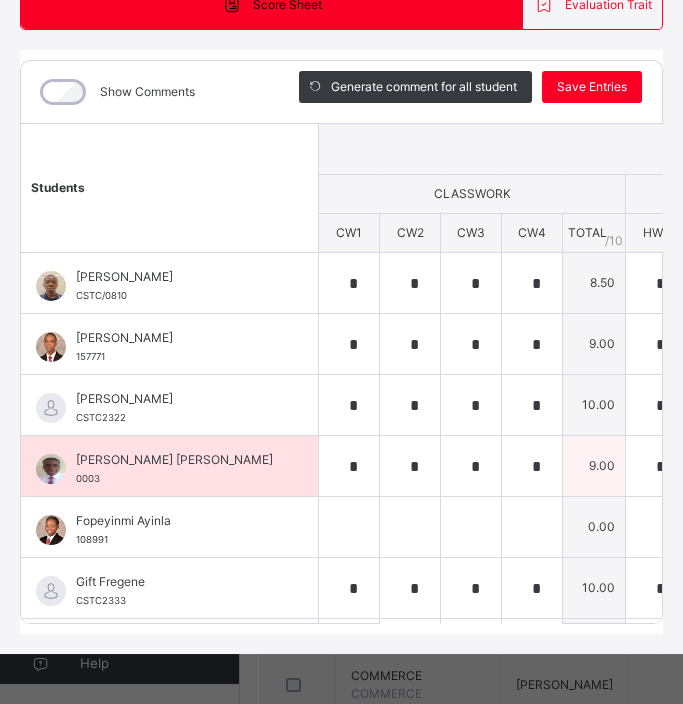 scroll, scrollTop: 0, scrollLeft: 0, axis: both 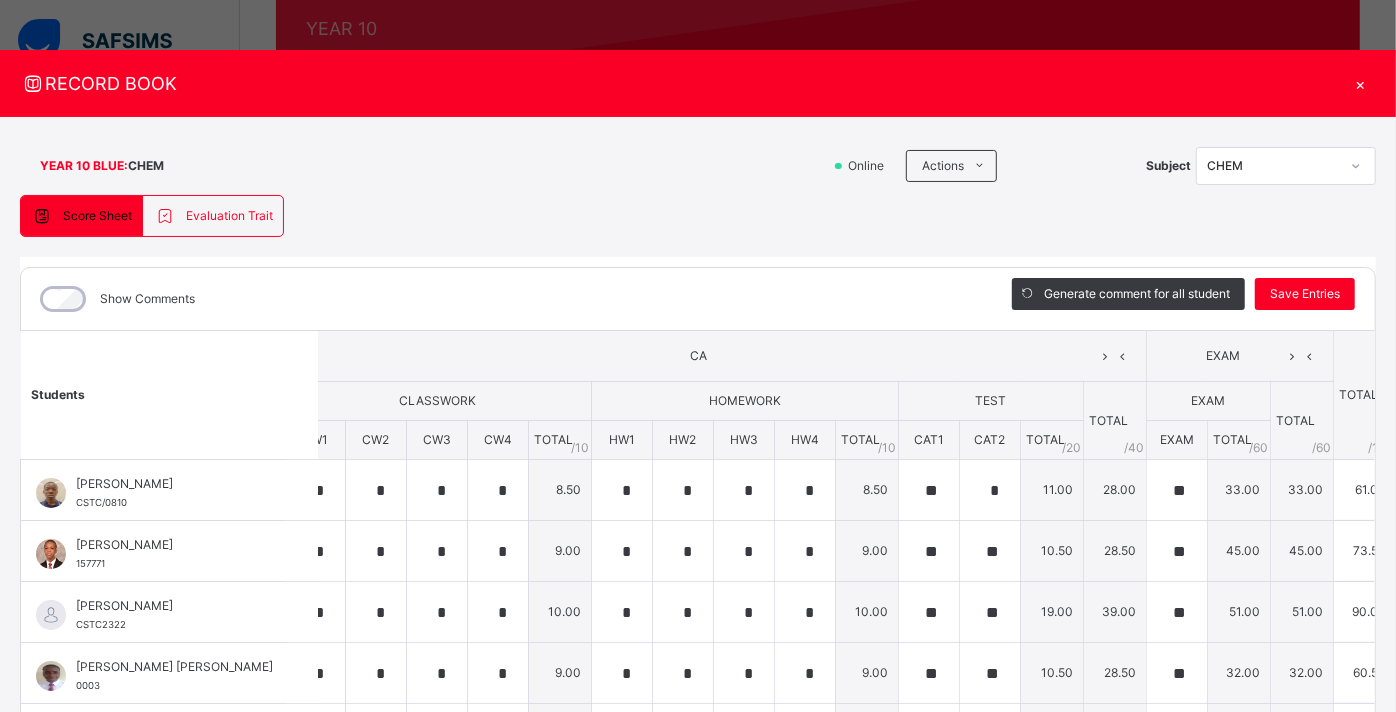 click on "×" at bounding box center [1361, 83] 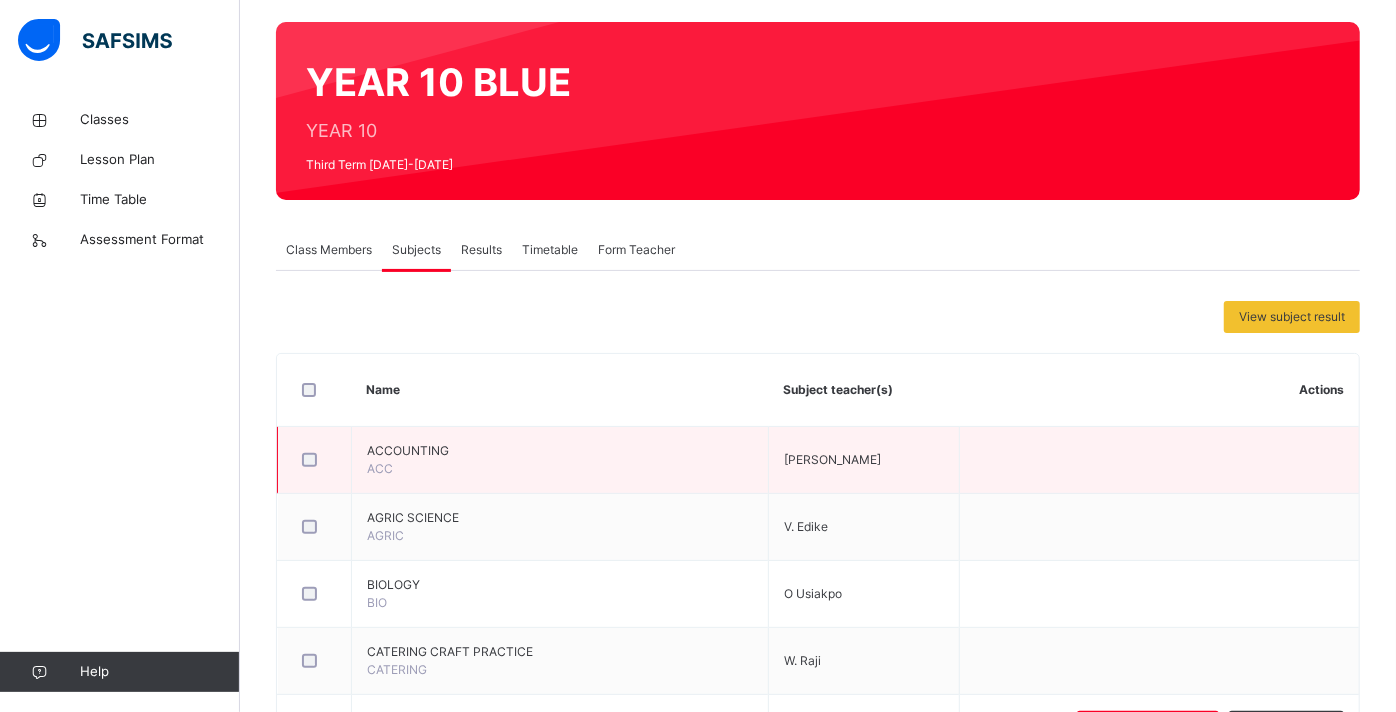 scroll, scrollTop: 157, scrollLeft: 0, axis: vertical 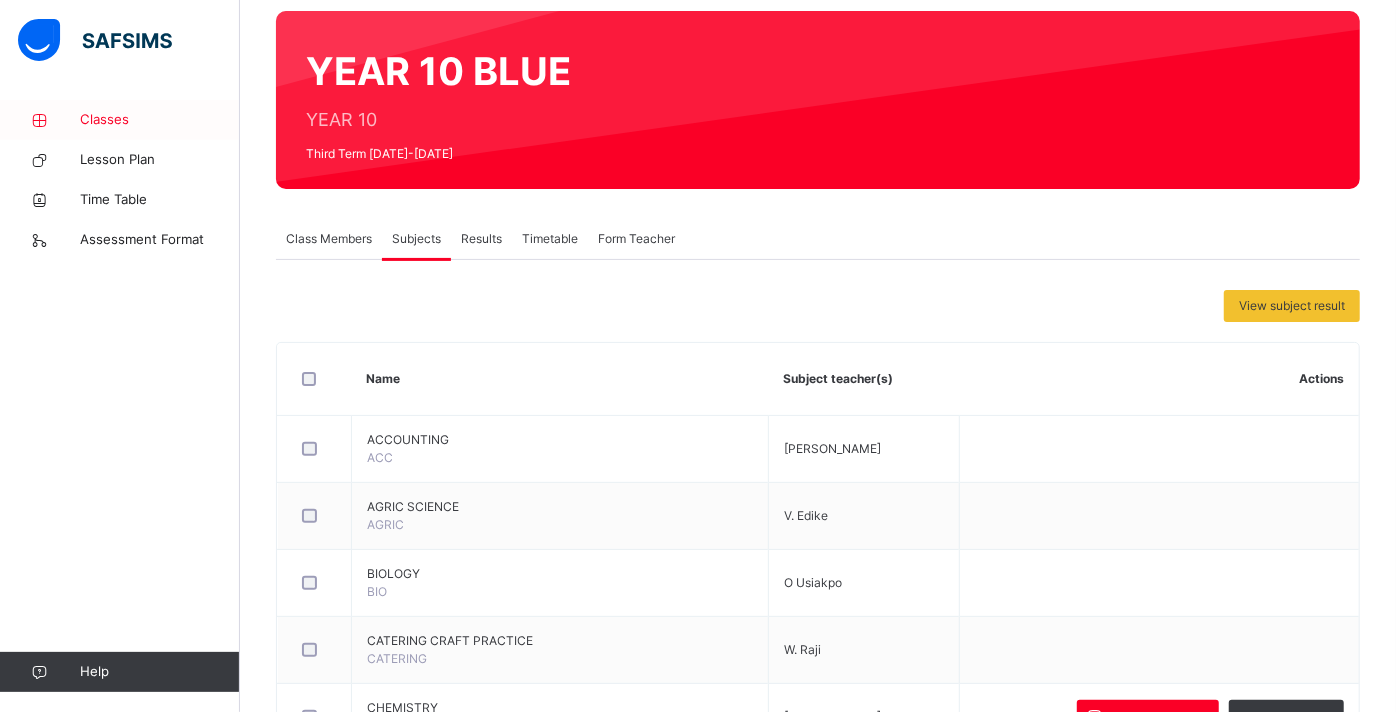click on "Classes" at bounding box center (160, 120) 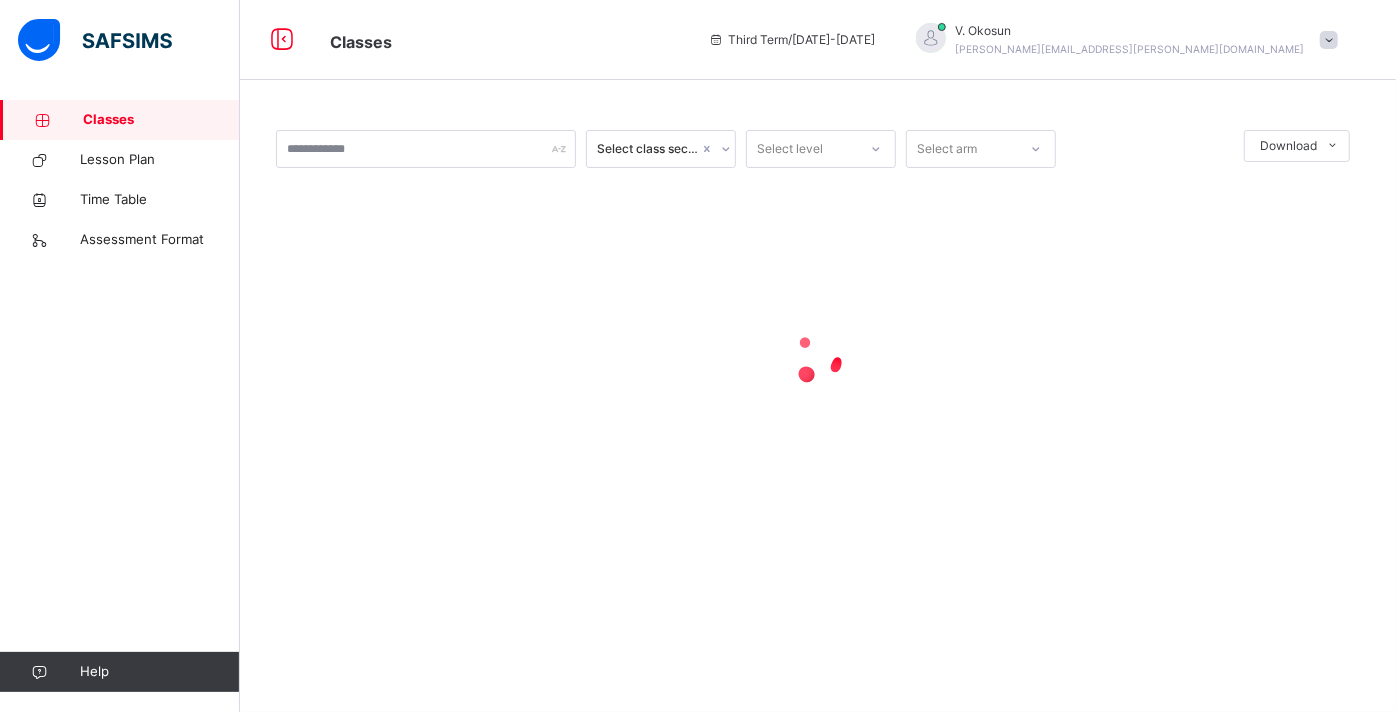 scroll, scrollTop: 0, scrollLeft: 0, axis: both 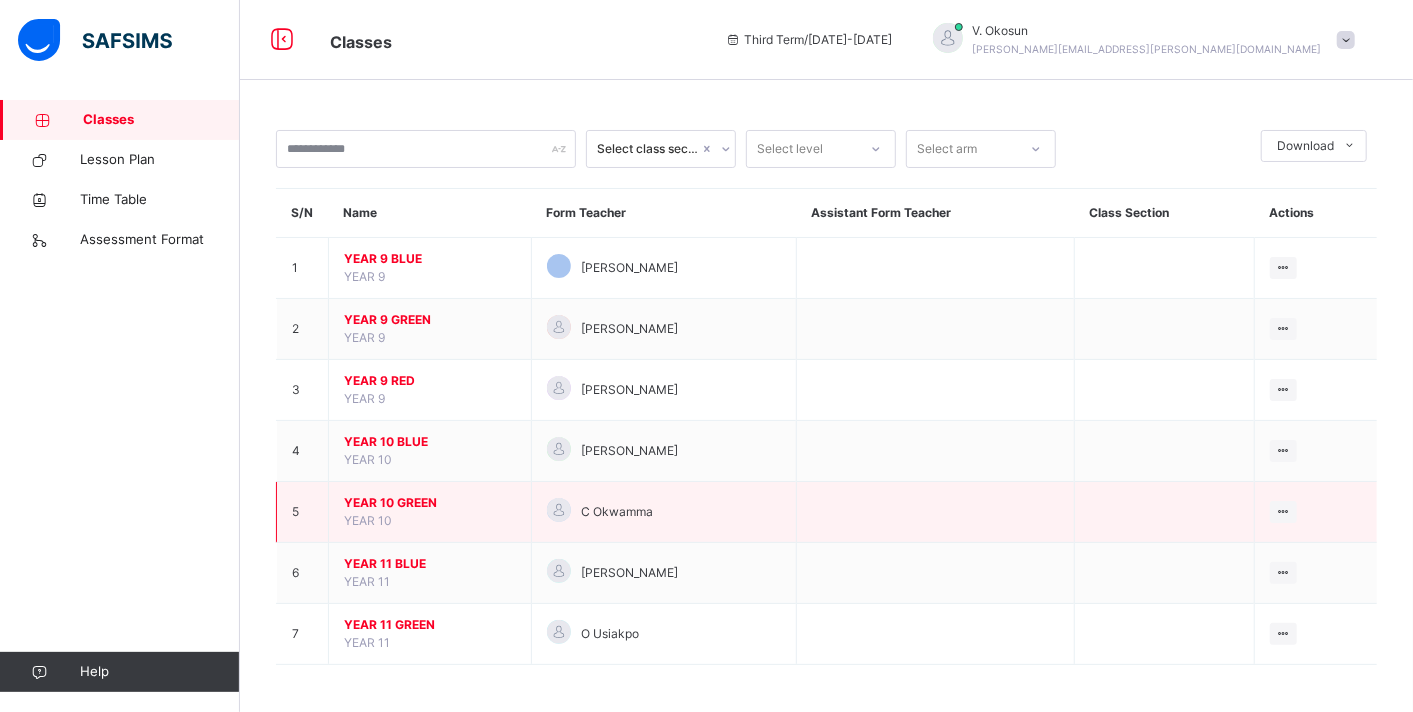 click on "YEAR 10   GREEN" at bounding box center [430, 503] 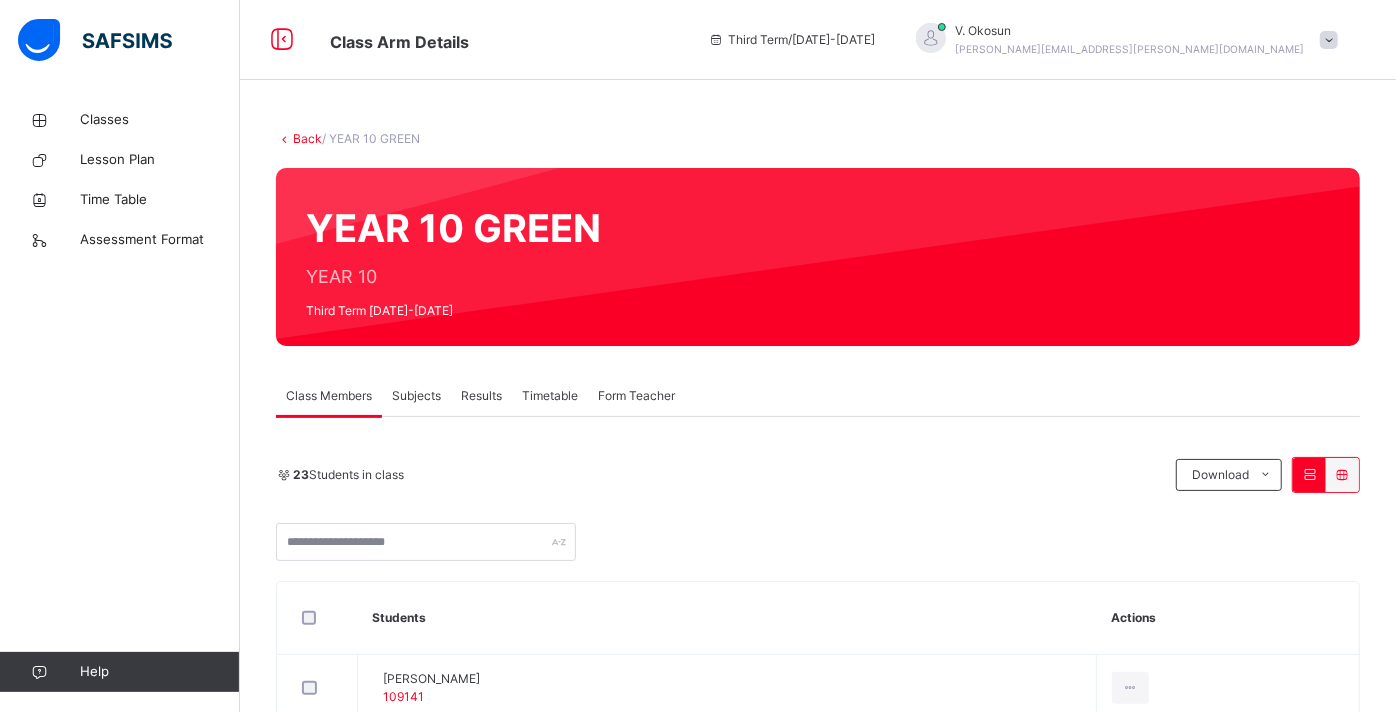 click on "Subjects" at bounding box center (416, 396) 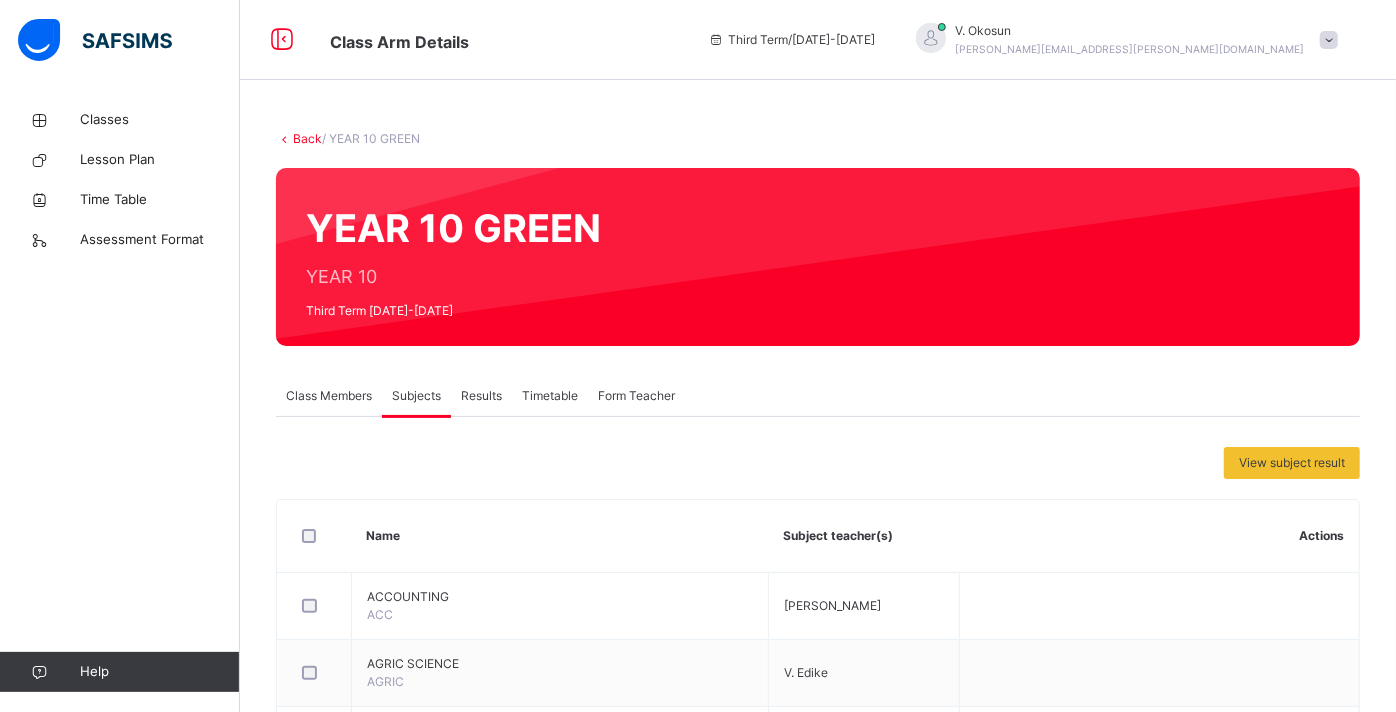 click on "Name" at bounding box center [559, 536] 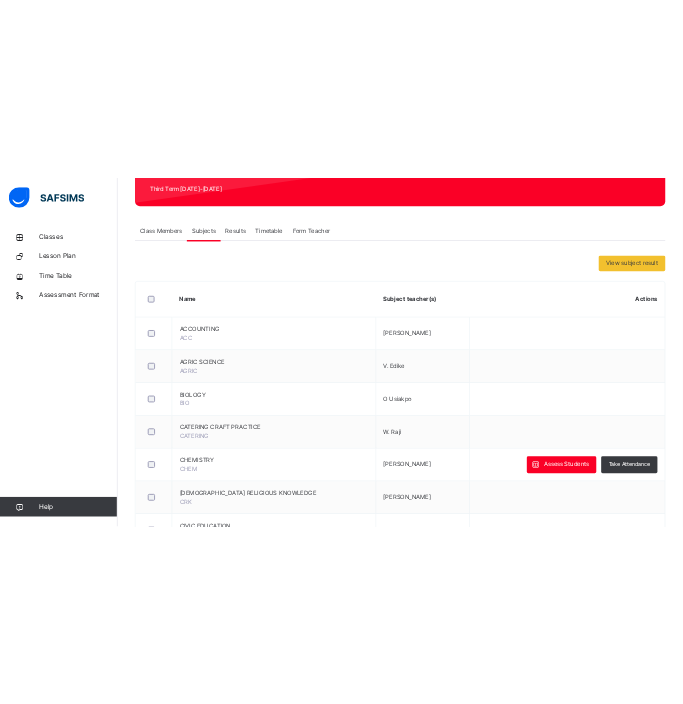 scroll, scrollTop: 288, scrollLeft: 0, axis: vertical 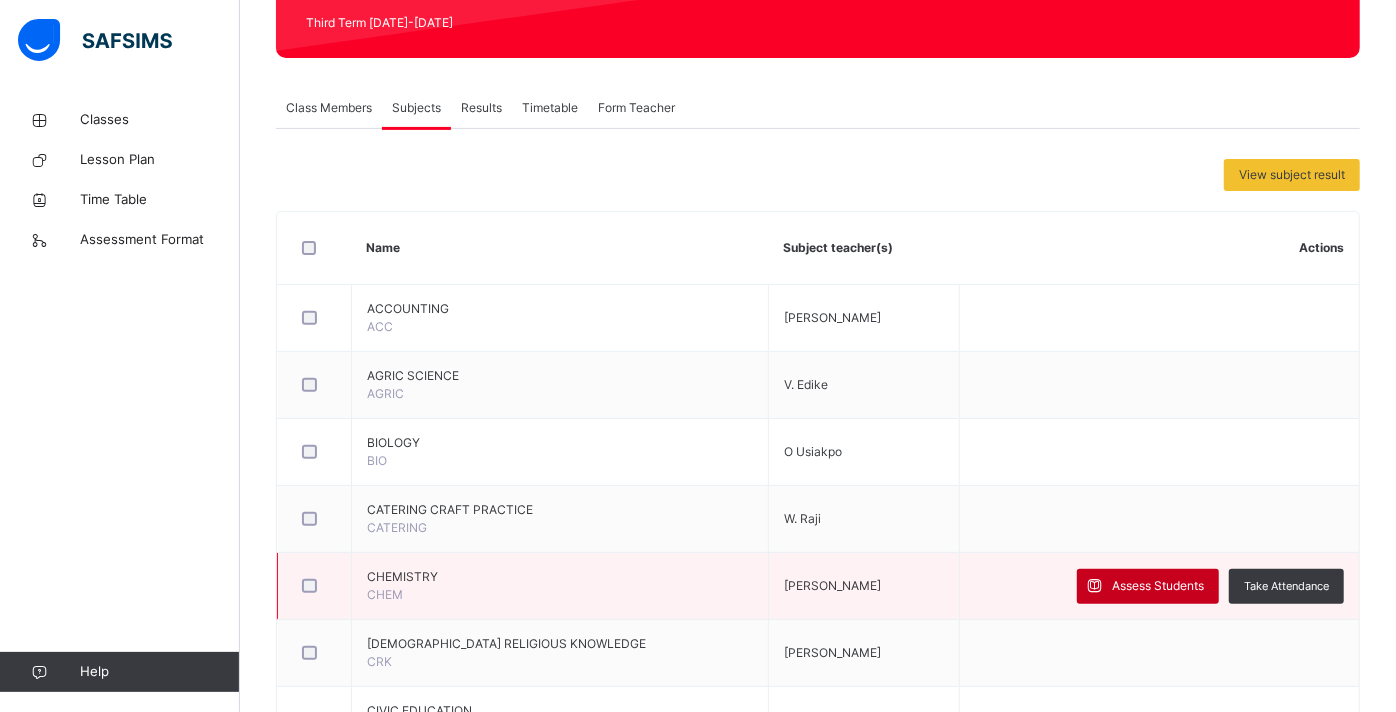 click on "Assess Students" at bounding box center (1158, 586) 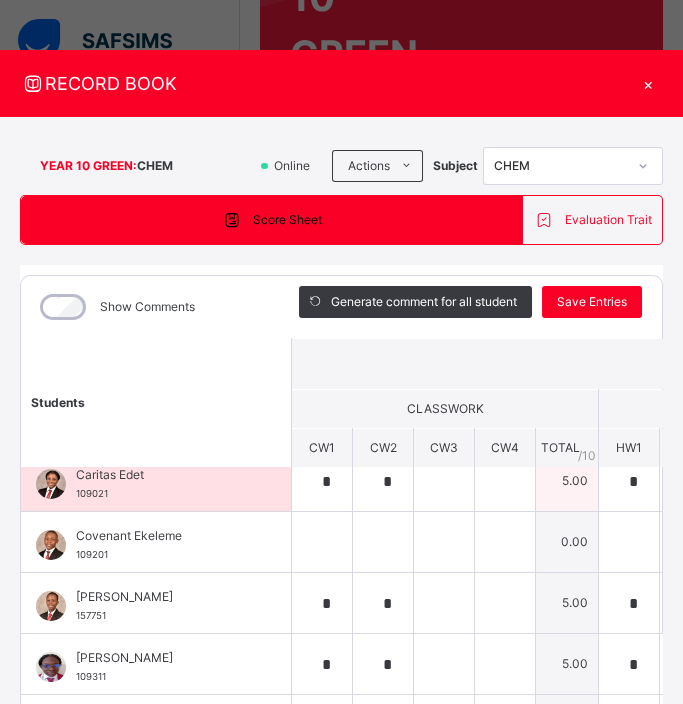 scroll, scrollTop: 6, scrollLeft: 0, axis: vertical 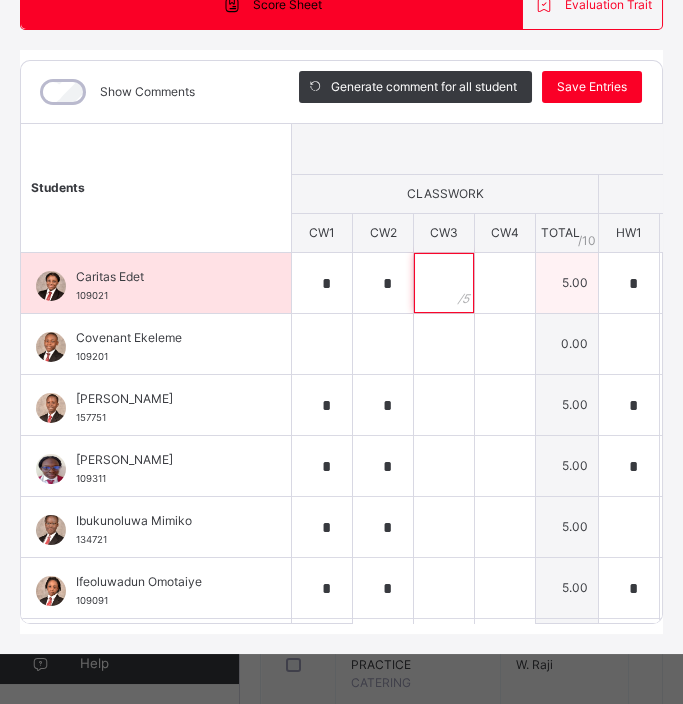 click at bounding box center [444, 283] 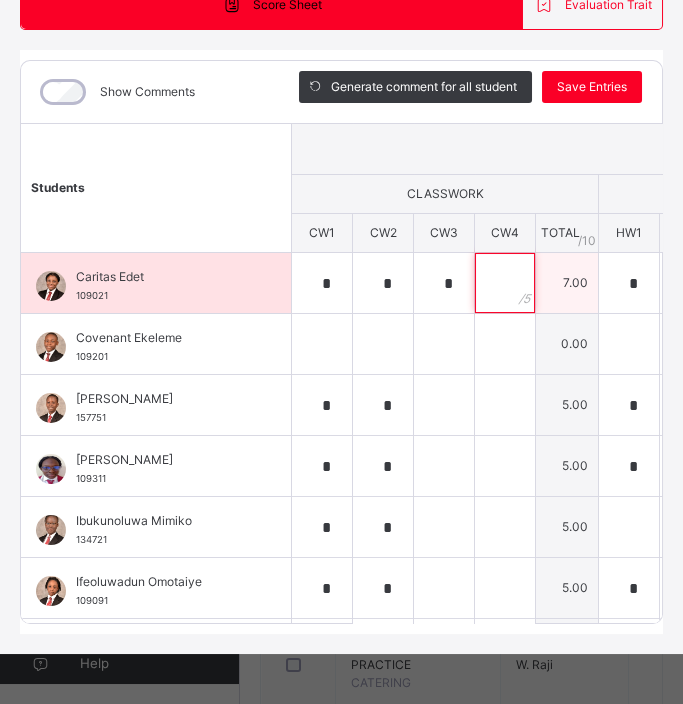 click at bounding box center (505, 283) 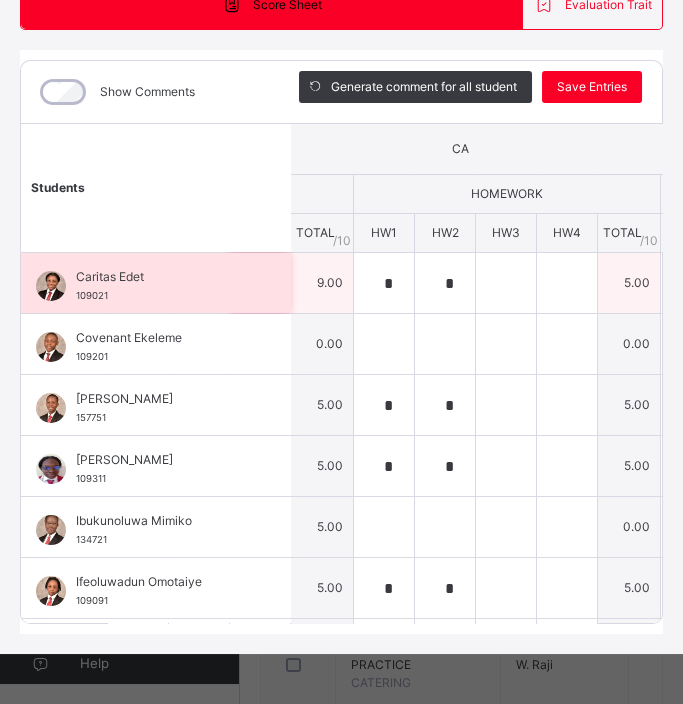 scroll, scrollTop: 0, scrollLeft: 248, axis: horizontal 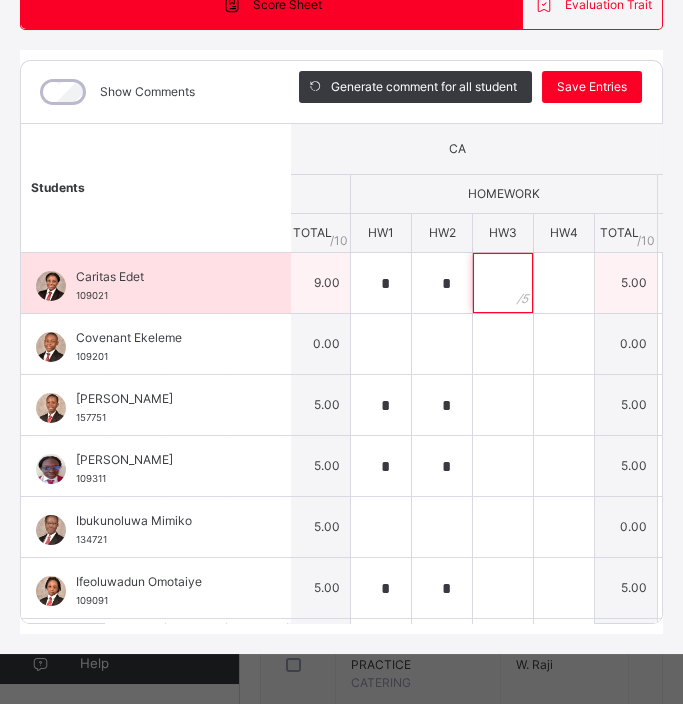 click at bounding box center [503, 283] 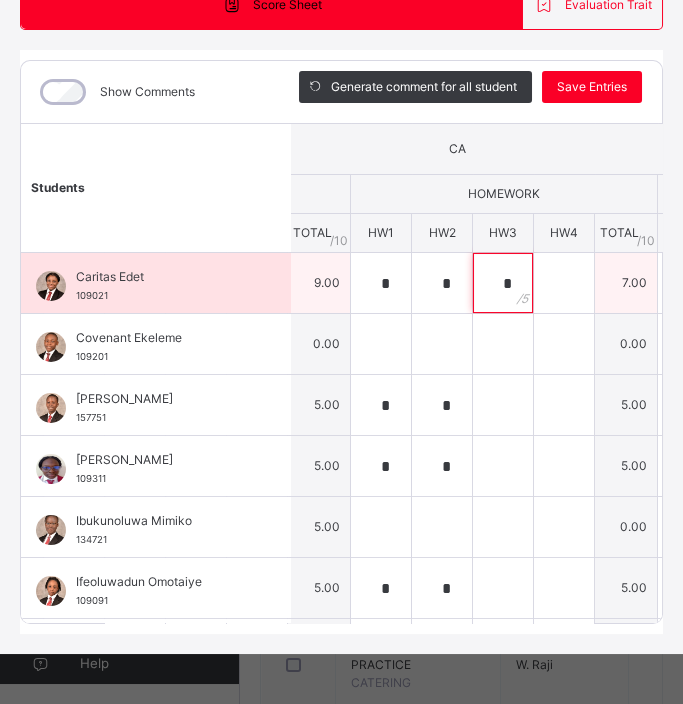 scroll, scrollTop: 0, scrollLeft: 357, axis: horizontal 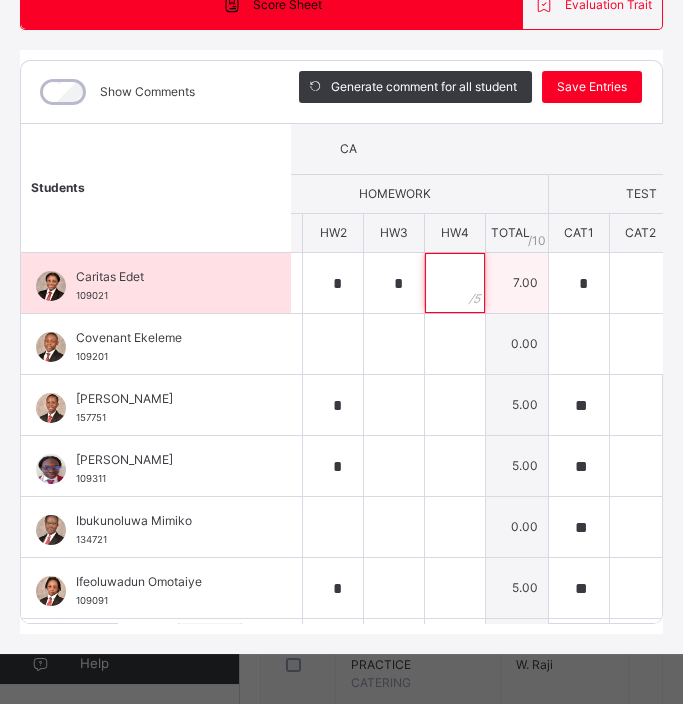 click at bounding box center (455, 283) 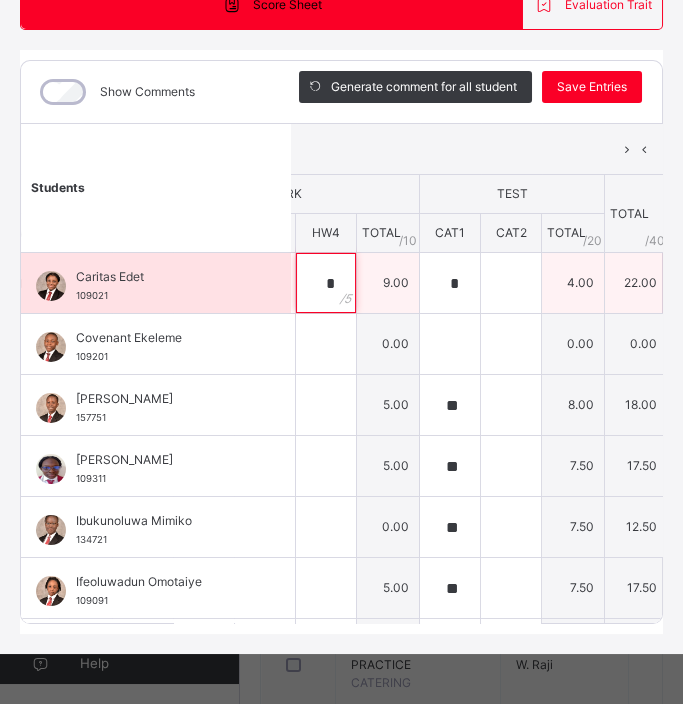 scroll, scrollTop: 0, scrollLeft: 488, axis: horizontal 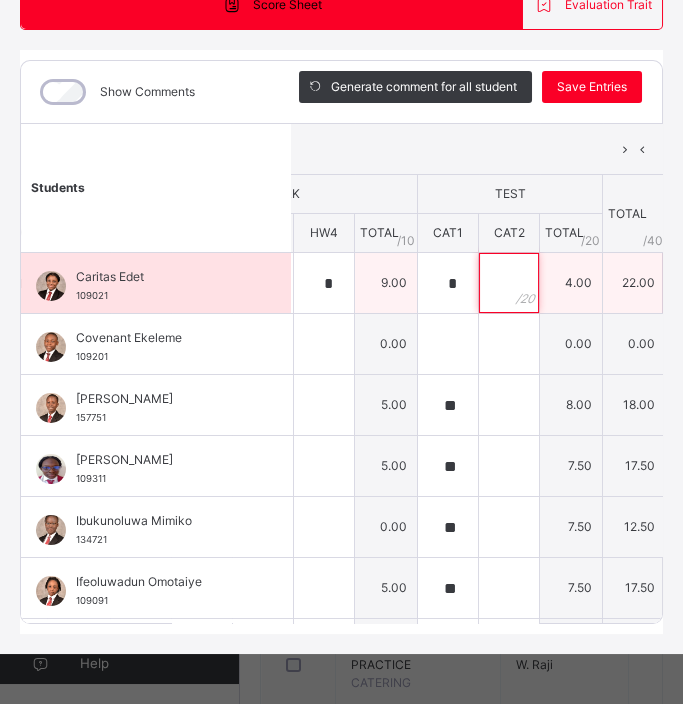 click at bounding box center (509, 283) 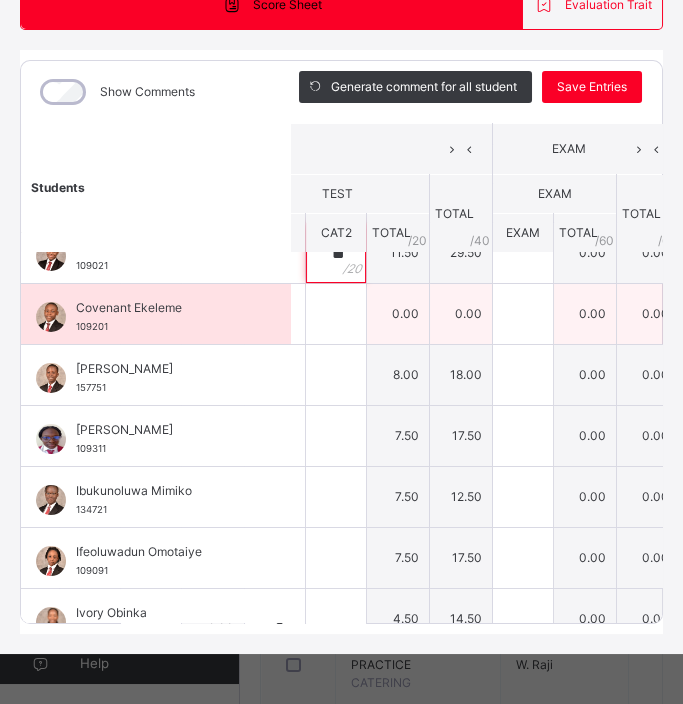 scroll, scrollTop: 0, scrollLeft: 659, axis: horizontal 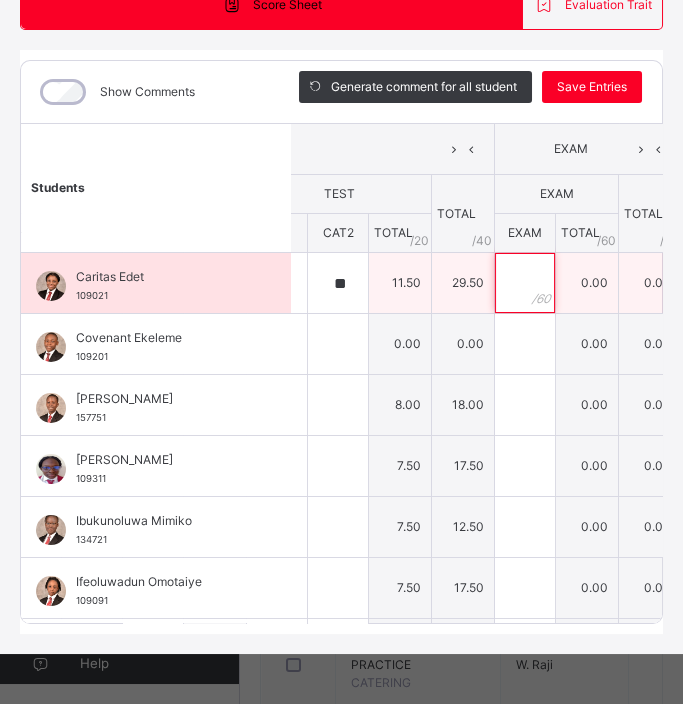 click at bounding box center [525, 283] 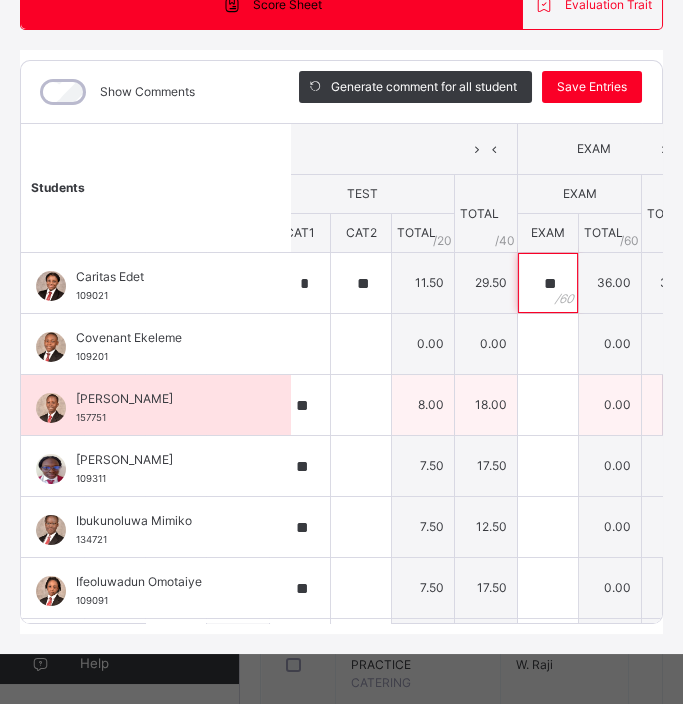 scroll, scrollTop: 0, scrollLeft: 633, axis: horizontal 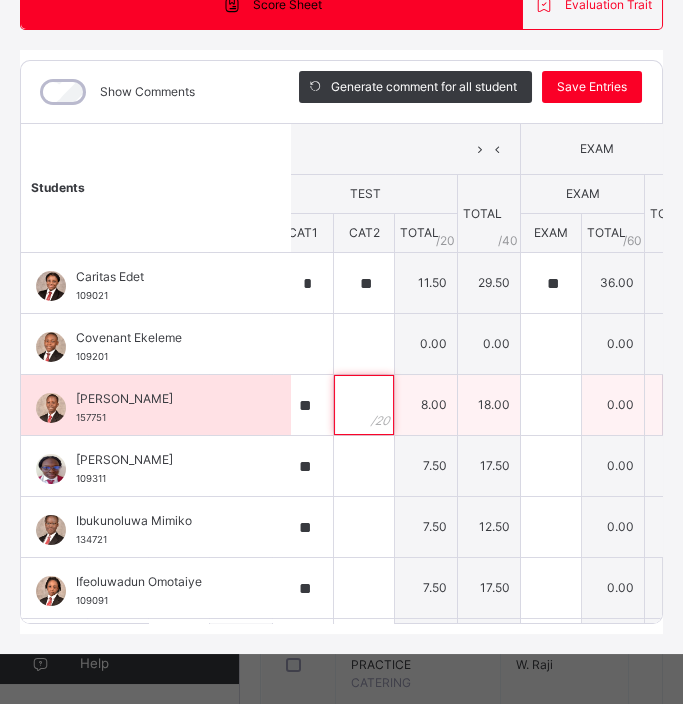click at bounding box center (364, 405) 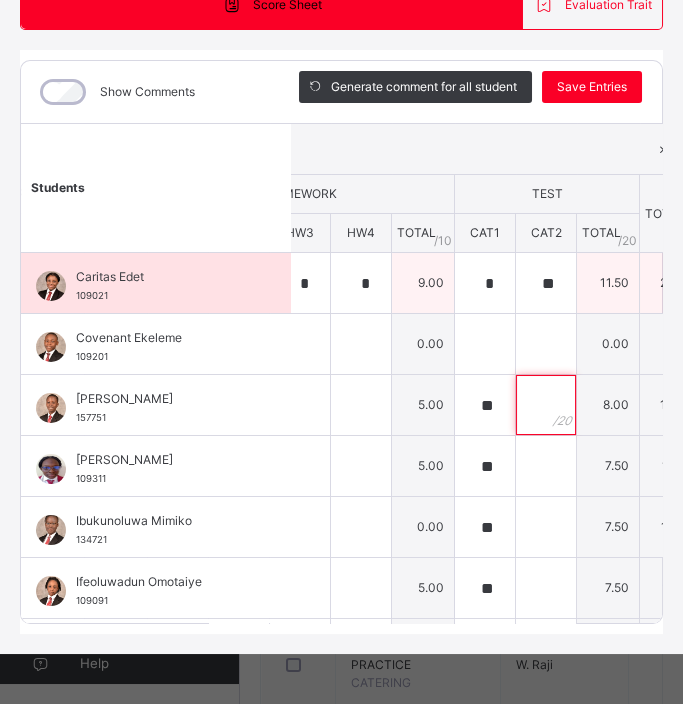 scroll, scrollTop: 0, scrollLeft: 451, axis: horizontal 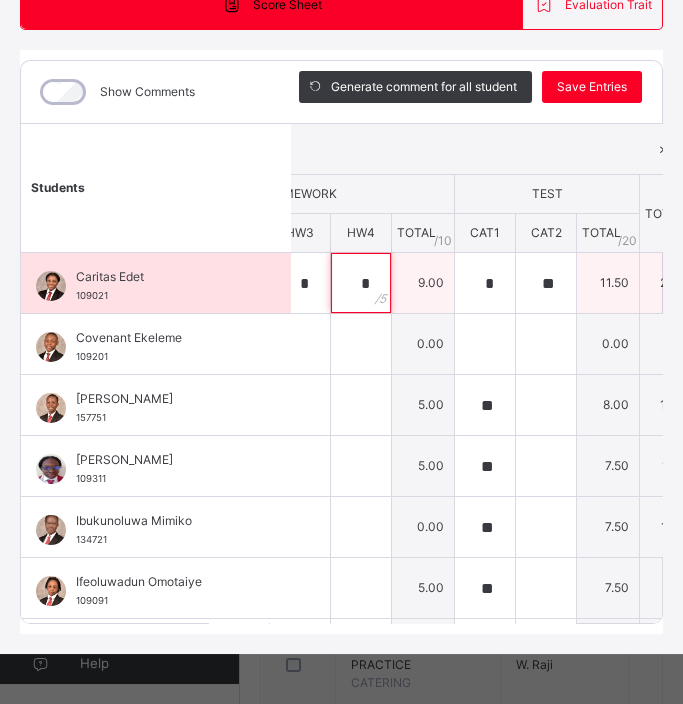 click on "*" at bounding box center [361, 283] 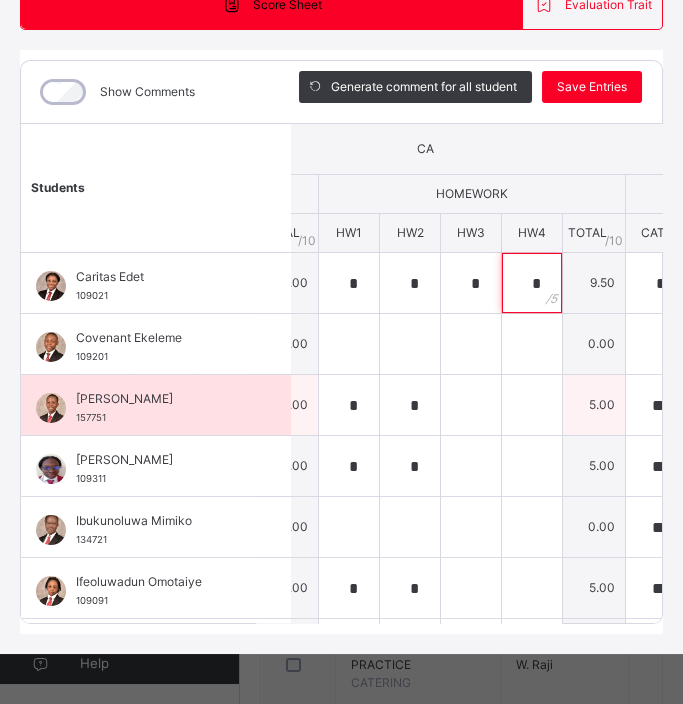 scroll, scrollTop: 0, scrollLeft: 280, axis: horizontal 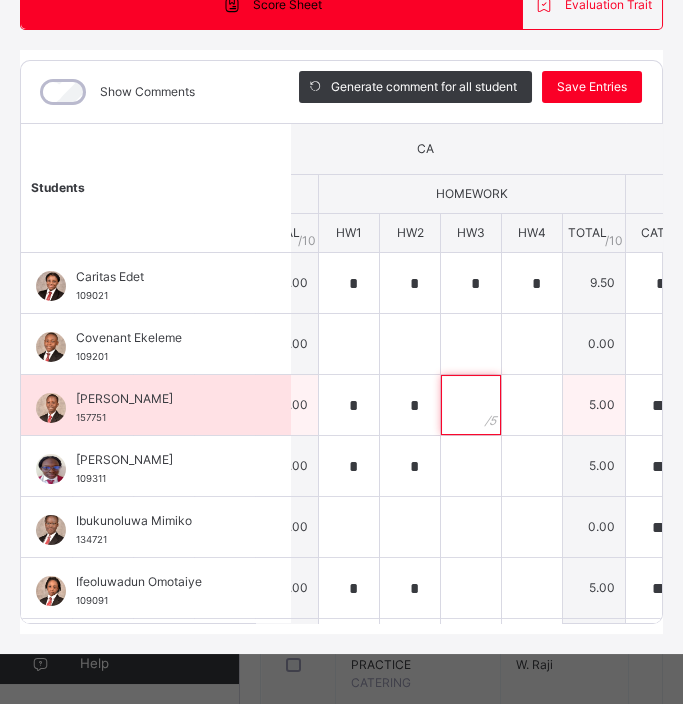 click at bounding box center [471, 405] 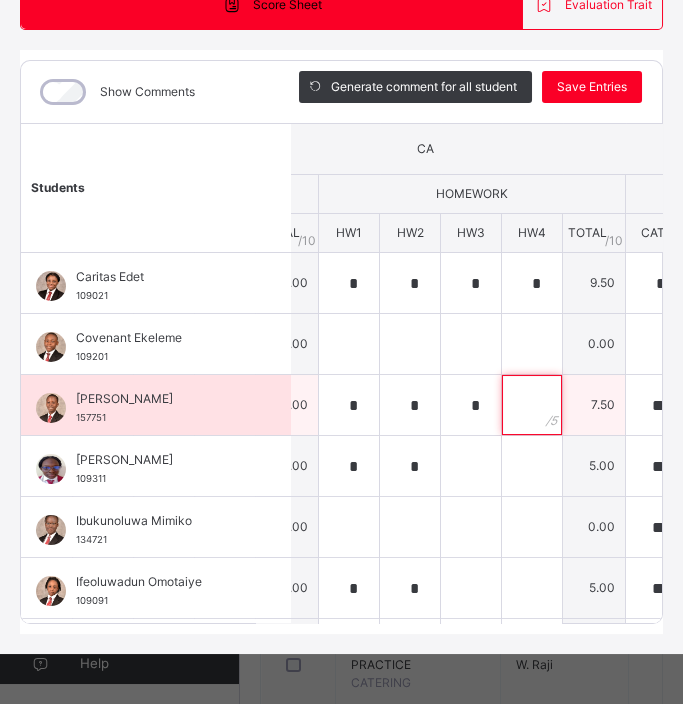 click at bounding box center (532, 405) 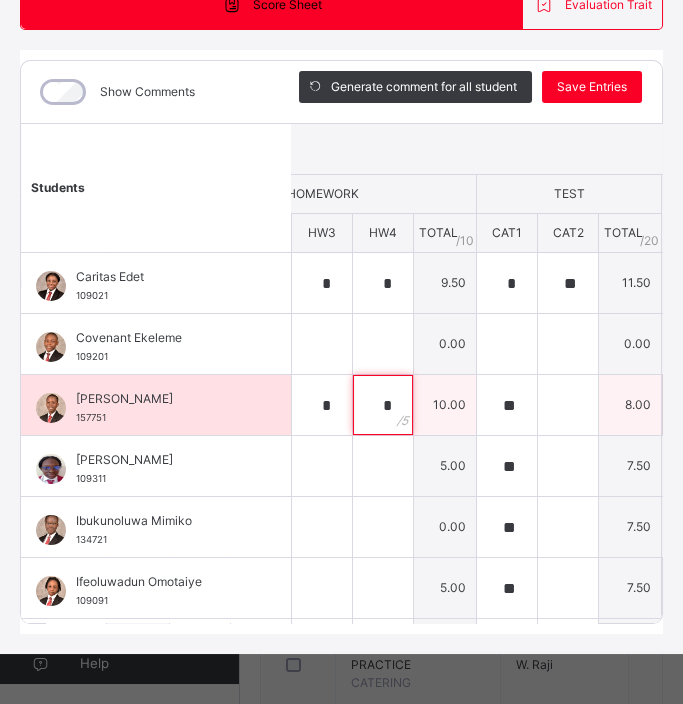 scroll, scrollTop: 0, scrollLeft: 436, axis: horizontal 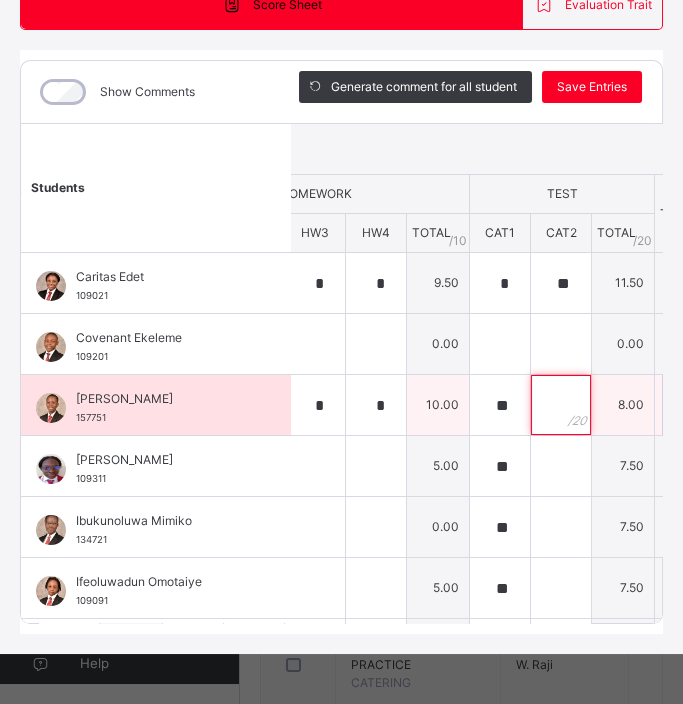 click at bounding box center [561, 405] 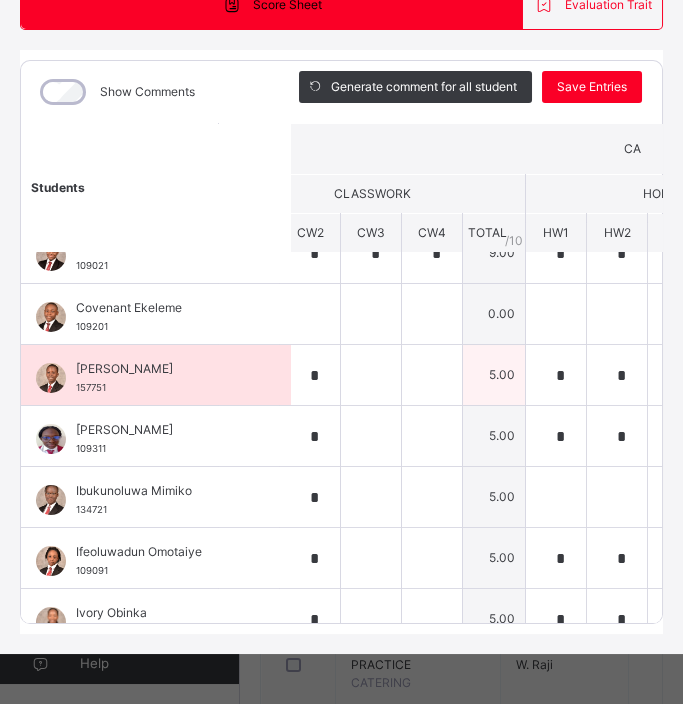 scroll, scrollTop: 30, scrollLeft: 71, axis: both 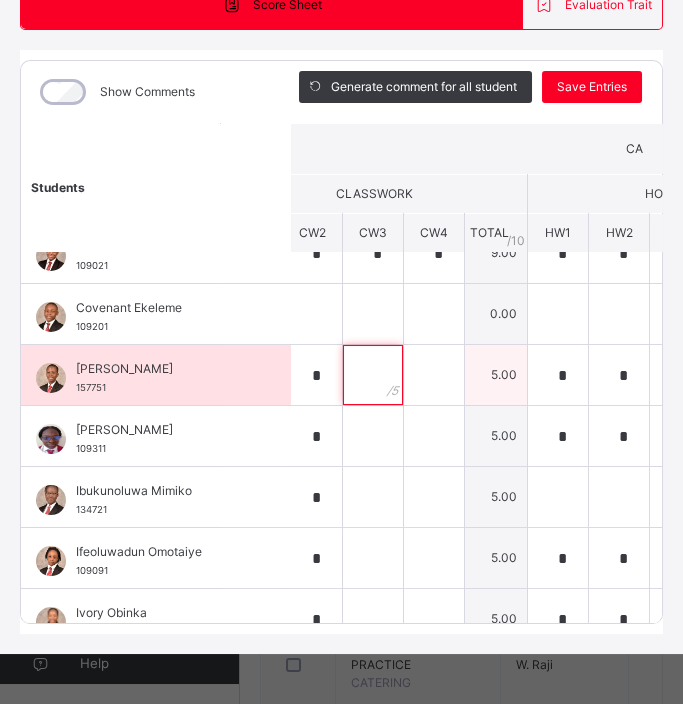 click at bounding box center (373, 375) 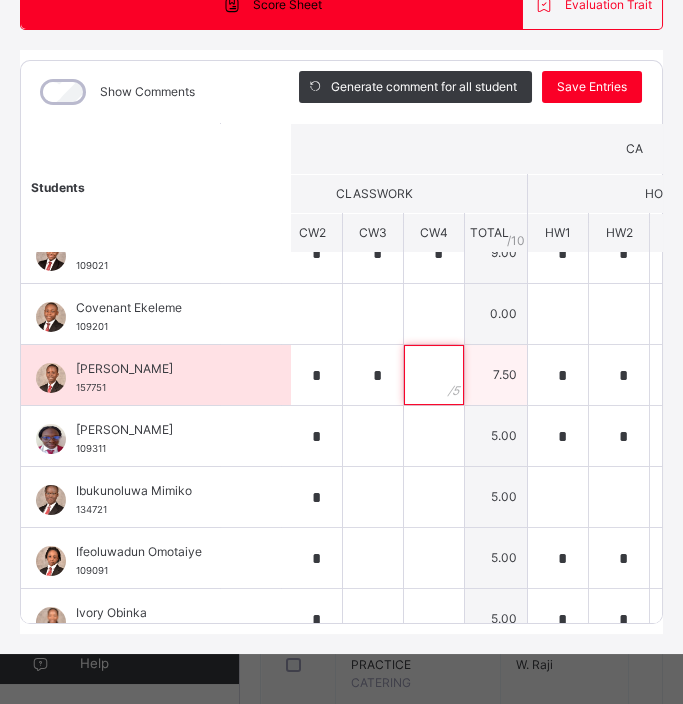 click at bounding box center [434, 375] 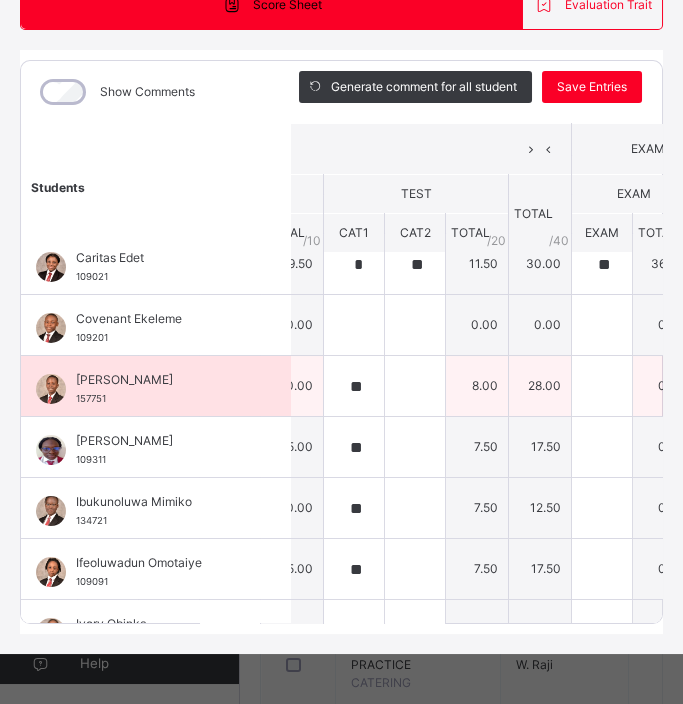 scroll, scrollTop: 19, scrollLeft: 580, axis: both 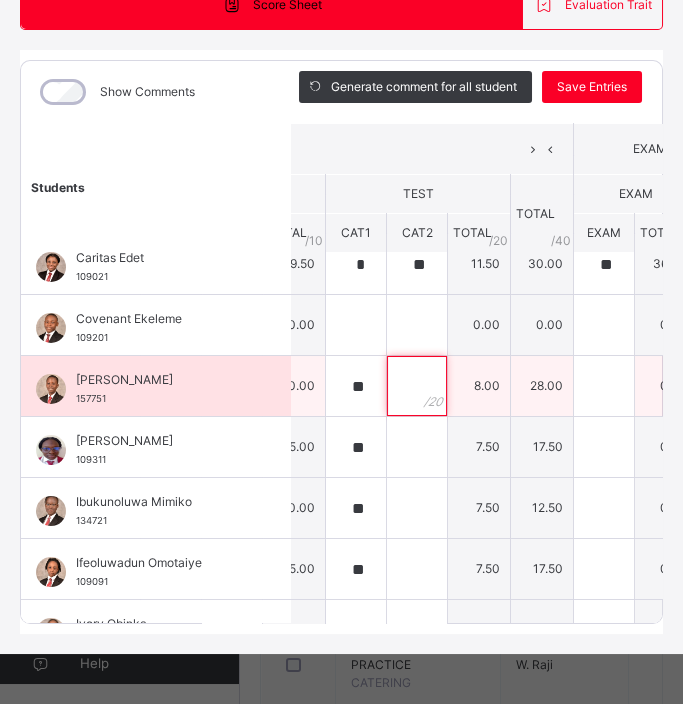 click at bounding box center [417, 386] 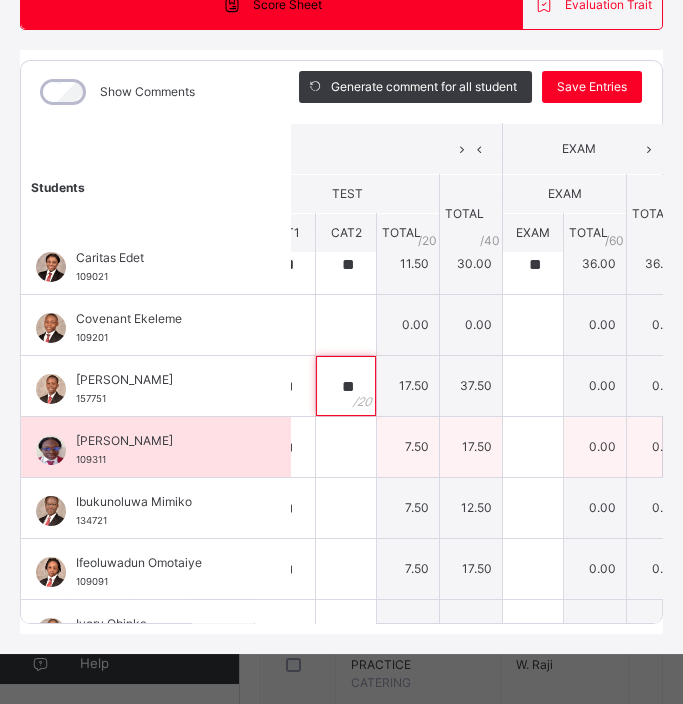 scroll, scrollTop: 19, scrollLeft: 660, axis: both 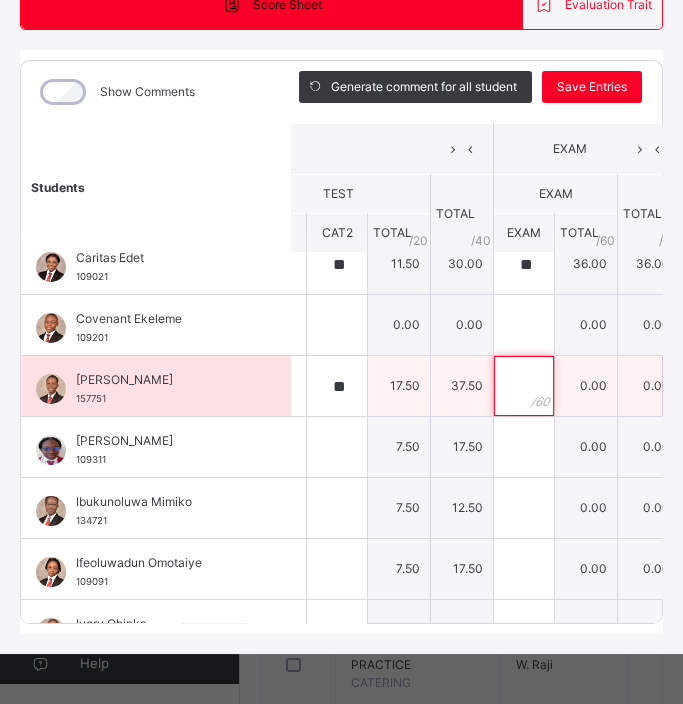 click at bounding box center [524, 386] 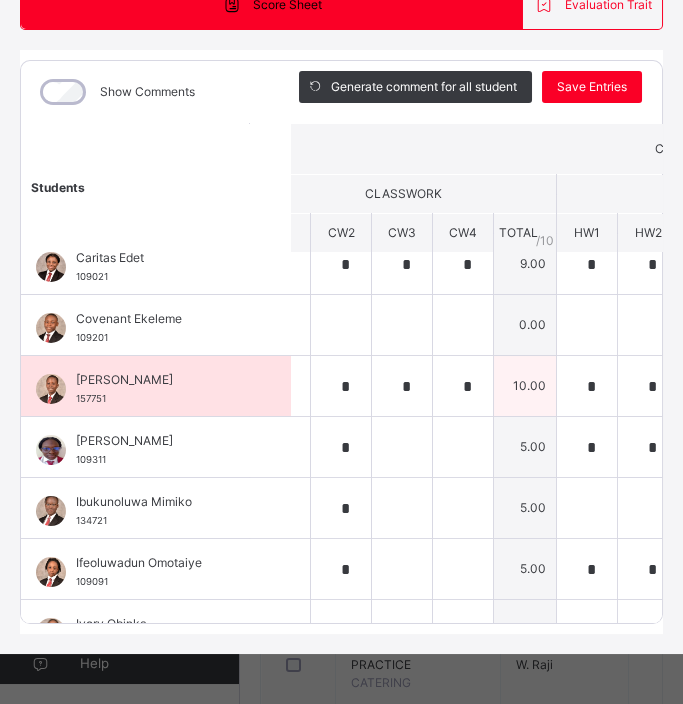 scroll, scrollTop: 19, scrollLeft: 0, axis: vertical 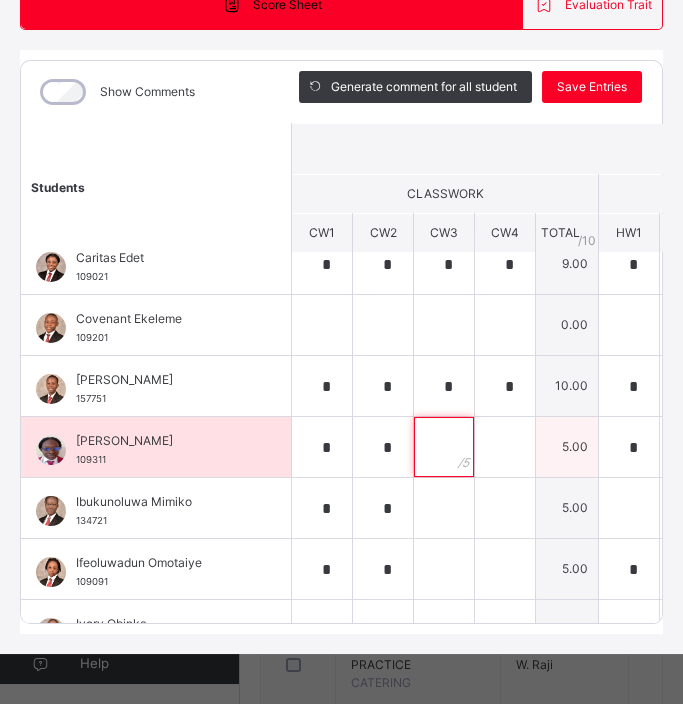 click at bounding box center [444, 447] 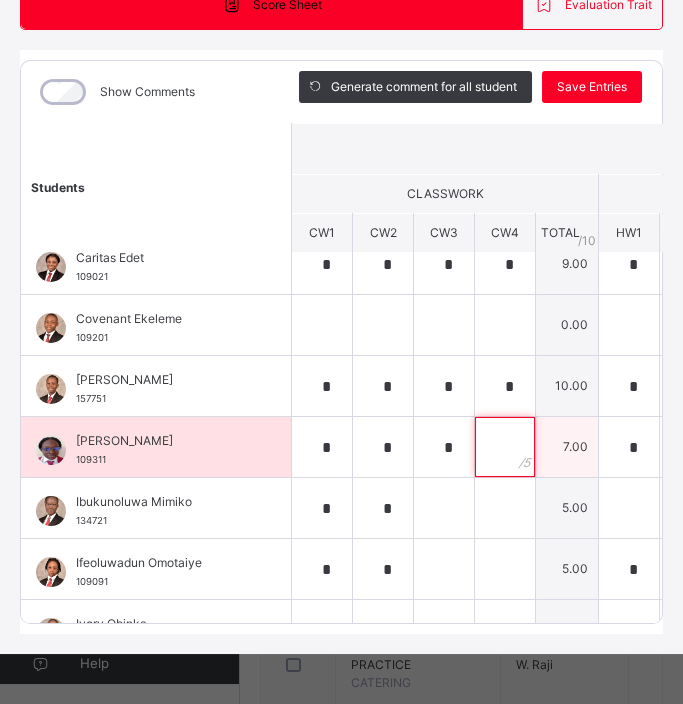 click at bounding box center (505, 447) 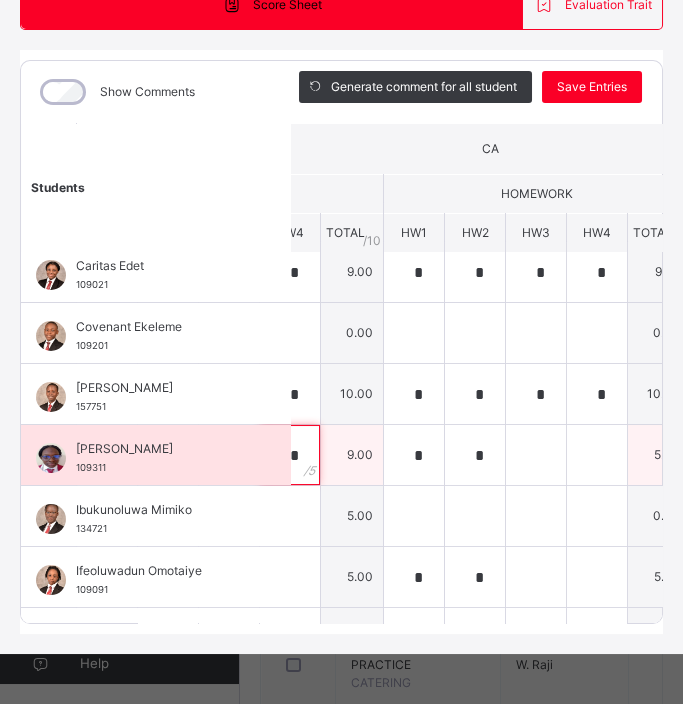 scroll, scrollTop: 15, scrollLeft: 233, axis: both 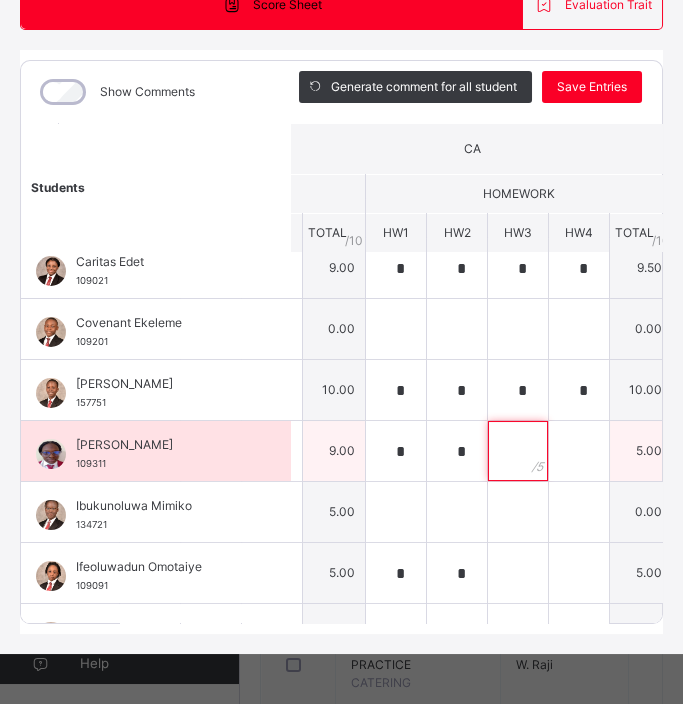 click at bounding box center (518, 451) 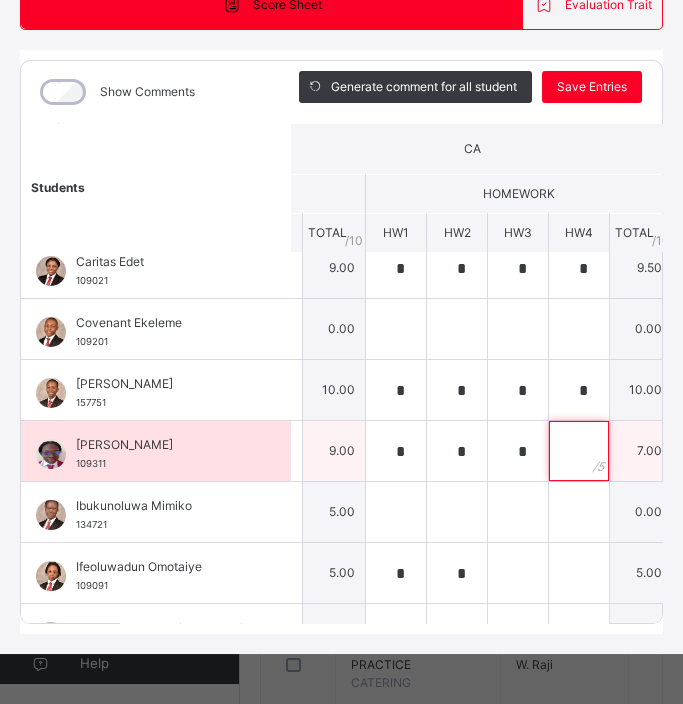 click at bounding box center (579, 451) 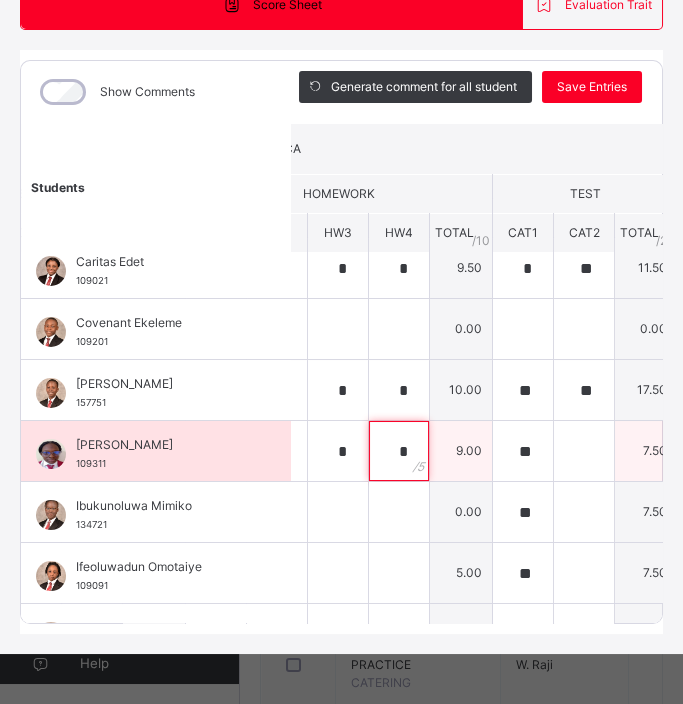 scroll, scrollTop: 15, scrollLeft: 468, axis: both 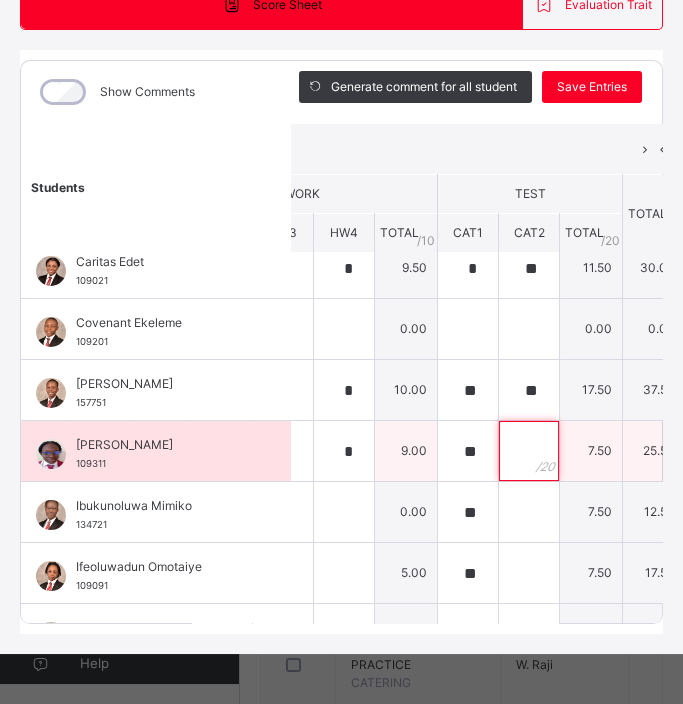 click at bounding box center (529, 451) 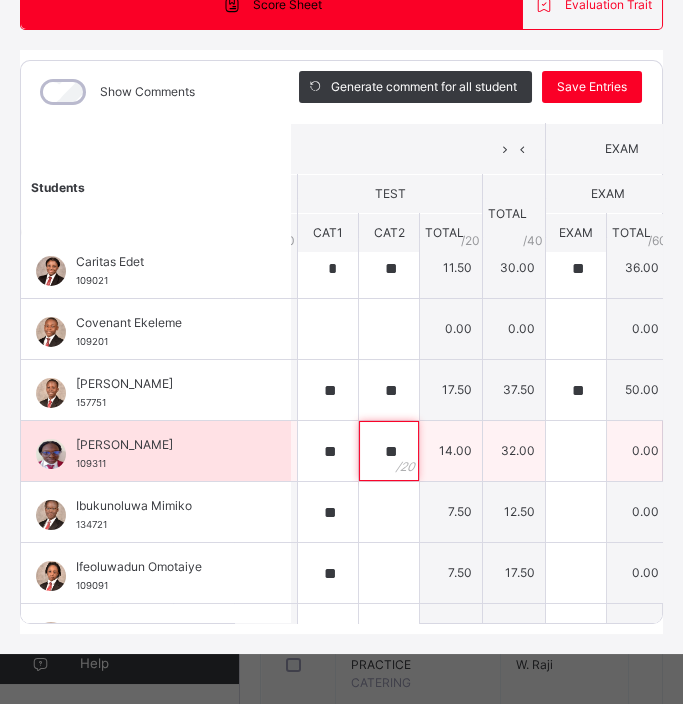 scroll, scrollTop: 15, scrollLeft: 625, axis: both 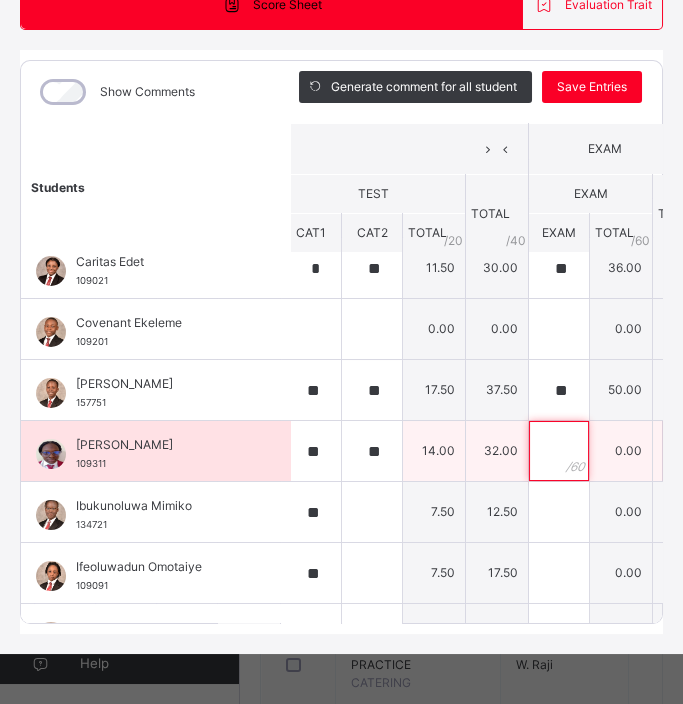 click at bounding box center (559, 451) 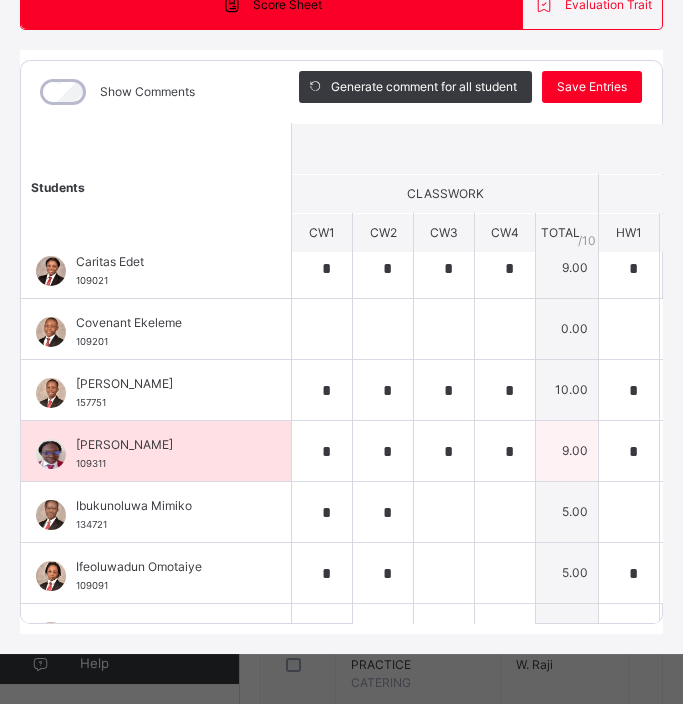scroll, scrollTop: 15, scrollLeft: 0, axis: vertical 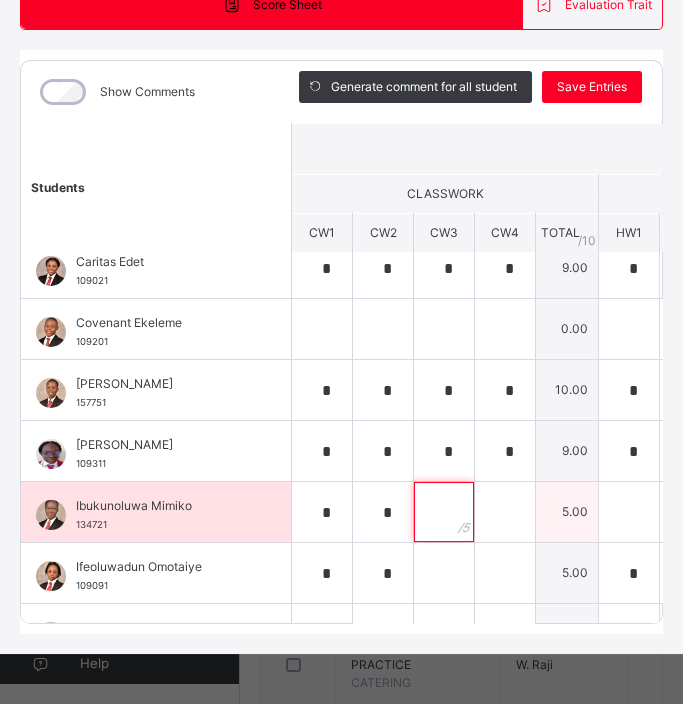 click at bounding box center (444, 512) 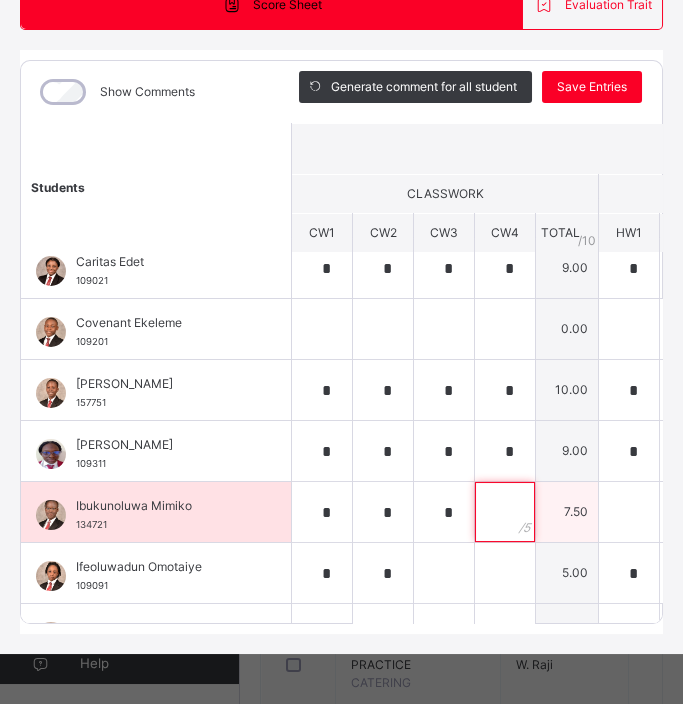 click at bounding box center [505, 512] 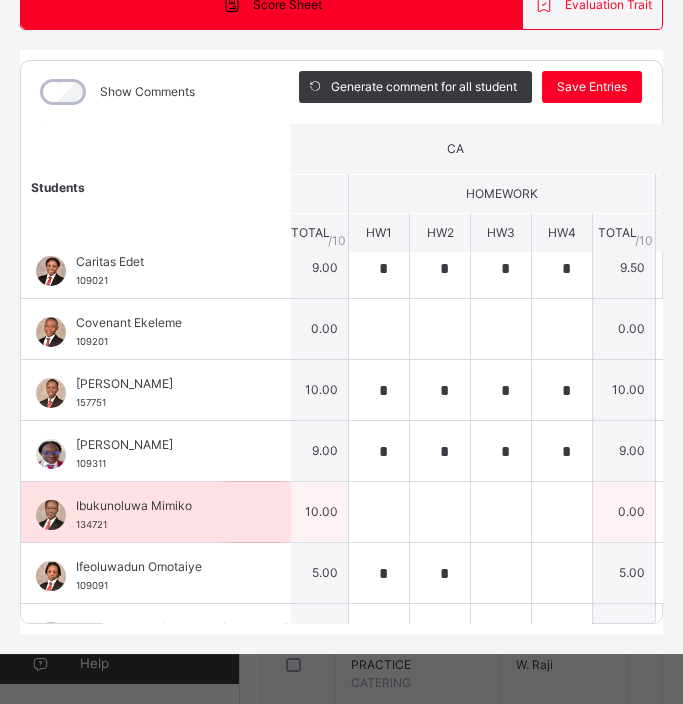 scroll, scrollTop: 15, scrollLeft: 246, axis: both 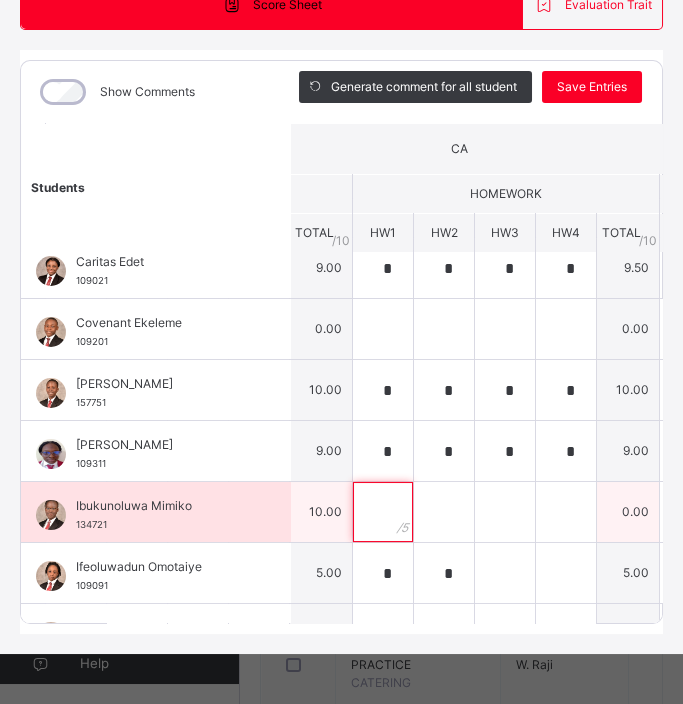 click at bounding box center [383, 512] 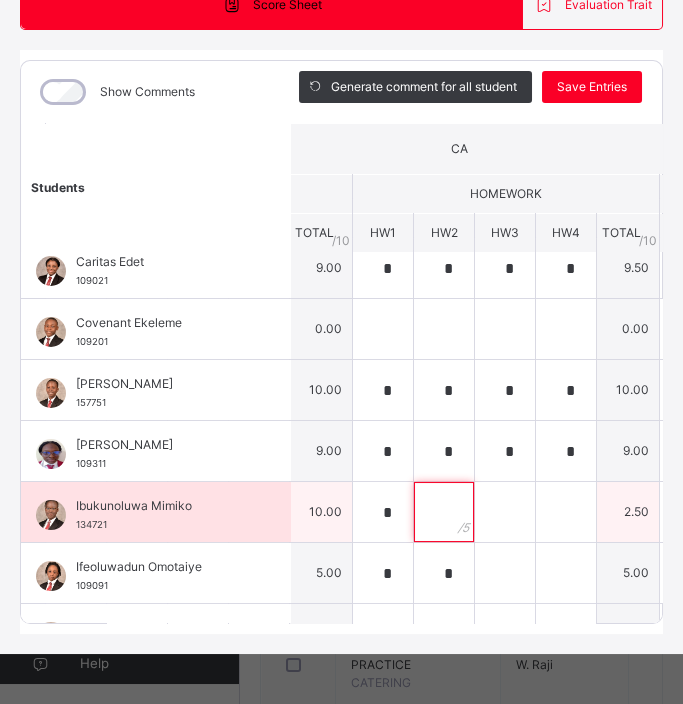 click at bounding box center (444, 512) 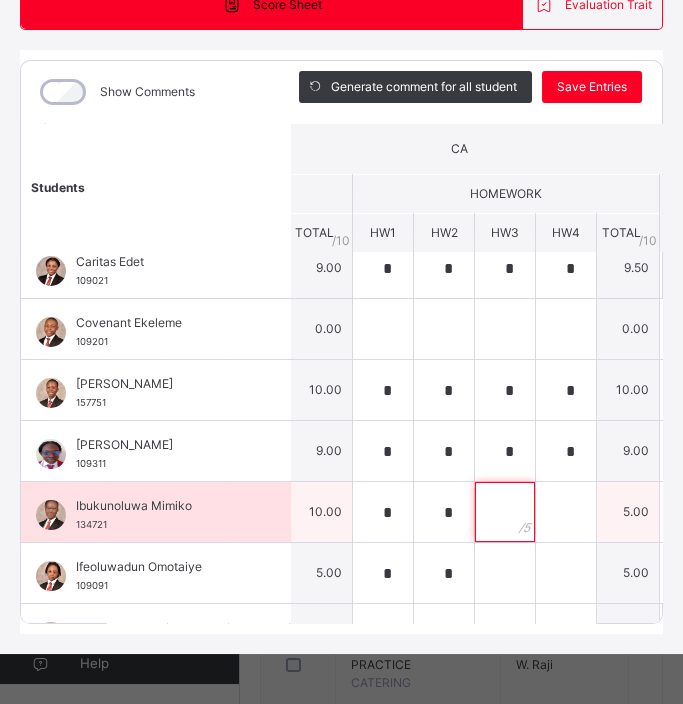 click at bounding box center [505, 512] 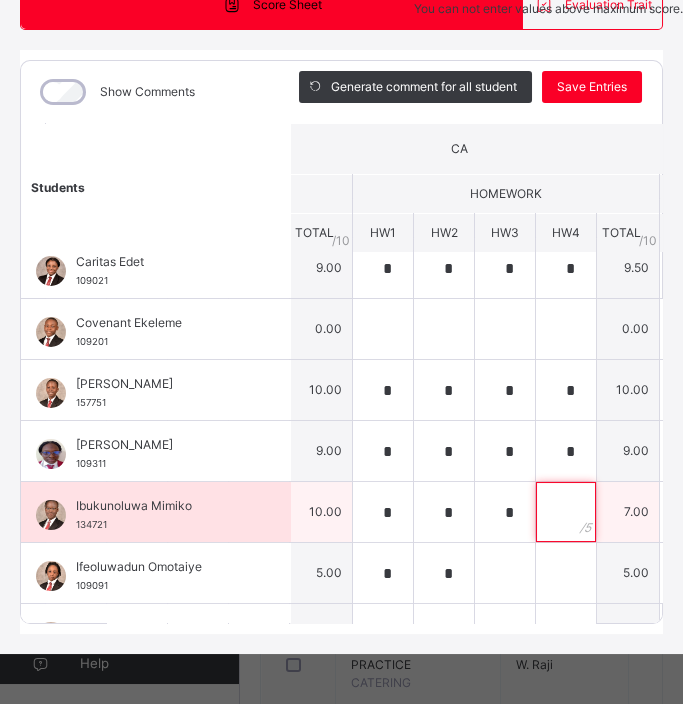 click at bounding box center (566, 512) 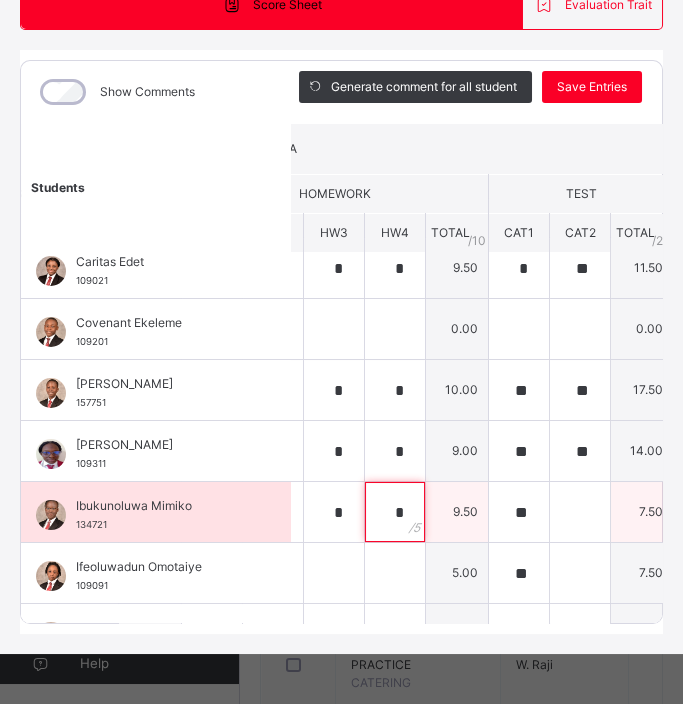 scroll, scrollTop: 15, scrollLeft: 421, axis: both 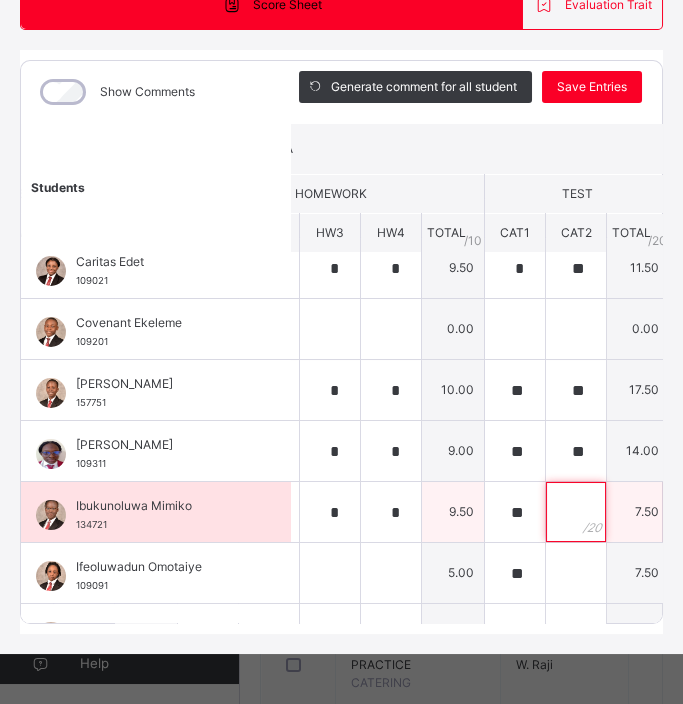 click at bounding box center [576, 512] 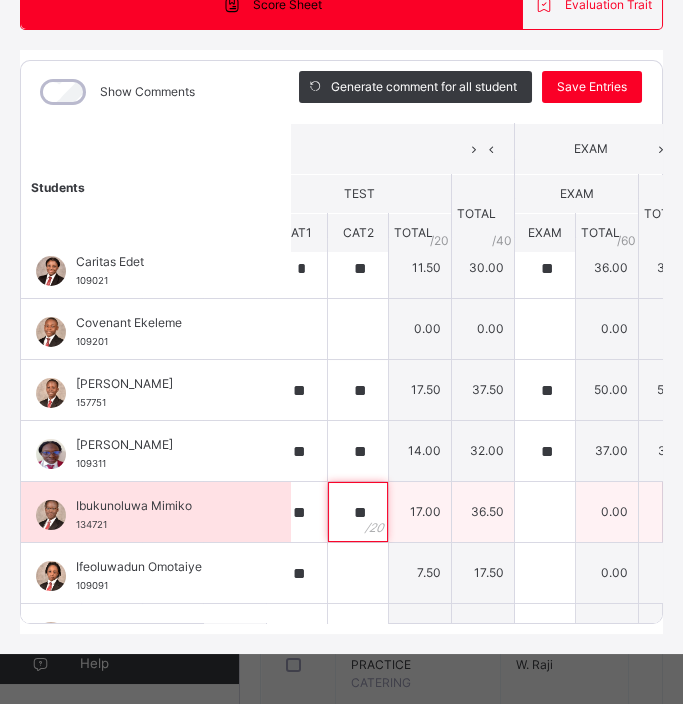 scroll, scrollTop: 15, scrollLeft: 640, axis: both 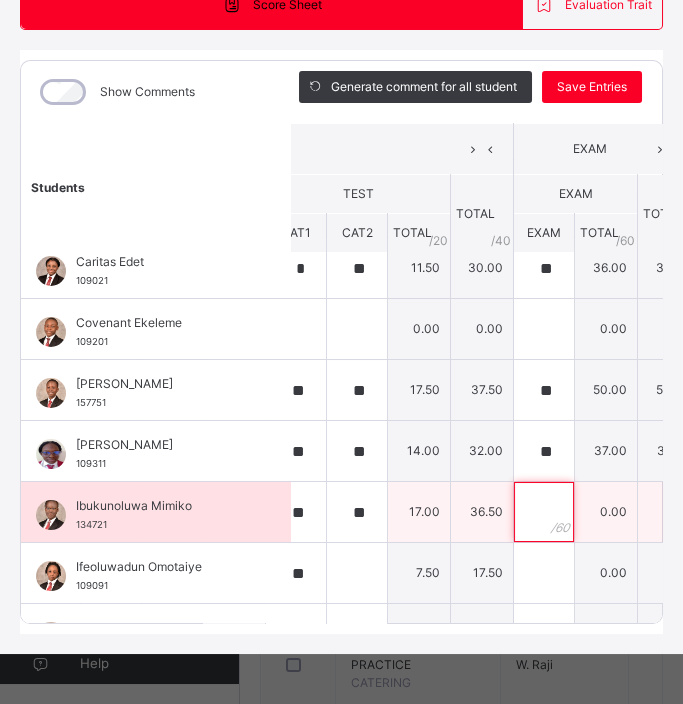 click at bounding box center [544, 512] 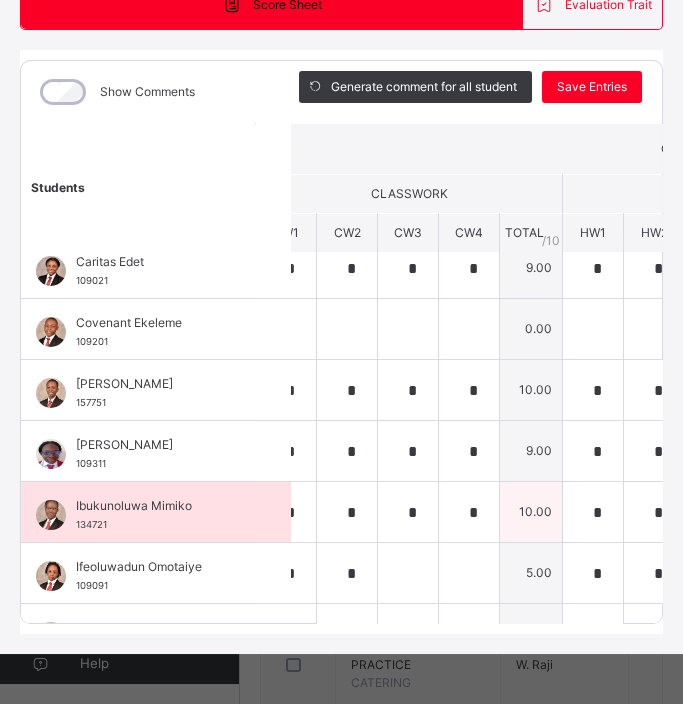 scroll, scrollTop: 15, scrollLeft: 0, axis: vertical 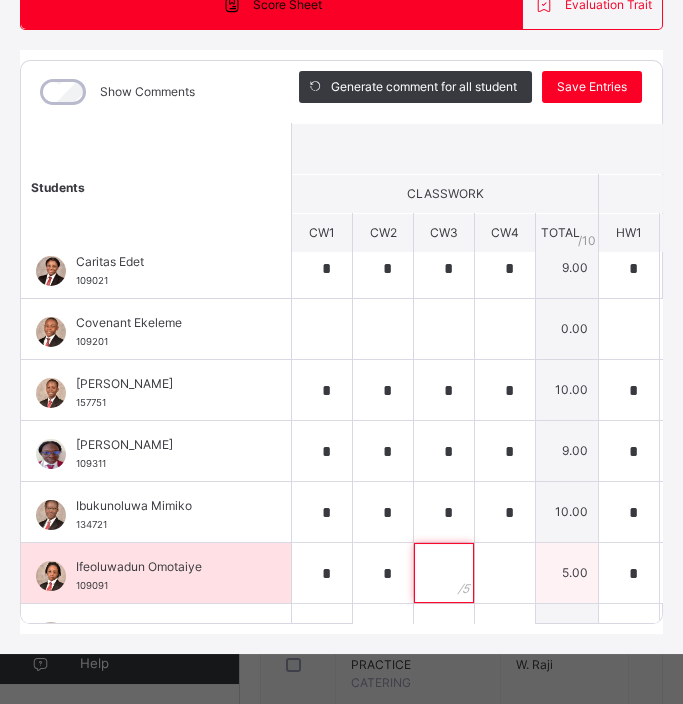 click at bounding box center (444, 573) 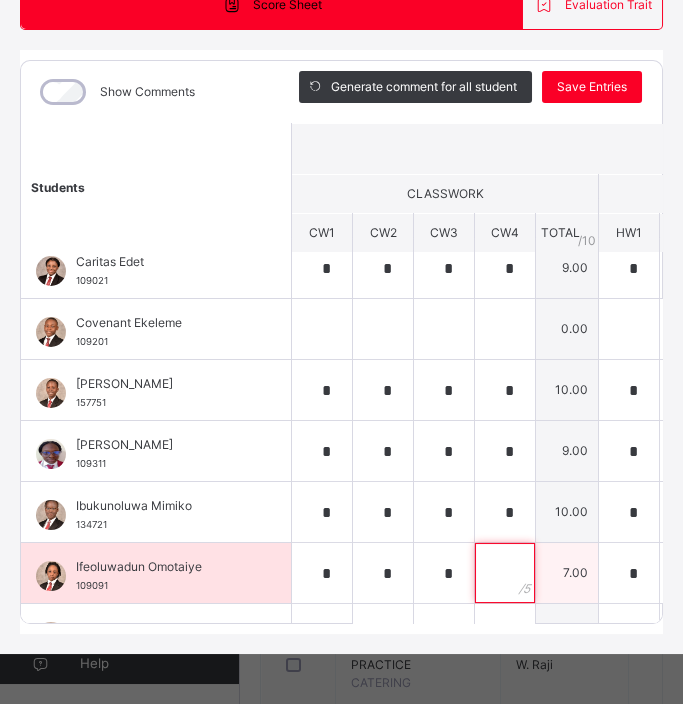 click at bounding box center (505, 573) 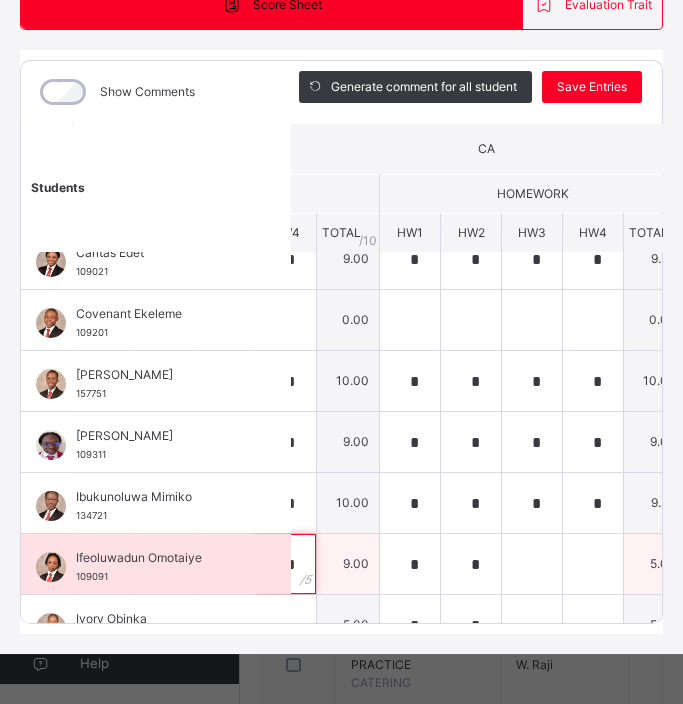 scroll, scrollTop: 24, scrollLeft: 220, axis: both 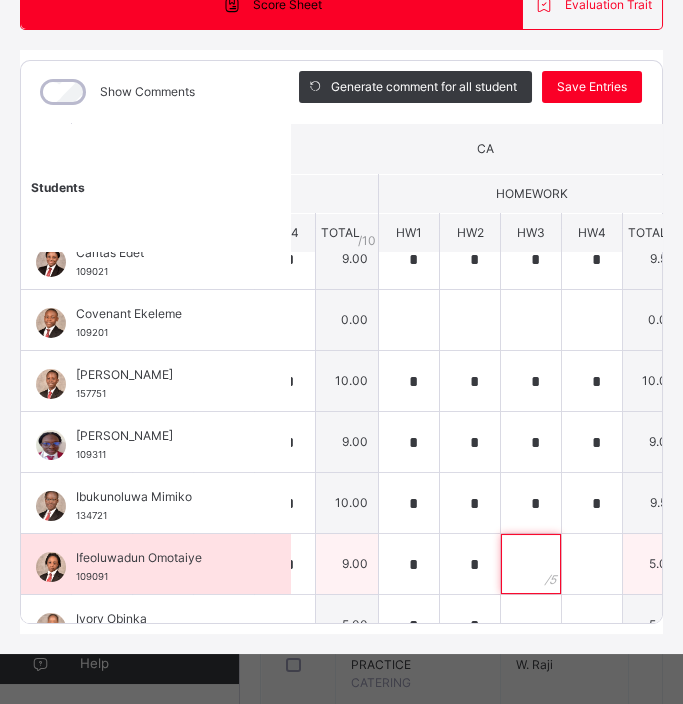 click at bounding box center (531, 564) 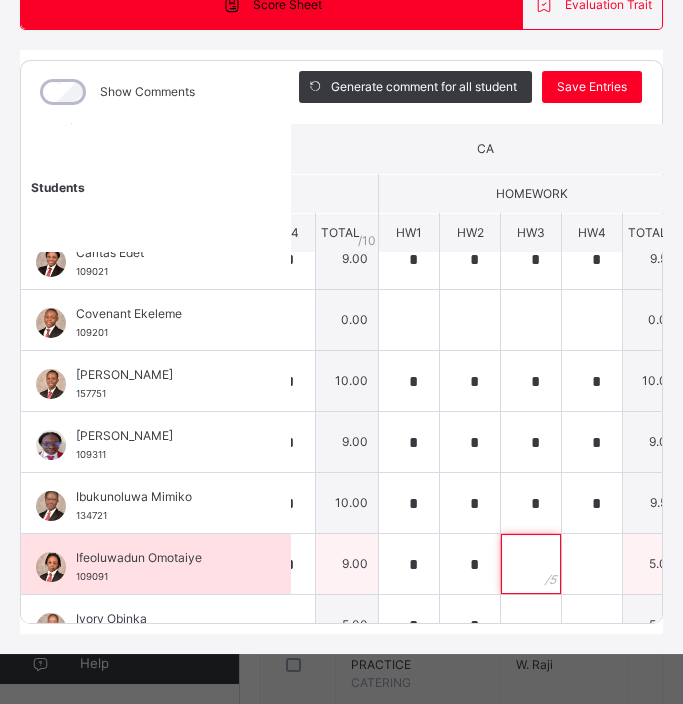 click at bounding box center (531, 564) 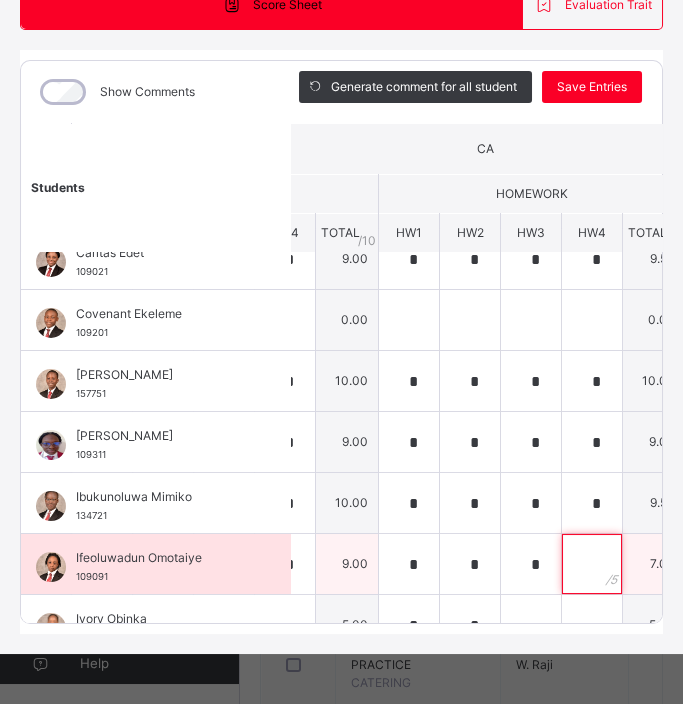 click at bounding box center [592, 564] 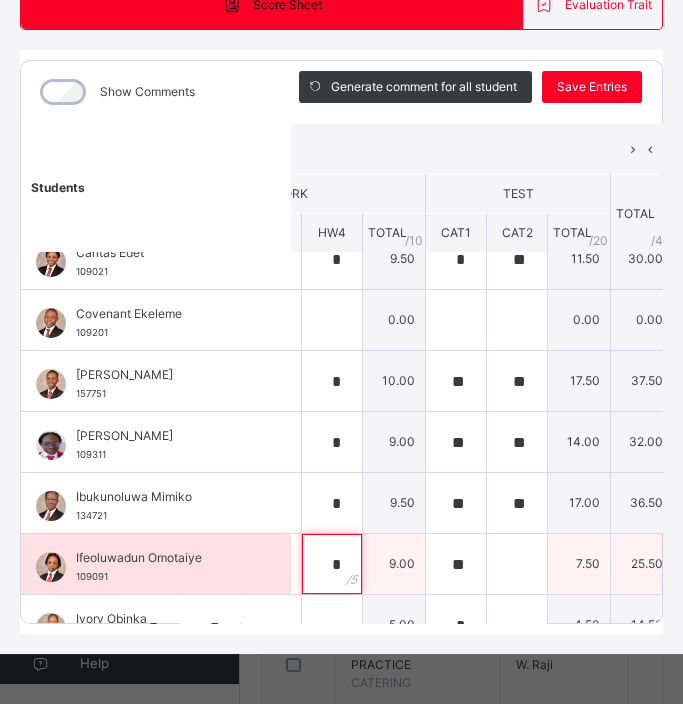 scroll, scrollTop: 24, scrollLeft: 481, axis: both 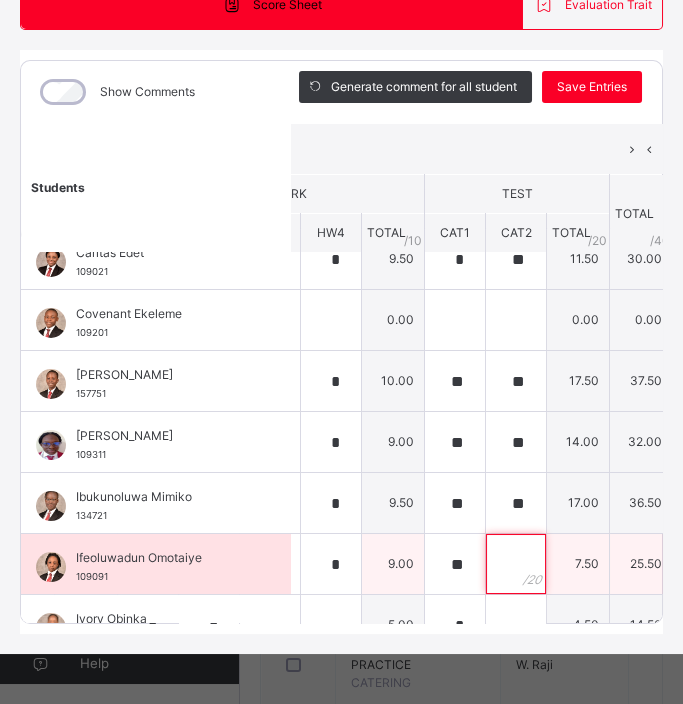 click at bounding box center [516, 564] 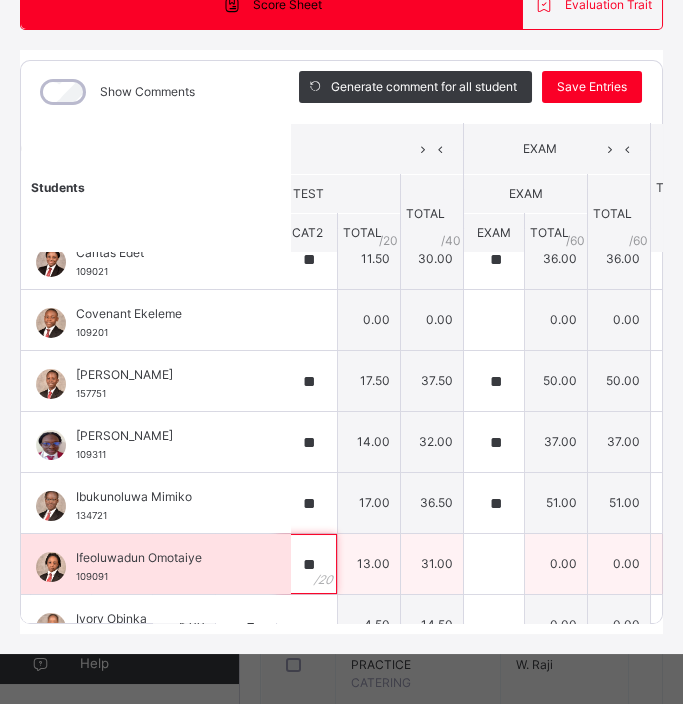 scroll, scrollTop: 24, scrollLeft: 706, axis: both 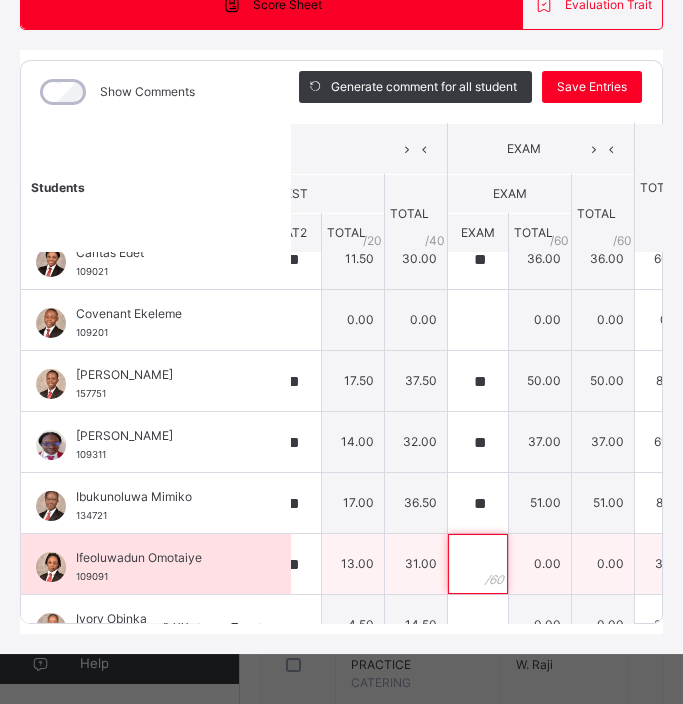click at bounding box center [478, 564] 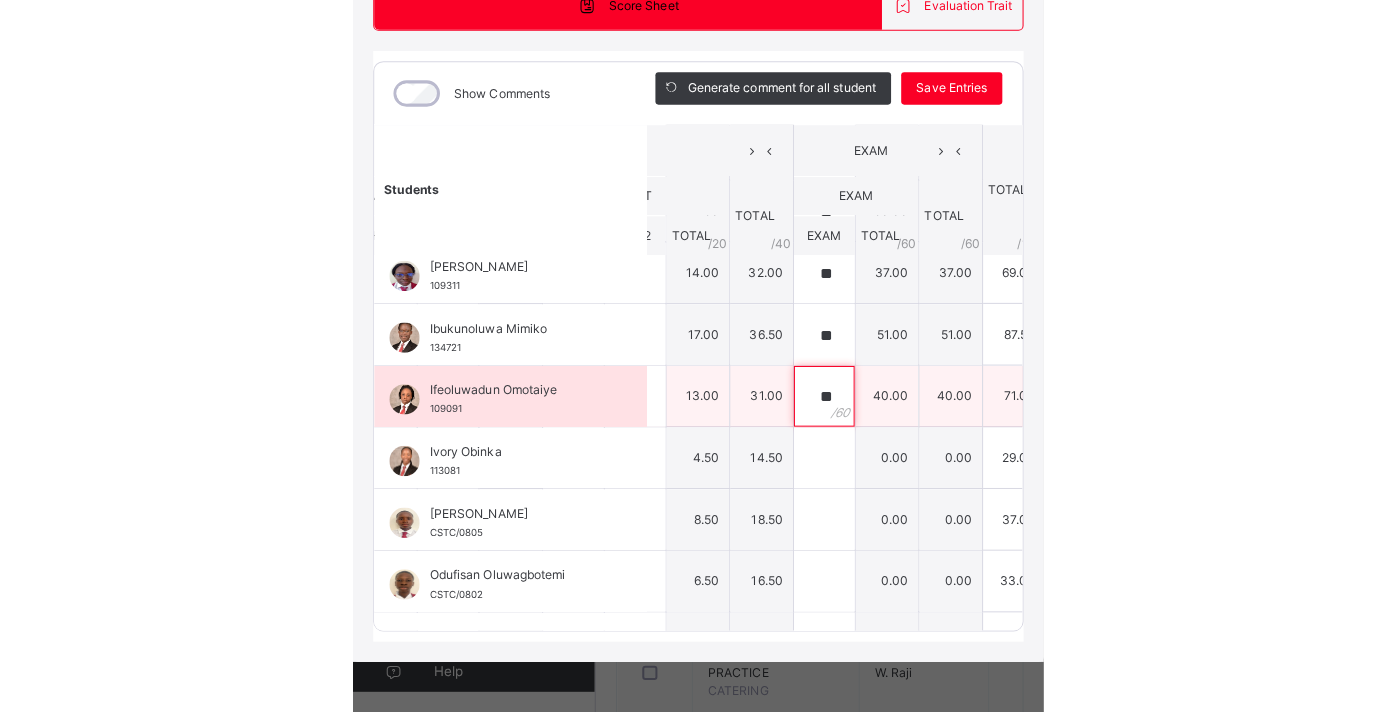 scroll, scrollTop: 199, scrollLeft: 718, axis: both 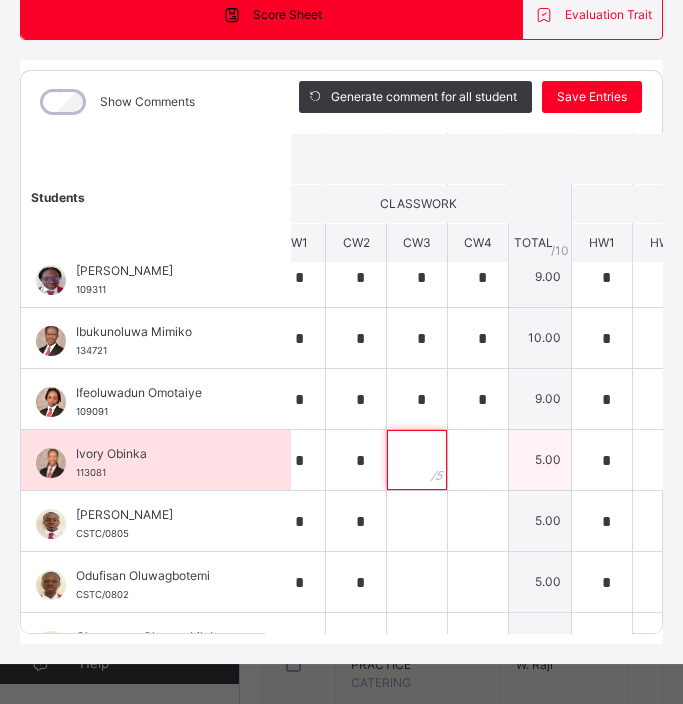 click at bounding box center [417, 460] 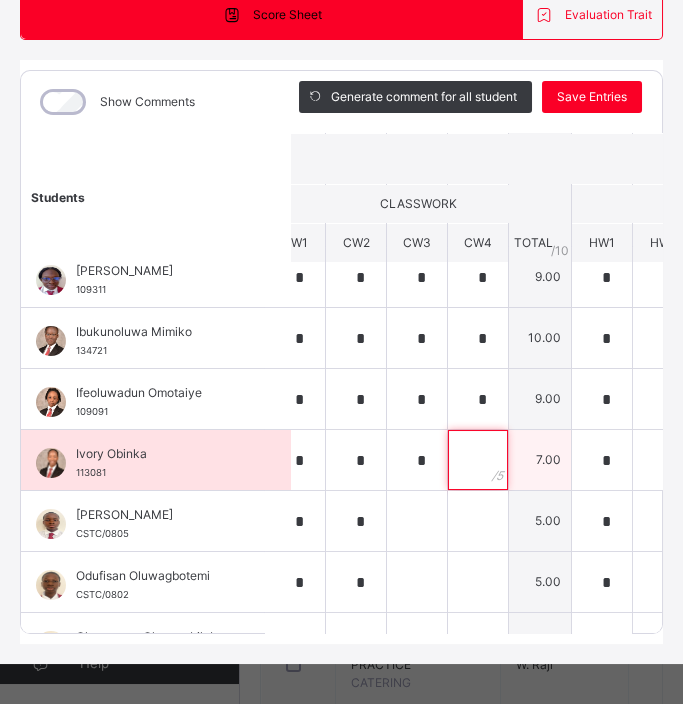 click at bounding box center [478, 460] 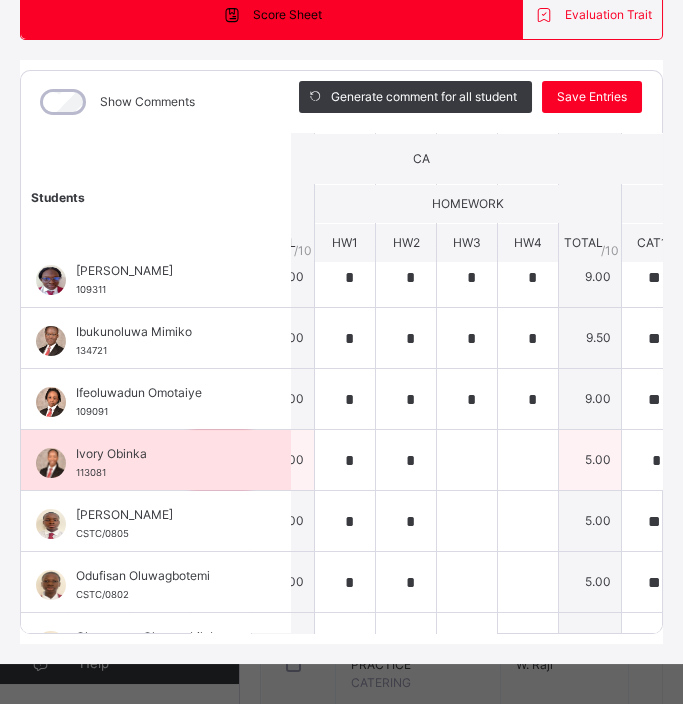scroll, scrollTop: 199, scrollLeft: 285, axis: both 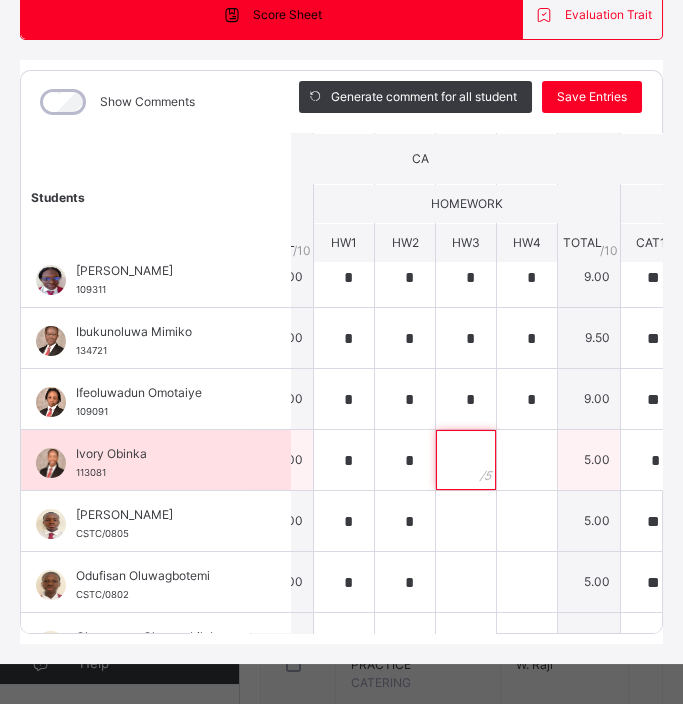 click at bounding box center (466, 460) 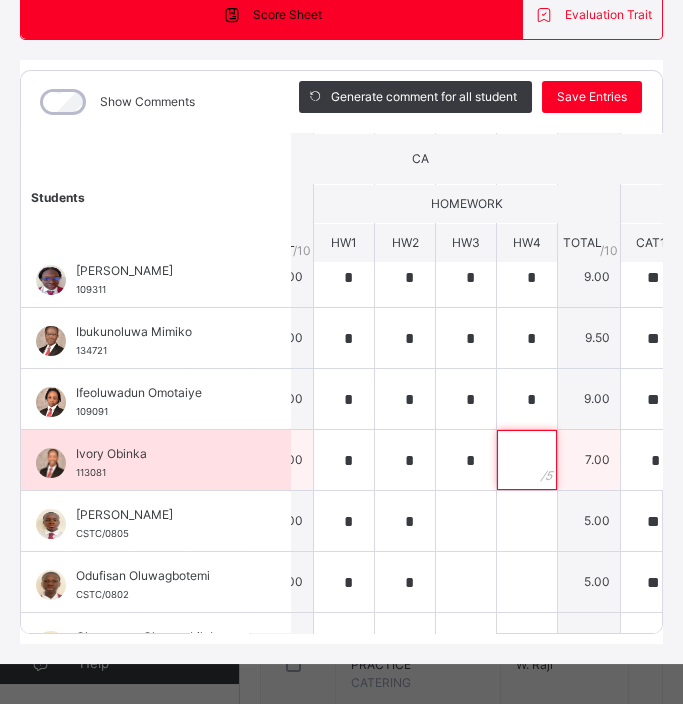 click at bounding box center [527, 460] 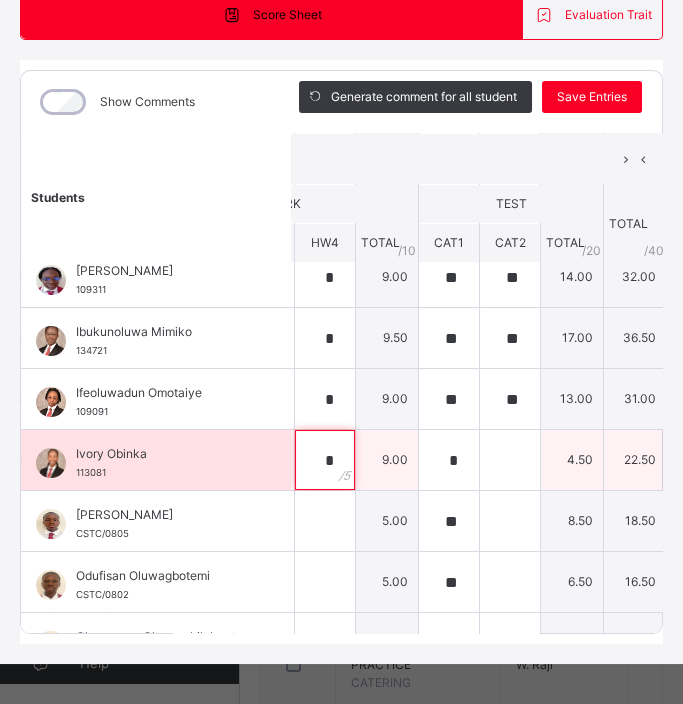 scroll, scrollTop: 199, scrollLeft: 491, axis: both 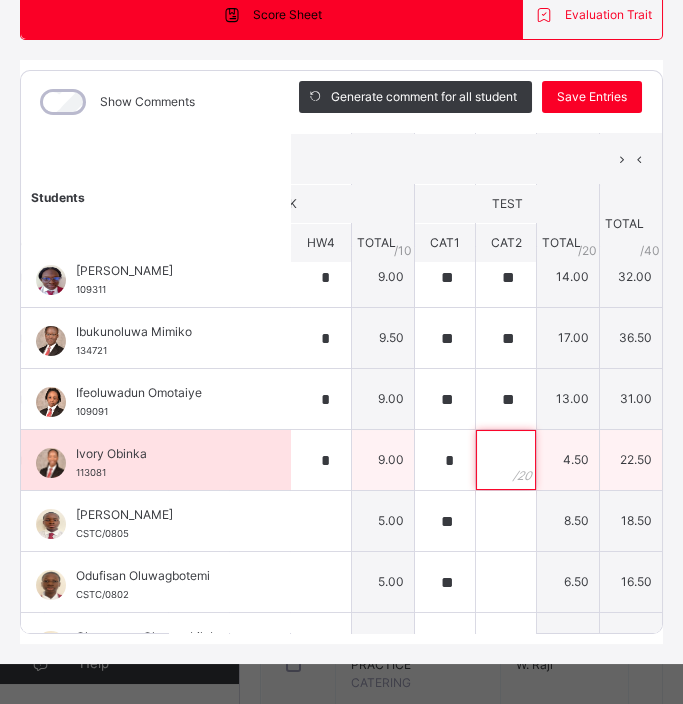 click at bounding box center (506, 460) 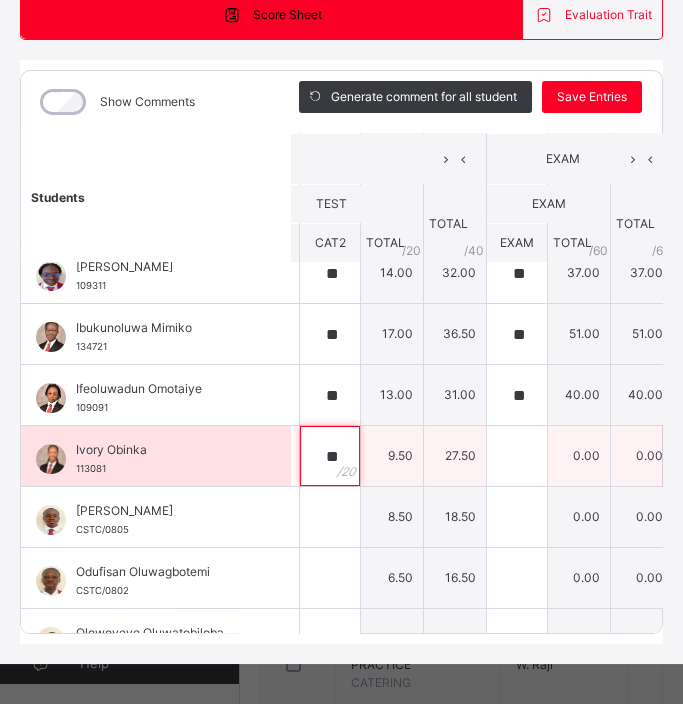 scroll, scrollTop: 203, scrollLeft: 674, axis: both 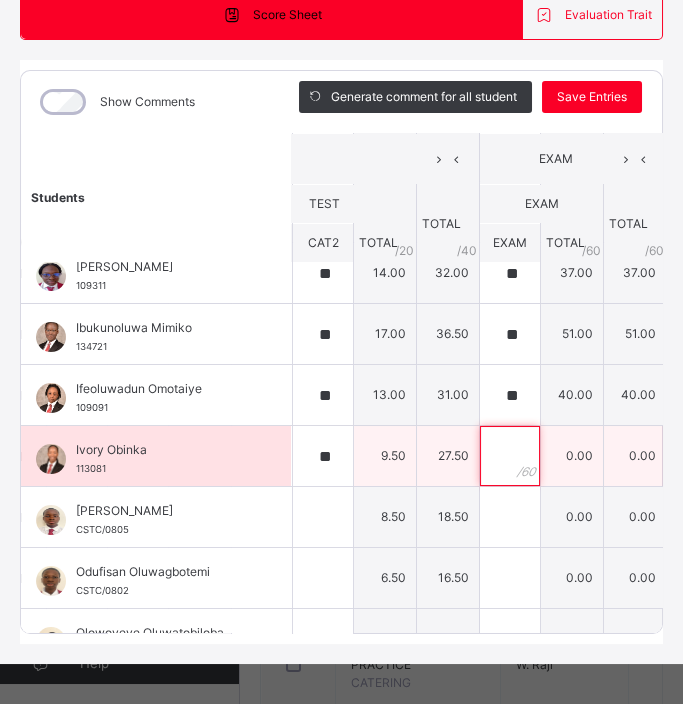 click at bounding box center [510, 456] 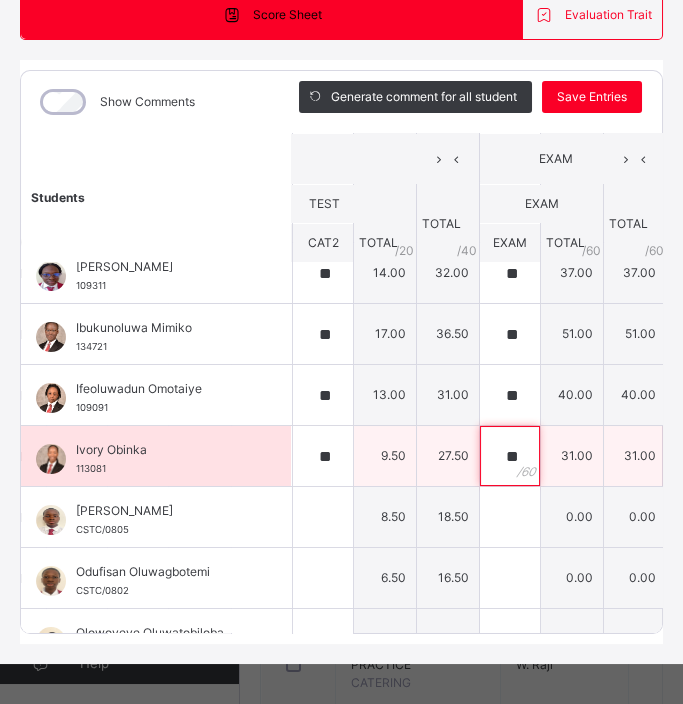 scroll, scrollTop: 203, scrollLeft: 740, axis: both 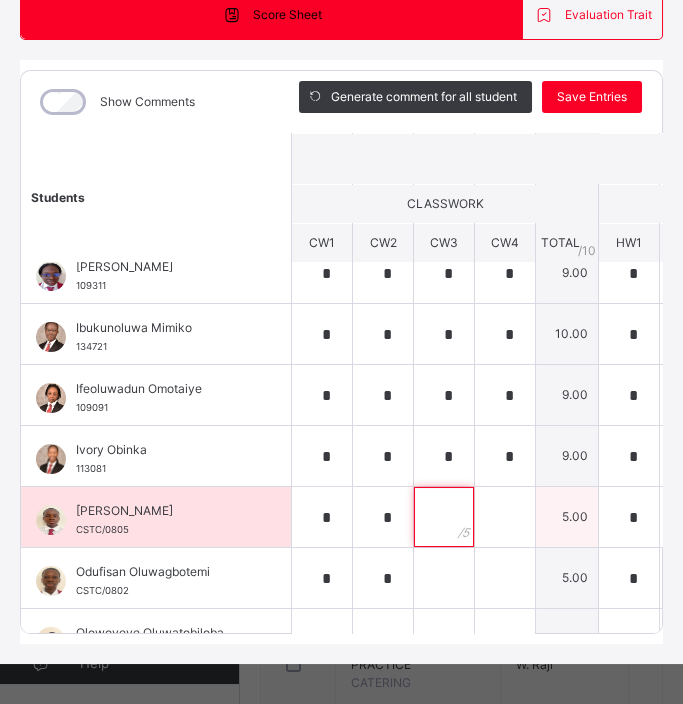 click at bounding box center [444, 517] 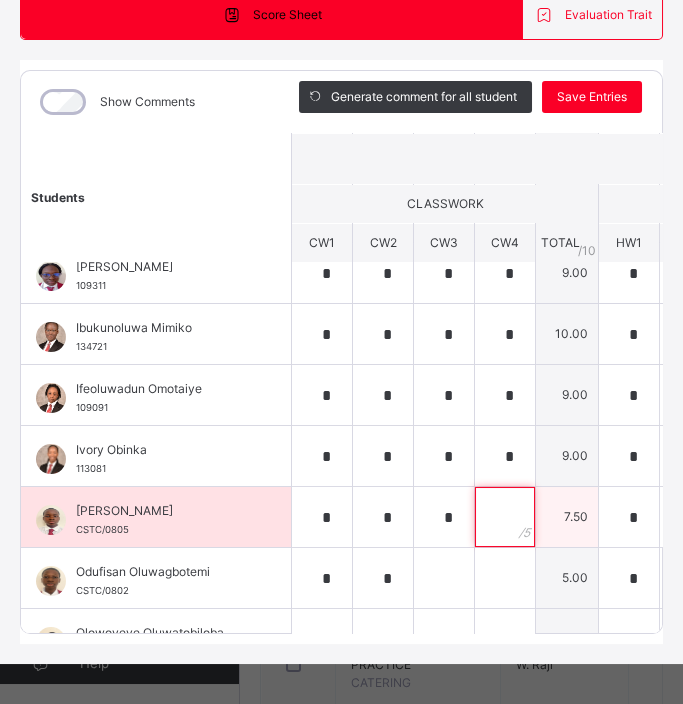 click at bounding box center [505, 517] 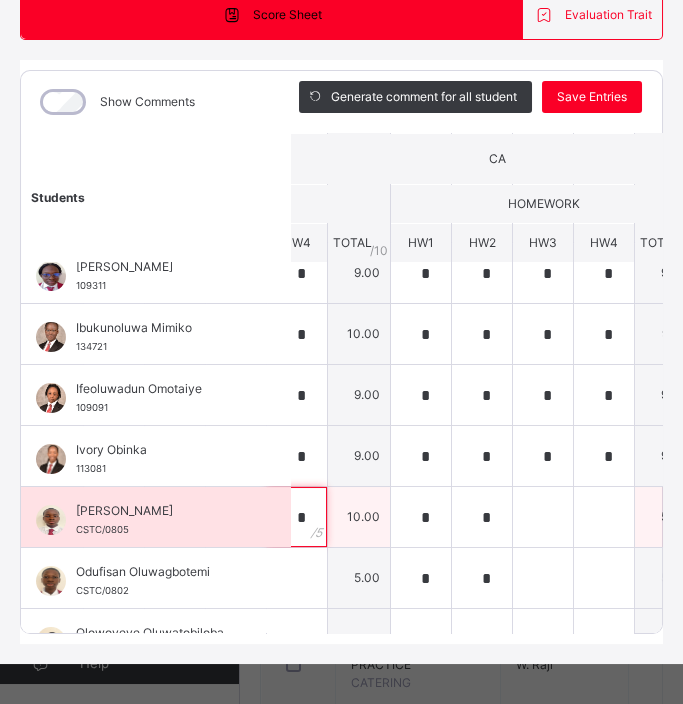 scroll, scrollTop: 203, scrollLeft: 217, axis: both 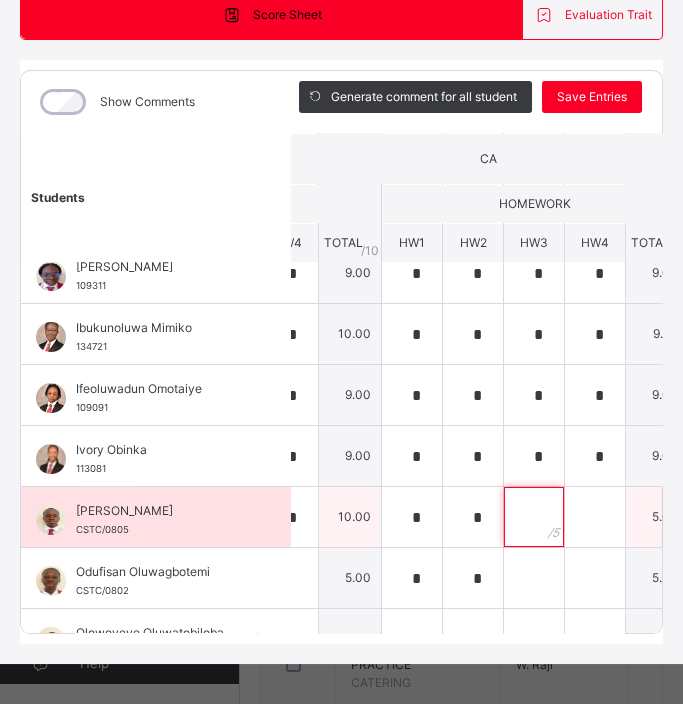 click at bounding box center (534, 517) 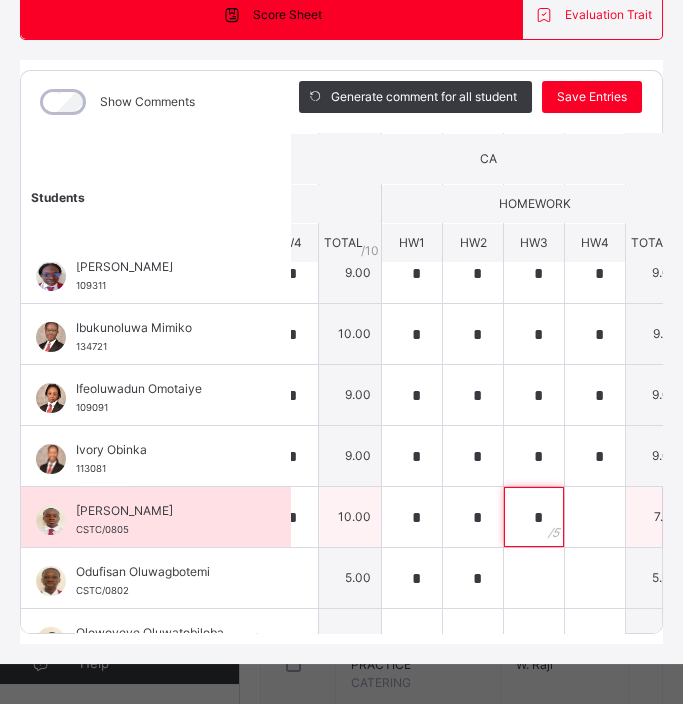 scroll, scrollTop: 203, scrollLeft: 317, axis: both 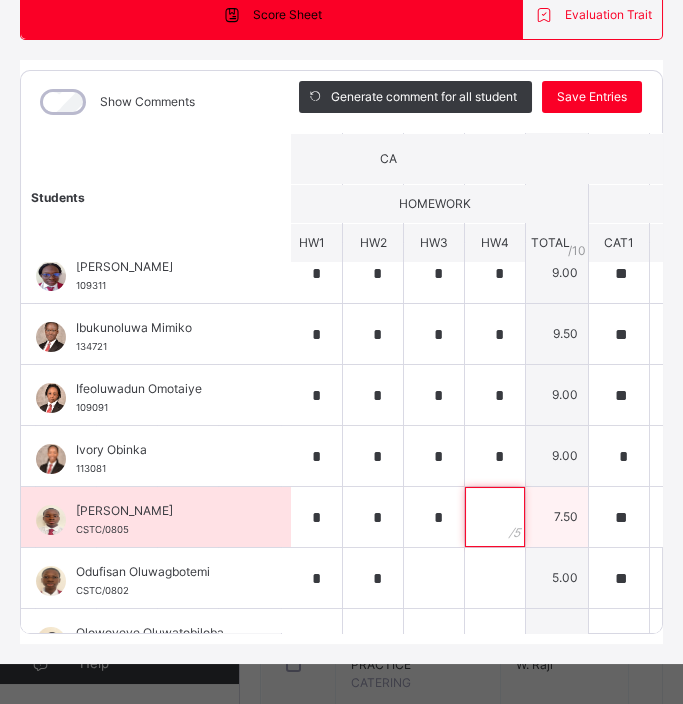 click at bounding box center (495, 517) 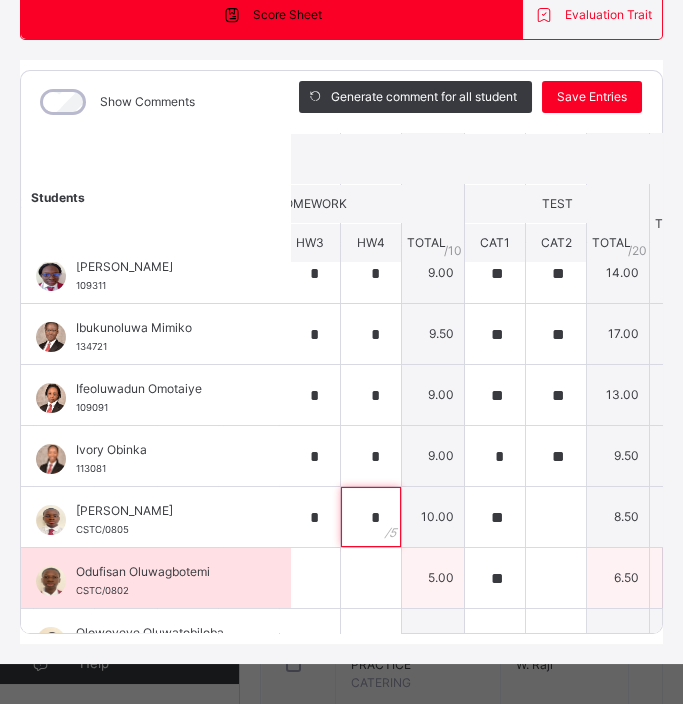 scroll, scrollTop: 203, scrollLeft: 443, axis: both 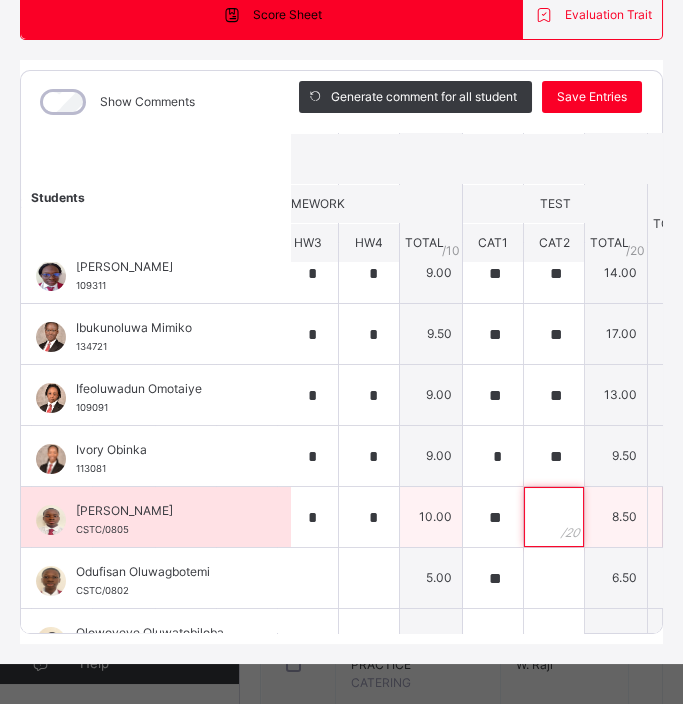 click at bounding box center (554, 517) 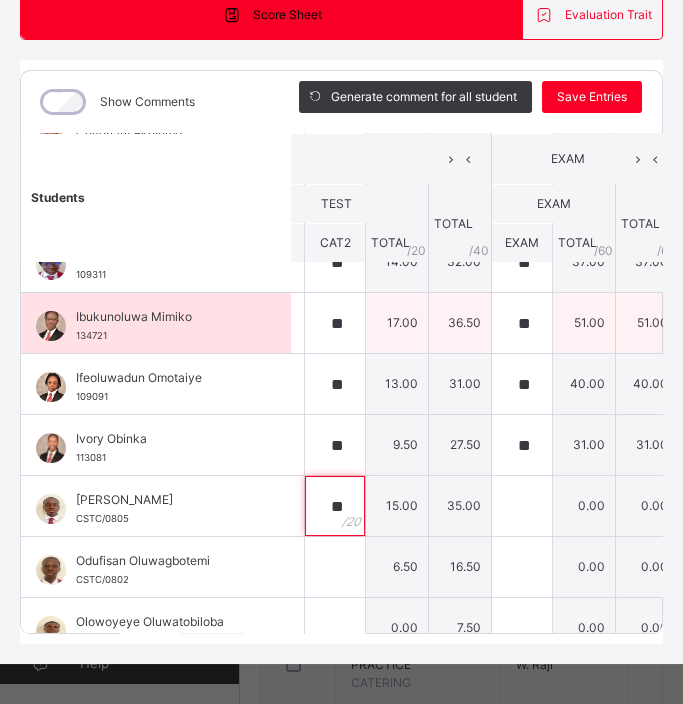 scroll, scrollTop: 214, scrollLeft: 664, axis: both 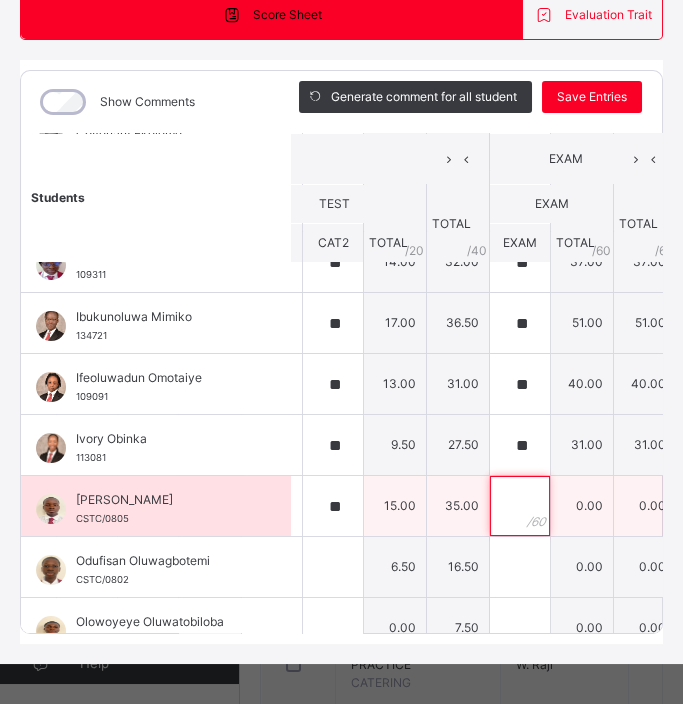 click at bounding box center (520, 506) 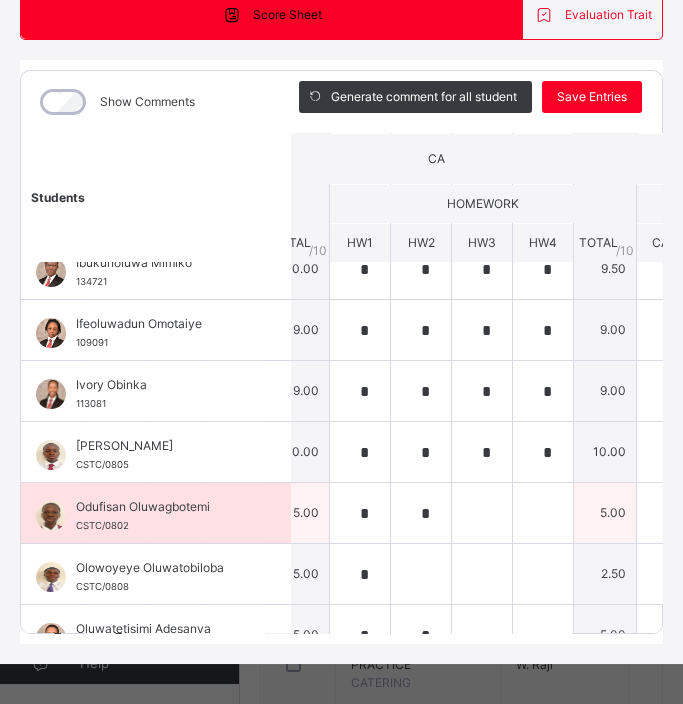 scroll, scrollTop: 268, scrollLeft: 0, axis: vertical 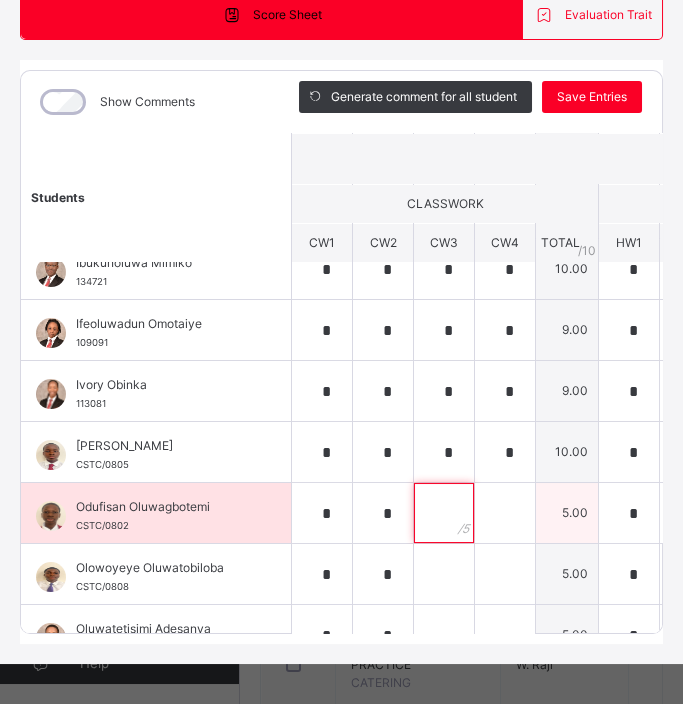 click at bounding box center [444, 513] 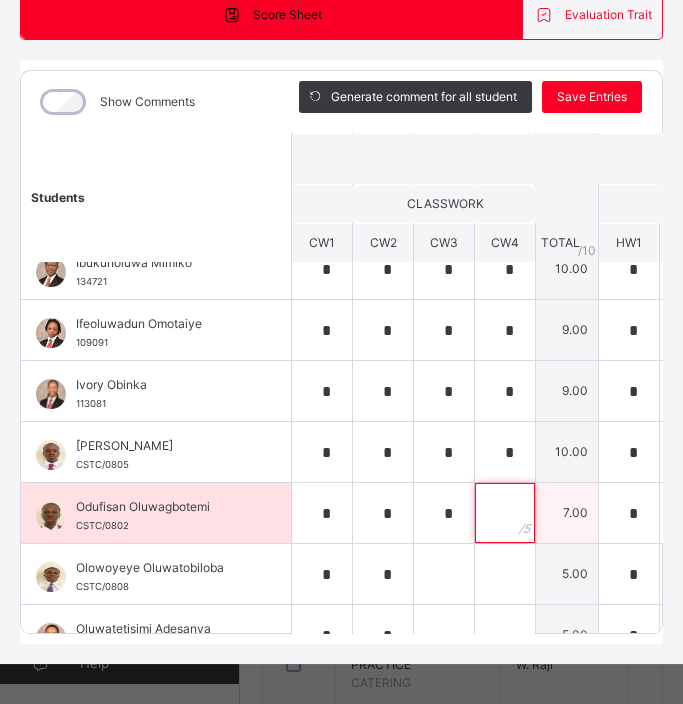 click at bounding box center (505, 513) 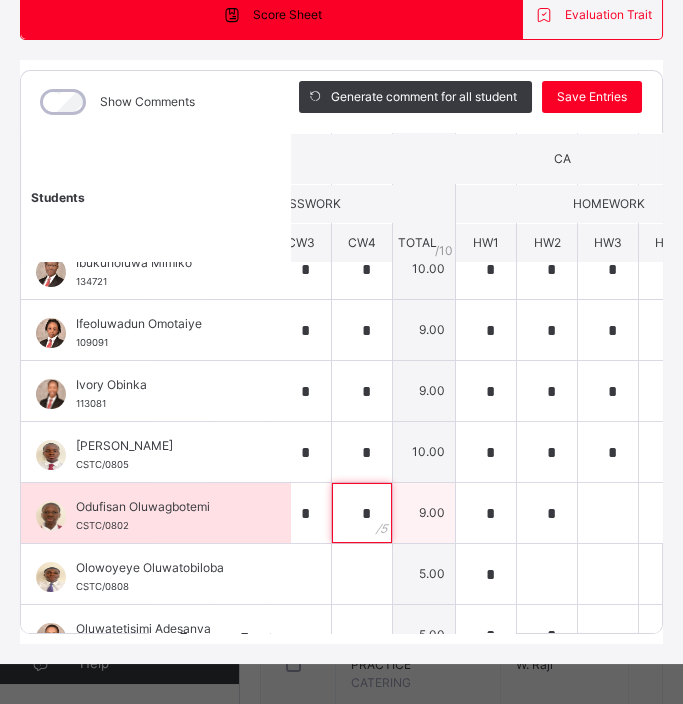 scroll, scrollTop: 268, scrollLeft: 144, axis: both 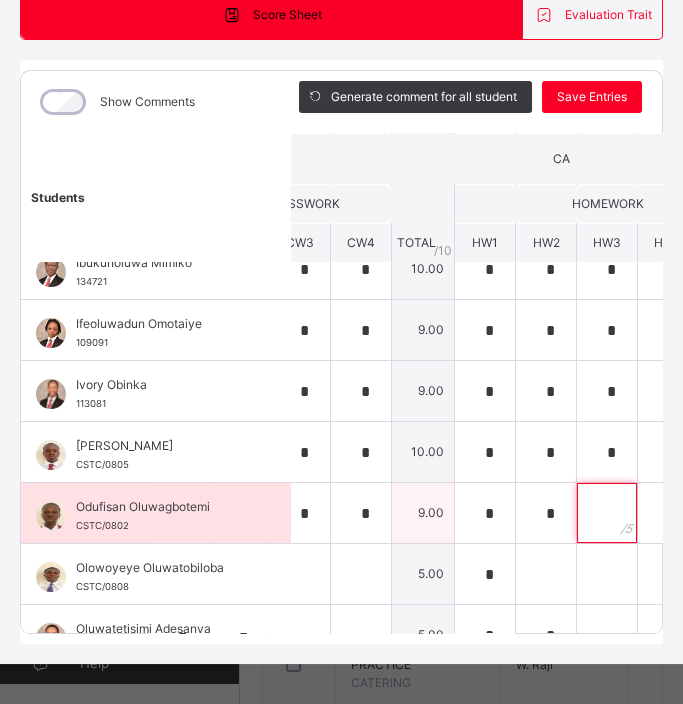 click at bounding box center (607, 513) 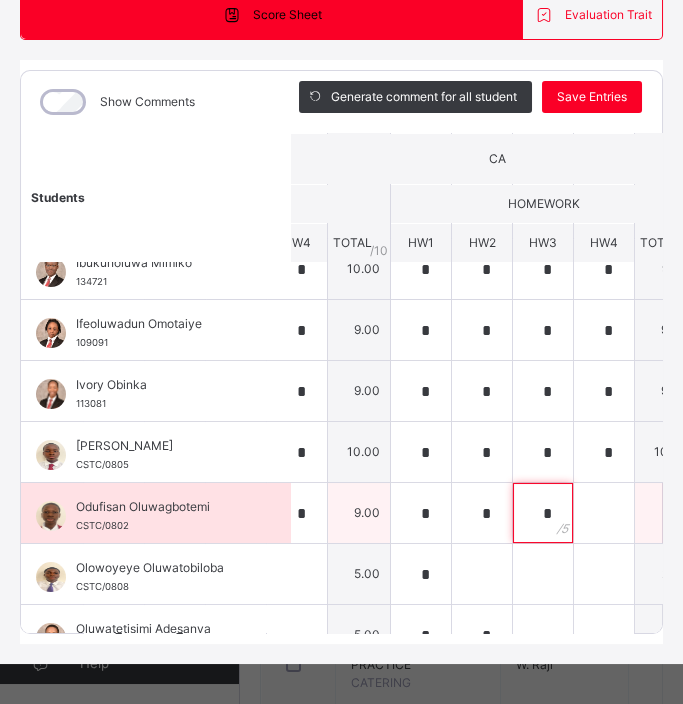 scroll, scrollTop: 268, scrollLeft: 212, axis: both 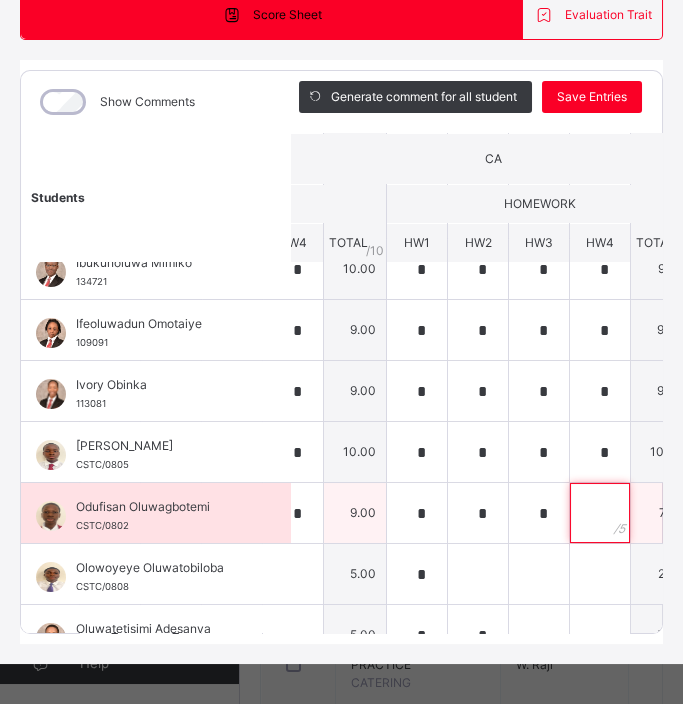 click at bounding box center [600, 513] 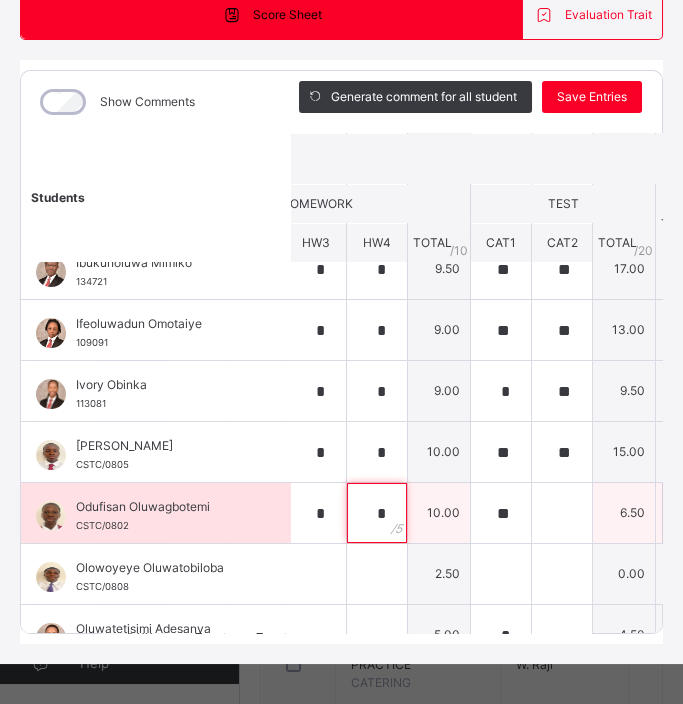 scroll, scrollTop: 268, scrollLeft: 446, axis: both 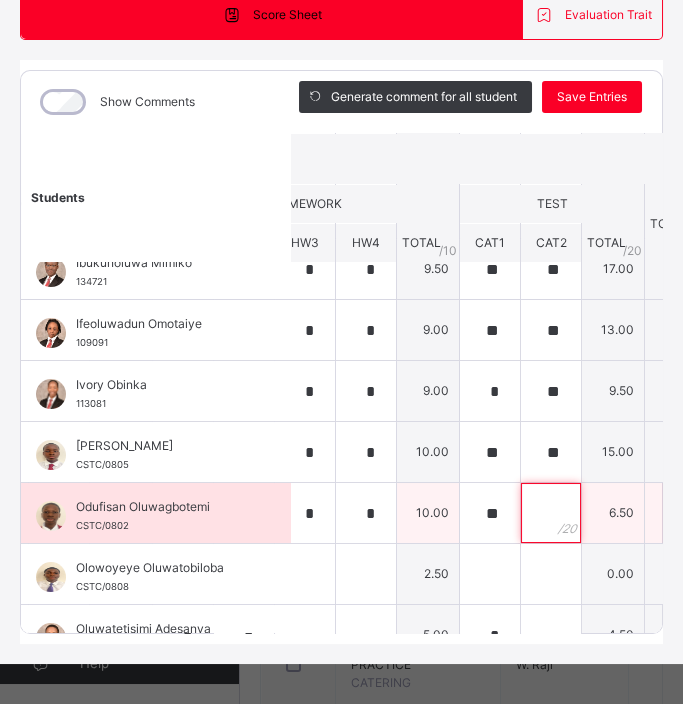 click at bounding box center (551, 513) 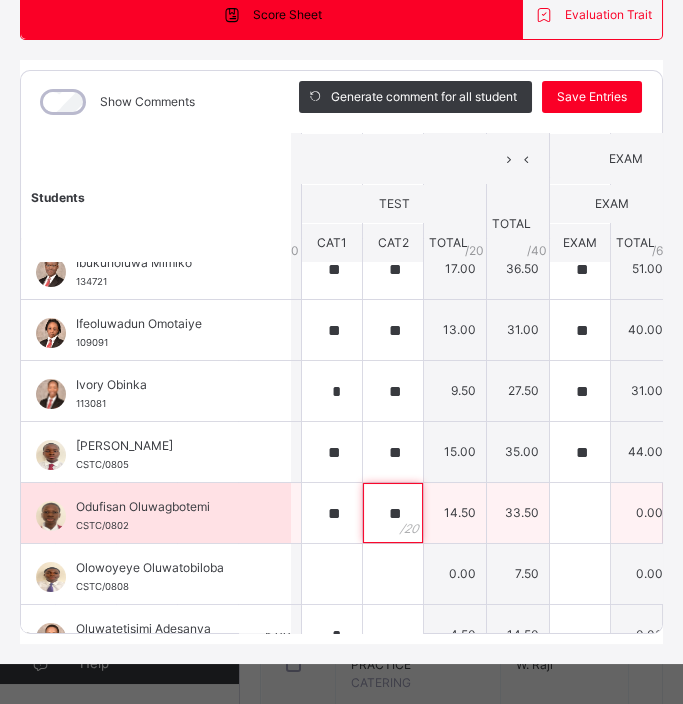 scroll, scrollTop: 268, scrollLeft: 612, axis: both 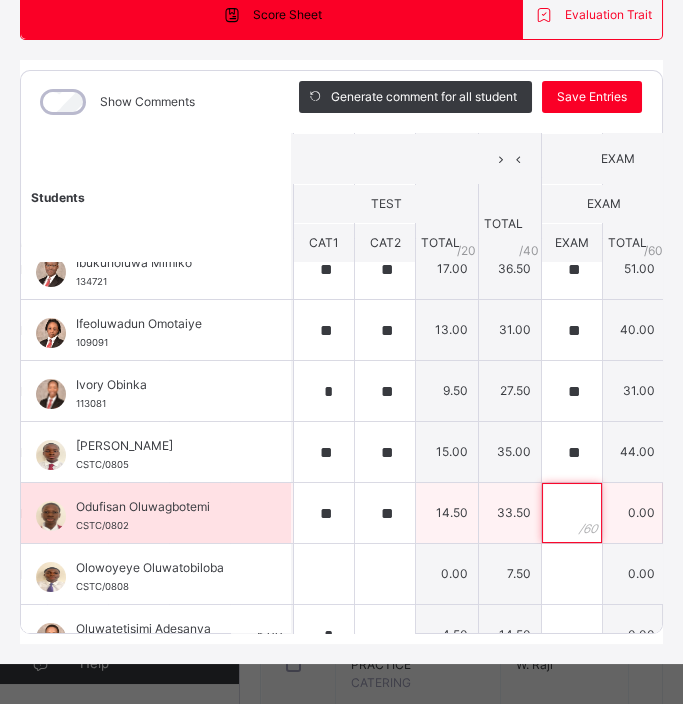 click at bounding box center (572, 513) 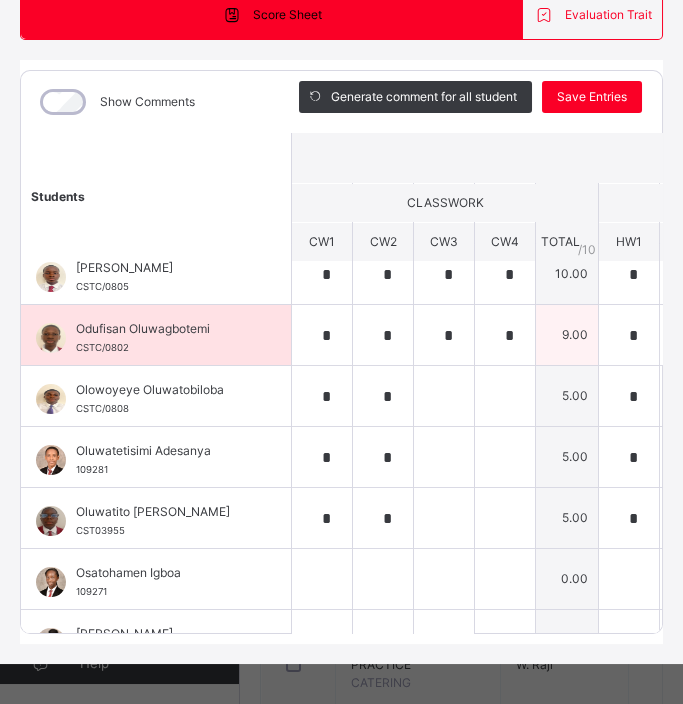 scroll, scrollTop: 453, scrollLeft: 0, axis: vertical 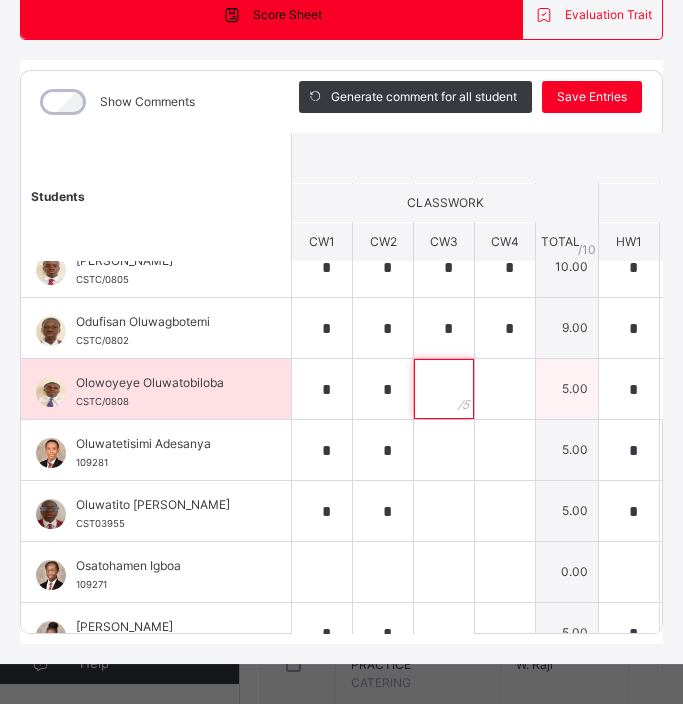 click at bounding box center (444, 389) 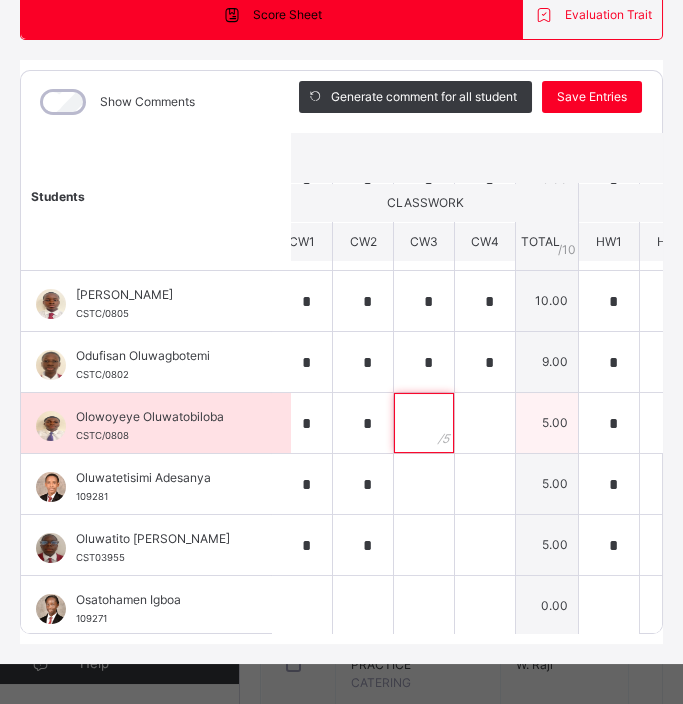 scroll, scrollTop: 419, scrollLeft: 0, axis: vertical 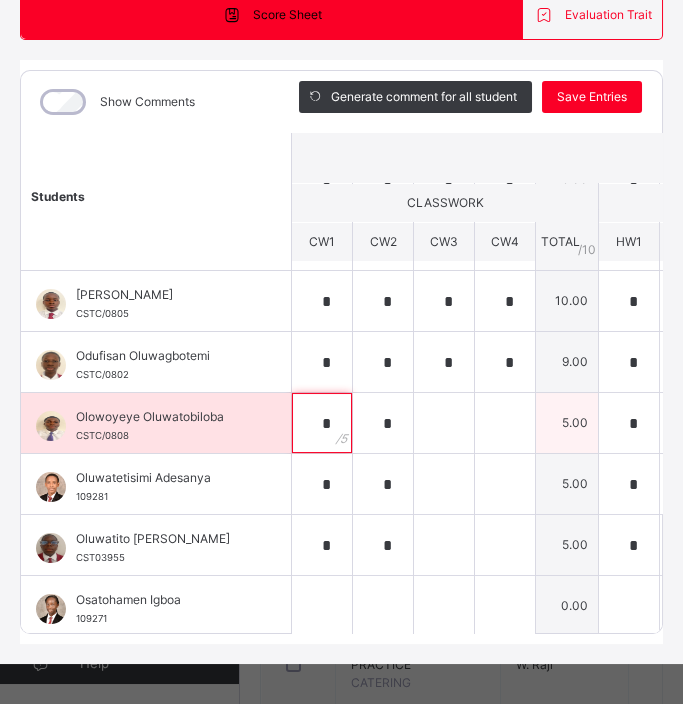 click on "*" at bounding box center (322, 423) 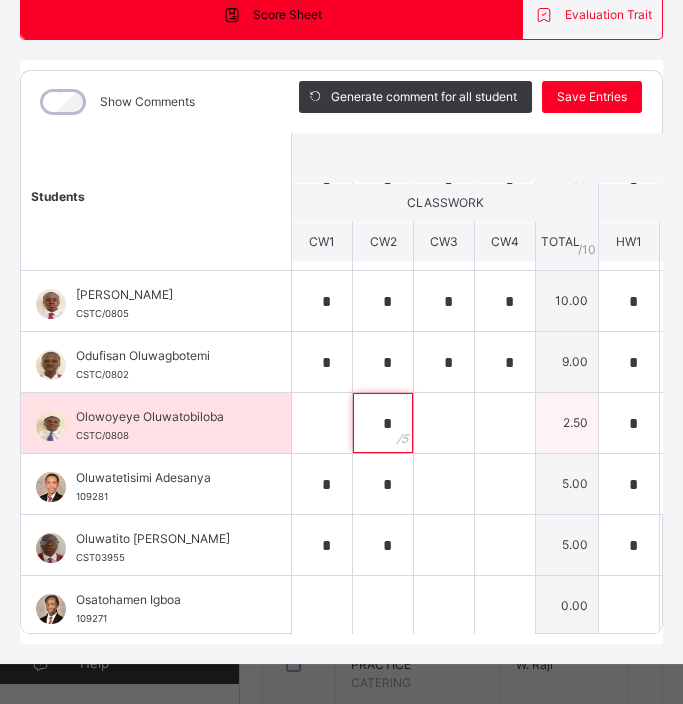 click on "*" at bounding box center [383, 423] 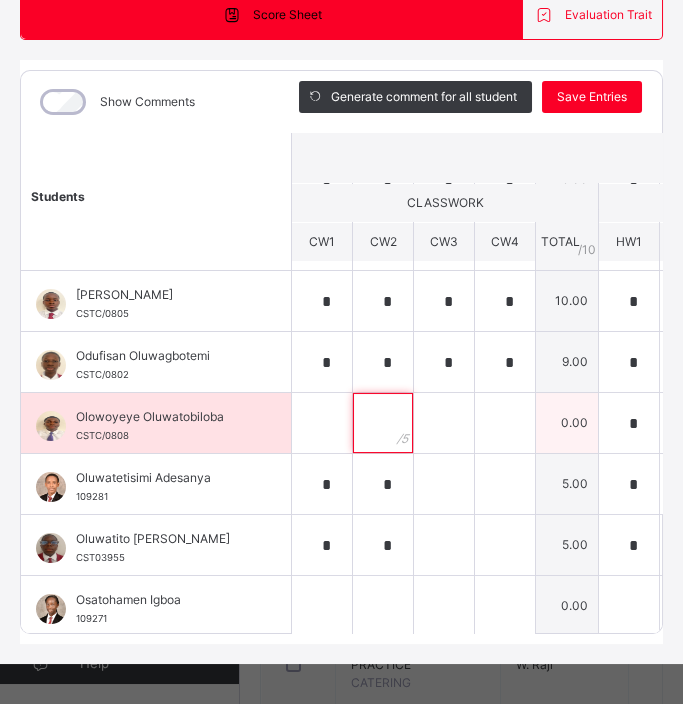 scroll, scrollTop: 425, scrollLeft: 208, axis: both 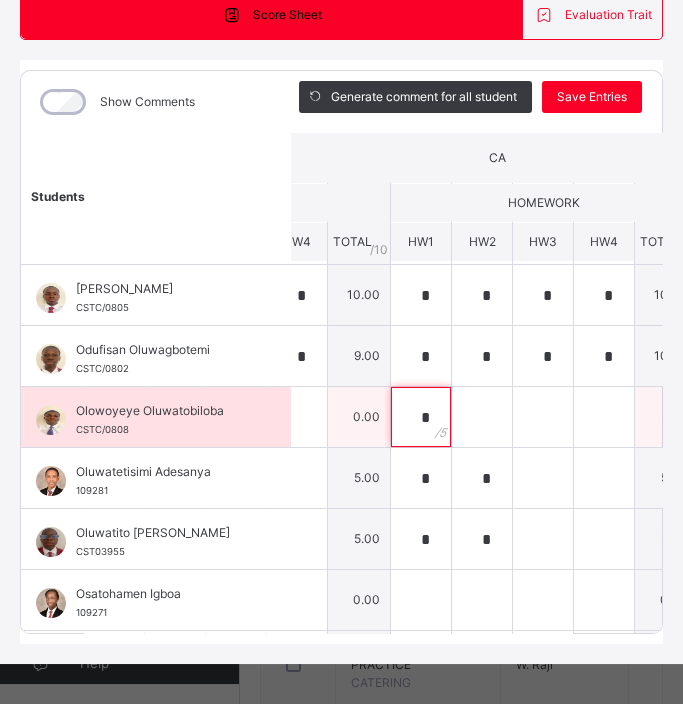 click on "*" at bounding box center [421, 417] 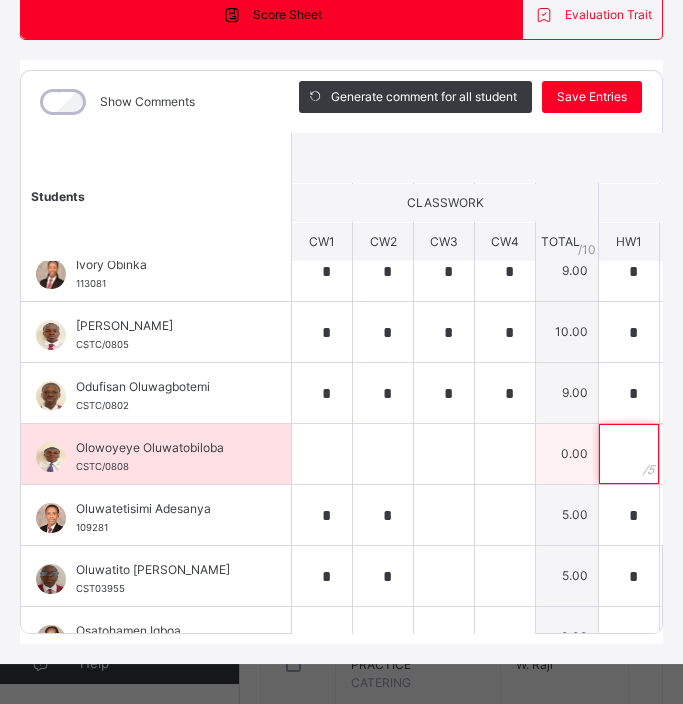 scroll, scrollTop: 383, scrollLeft: 0, axis: vertical 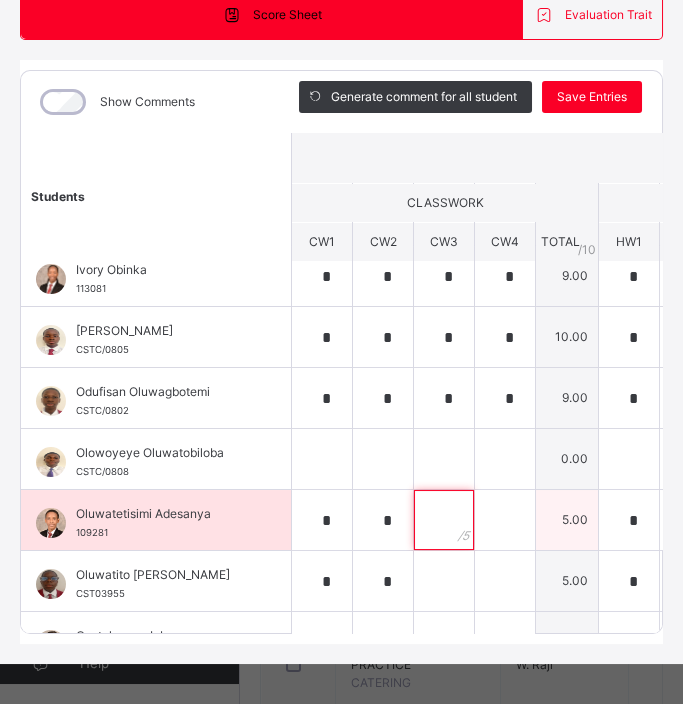 click at bounding box center [444, 520] 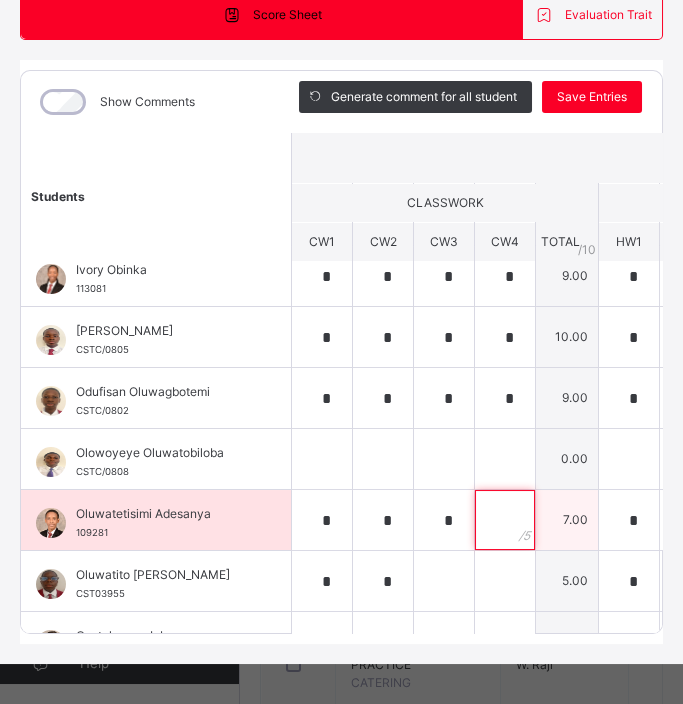 click at bounding box center (505, 520) 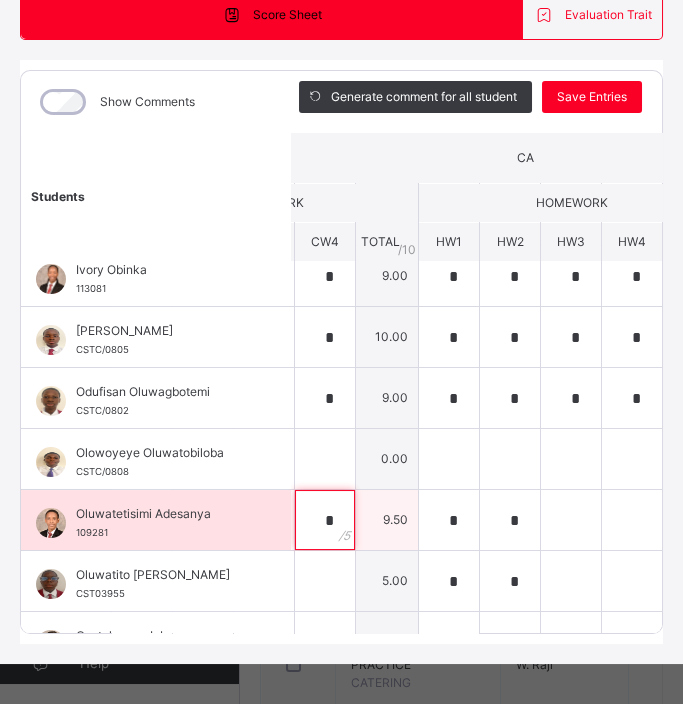 scroll, scrollTop: 383, scrollLeft: 181, axis: both 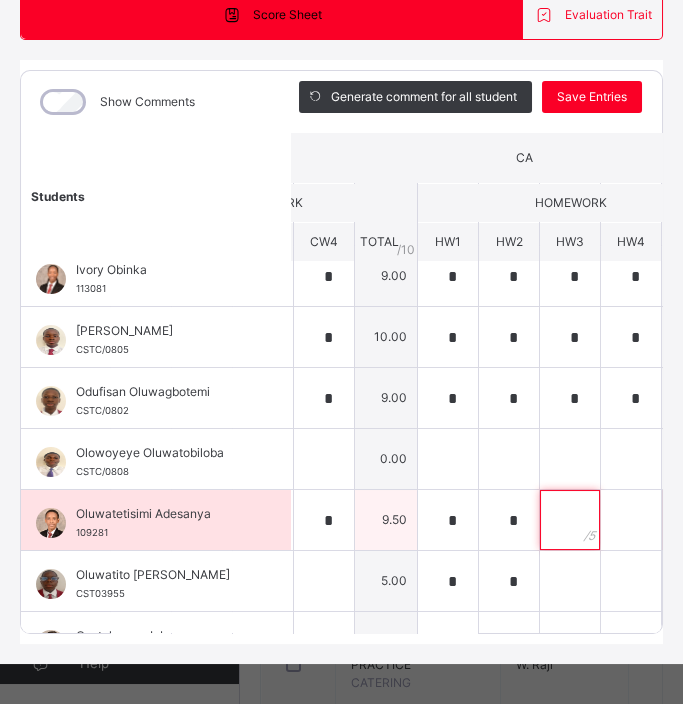 click at bounding box center (570, 520) 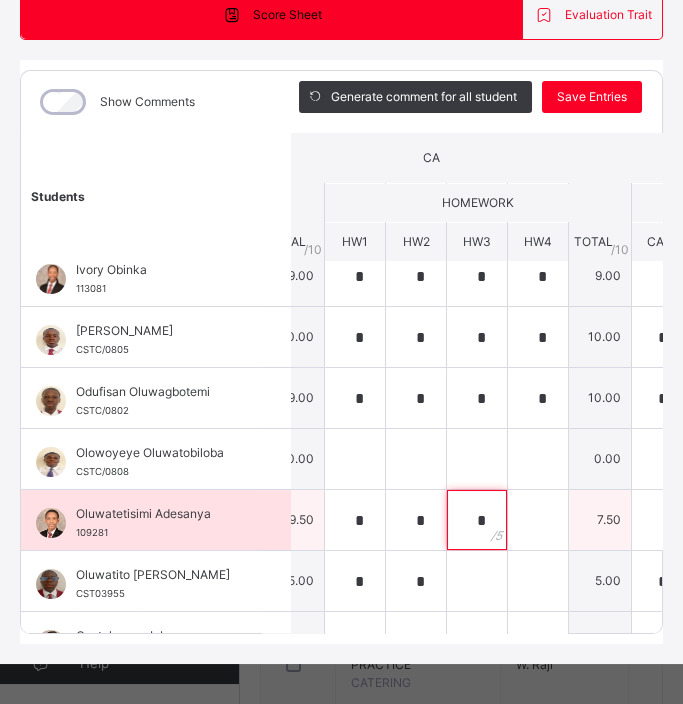 scroll, scrollTop: 383, scrollLeft: 279, axis: both 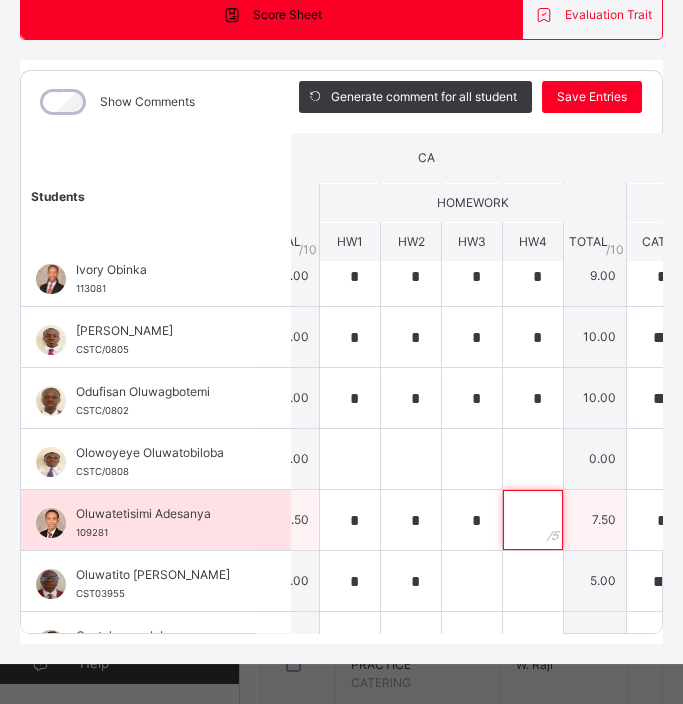 click at bounding box center (533, 520) 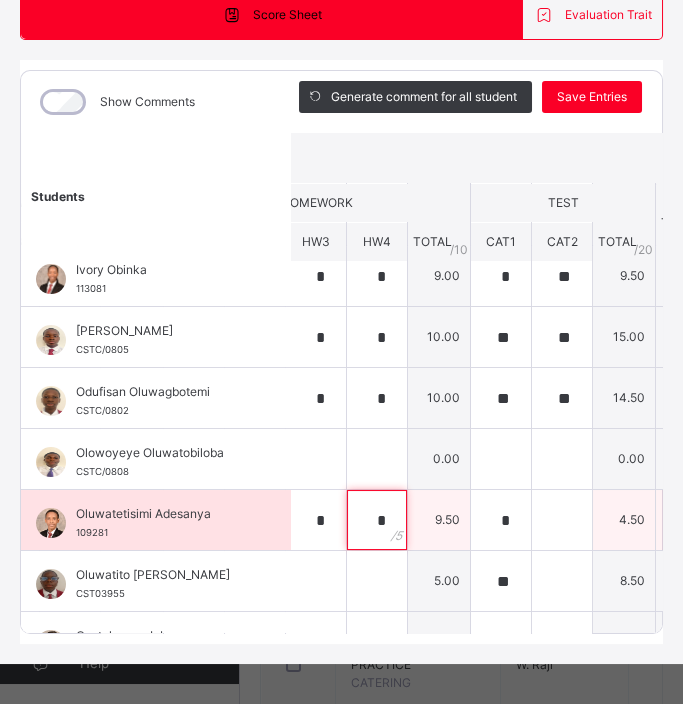 scroll, scrollTop: 383, scrollLeft: 448, axis: both 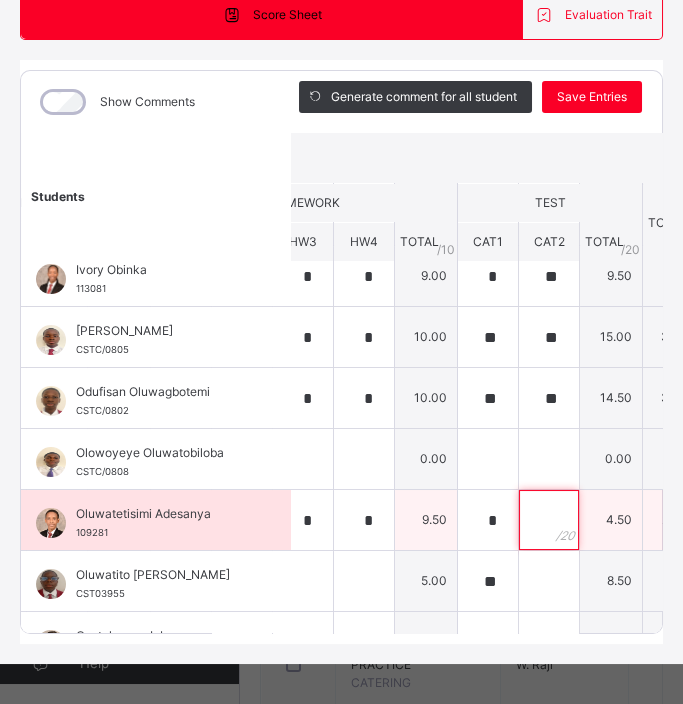 click at bounding box center (549, 520) 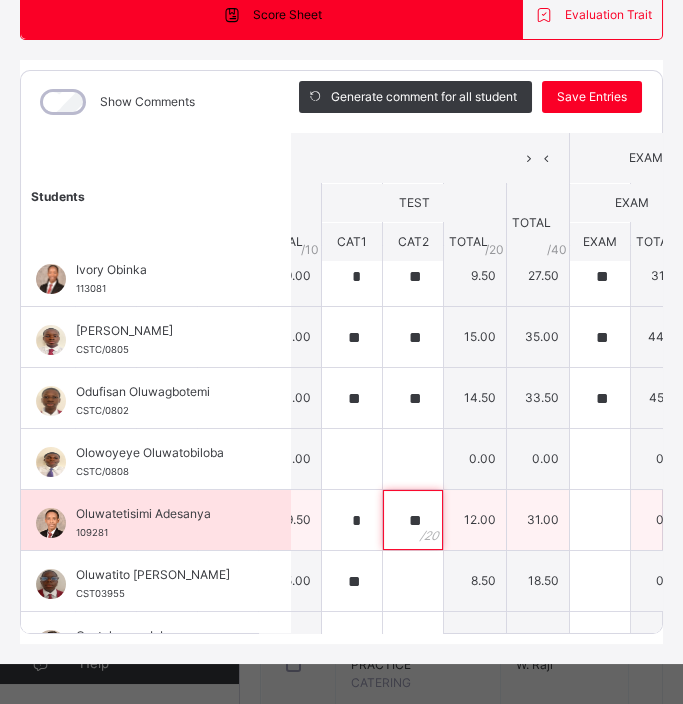 scroll, scrollTop: 383, scrollLeft: 594, axis: both 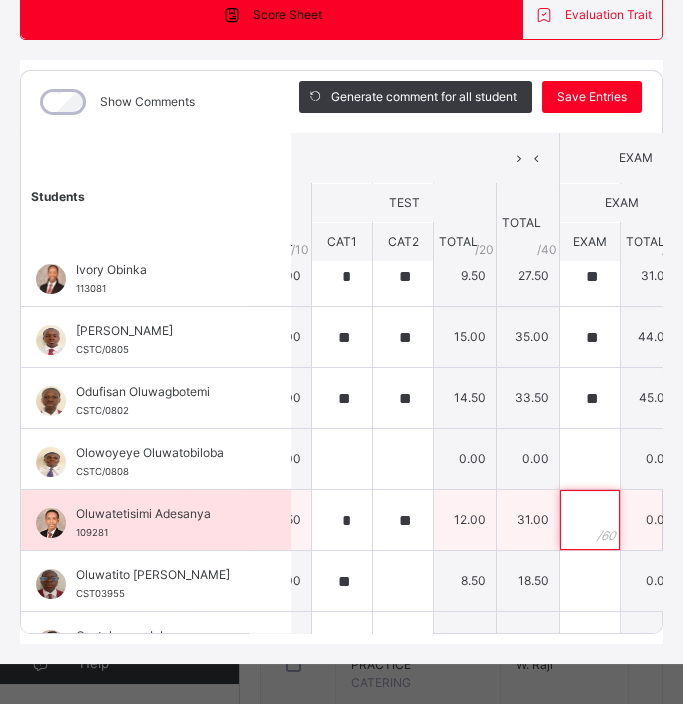 click at bounding box center [590, 520] 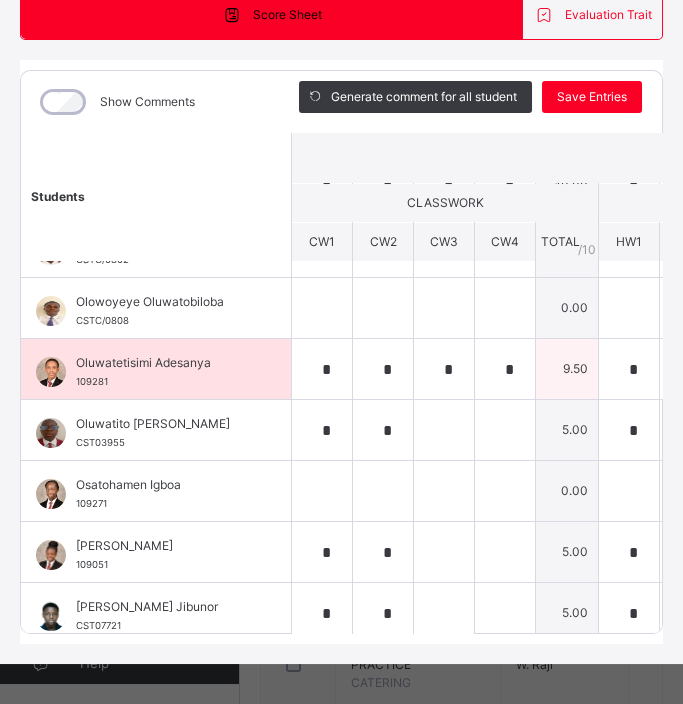 scroll, scrollTop: 545, scrollLeft: 0, axis: vertical 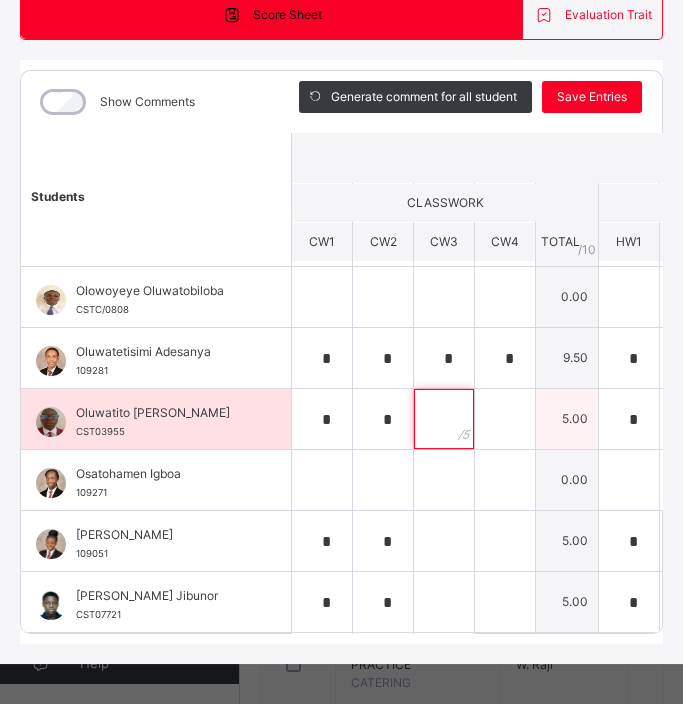 click at bounding box center (444, 419) 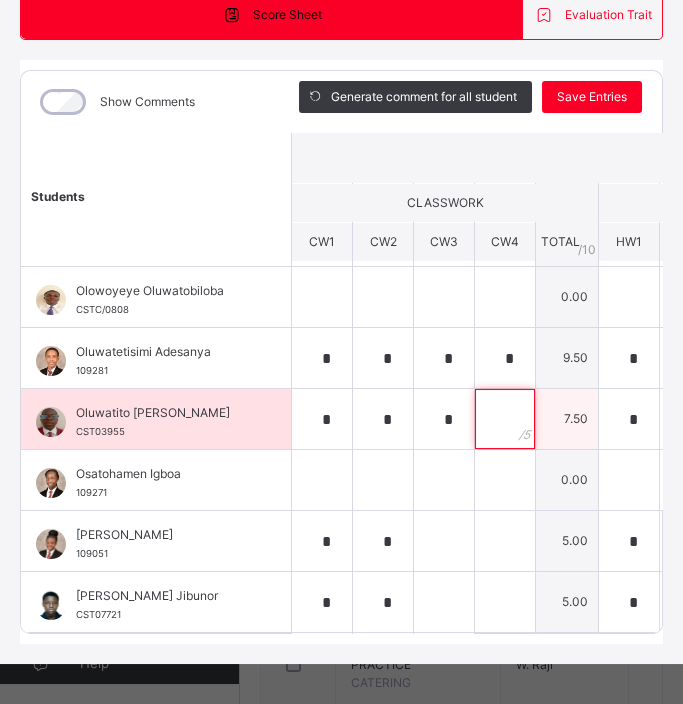 click at bounding box center [505, 419] 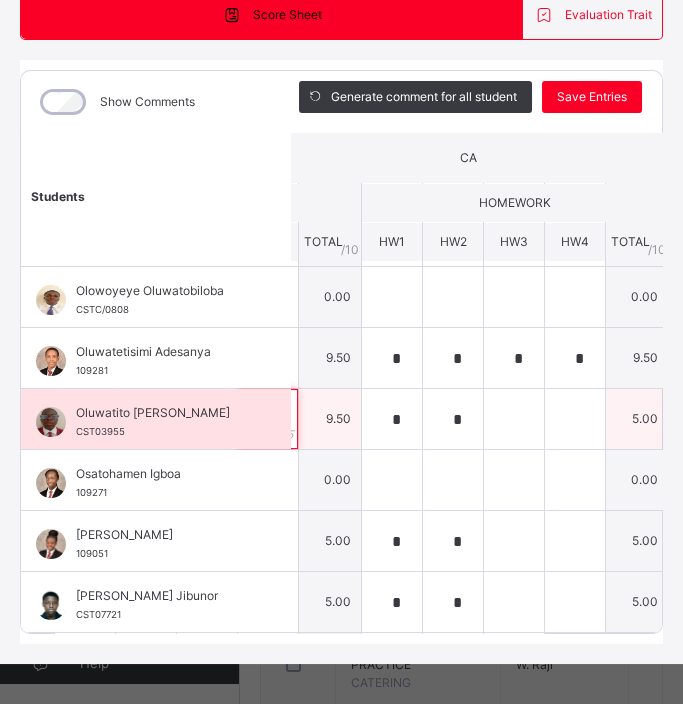 scroll, scrollTop: 545, scrollLeft: 237, axis: both 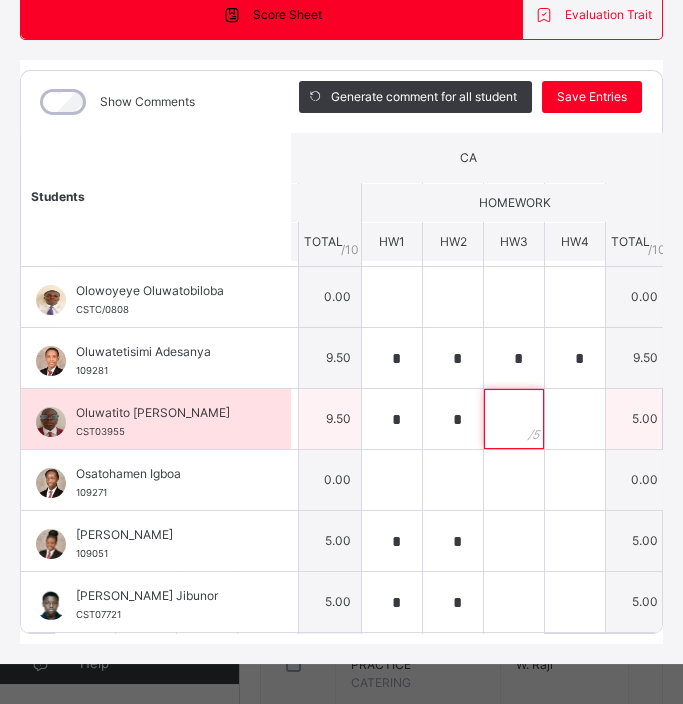 click at bounding box center (514, 419) 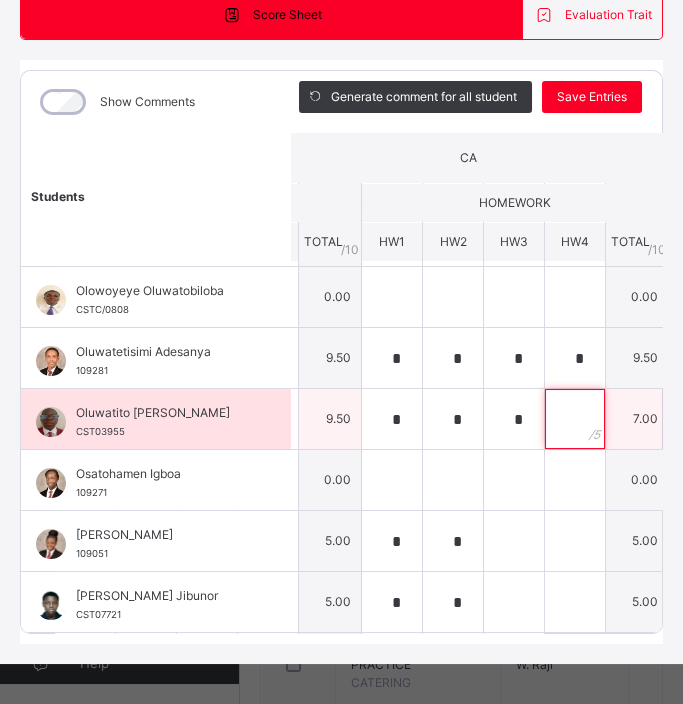 click at bounding box center (575, 419) 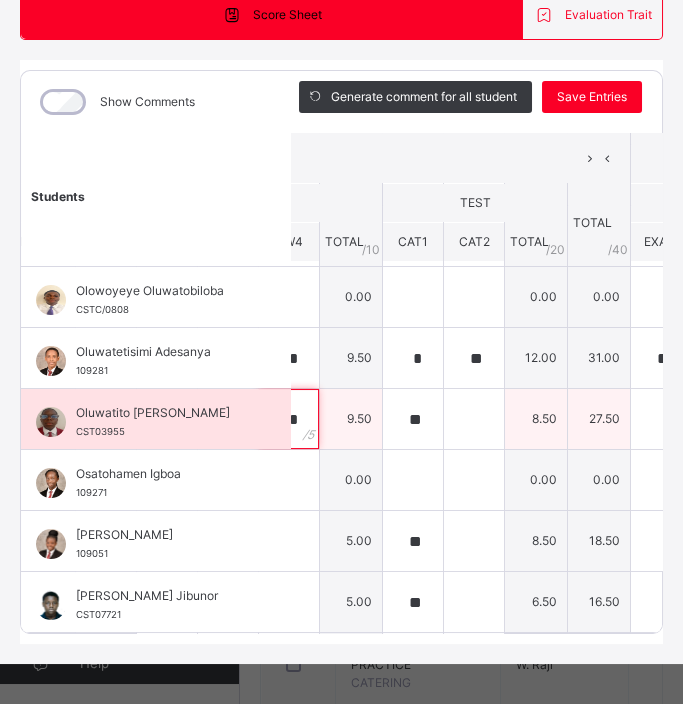 scroll, scrollTop: 545, scrollLeft: 532, axis: both 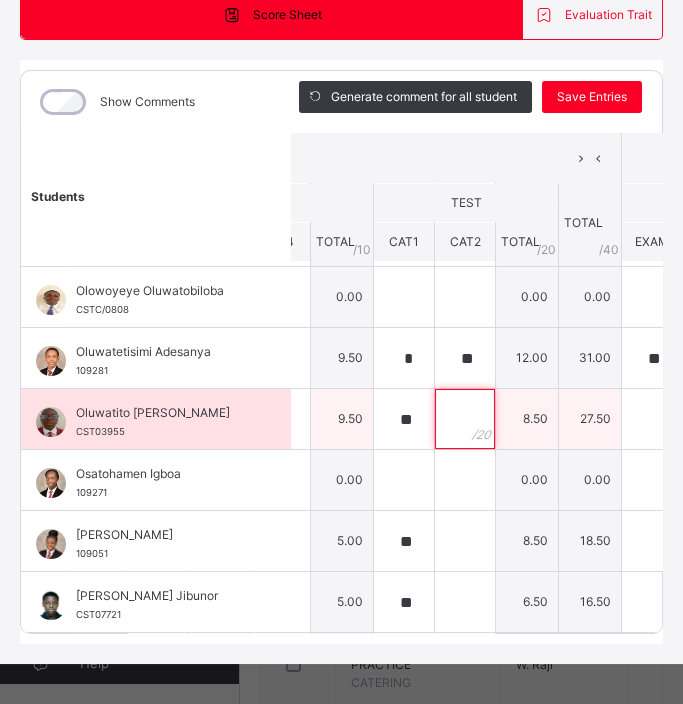 click at bounding box center [465, 419] 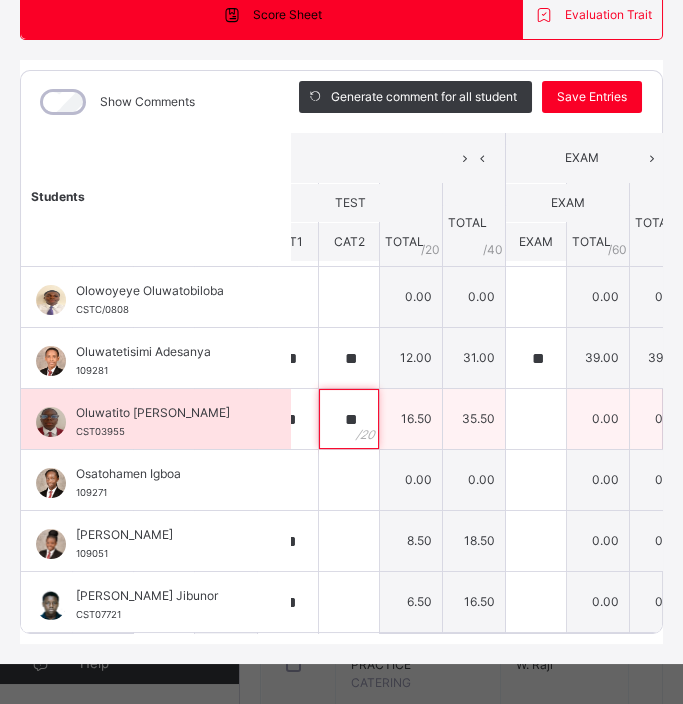 scroll, scrollTop: 545, scrollLeft: 663, axis: both 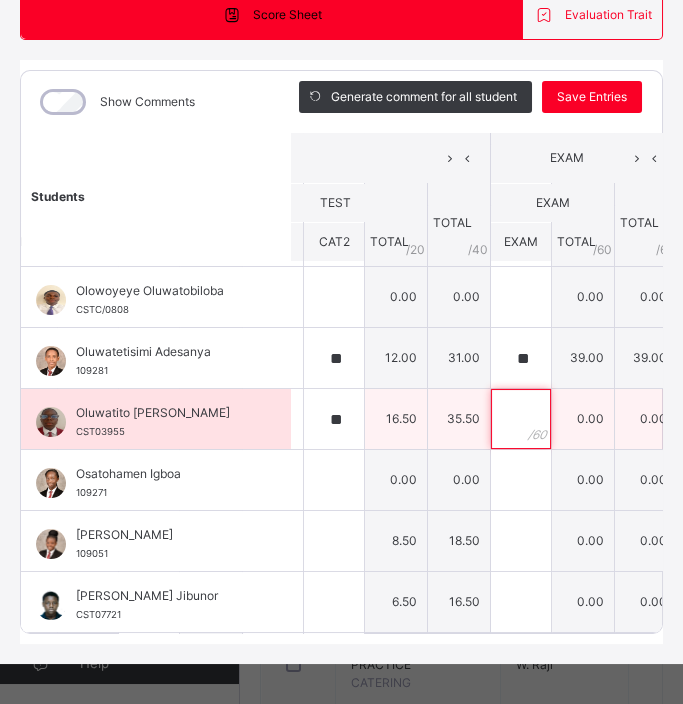 click at bounding box center (521, 419) 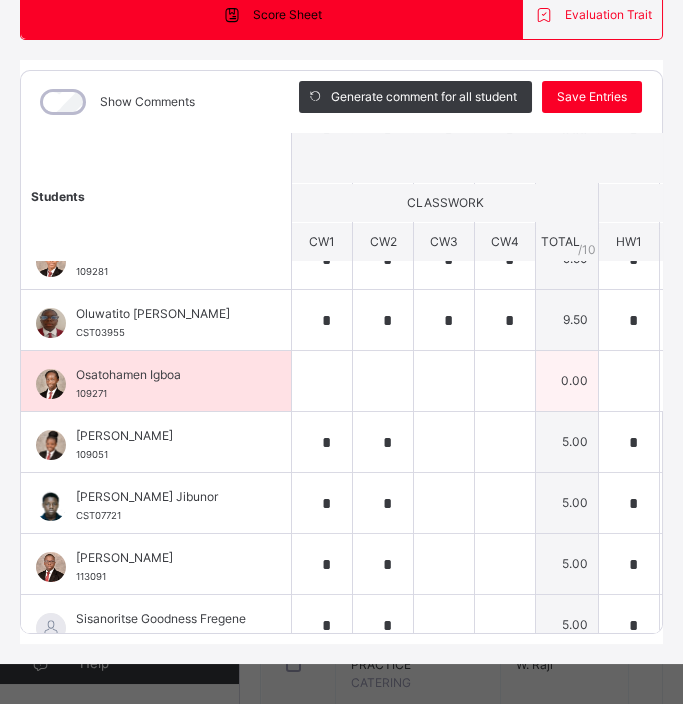 scroll, scrollTop: 645, scrollLeft: 0, axis: vertical 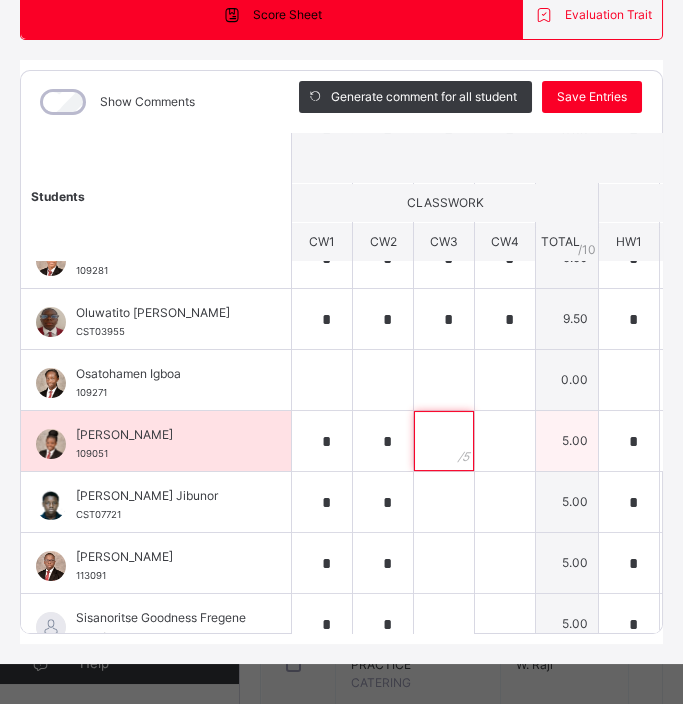 click at bounding box center [444, 441] 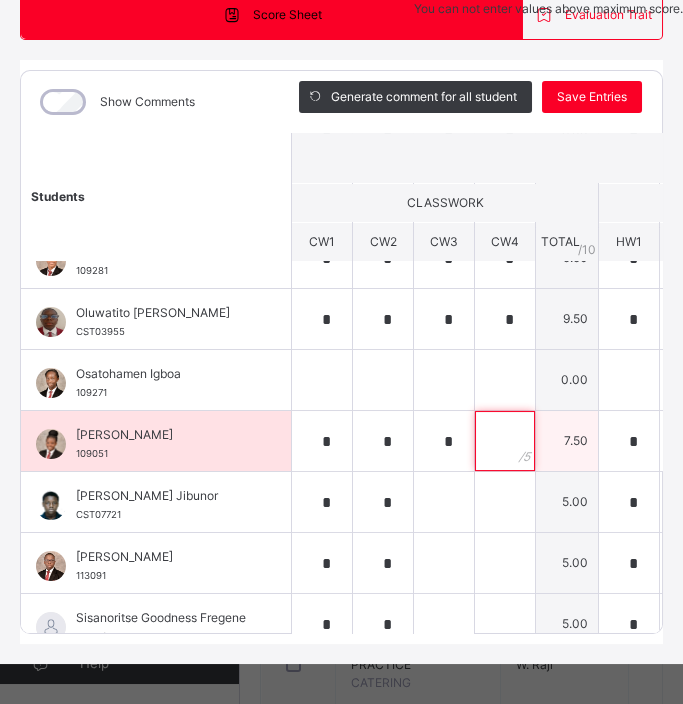 click at bounding box center [505, 441] 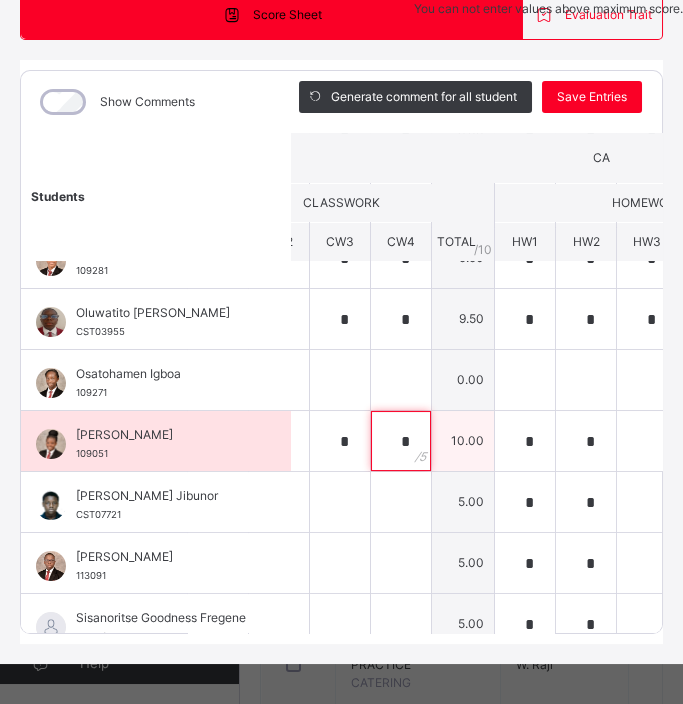 scroll, scrollTop: 645, scrollLeft: 122, axis: both 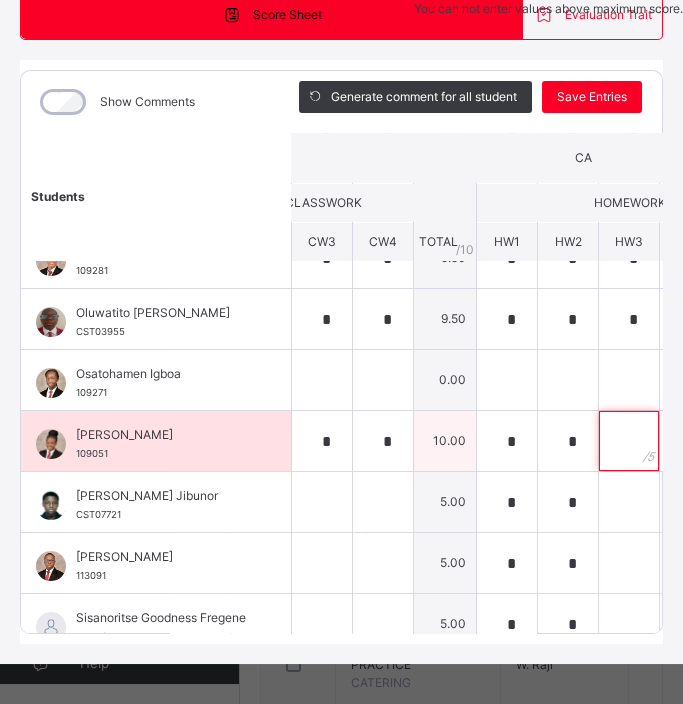 click at bounding box center [629, 441] 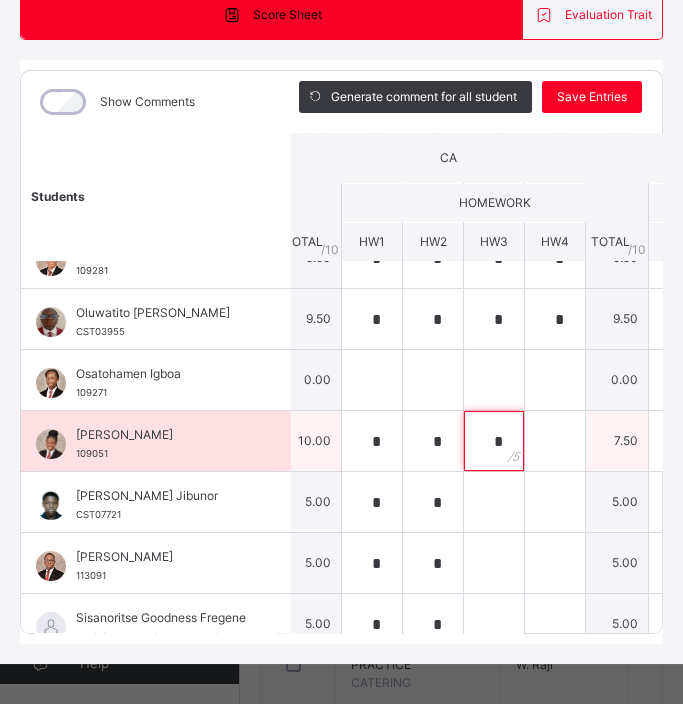 scroll, scrollTop: 645, scrollLeft: 259, axis: both 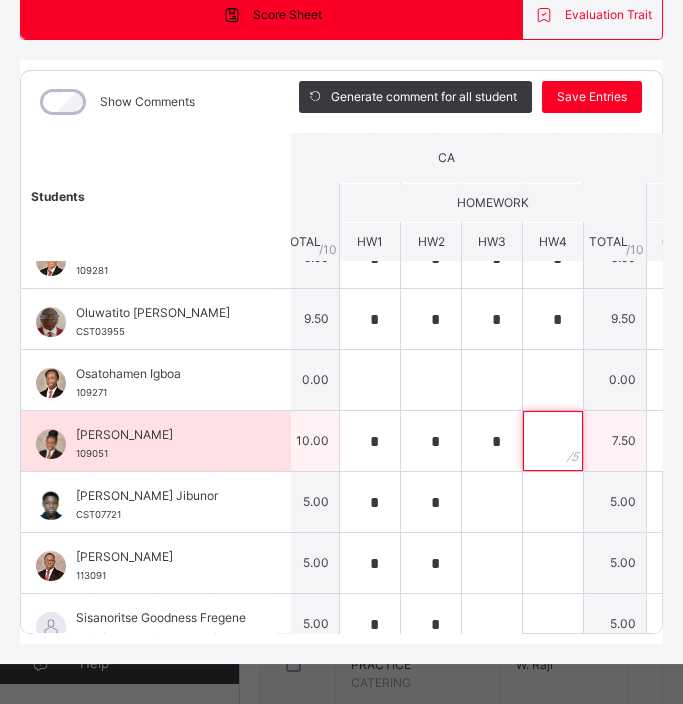click at bounding box center (553, 441) 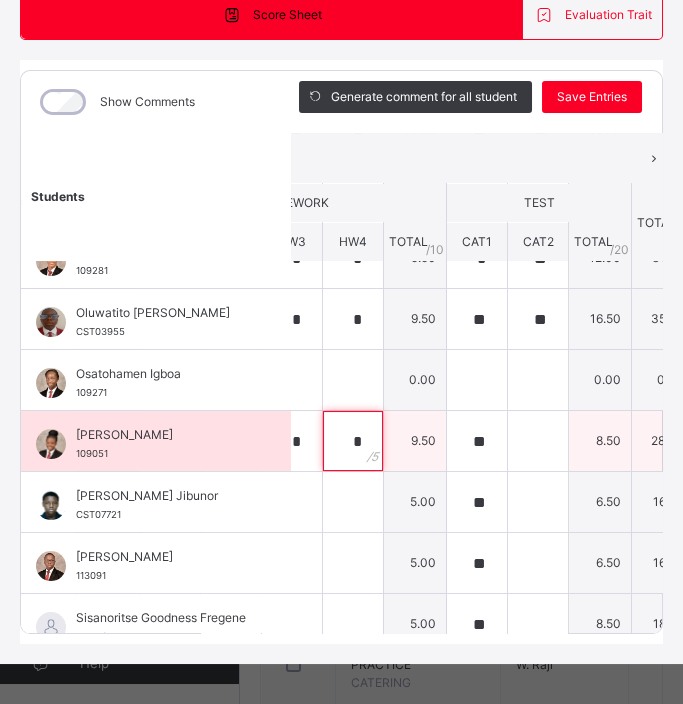 scroll, scrollTop: 645, scrollLeft: 483, axis: both 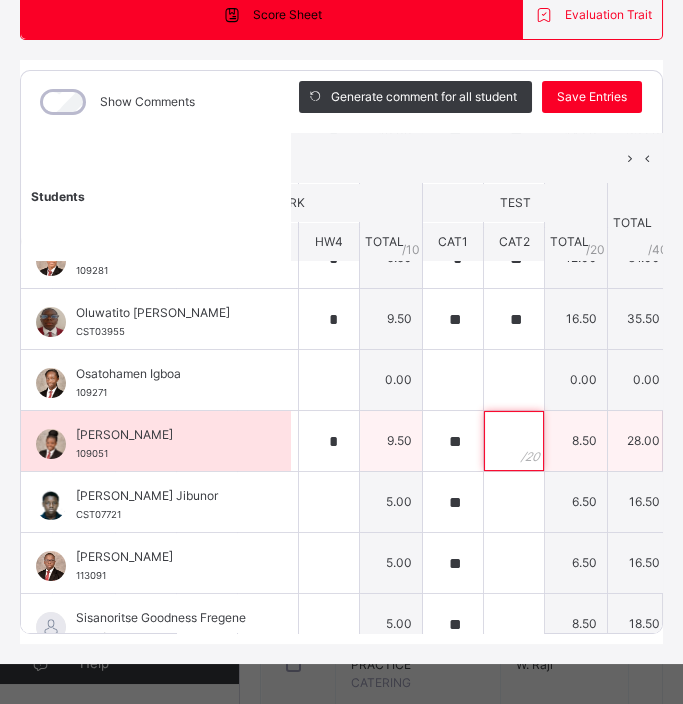 click at bounding box center [514, 441] 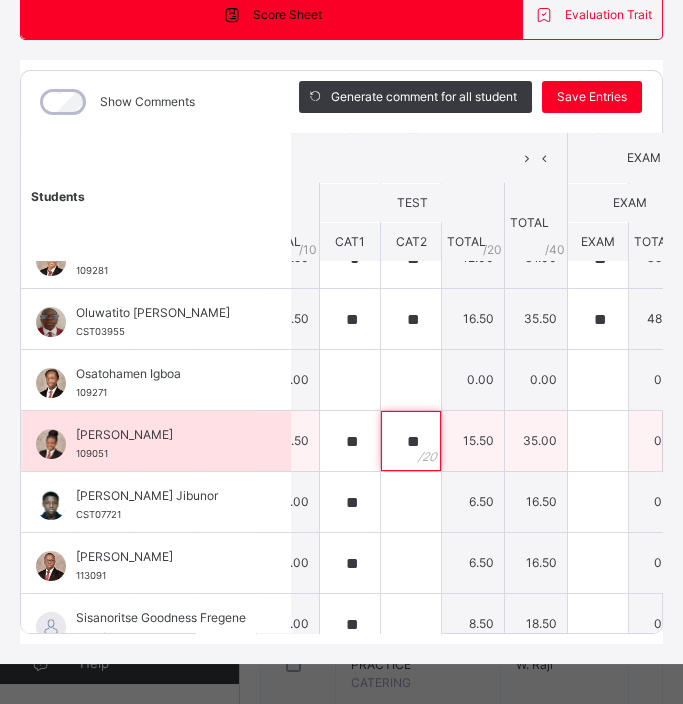 scroll, scrollTop: 645, scrollLeft: 588, axis: both 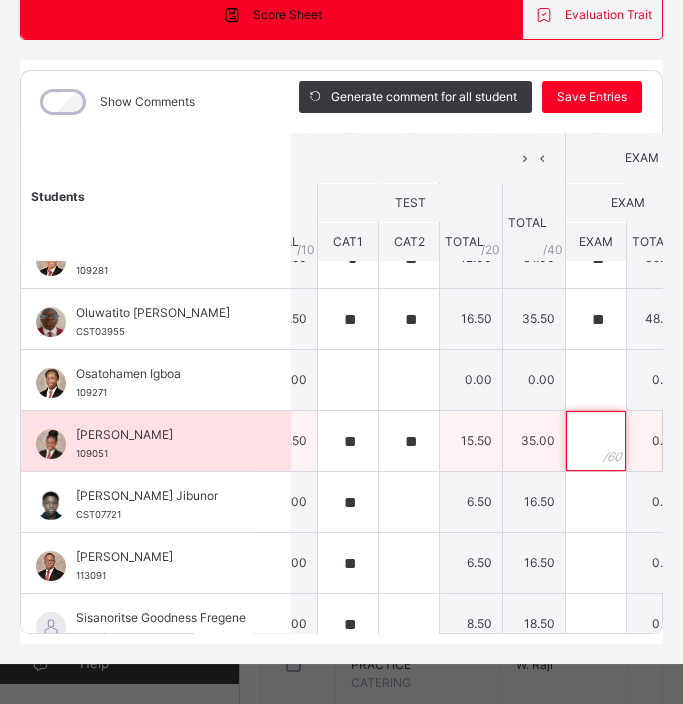 click at bounding box center (596, 441) 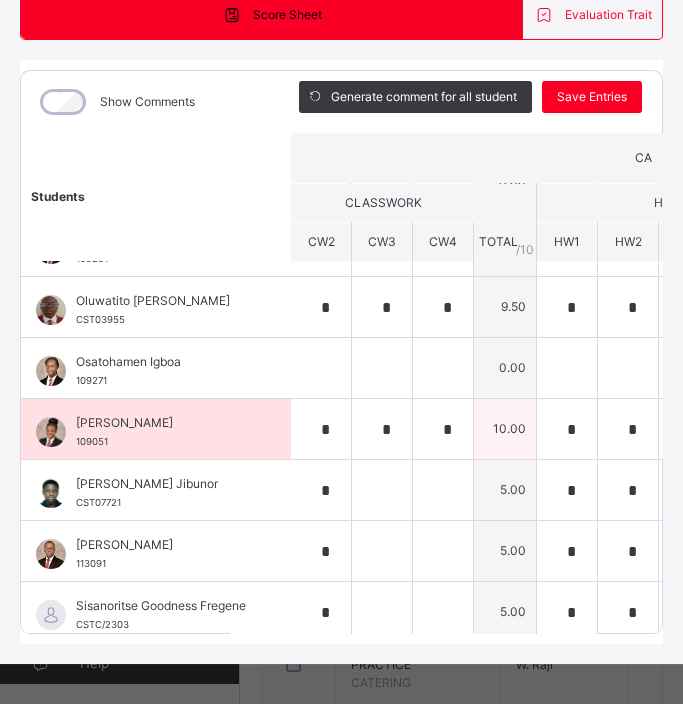 scroll, scrollTop: 657, scrollLeft: 0, axis: vertical 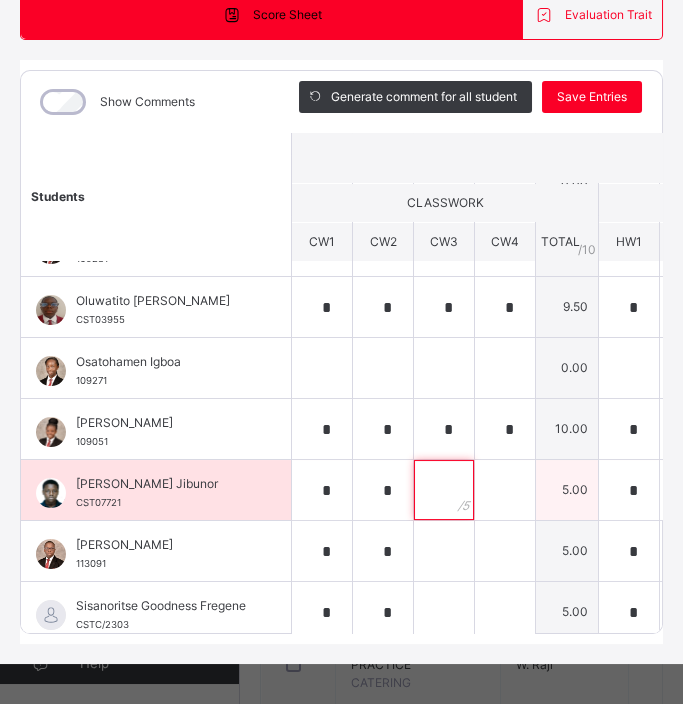 click at bounding box center (444, 490) 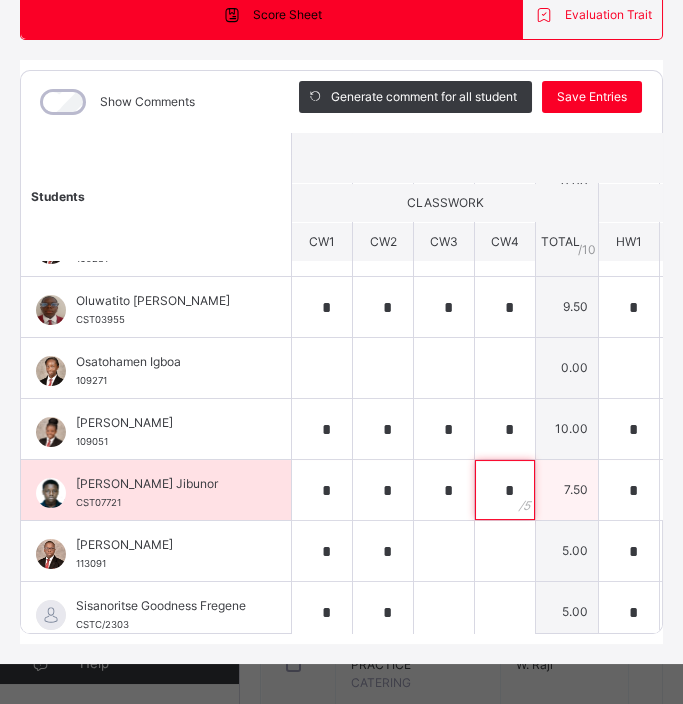click on "*" at bounding box center [505, 490] 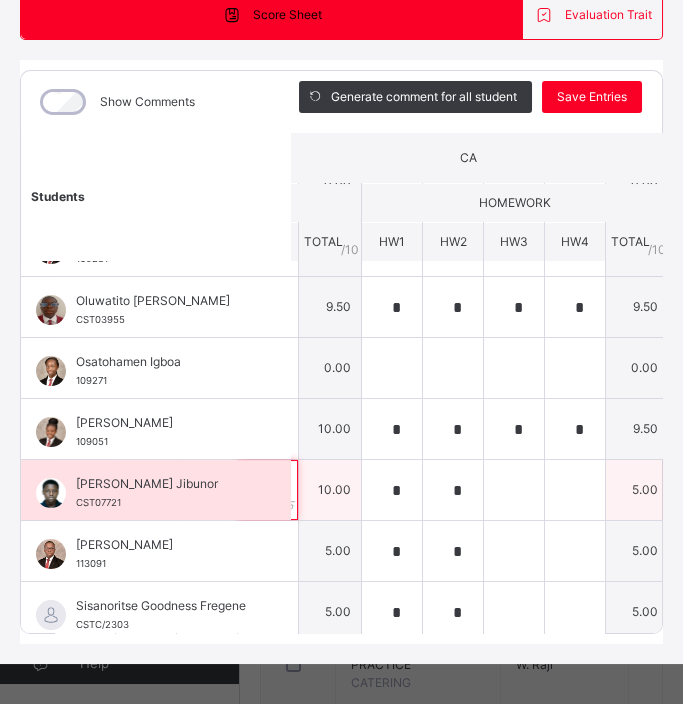 scroll, scrollTop: 657, scrollLeft: 239, axis: both 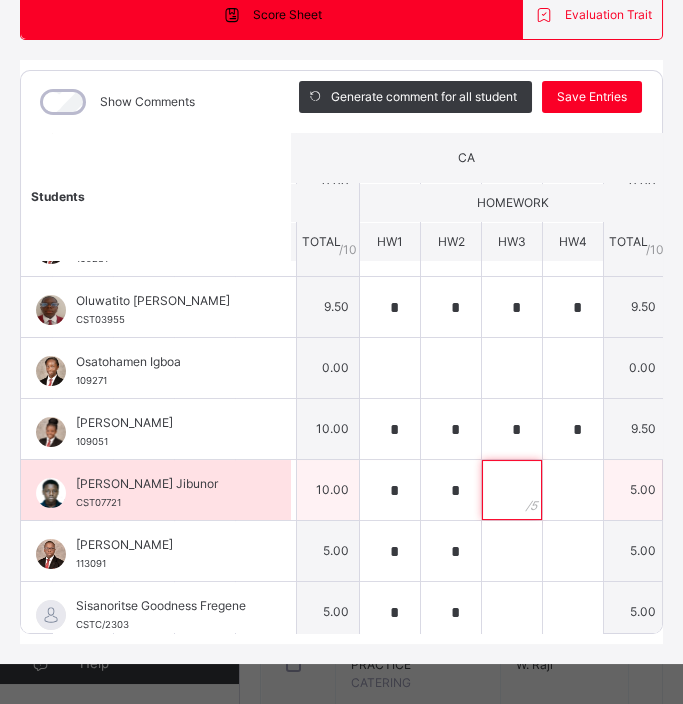 click at bounding box center (512, 490) 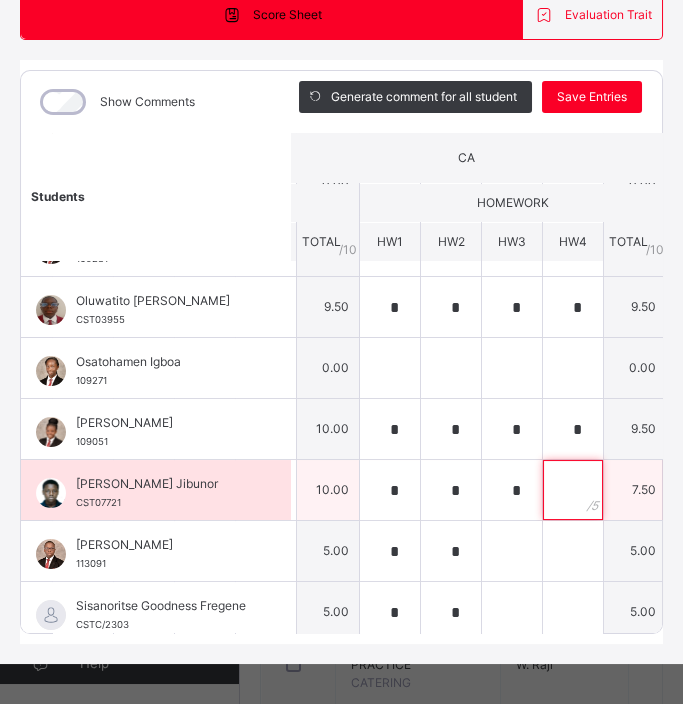 click at bounding box center [573, 490] 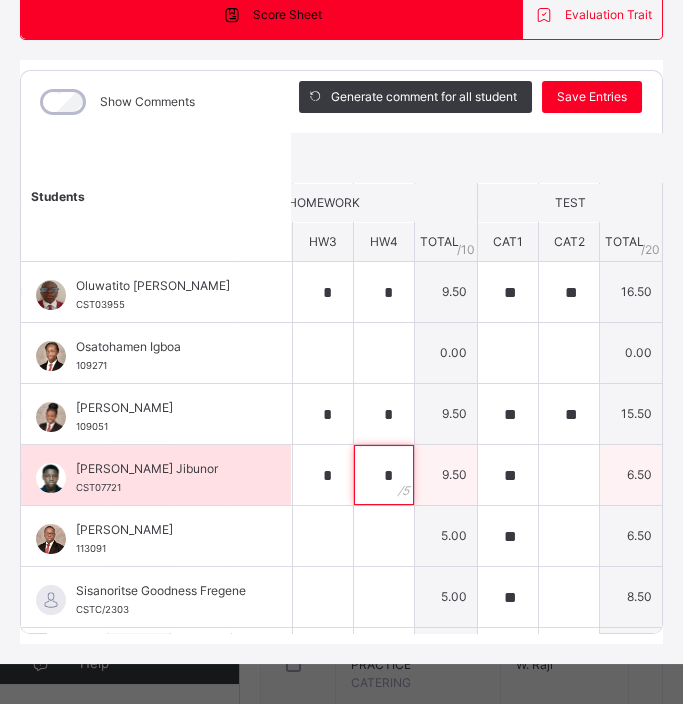 scroll, scrollTop: 673, scrollLeft: 430, axis: both 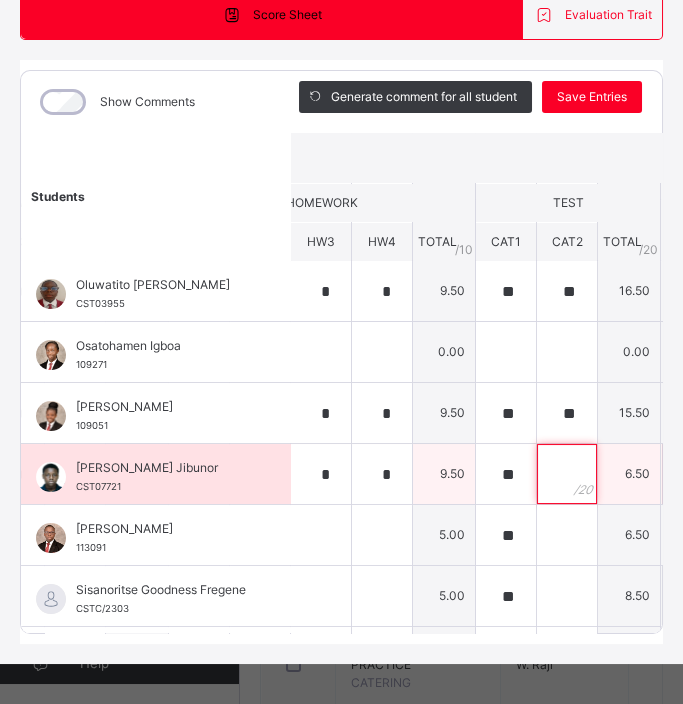 click at bounding box center [567, 474] 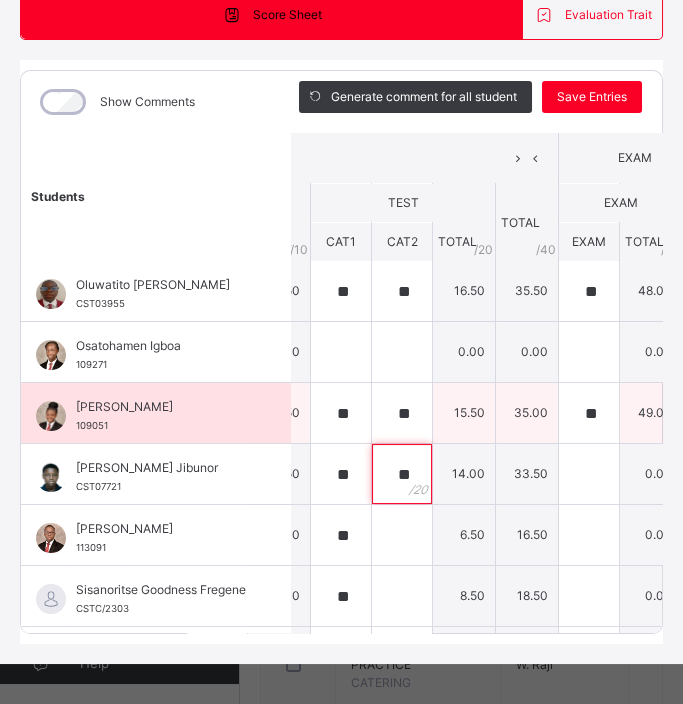 scroll, scrollTop: 673, scrollLeft: 599, axis: both 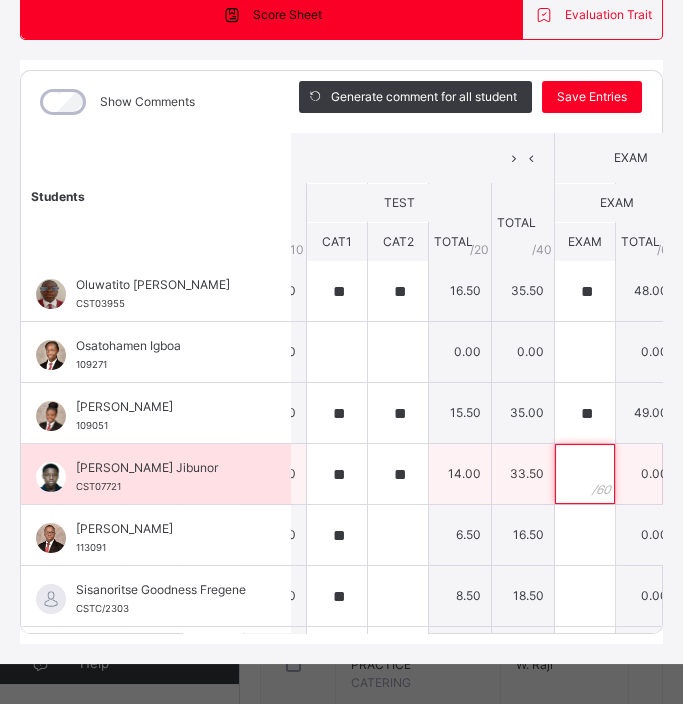 click at bounding box center [585, 474] 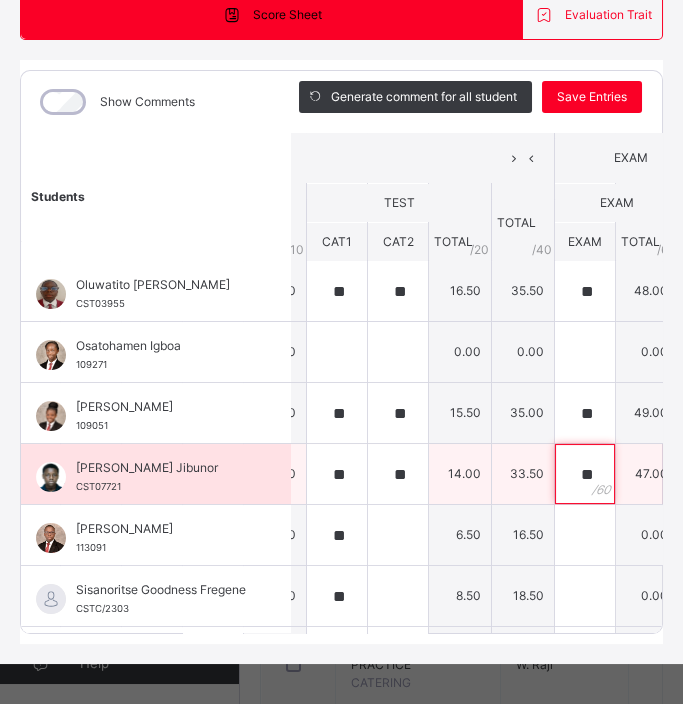 scroll, scrollTop: 673, scrollLeft: 740, axis: both 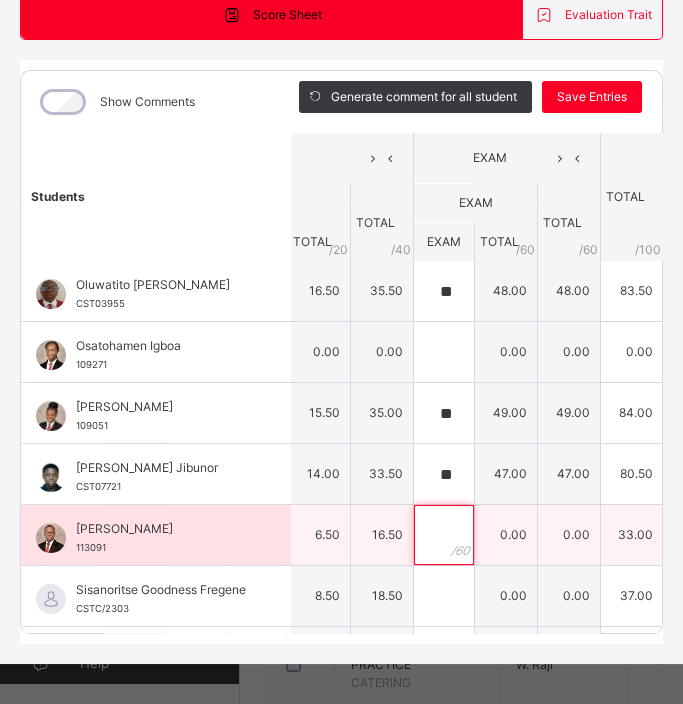 click at bounding box center (444, 535) 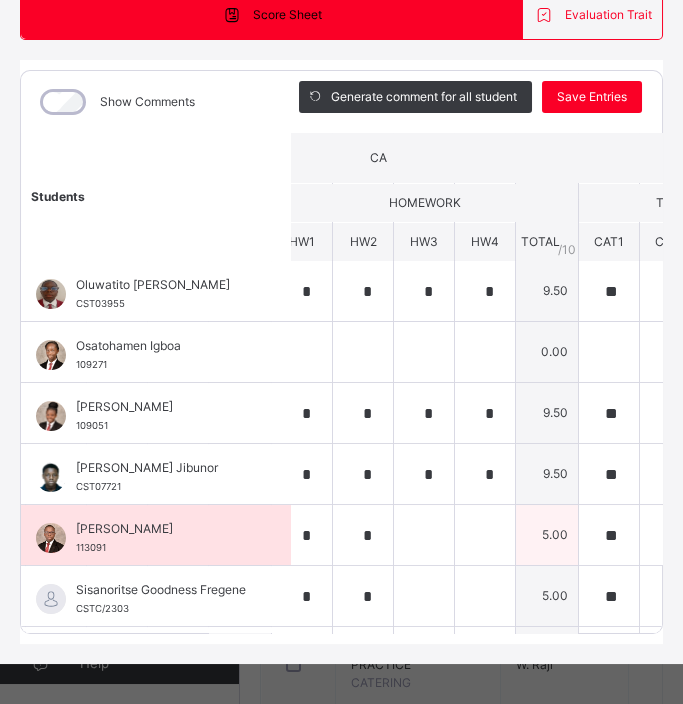 scroll, scrollTop: 673, scrollLeft: 253, axis: both 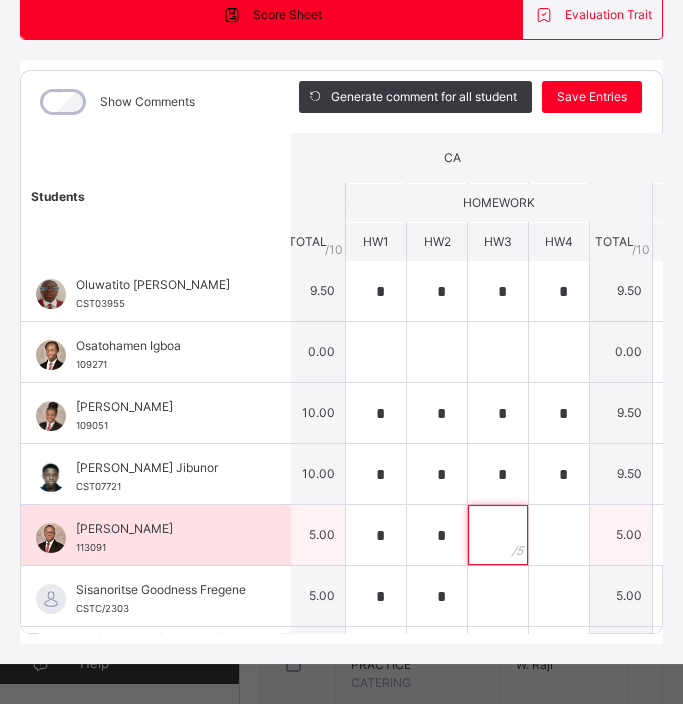 click at bounding box center (498, 535) 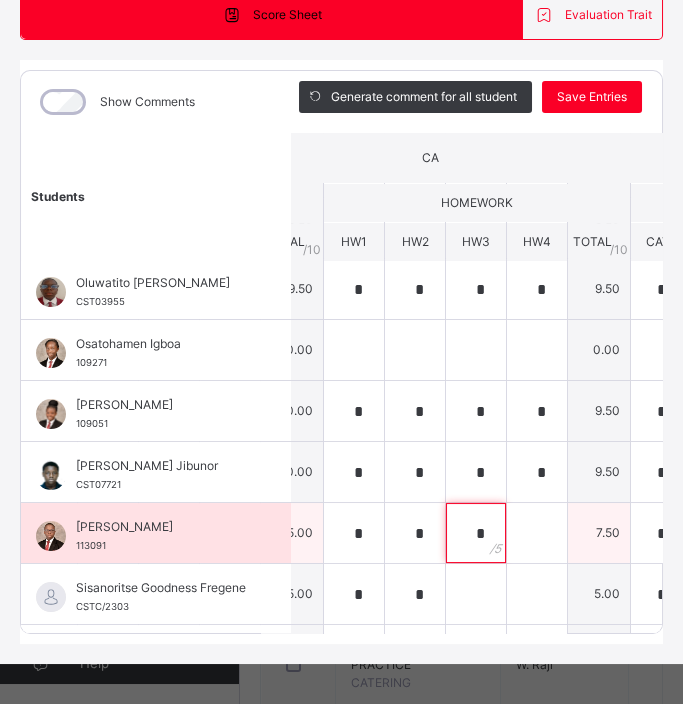 scroll, scrollTop: 677, scrollLeft: 271, axis: both 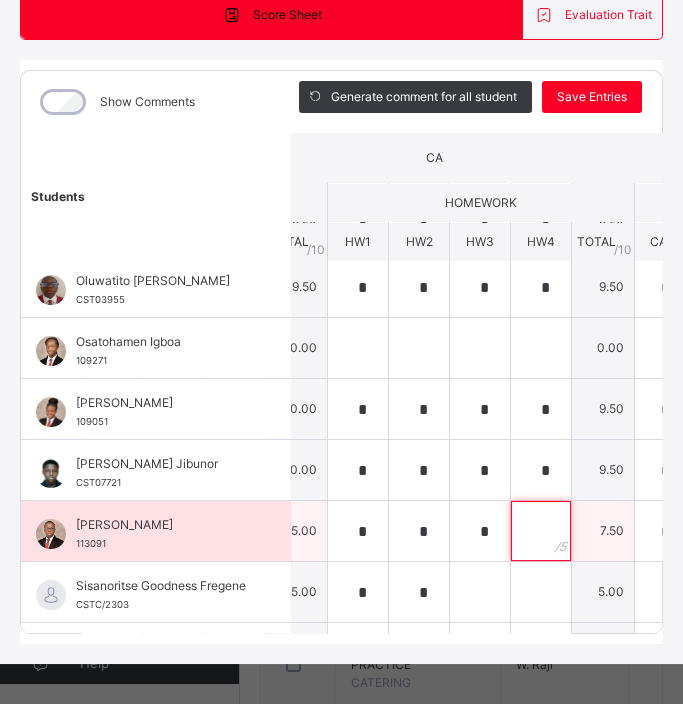 click at bounding box center (541, 531) 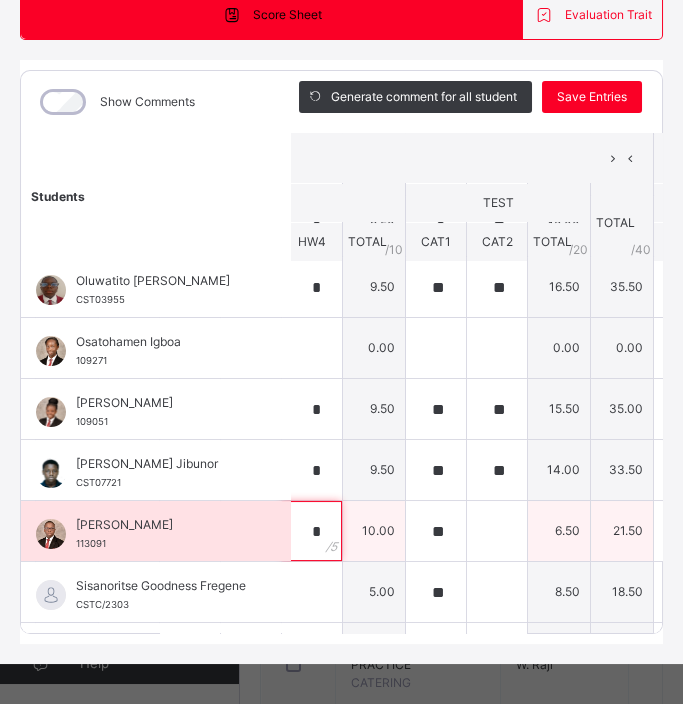 scroll, scrollTop: 677, scrollLeft: 520, axis: both 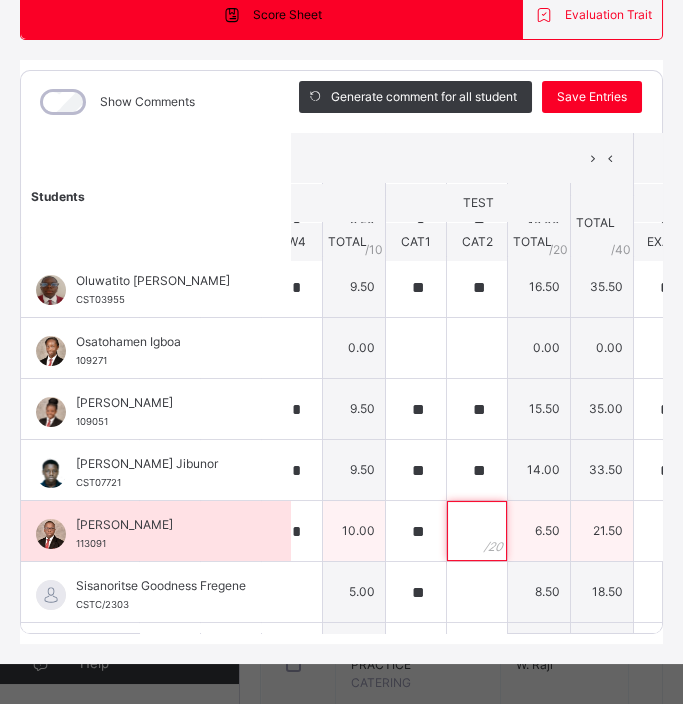 click at bounding box center [477, 531] 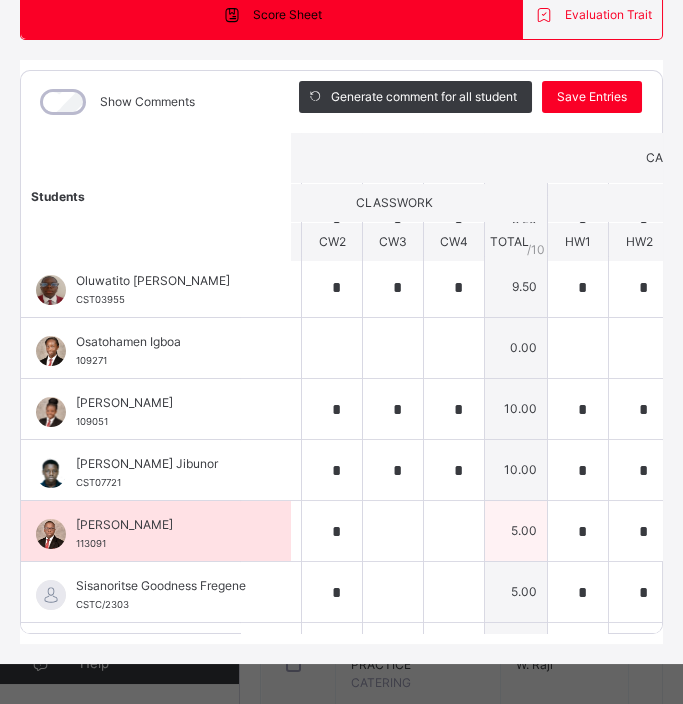 scroll, scrollTop: 677, scrollLeft: 49, axis: both 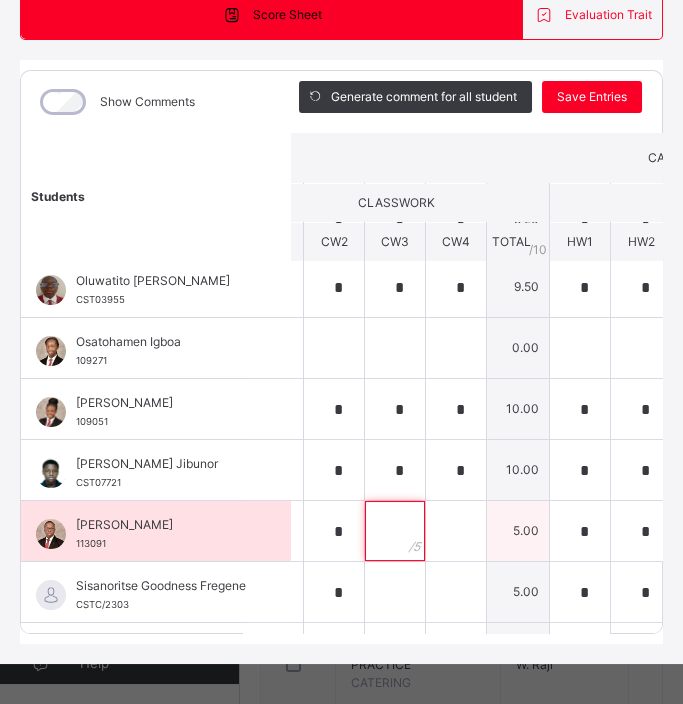 click at bounding box center (395, 531) 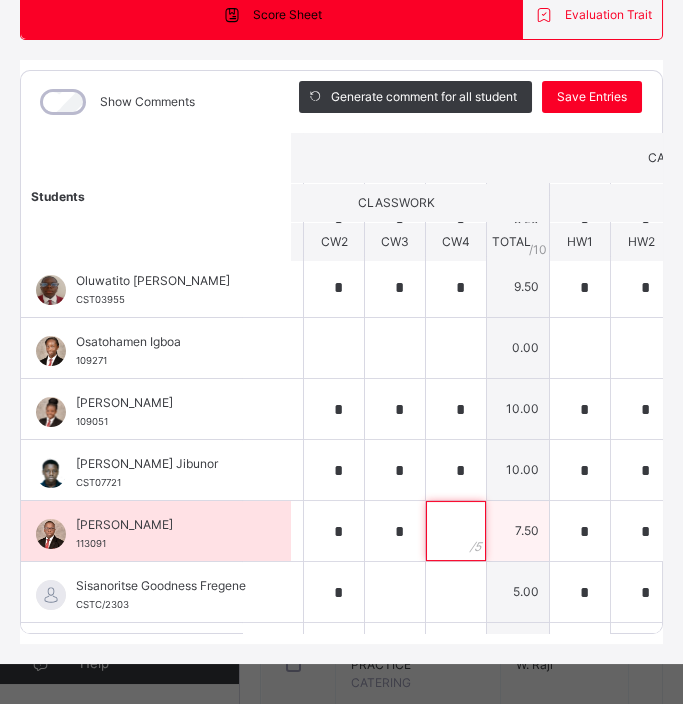 click at bounding box center [456, 531] 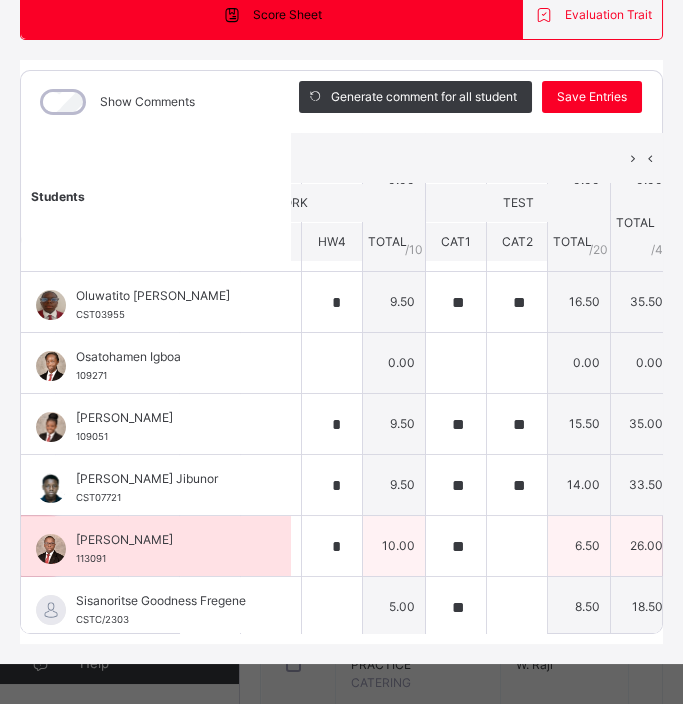 scroll, scrollTop: 662, scrollLeft: 482, axis: both 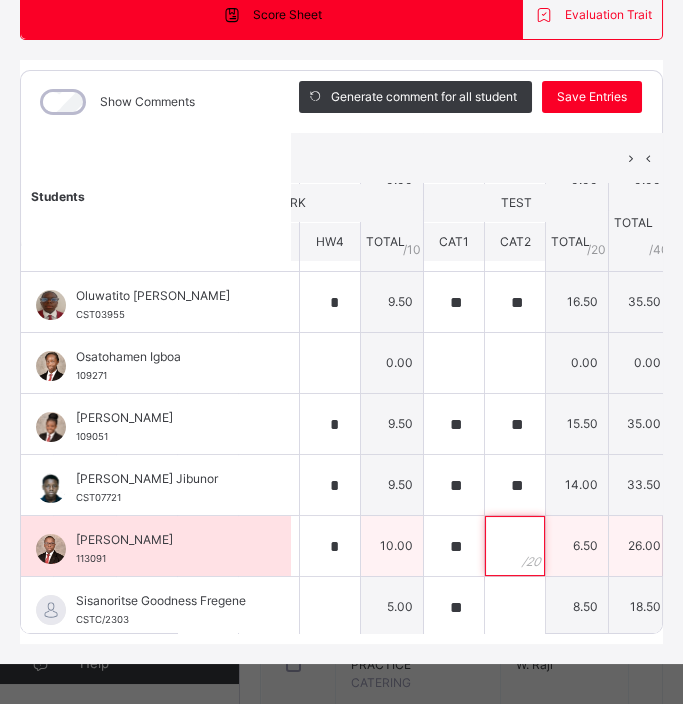 click at bounding box center (515, 546) 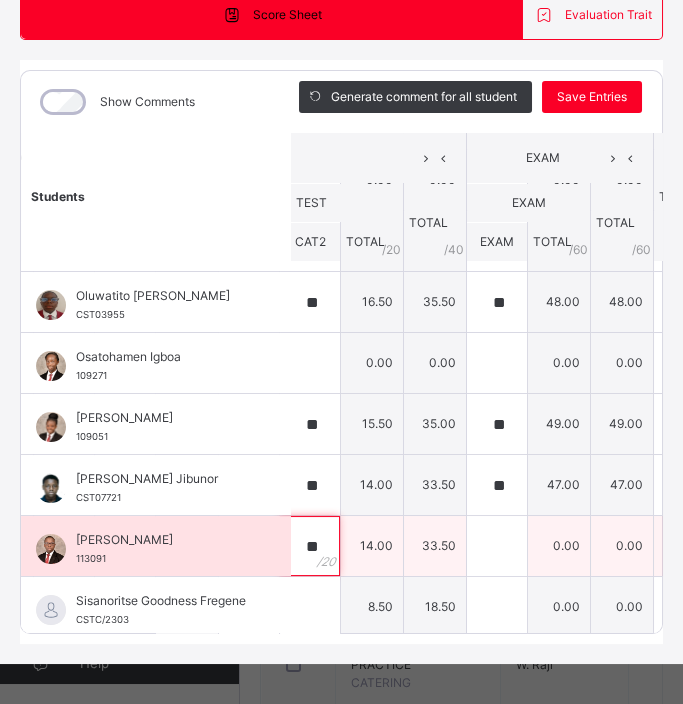 scroll, scrollTop: 662, scrollLeft: 702, axis: both 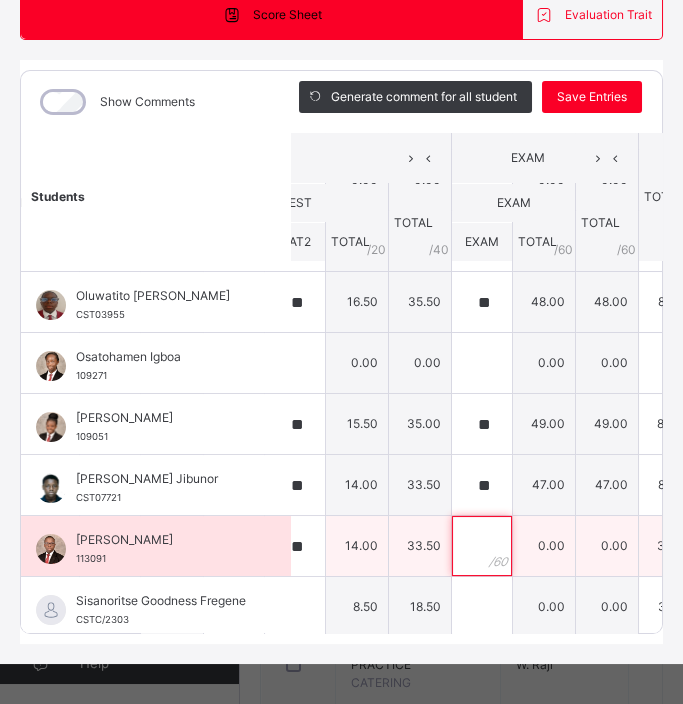 click at bounding box center [482, 546] 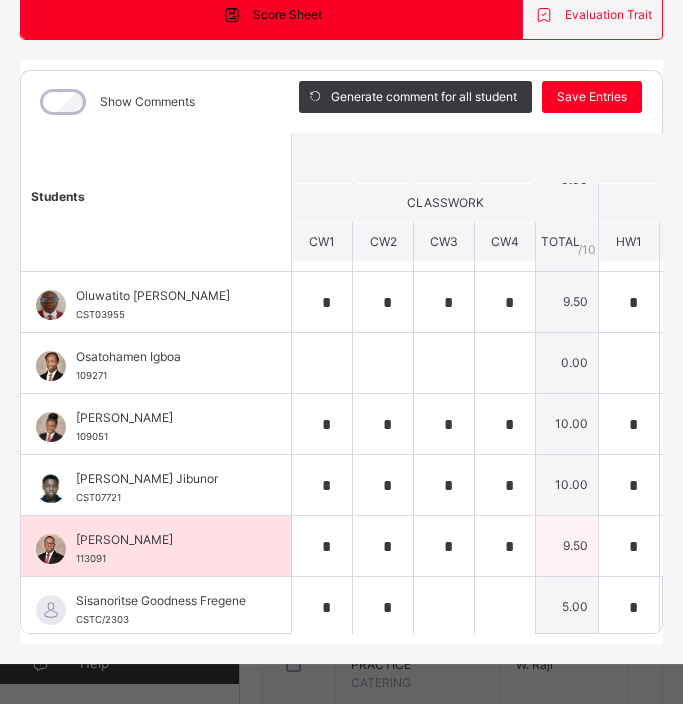 scroll, scrollTop: 800, scrollLeft: 0, axis: vertical 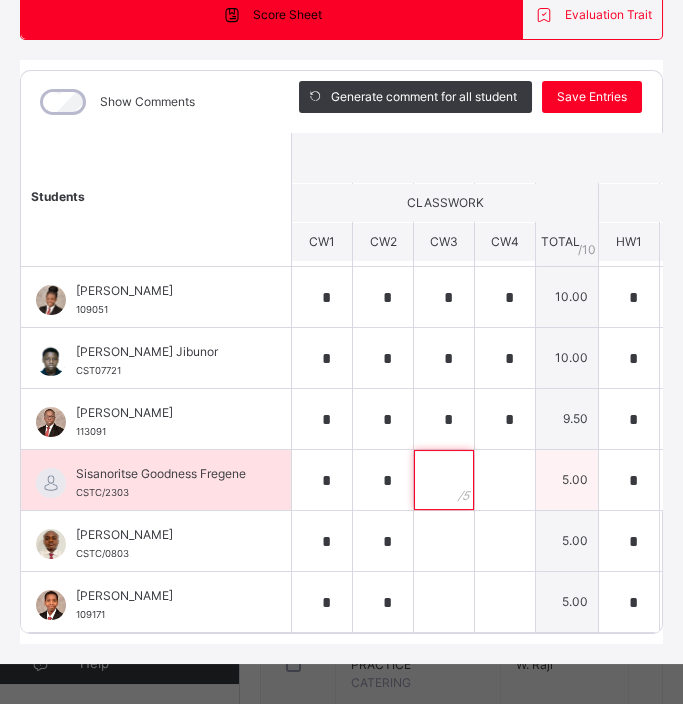 click at bounding box center (444, 480) 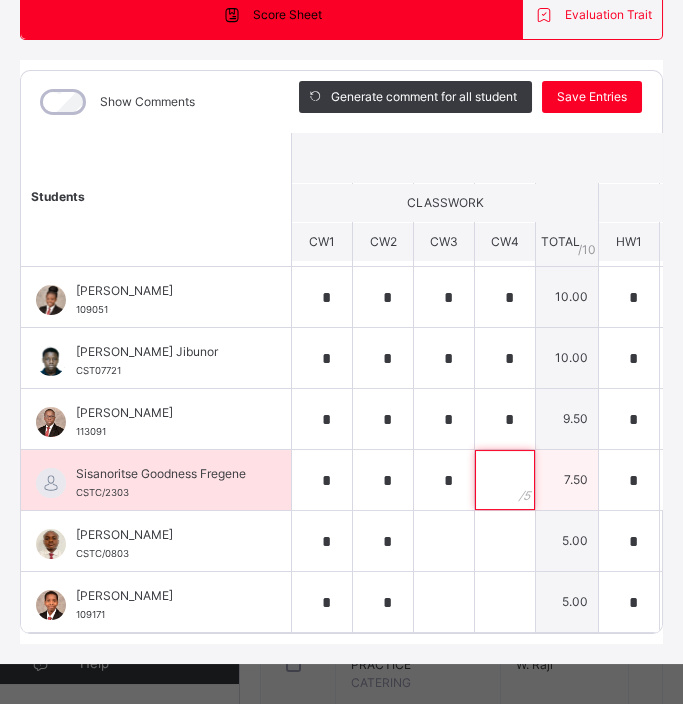 click at bounding box center [505, 480] 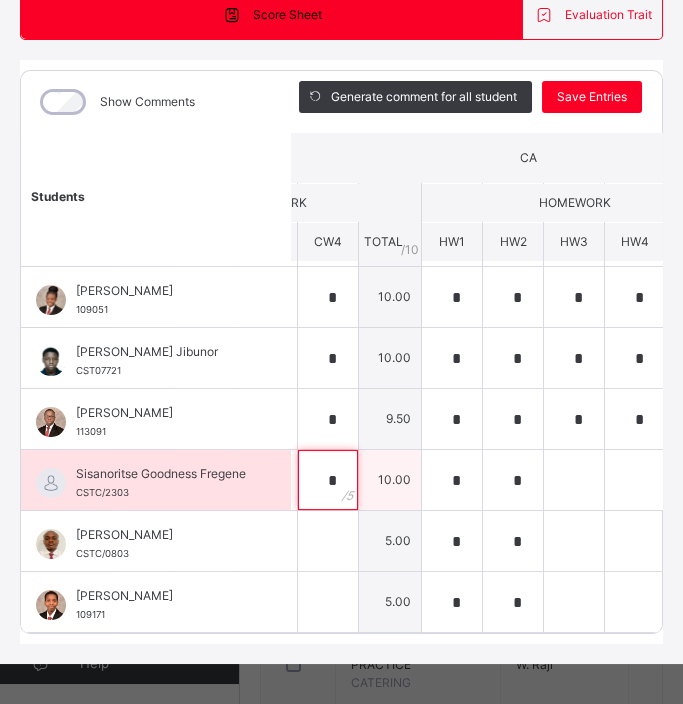 scroll, scrollTop: 800, scrollLeft: 182, axis: both 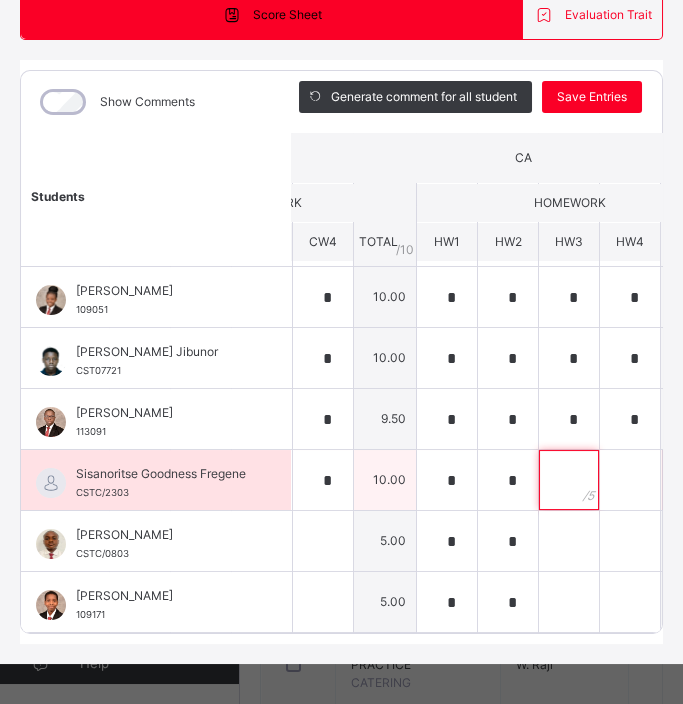 click at bounding box center [569, 480] 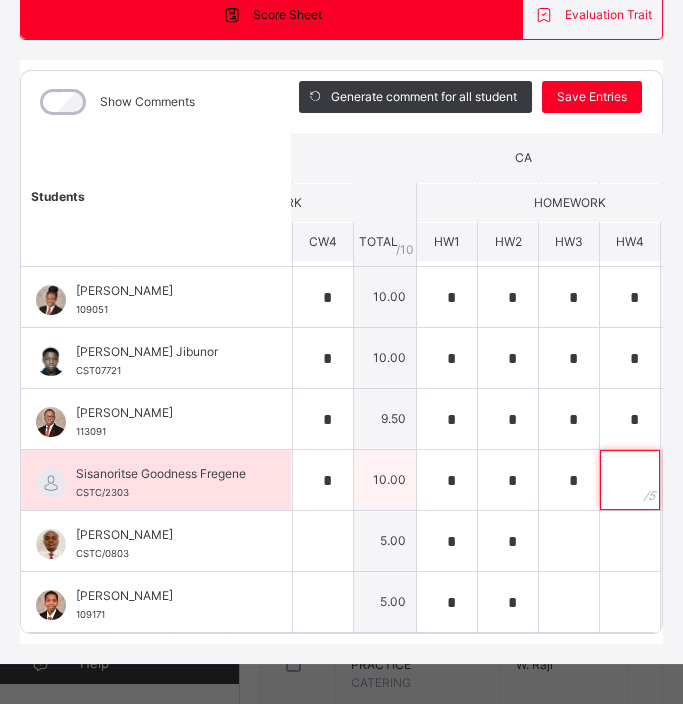 click at bounding box center [630, 480] 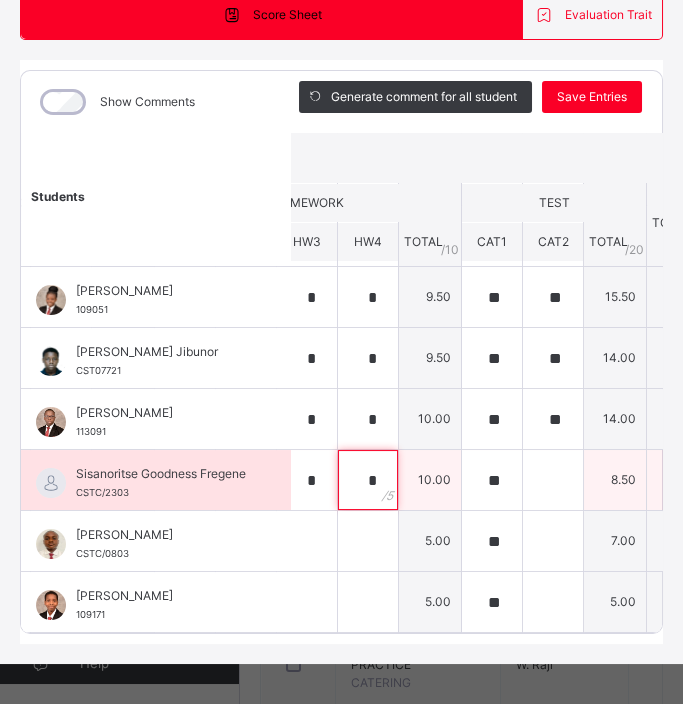 scroll, scrollTop: 800, scrollLeft: 457, axis: both 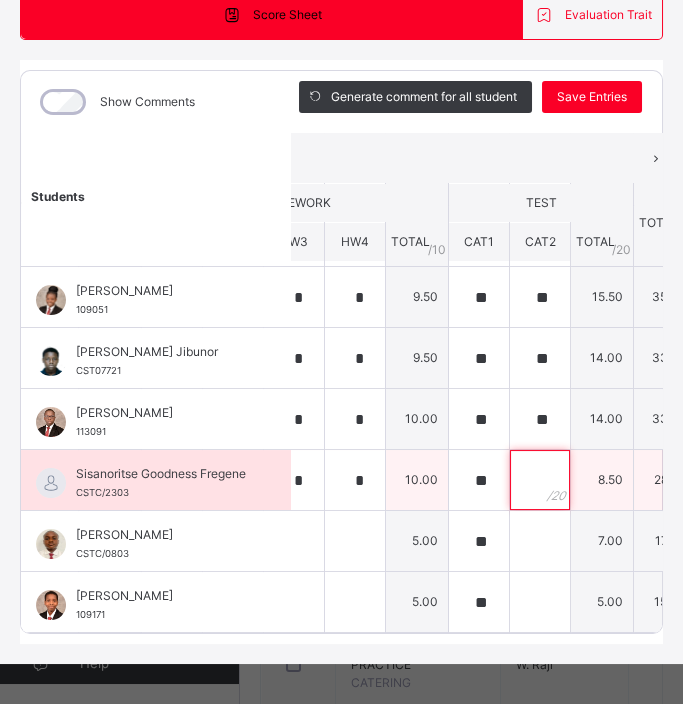 click at bounding box center [540, 480] 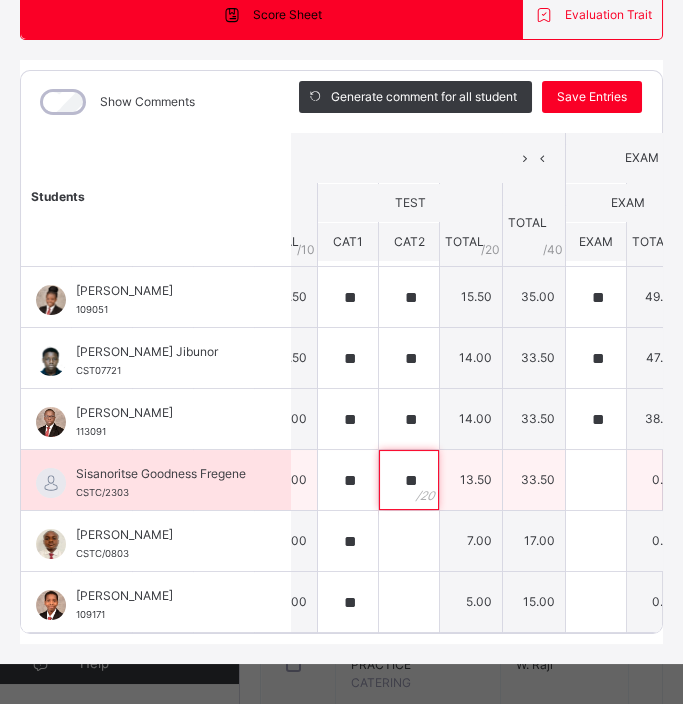 scroll, scrollTop: 788, scrollLeft: 635, axis: both 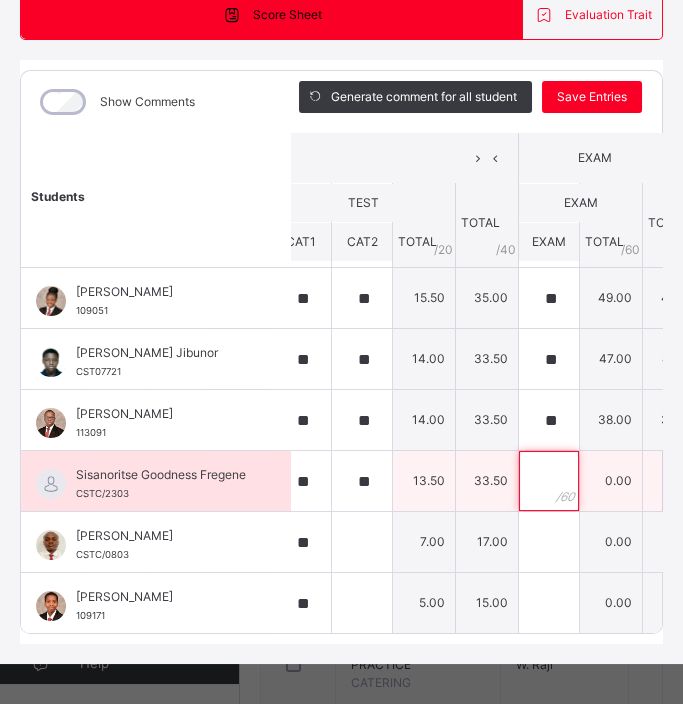 click at bounding box center [549, 481] 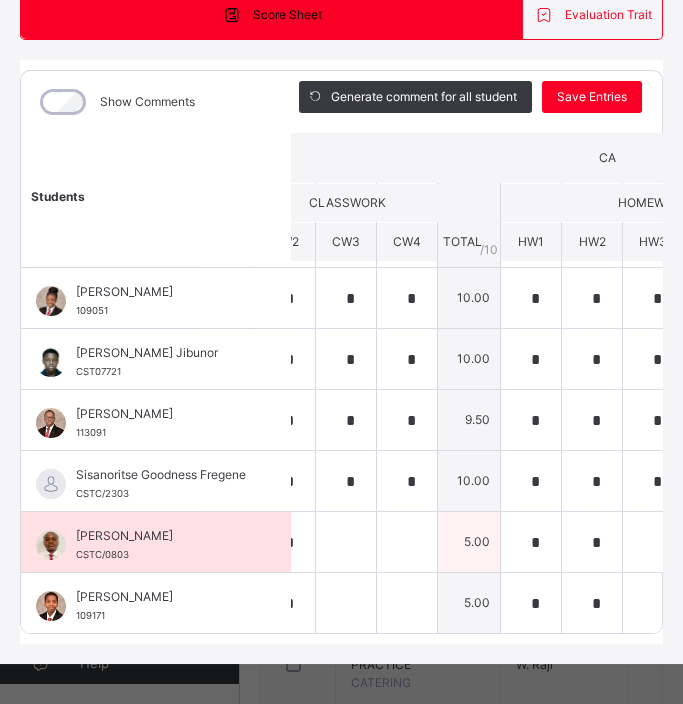 scroll, scrollTop: 788, scrollLeft: 0, axis: vertical 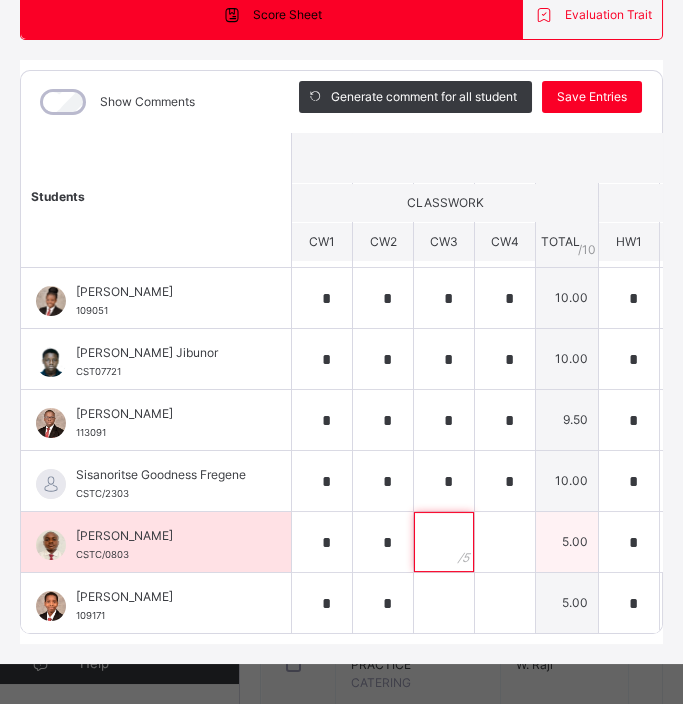 click at bounding box center (444, 542) 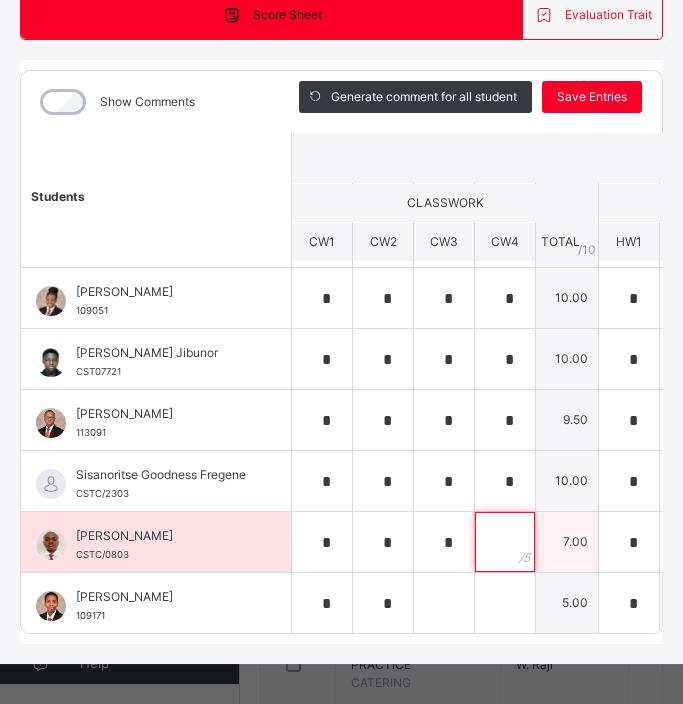 click at bounding box center [505, 542] 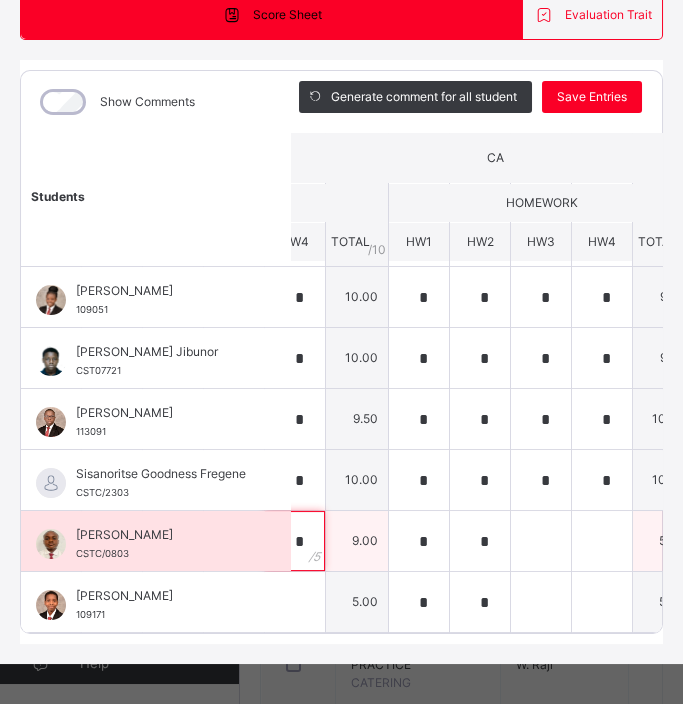scroll, scrollTop: 800, scrollLeft: 220, axis: both 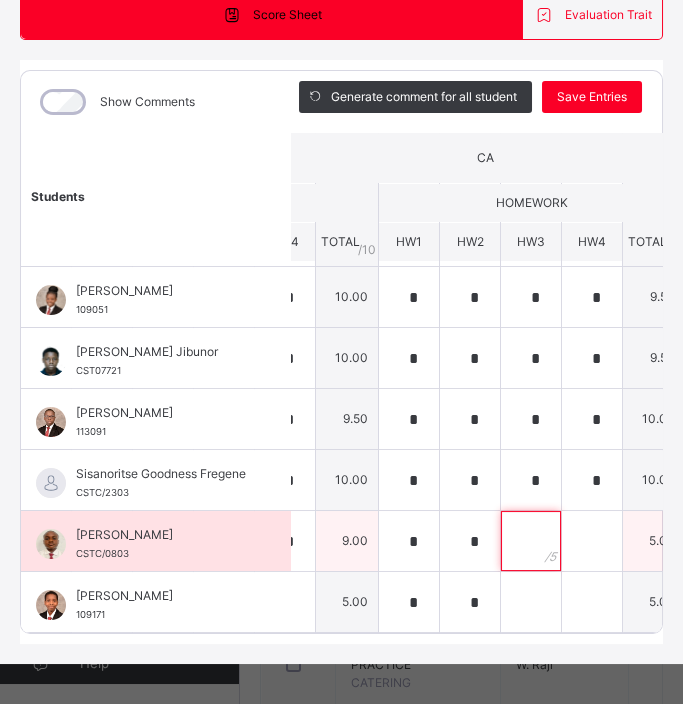click at bounding box center [531, 541] 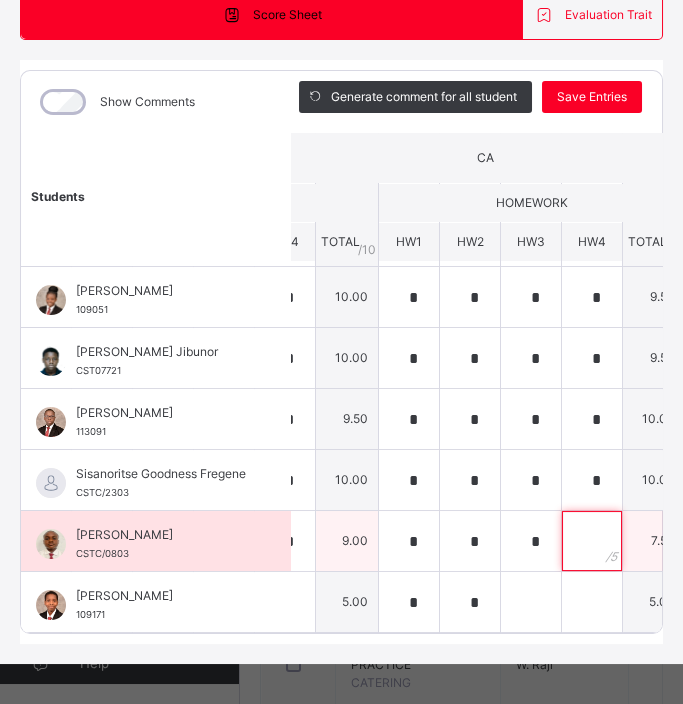 click at bounding box center [592, 541] 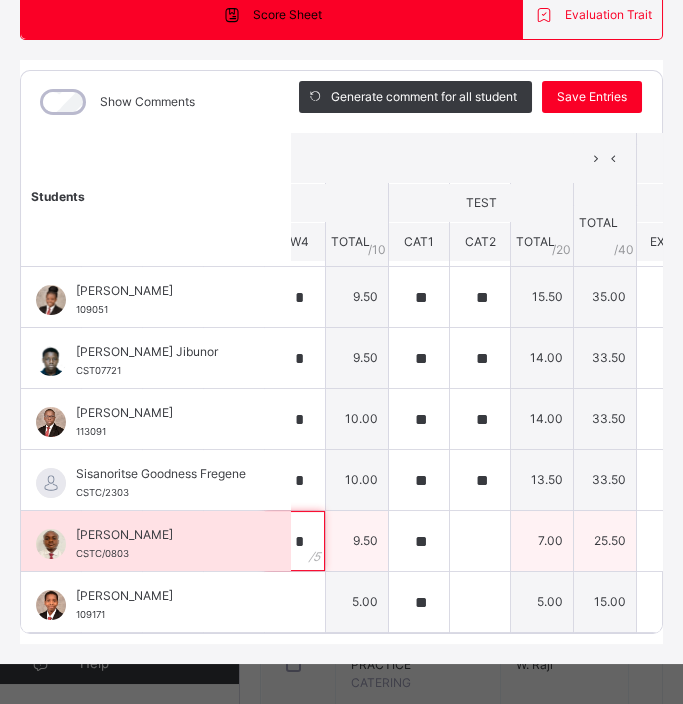 scroll, scrollTop: 800, scrollLeft: 520, axis: both 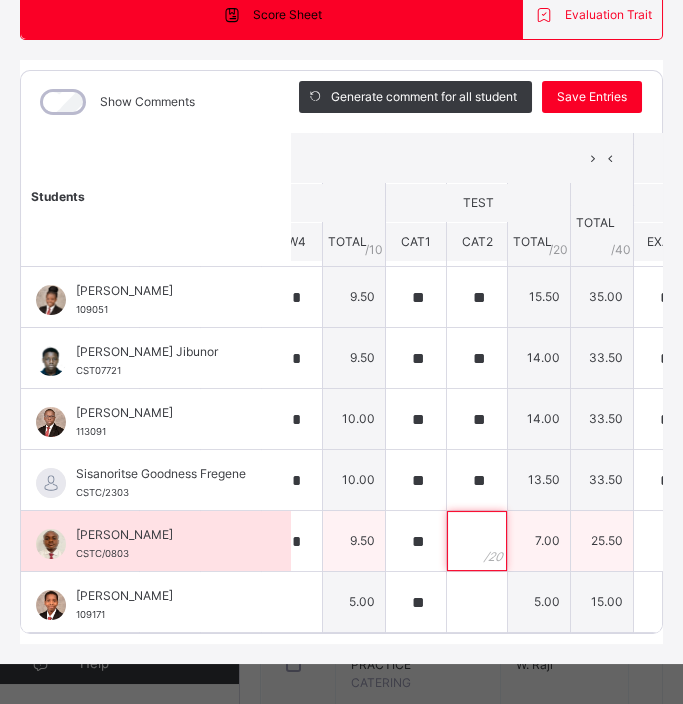 click at bounding box center (477, 541) 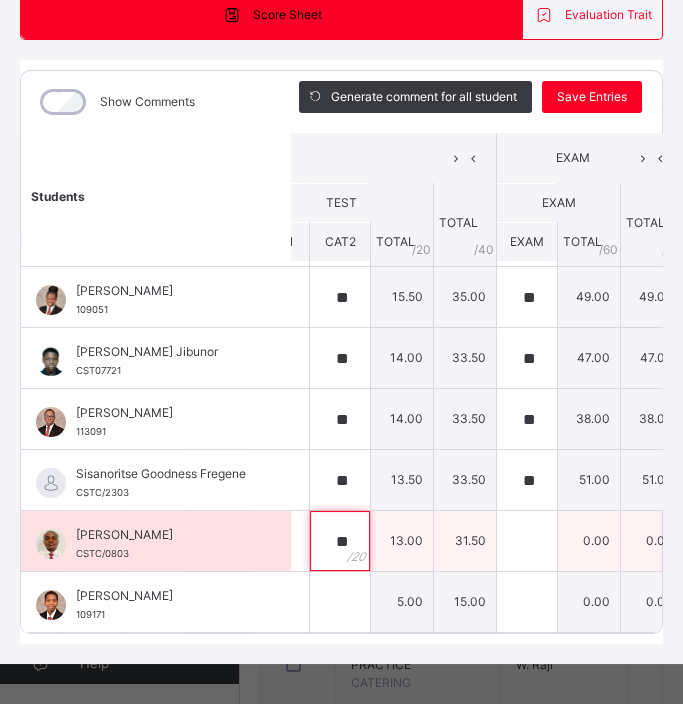 scroll, scrollTop: 800, scrollLeft: 668, axis: both 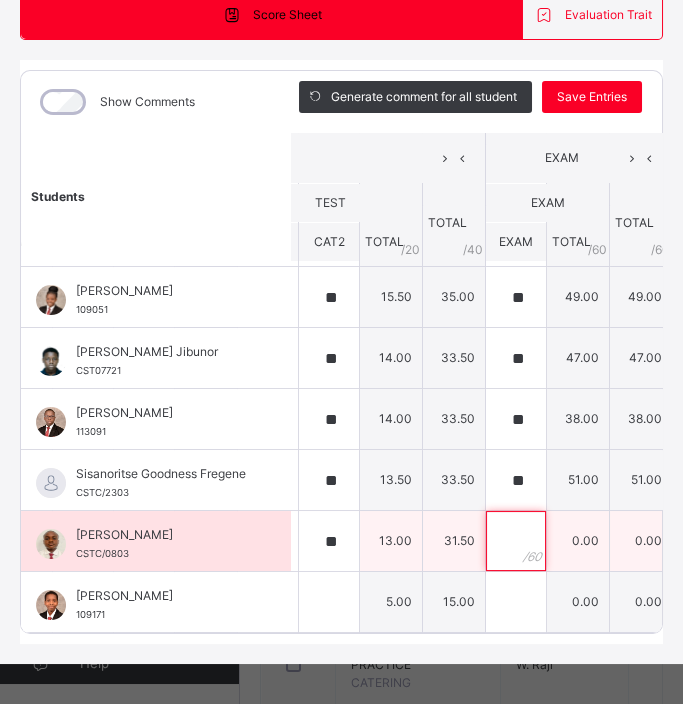 click at bounding box center [516, 541] 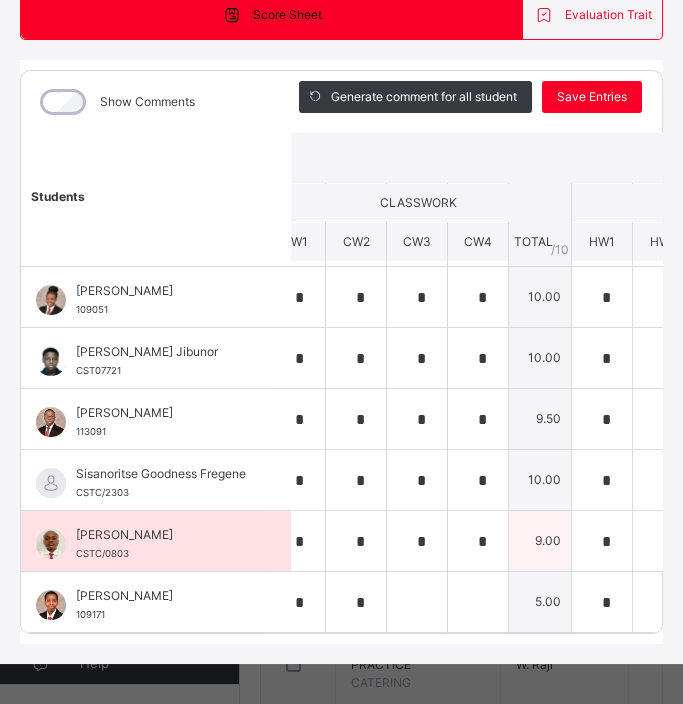 scroll, scrollTop: 800, scrollLeft: 0, axis: vertical 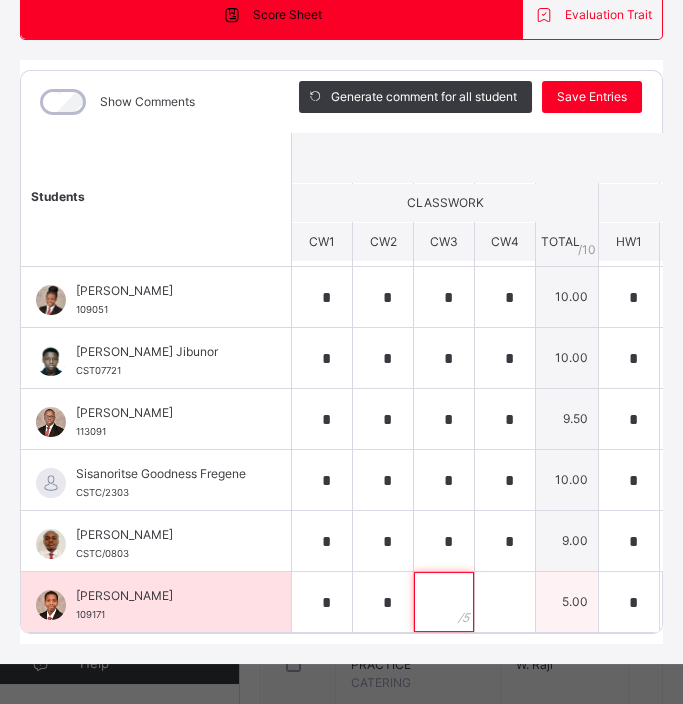 click at bounding box center [444, 602] 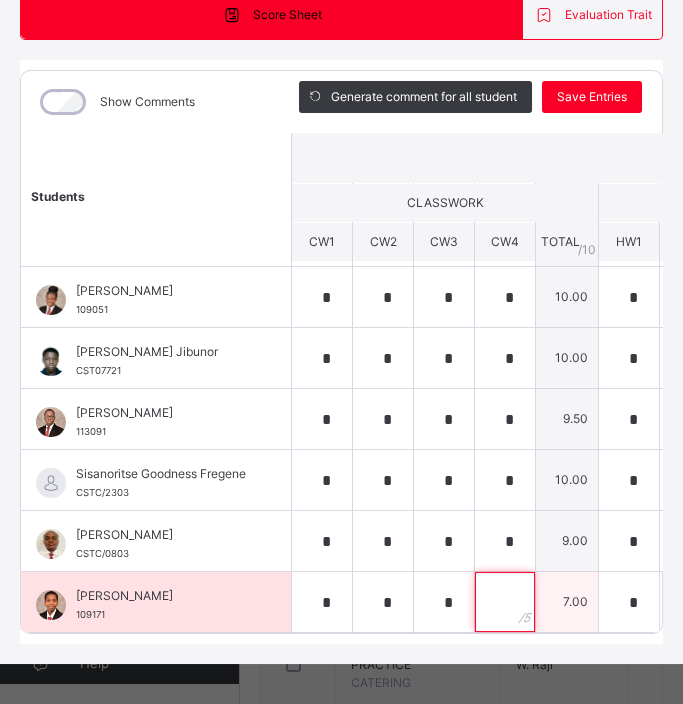 click at bounding box center [505, 602] 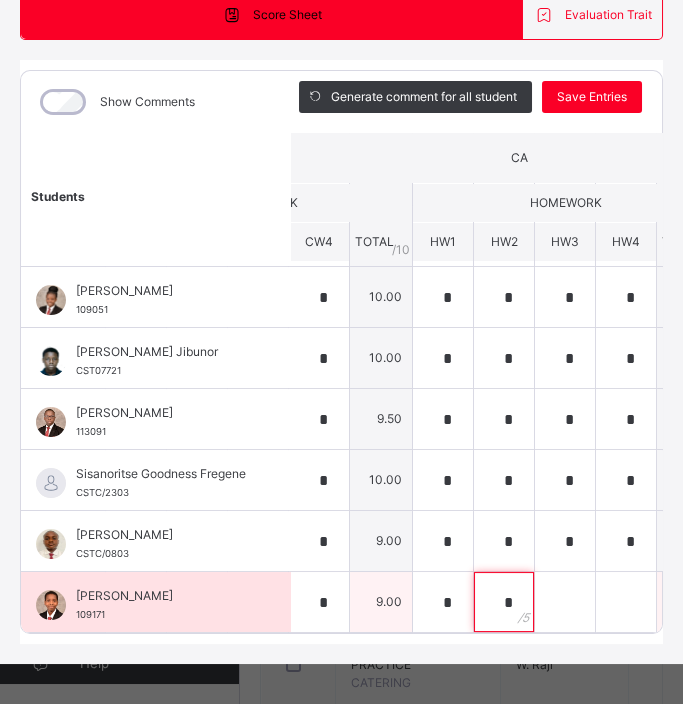 click on "*" at bounding box center [504, 602] 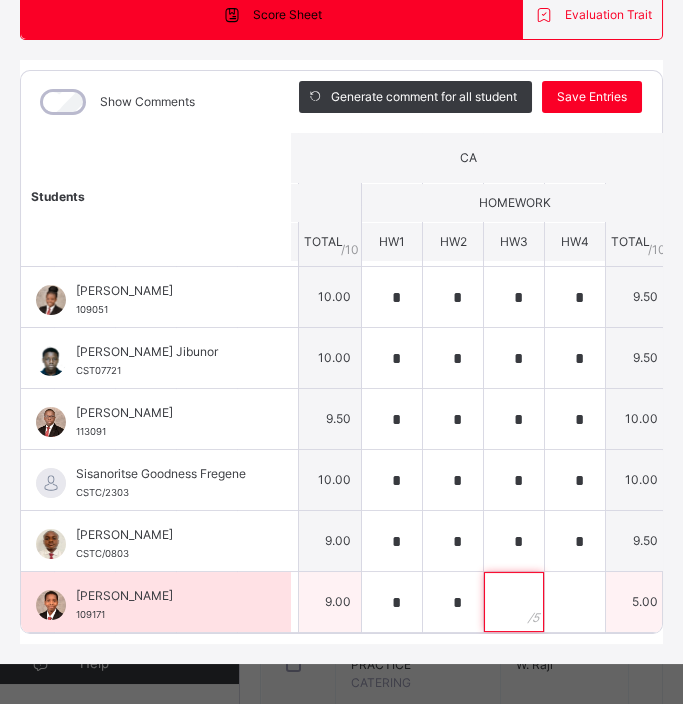 click at bounding box center (514, 602) 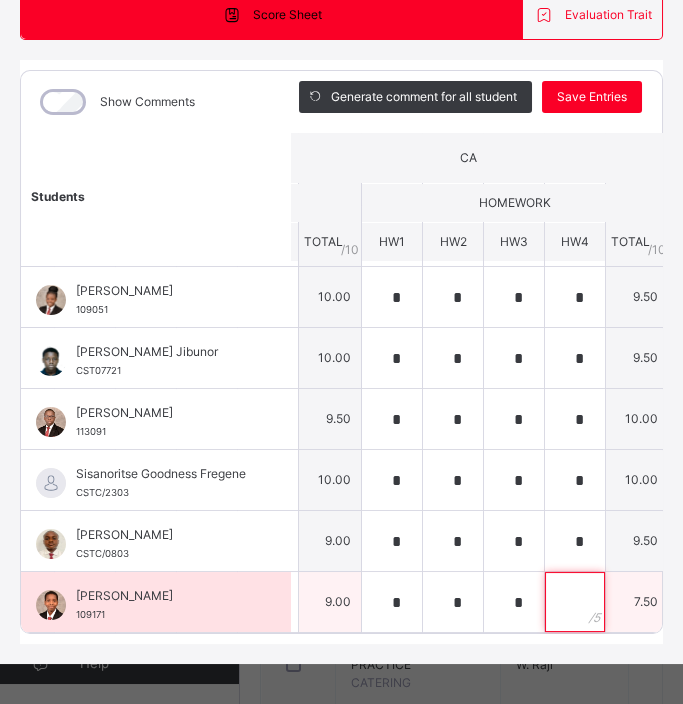 click at bounding box center (575, 602) 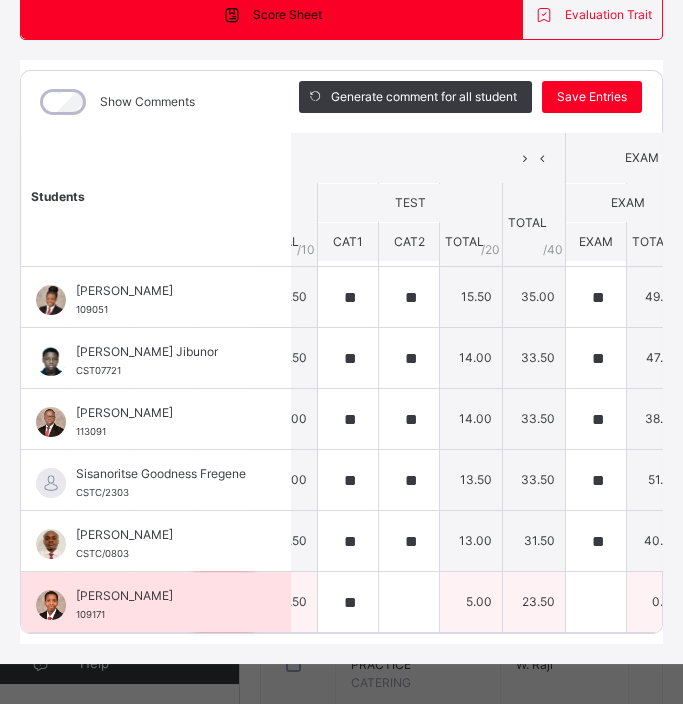 scroll, scrollTop: 800, scrollLeft: 588, axis: both 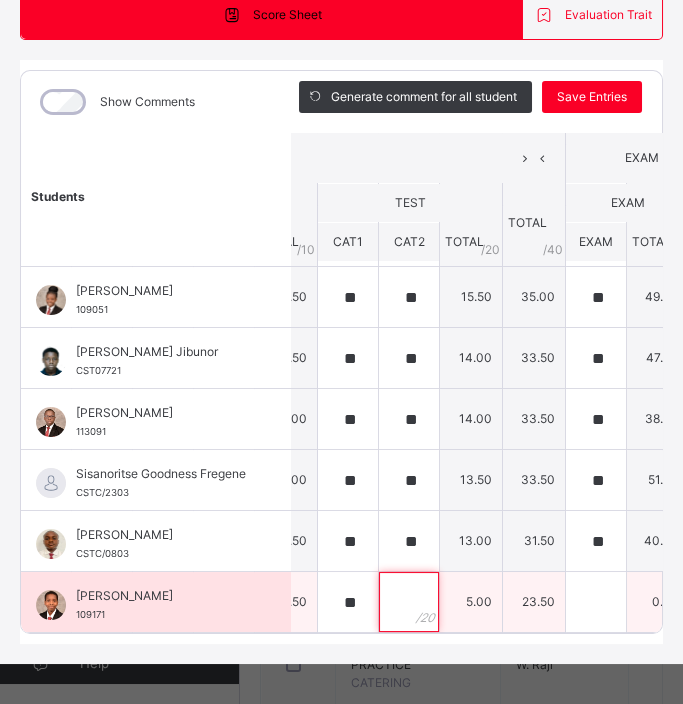 click at bounding box center [409, 602] 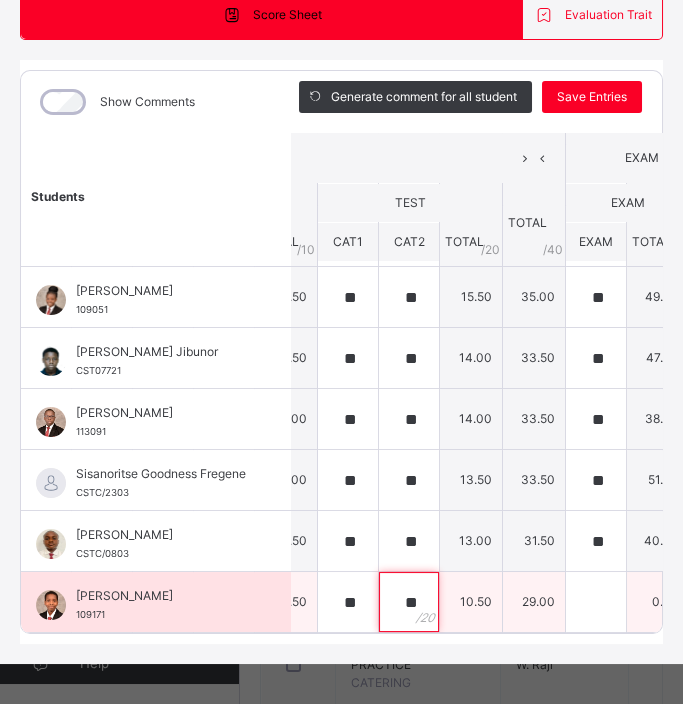 scroll, scrollTop: 800, scrollLeft: 740, axis: both 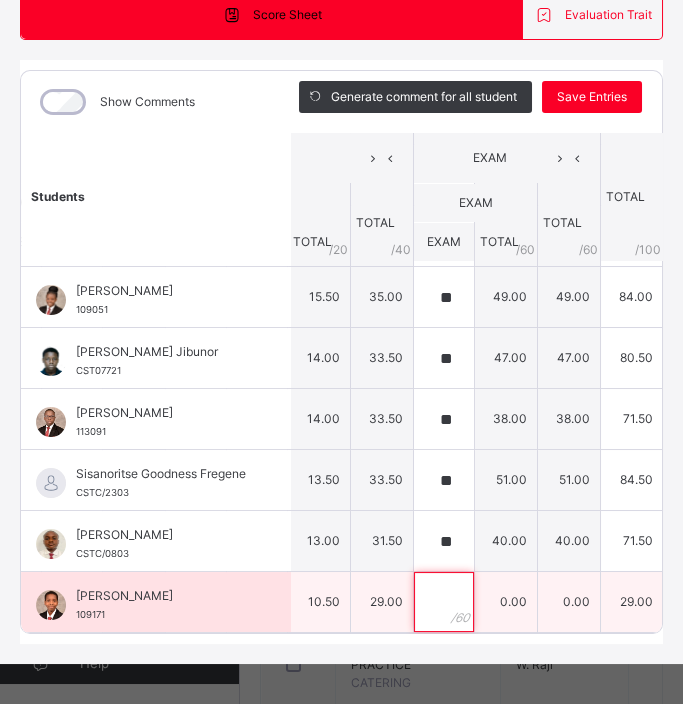 click at bounding box center (444, 602) 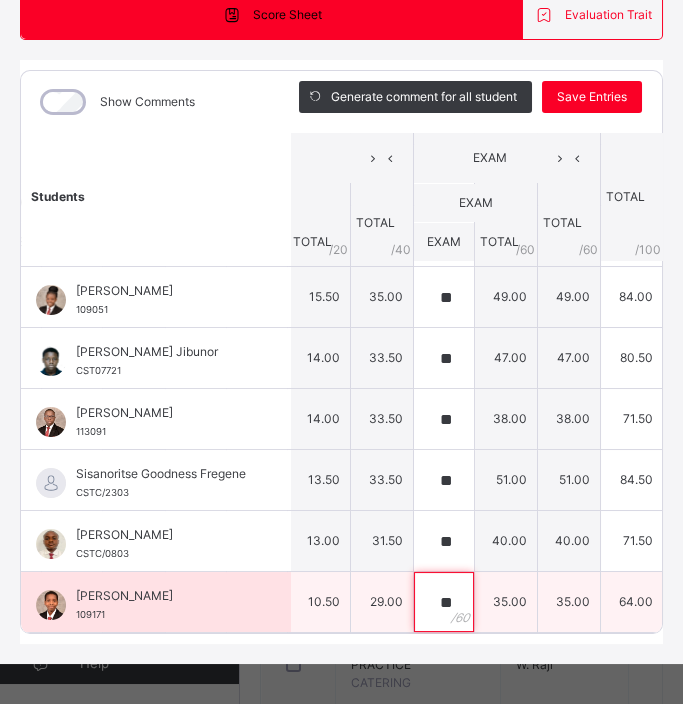 scroll, scrollTop: 205, scrollLeft: 26, axis: both 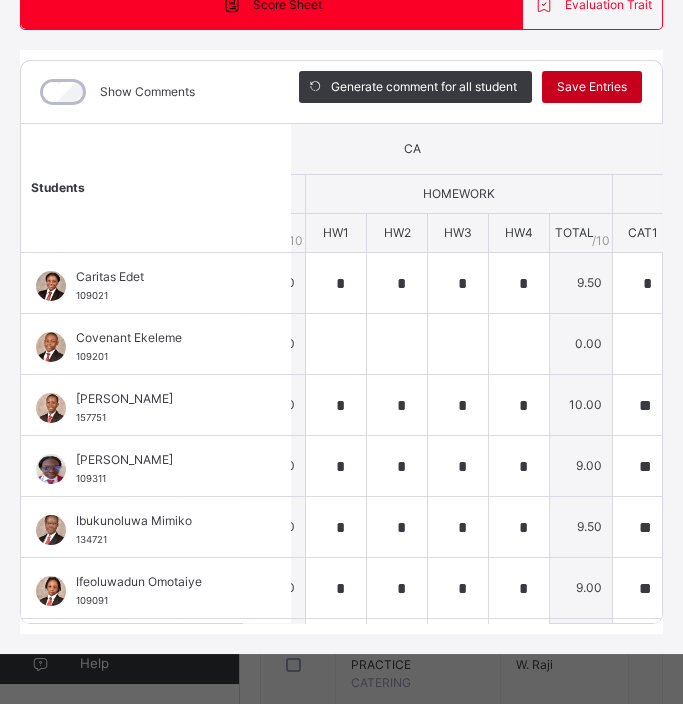click on "Save Entries" at bounding box center [592, 87] 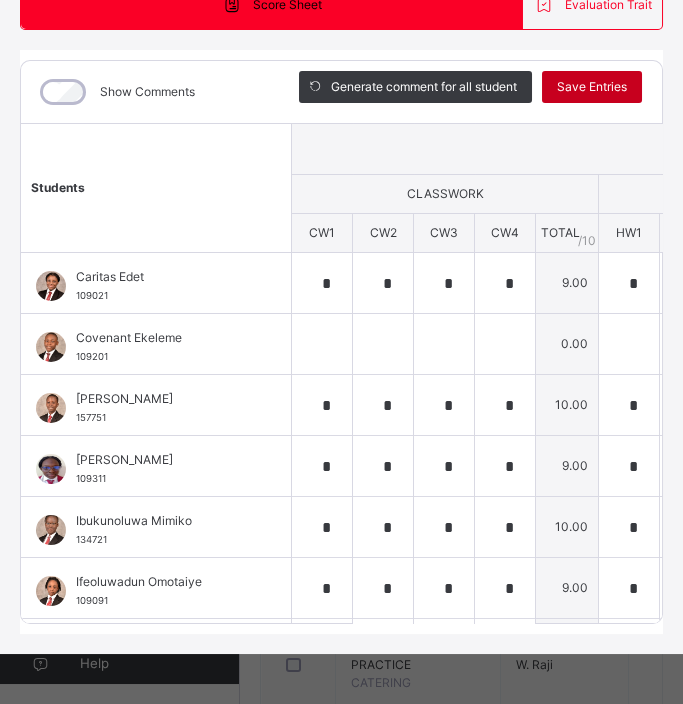 scroll, scrollTop: 230, scrollLeft: 0, axis: vertical 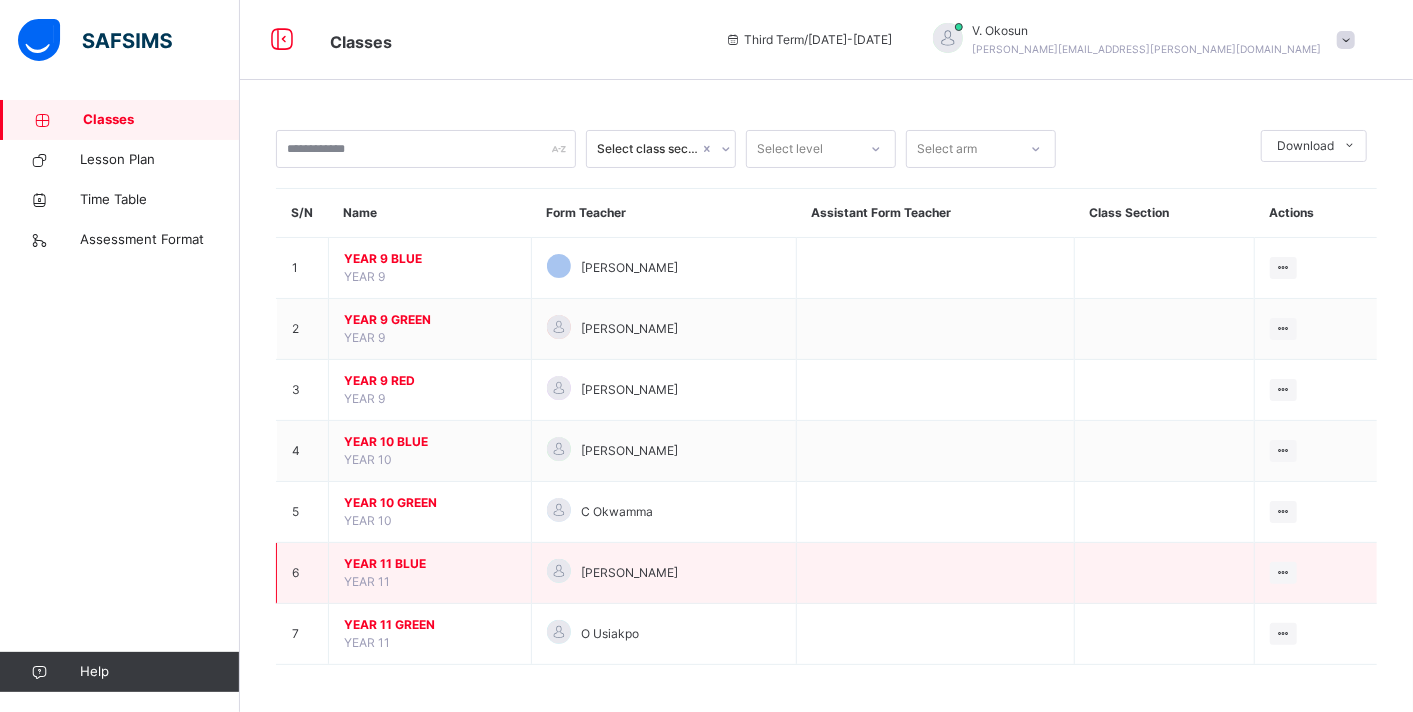 click on "YEAR 11   BLUE" at bounding box center (430, 564) 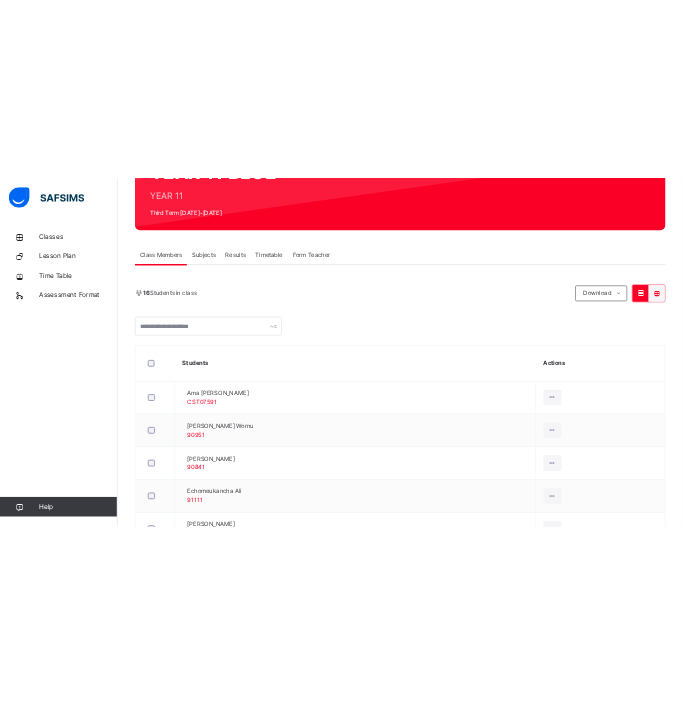 scroll, scrollTop: 241, scrollLeft: 0, axis: vertical 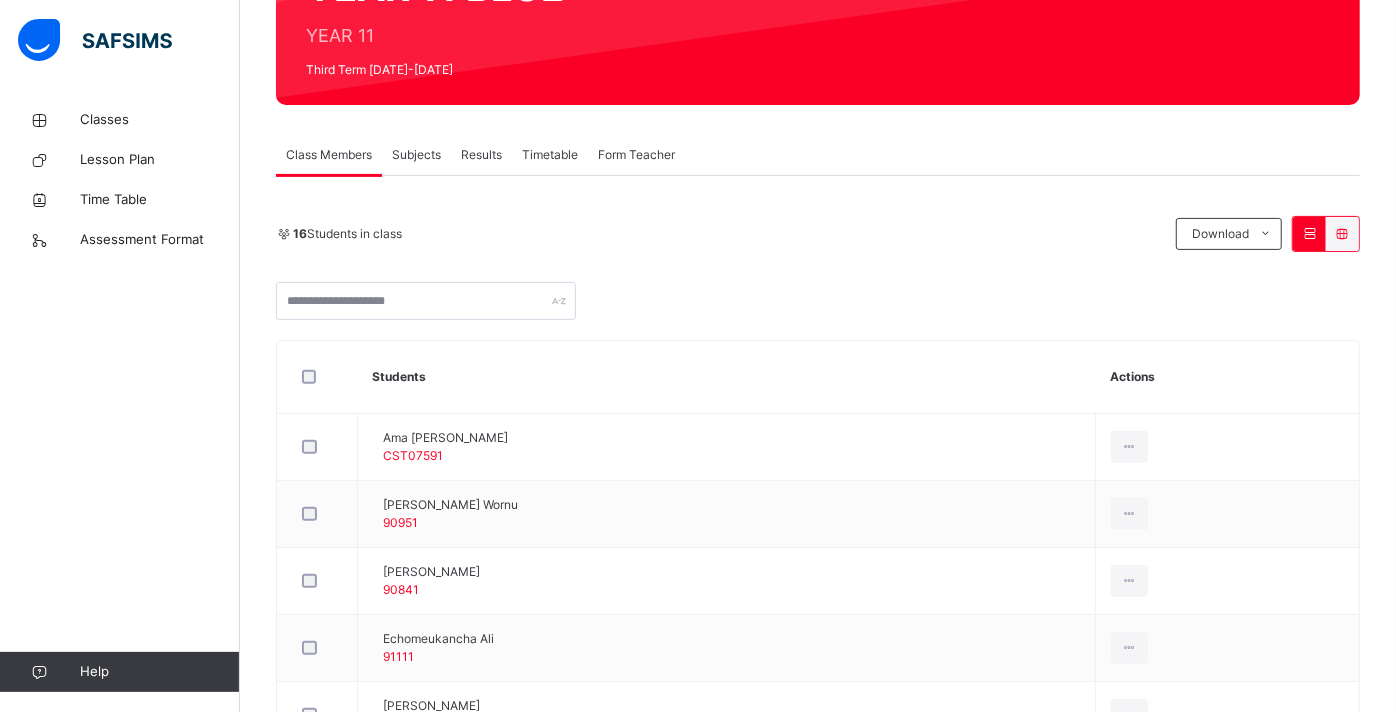 click on "Subjects" at bounding box center [416, 155] 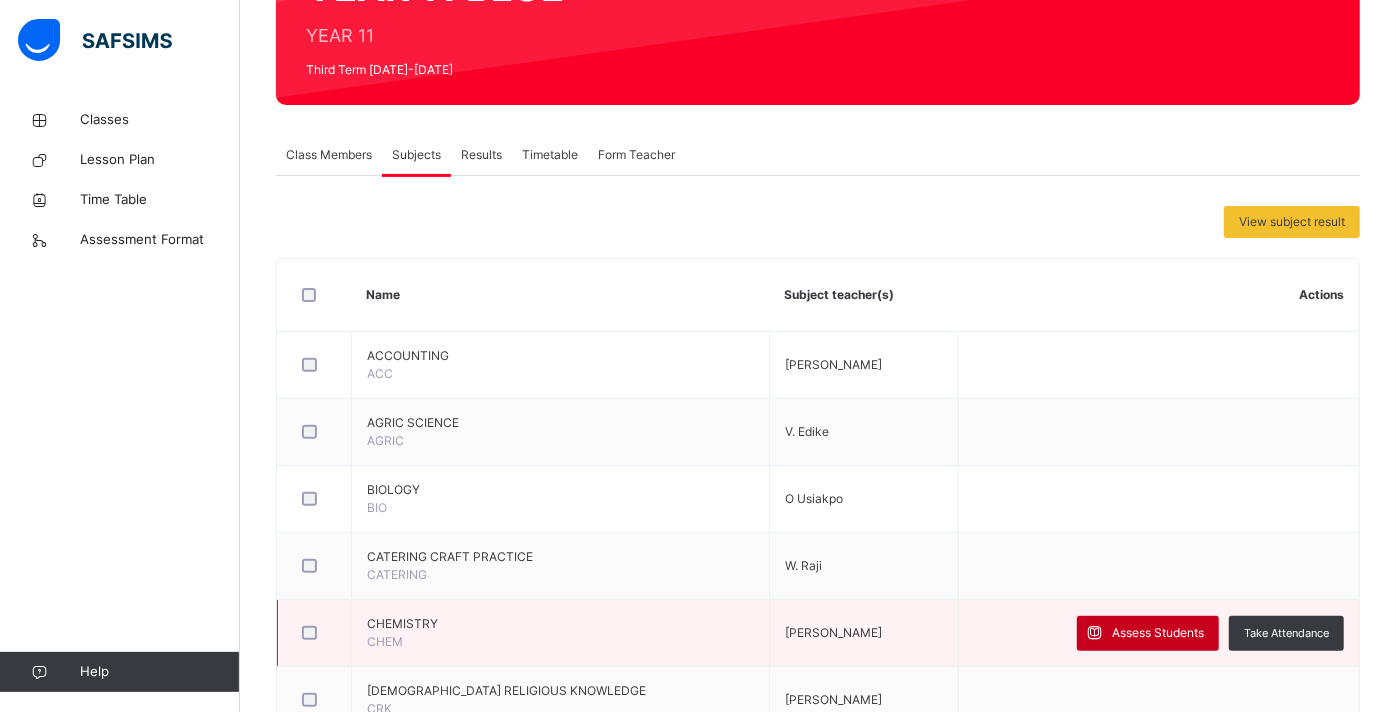 click on "Assess Students" at bounding box center [1158, 633] 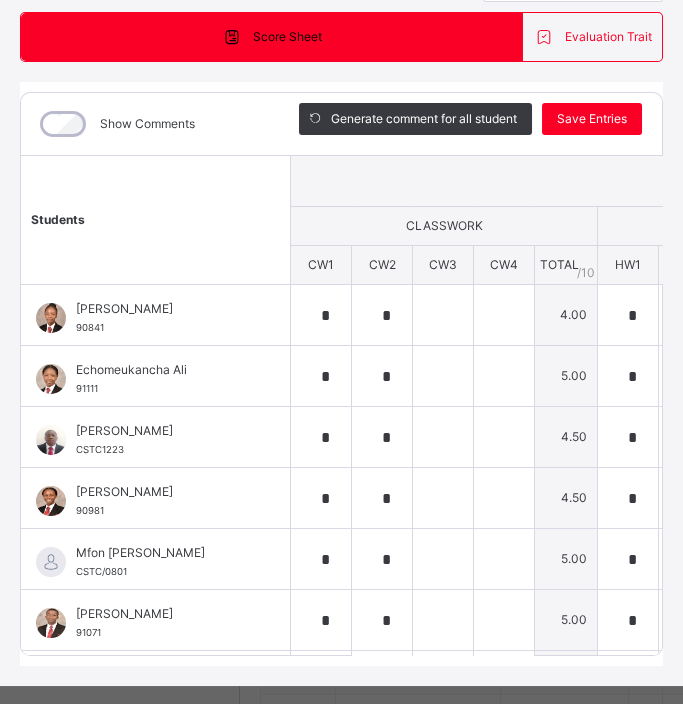 scroll, scrollTop: 184, scrollLeft: 0, axis: vertical 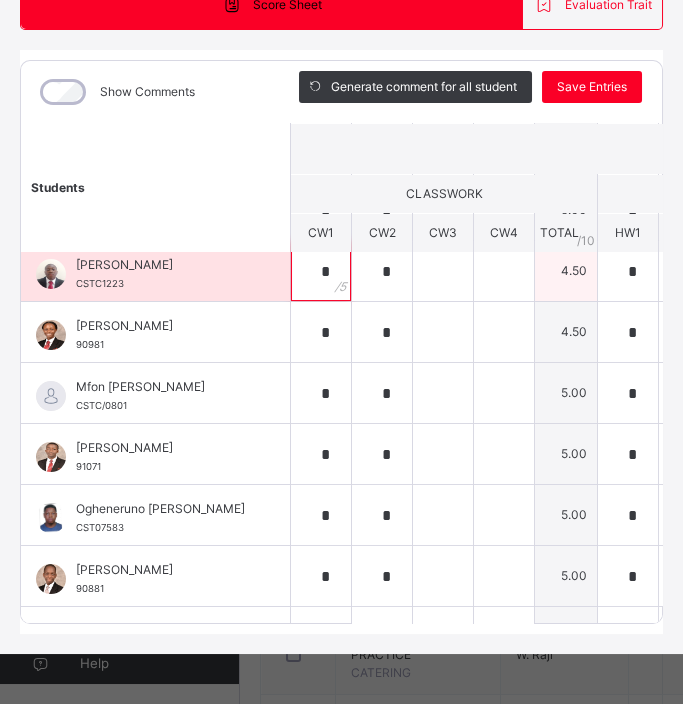 click on "*" at bounding box center [321, 271] 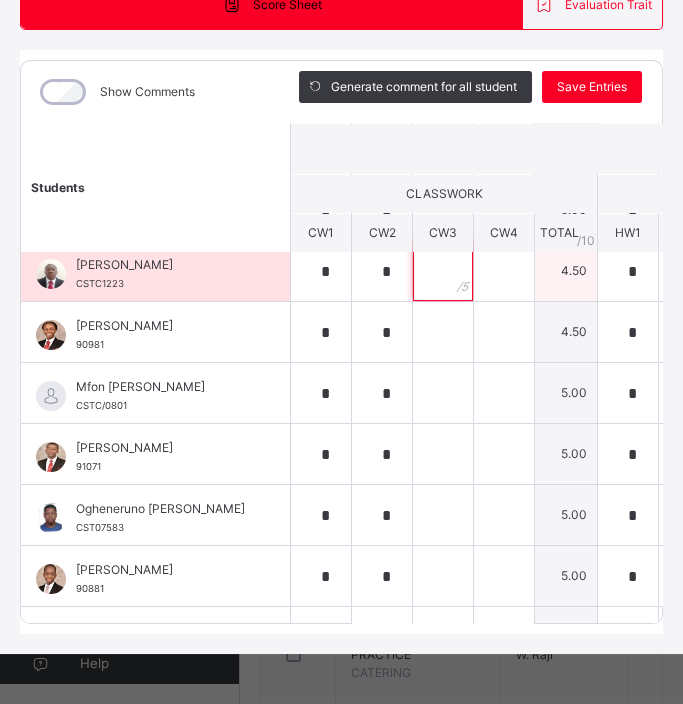 click at bounding box center (443, 271) 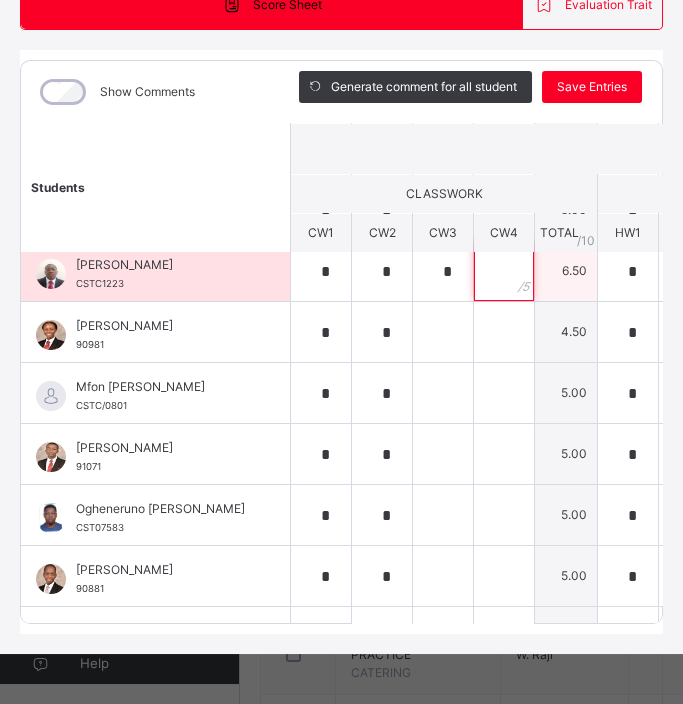 click at bounding box center (504, 271) 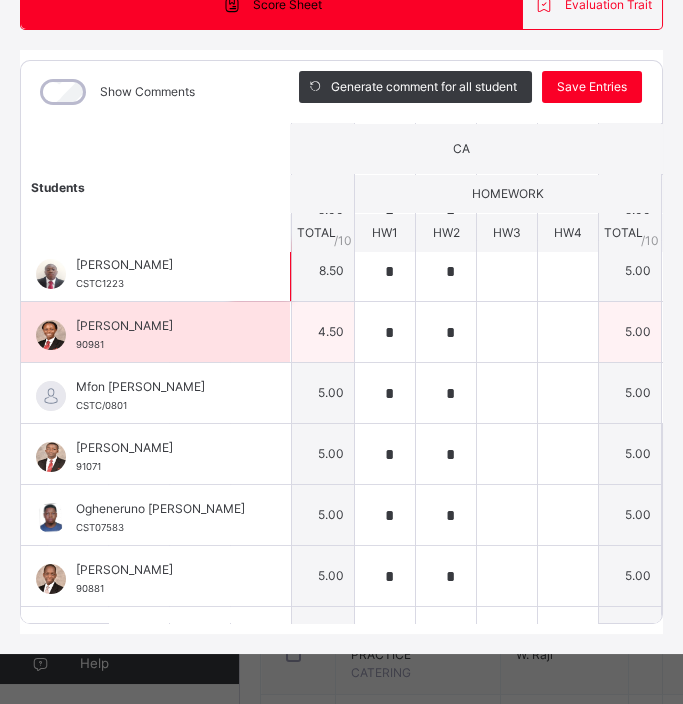 scroll, scrollTop: 134, scrollLeft: 273, axis: both 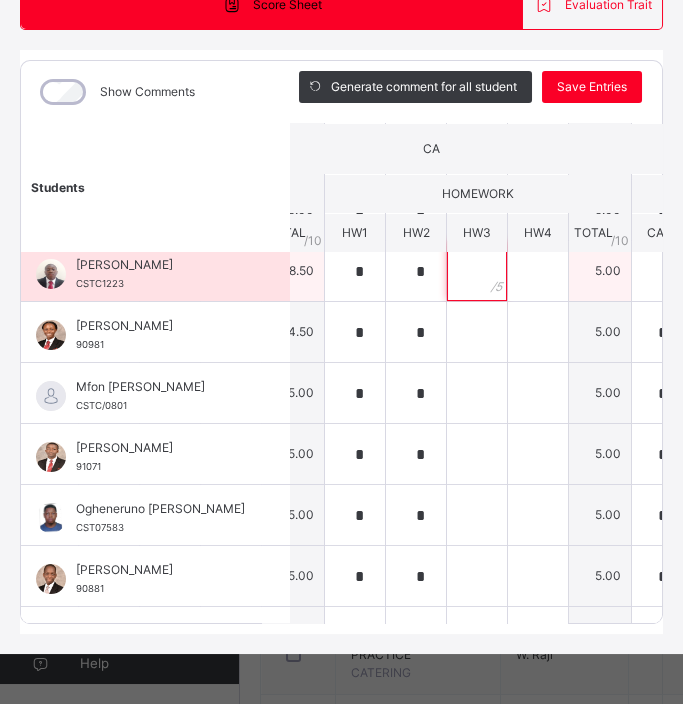 click at bounding box center (477, 271) 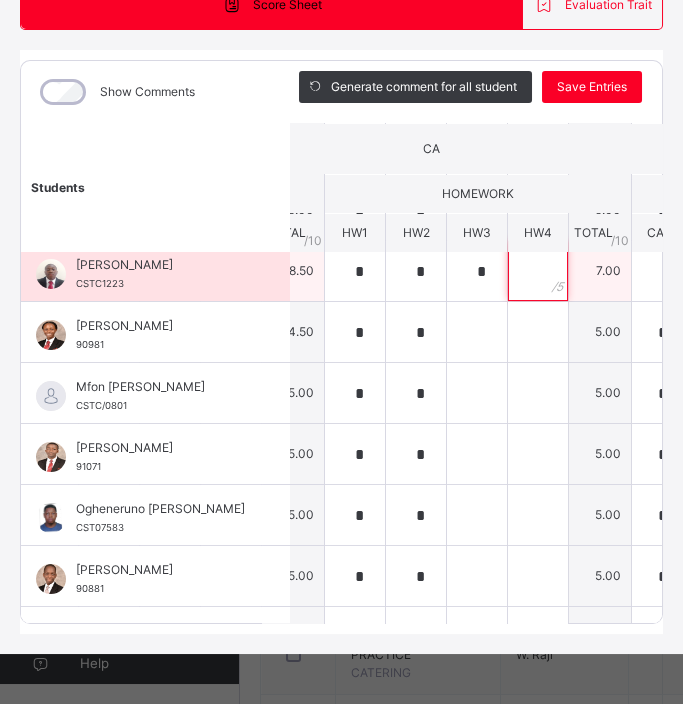 click at bounding box center [538, 271] 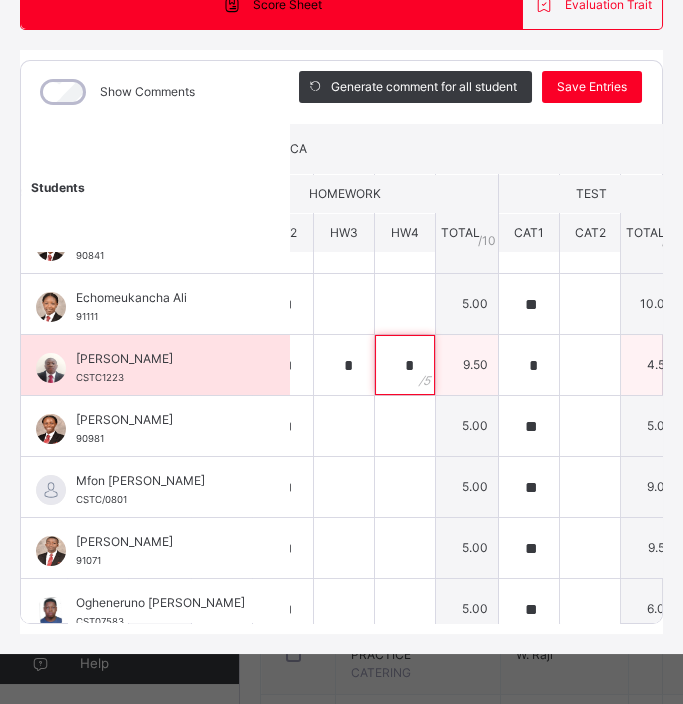 scroll, scrollTop: 0, scrollLeft: 406, axis: horizontal 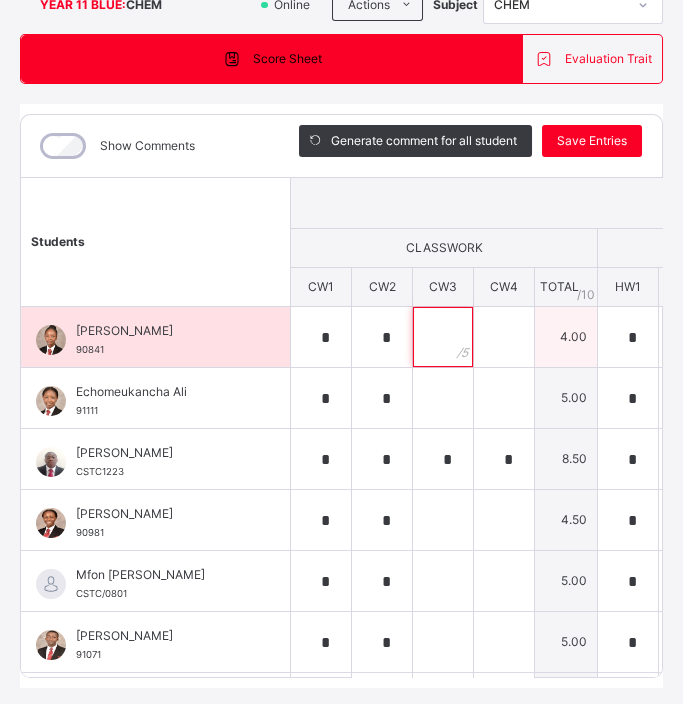 click at bounding box center (443, 337) 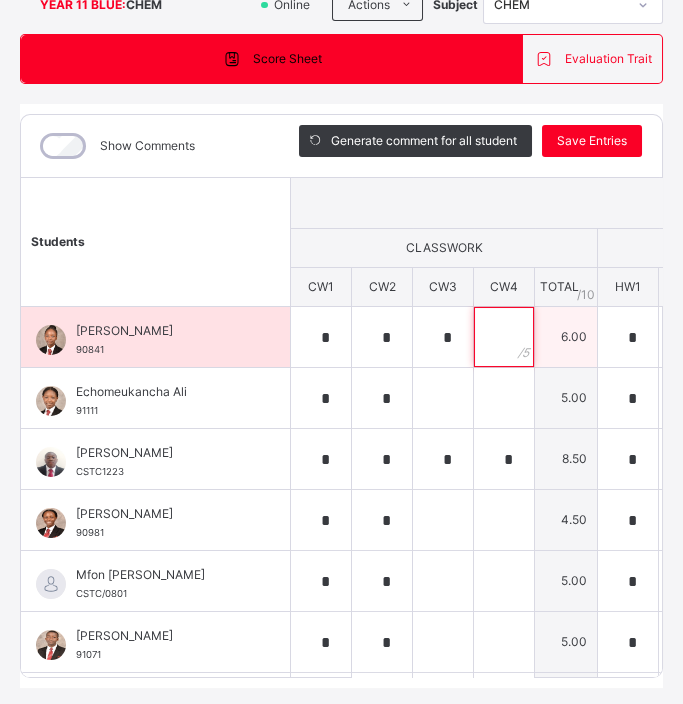 click at bounding box center [504, 337] 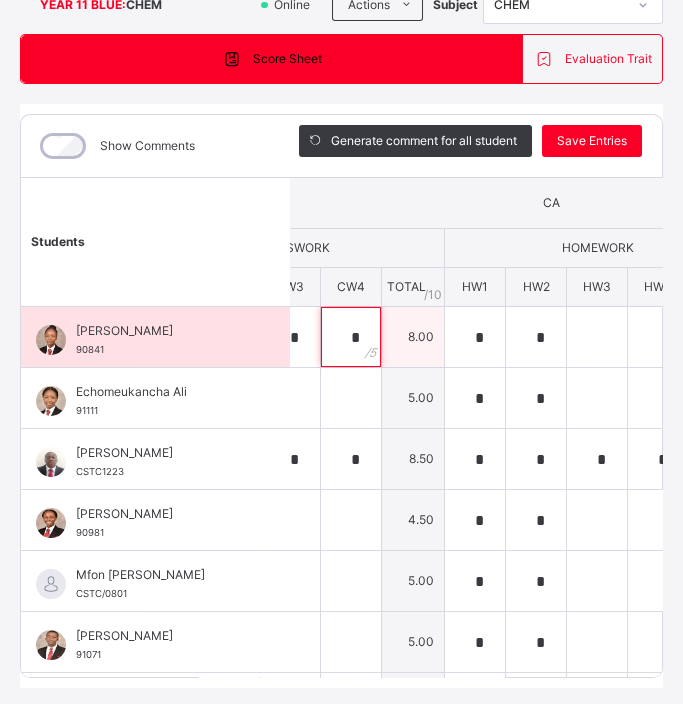 scroll, scrollTop: 0, scrollLeft: 257, axis: horizontal 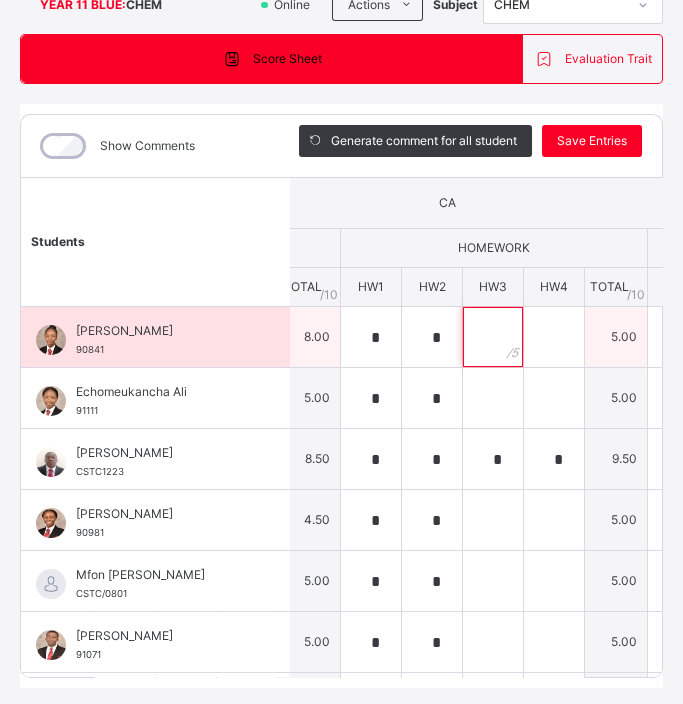 click at bounding box center [493, 337] 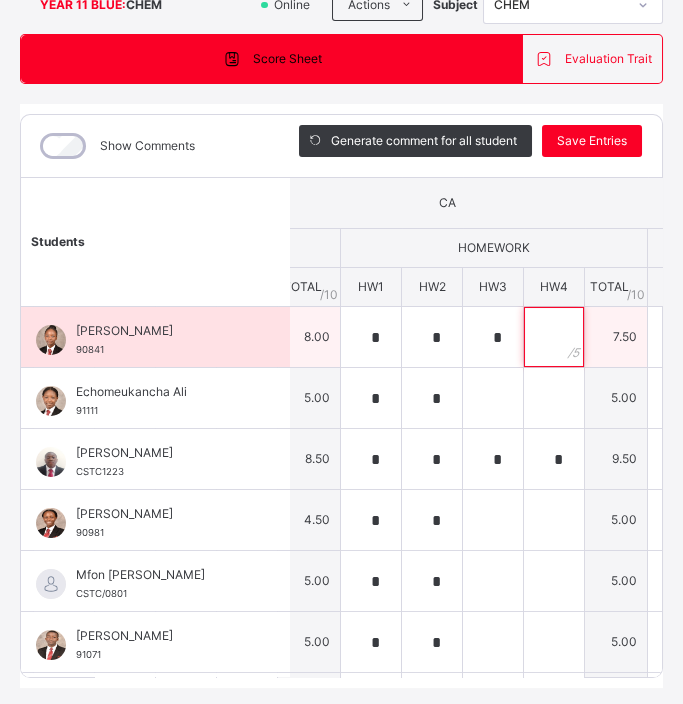 click at bounding box center [554, 337] 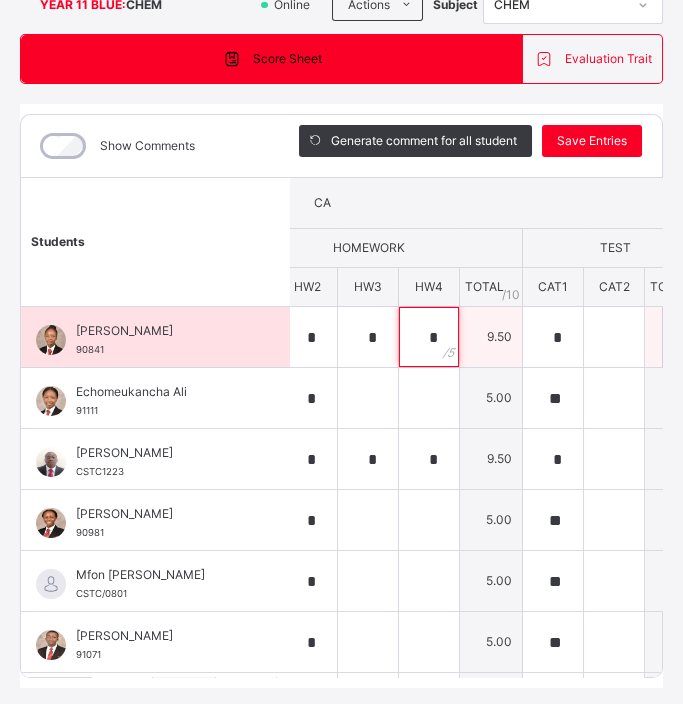 scroll, scrollTop: 0, scrollLeft: 446, axis: horizontal 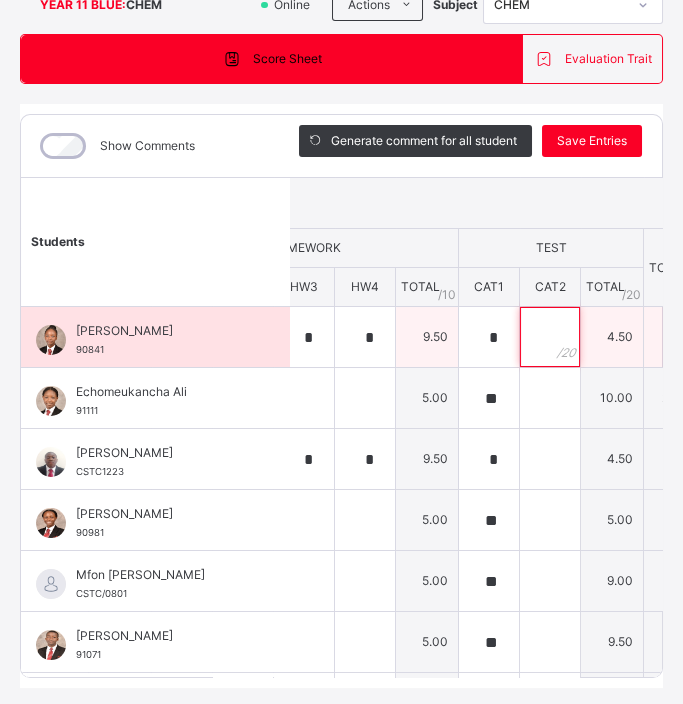 click at bounding box center (550, 337) 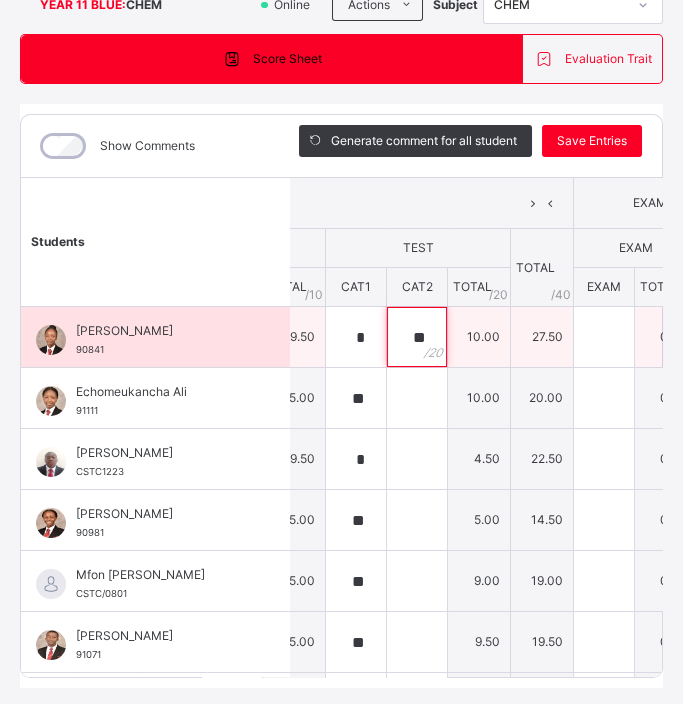 scroll, scrollTop: 0, scrollLeft: 613, axis: horizontal 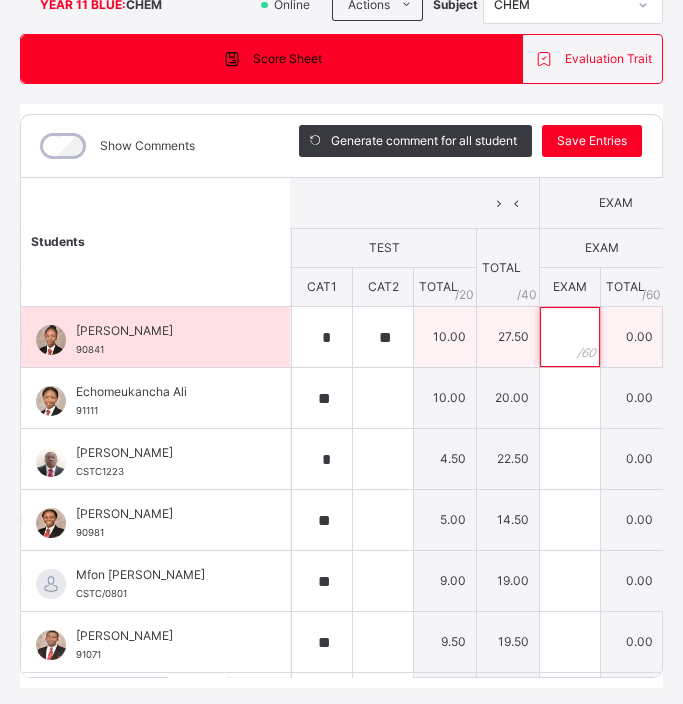 click at bounding box center [570, 337] 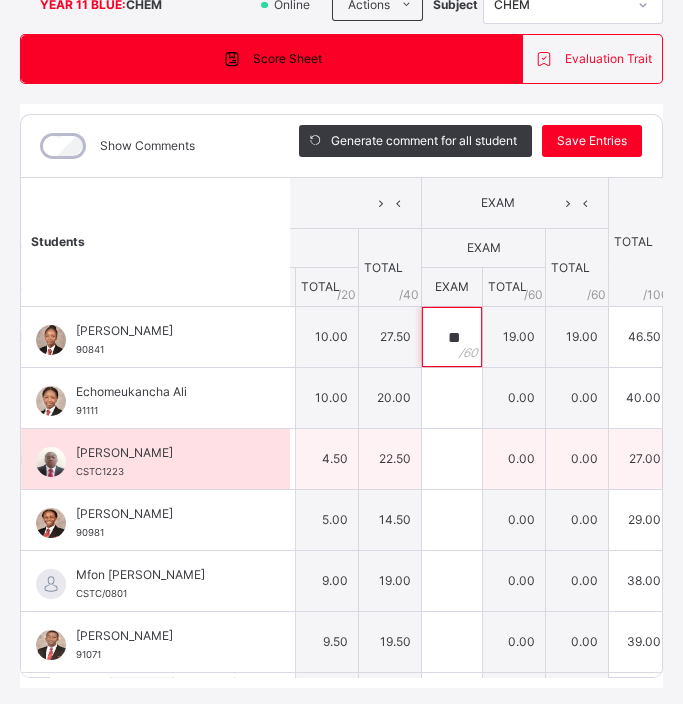 scroll, scrollTop: 0, scrollLeft: 739, axis: horizontal 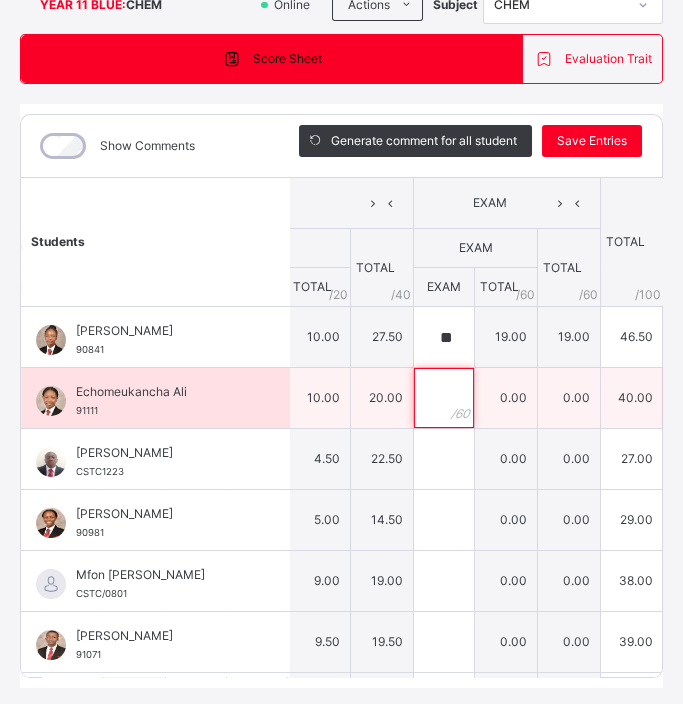 click at bounding box center (444, 398) 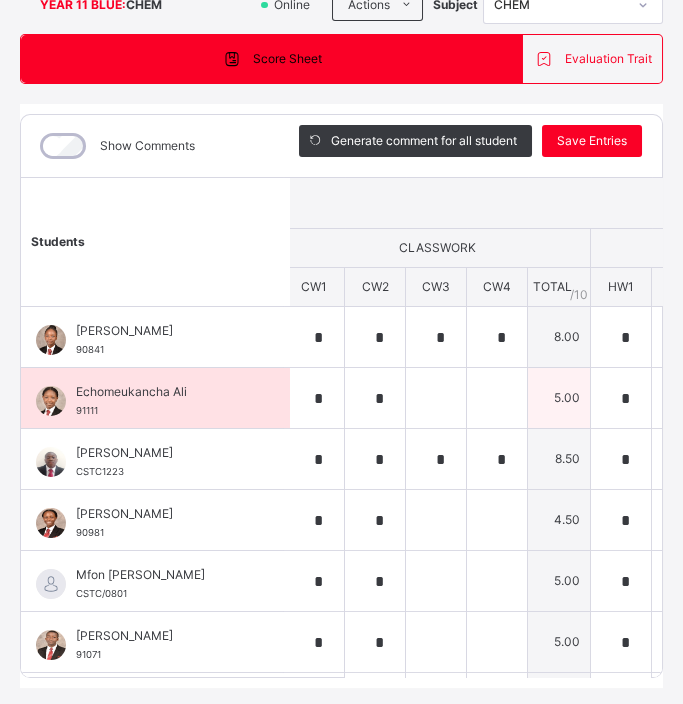scroll, scrollTop: 0, scrollLeft: 5, axis: horizontal 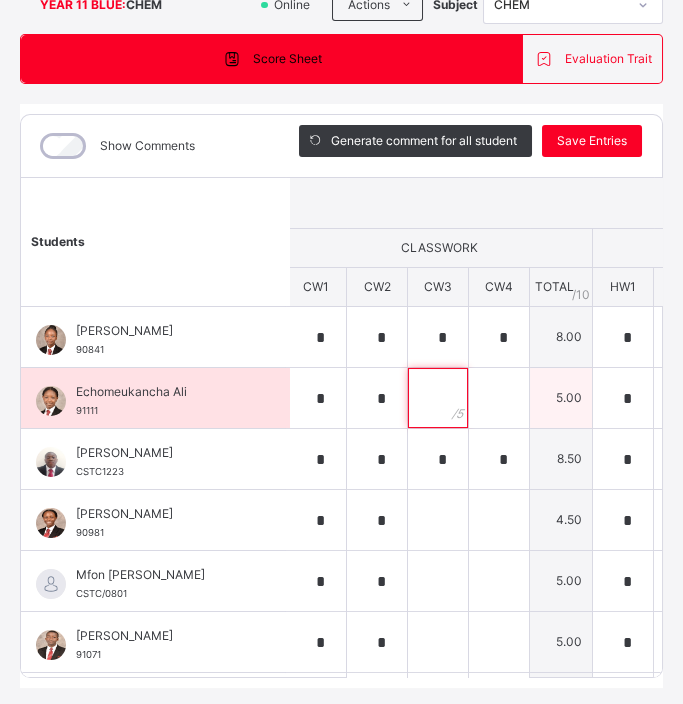 click at bounding box center [438, 398] 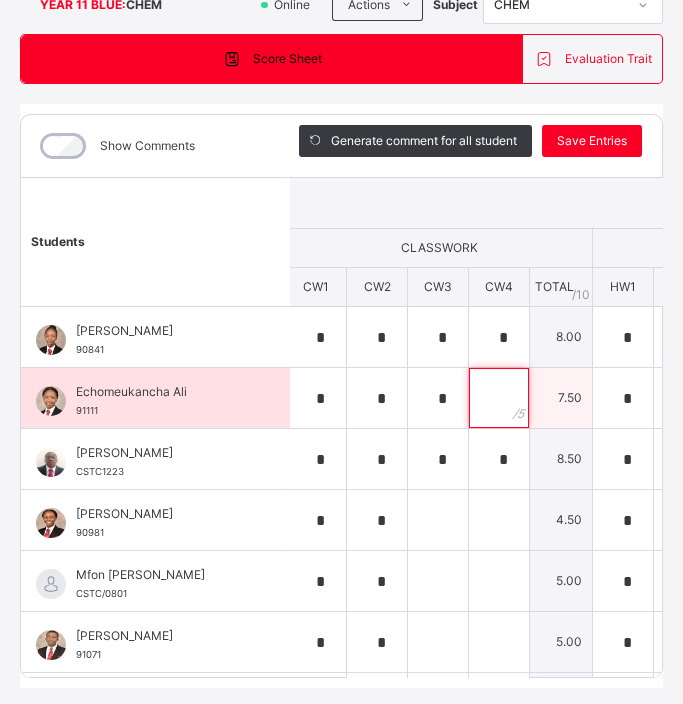 click at bounding box center [499, 398] 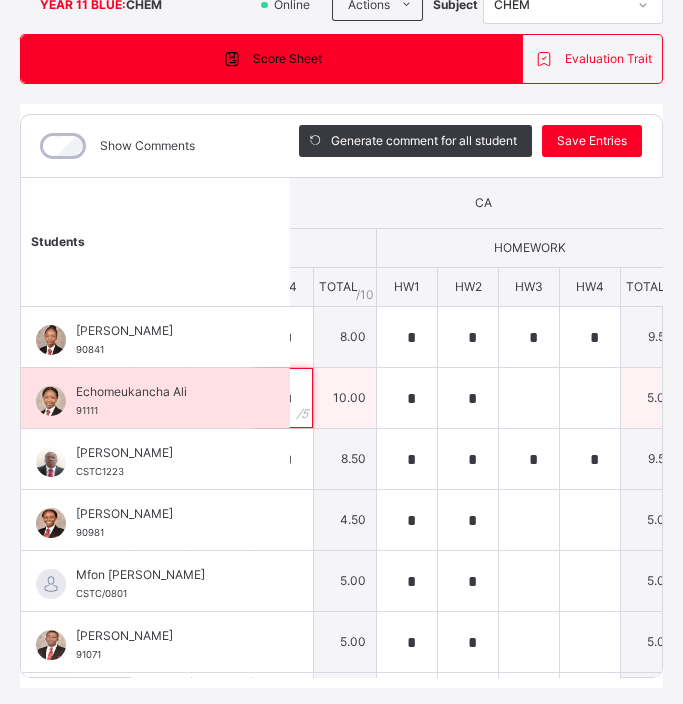 scroll, scrollTop: 0, scrollLeft: 231, axis: horizontal 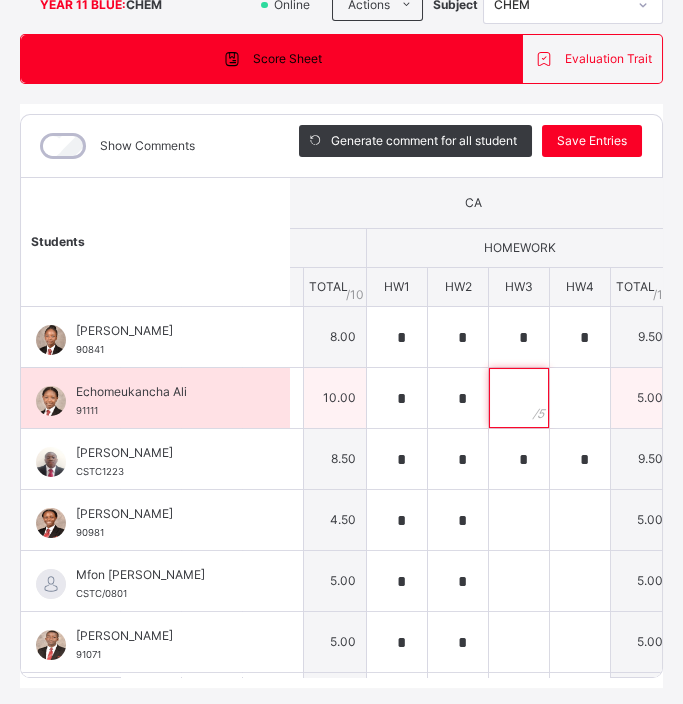 click at bounding box center [519, 398] 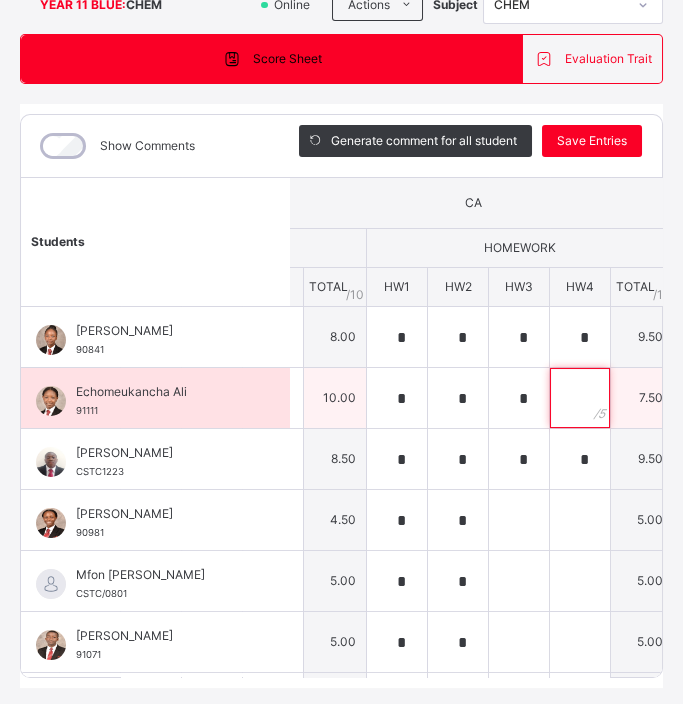 click at bounding box center (580, 398) 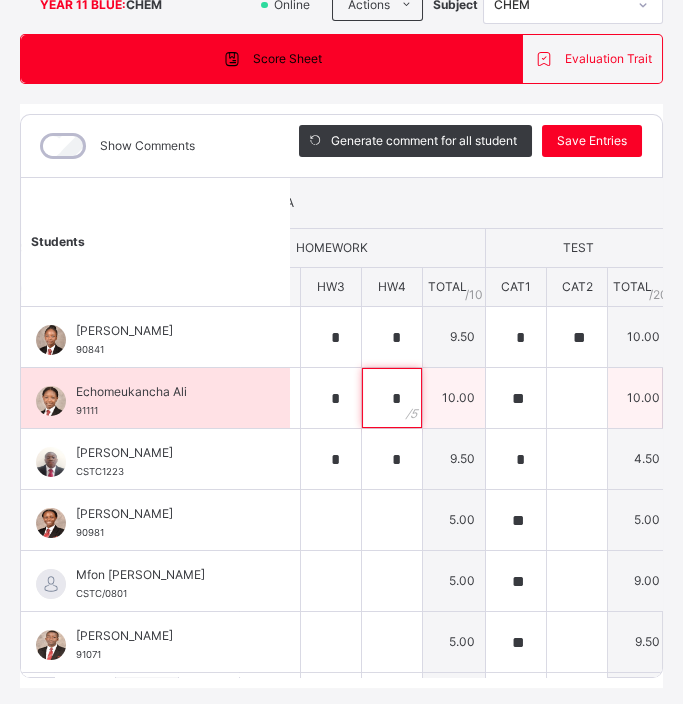 scroll, scrollTop: 0, scrollLeft: 434, axis: horizontal 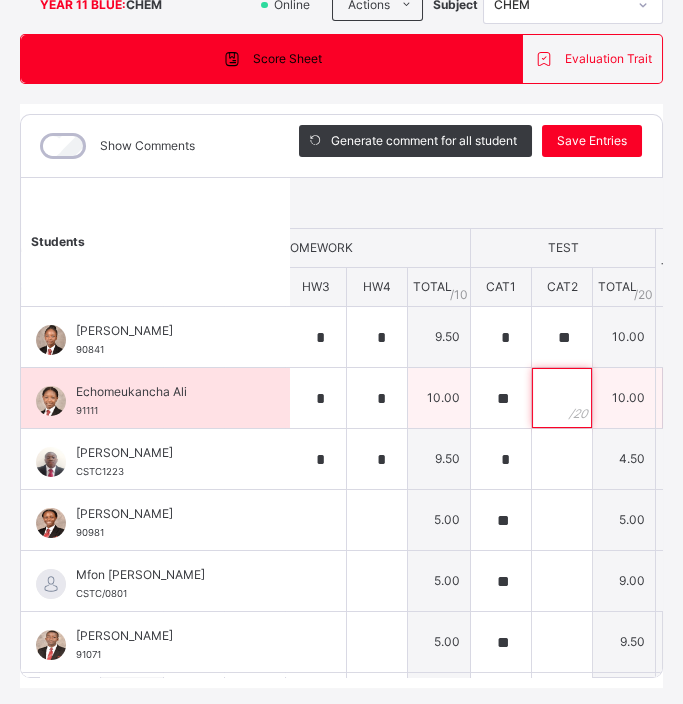 click at bounding box center (562, 398) 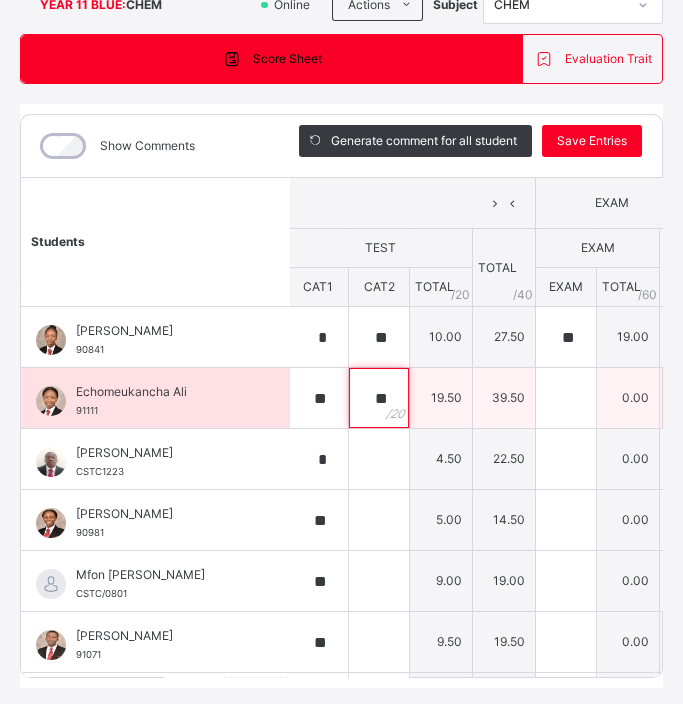scroll, scrollTop: 0, scrollLeft: 618, axis: horizontal 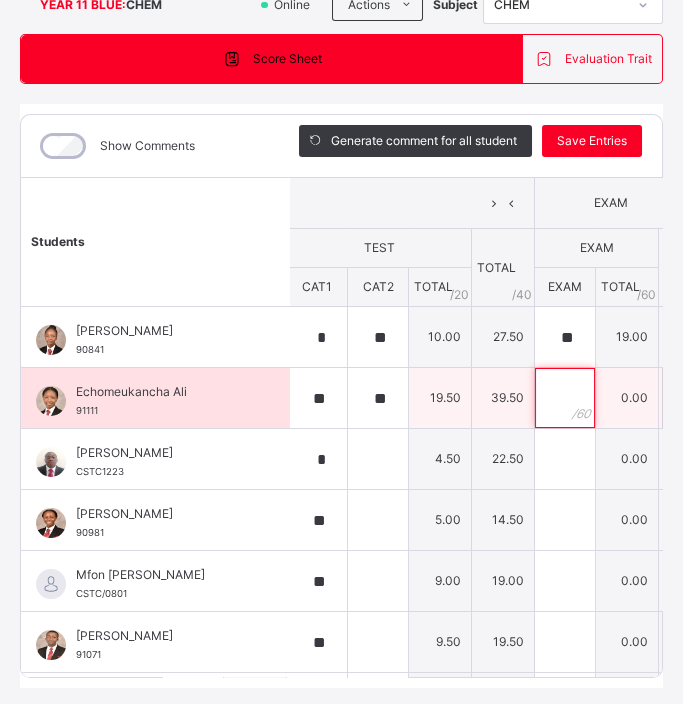 click at bounding box center [565, 398] 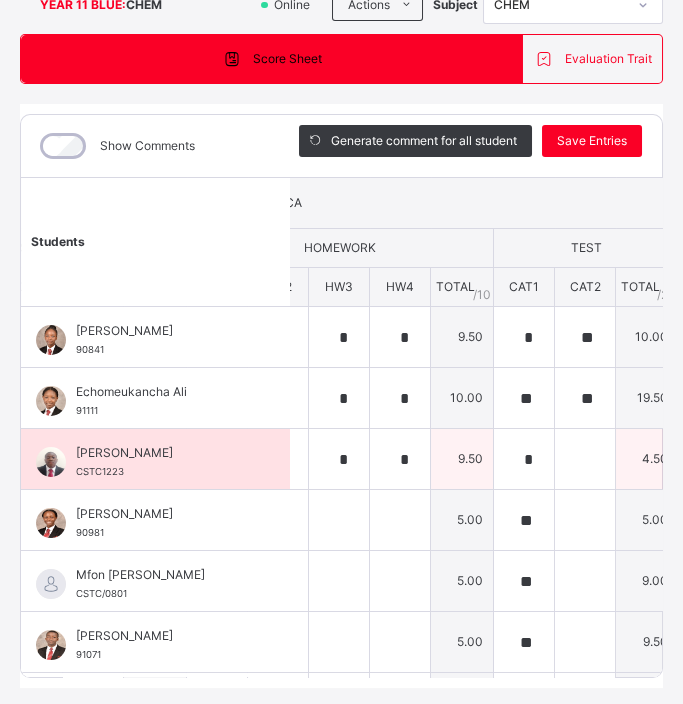 scroll, scrollTop: 0, scrollLeft: 412, axis: horizontal 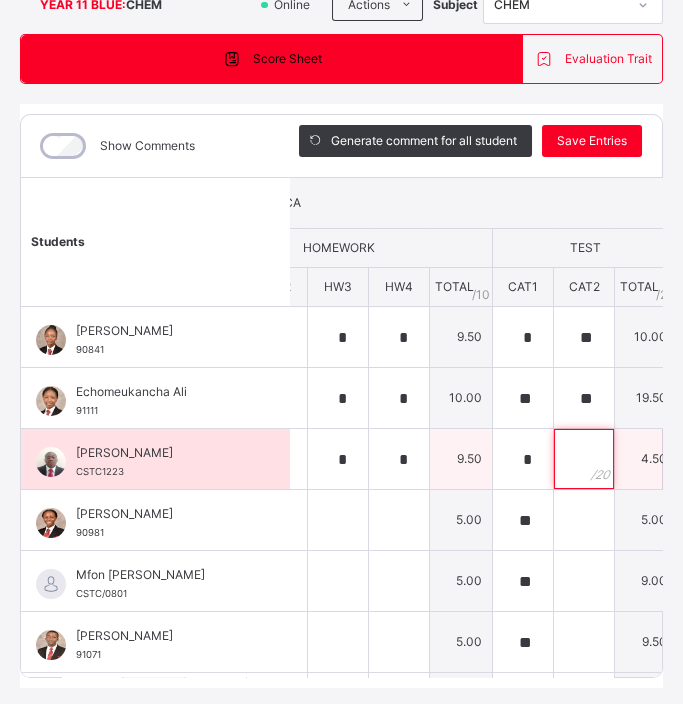 click at bounding box center [584, 459] 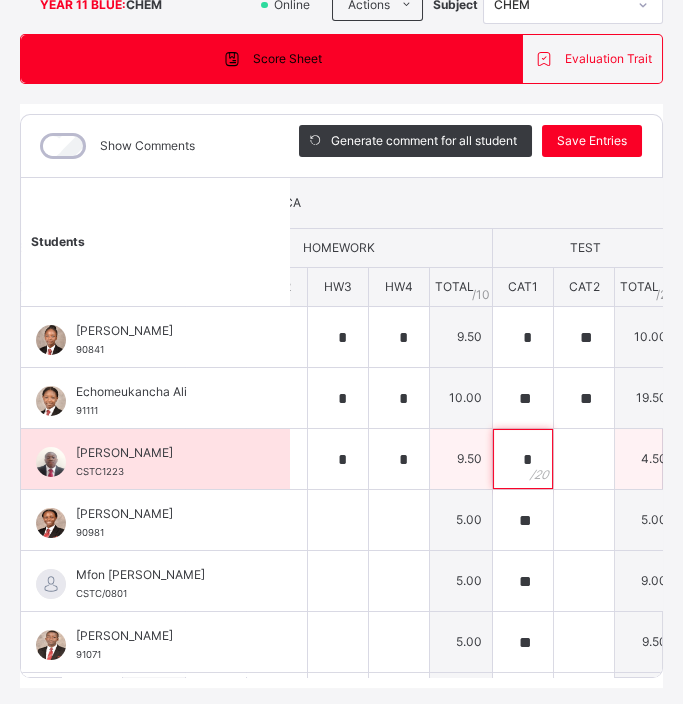 click on "*" at bounding box center (523, 459) 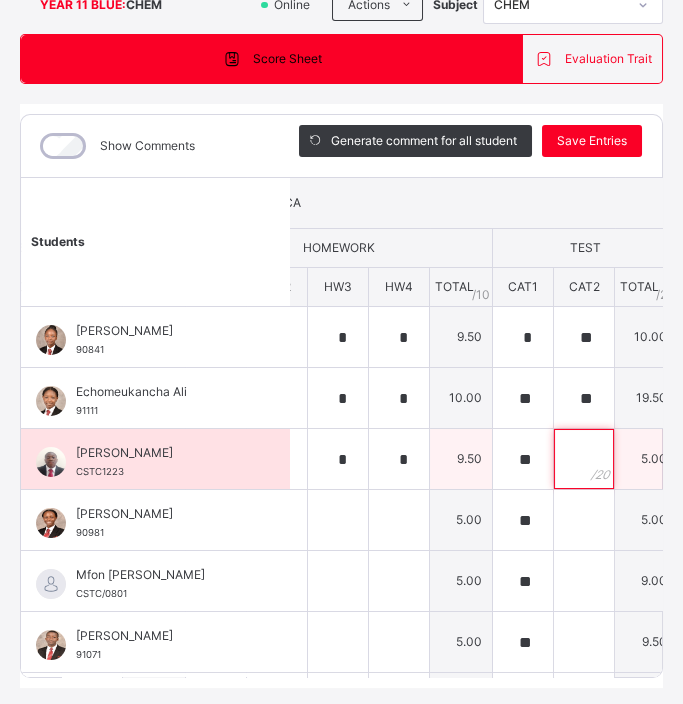 click at bounding box center [584, 459] 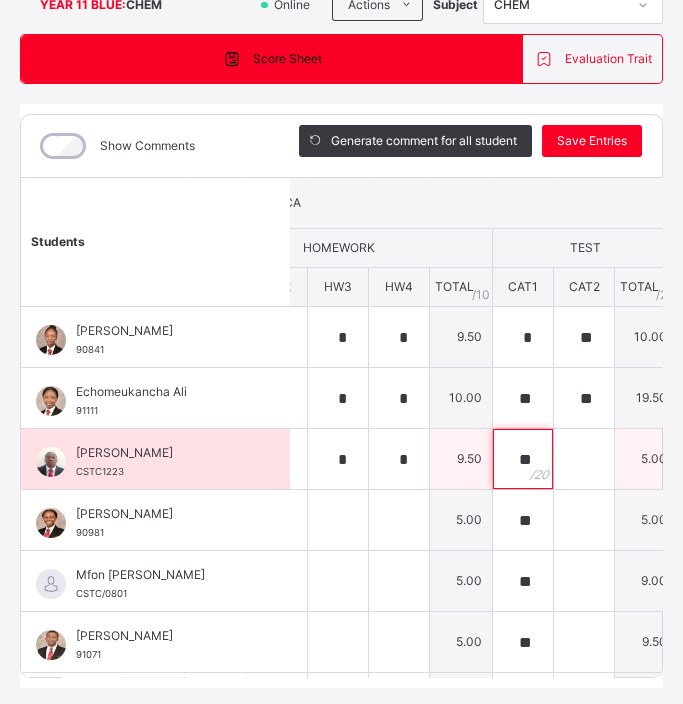click on "**" at bounding box center [523, 459] 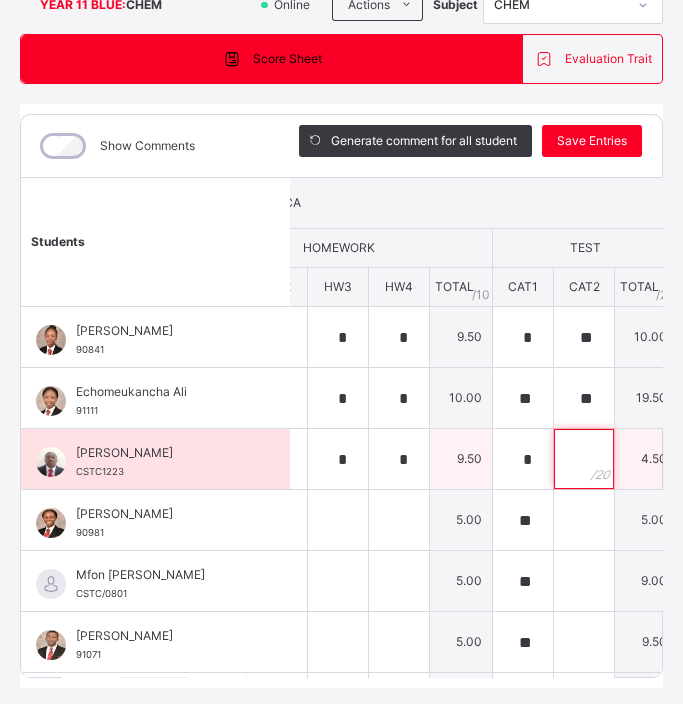click at bounding box center (584, 459) 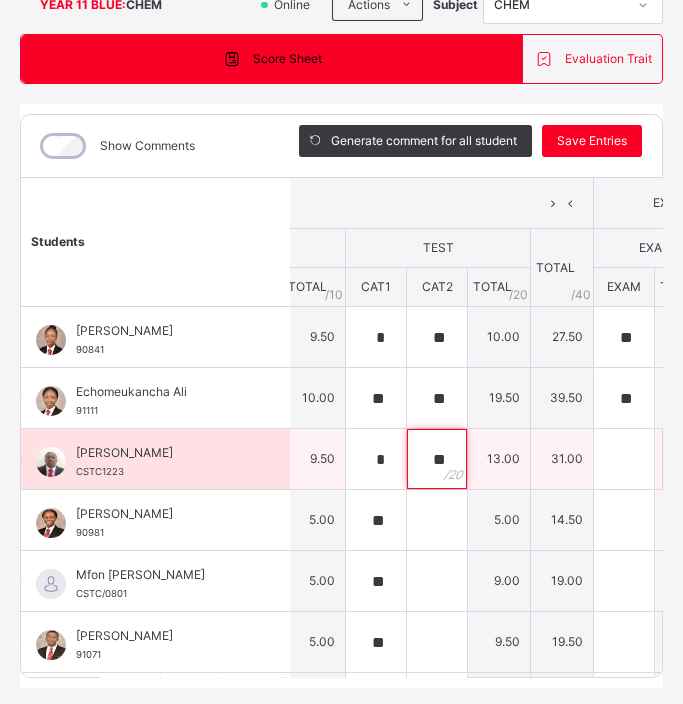scroll, scrollTop: 0, scrollLeft: 599, axis: horizontal 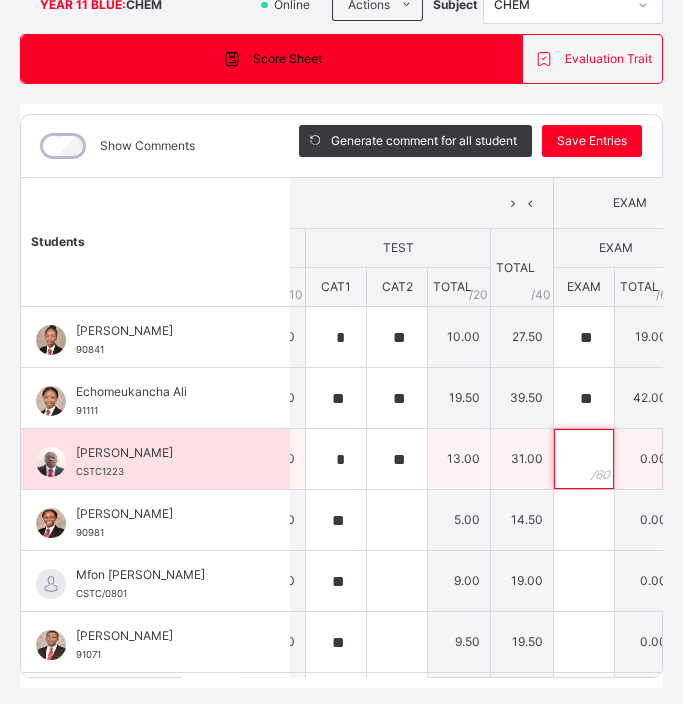 click at bounding box center (584, 459) 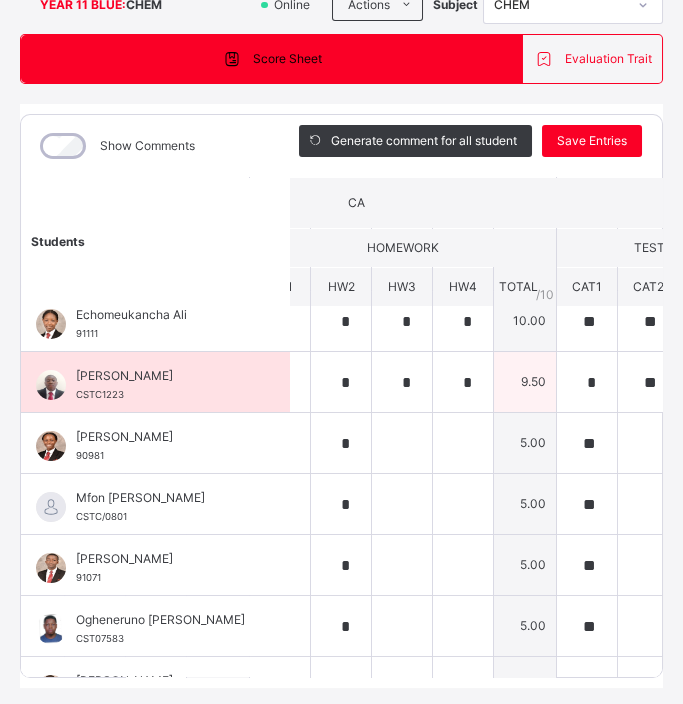 scroll, scrollTop: 79, scrollLeft: 348, axis: both 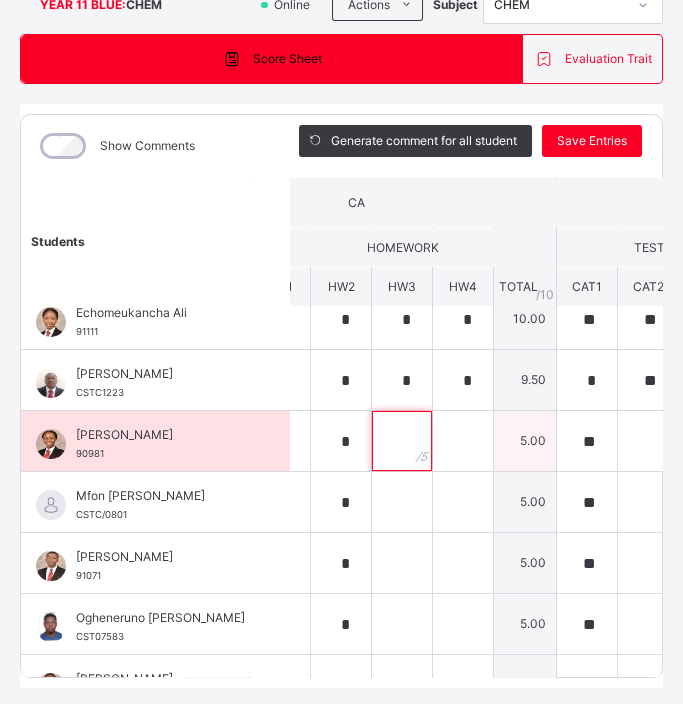 click at bounding box center (402, 441) 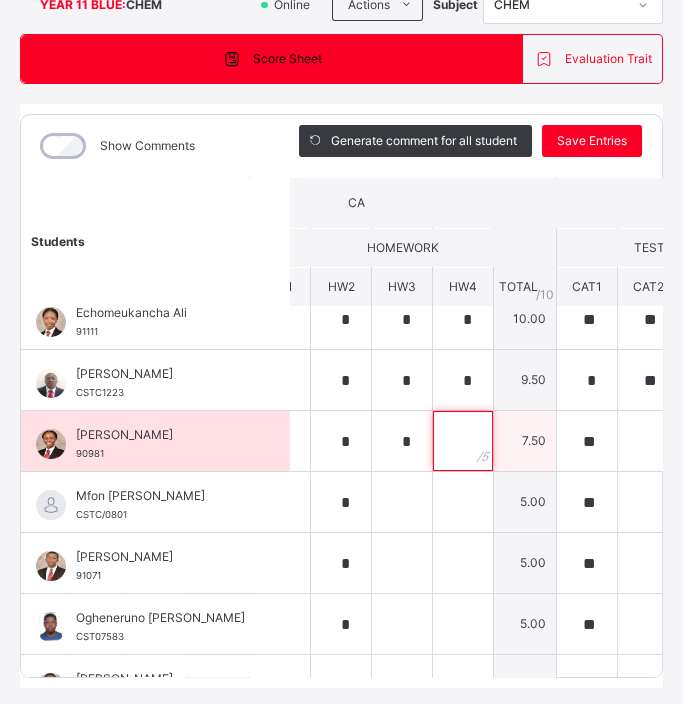 click at bounding box center (463, 441) 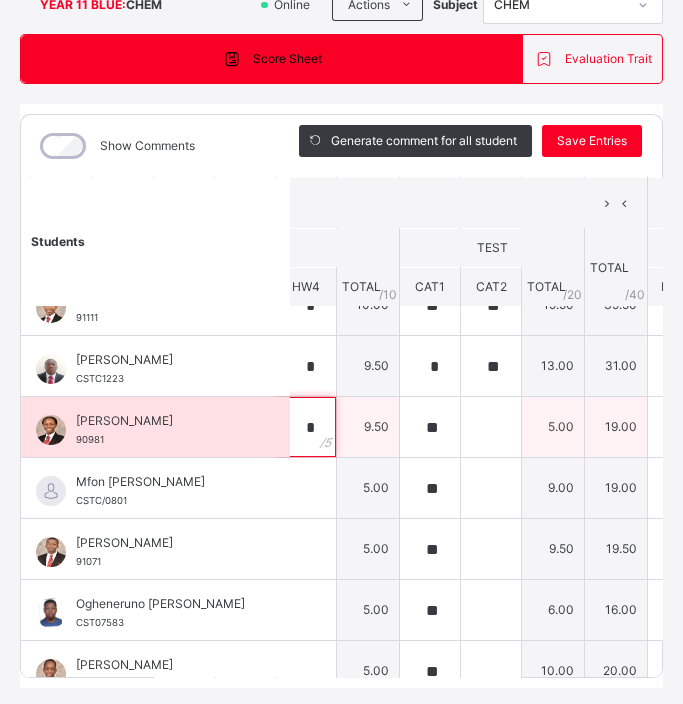 scroll, scrollTop: 92, scrollLeft: 509, axis: both 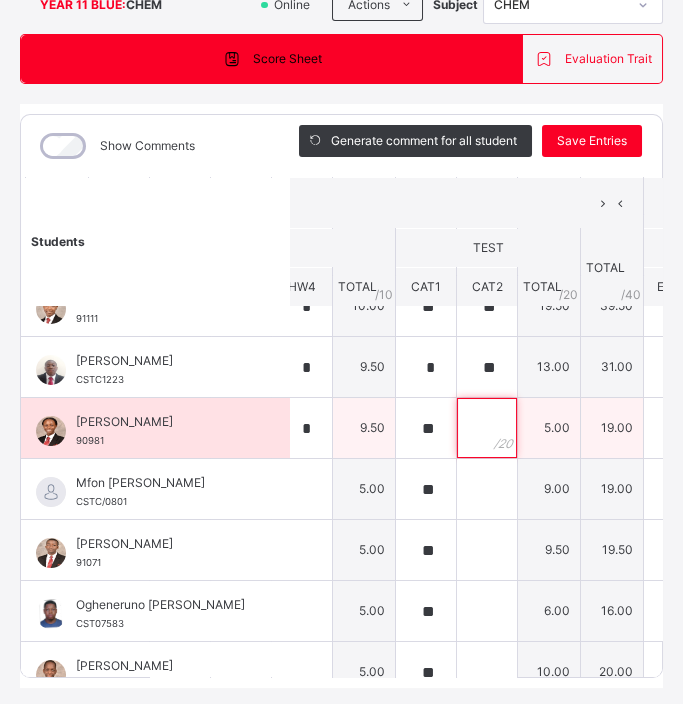 click at bounding box center (487, 428) 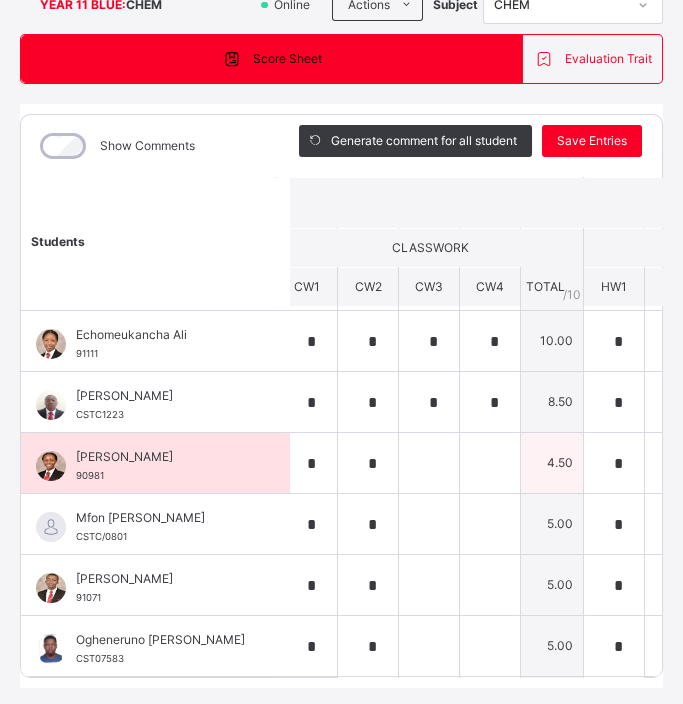 scroll, scrollTop: 57, scrollLeft: 12, axis: both 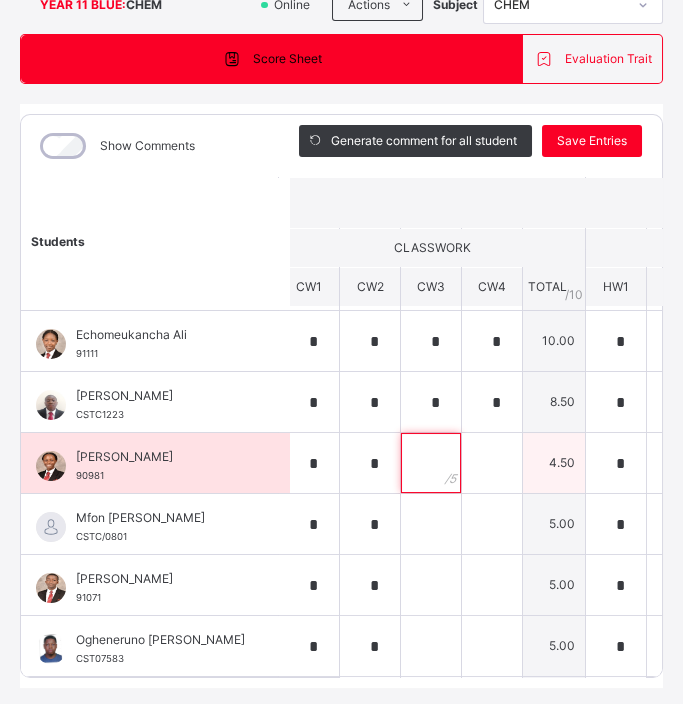 click at bounding box center [431, 463] 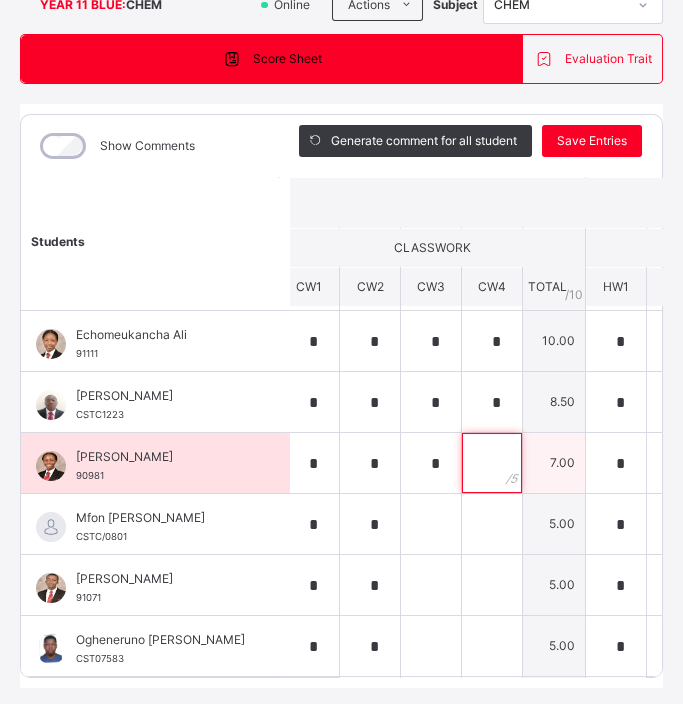 click at bounding box center (492, 463) 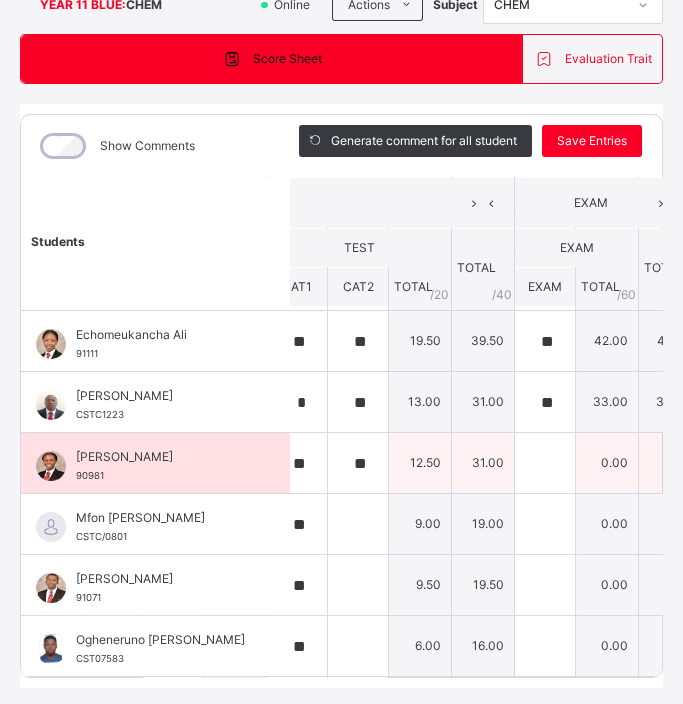 scroll, scrollTop: 57, scrollLeft: 643, axis: both 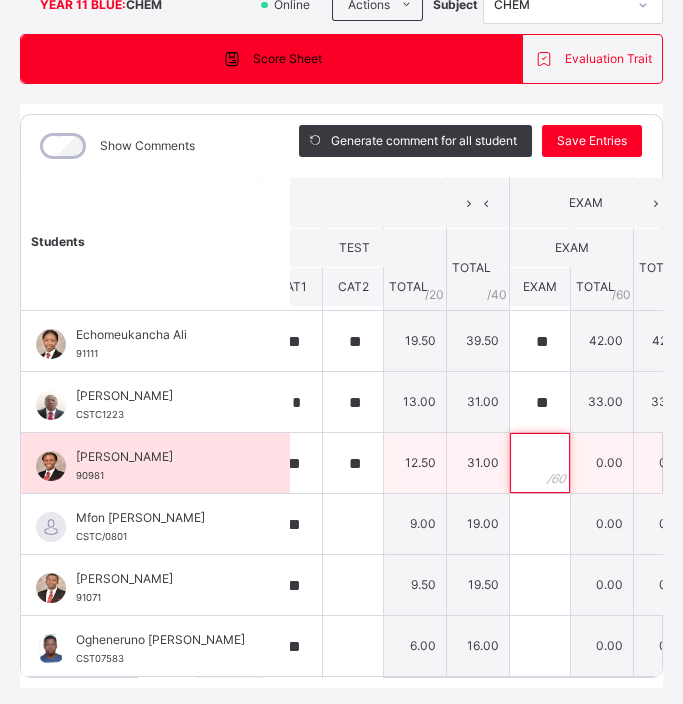 click at bounding box center (540, 463) 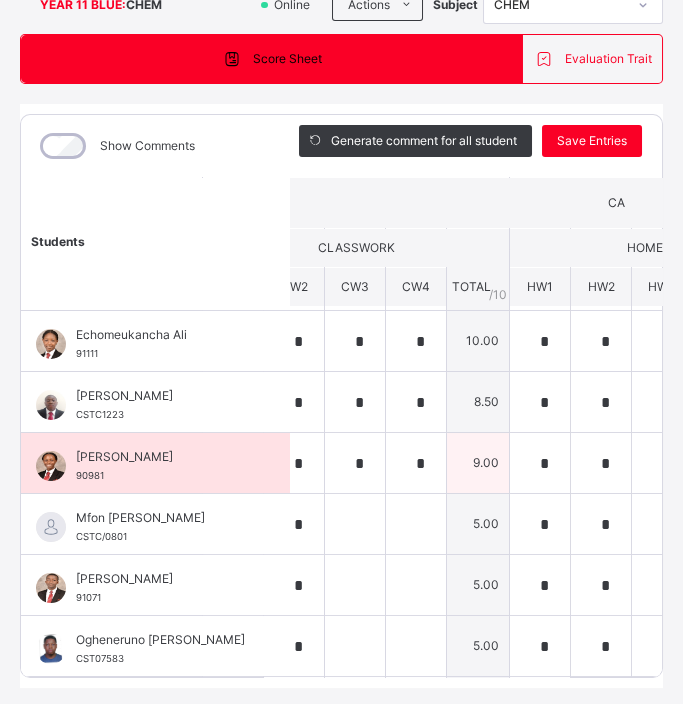 scroll, scrollTop: 57, scrollLeft: 0, axis: vertical 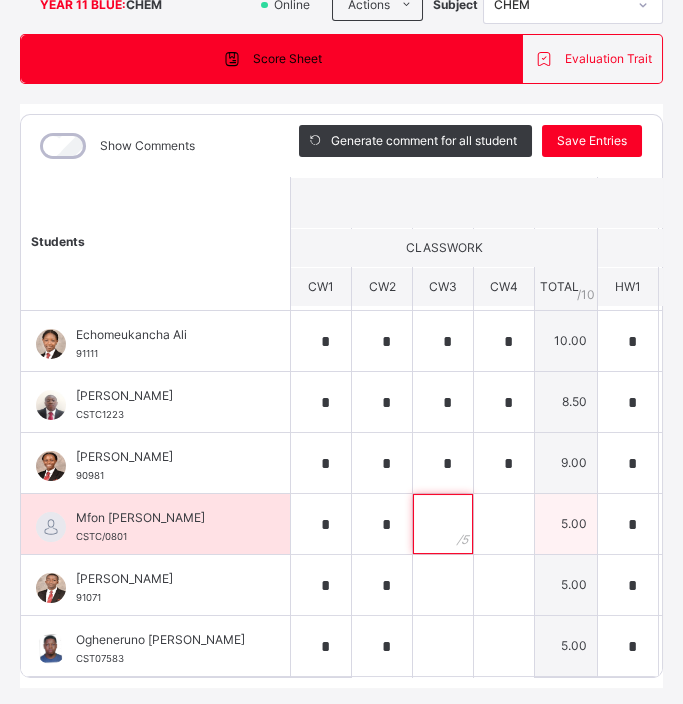 click at bounding box center [443, 524] 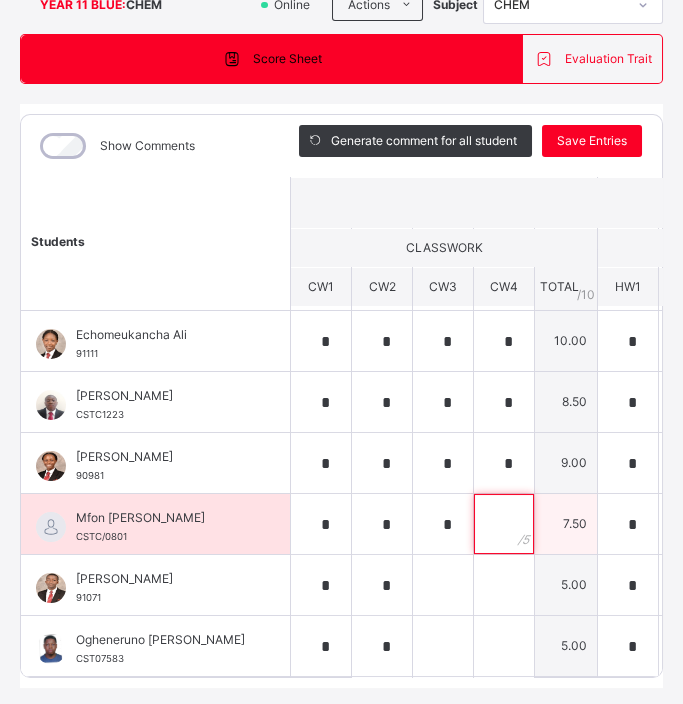 click at bounding box center [504, 524] 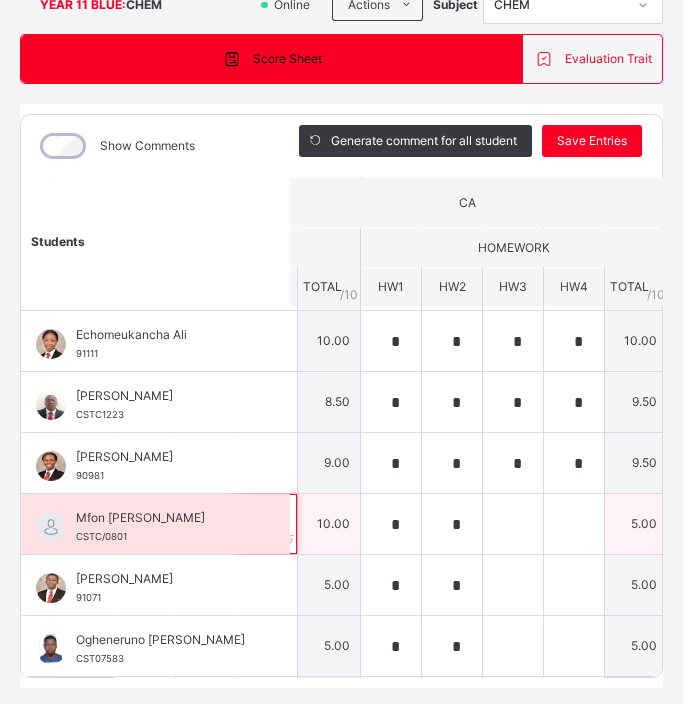 scroll, scrollTop: 57, scrollLeft: 239, axis: both 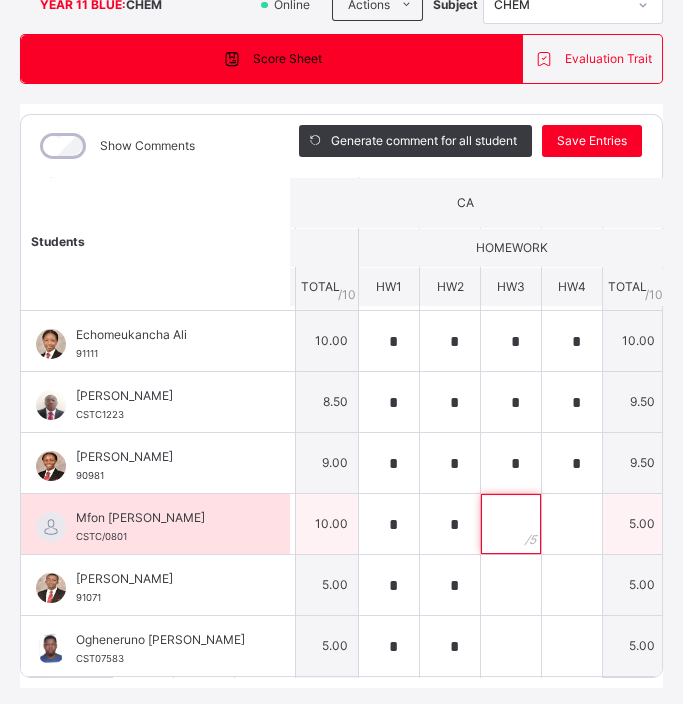 click at bounding box center [511, 524] 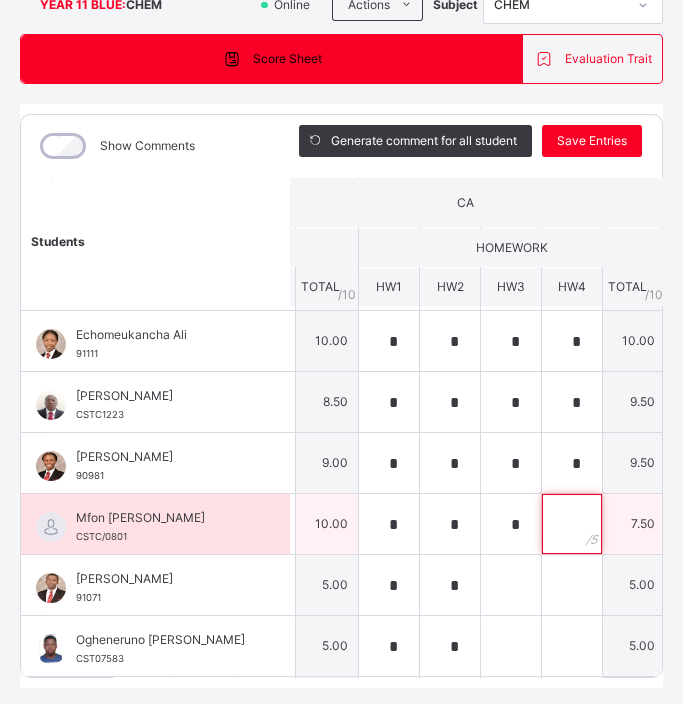 click at bounding box center (572, 524) 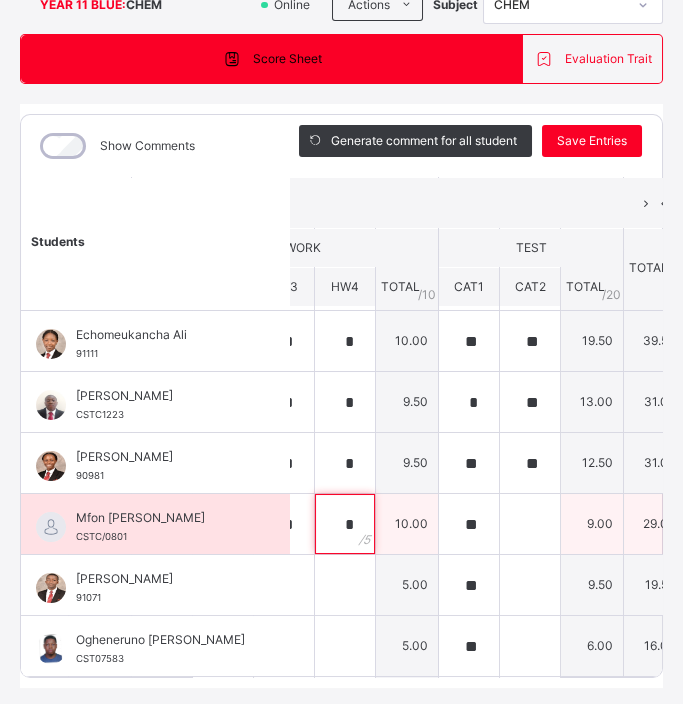 scroll, scrollTop: 57, scrollLeft: 468, axis: both 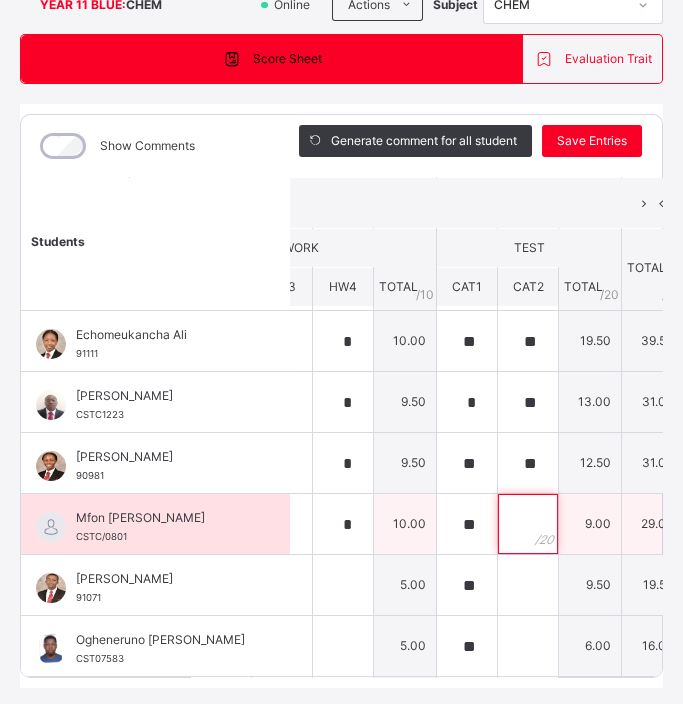 click at bounding box center [528, 524] 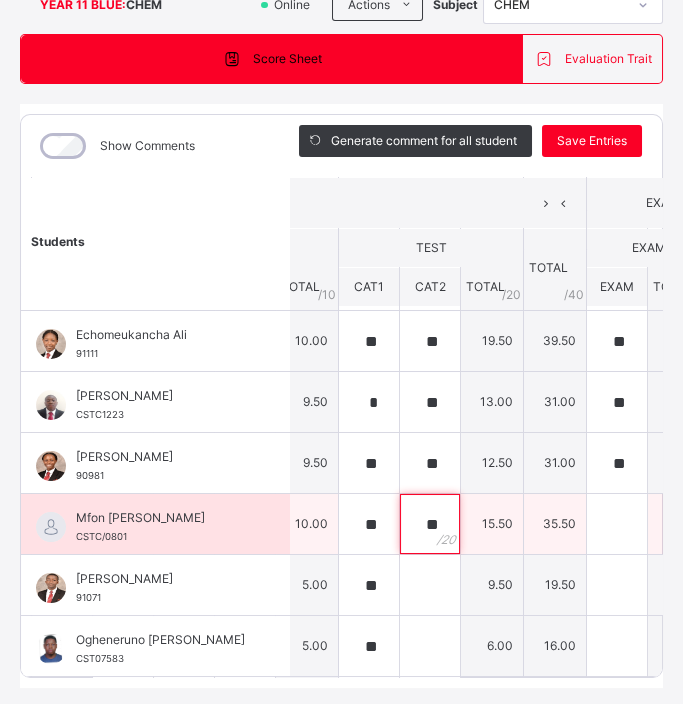 scroll, scrollTop: 57, scrollLeft: 571, axis: both 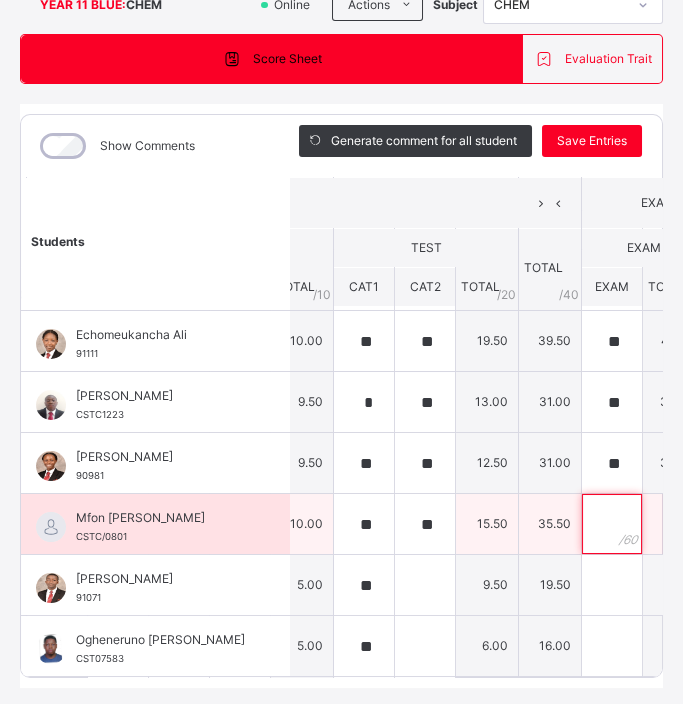 click at bounding box center [612, 524] 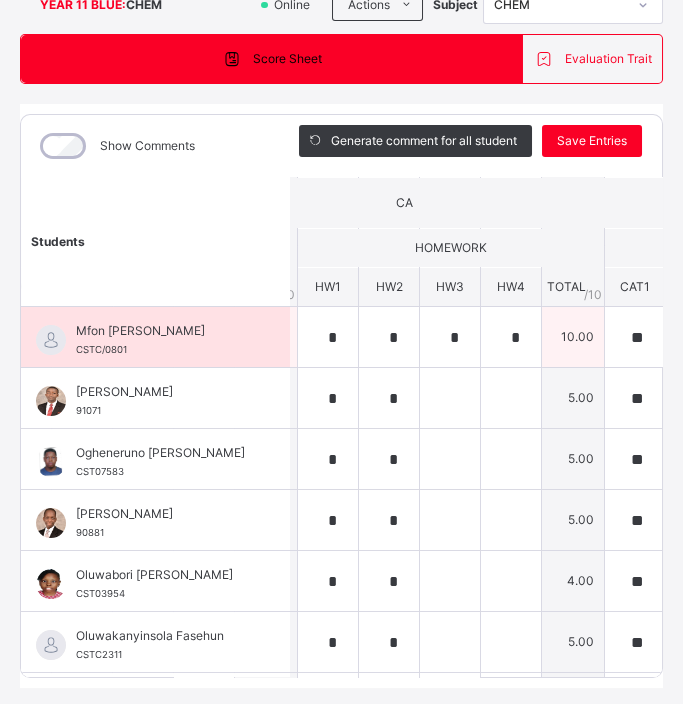 scroll, scrollTop: 245, scrollLeft: 300, axis: both 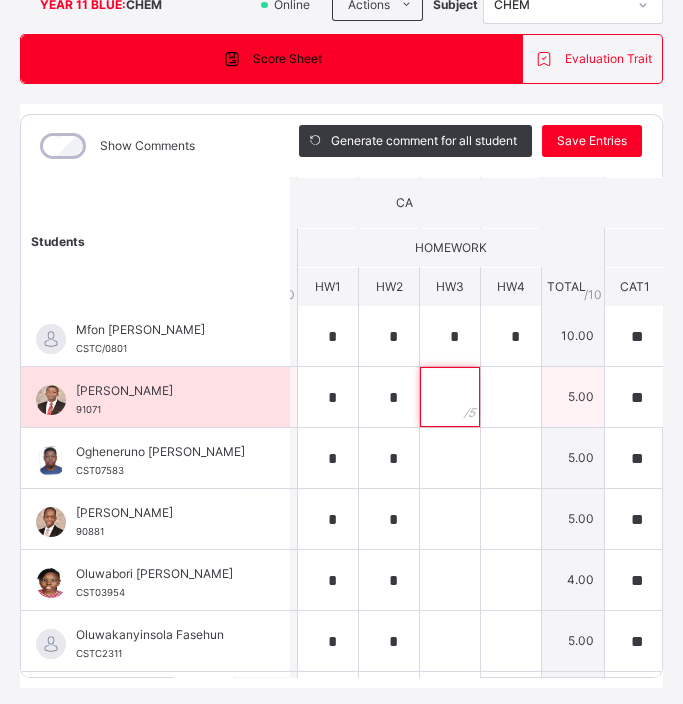 click at bounding box center [450, 397] 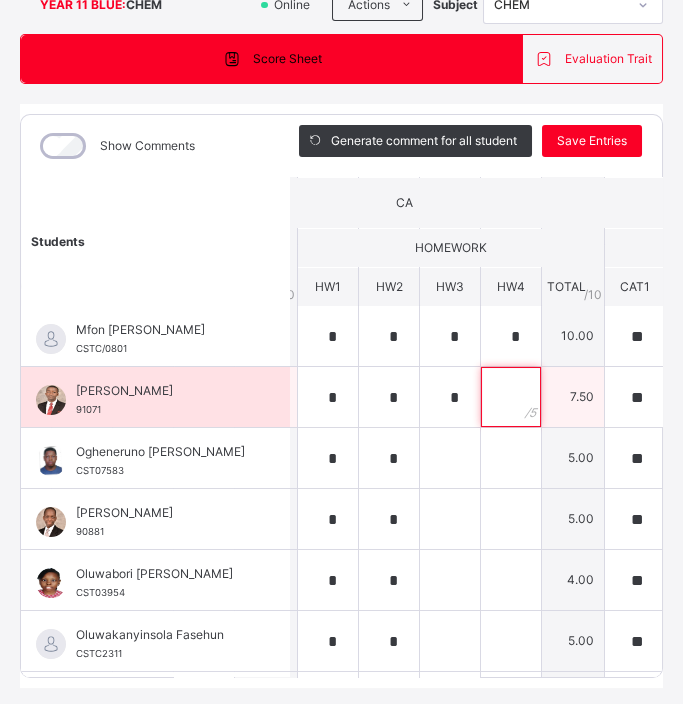 click at bounding box center [511, 397] 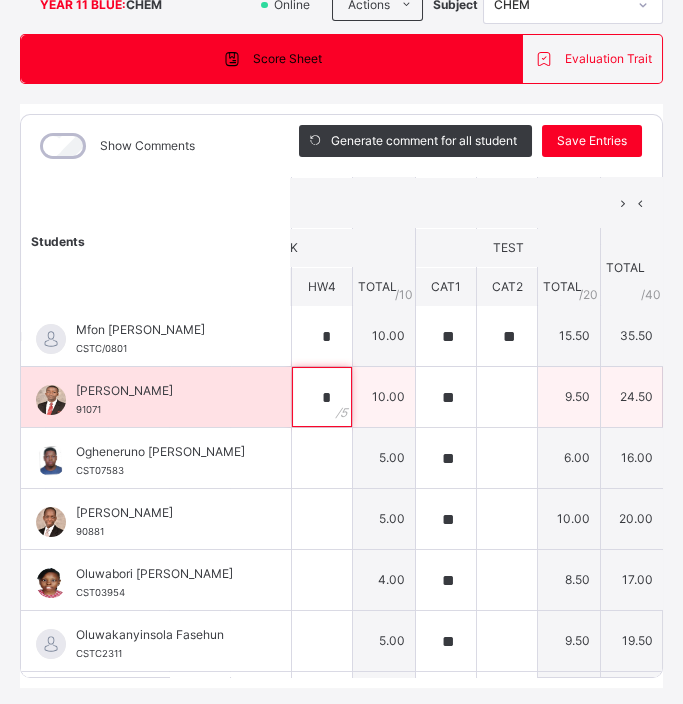 scroll, scrollTop: 245, scrollLeft: 494, axis: both 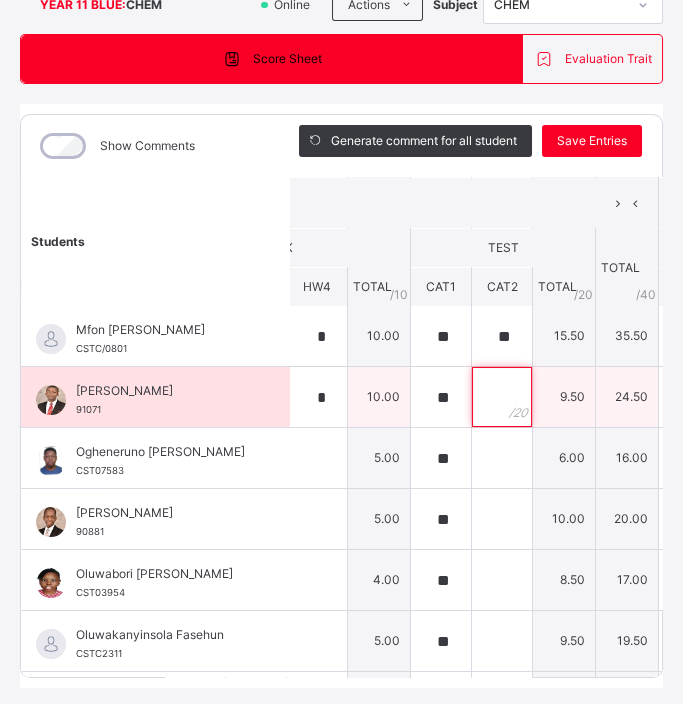 click at bounding box center (502, 397) 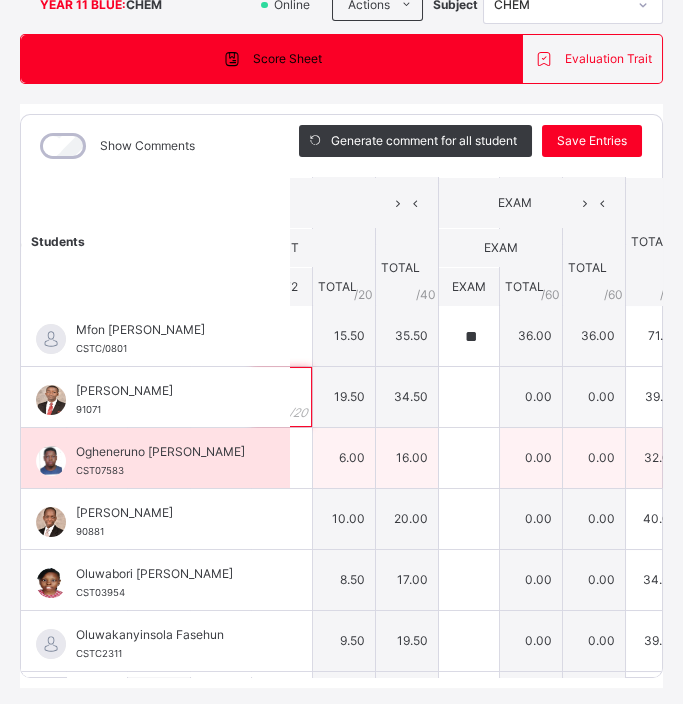 scroll, scrollTop: 245, scrollLeft: 732, axis: both 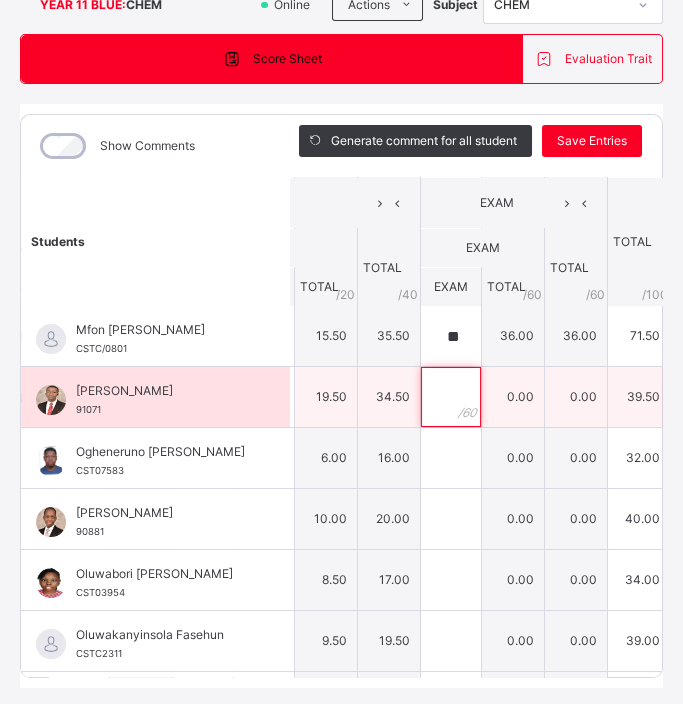 click at bounding box center [451, 397] 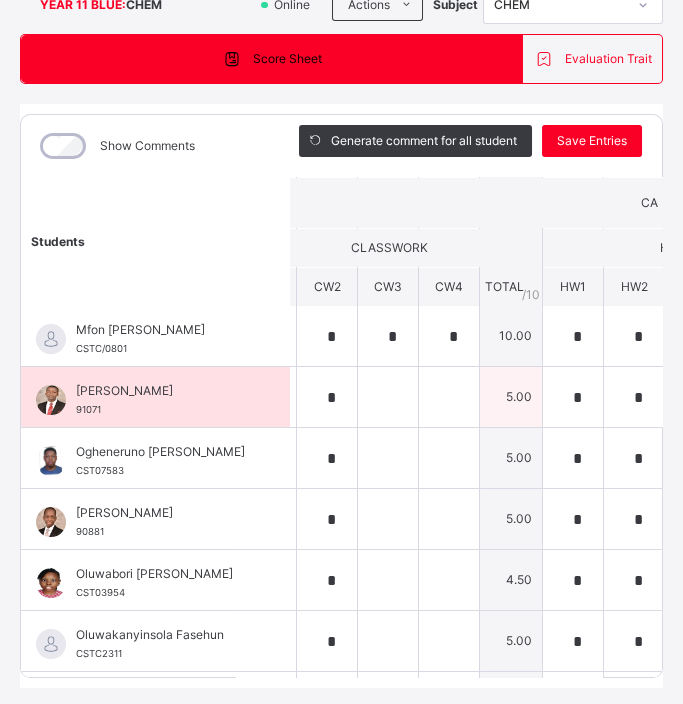 scroll, scrollTop: 245, scrollLeft: 0, axis: vertical 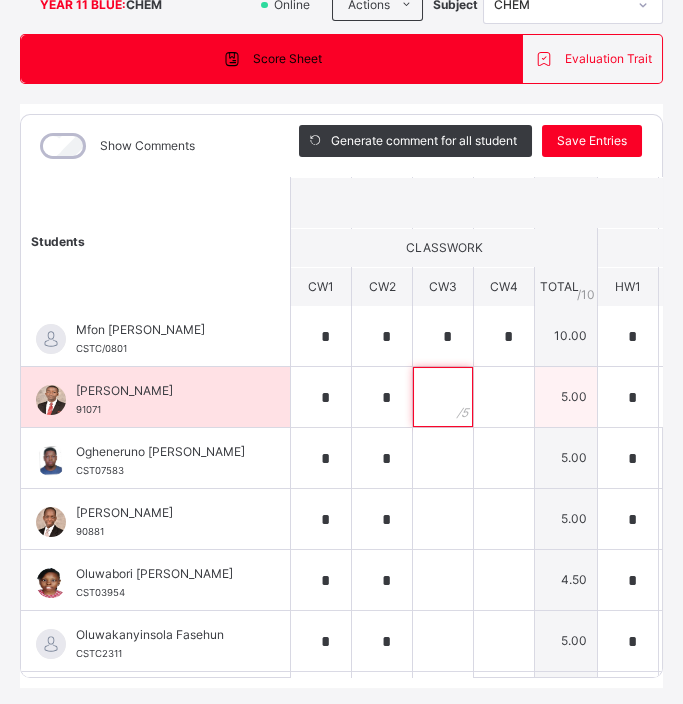 click at bounding box center [443, 397] 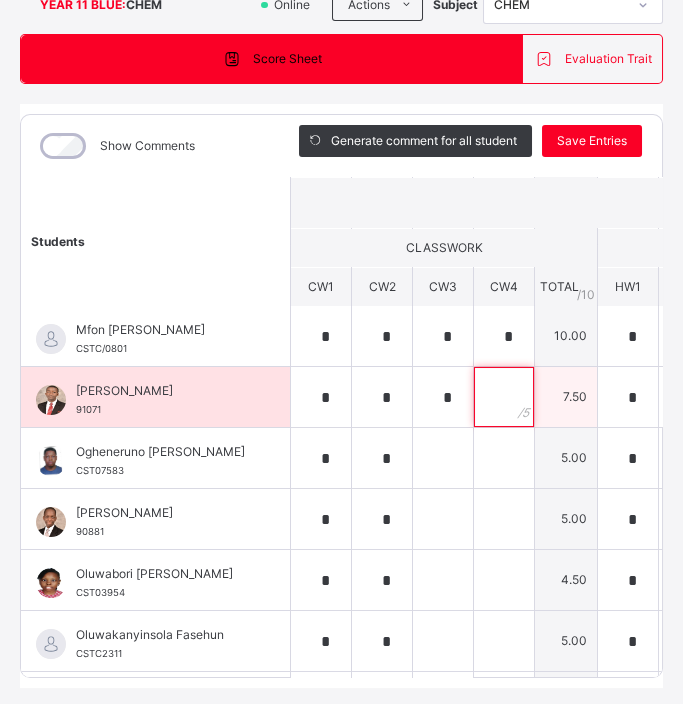 click at bounding box center (504, 397) 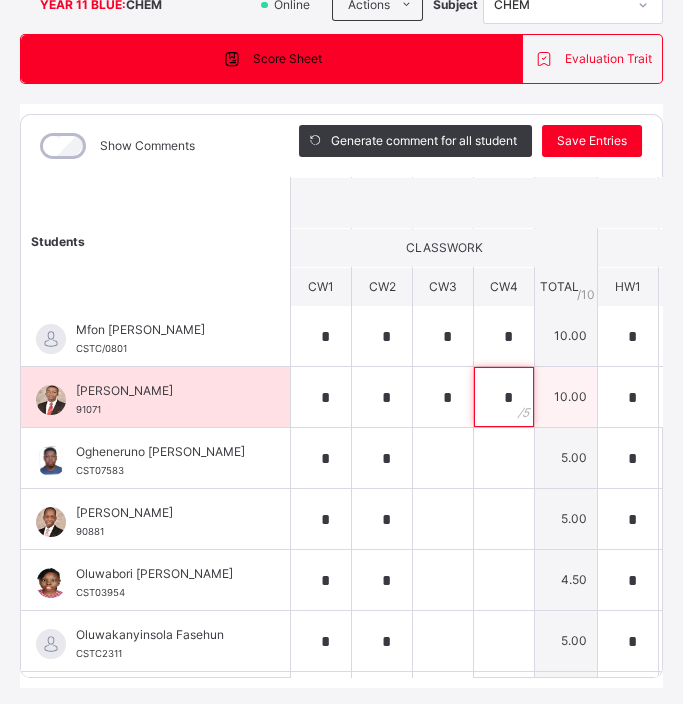 scroll, scrollTop: 245, scrollLeft: 739, axis: both 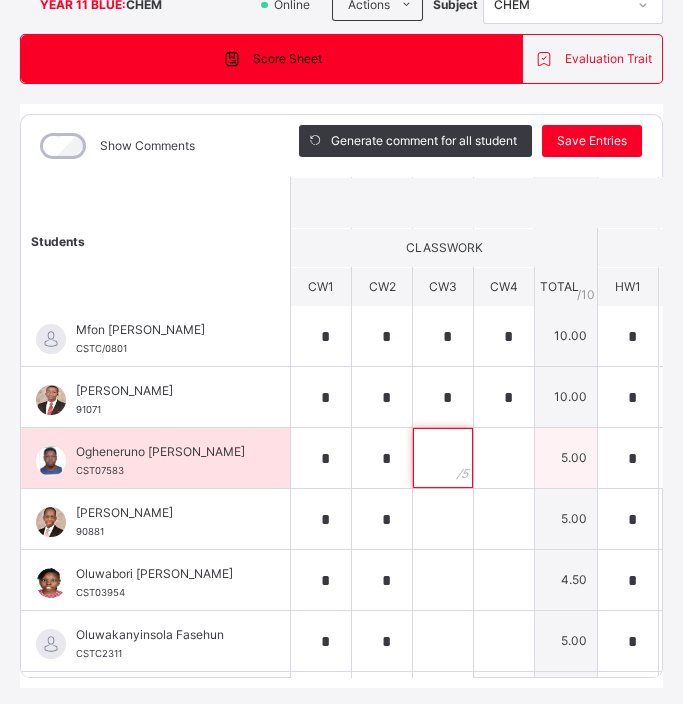 click at bounding box center [443, 458] 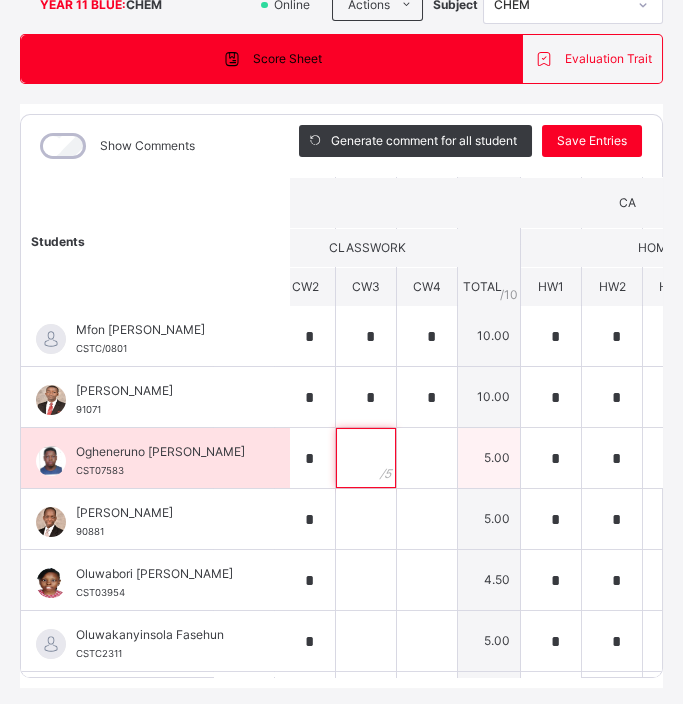 scroll, scrollTop: 245, scrollLeft: 0, axis: vertical 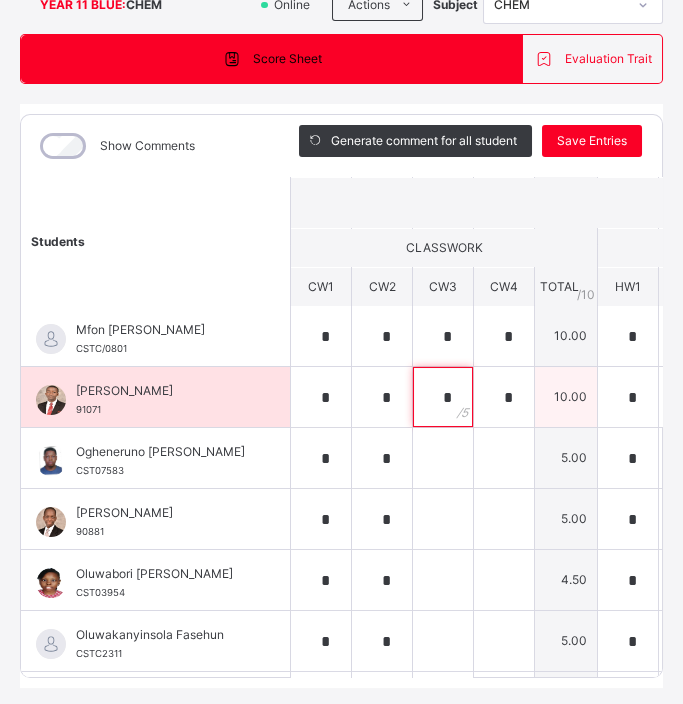 click on "*" at bounding box center [443, 397] 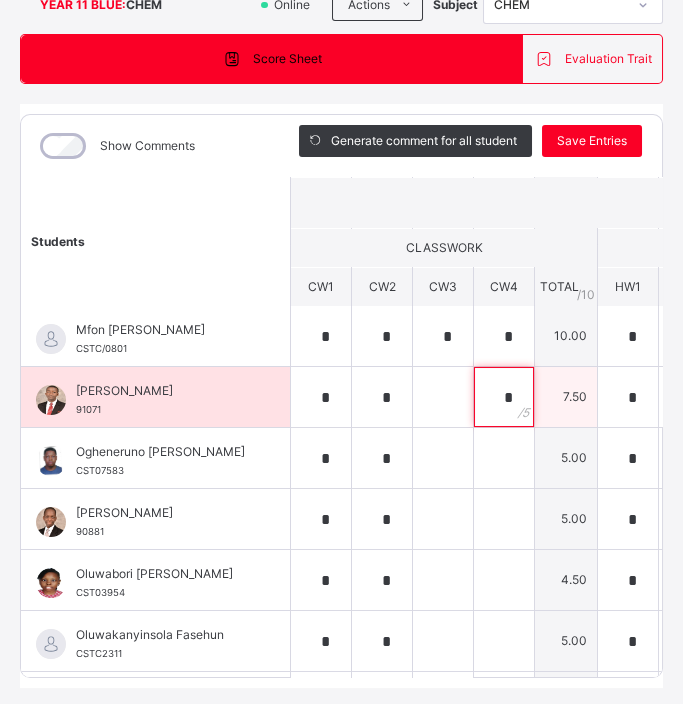 click on "*" at bounding box center [504, 397] 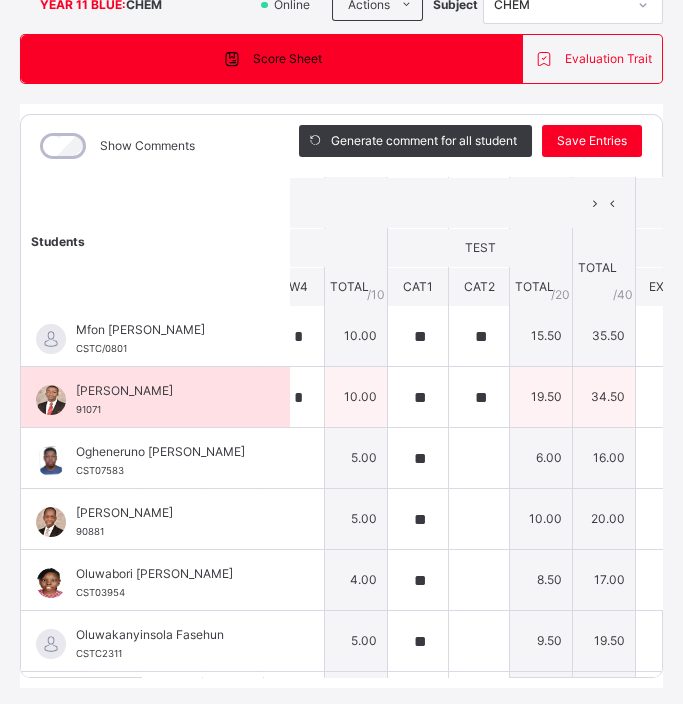 scroll, scrollTop: 245, scrollLeft: 739, axis: both 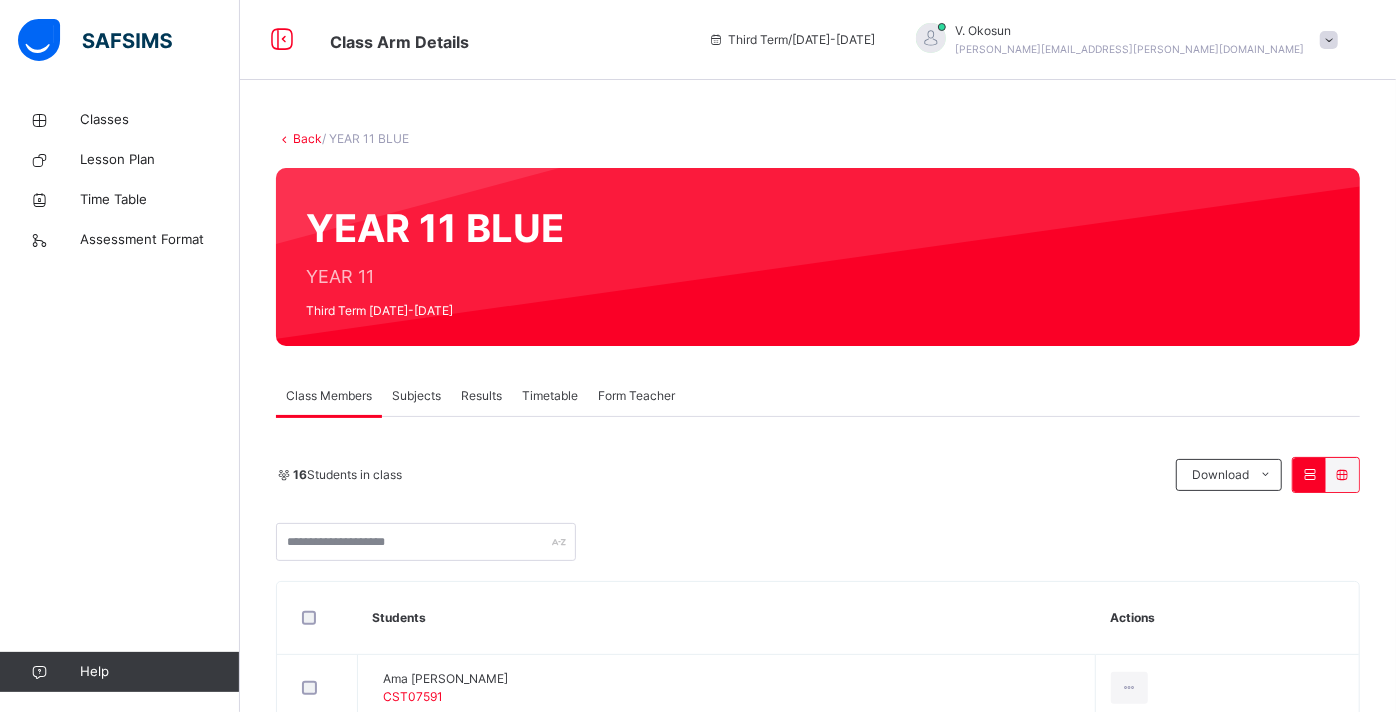 click on "Subjects" at bounding box center (416, 396) 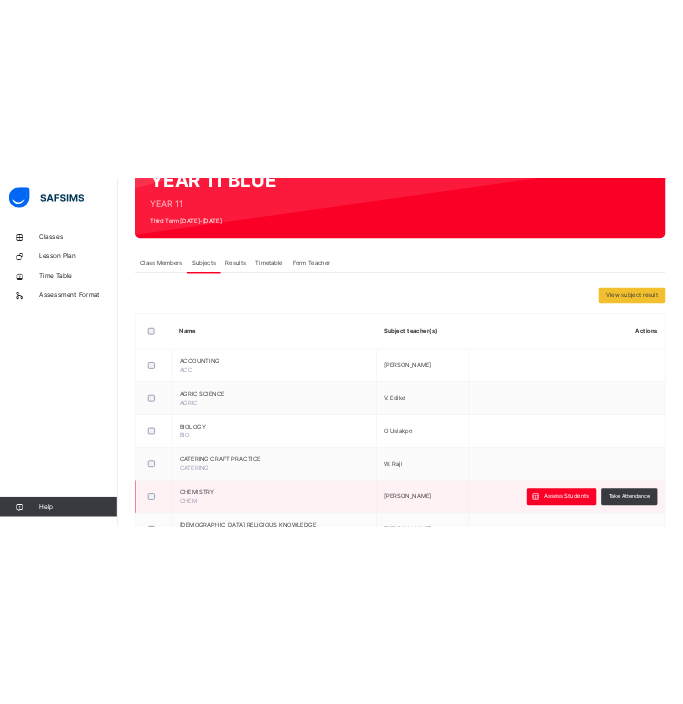 scroll, scrollTop: 366, scrollLeft: 0, axis: vertical 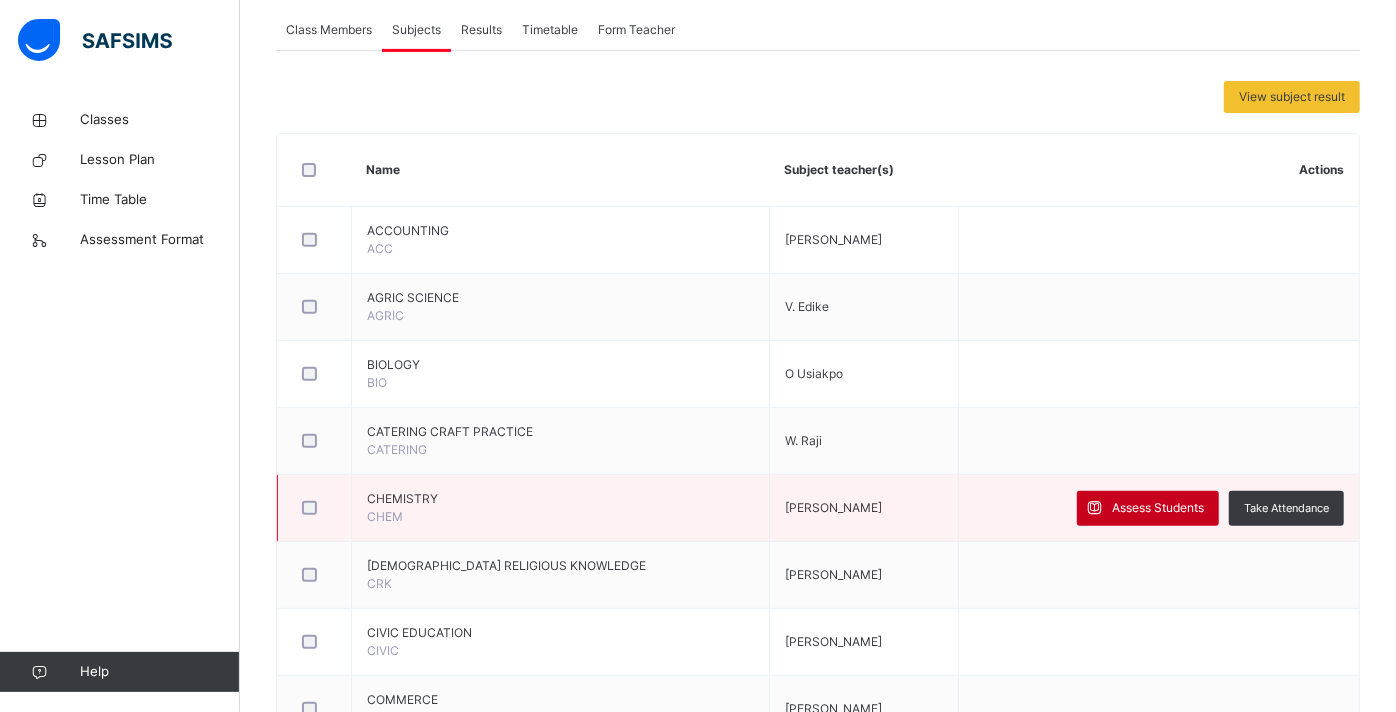 click at bounding box center [1094, 508] 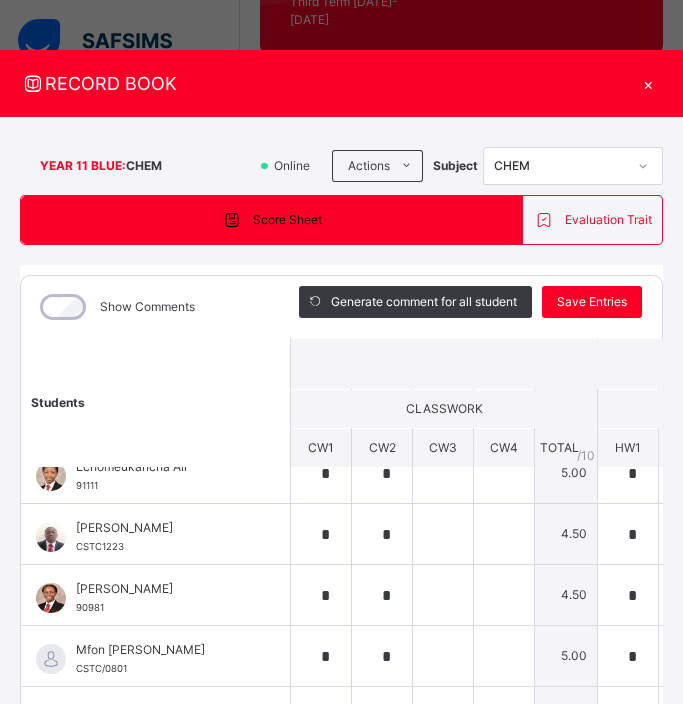 scroll, scrollTop: 85, scrollLeft: 0, axis: vertical 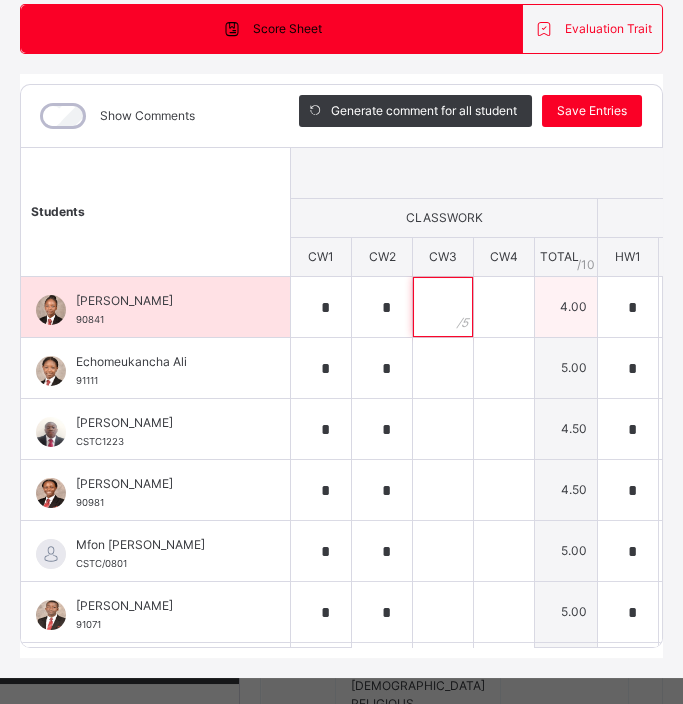 click at bounding box center (443, 307) 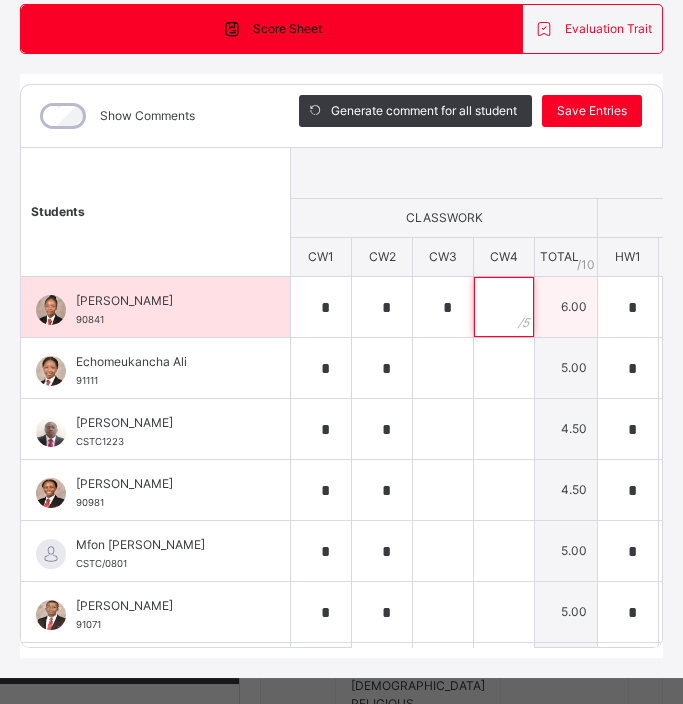 click at bounding box center [504, 307] 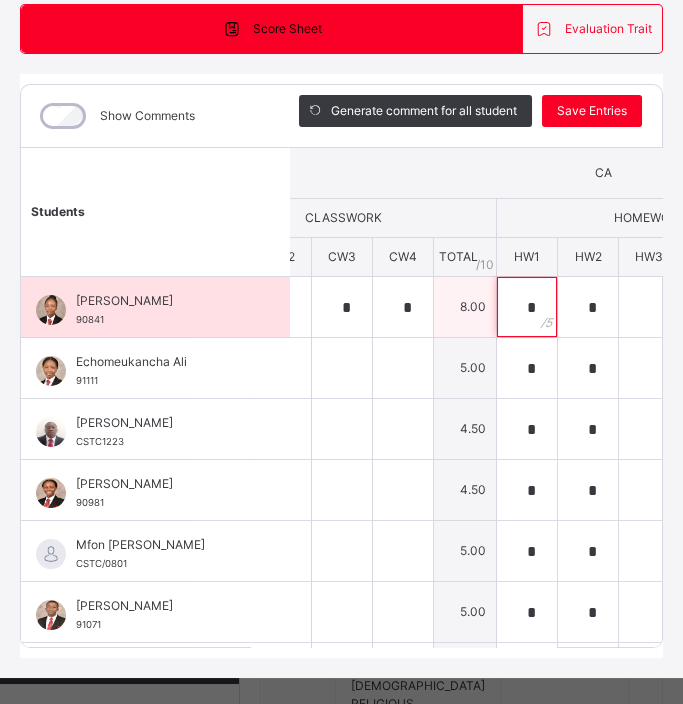 click on "*" at bounding box center [527, 307] 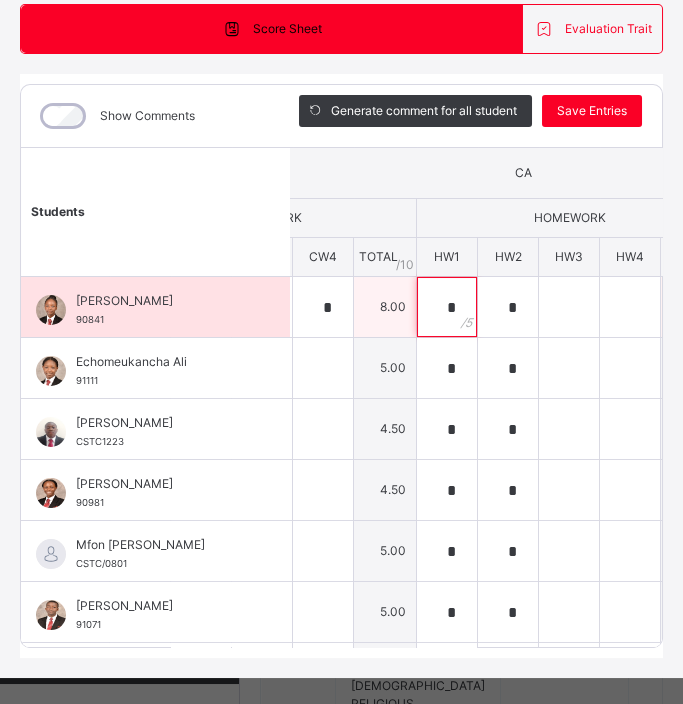 scroll, scrollTop: 0, scrollLeft: 243, axis: horizontal 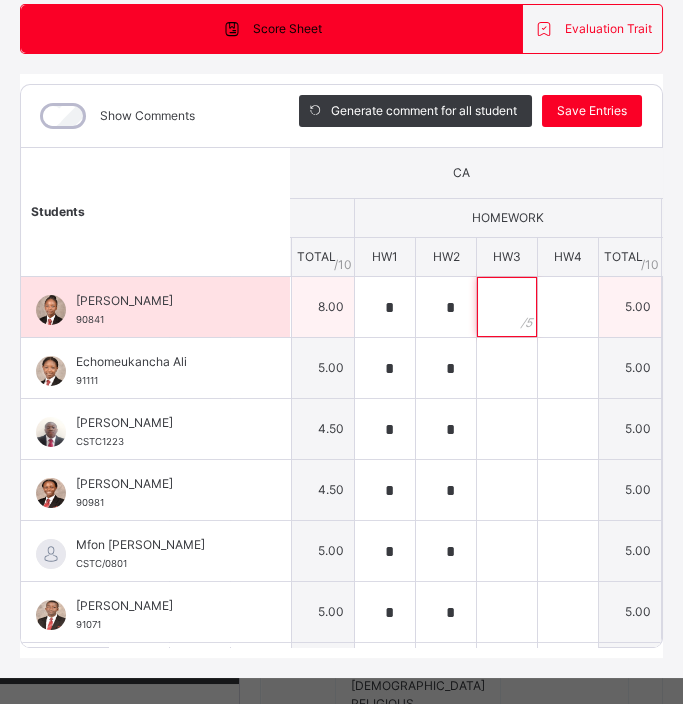 click at bounding box center (507, 307) 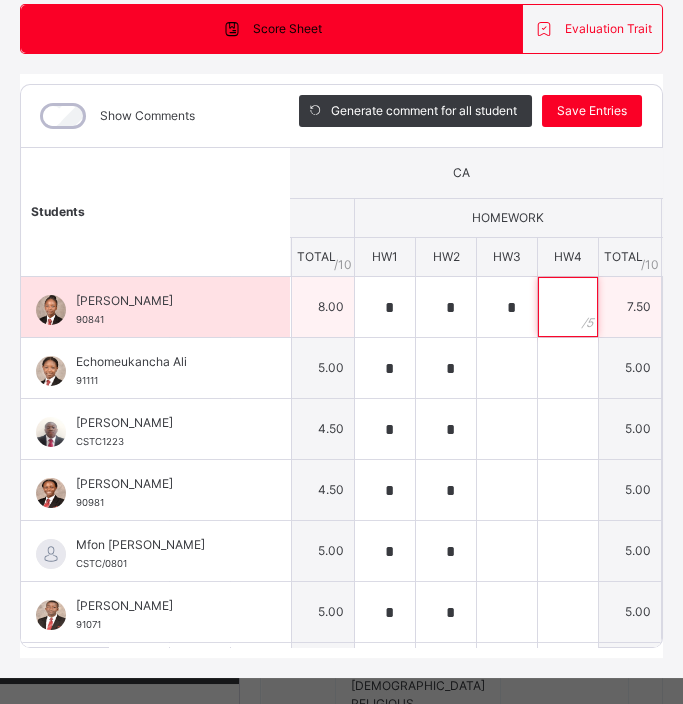 click at bounding box center [568, 307] 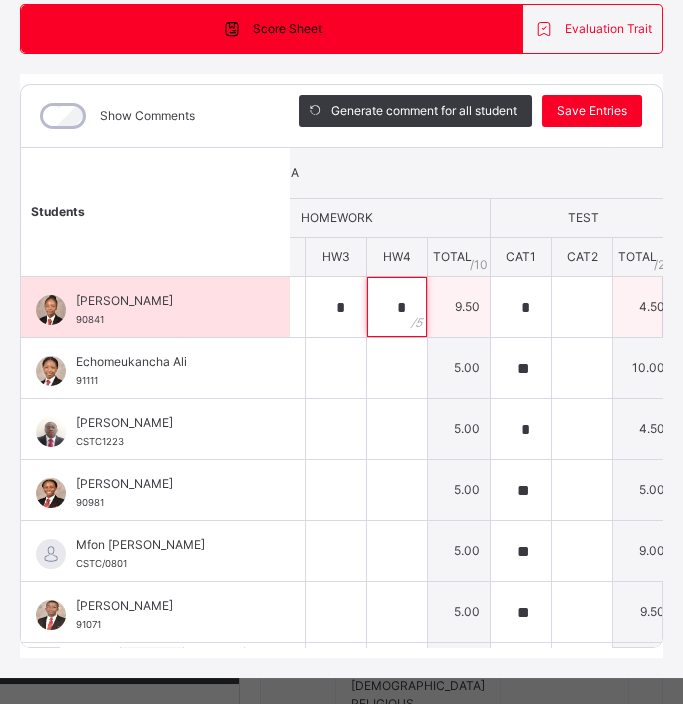 scroll, scrollTop: 0, scrollLeft: 415, axis: horizontal 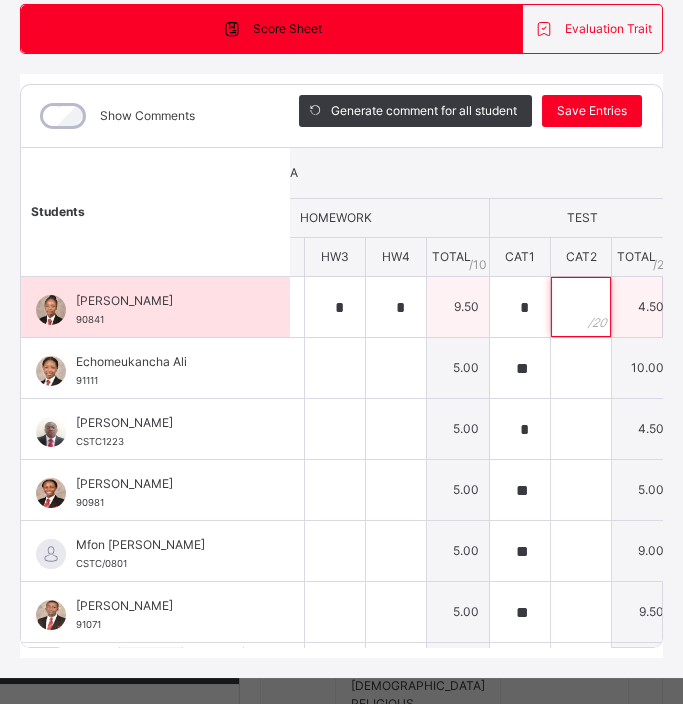 click at bounding box center (581, 307) 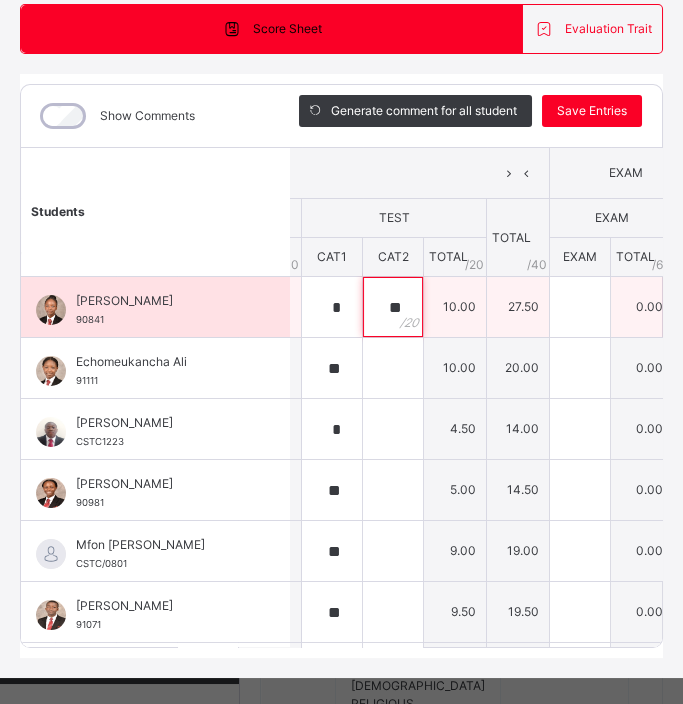 scroll, scrollTop: 0, scrollLeft: 604, axis: horizontal 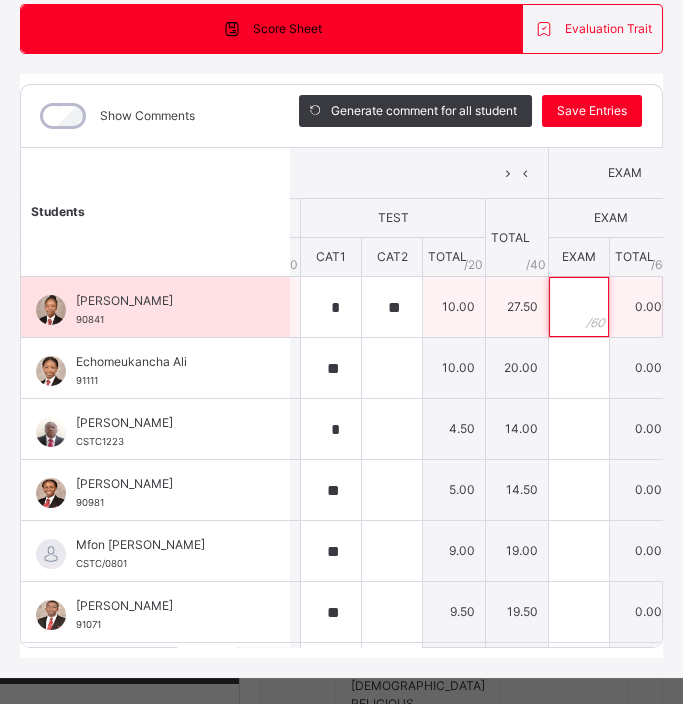 click at bounding box center (579, 307) 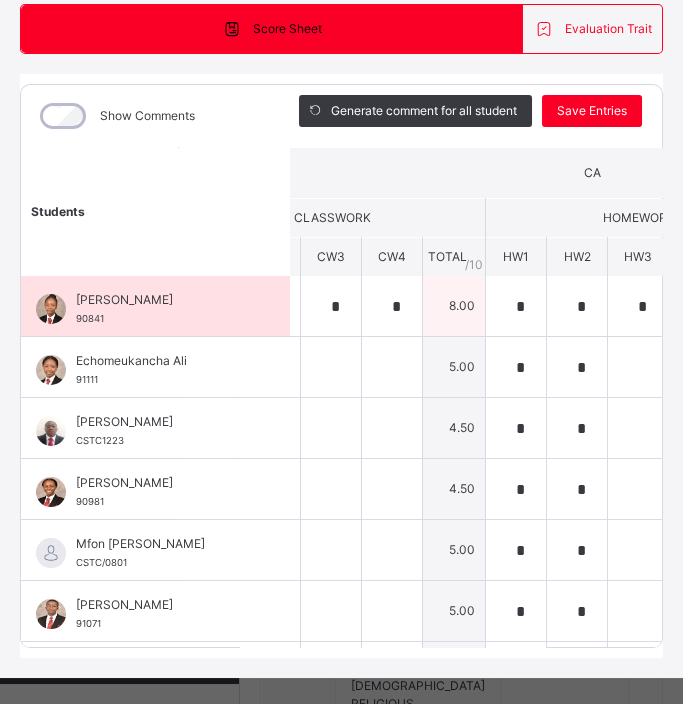 scroll, scrollTop: 1, scrollLeft: 0, axis: vertical 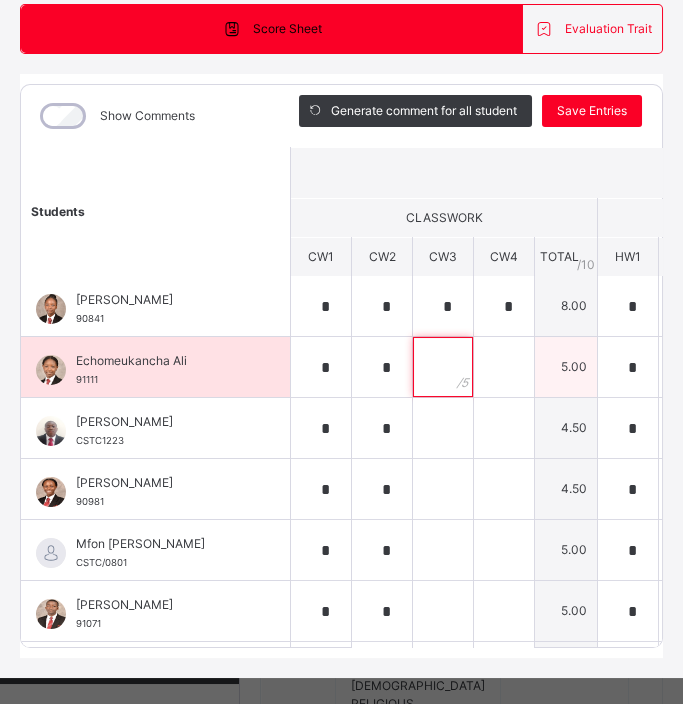 click at bounding box center (443, 367) 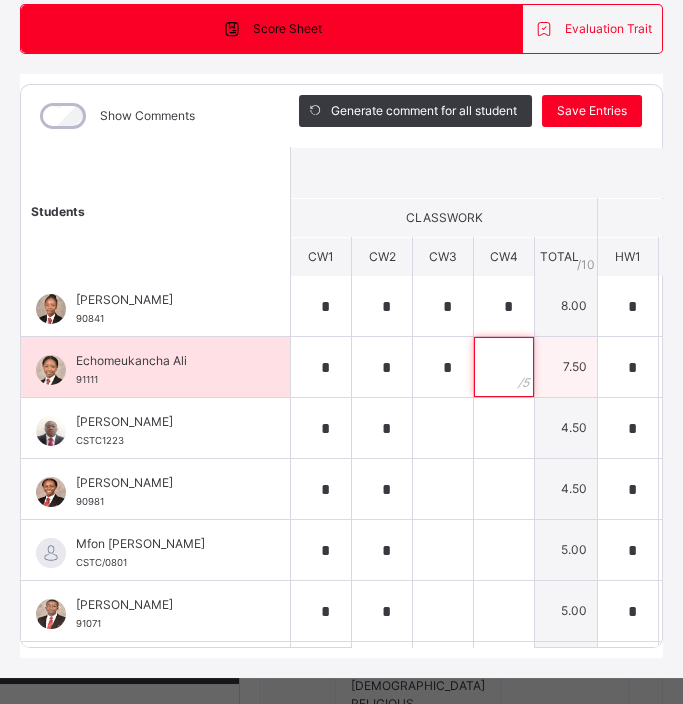 click at bounding box center (504, 367) 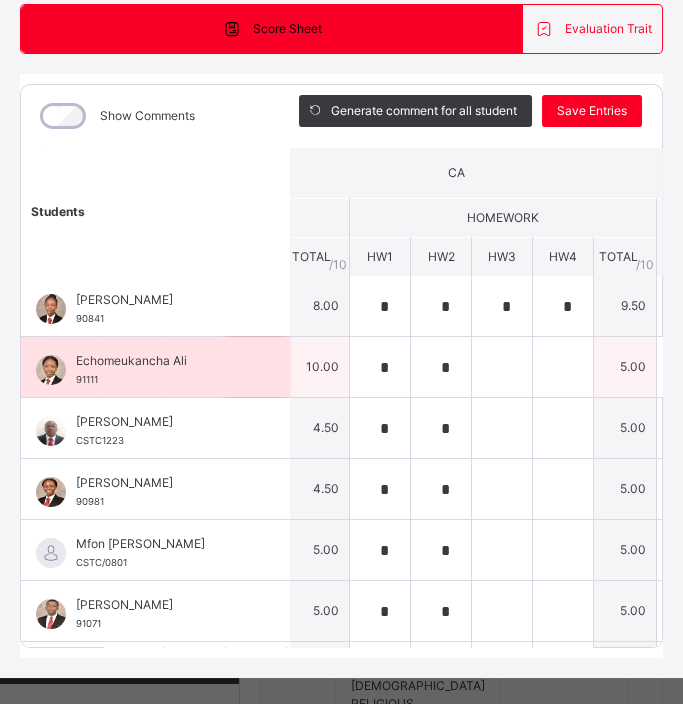 scroll, scrollTop: 1, scrollLeft: 254, axis: both 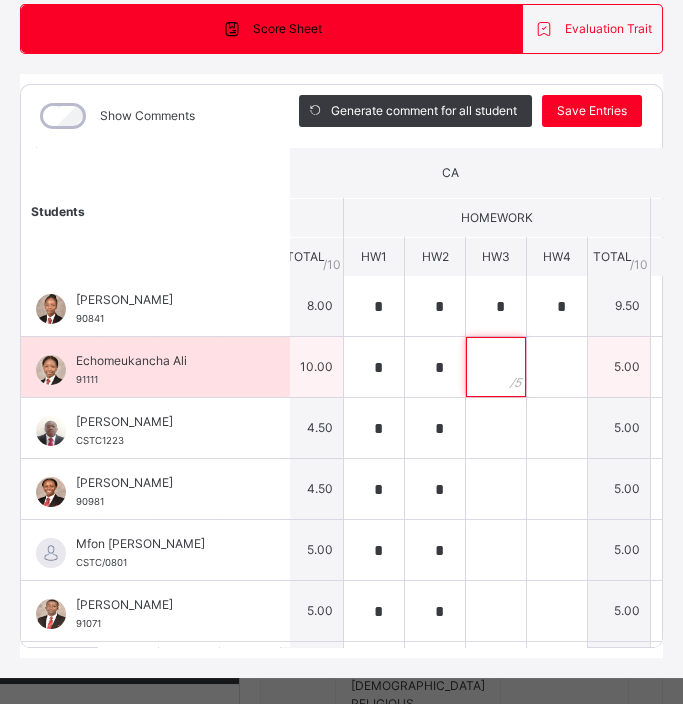 click at bounding box center [496, 367] 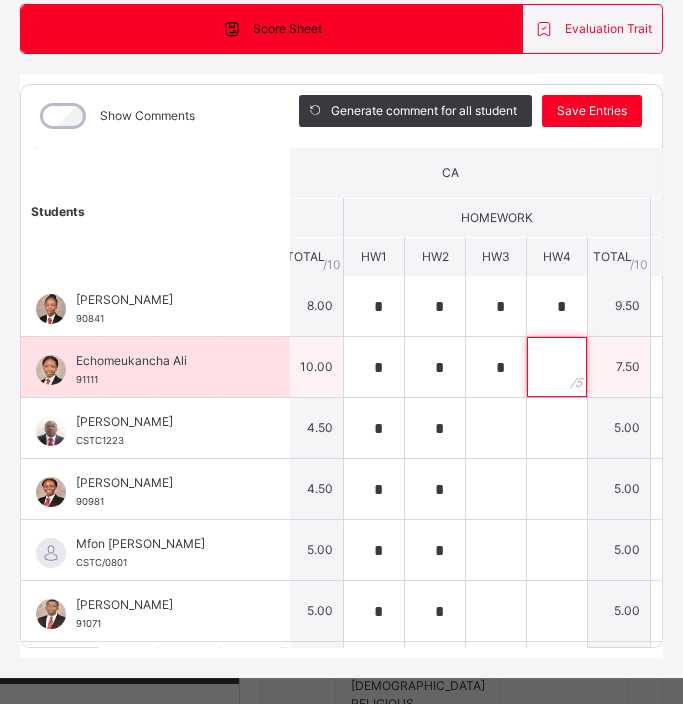 click at bounding box center (557, 367) 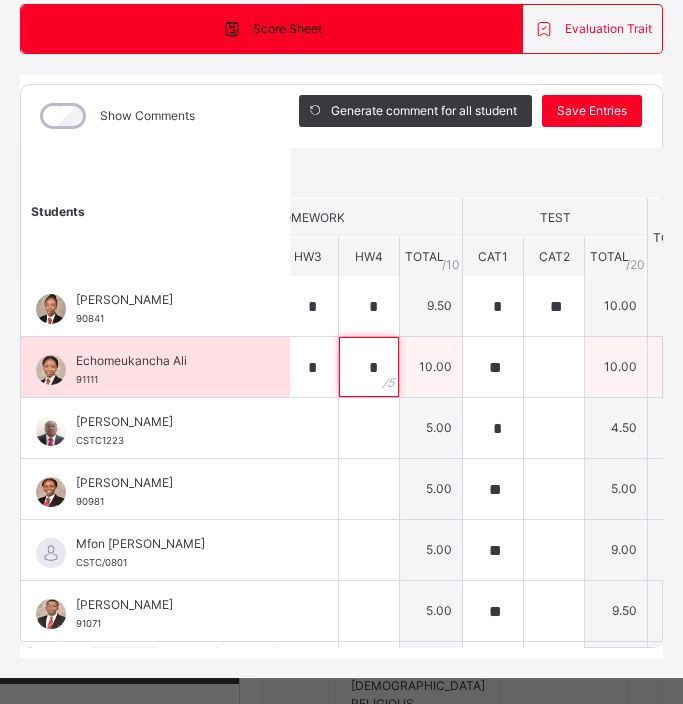 scroll, scrollTop: 1, scrollLeft: 443, axis: both 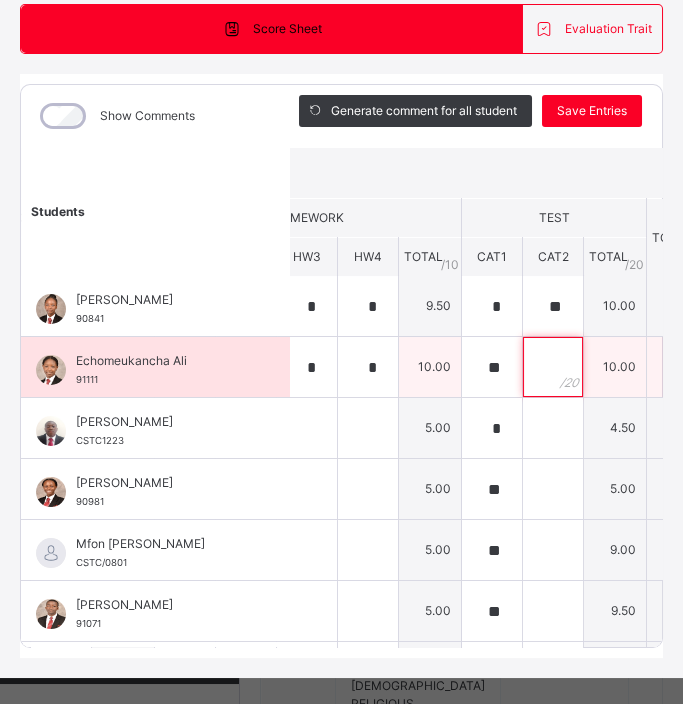 click at bounding box center [553, 367] 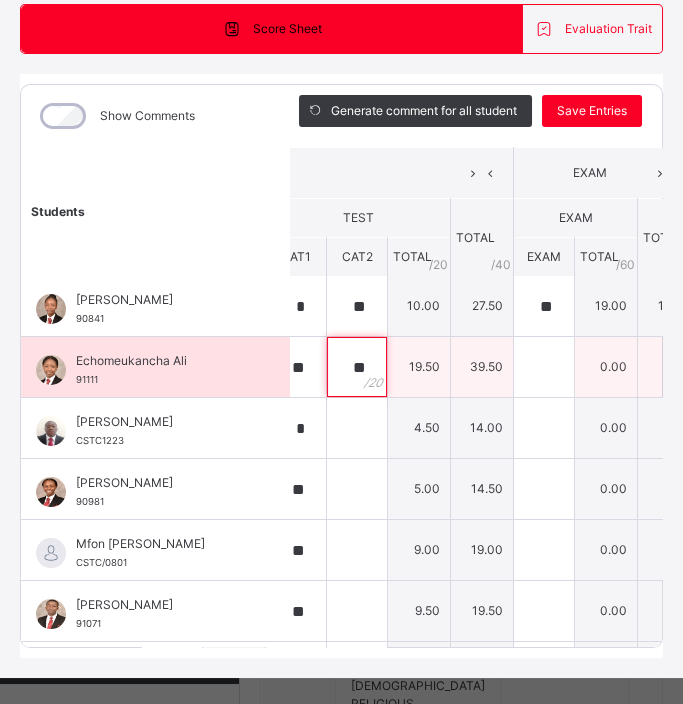 scroll, scrollTop: 1, scrollLeft: 641, axis: both 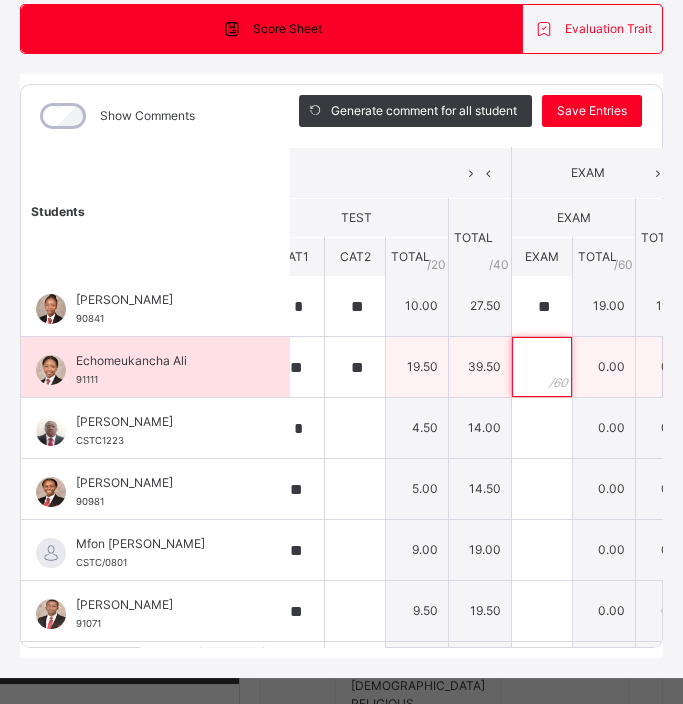click at bounding box center (542, 367) 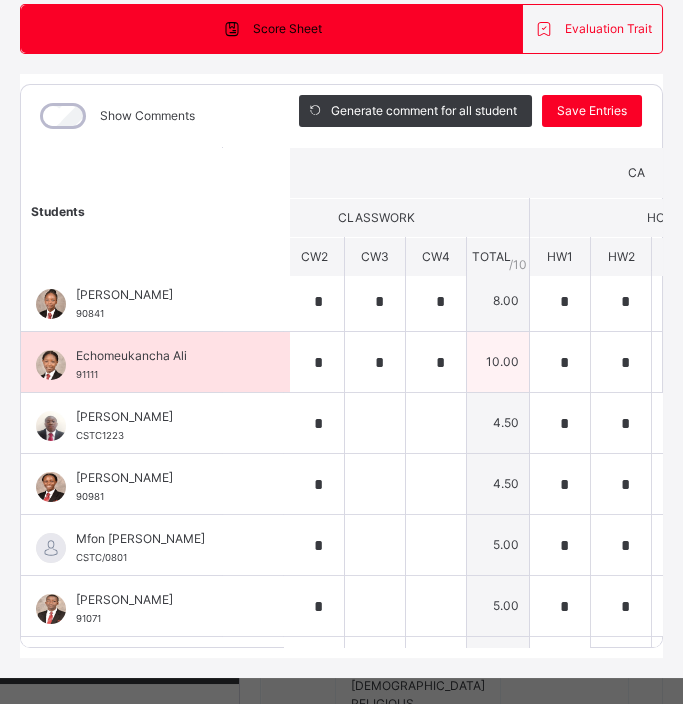 scroll, scrollTop: 6, scrollLeft: 0, axis: vertical 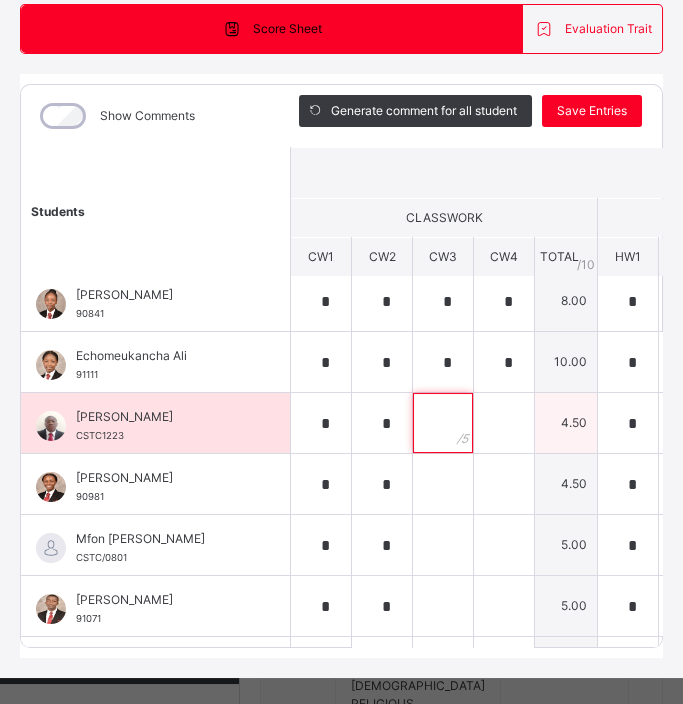click at bounding box center (443, 423) 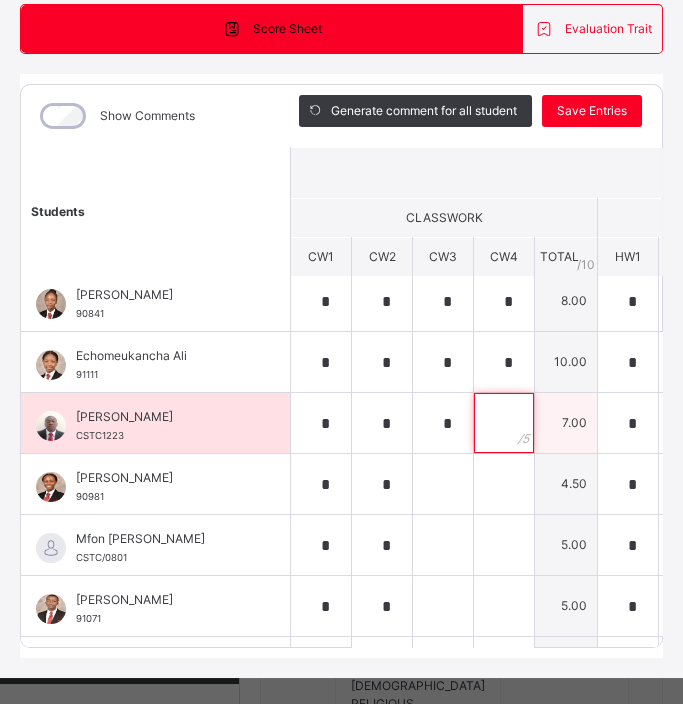 click at bounding box center [504, 423] 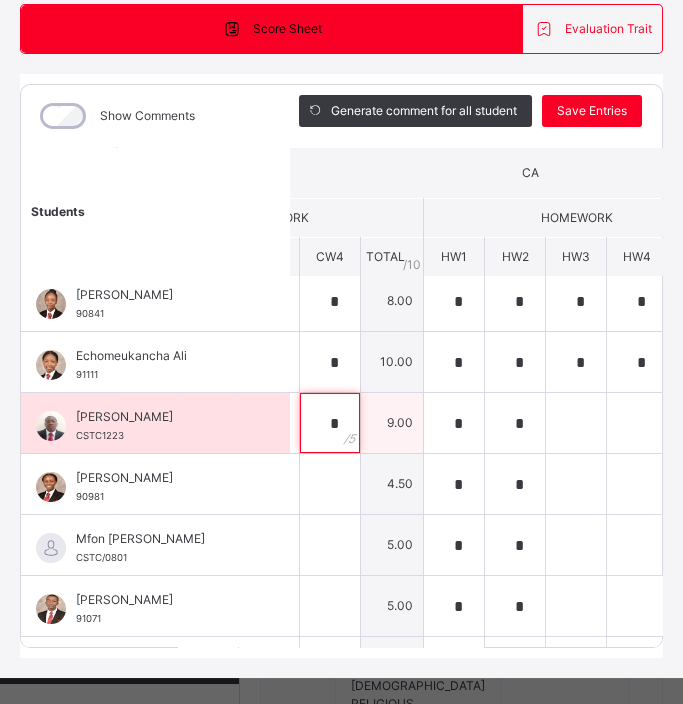 scroll, scrollTop: 6, scrollLeft: 175, axis: both 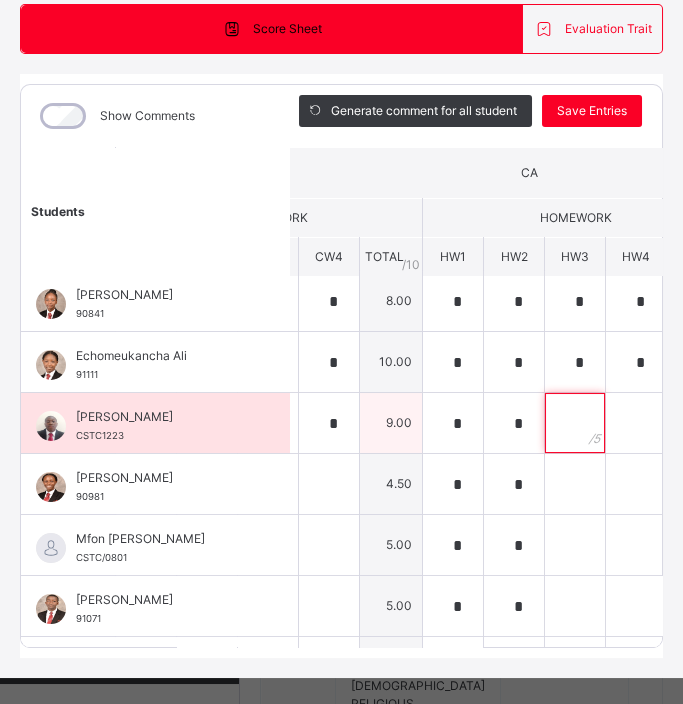 click at bounding box center [575, 423] 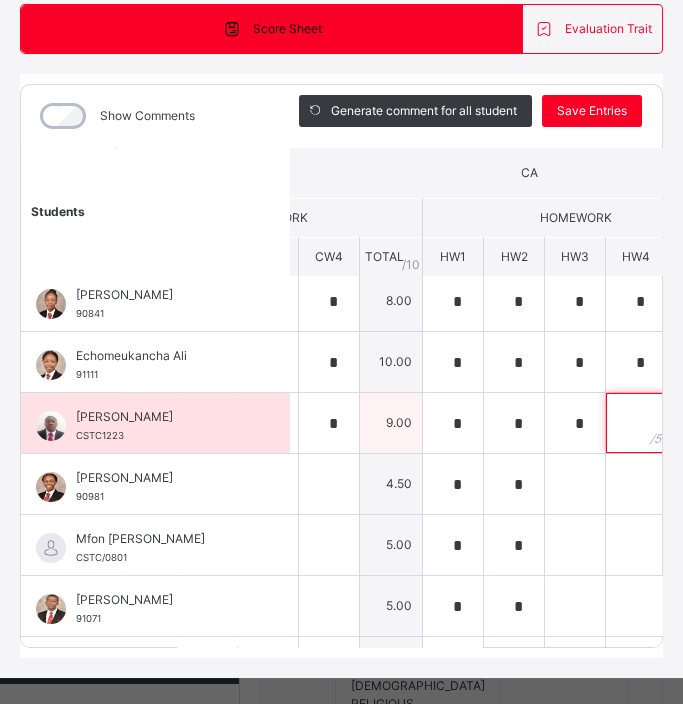 click at bounding box center (636, 423) 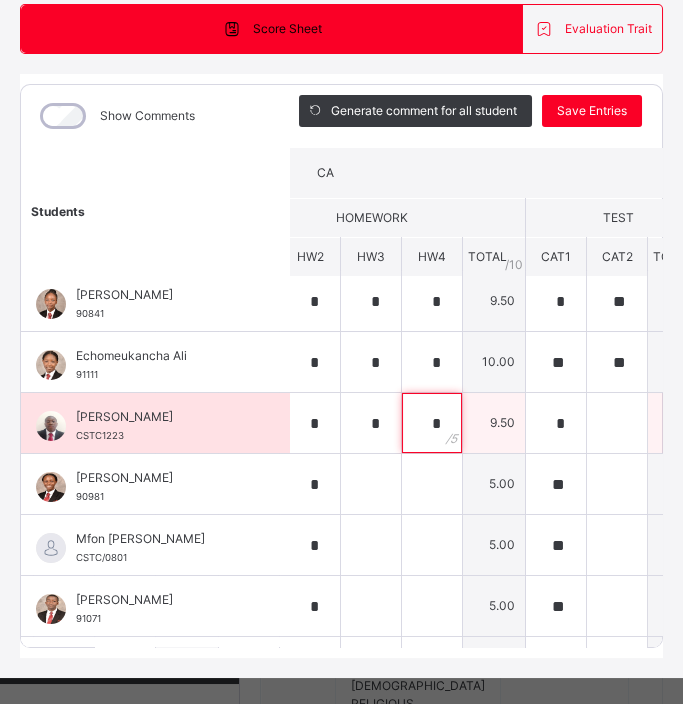 scroll, scrollTop: 6, scrollLeft: 419, axis: both 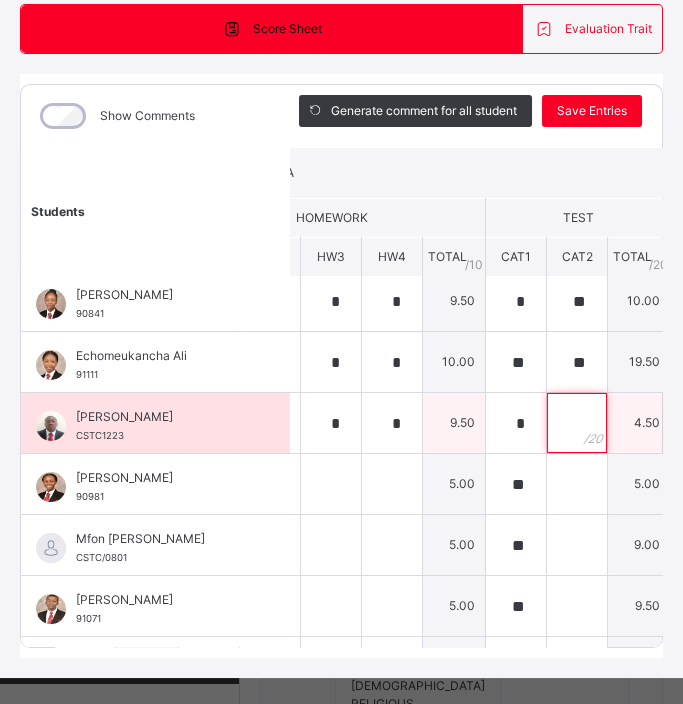 click at bounding box center [577, 423] 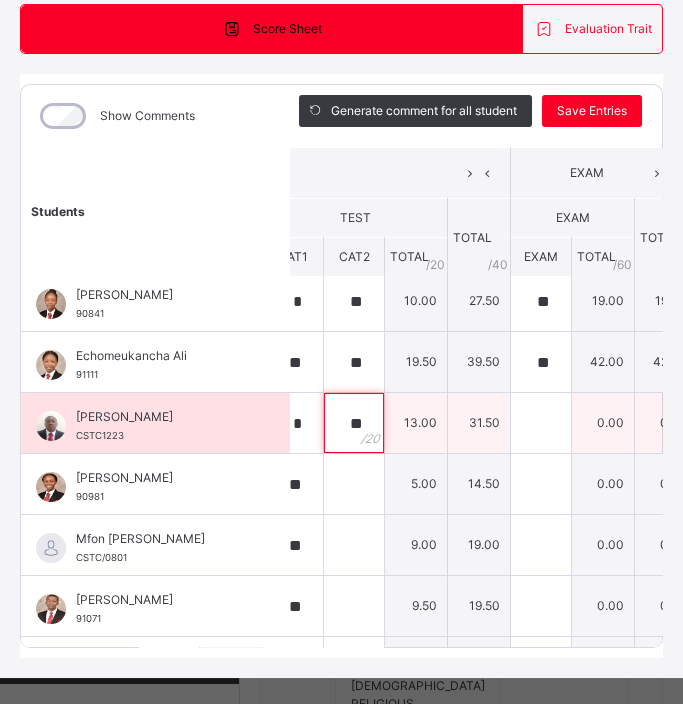 scroll, scrollTop: 6, scrollLeft: 645, axis: both 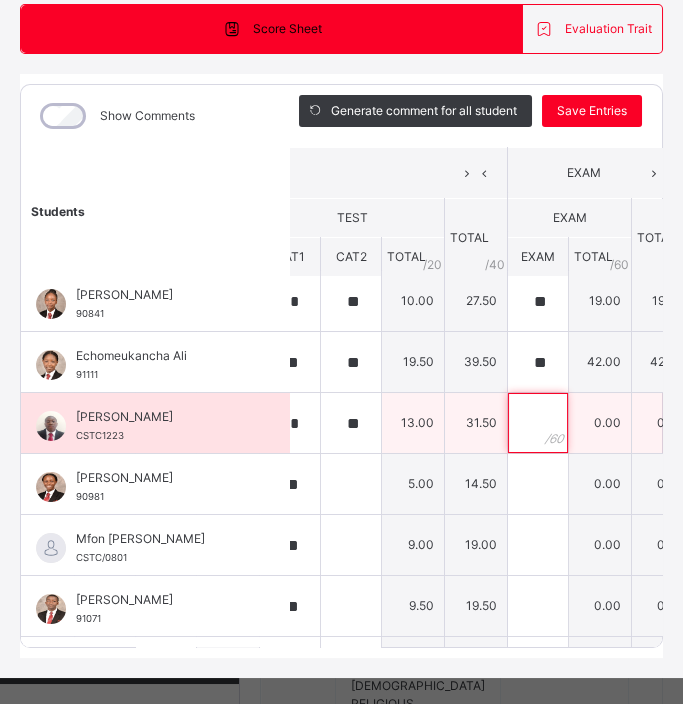 click at bounding box center [538, 423] 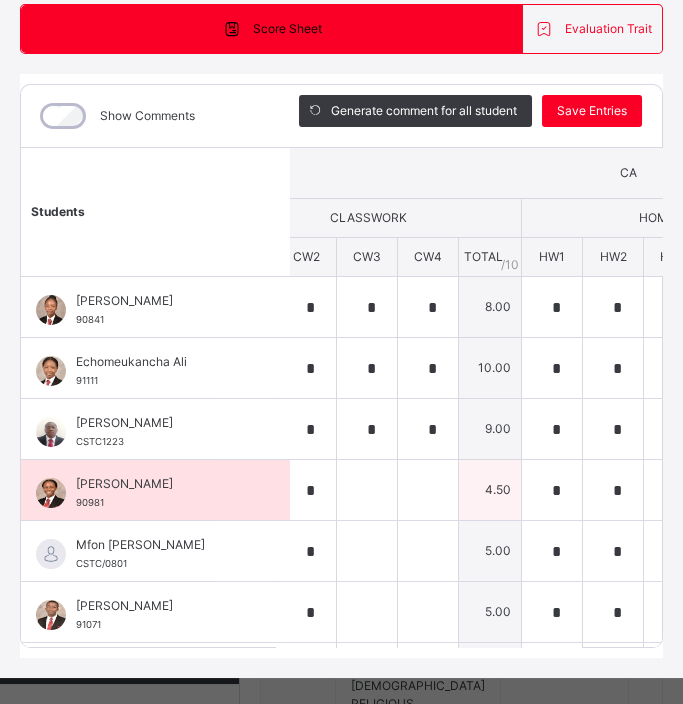 scroll, scrollTop: 0, scrollLeft: 0, axis: both 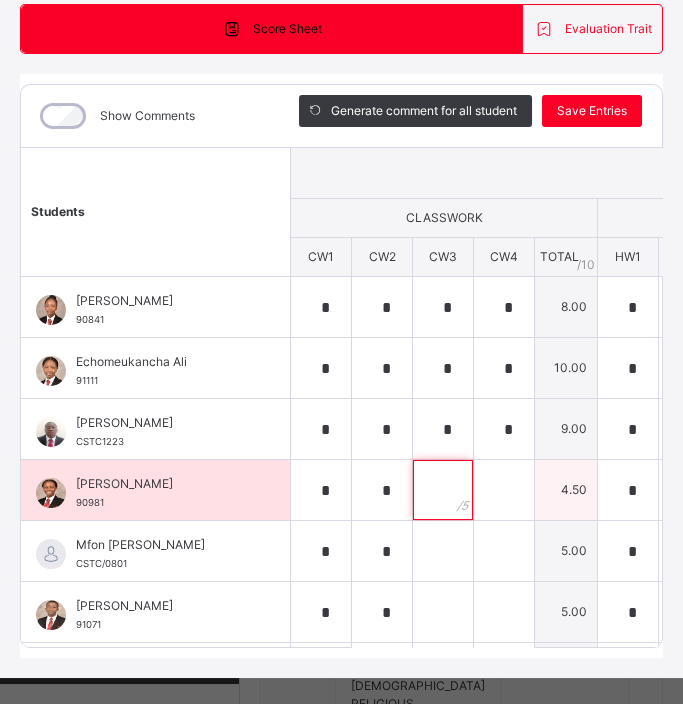 click at bounding box center (443, 490) 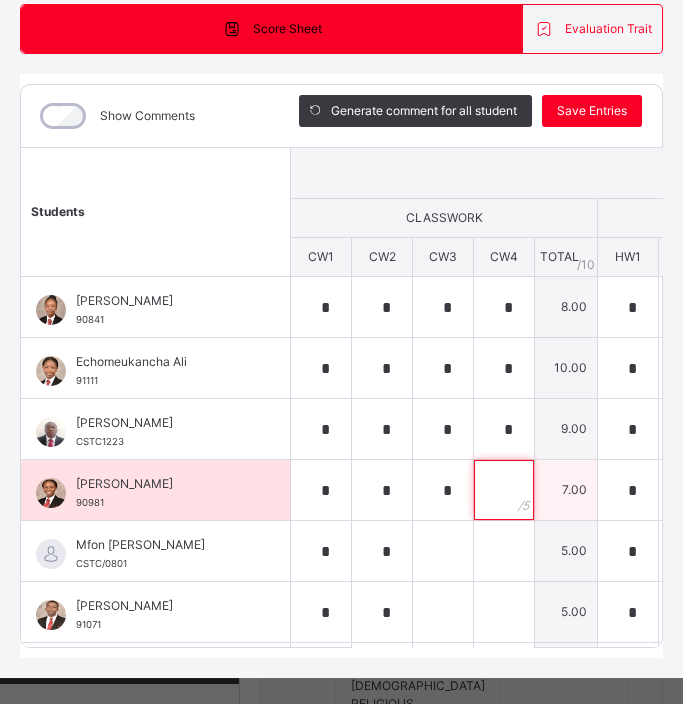 click at bounding box center (504, 490) 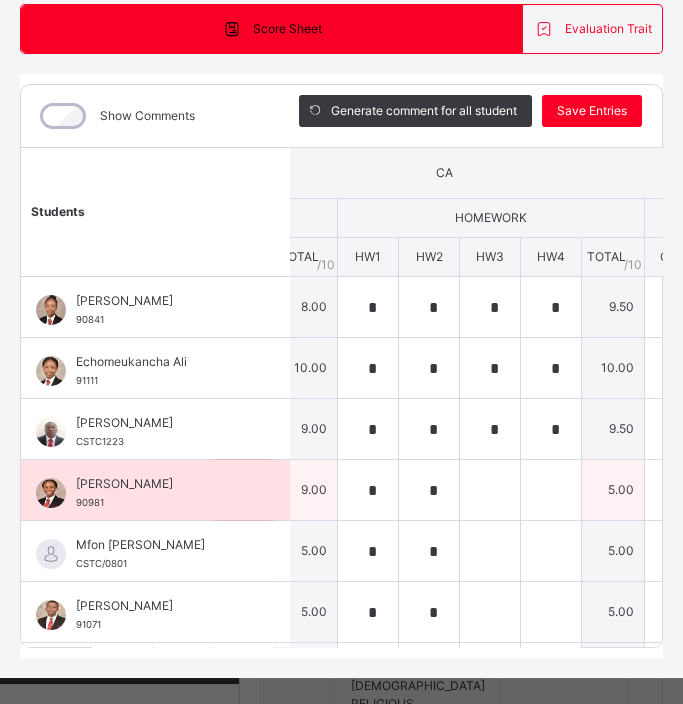 scroll, scrollTop: 0, scrollLeft: 261, axis: horizontal 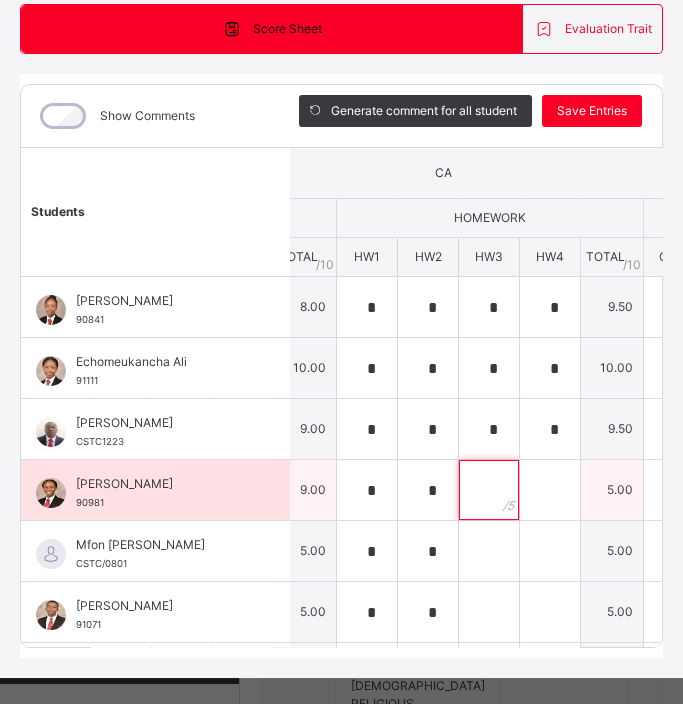 click at bounding box center [489, 490] 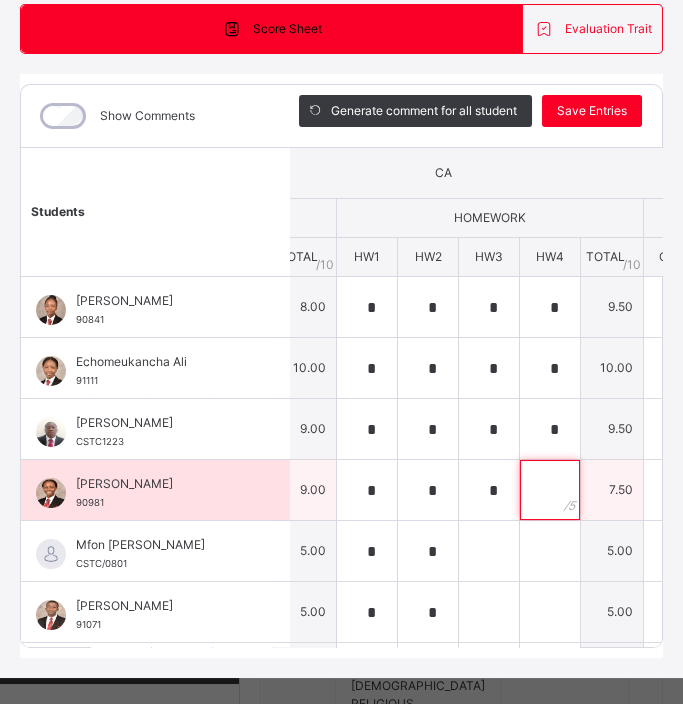 click at bounding box center (550, 490) 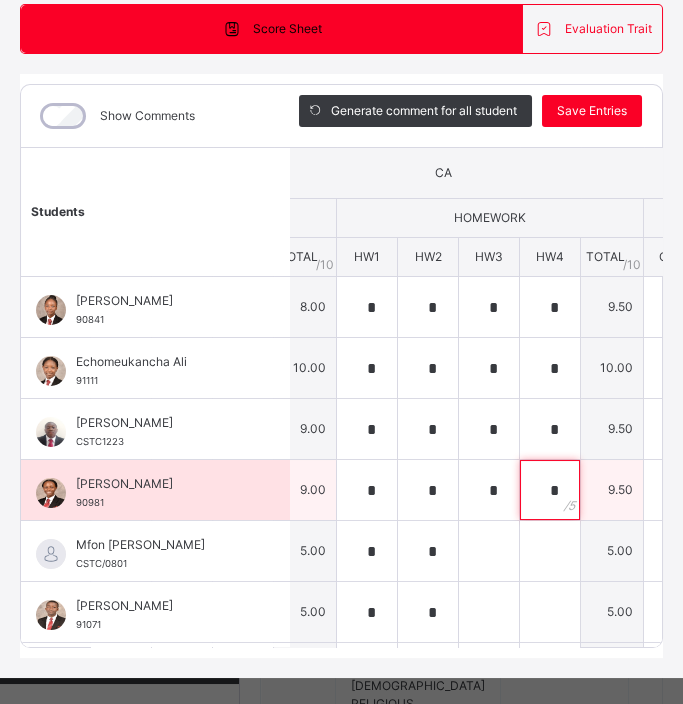 scroll, scrollTop: 0, scrollLeft: 579, axis: horizontal 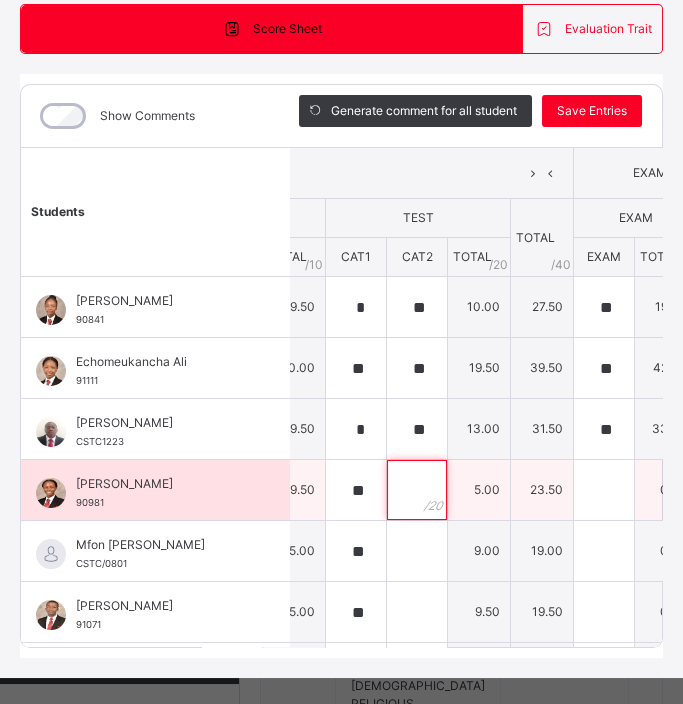 click at bounding box center (417, 490) 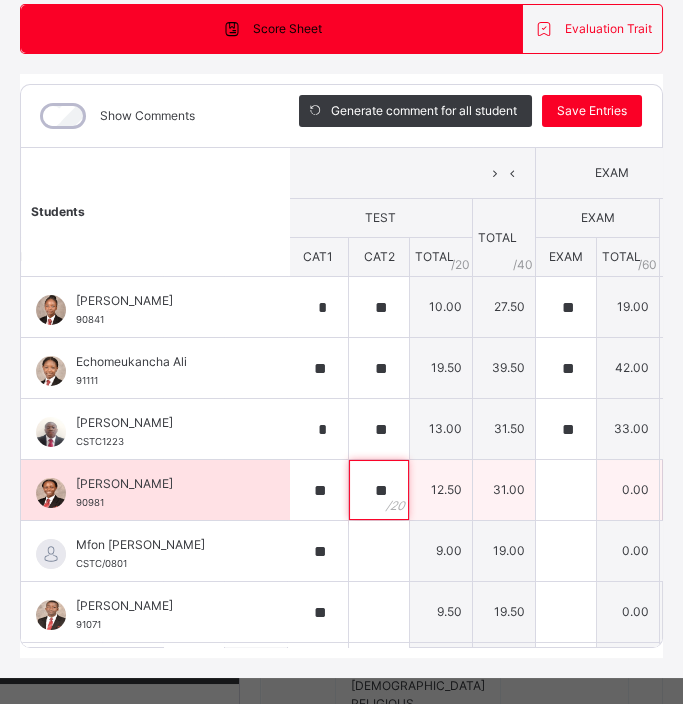 scroll, scrollTop: 0, scrollLeft: 621, axis: horizontal 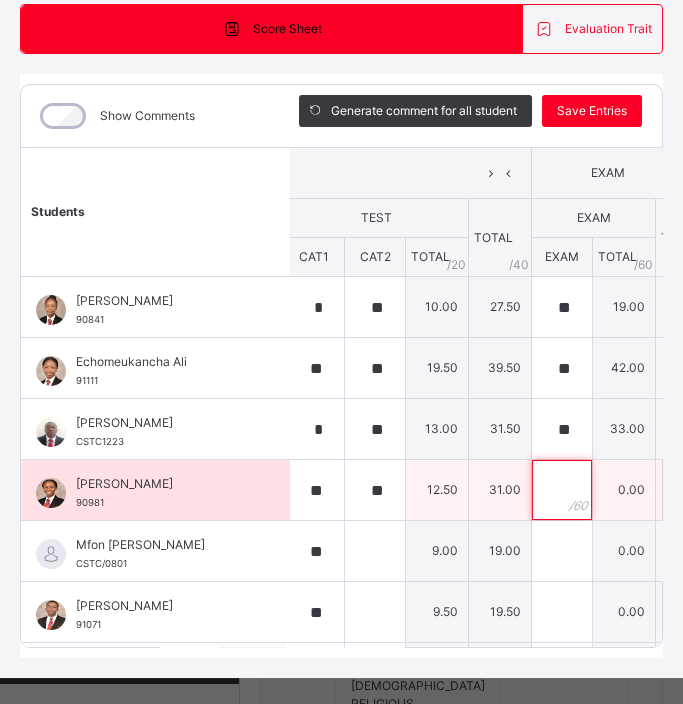 click at bounding box center [562, 490] 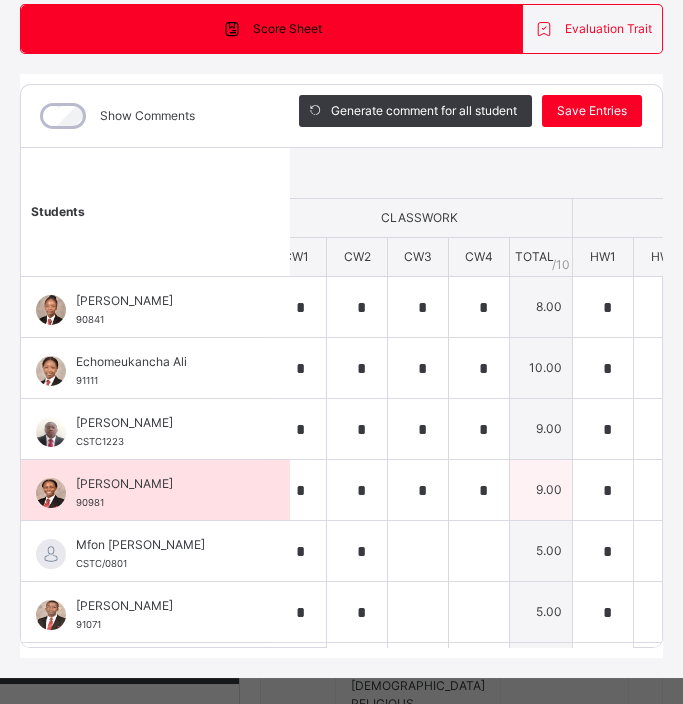 scroll, scrollTop: 0, scrollLeft: 0, axis: both 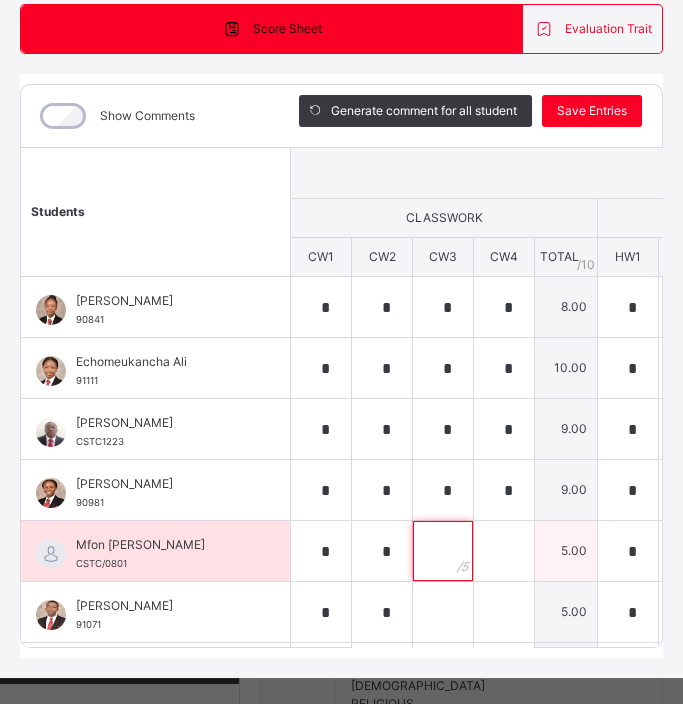 click at bounding box center [443, 551] 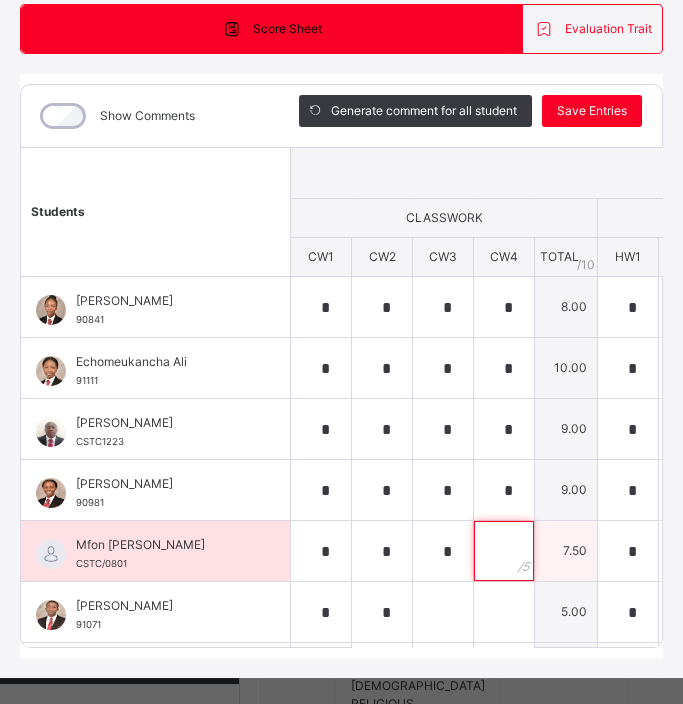 click at bounding box center (504, 551) 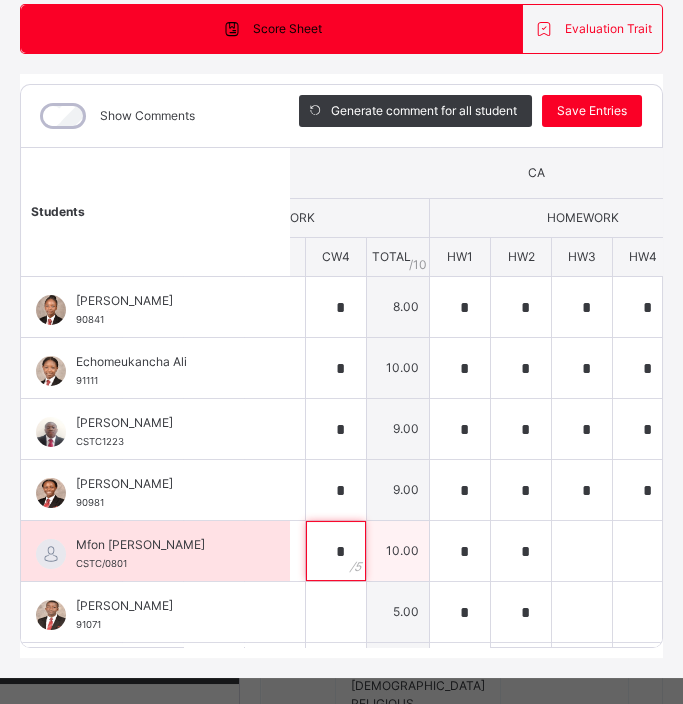 scroll, scrollTop: 0, scrollLeft: 177, axis: horizontal 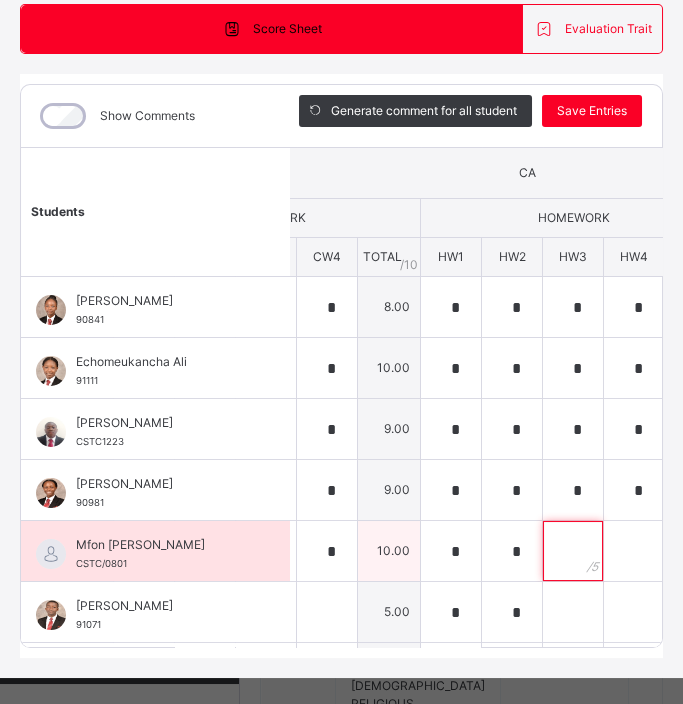 click at bounding box center (573, 551) 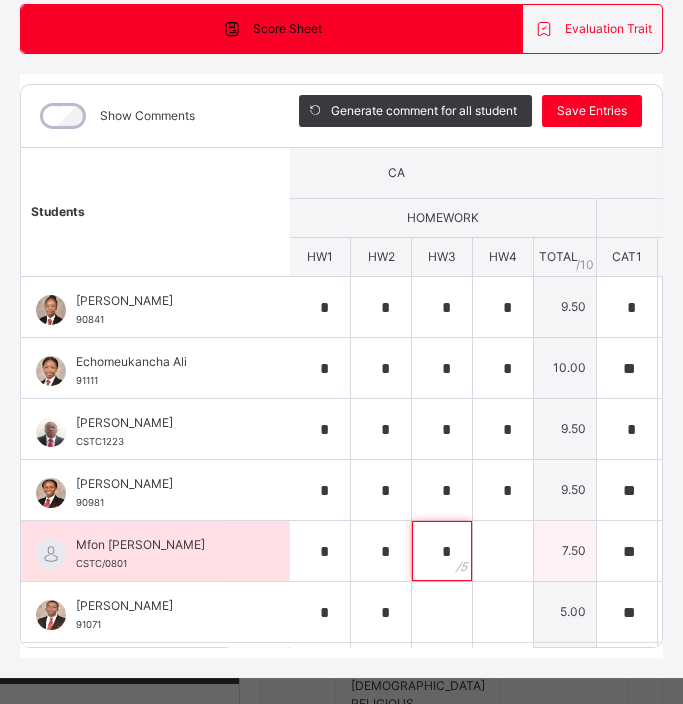 scroll, scrollTop: 0, scrollLeft: 312, axis: horizontal 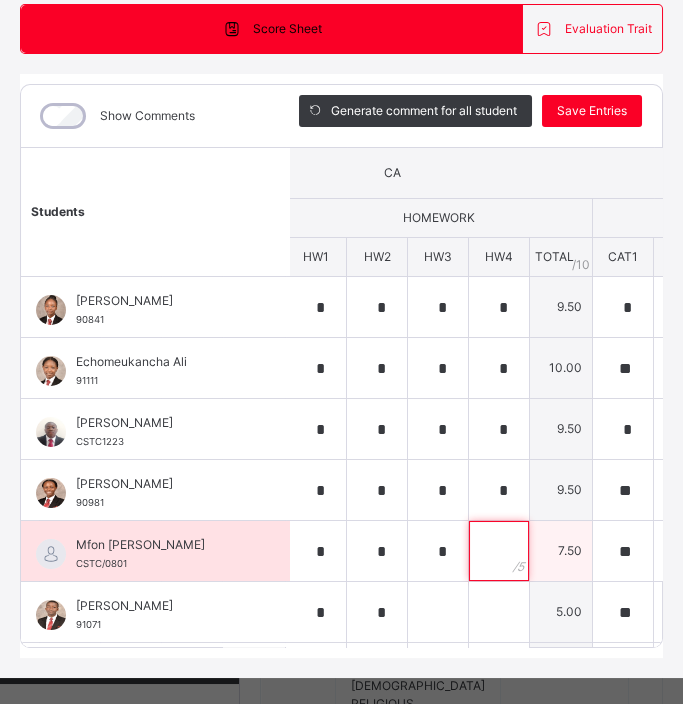 click at bounding box center (499, 551) 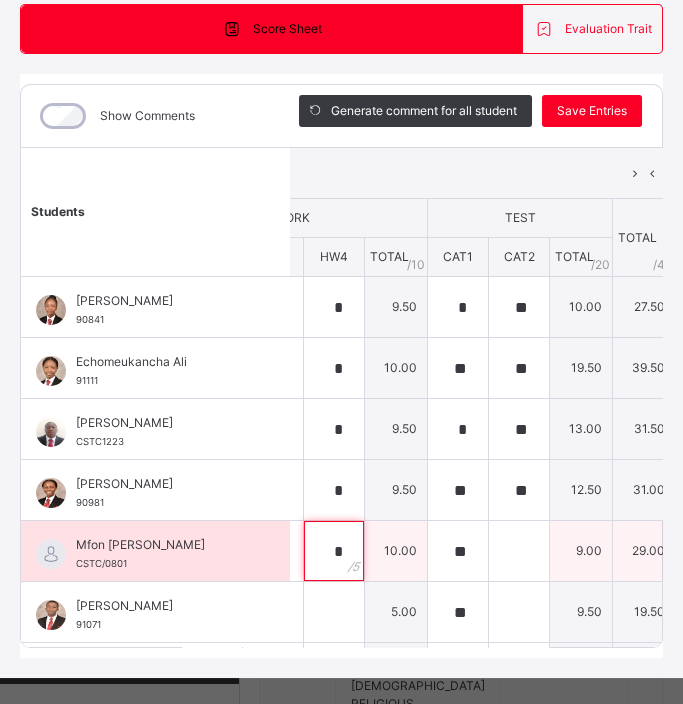 scroll, scrollTop: 0, scrollLeft: 502, axis: horizontal 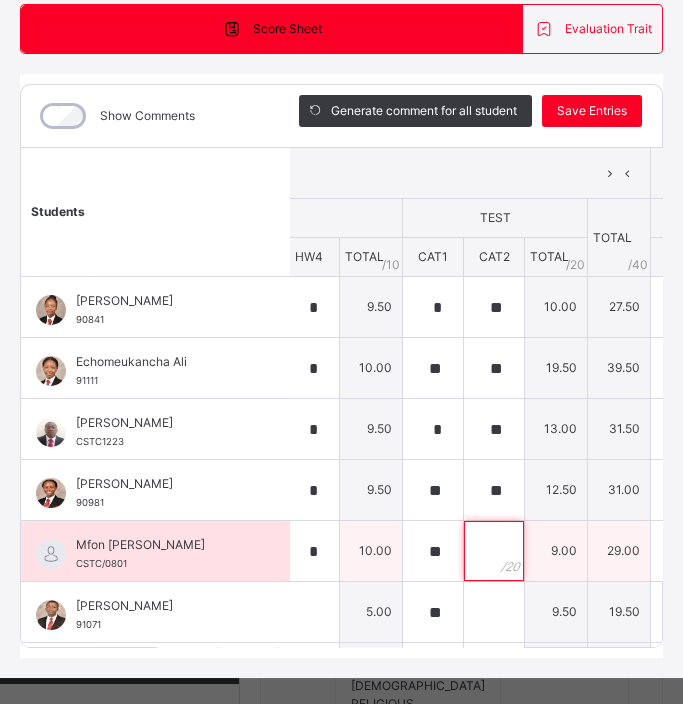 click at bounding box center [494, 551] 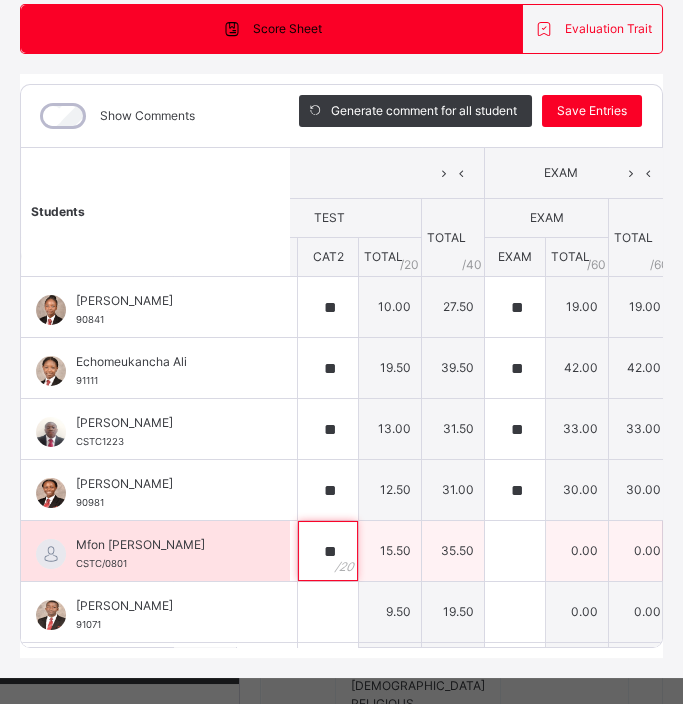 scroll, scrollTop: 0, scrollLeft: 673, axis: horizontal 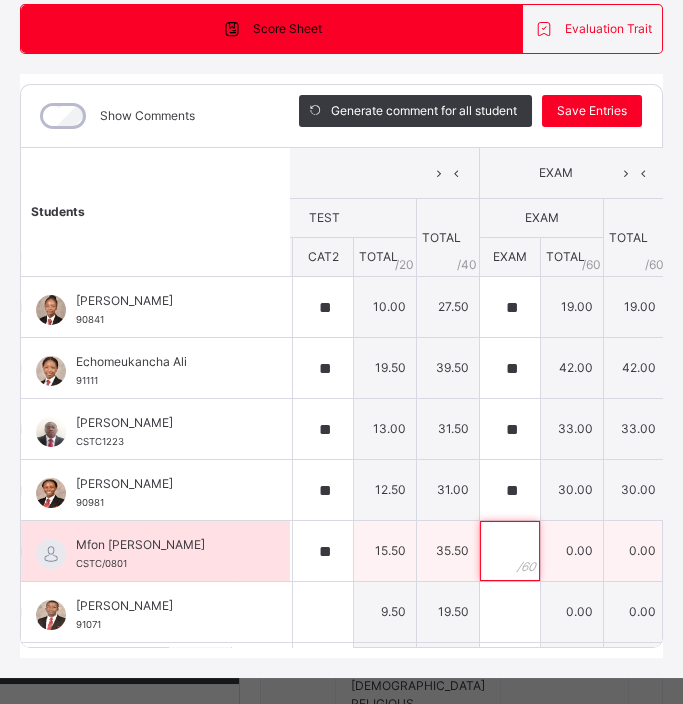 click at bounding box center [510, 551] 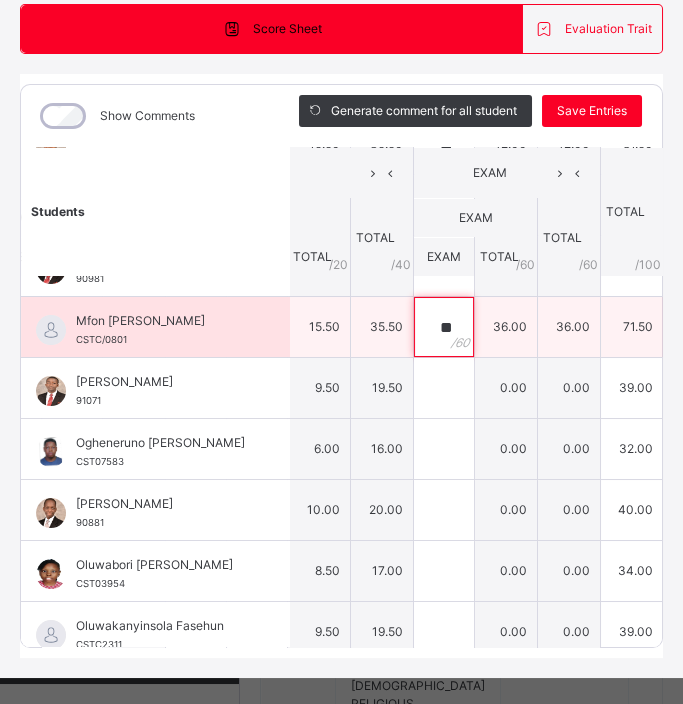 scroll, scrollTop: 262, scrollLeft: 739, axis: both 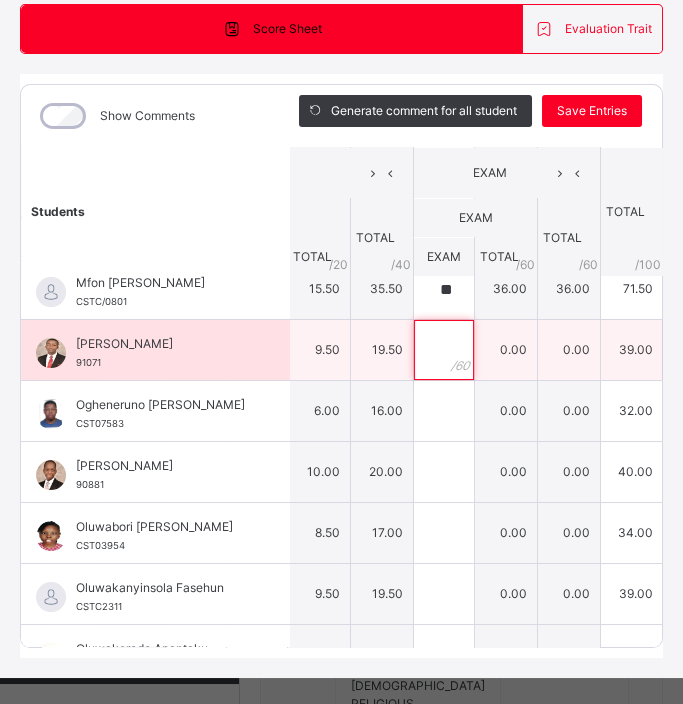 click at bounding box center (444, 350) 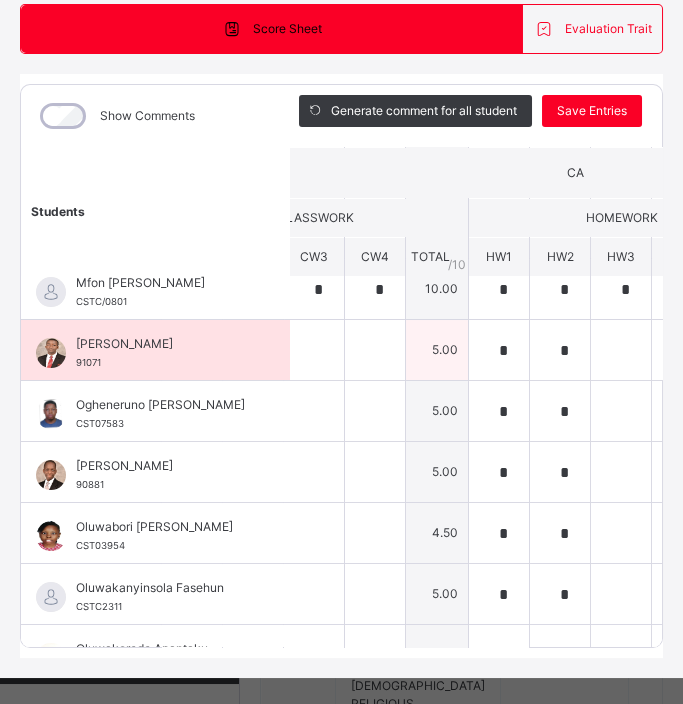 scroll, scrollTop: 262, scrollLeft: 0, axis: vertical 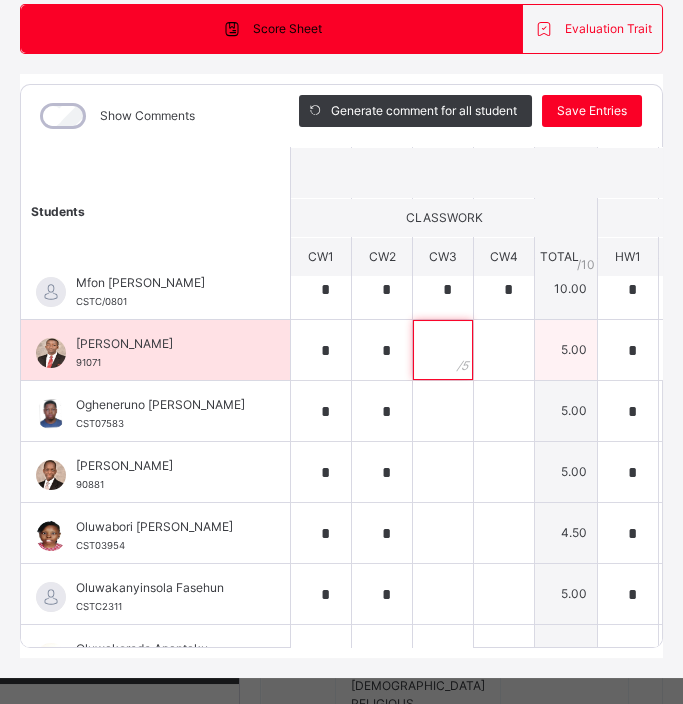 click at bounding box center (443, 350) 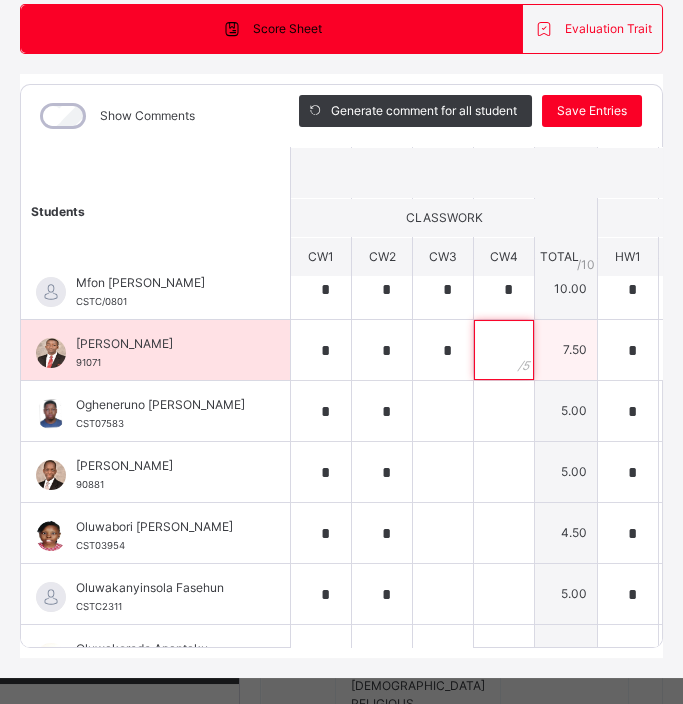 click at bounding box center [504, 350] 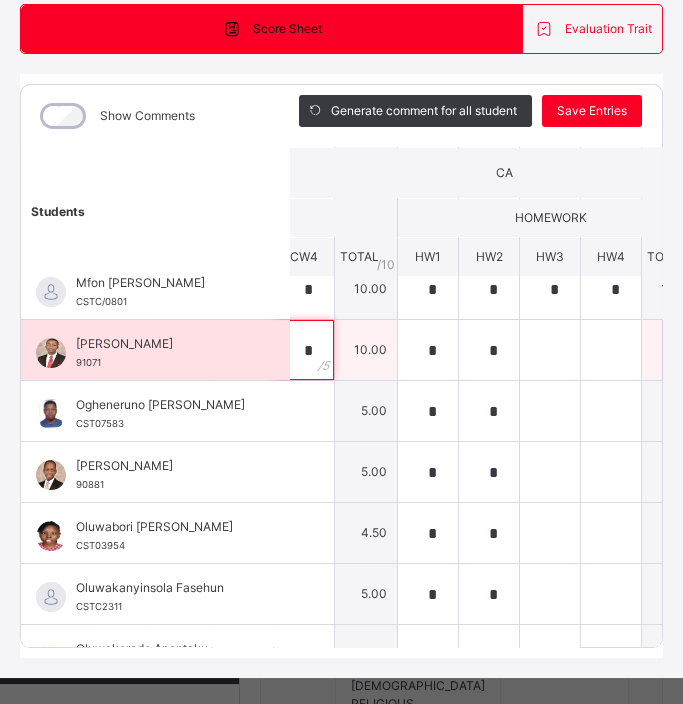scroll, scrollTop: 262, scrollLeft: 251, axis: both 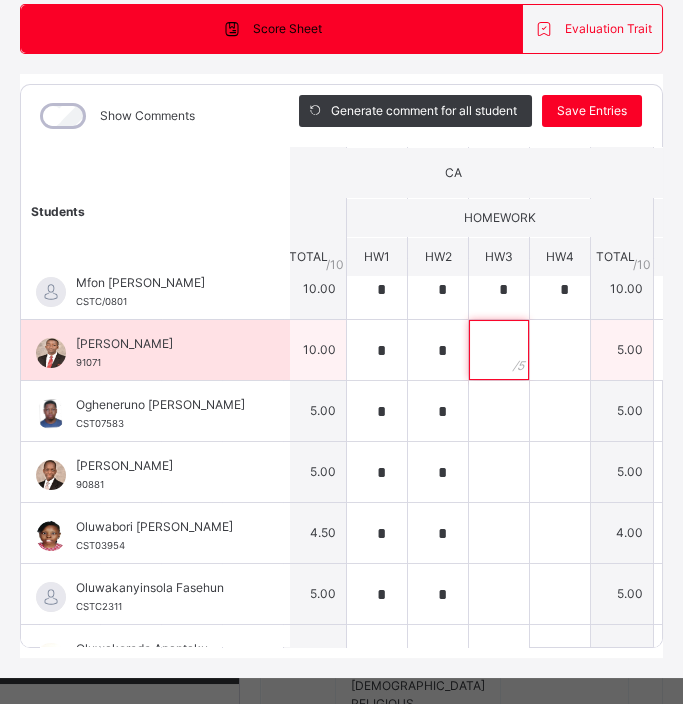 click at bounding box center [499, 350] 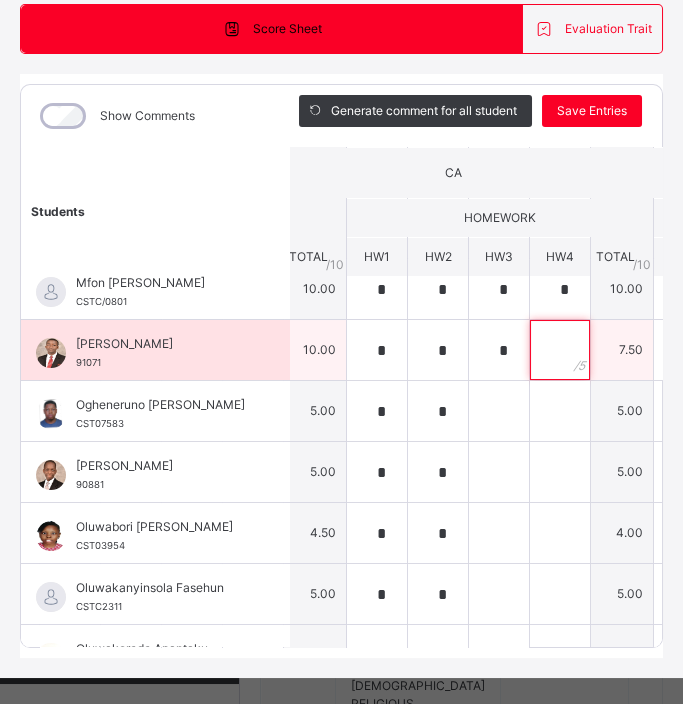 click at bounding box center [560, 350] 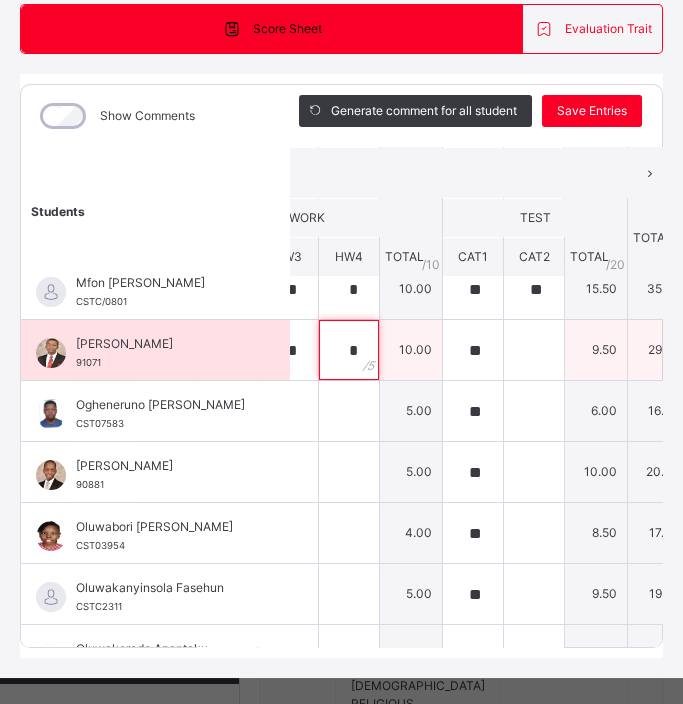 scroll, scrollTop: 262, scrollLeft: 501, axis: both 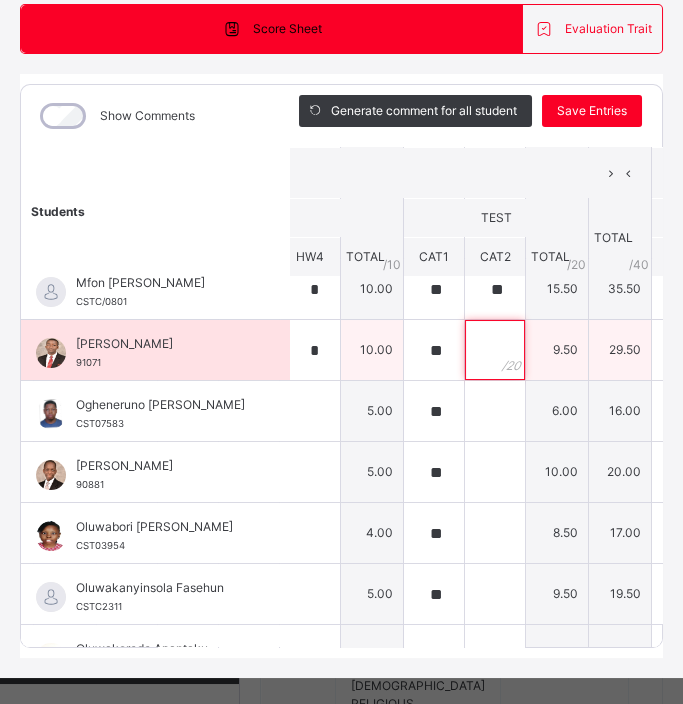 click at bounding box center (495, 350) 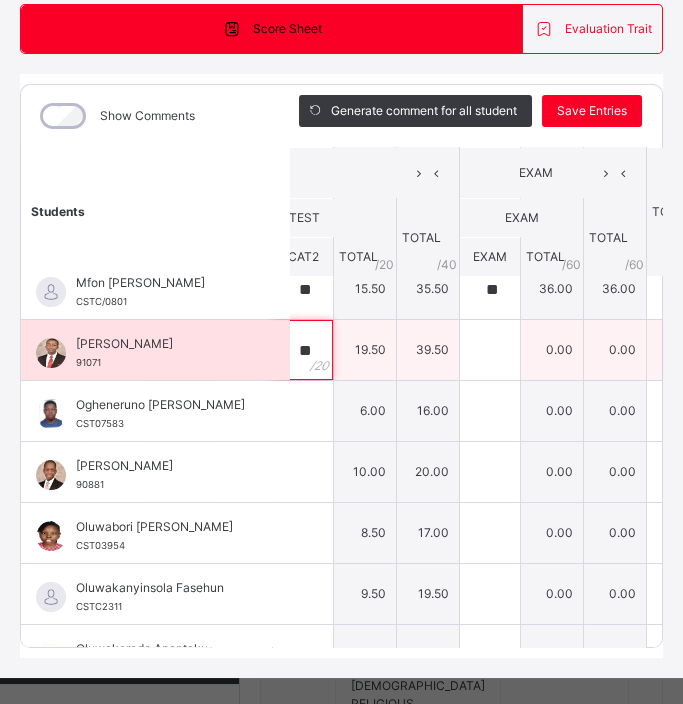 scroll, scrollTop: 262, scrollLeft: 697, axis: both 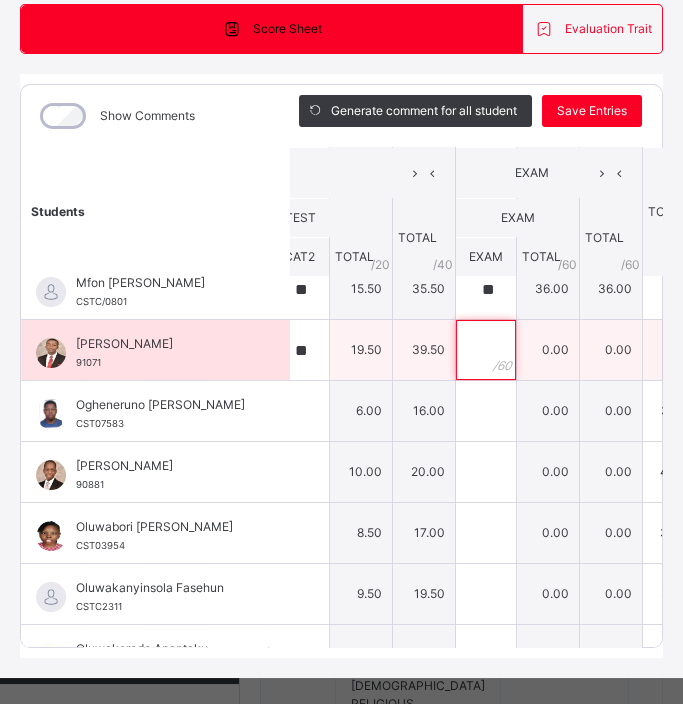 click at bounding box center [486, 350] 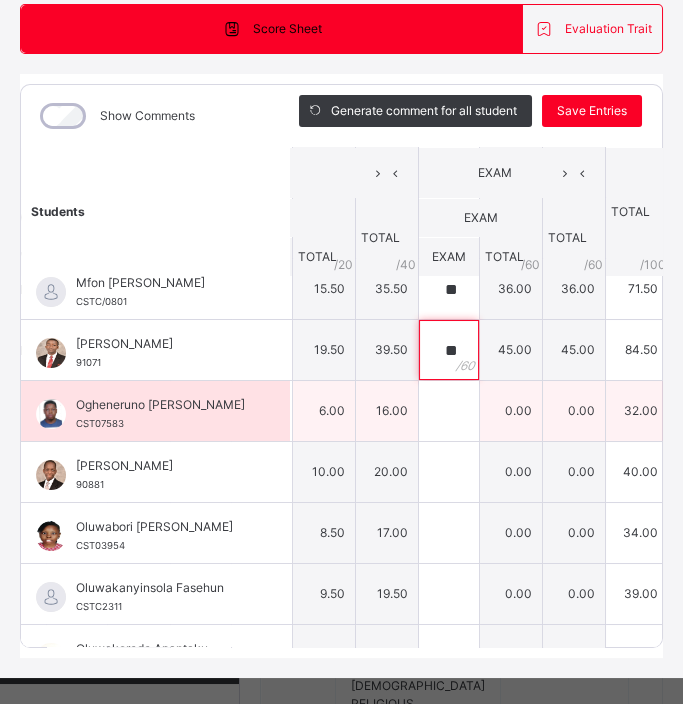 scroll, scrollTop: 262, scrollLeft: 735, axis: both 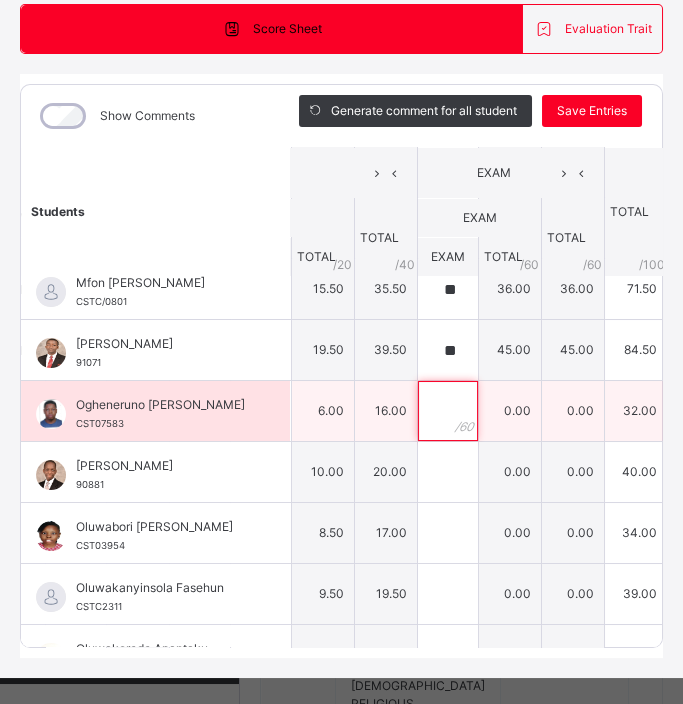 click at bounding box center (448, 411) 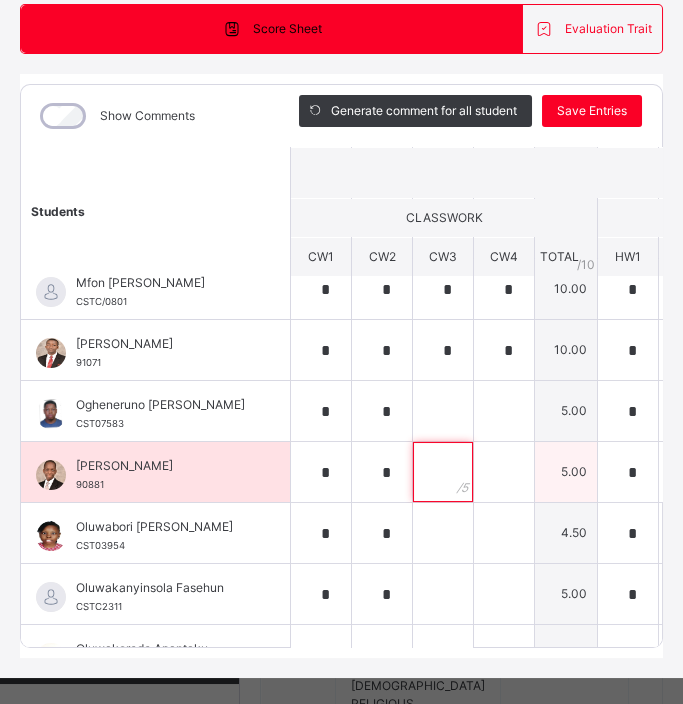drag, startPoint x: 427, startPoint y: 418, endPoint x: 442, endPoint y: 447, distance: 32.649654 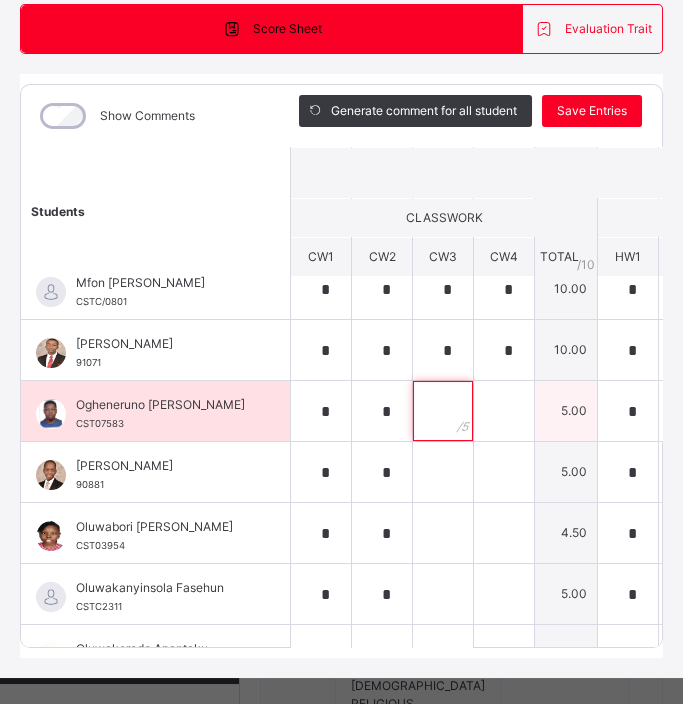click at bounding box center [443, 411] 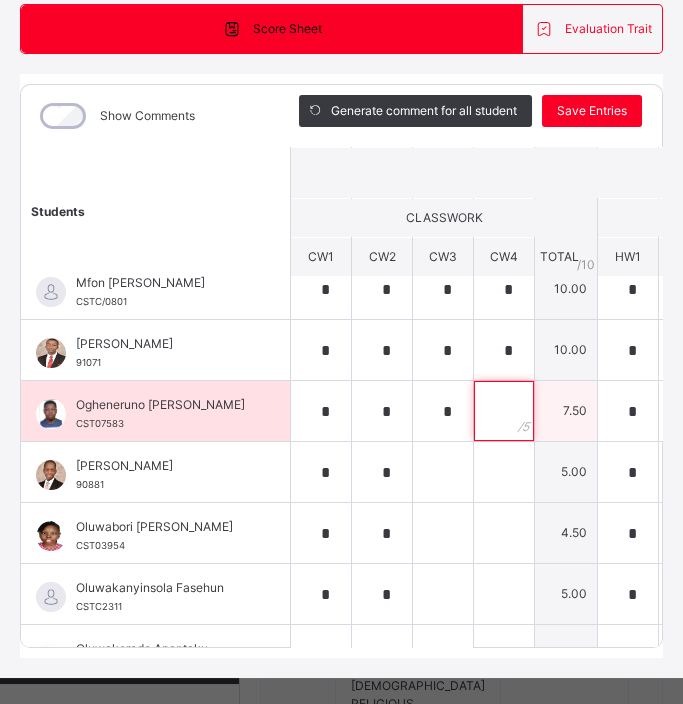 click at bounding box center (504, 411) 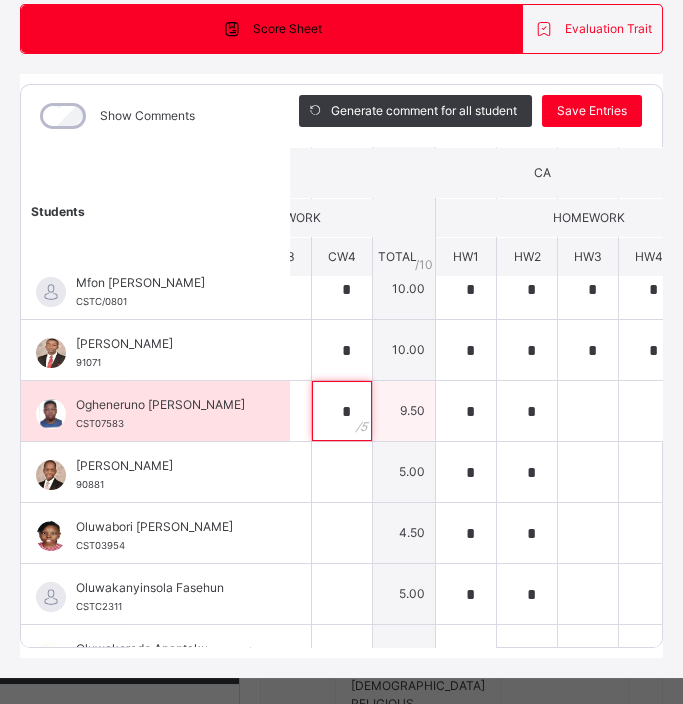 scroll, scrollTop: 262, scrollLeft: 242, axis: both 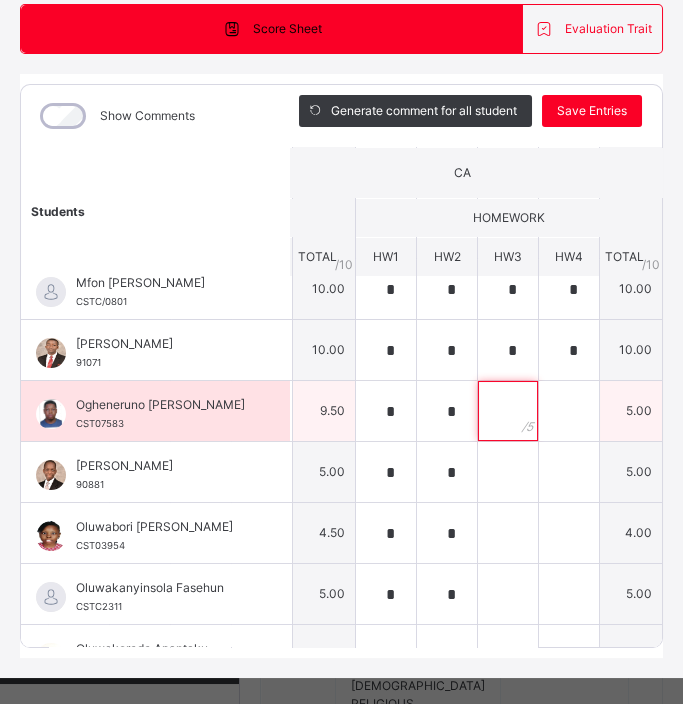 click at bounding box center [508, 411] 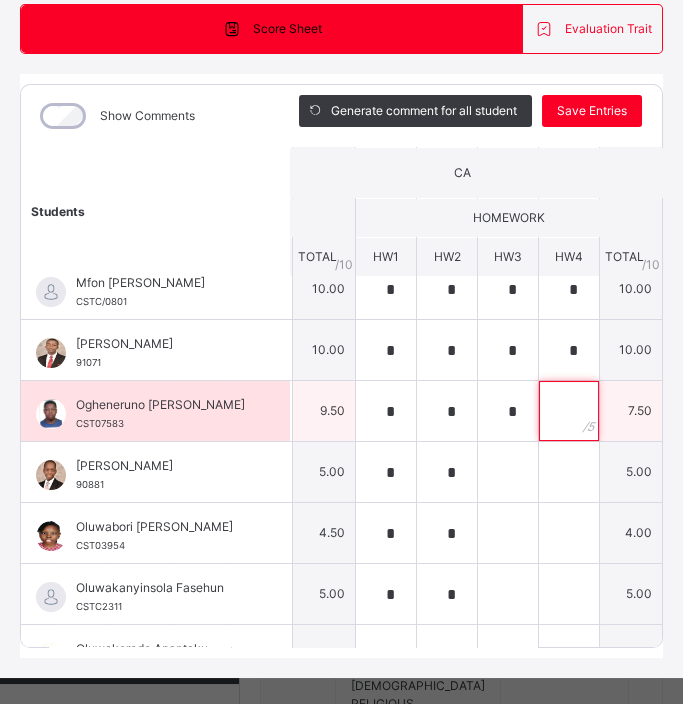 click at bounding box center [569, 411] 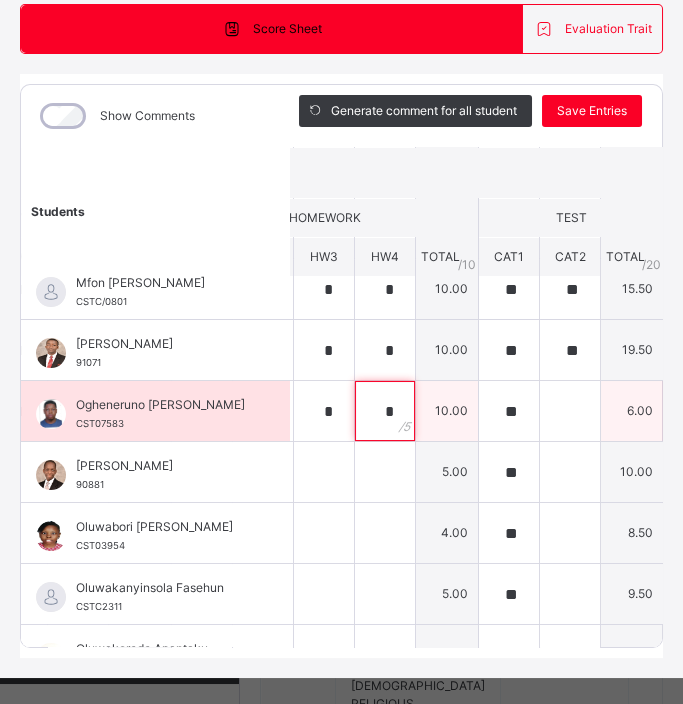 scroll, scrollTop: 262, scrollLeft: 428, axis: both 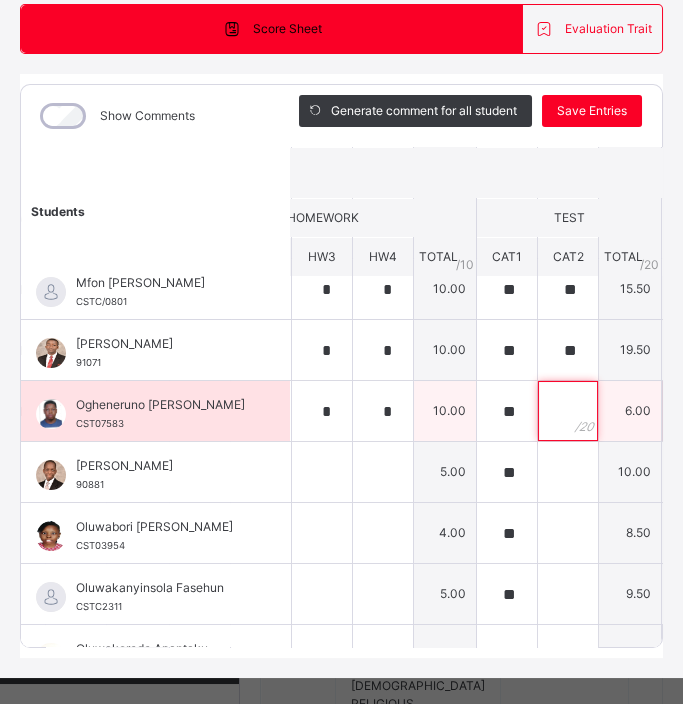 click at bounding box center [568, 411] 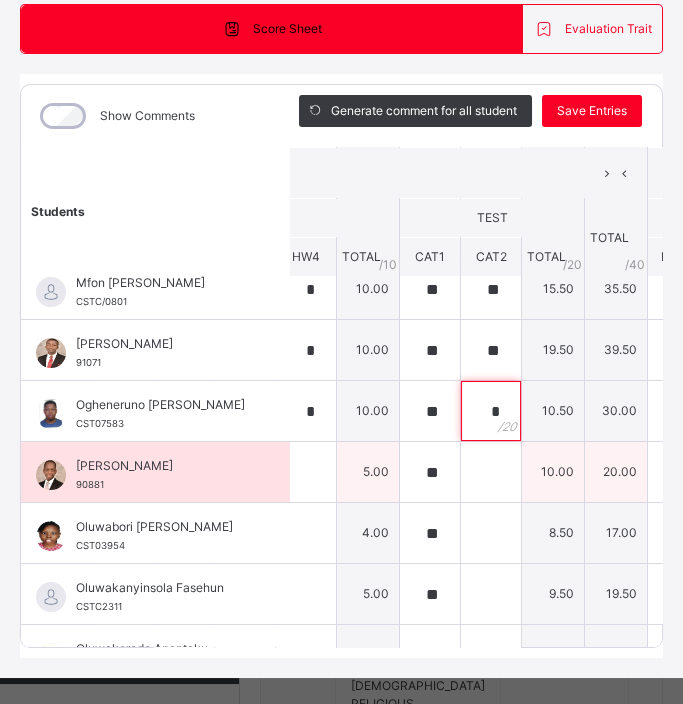 scroll, scrollTop: 262, scrollLeft: 559, axis: both 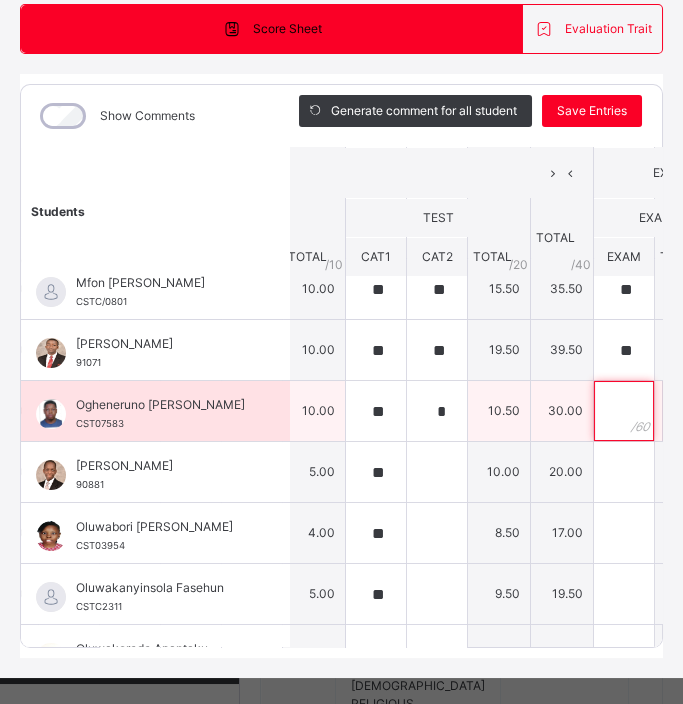 click at bounding box center [624, 411] 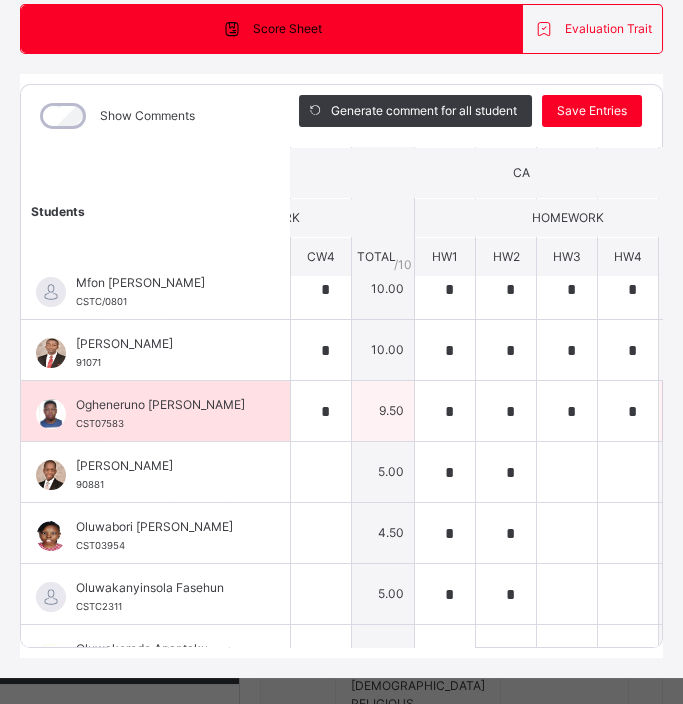 scroll, scrollTop: 262, scrollLeft: 0, axis: vertical 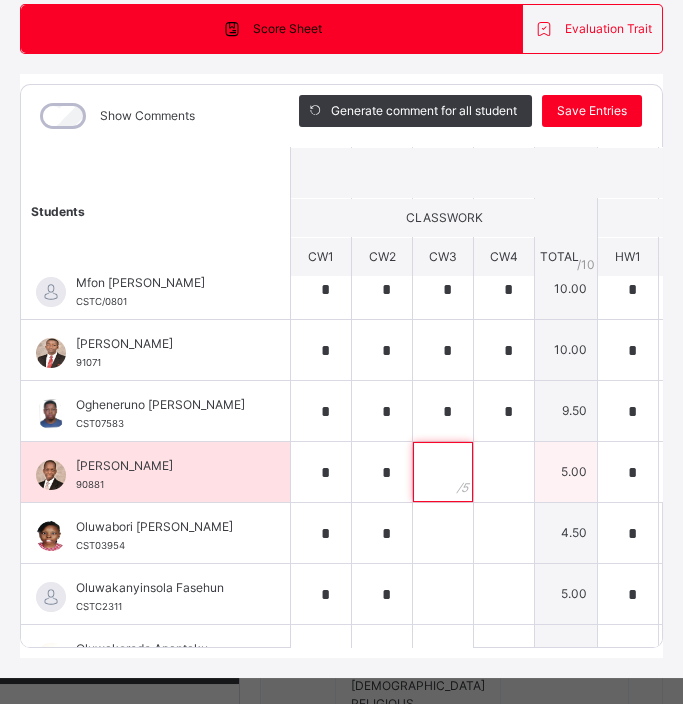 click at bounding box center [443, 472] 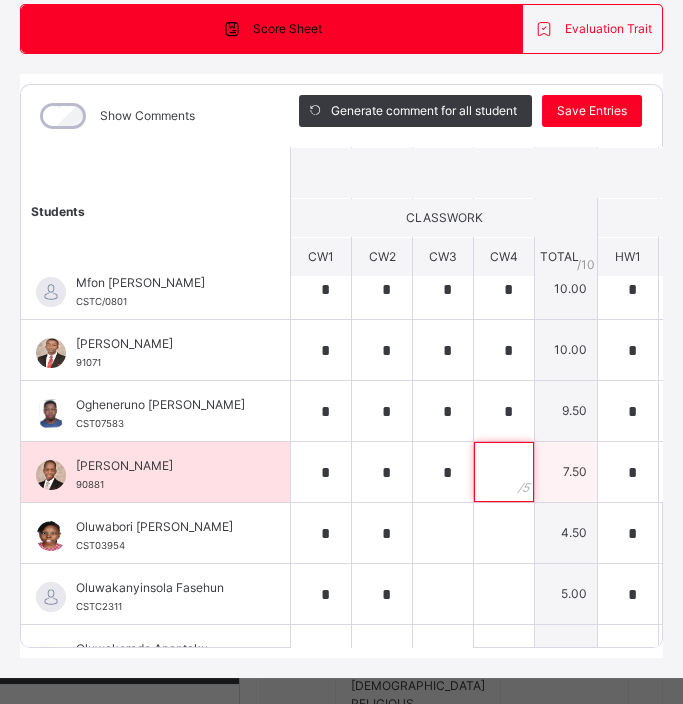 click at bounding box center [504, 472] 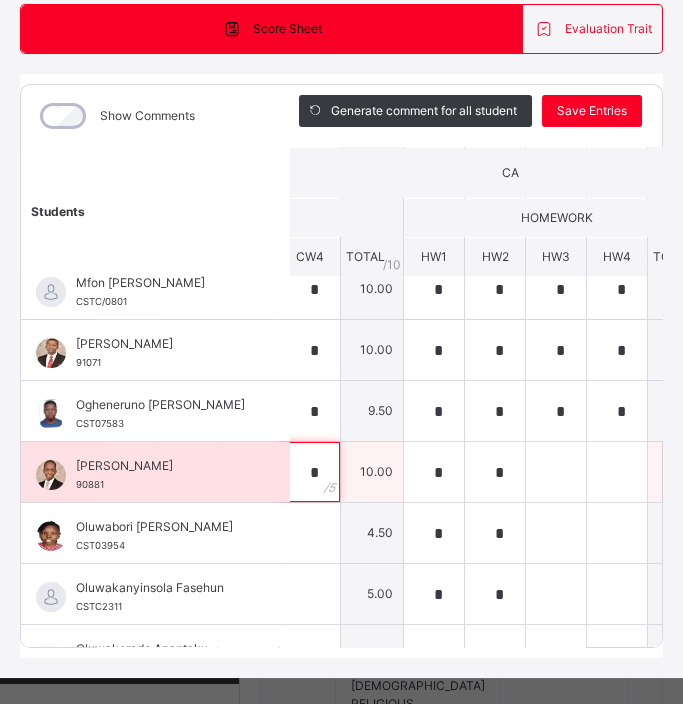 scroll, scrollTop: 262, scrollLeft: 197, axis: both 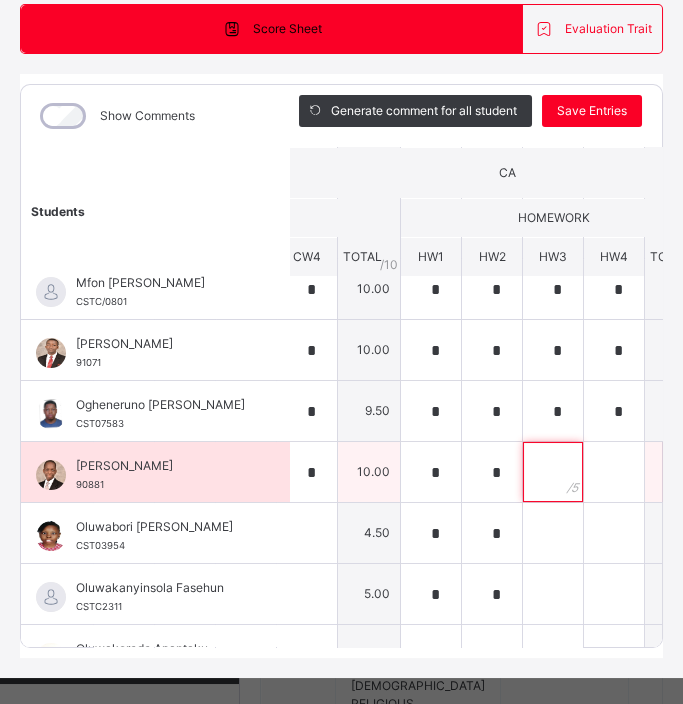 click at bounding box center [553, 472] 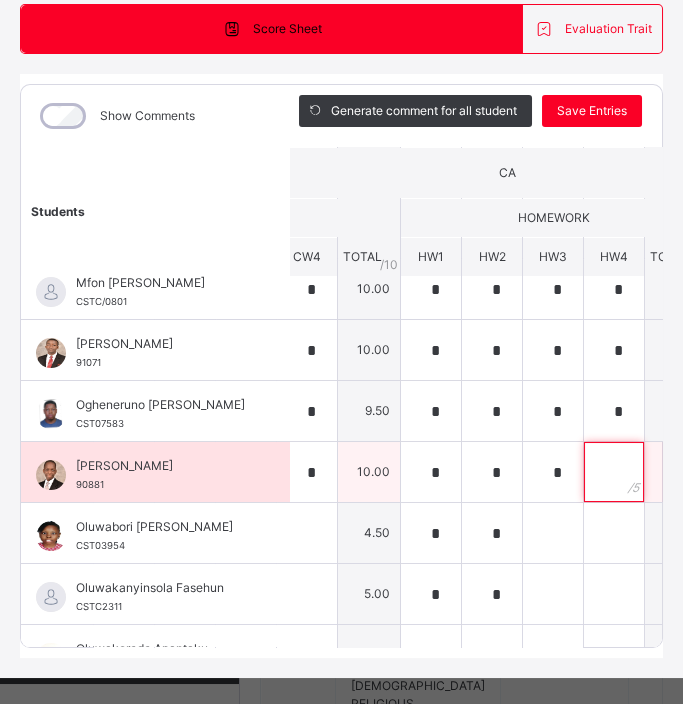 click at bounding box center [614, 472] 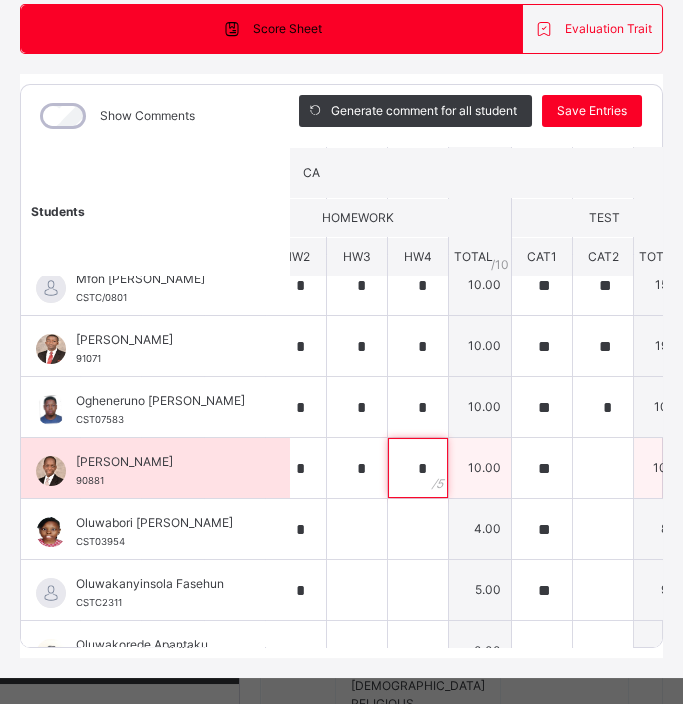 scroll, scrollTop: 265, scrollLeft: 400, axis: both 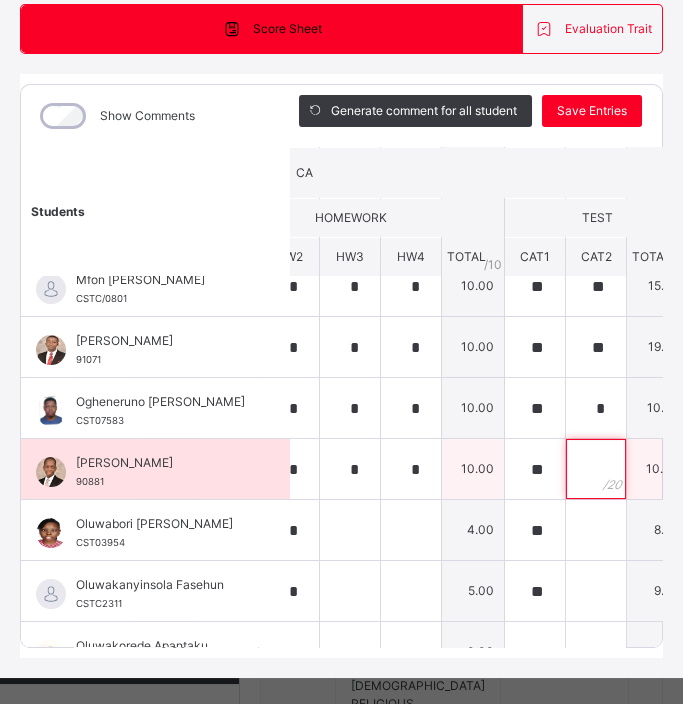 click at bounding box center (596, 469) 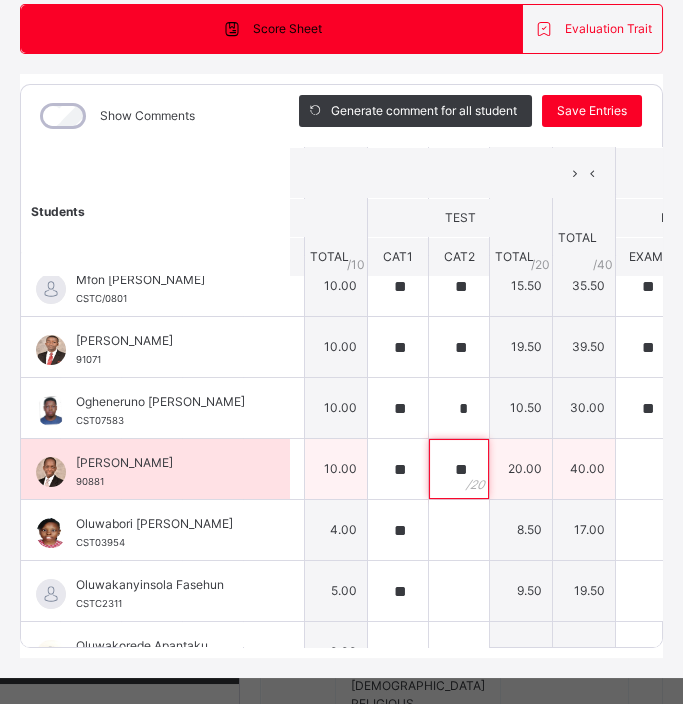 scroll, scrollTop: 265, scrollLeft: 564, axis: both 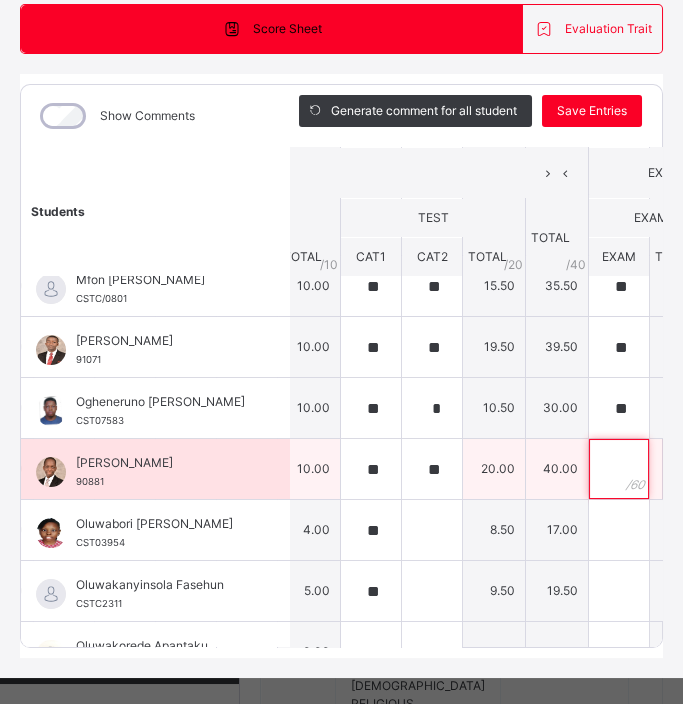 click at bounding box center (619, 469) 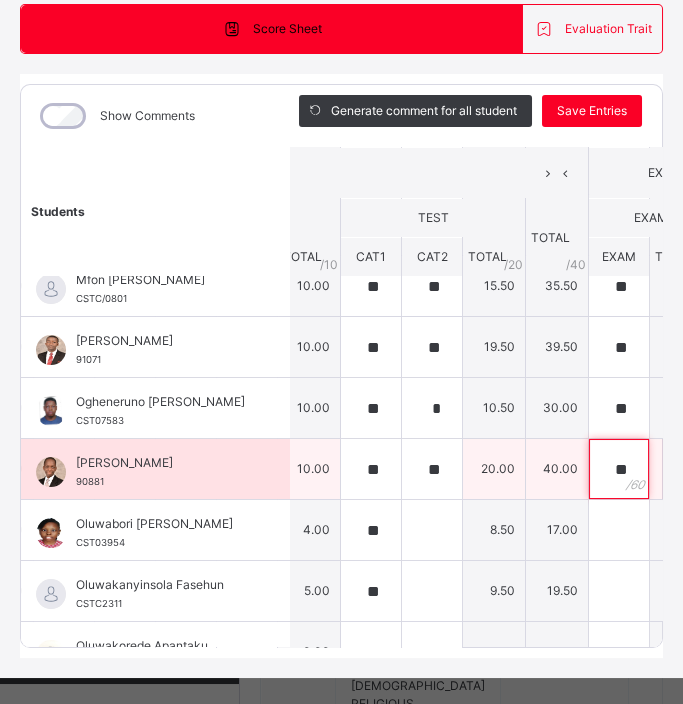 scroll, scrollTop: 265, scrollLeft: 739, axis: both 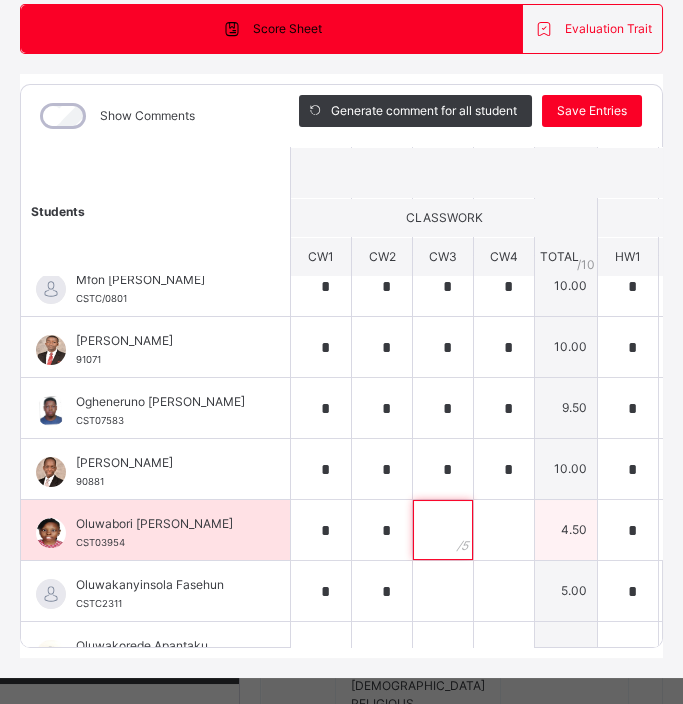 click at bounding box center (443, 530) 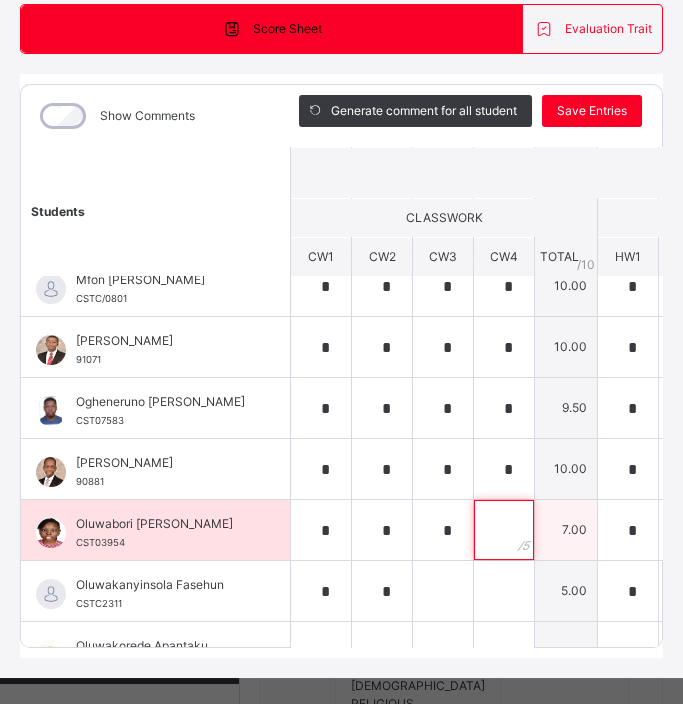 click at bounding box center (504, 530) 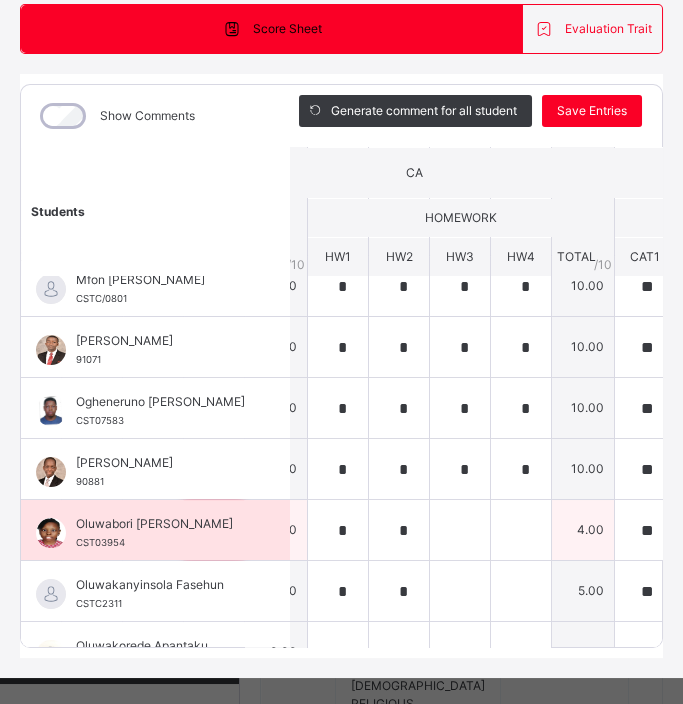 scroll, scrollTop: 265, scrollLeft: 291, axis: both 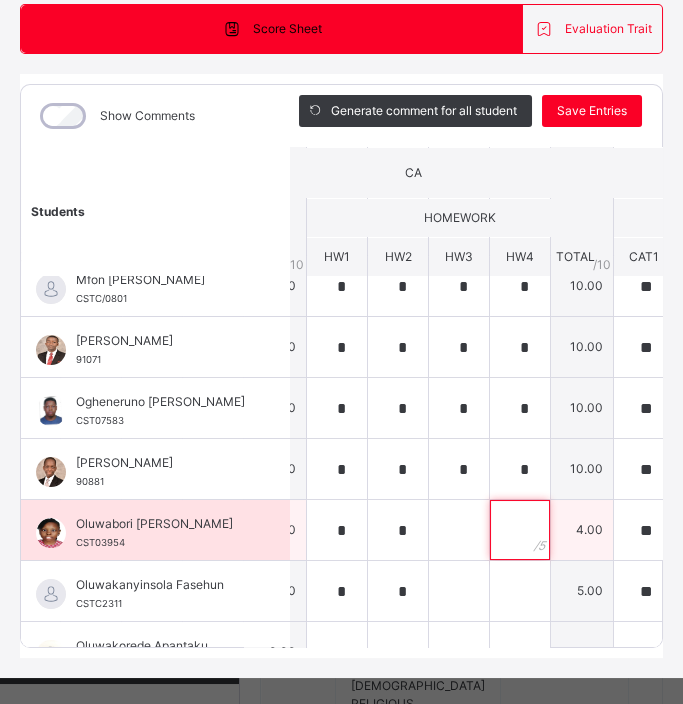 drag, startPoint x: 493, startPoint y: 531, endPoint x: 470, endPoint y: 532, distance: 23.021729 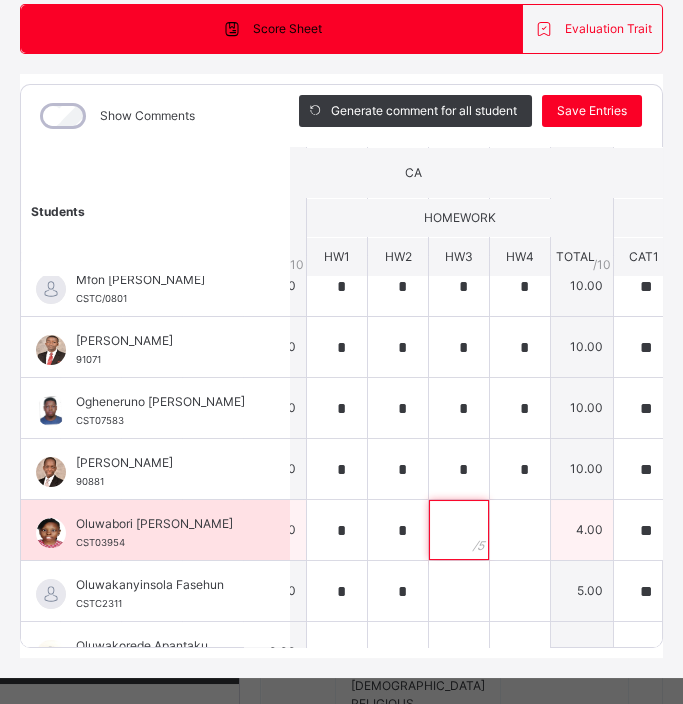 click at bounding box center [459, 530] 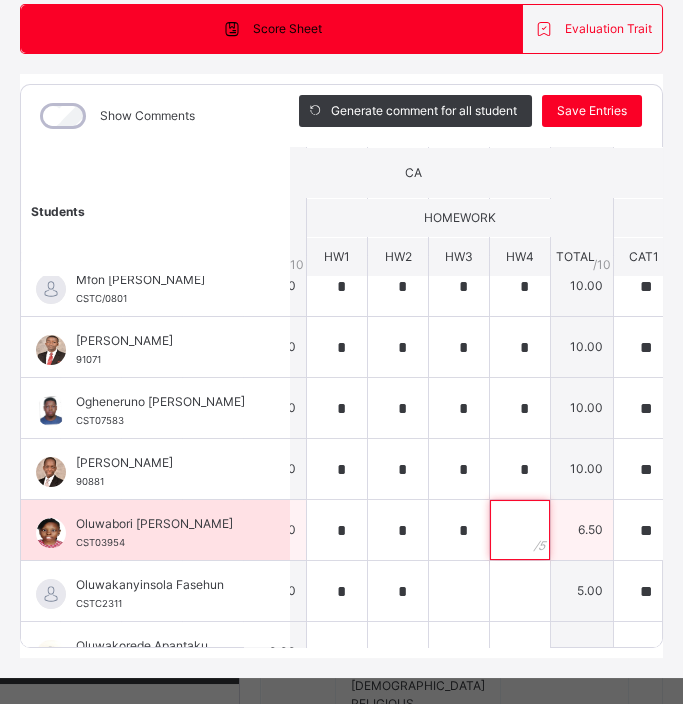 click at bounding box center (520, 530) 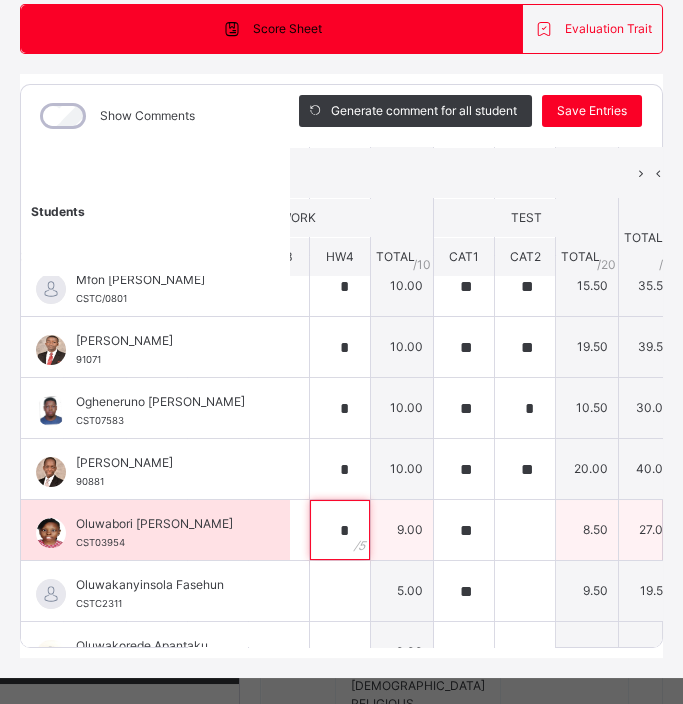 scroll, scrollTop: 265, scrollLeft: 472, axis: both 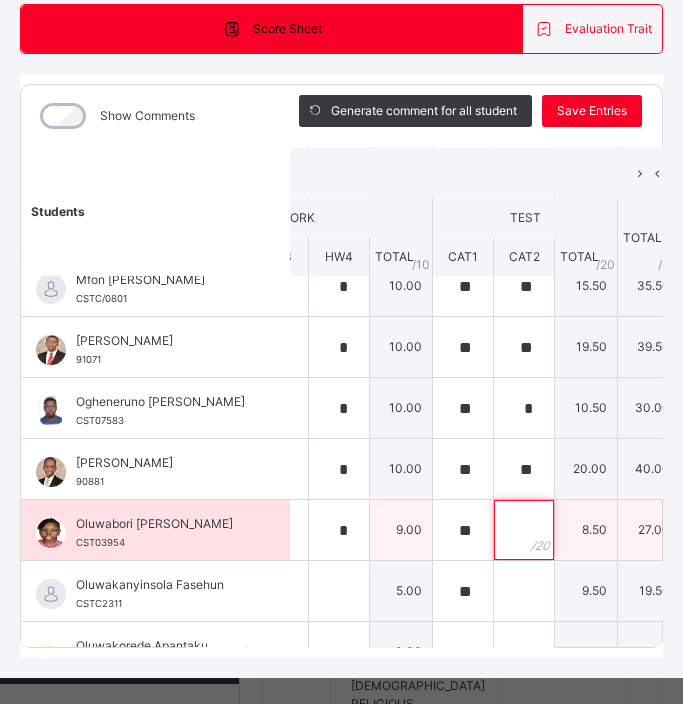 click at bounding box center (524, 530) 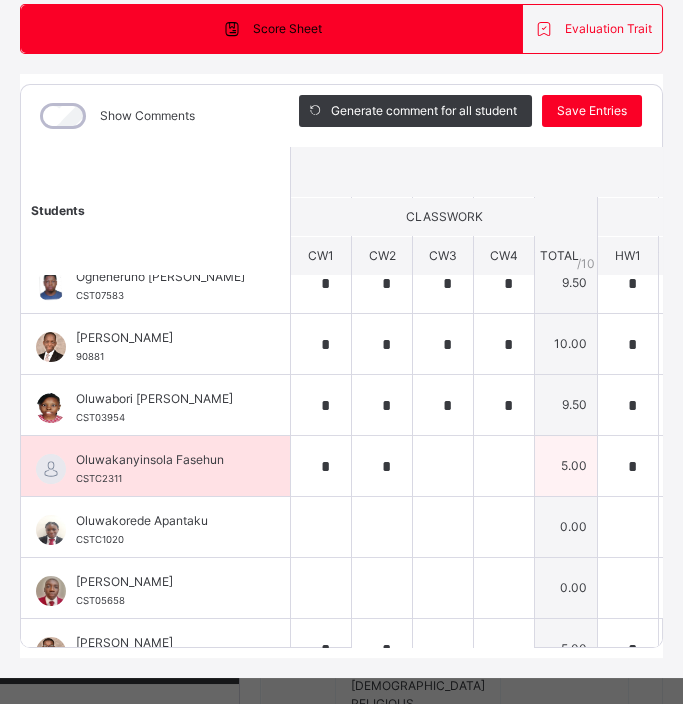 scroll, scrollTop: 435, scrollLeft: 0, axis: vertical 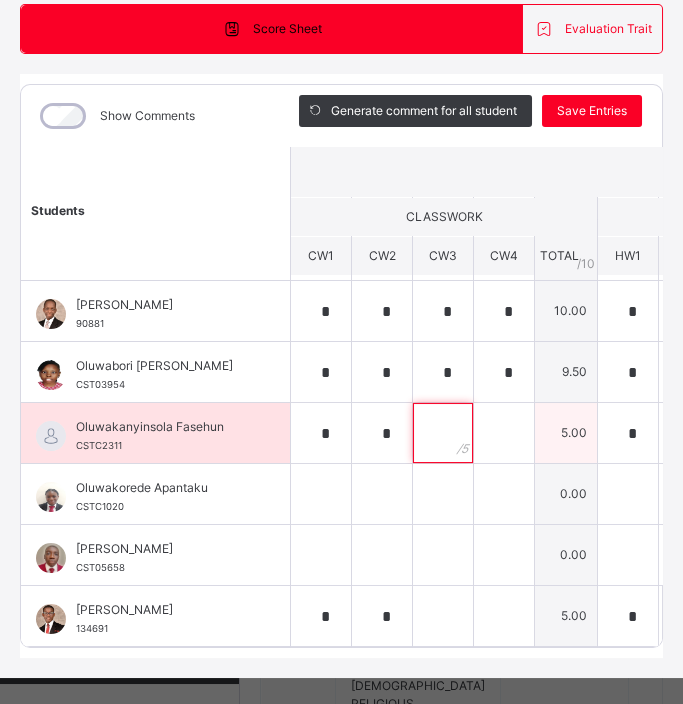 click at bounding box center (443, 433) 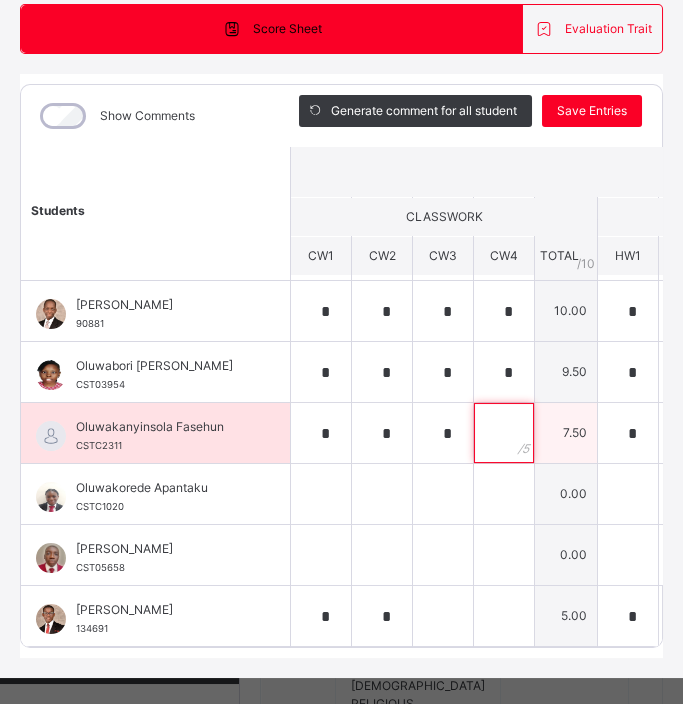 click at bounding box center (504, 433) 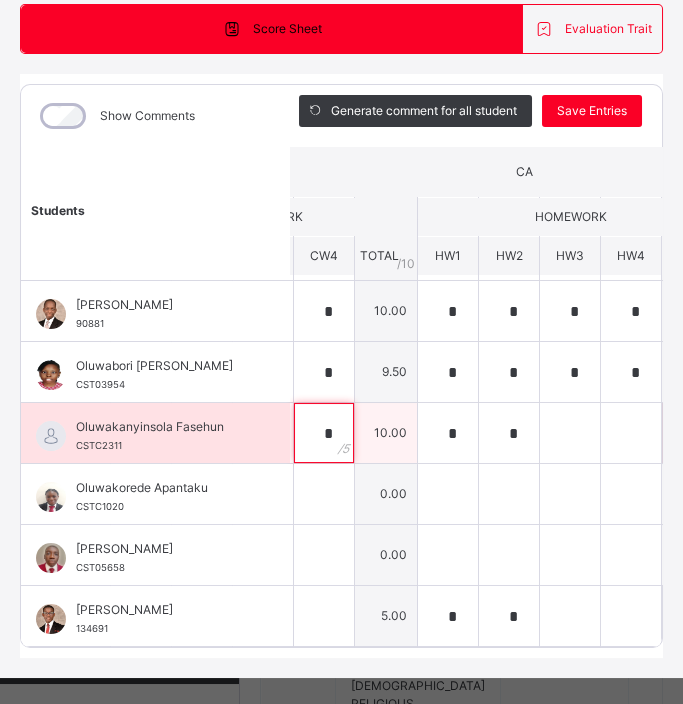 scroll, scrollTop: 435, scrollLeft: 181, axis: both 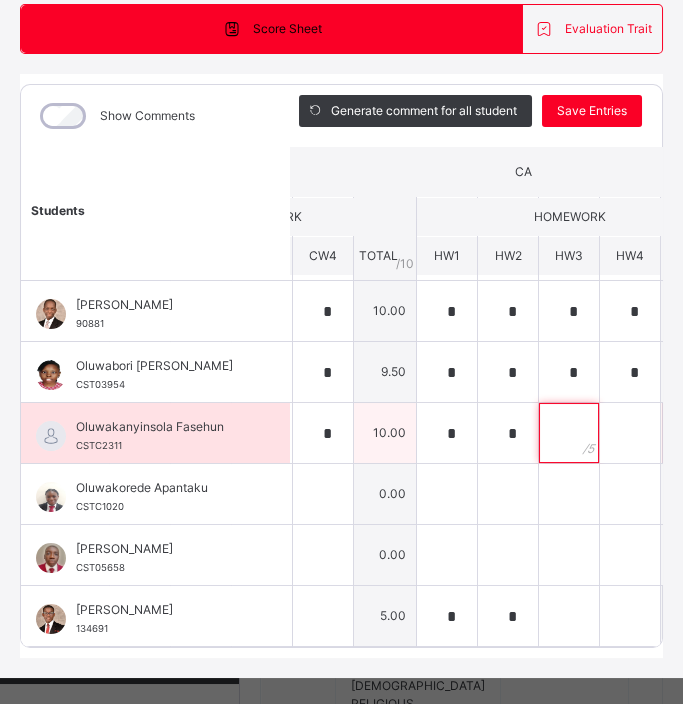 click at bounding box center [569, 433] 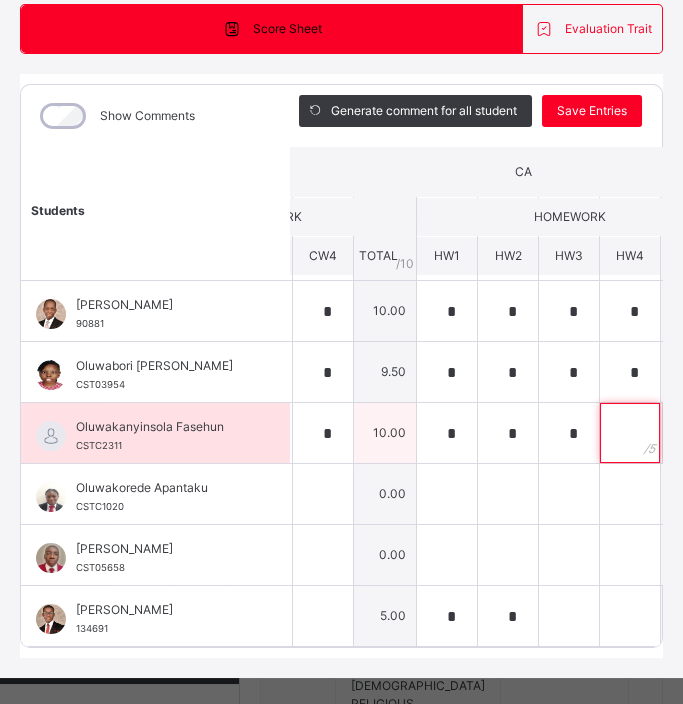 click at bounding box center [630, 433] 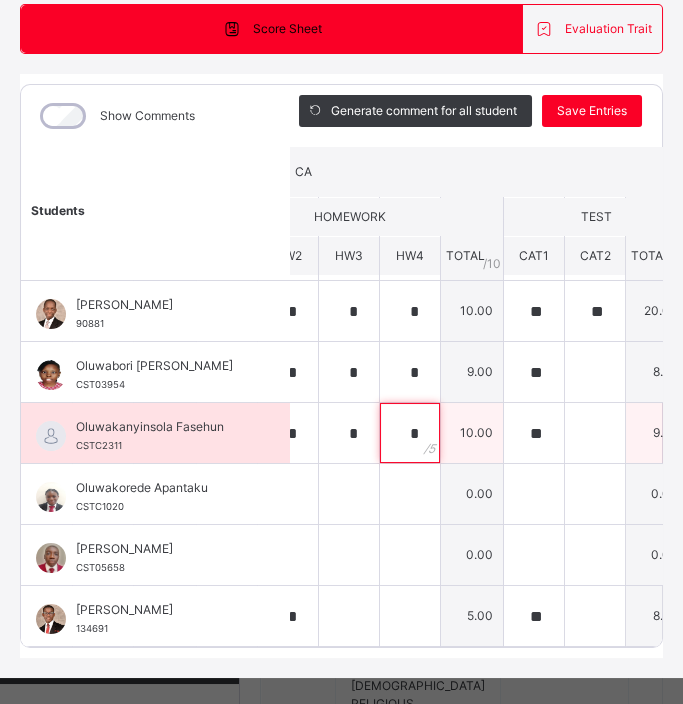 scroll, scrollTop: 435, scrollLeft: 421, axis: both 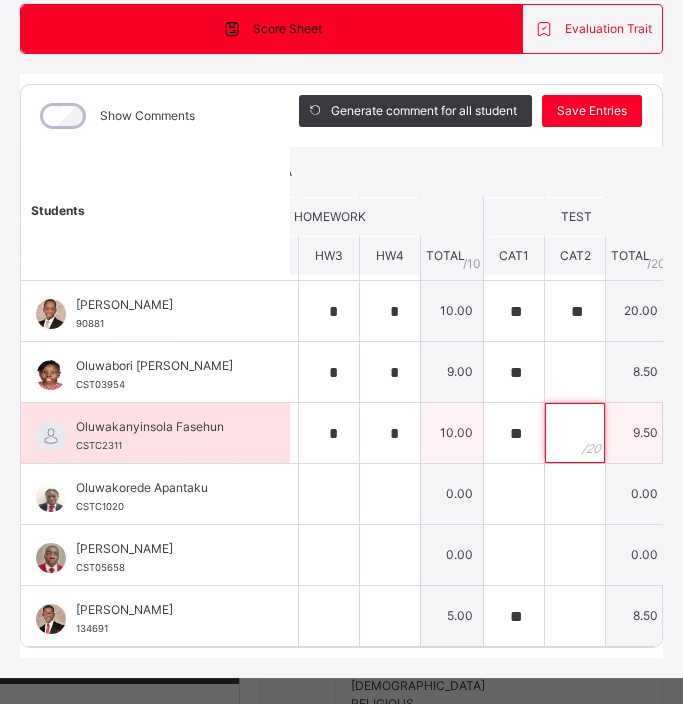 click at bounding box center [575, 433] 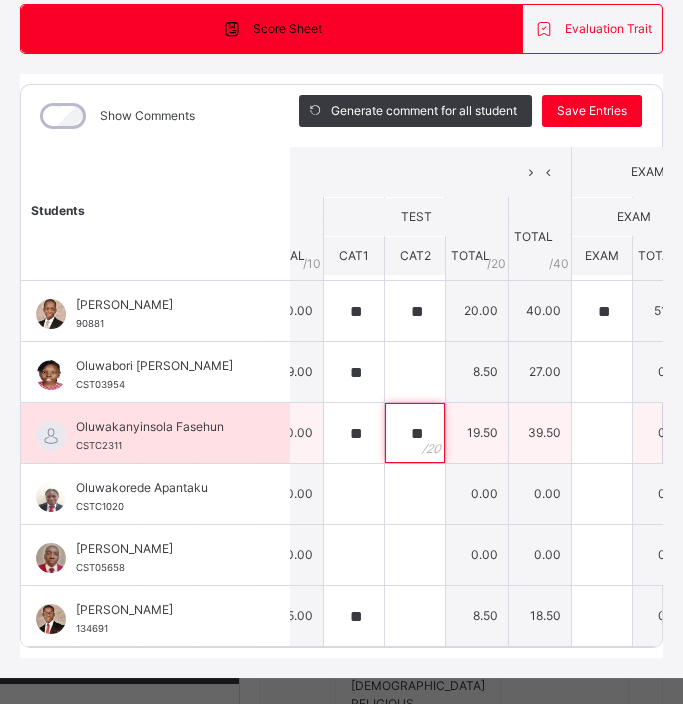 scroll, scrollTop: 430, scrollLeft: 586, axis: both 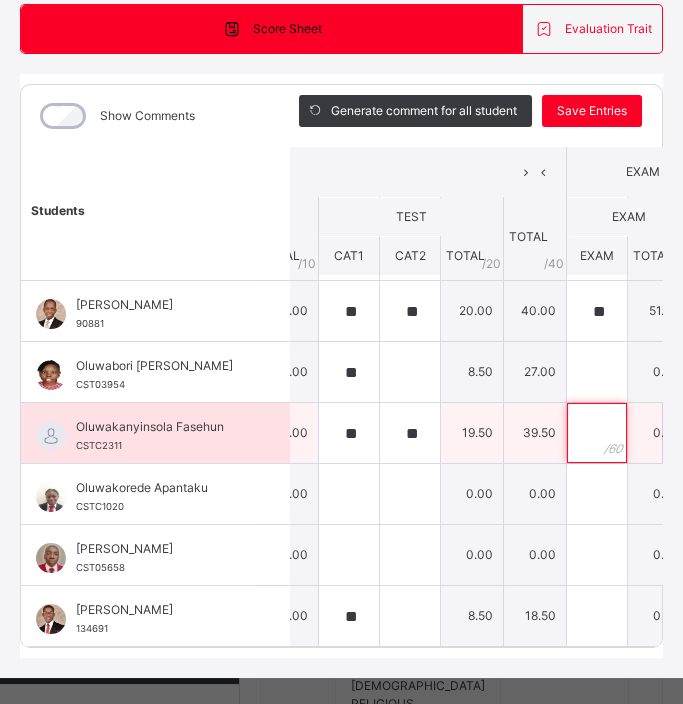 click at bounding box center [597, 433] 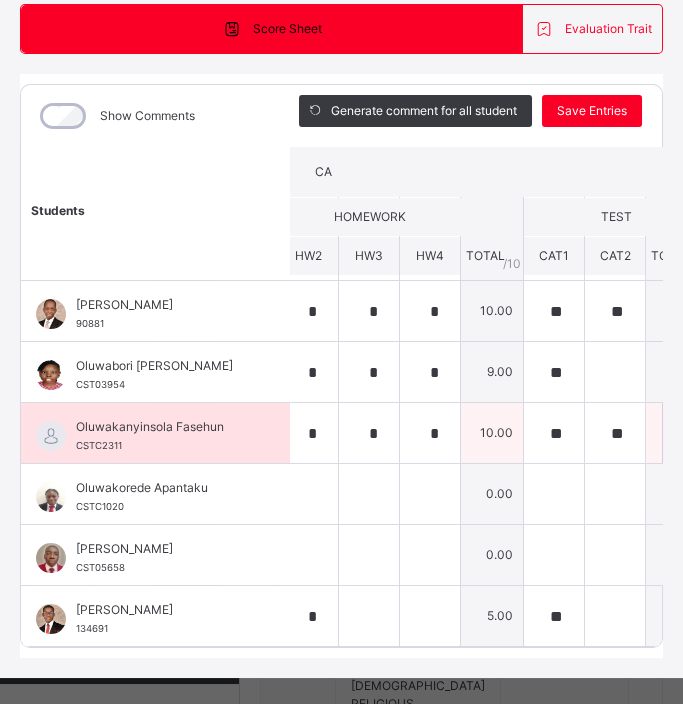 scroll, scrollTop: 430, scrollLeft: 0, axis: vertical 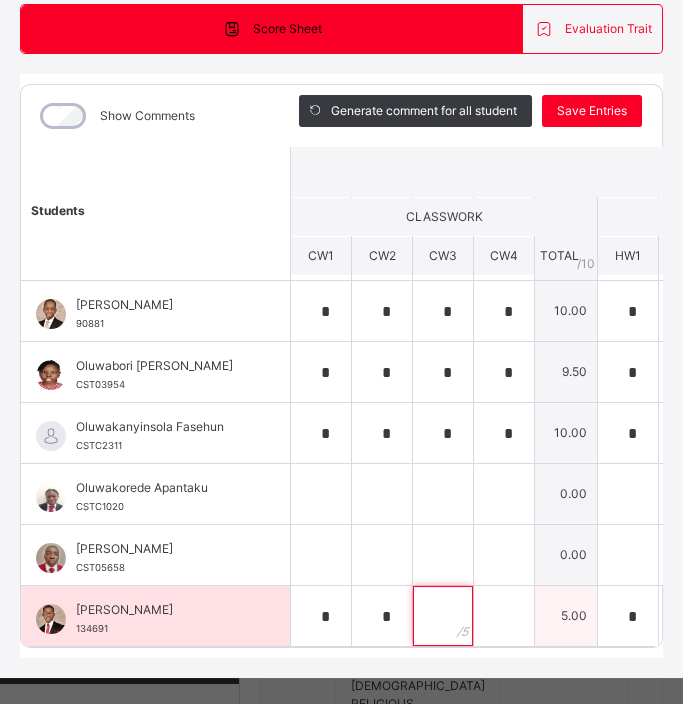 click at bounding box center [443, 616] 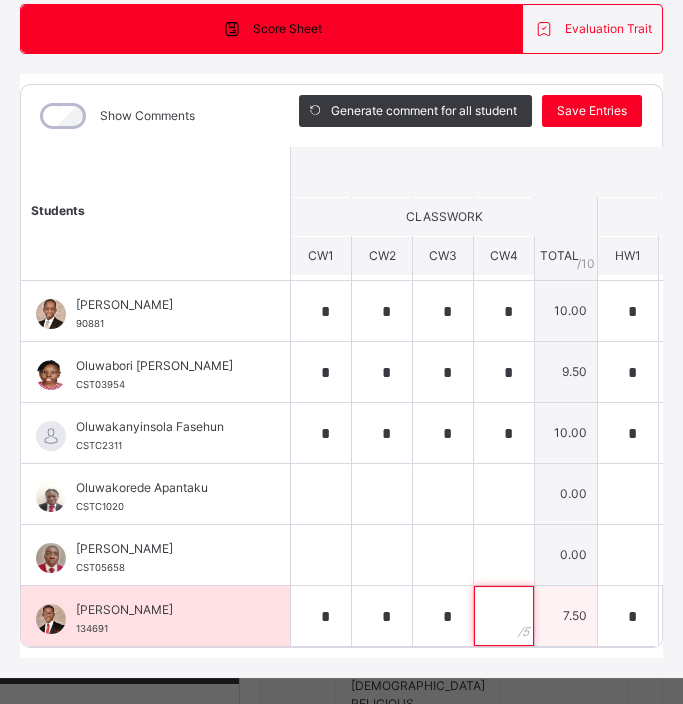 click at bounding box center (504, 616) 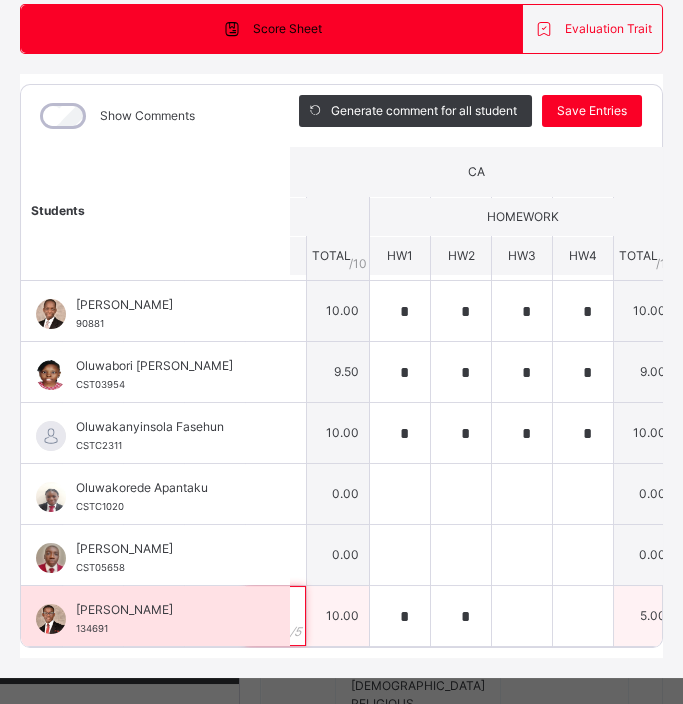 scroll, scrollTop: 430, scrollLeft: 230, axis: both 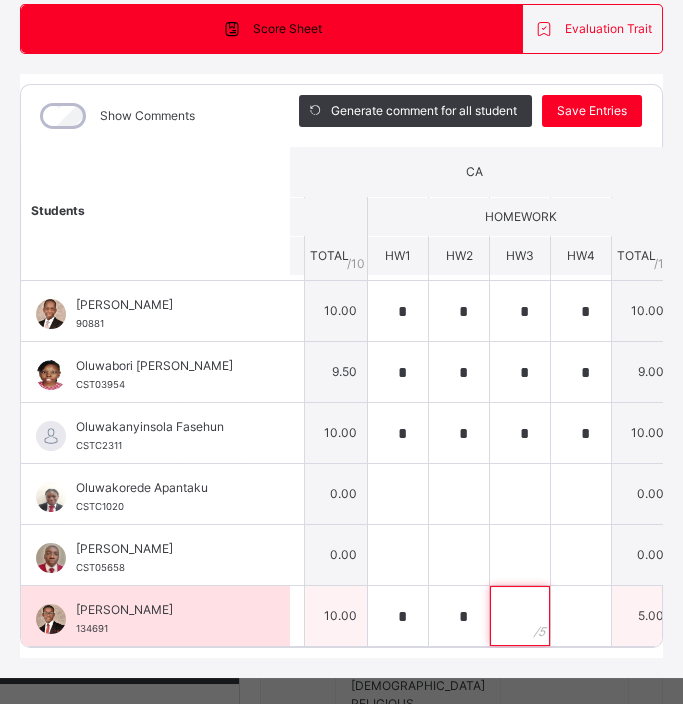 click at bounding box center (520, 616) 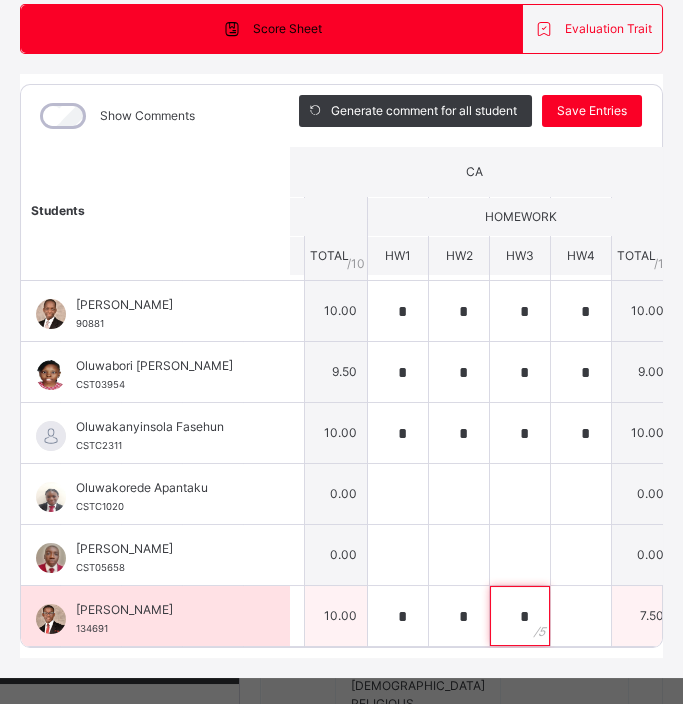 scroll, scrollTop: 430, scrollLeft: 304, axis: both 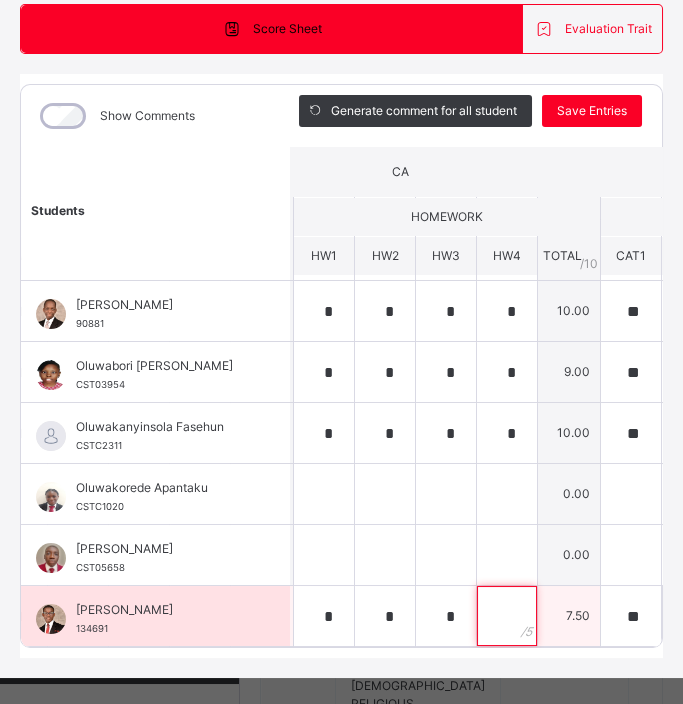 click at bounding box center (507, 616) 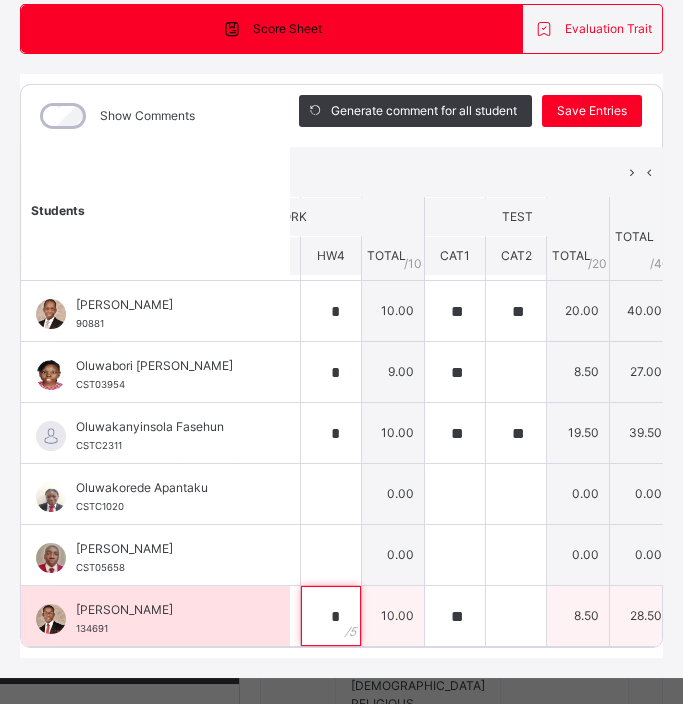 scroll, scrollTop: 430, scrollLeft: 485, axis: both 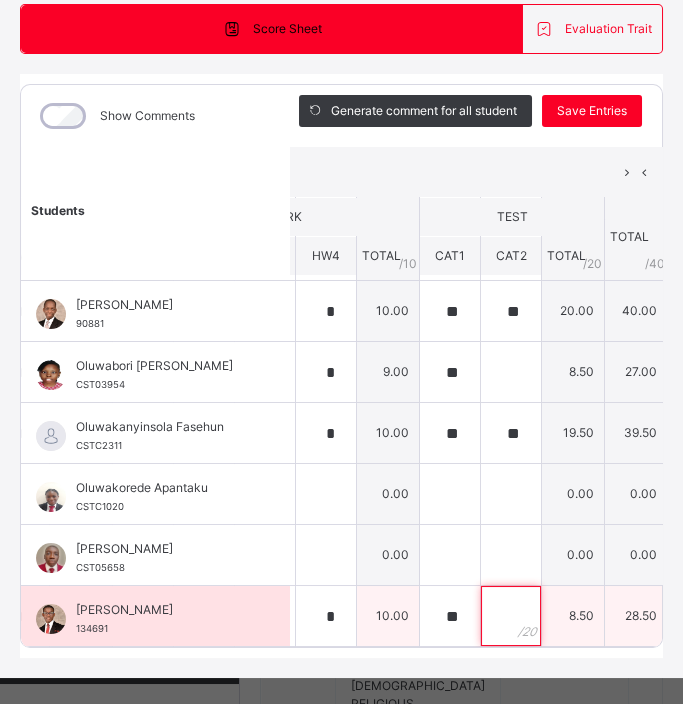 click at bounding box center (511, 616) 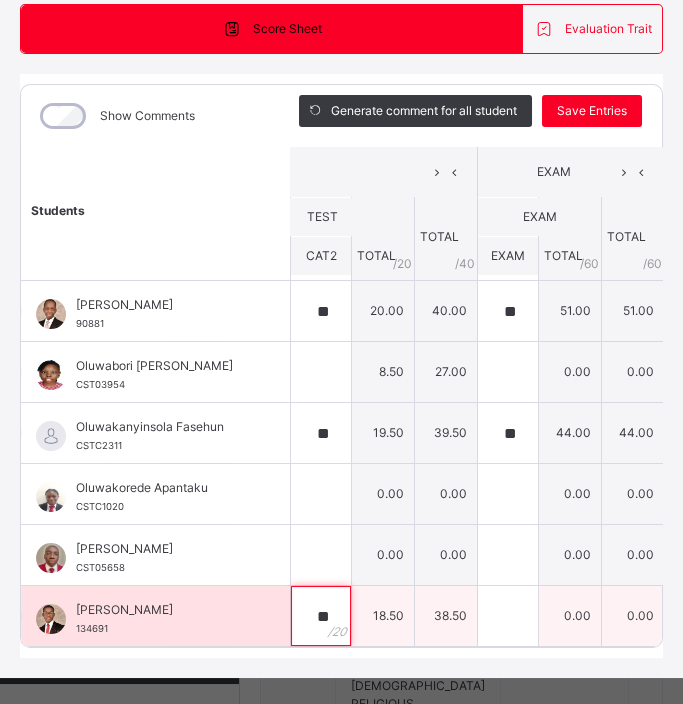 scroll, scrollTop: 430, scrollLeft: 679, axis: both 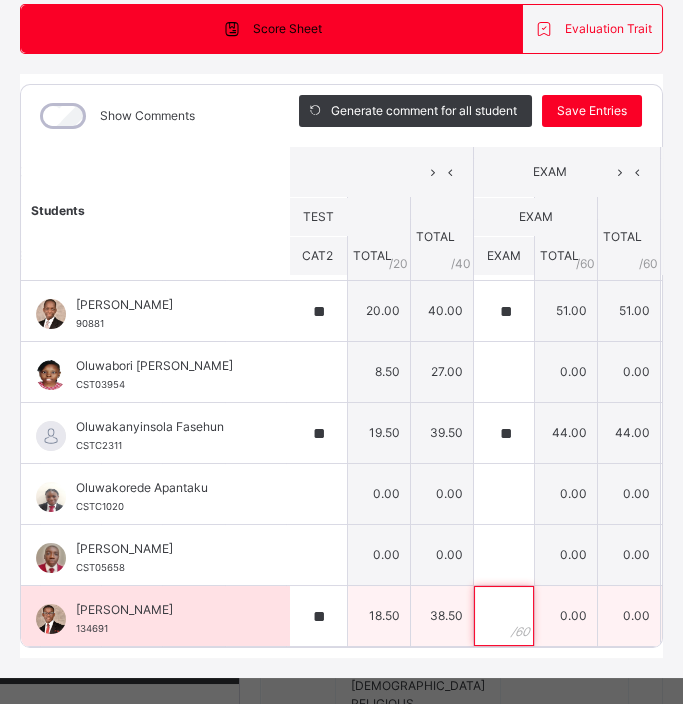 click at bounding box center (504, 616) 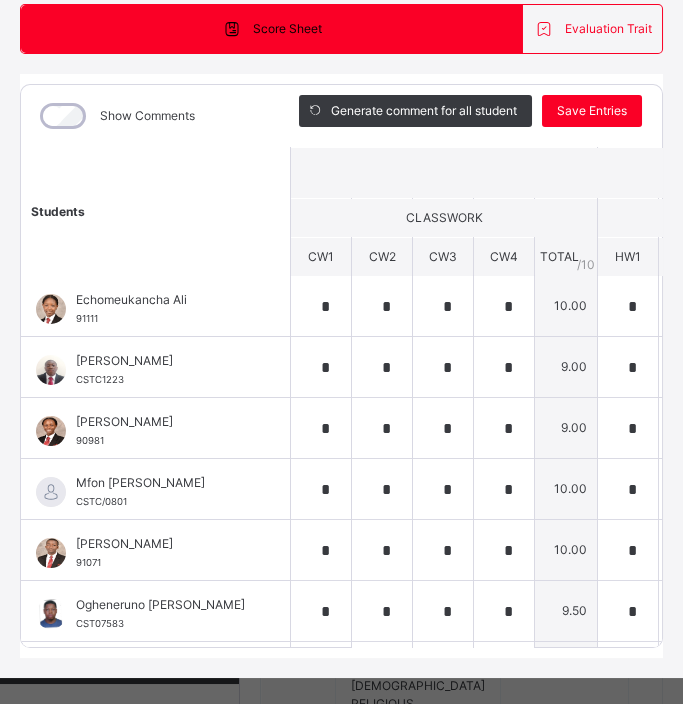scroll, scrollTop: 0, scrollLeft: 0, axis: both 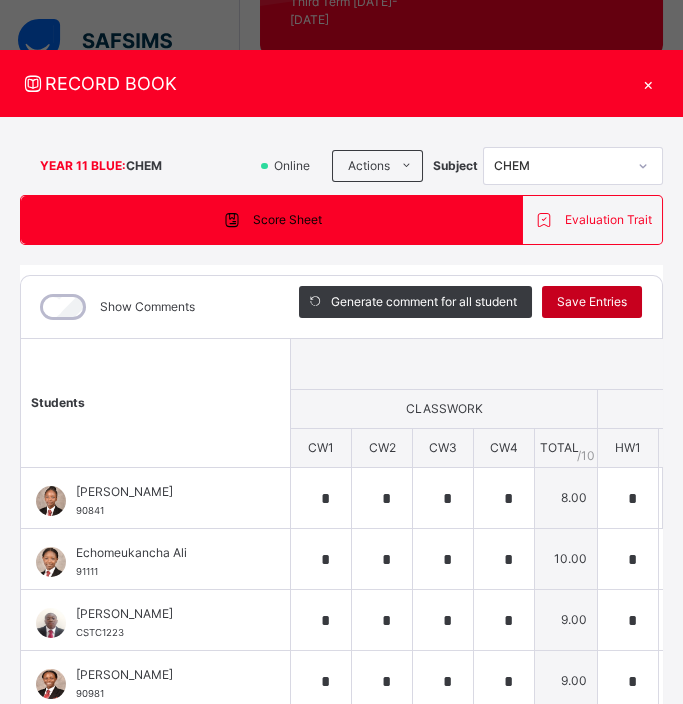 click on "Save Entries" at bounding box center [592, 302] 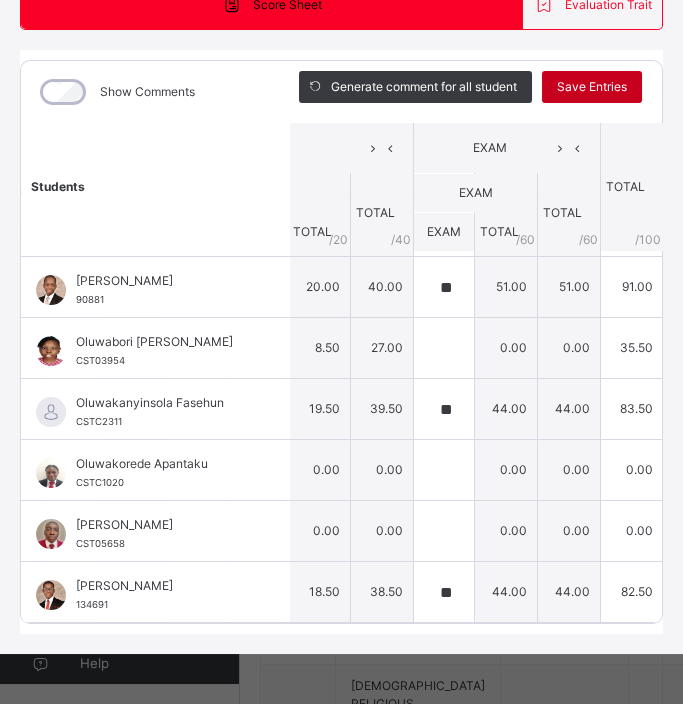 scroll, scrollTop: 435, scrollLeft: 739, axis: both 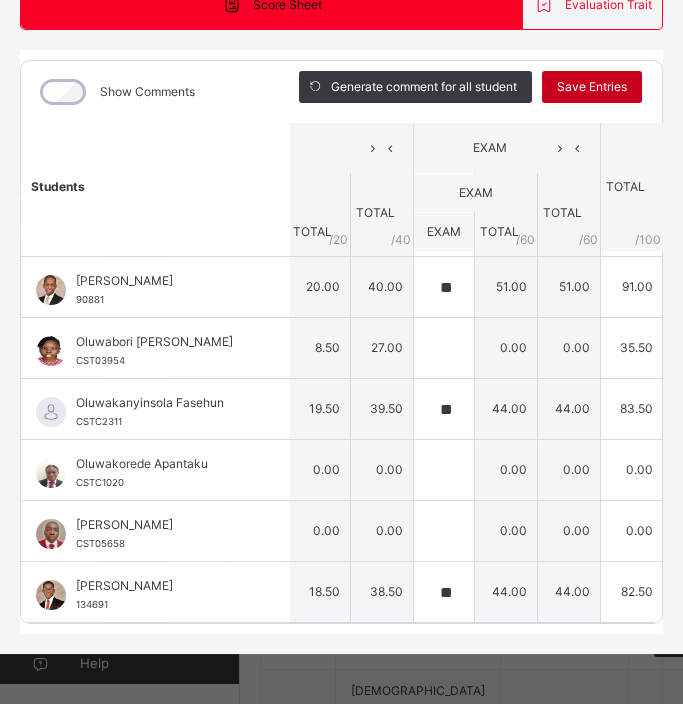 click on "Save Entries" at bounding box center [592, 87] 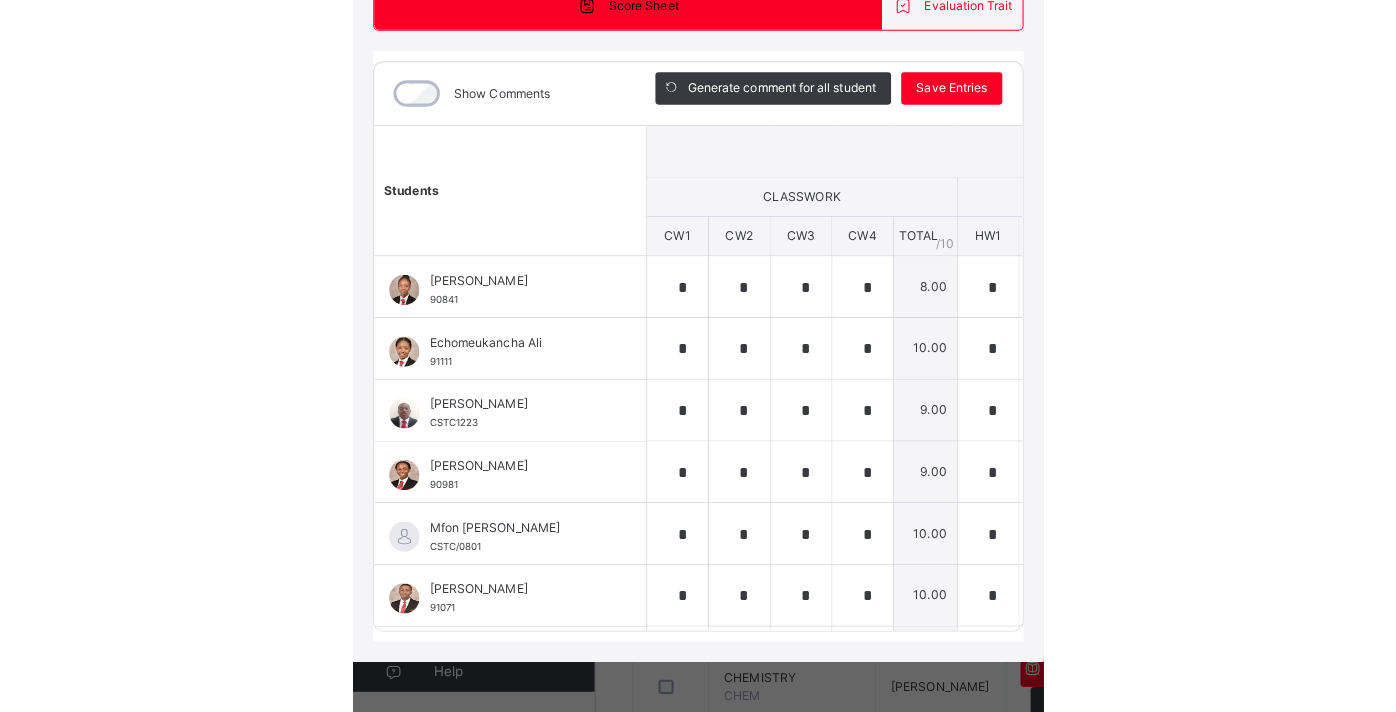 scroll, scrollTop: 214, scrollLeft: 0, axis: vertical 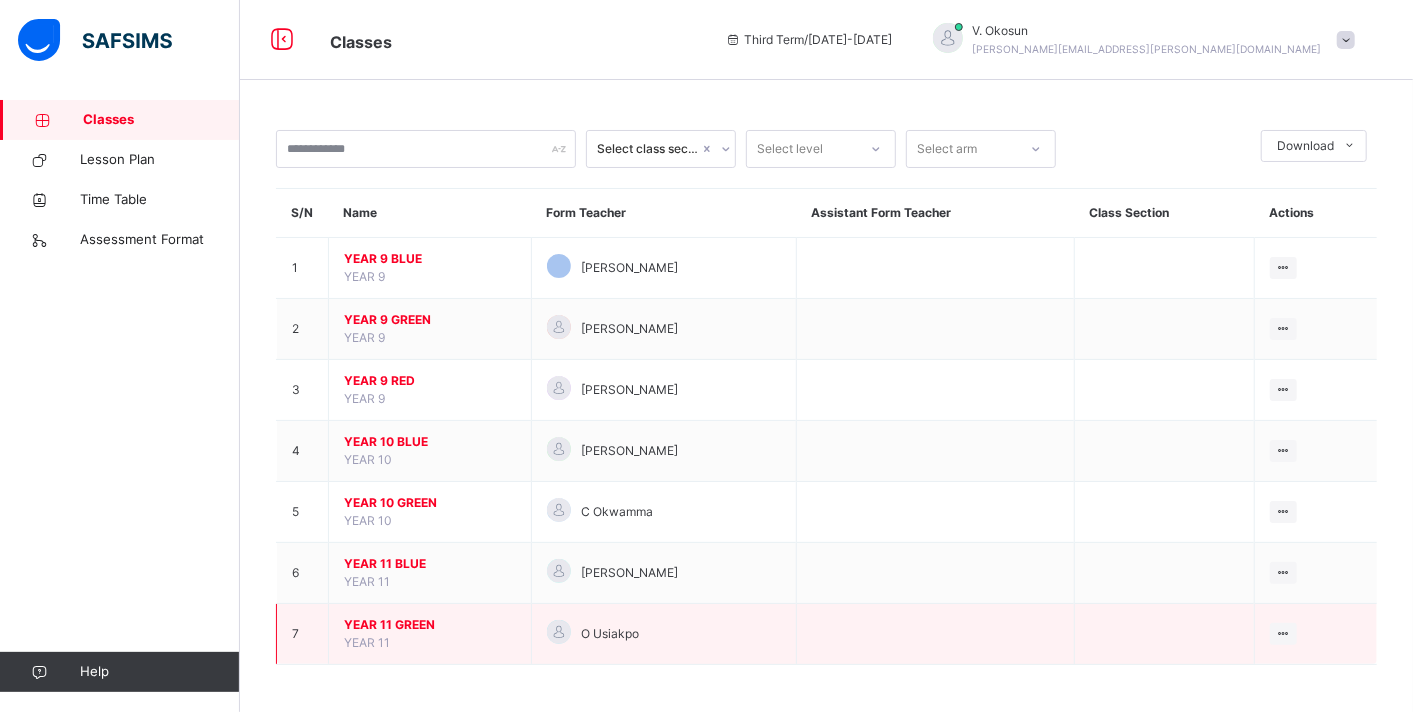 click on "YEAR 11   GREEN" at bounding box center [430, 625] 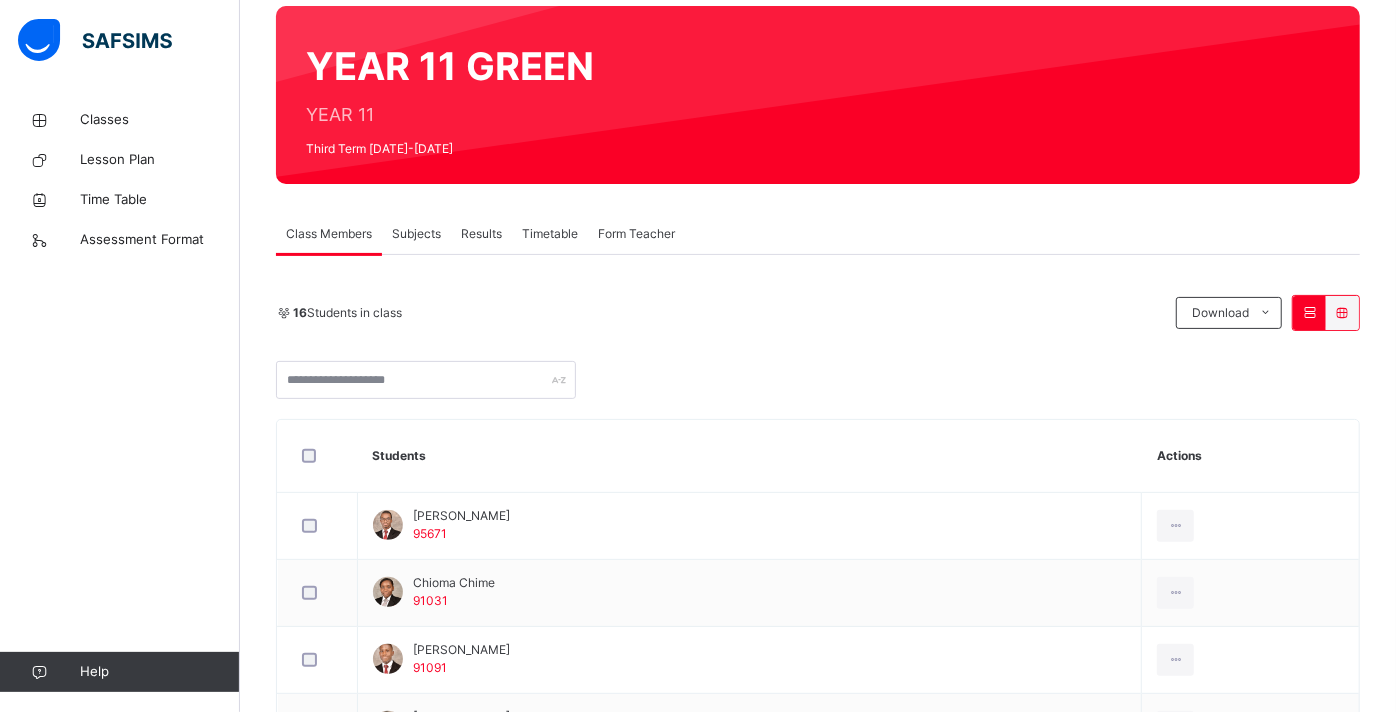 scroll, scrollTop: 0, scrollLeft: 0, axis: both 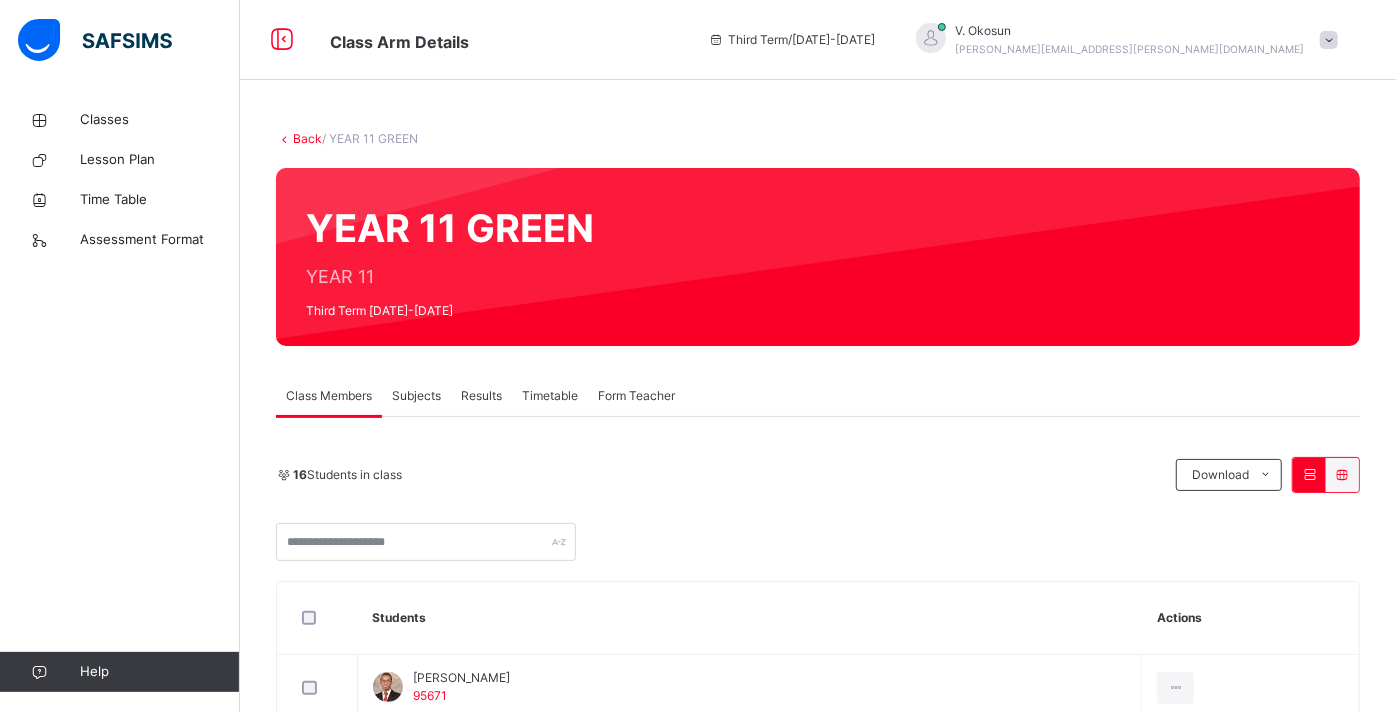 click on "Subjects" at bounding box center (416, 396) 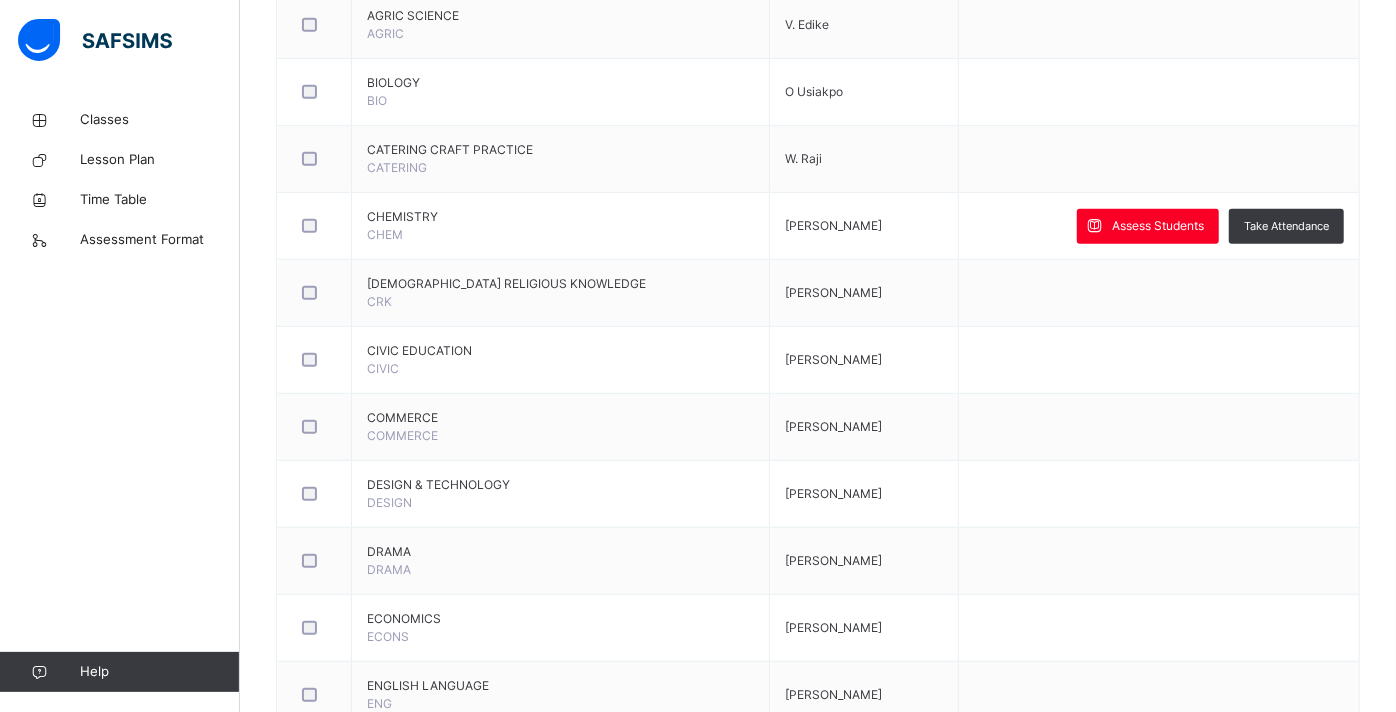 scroll, scrollTop: 648, scrollLeft: 0, axis: vertical 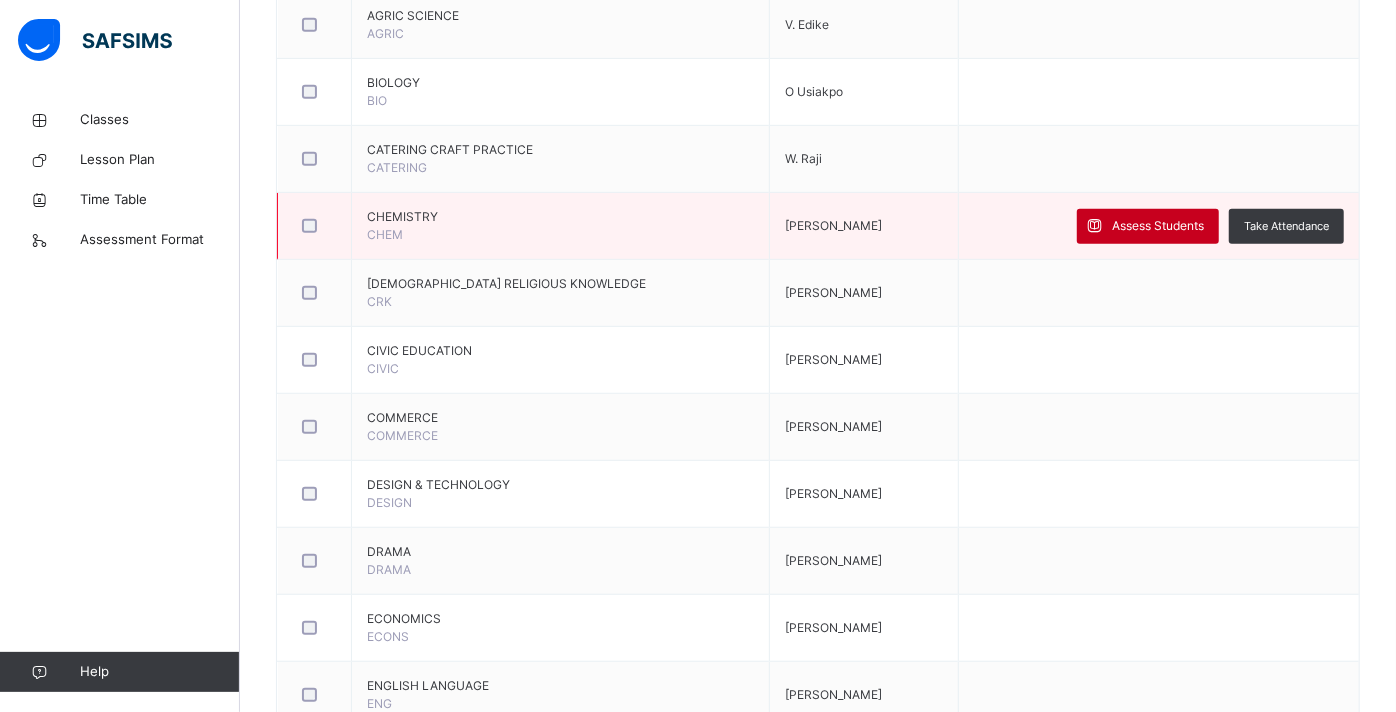 click on "Assess Students" at bounding box center (1158, 226) 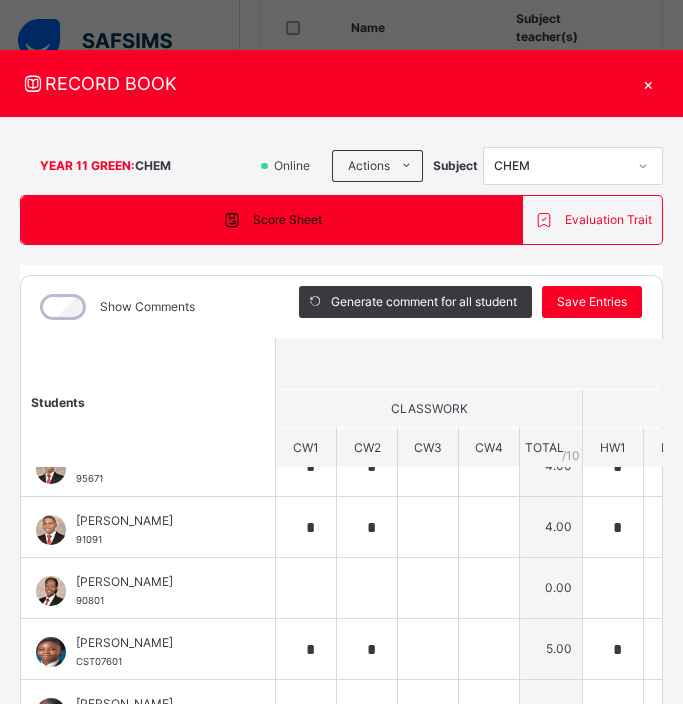 scroll, scrollTop: 31, scrollLeft: 0, axis: vertical 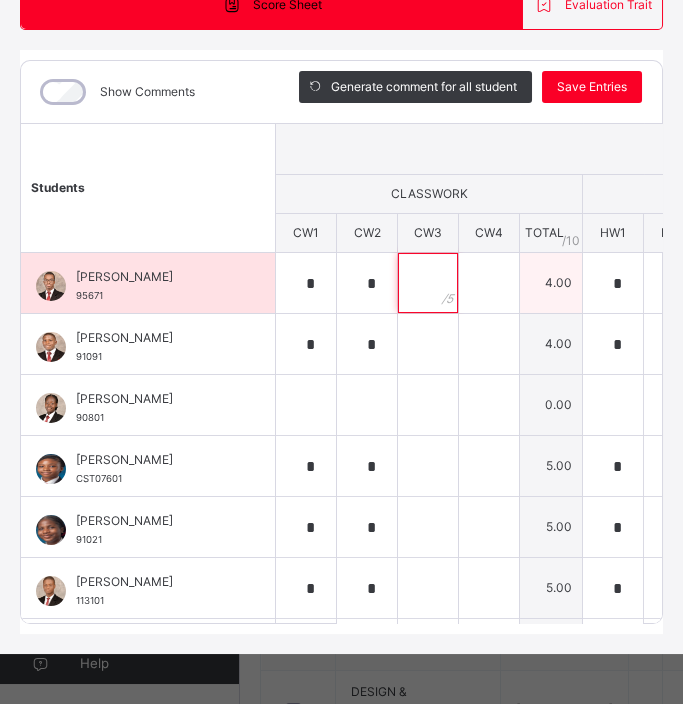 click at bounding box center (428, 283) 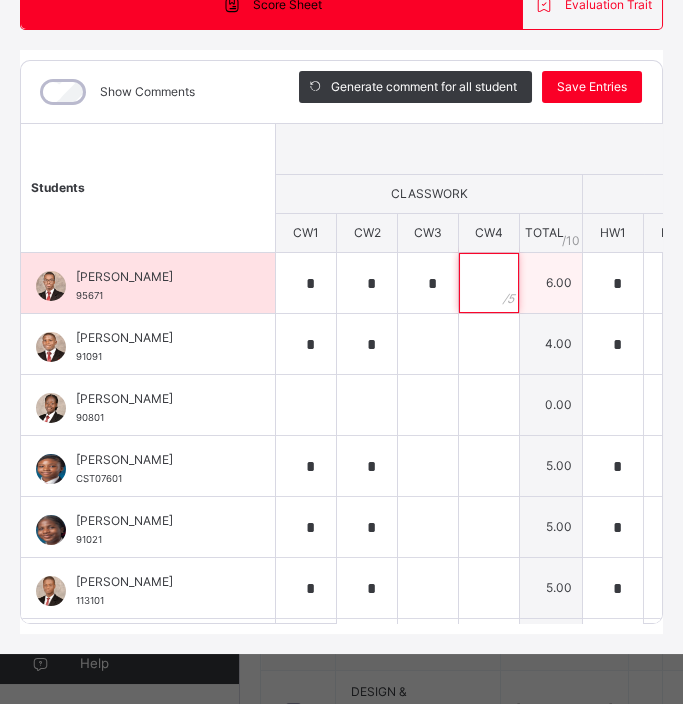 click at bounding box center [489, 283] 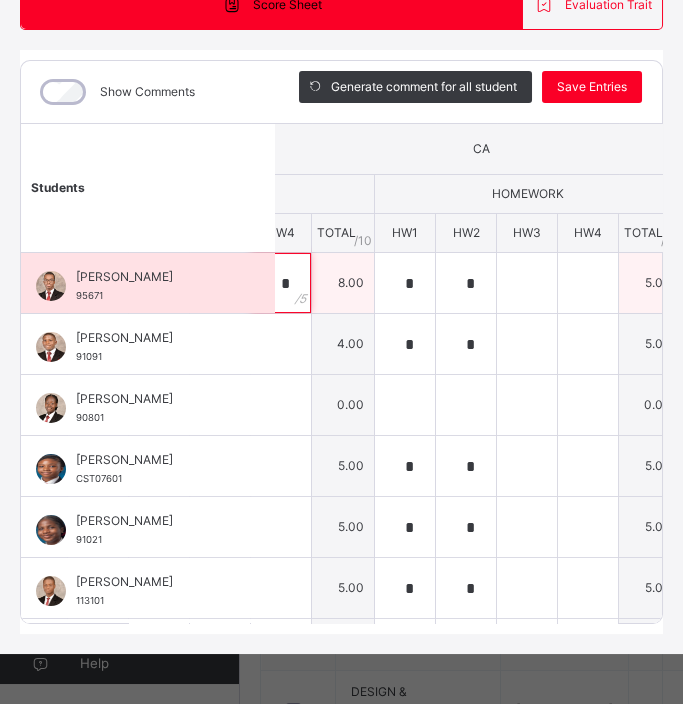 scroll, scrollTop: 0, scrollLeft: 217, axis: horizontal 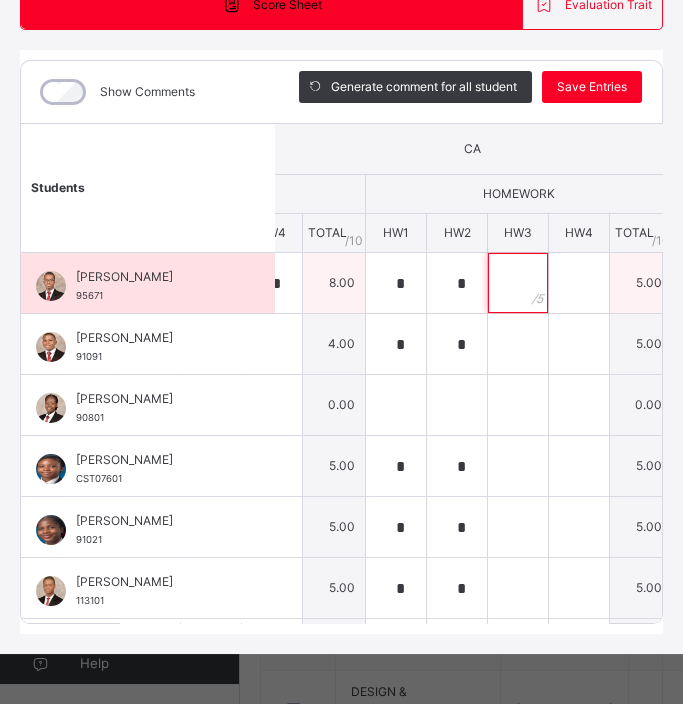 click at bounding box center (518, 283) 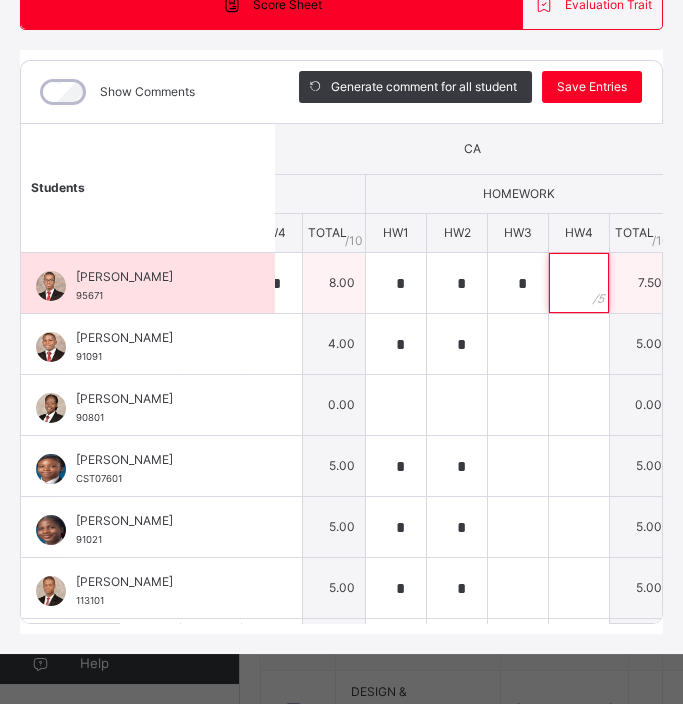 click at bounding box center (579, 283) 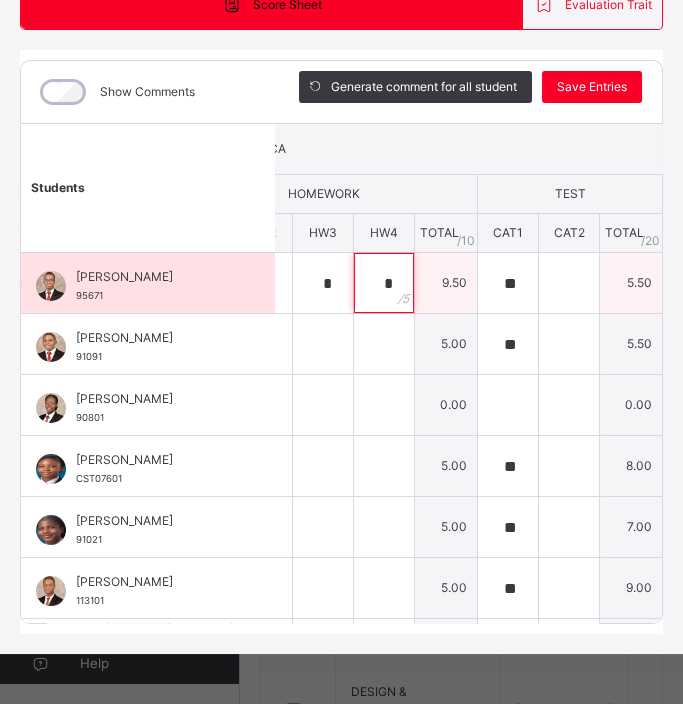 scroll, scrollTop: 0, scrollLeft: 428, axis: horizontal 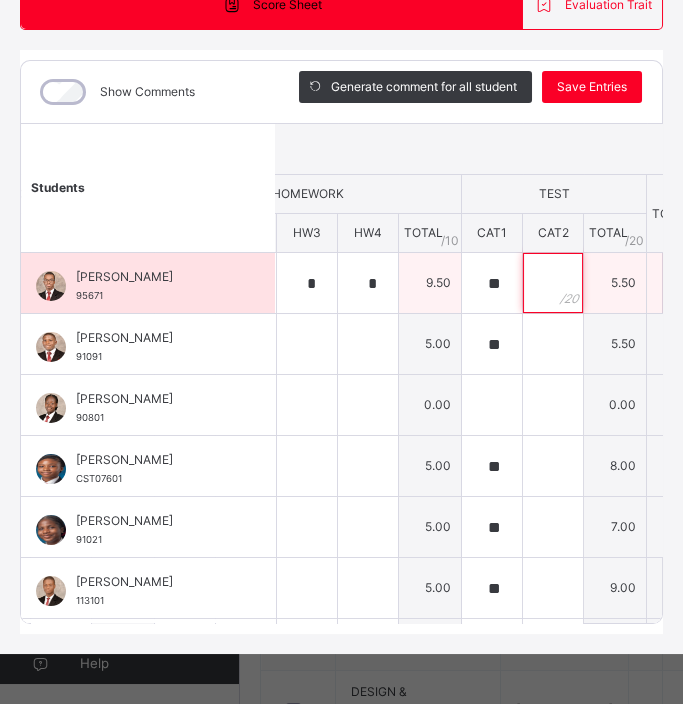 click at bounding box center [553, 283] 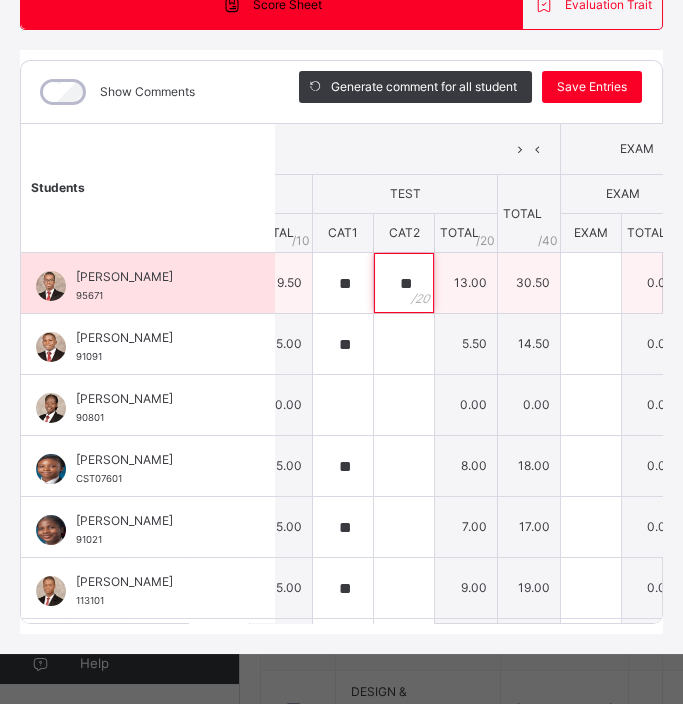 scroll, scrollTop: 0, scrollLeft: 585, axis: horizontal 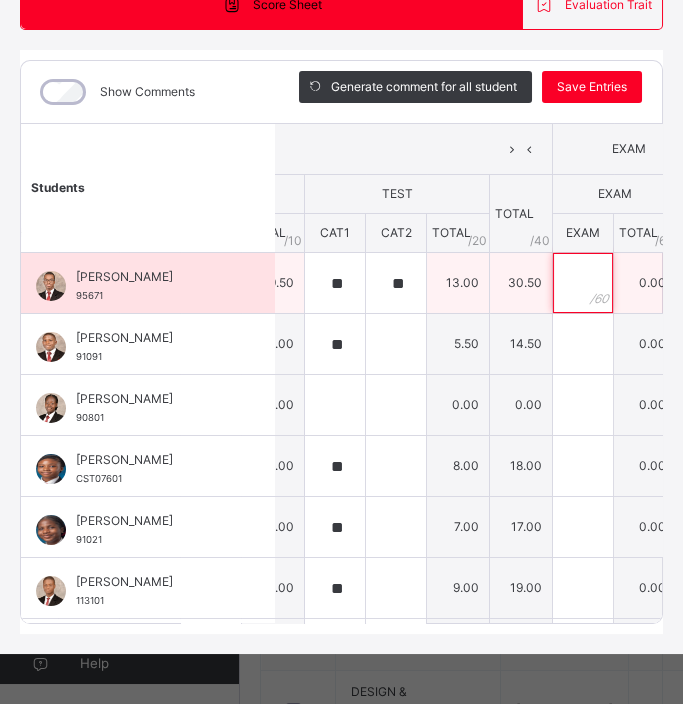 click at bounding box center (583, 283) 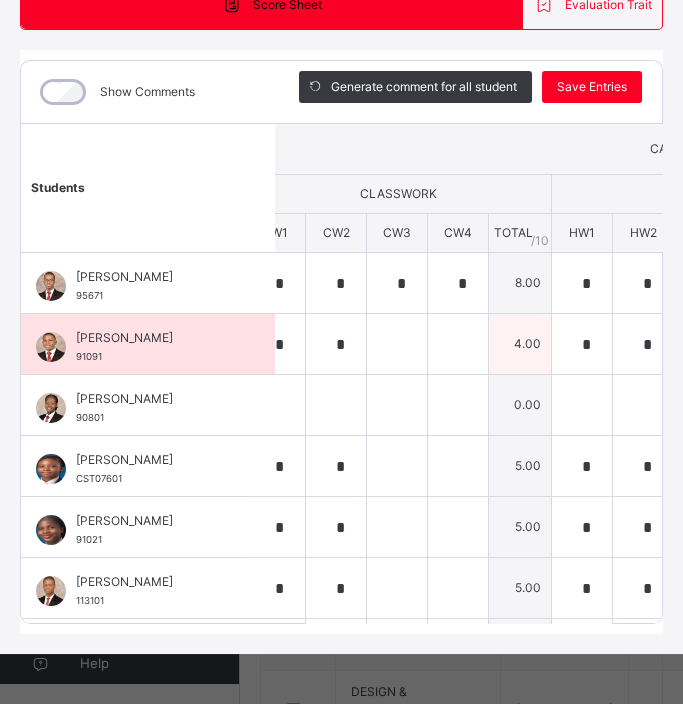 scroll, scrollTop: 0, scrollLeft: 0, axis: both 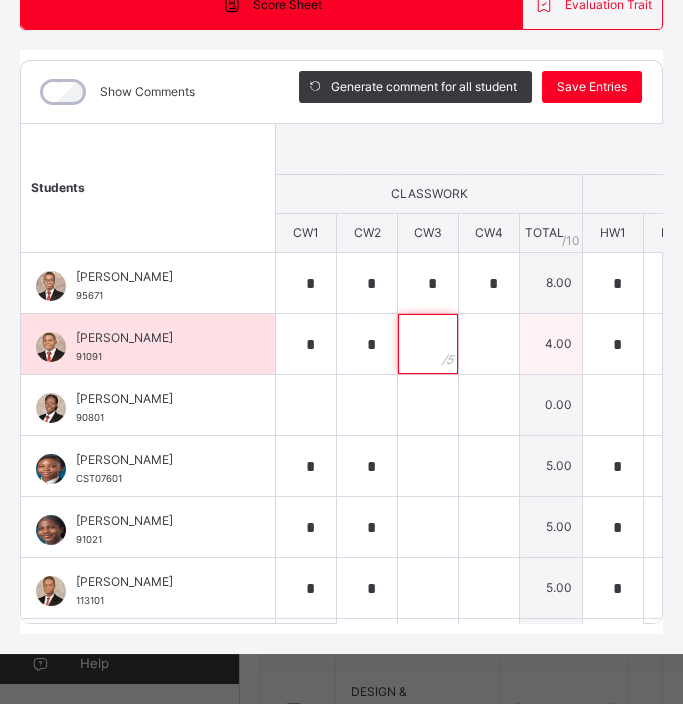 click at bounding box center [428, 344] 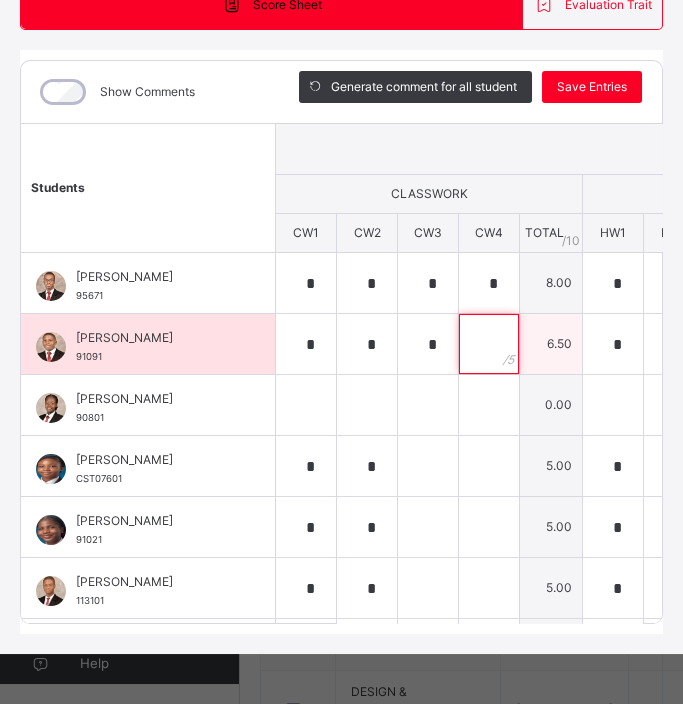 click at bounding box center [489, 344] 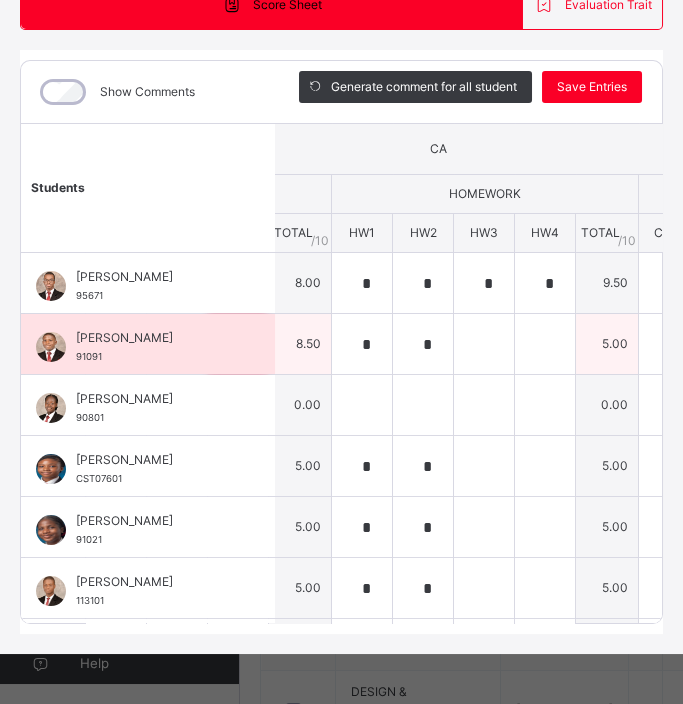 scroll, scrollTop: 0, scrollLeft: 253, axis: horizontal 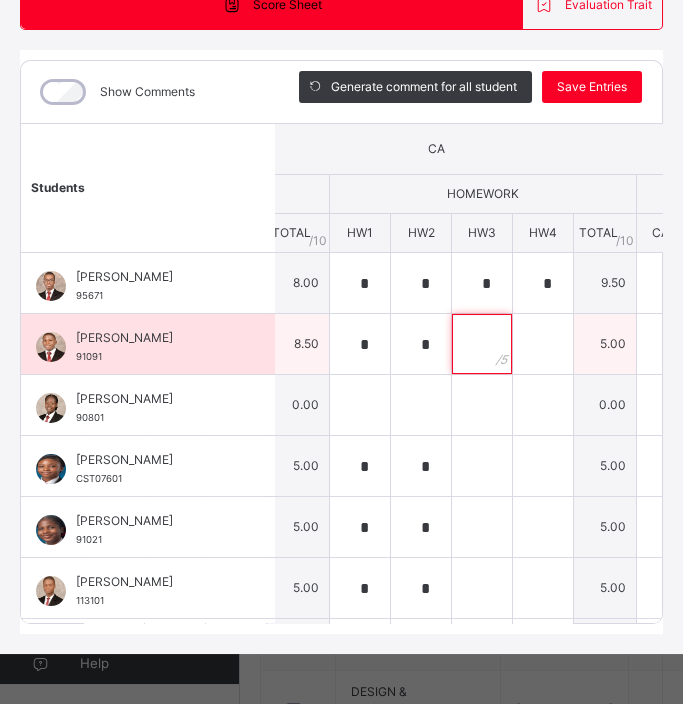 click at bounding box center (482, 344) 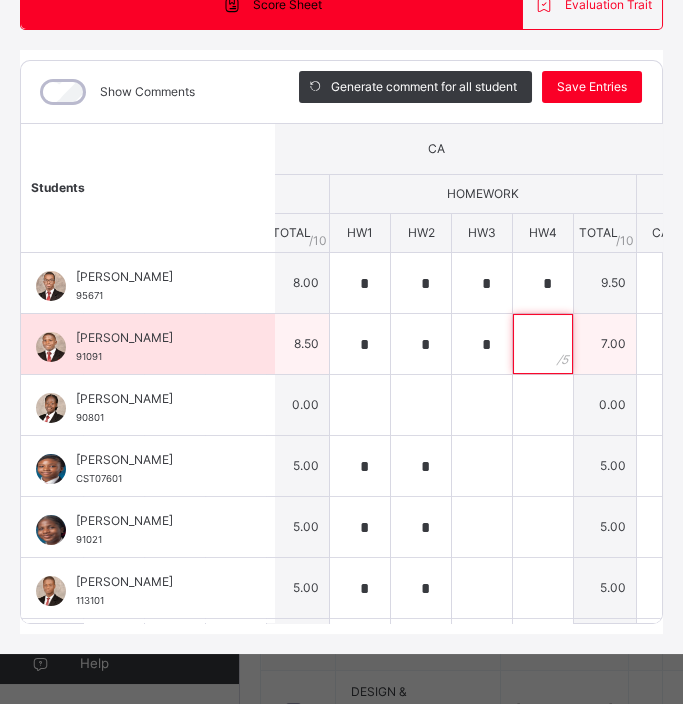 click at bounding box center [543, 344] 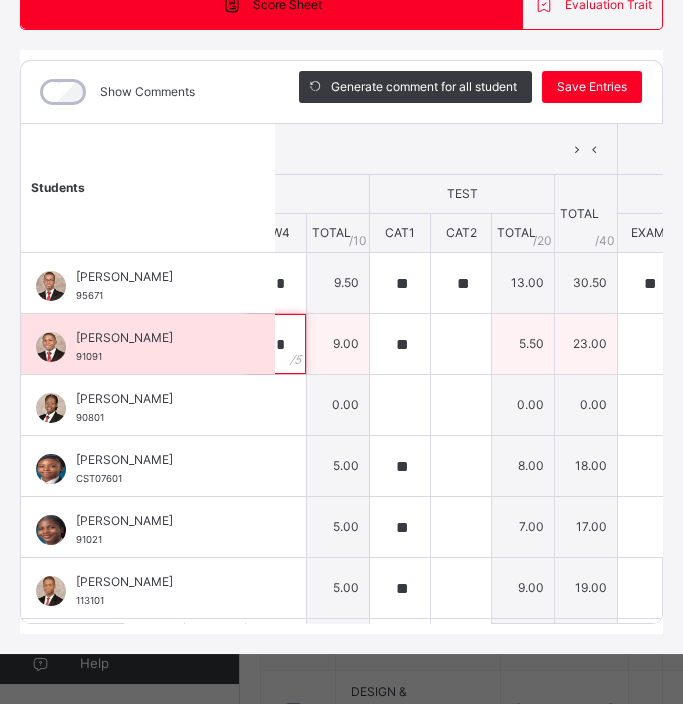 scroll, scrollTop: 0, scrollLeft: 521, axis: horizontal 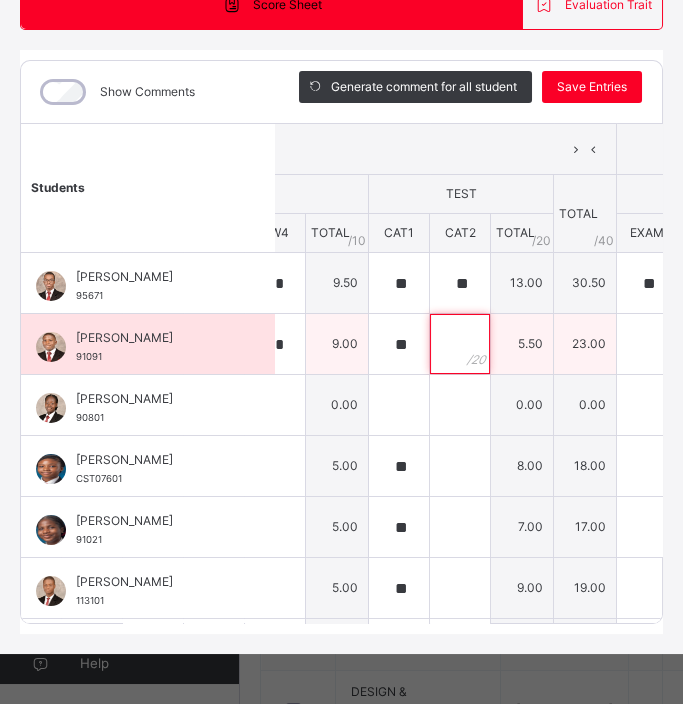 click at bounding box center [460, 344] 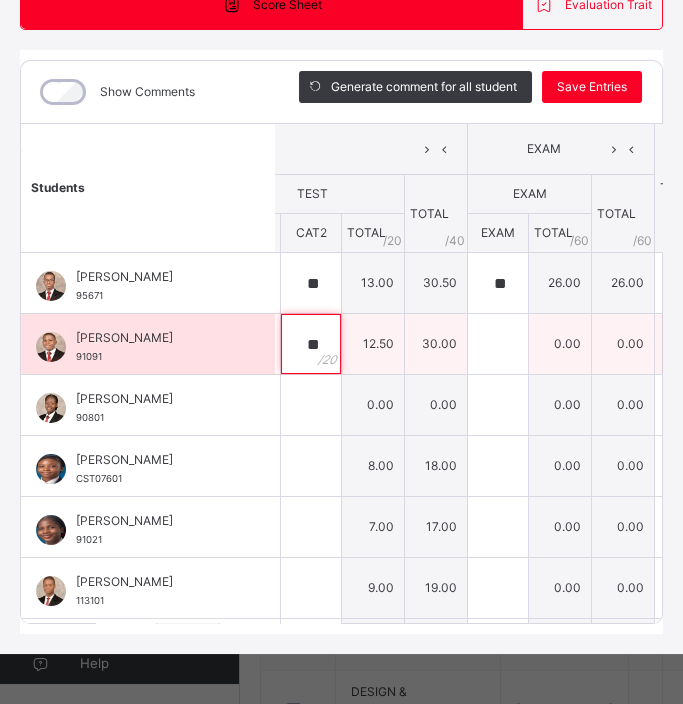 scroll, scrollTop: 0, scrollLeft: 674, axis: horizontal 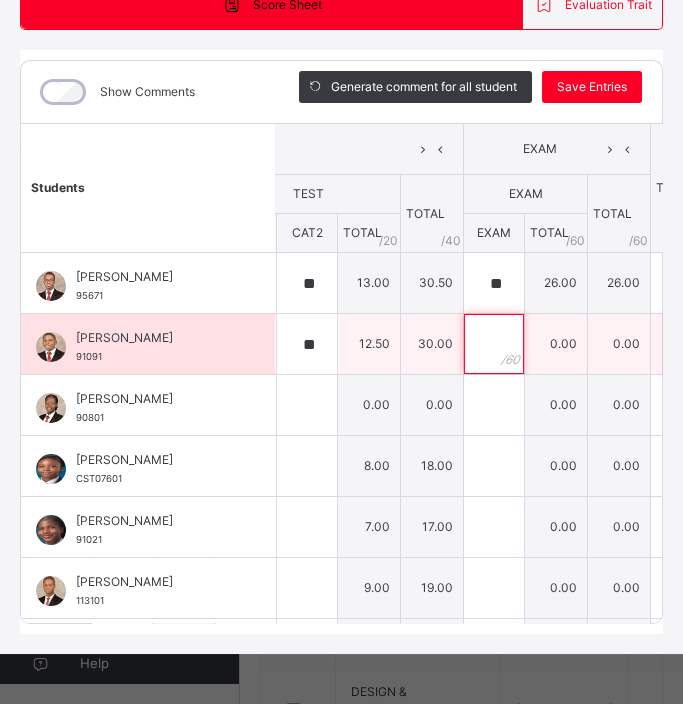 click at bounding box center [494, 344] 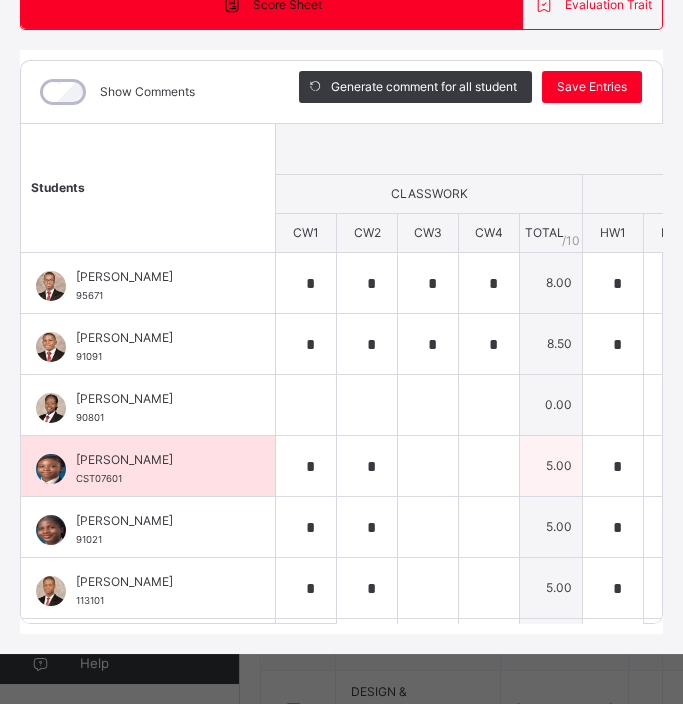 scroll, scrollTop: 35, scrollLeft: 0, axis: vertical 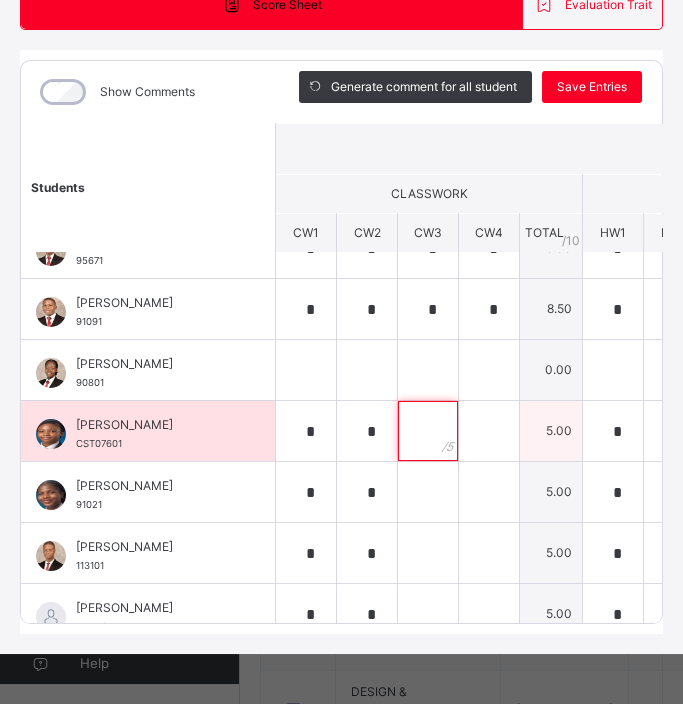 click at bounding box center [428, 431] 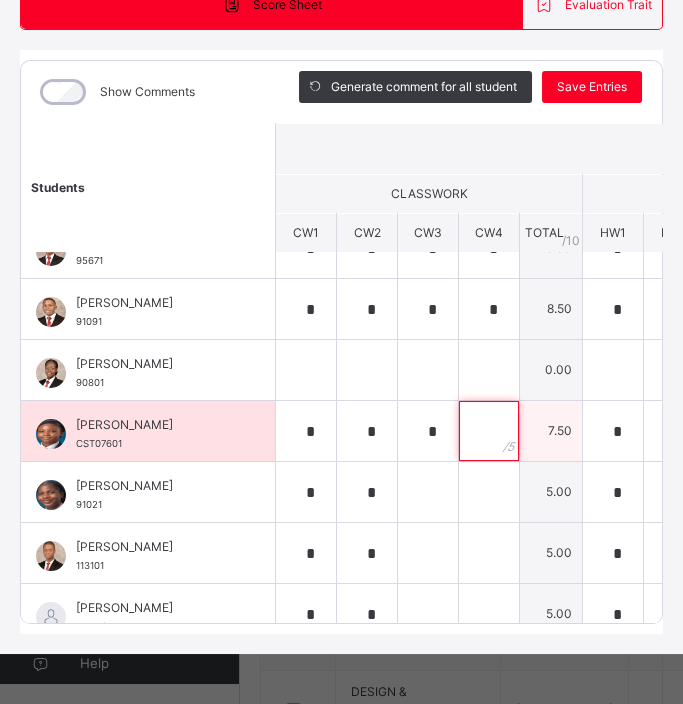 click at bounding box center (489, 431) 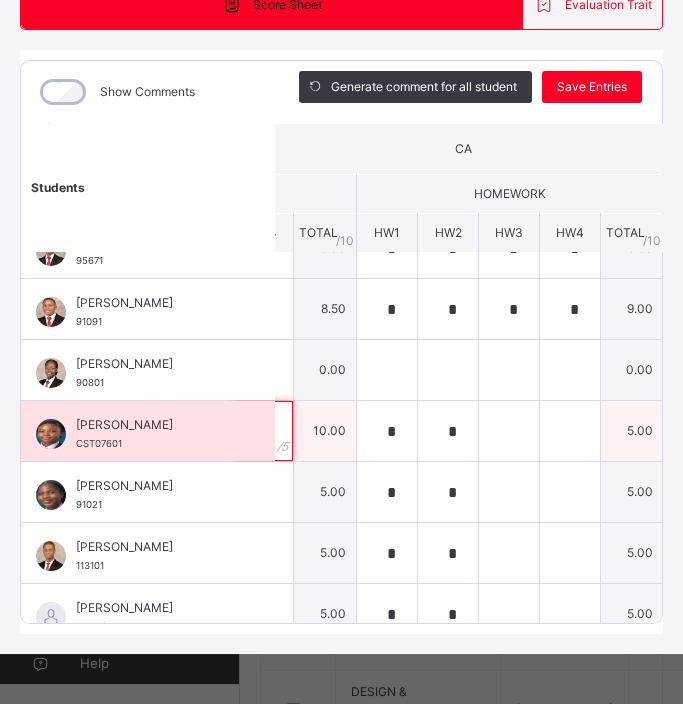 scroll, scrollTop: 35, scrollLeft: 228, axis: both 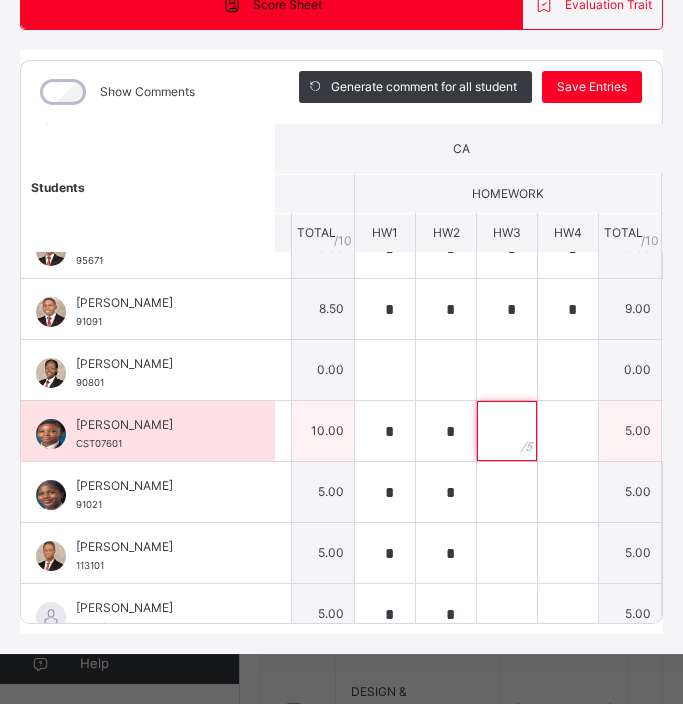 click at bounding box center (507, 431) 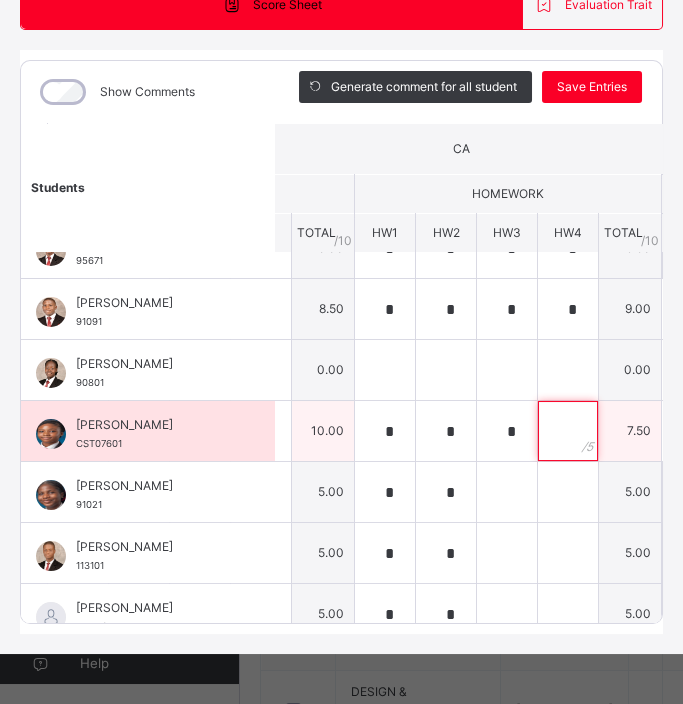 click at bounding box center (568, 431) 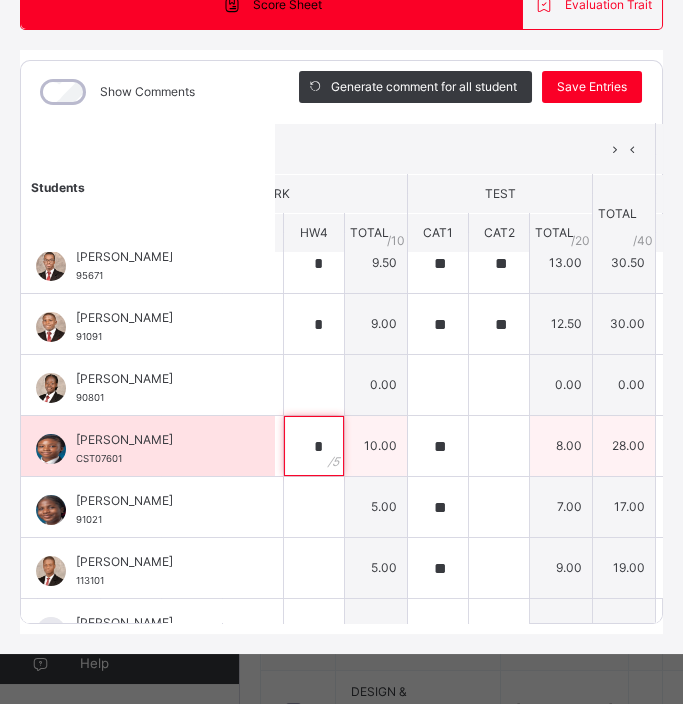 scroll, scrollTop: 19, scrollLeft: 482, axis: both 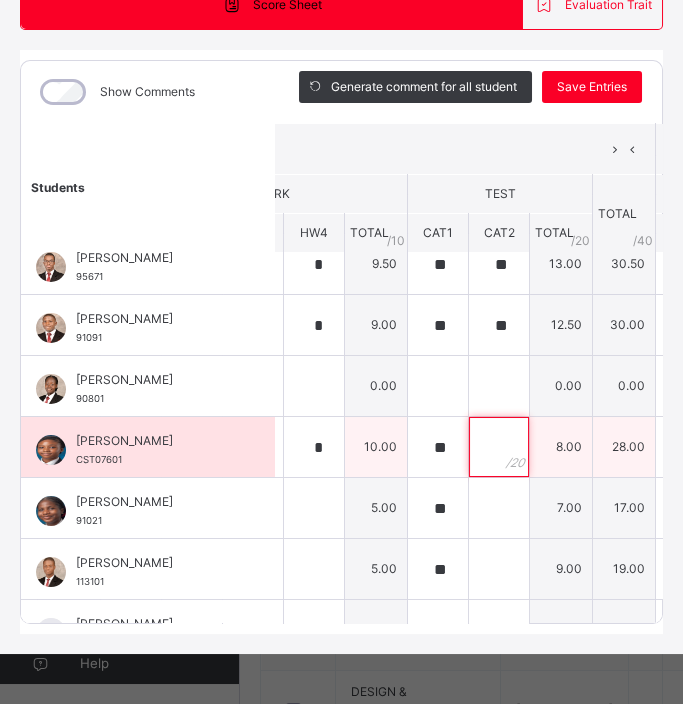 click at bounding box center [499, 447] 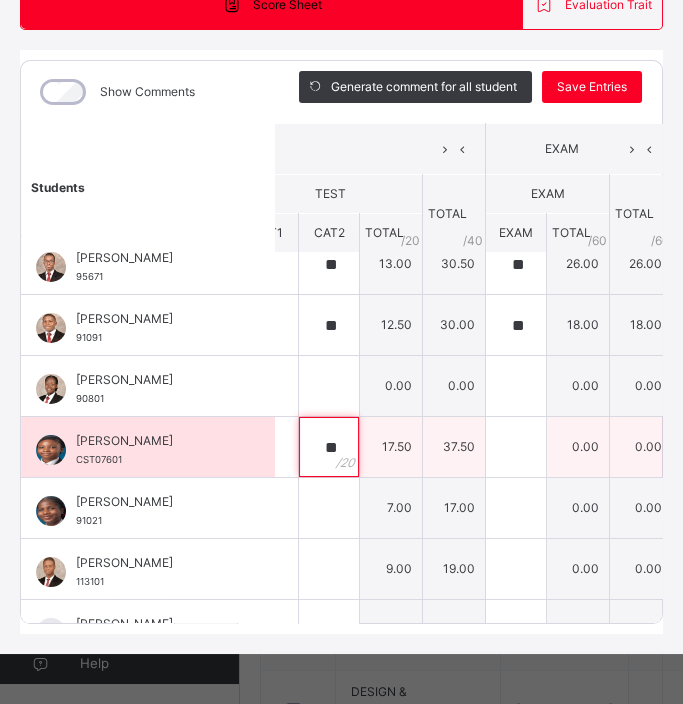 scroll, scrollTop: 19, scrollLeft: 657, axis: both 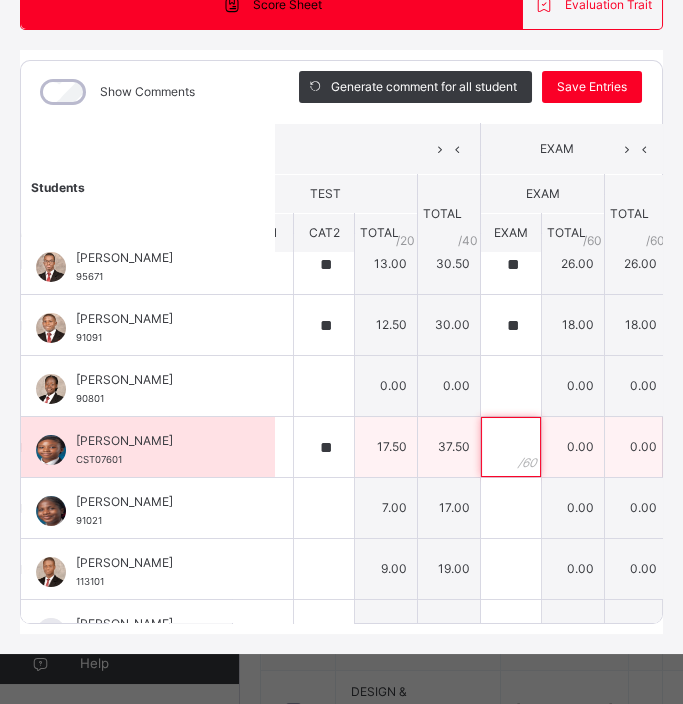 click at bounding box center [511, 447] 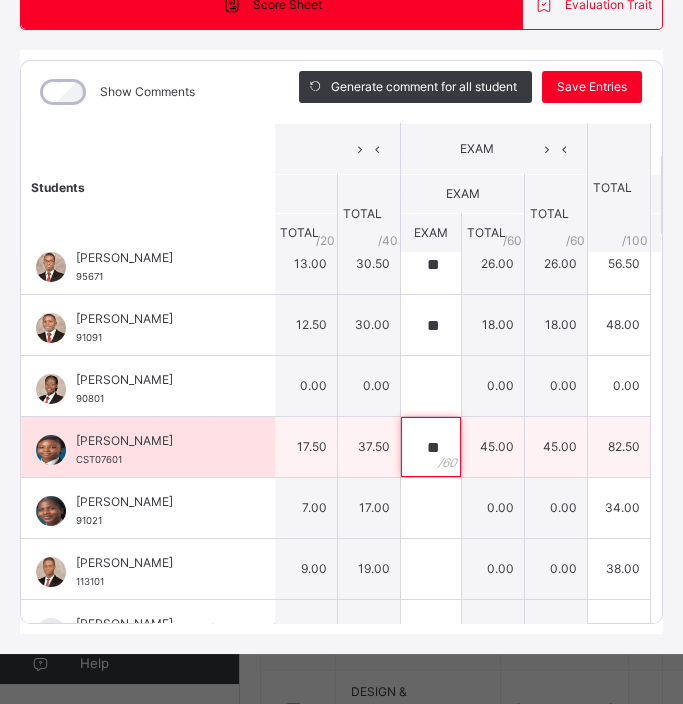 scroll, scrollTop: 19, scrollLeft: 0, axis: vertical 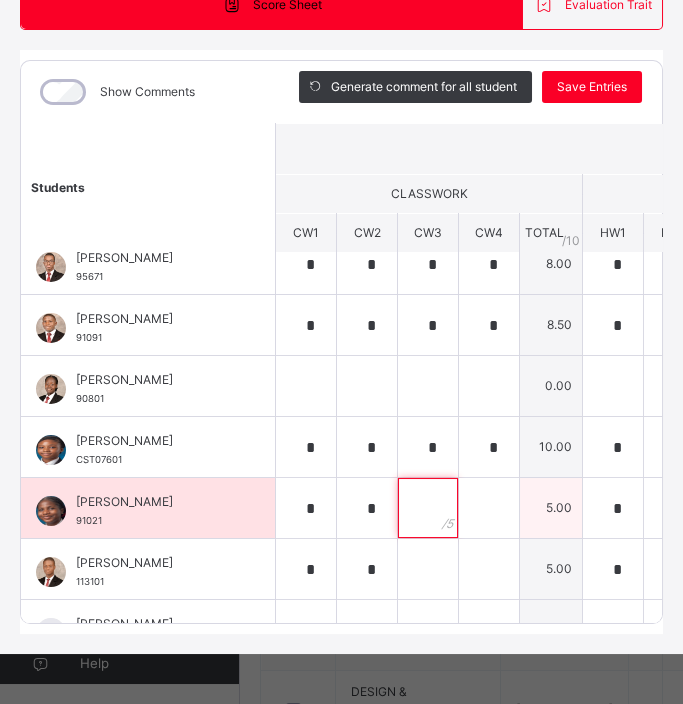 click at bounding box center (428, 508) 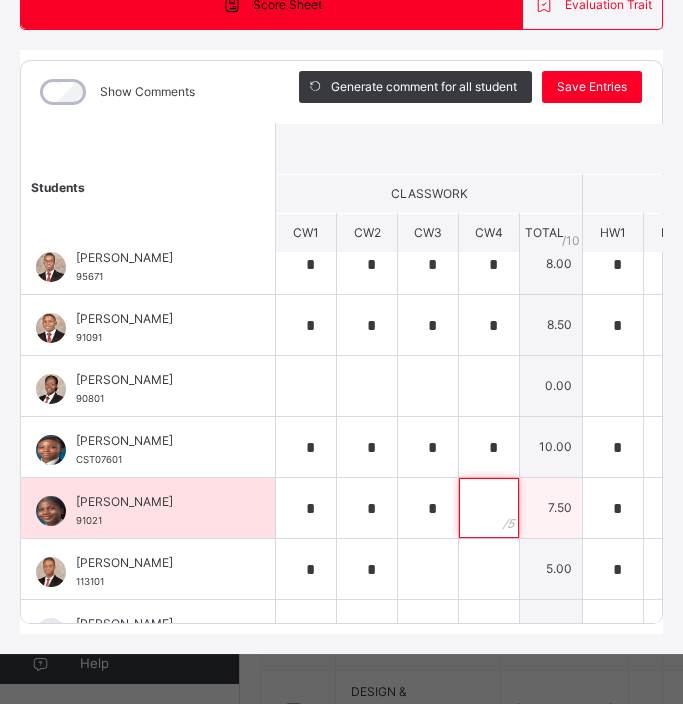 click at bounding box center (489, 508) 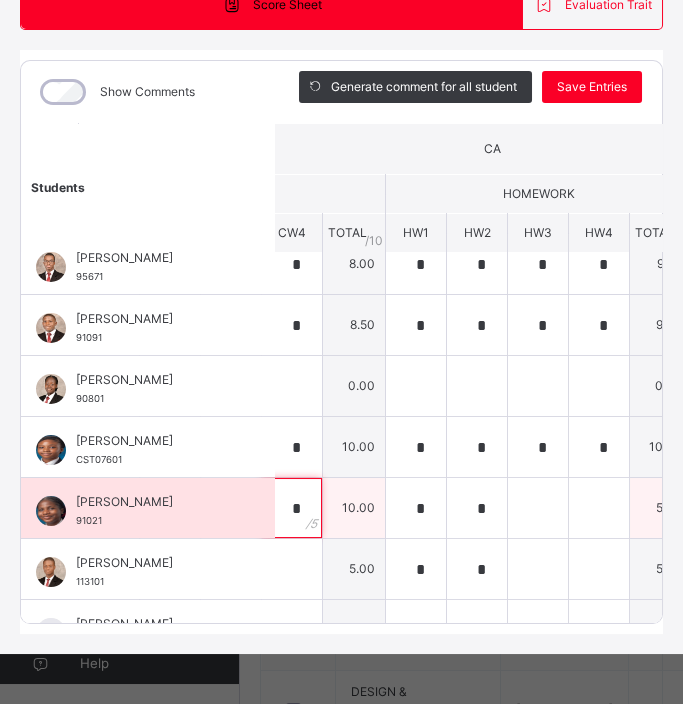 scroll, scrollTop: 19, scrollLeft: 197, axis: both 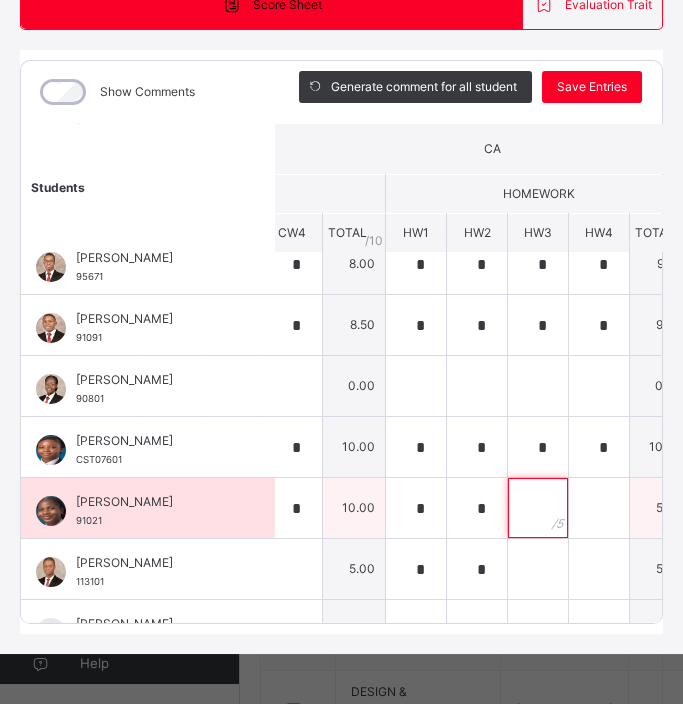click at bounding box center (538, 508) 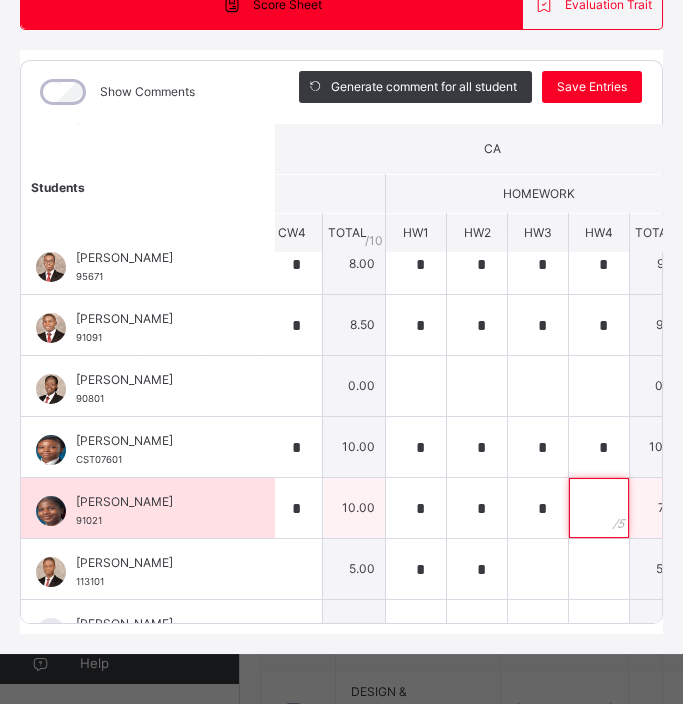 click at bounding box center [599, 508] 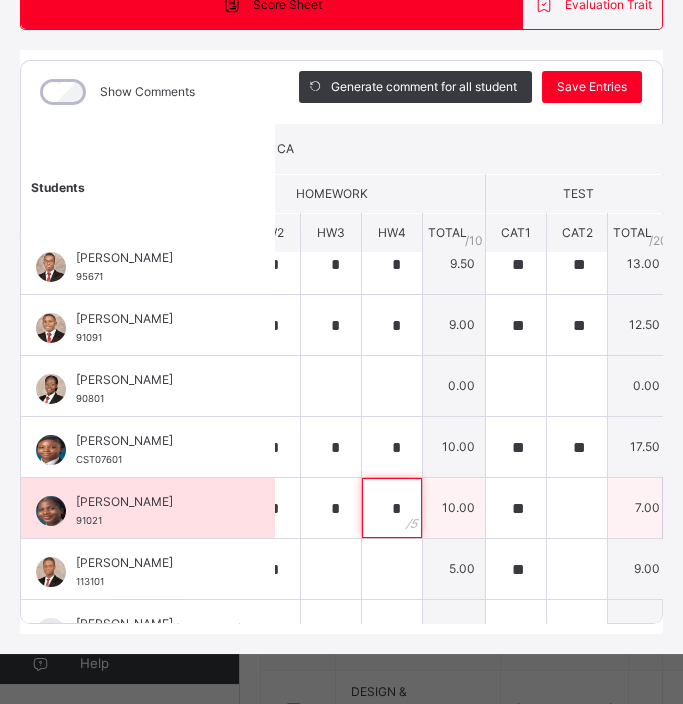 scroll, scrollTop: 19, scrollLeft: 420, axis: both 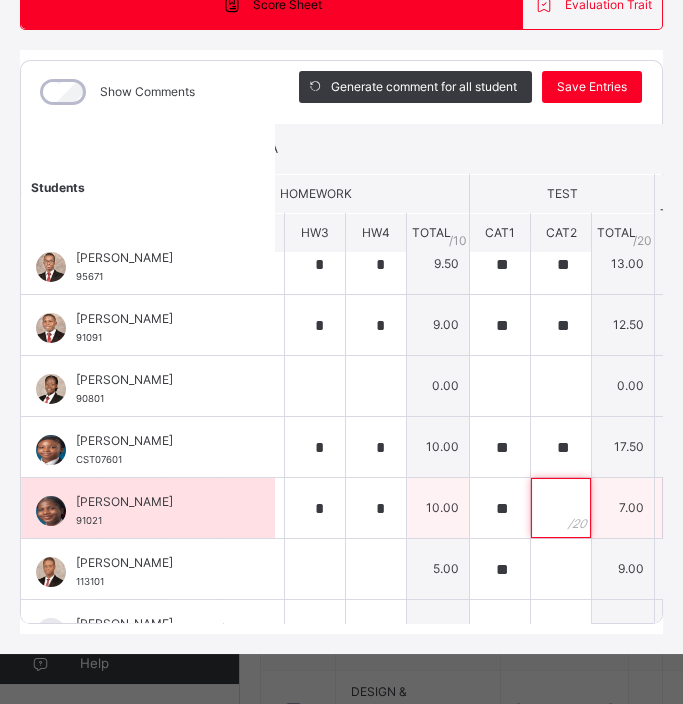 click at bounding box center [561, 508] 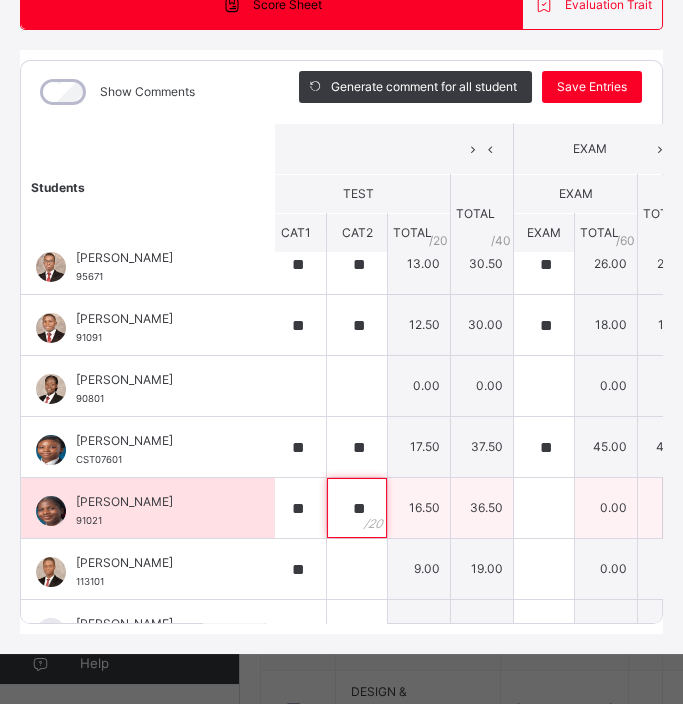 scroll, scrollTop: 19, scrollLeft: 625, axis: both 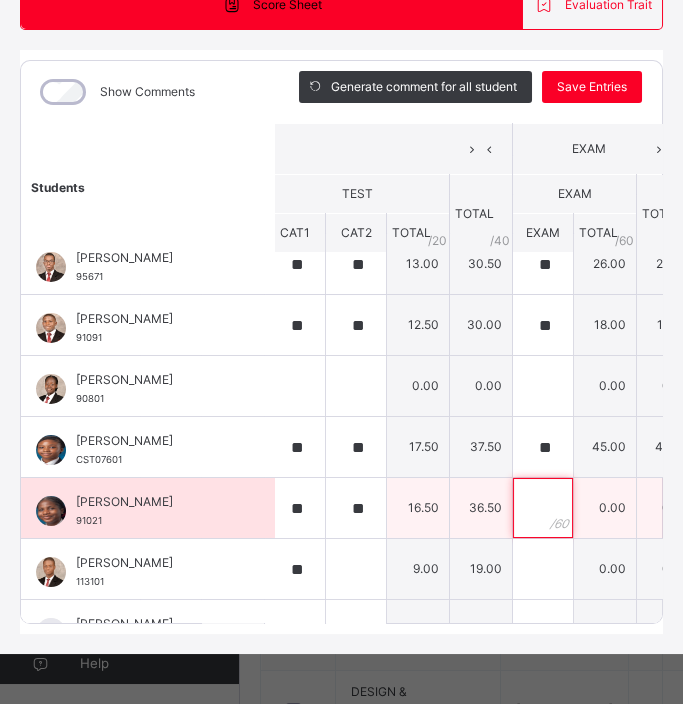 click at bounding box center (543, 508) 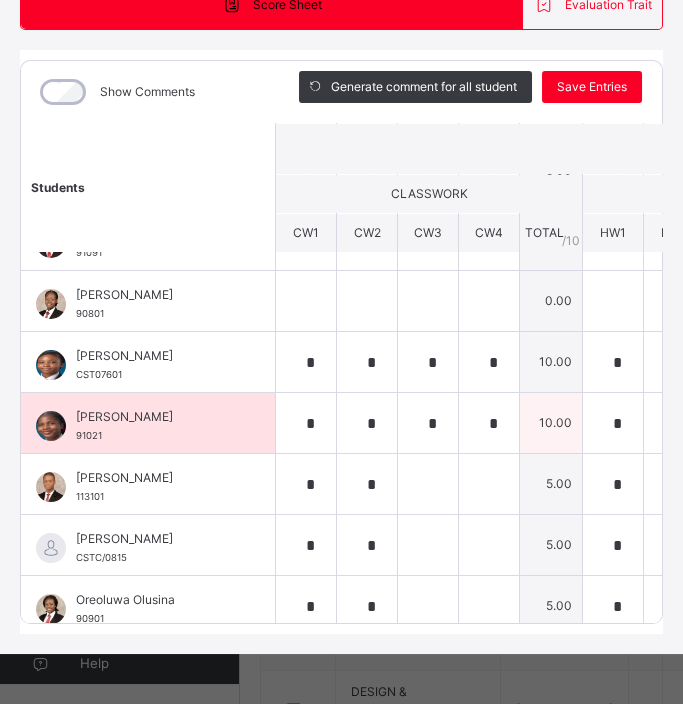 scroll, scrollTop: 130, scrollLeft: 0, axis: vertical 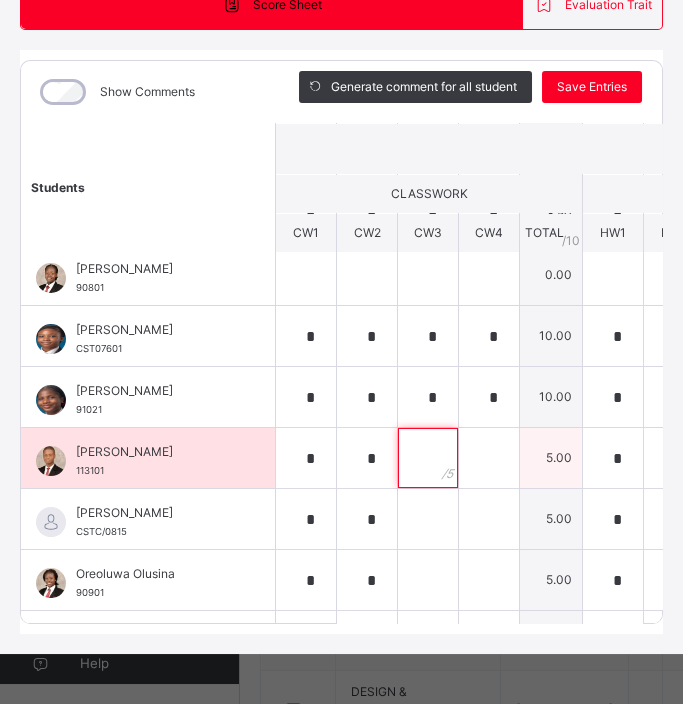 click at bounding box center [428, 458] 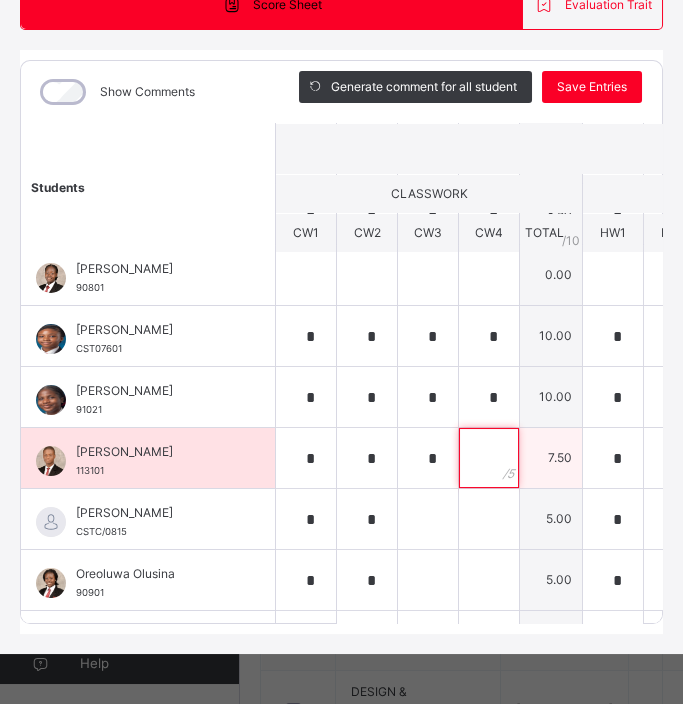 click at bounding box center [489, 458] 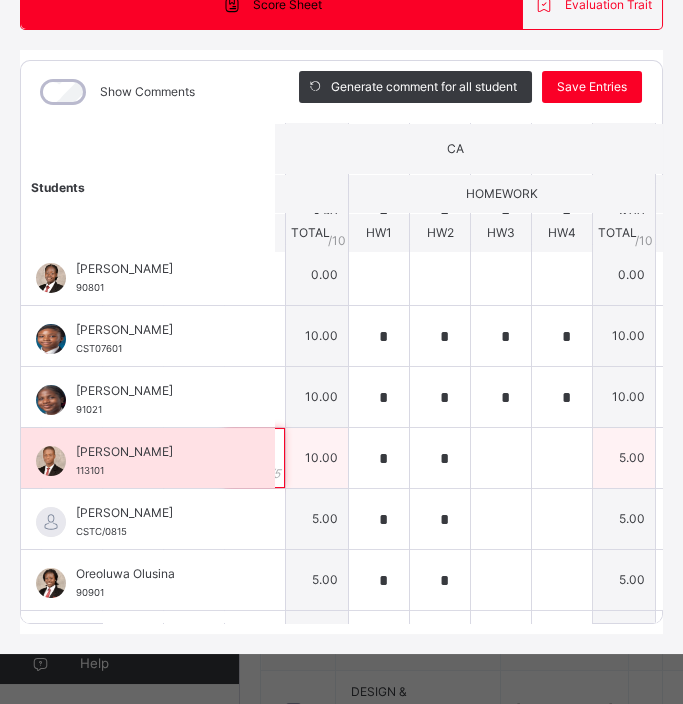 scroll, scrollTop: 130, scrollLeft: 235, axis: both 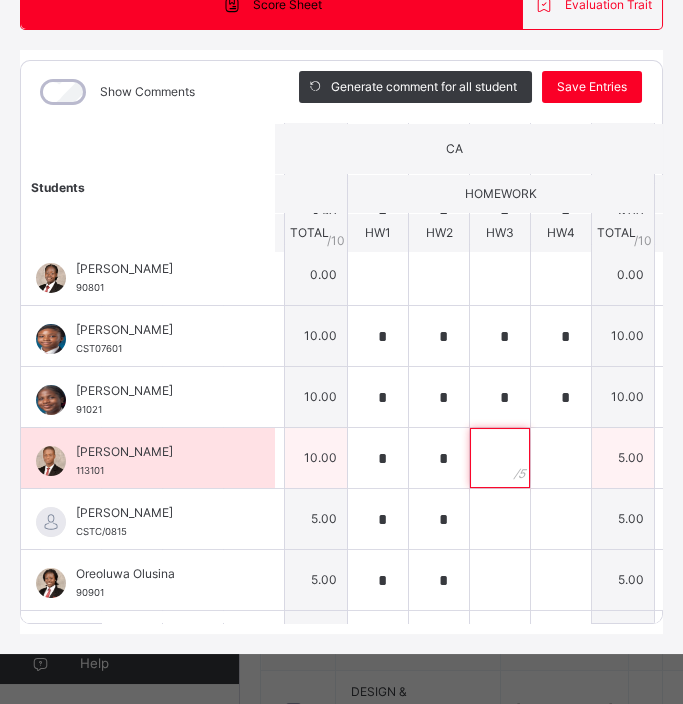 click at bounding box center (500, 458) 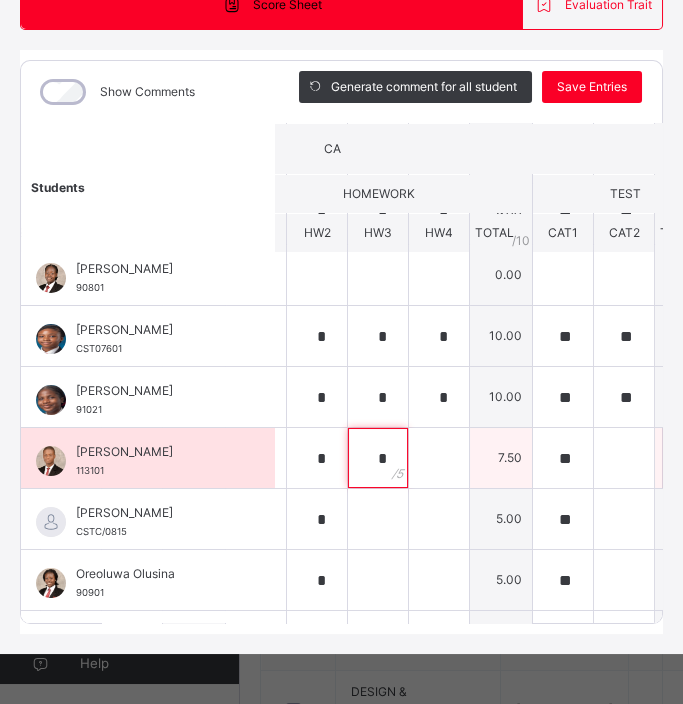 scroll, scrollTop: 130, scrollLeft: 357, axis: both 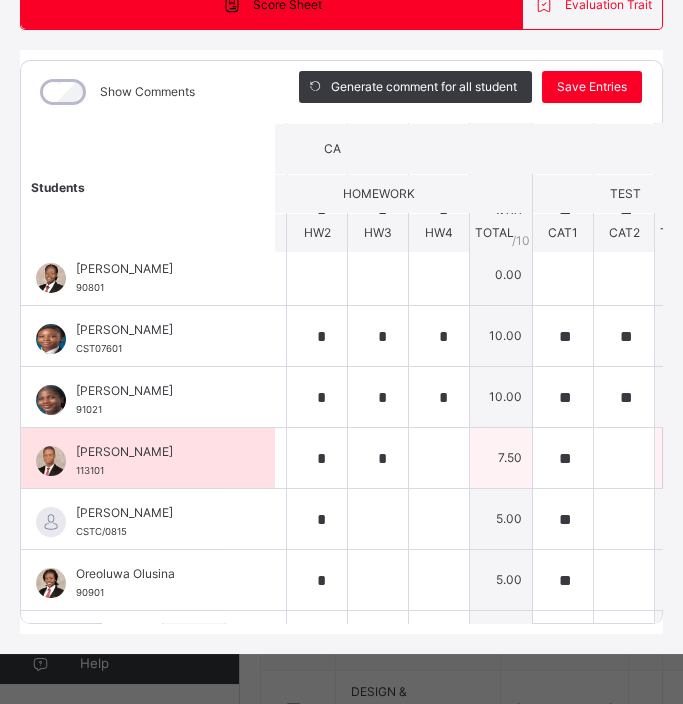 click on "7.50" at bounding box center [501, 458] 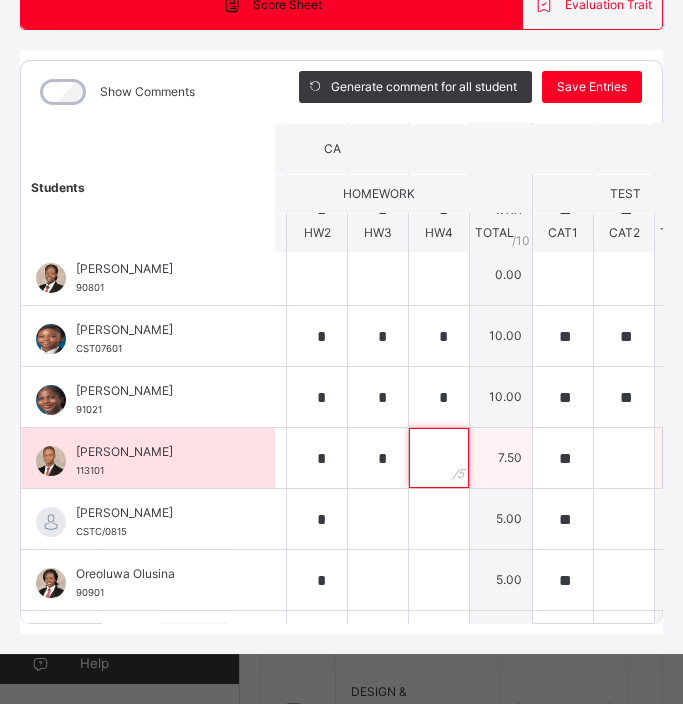 click at bounding box center [439, 458] 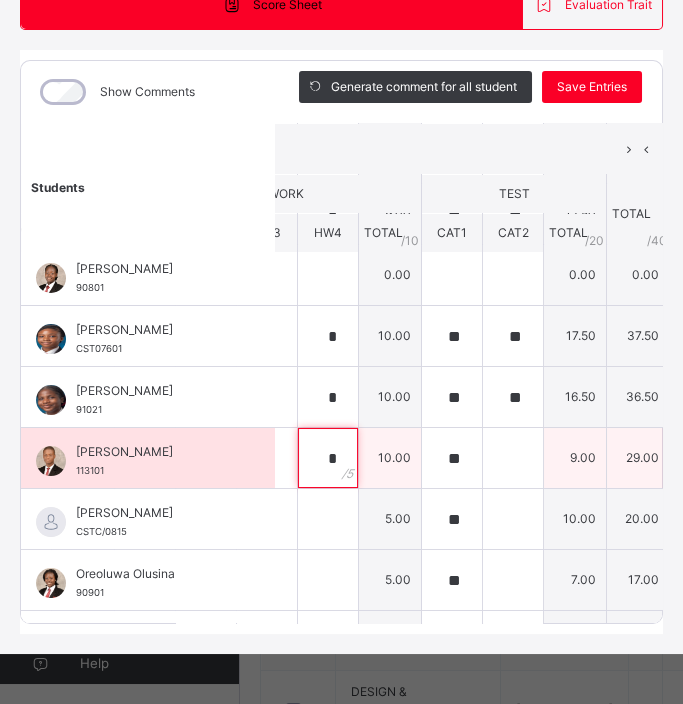 scroll, scrollTop: 130, scrollLeft: 442, axis: both 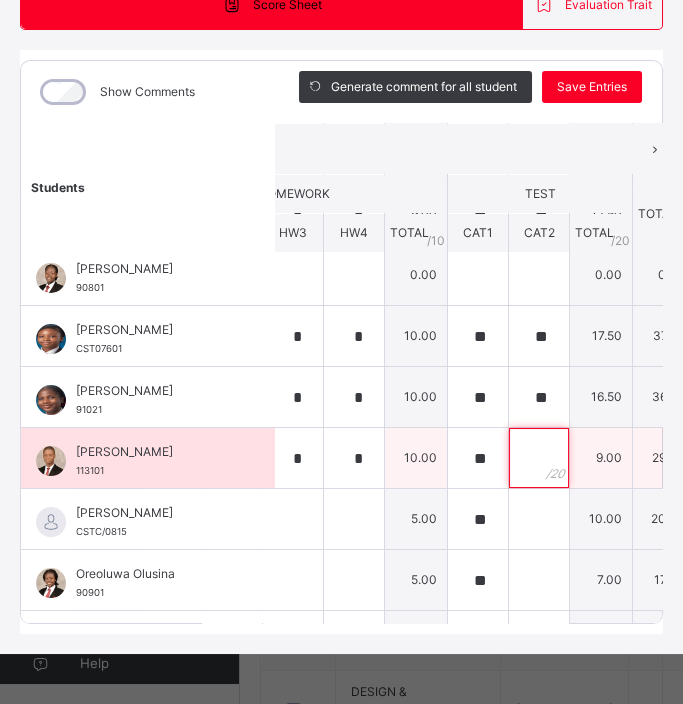 click at bounding box center [539, 458] 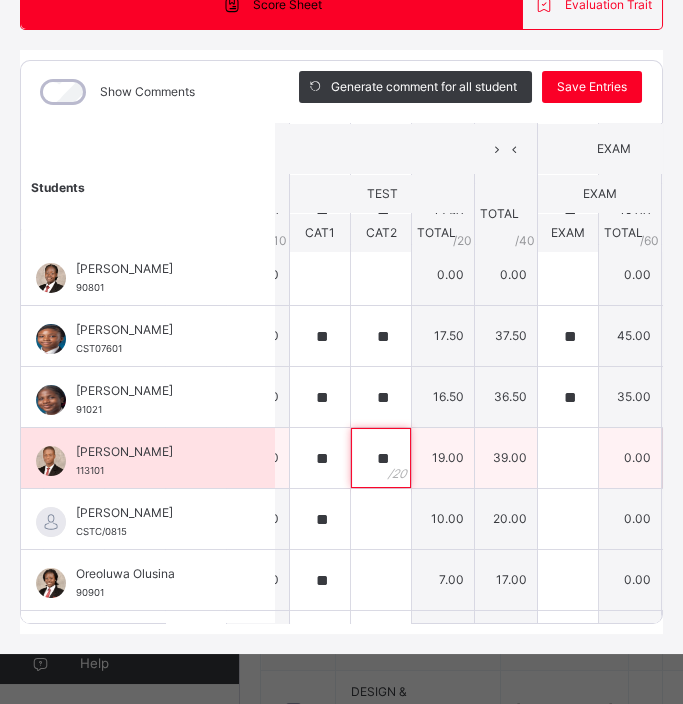 scroll, scrollTop: 130, scrollLeft: 637, axis: both 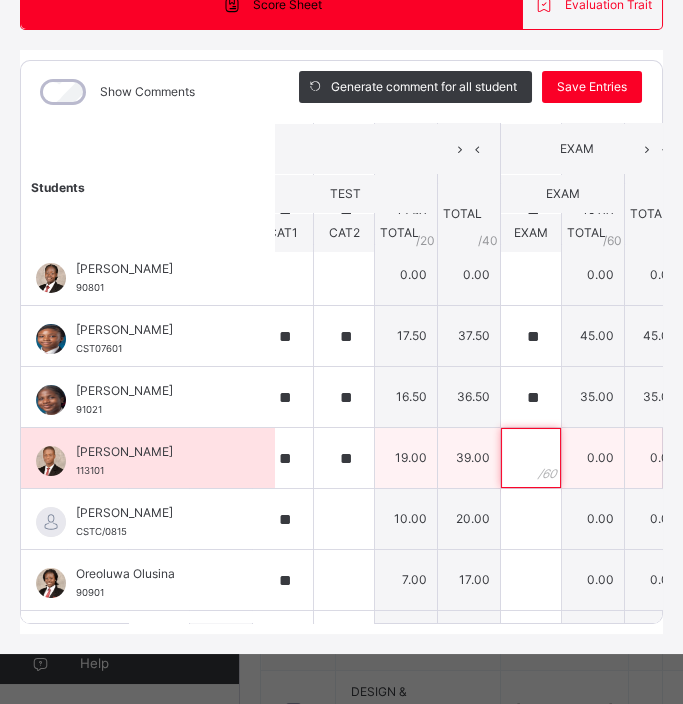 click at bounding box center (531, 458) 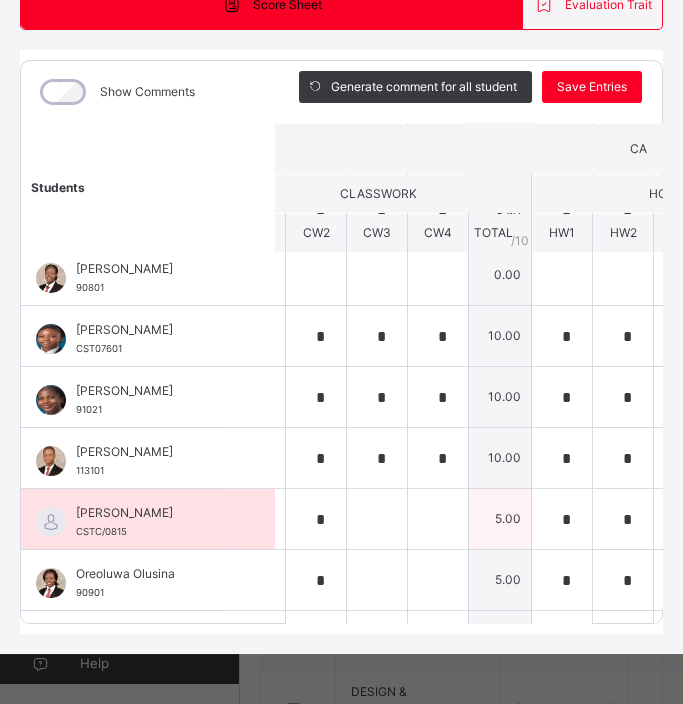 scroll, scrollTop: 130, scrollLeft: 0, axis: vertical 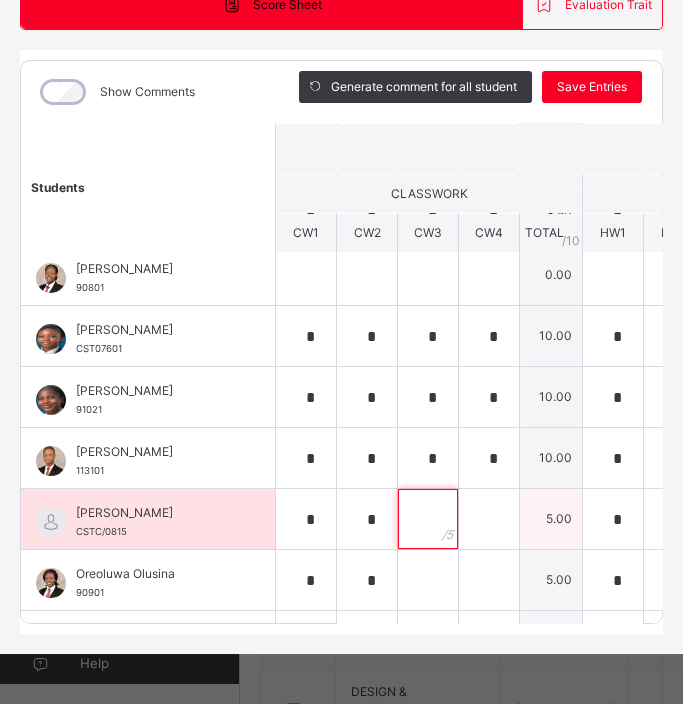click at bounding box center [428, 519] 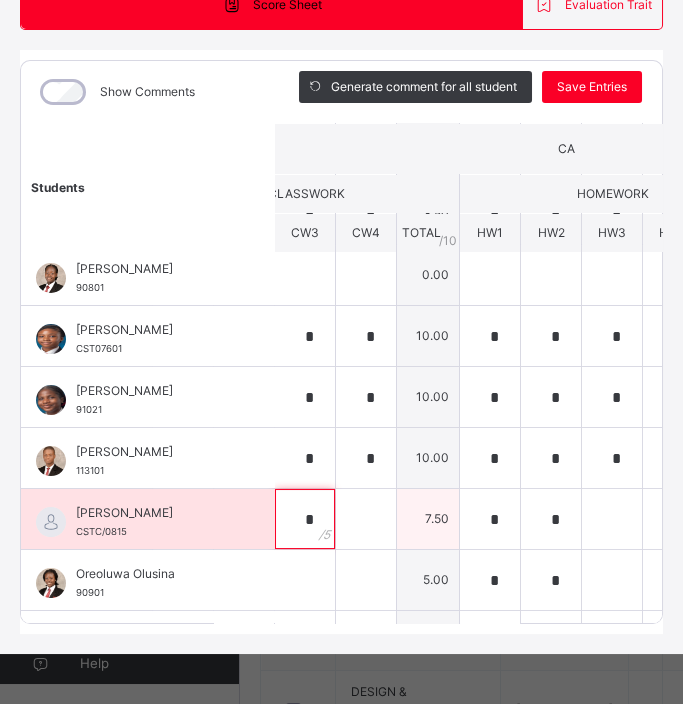 scroll, scrollTop: 130, scrollLeft: 124, axis: both 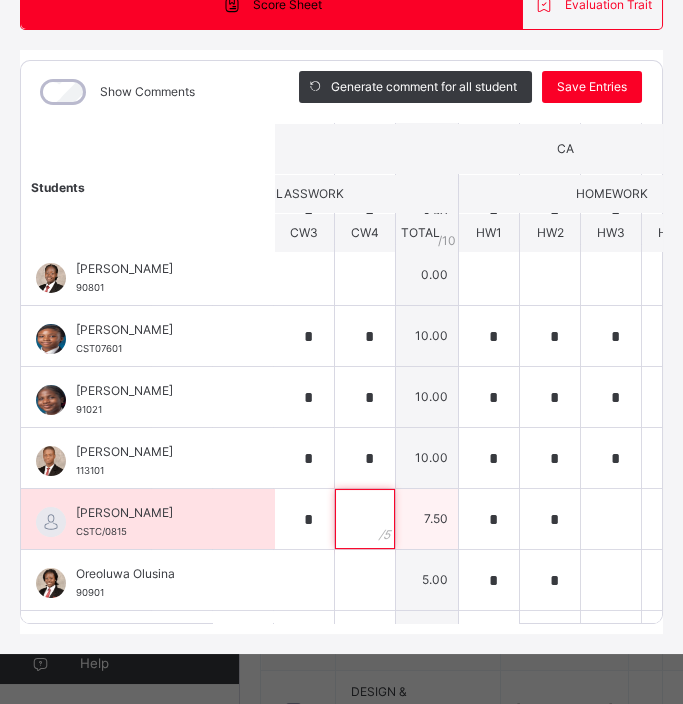 click at bounding box center (365, 519) 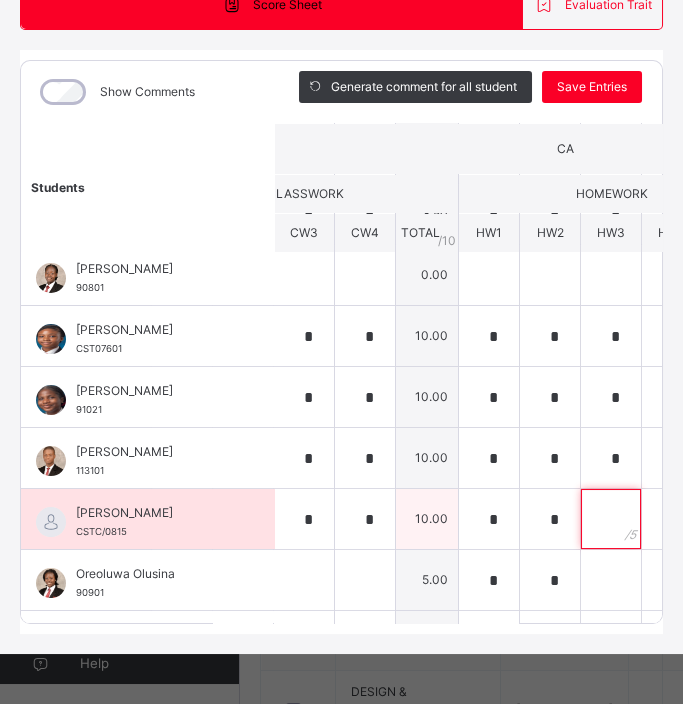 click at bounding box center (611, 519) 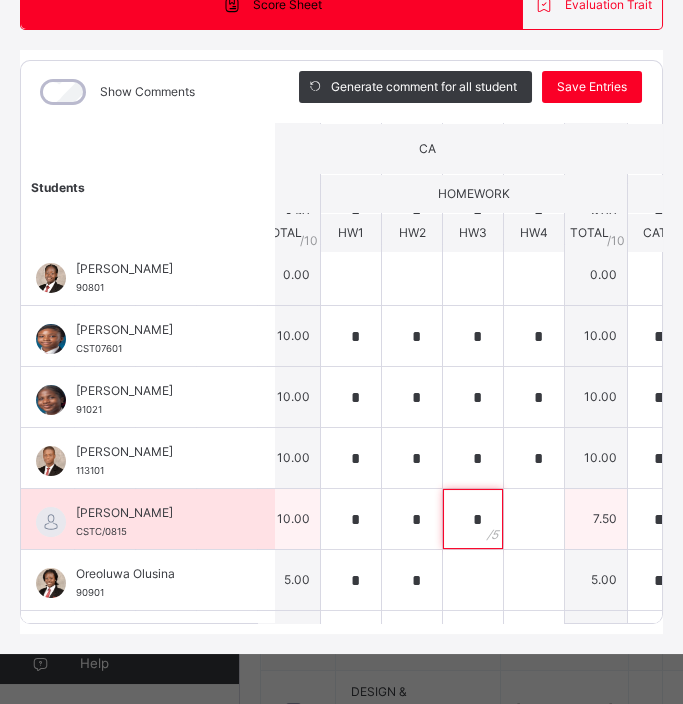 scroll, scrollTop: 130, scrollLeft: 288, axis: both 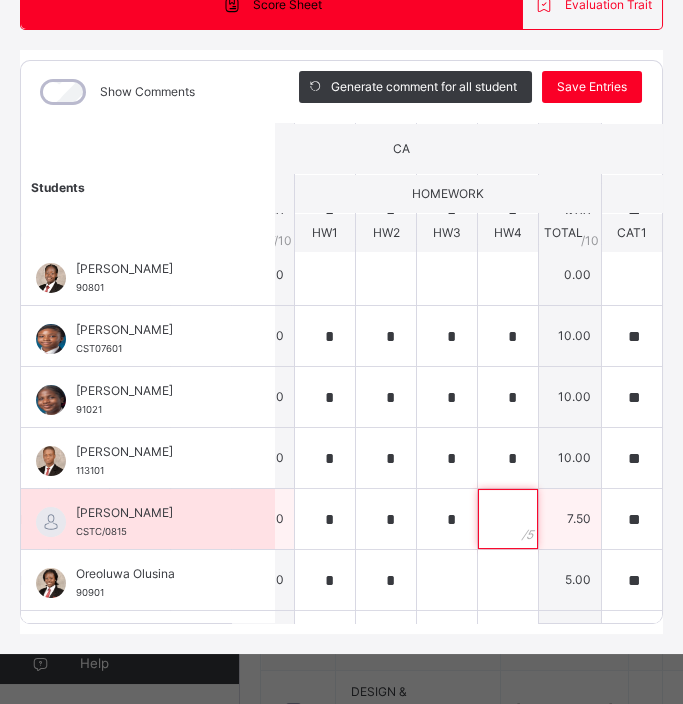 click at bounding box center [508, 519] 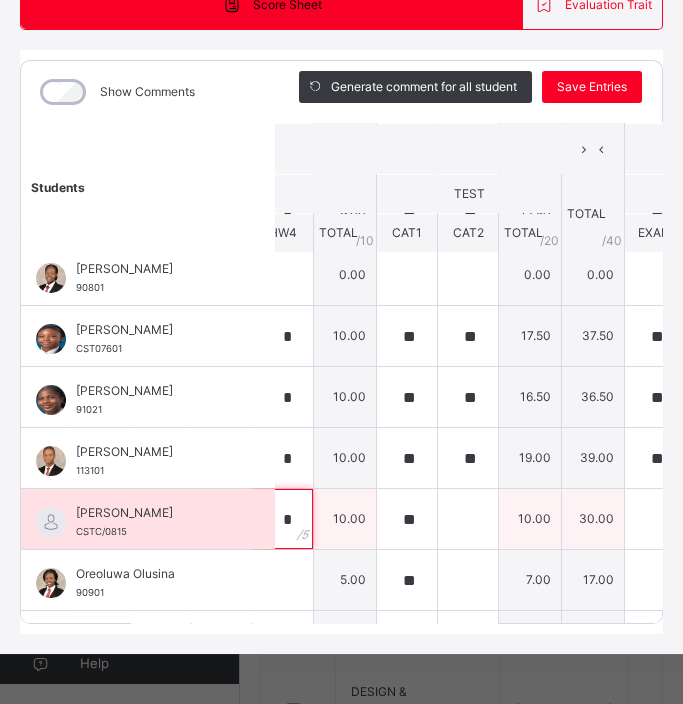 scroll, scrollTop: 130, scrollLeft: 514, axis: both 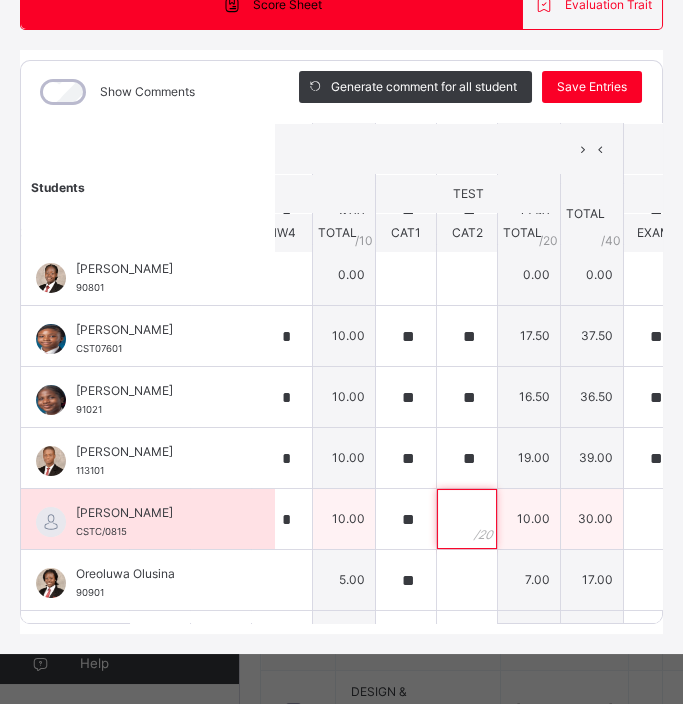 click at bounding box center (467, 519) 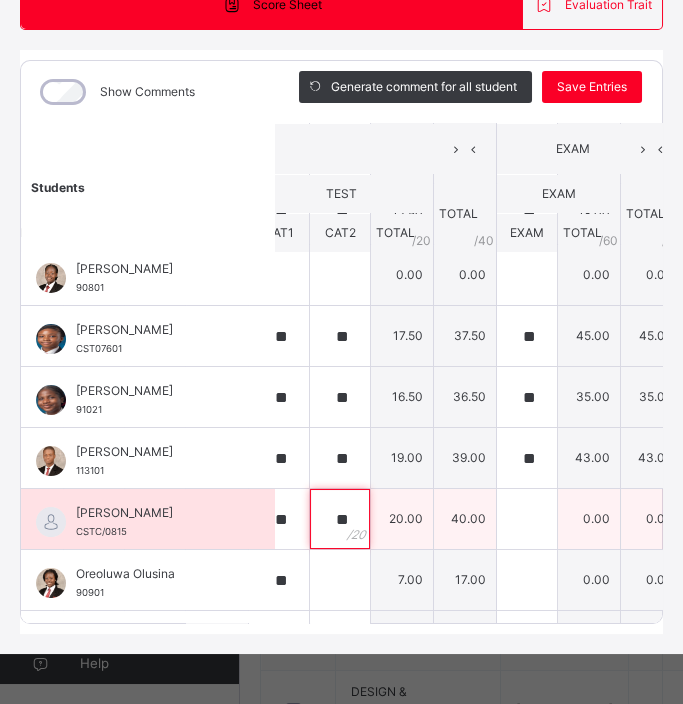 scroll, scrollTop: 130, scrollLeft: 643, axis: both 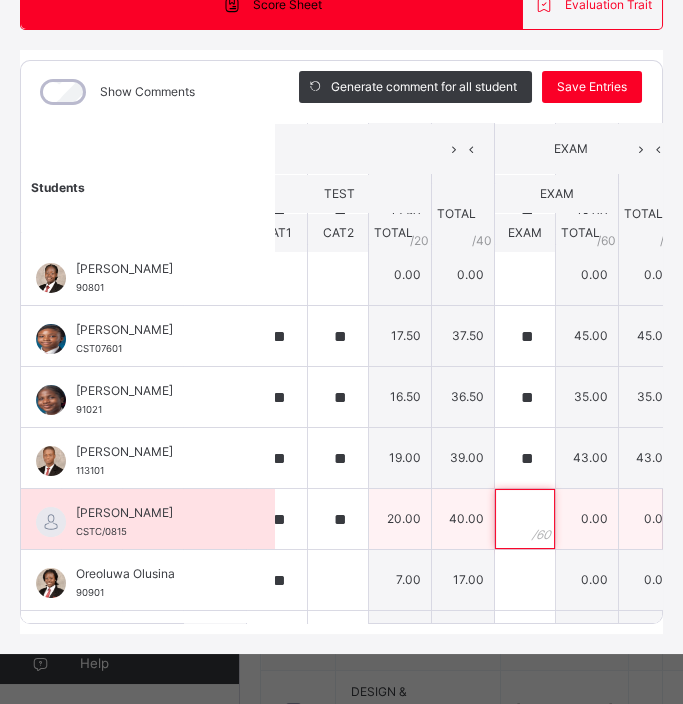 click at bounding box center (525, 519) 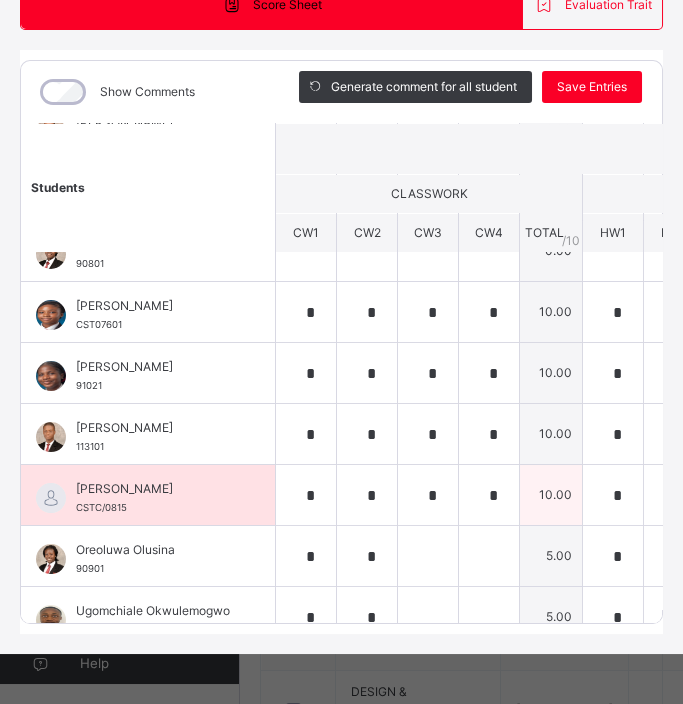 scroll, scrollTop: 192, scrollLeft: 0, axis: vertical 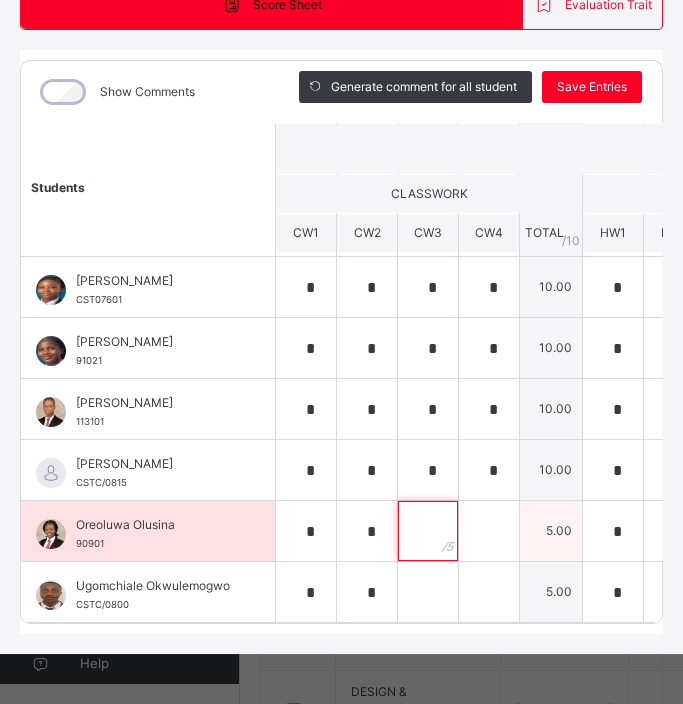 click at bounding box center (428, 531) 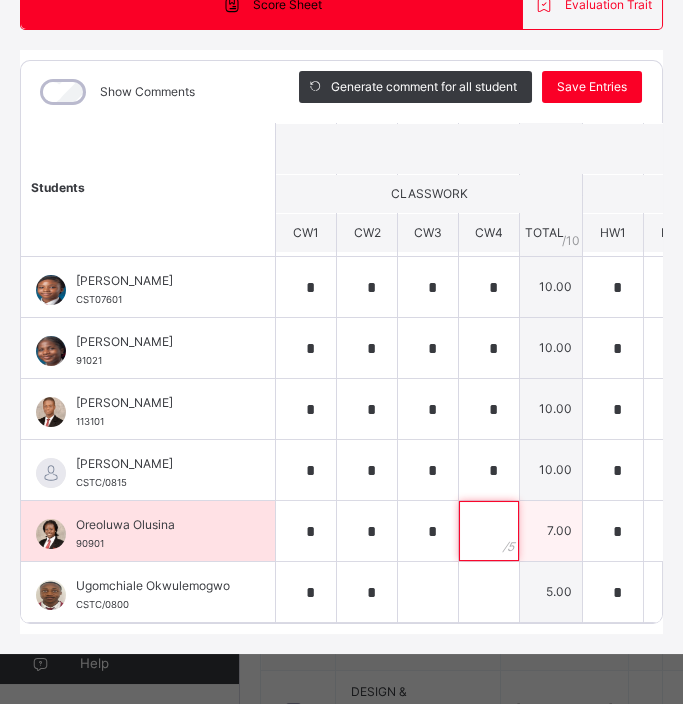 click at bounding box center (489, 531) 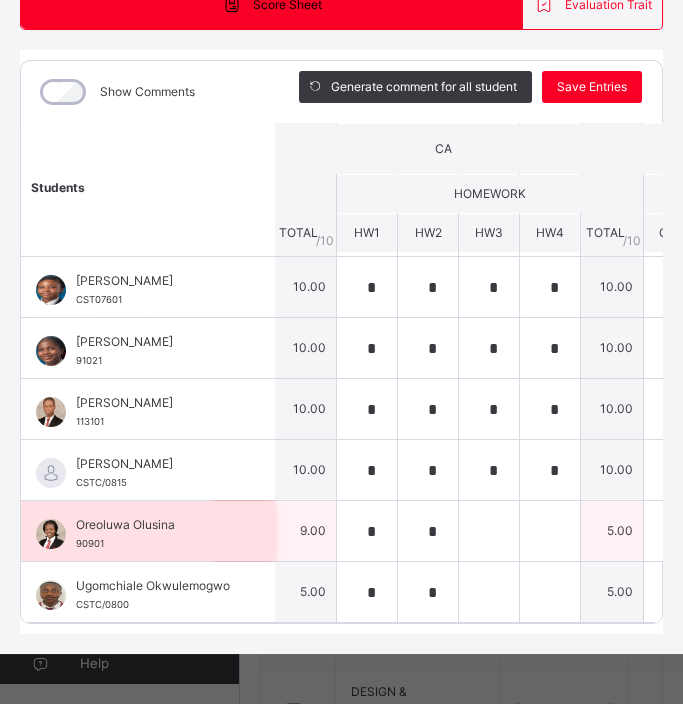 scroll, scrollTop: 192, scrollLeft: 248, axis: both 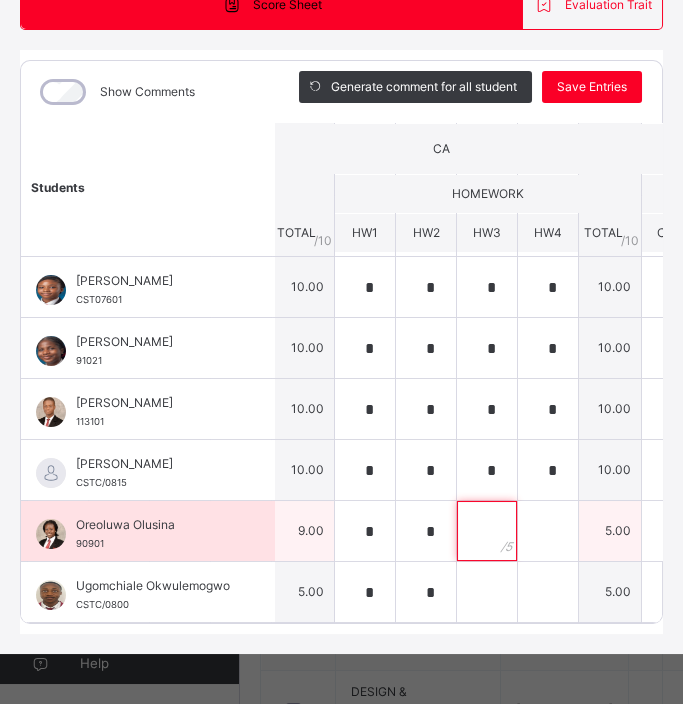 click at bounding box center (487, 531) 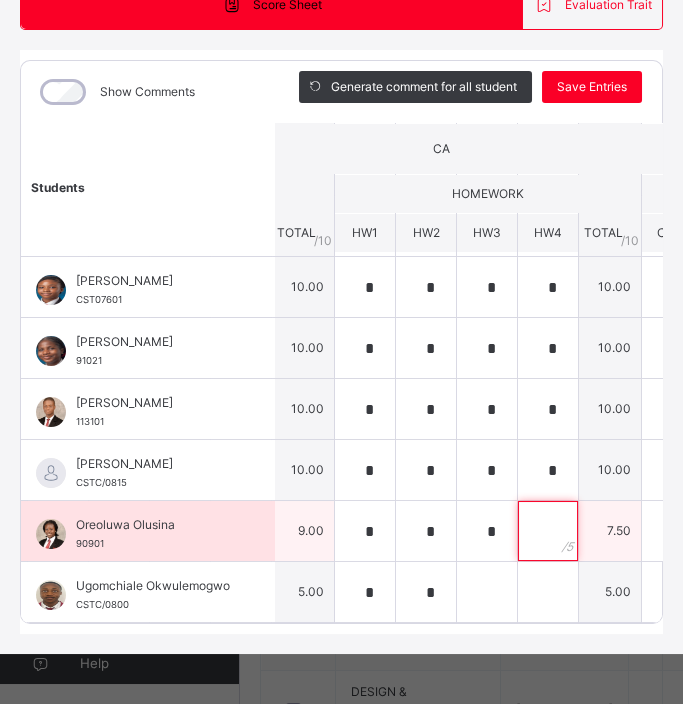 click at bounding box center (548, 531) 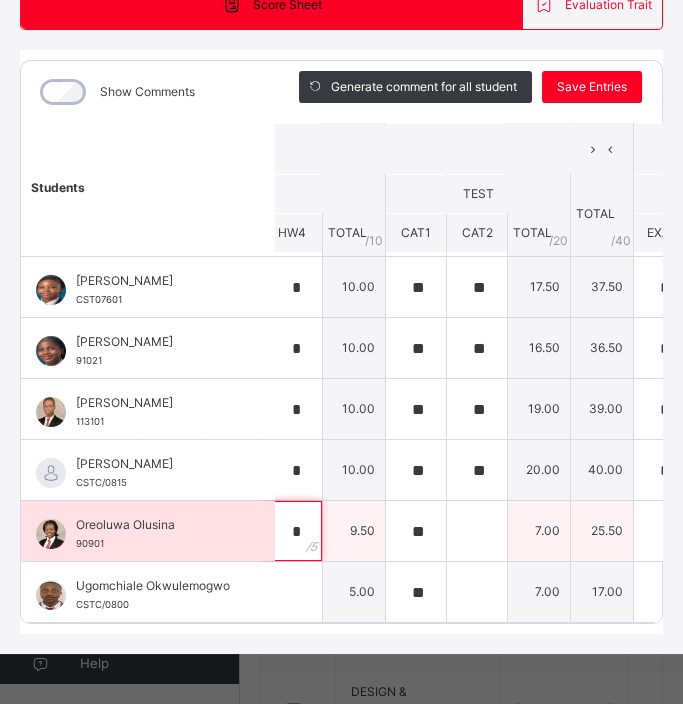 scroll, scrollTop: 192, scrollLeft: 530, axis: both 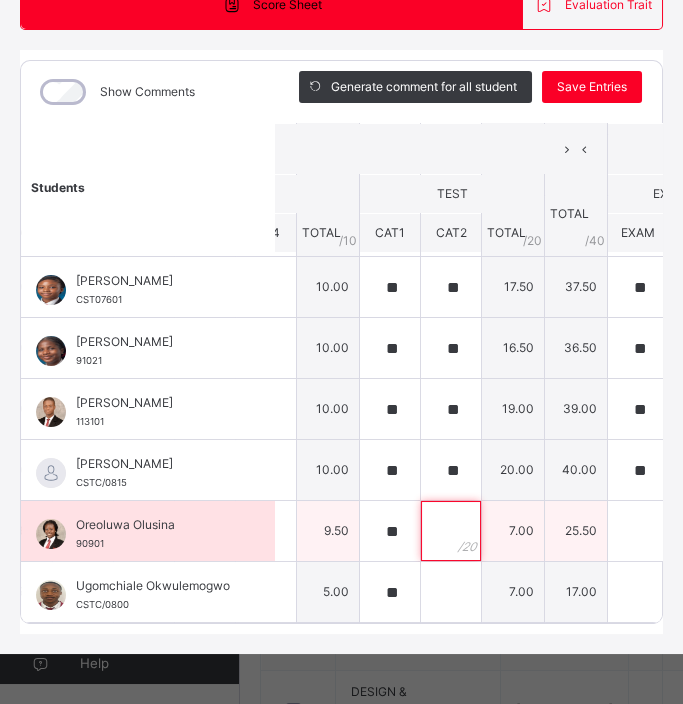 click at bounding box center [451, 531] 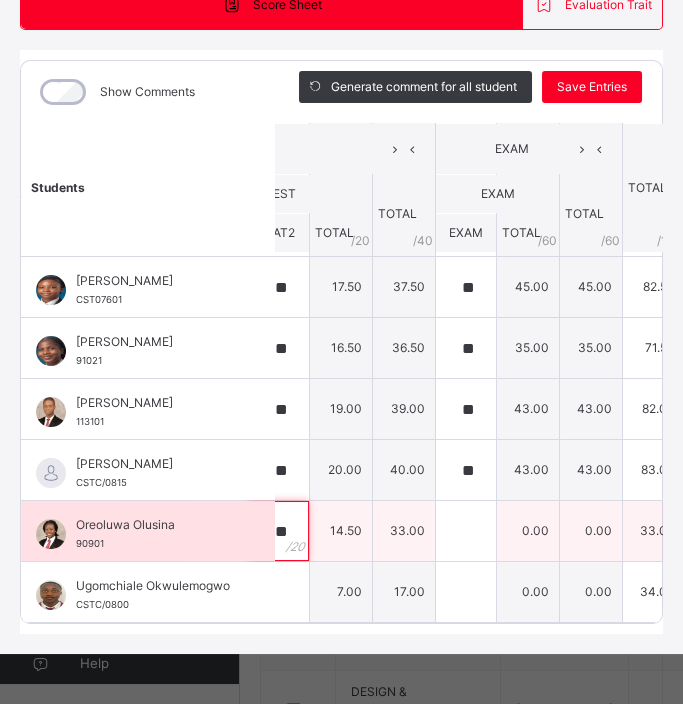 scroll, scrollTop: 192, scrollLeft: 703, axis: both 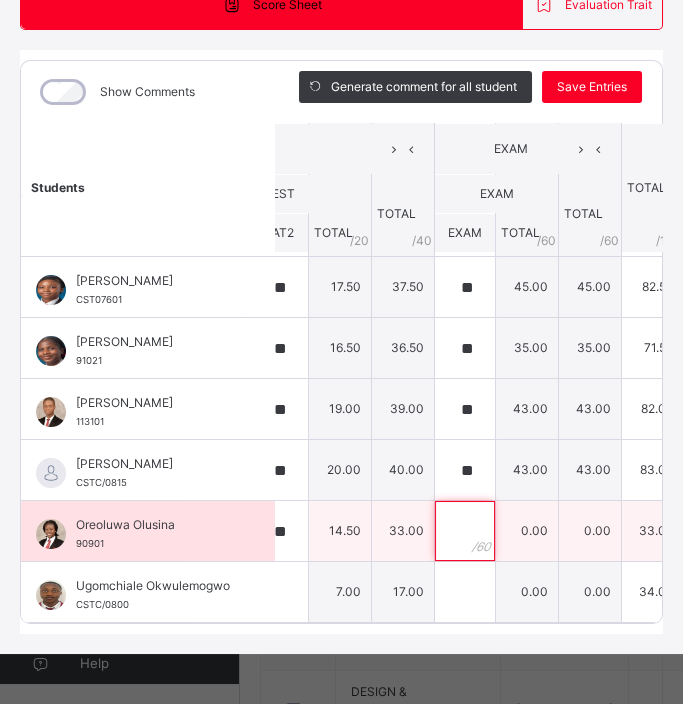 click at bounding box center (465, 531) 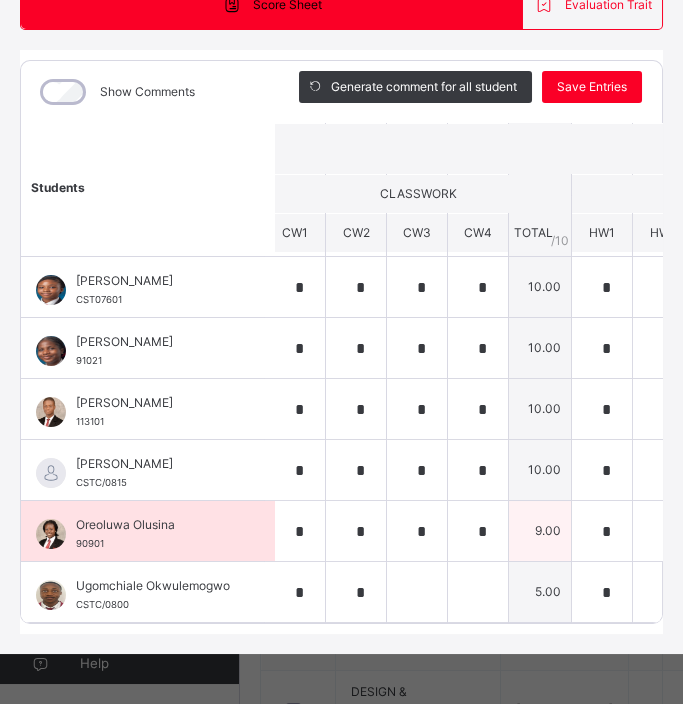 scroll, scrollTop: 192, scrollLeft: 0, axis: vertical 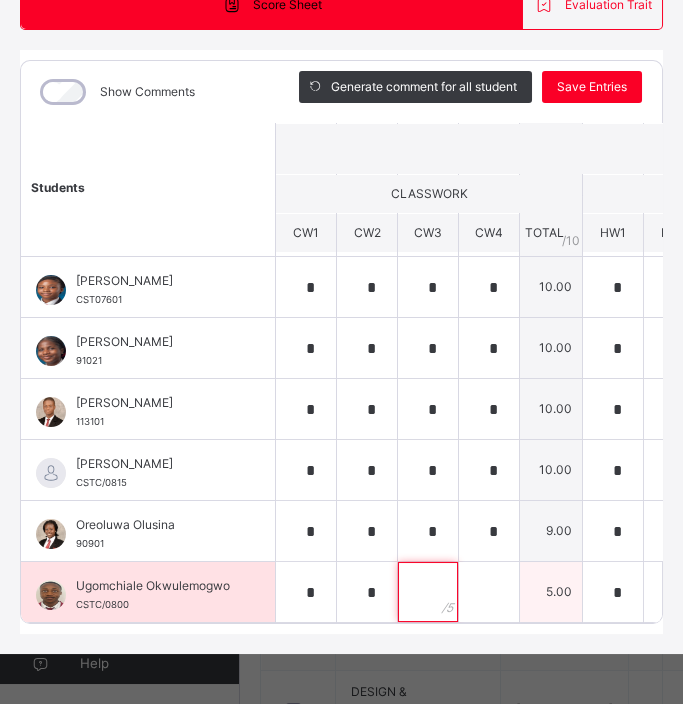 click at bounding box center [428, 592] 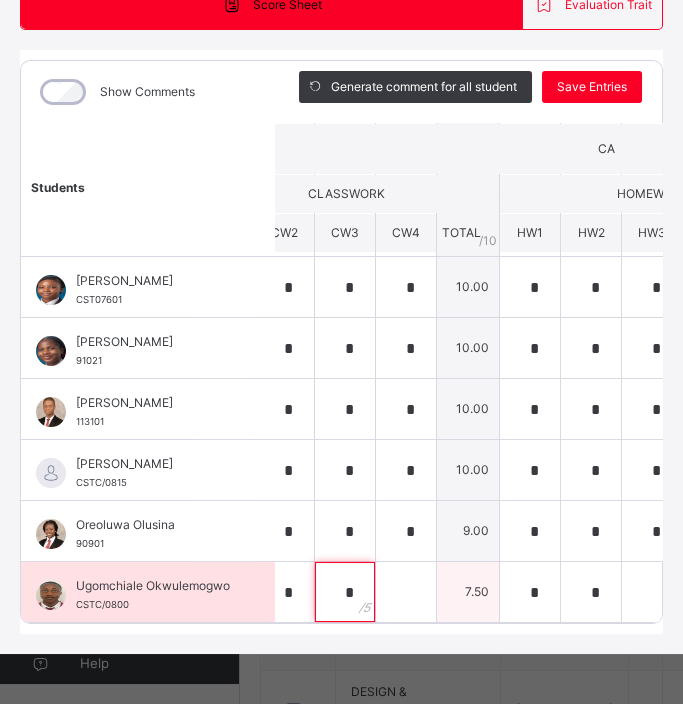 scroll, scrollTop: 192, scrollLeft: 84, axis: both 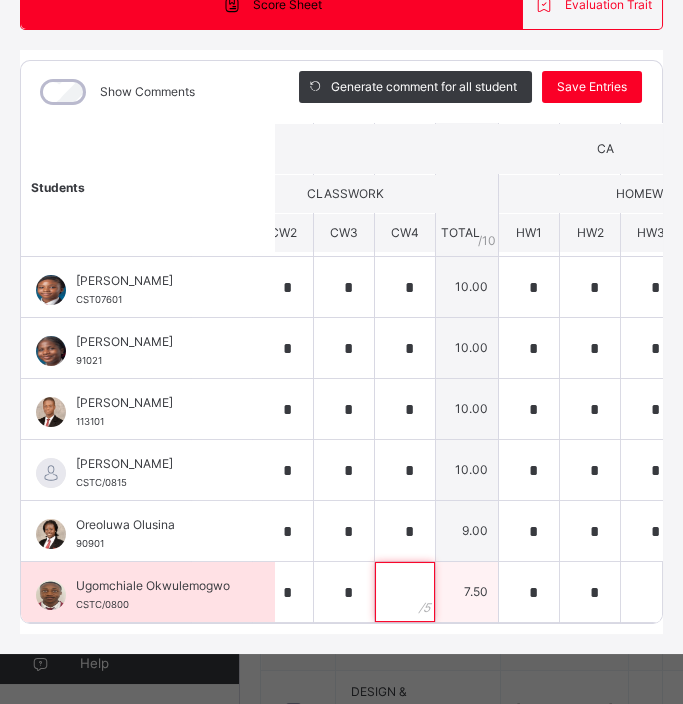 click at bounding box center [405, 592] 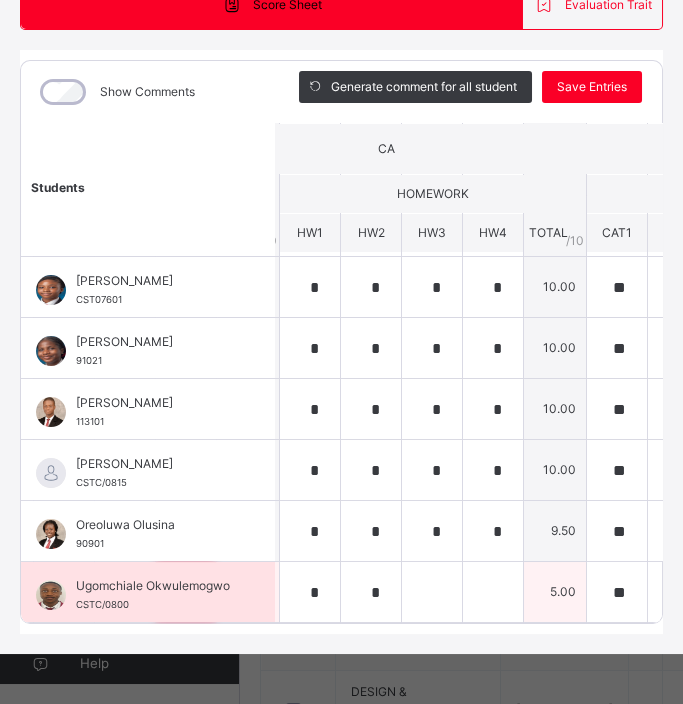 scroll, scrollTop: 192, scrollLeft: 305, axis: both 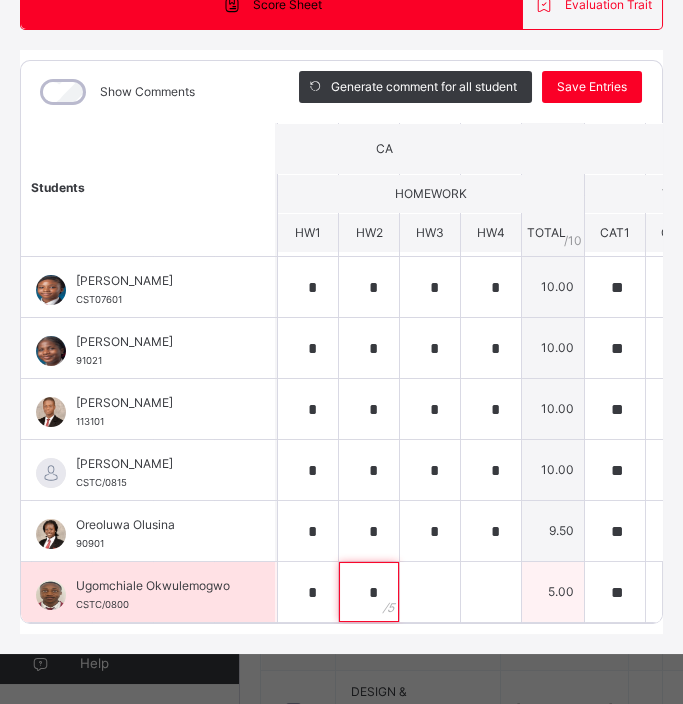 drag, startPoint x: 417, startPoint y: 569, endPoint x: 449, endPoint y: 563, distance: 32.55764 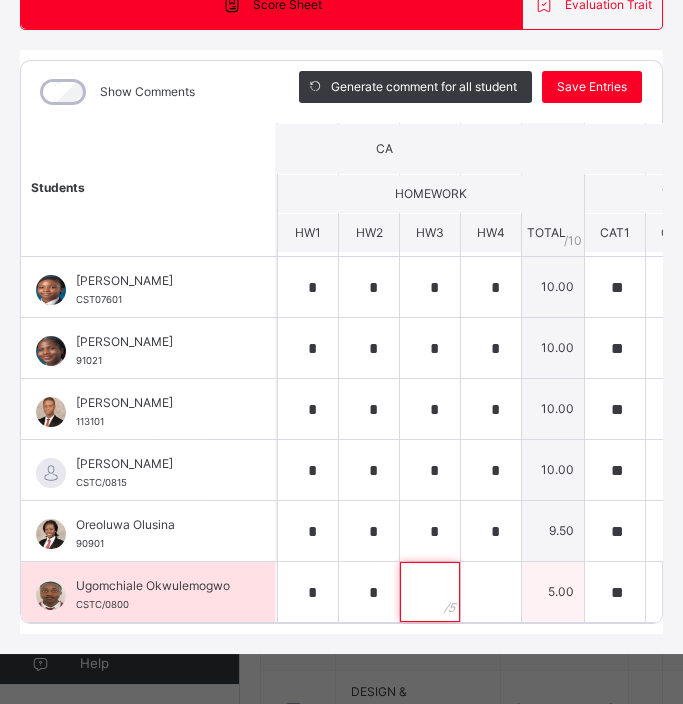 click at bounding box center [430, 592] 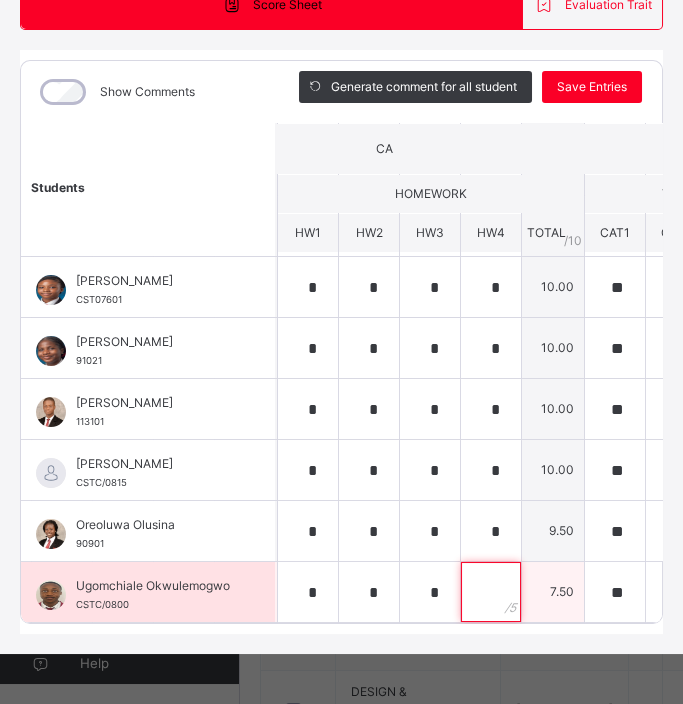 click at bounding box center [491, 592] 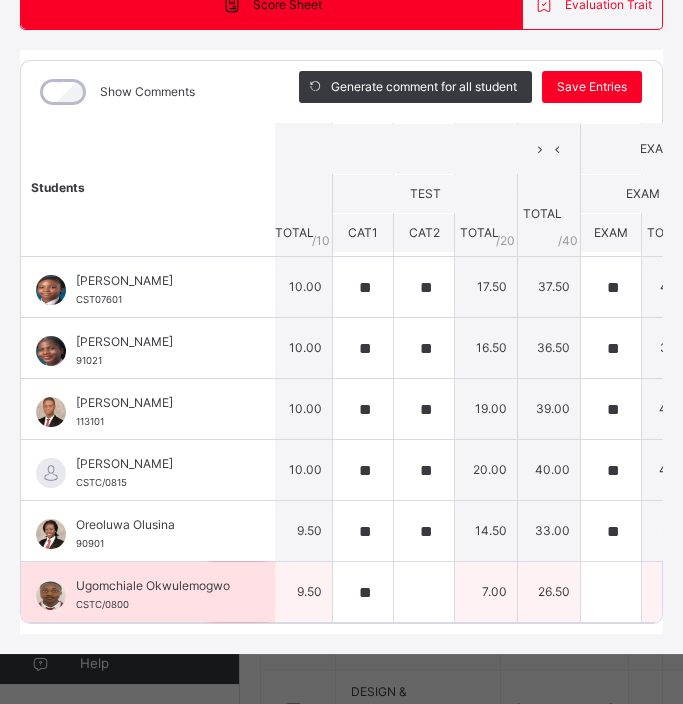 scroll, scrollTop: 192, scrollLeft: 559, axis: both 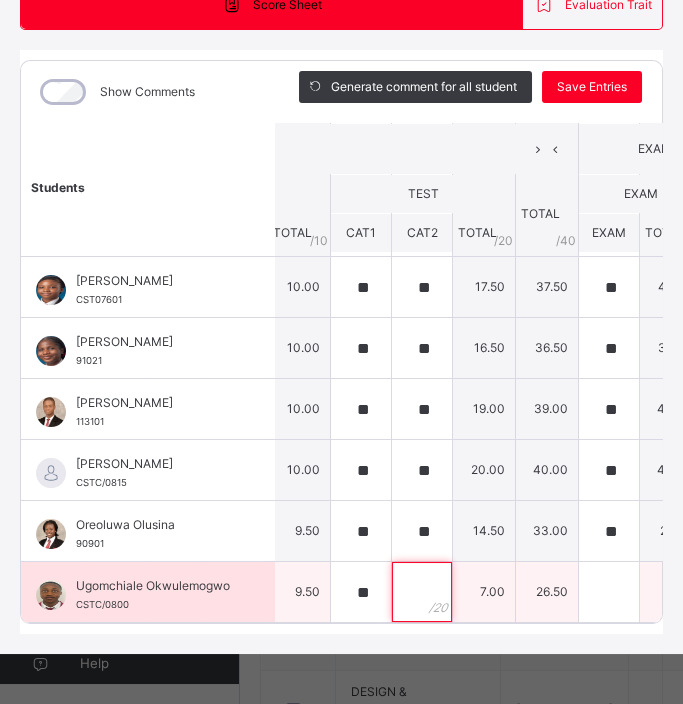 click at bounding box center (422, 592) 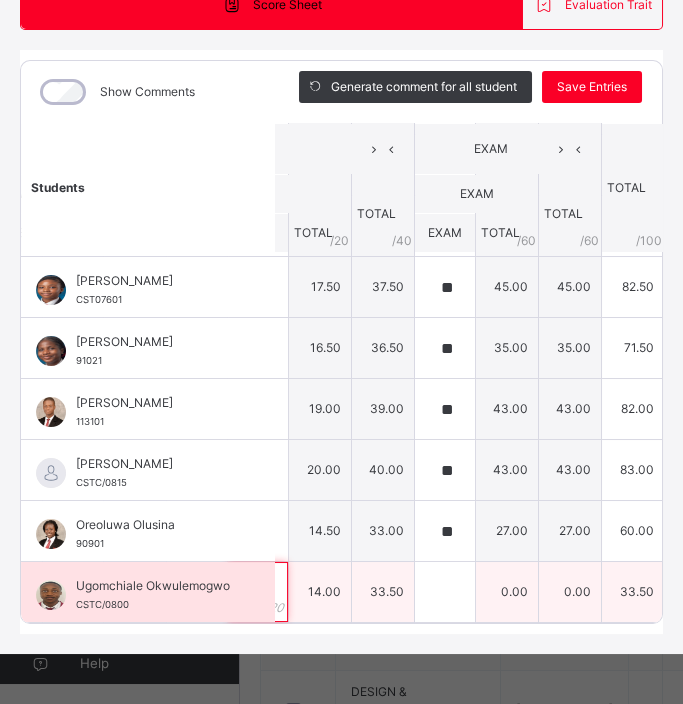 scroll, scrollTop: 192, scrollLeft: 733, axis: both 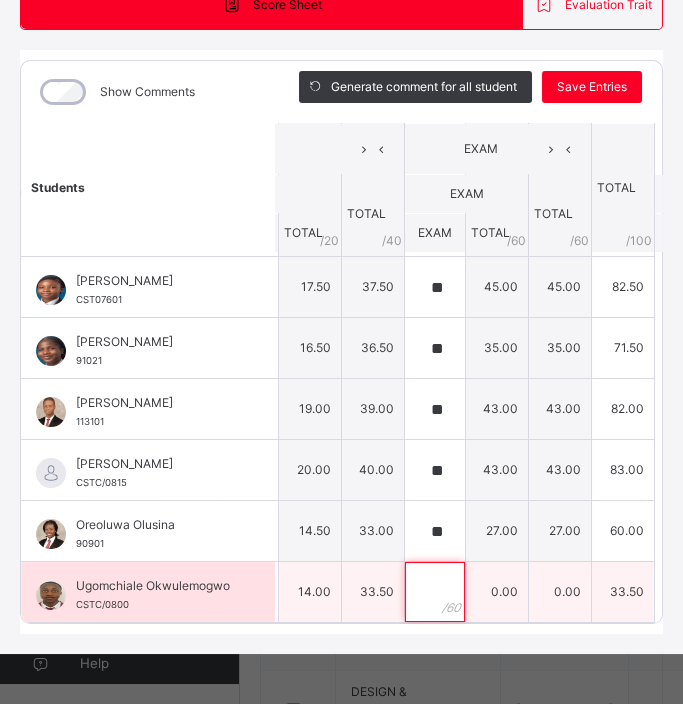 click at bounding box center (435, 592) 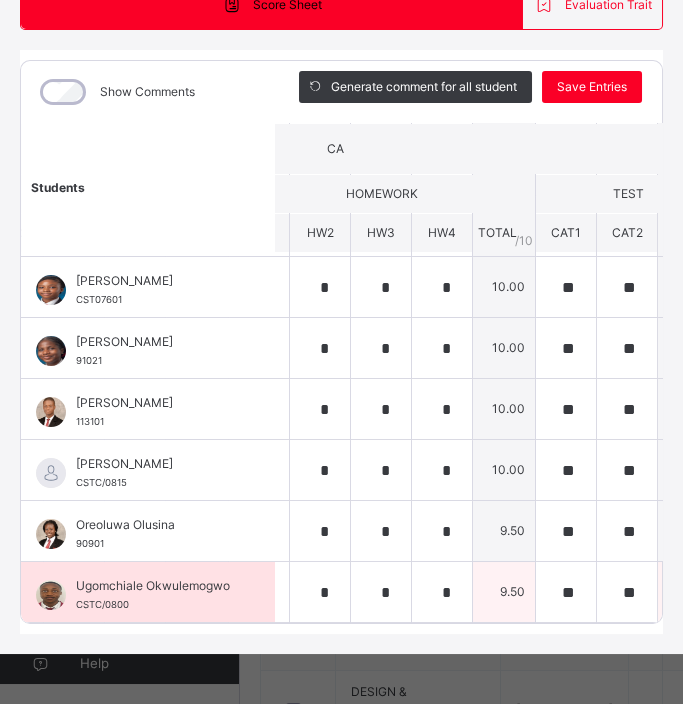 scroll, scrollTop: 192, scrollLeft: 346, axis: both 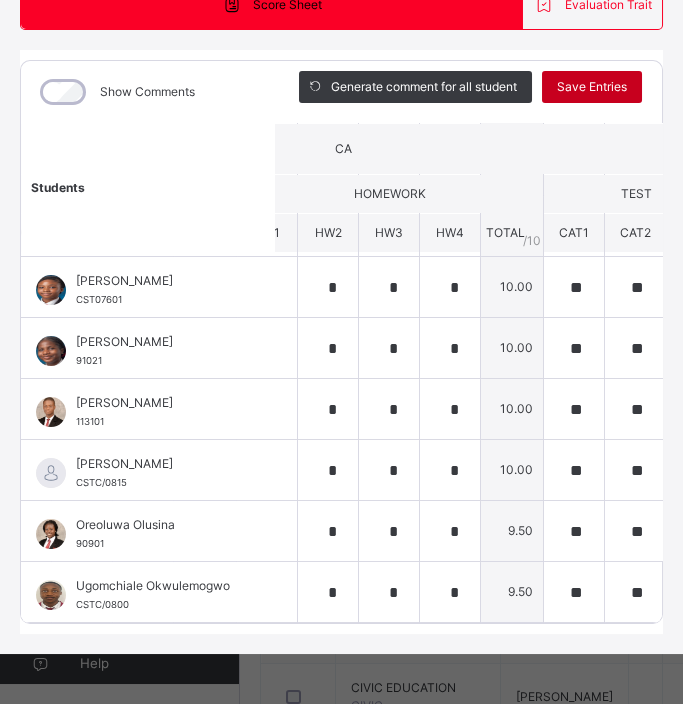click on "Save Entries" at bounding box center (592, 87) 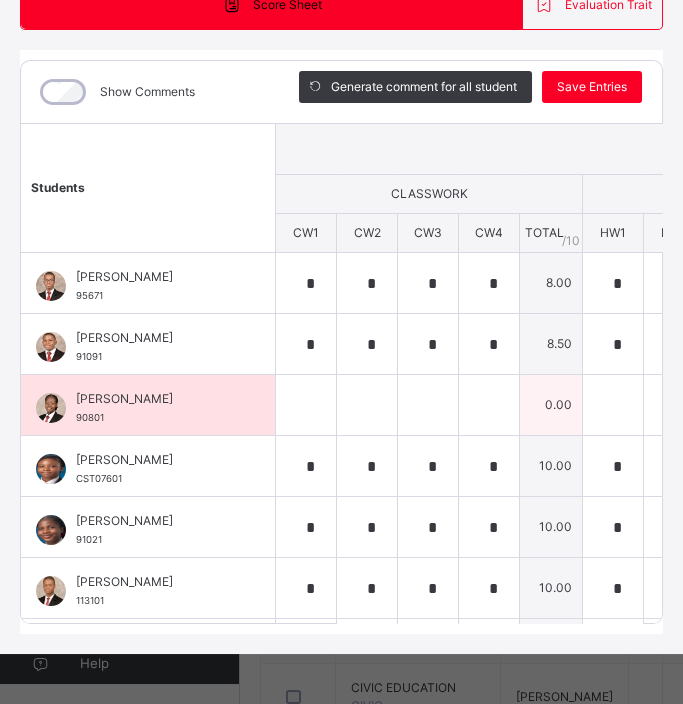 scroll, scrollTop: 0, scrollLeft: 0, axis: both 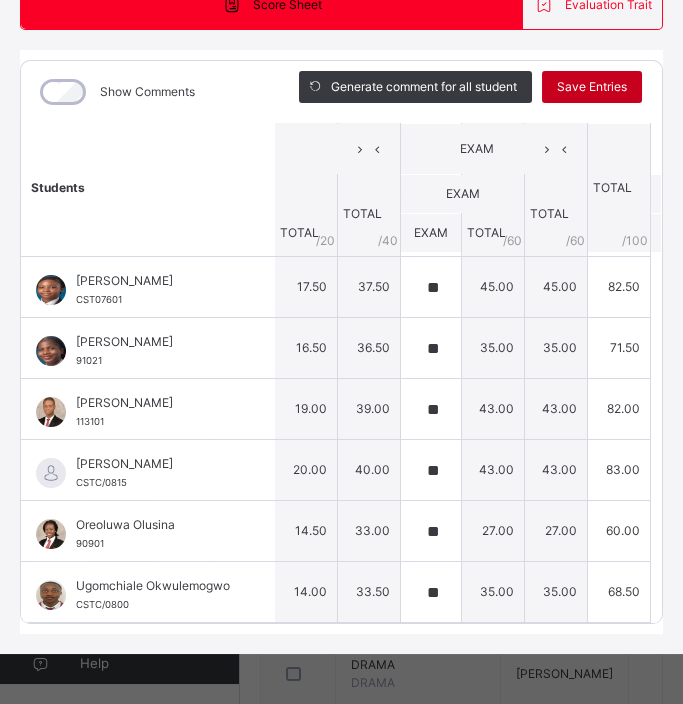 click on "Save Entries" at bounding box center (592, 87) 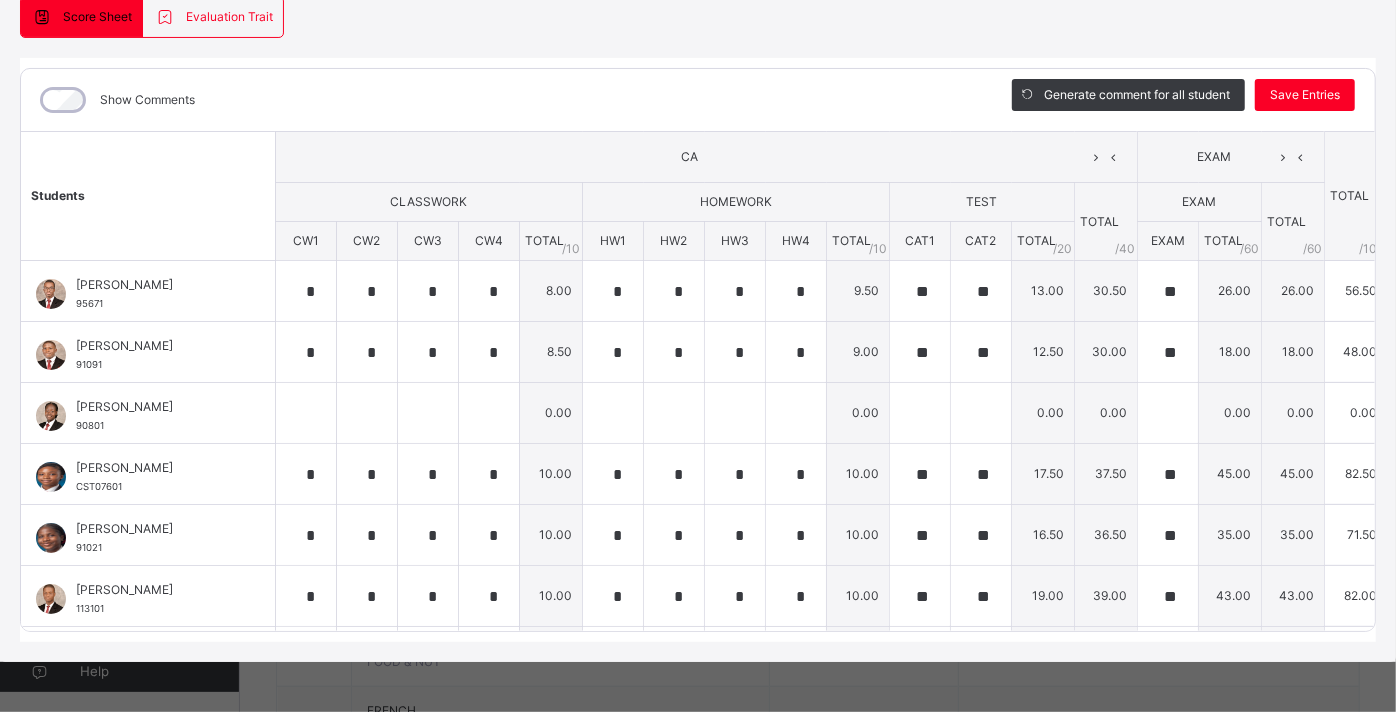 scroll, scrollTop: 0, scrollLeft: 26, axis: horizontal 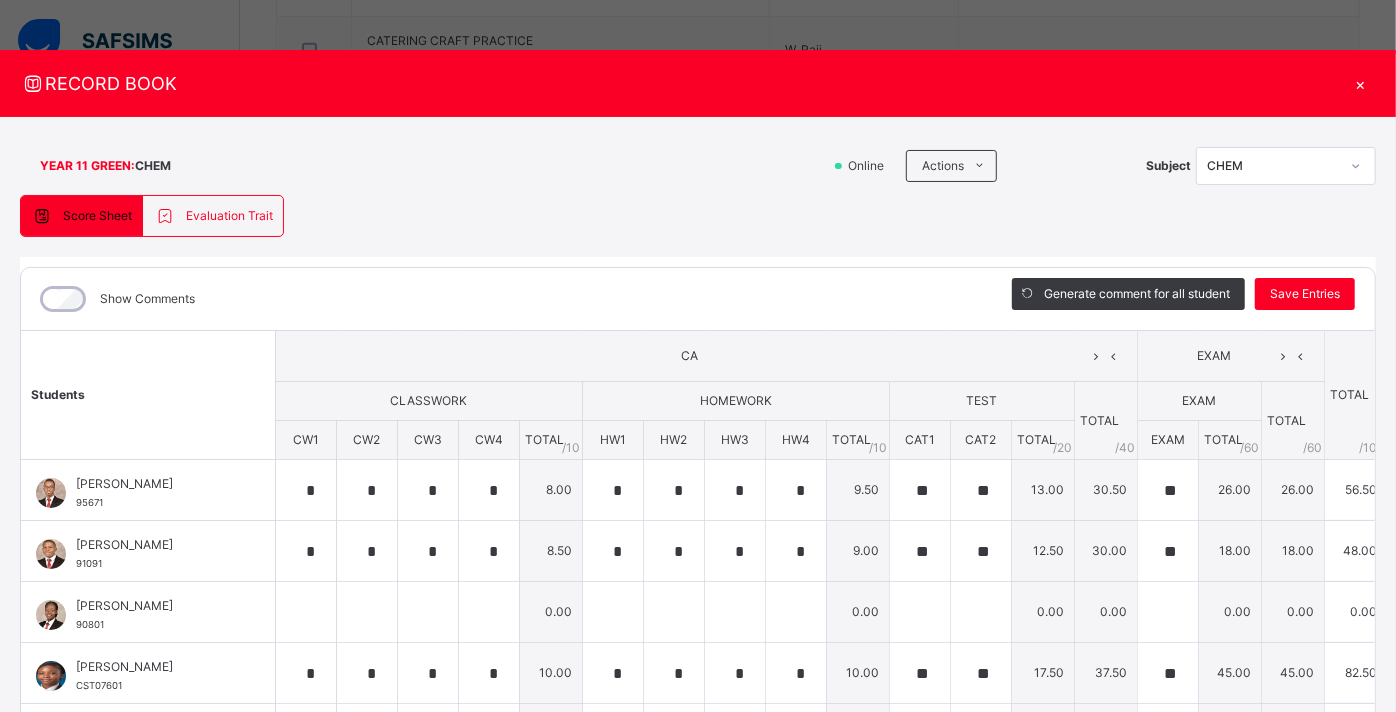 click on "×" at bounding box center [1361, 83] 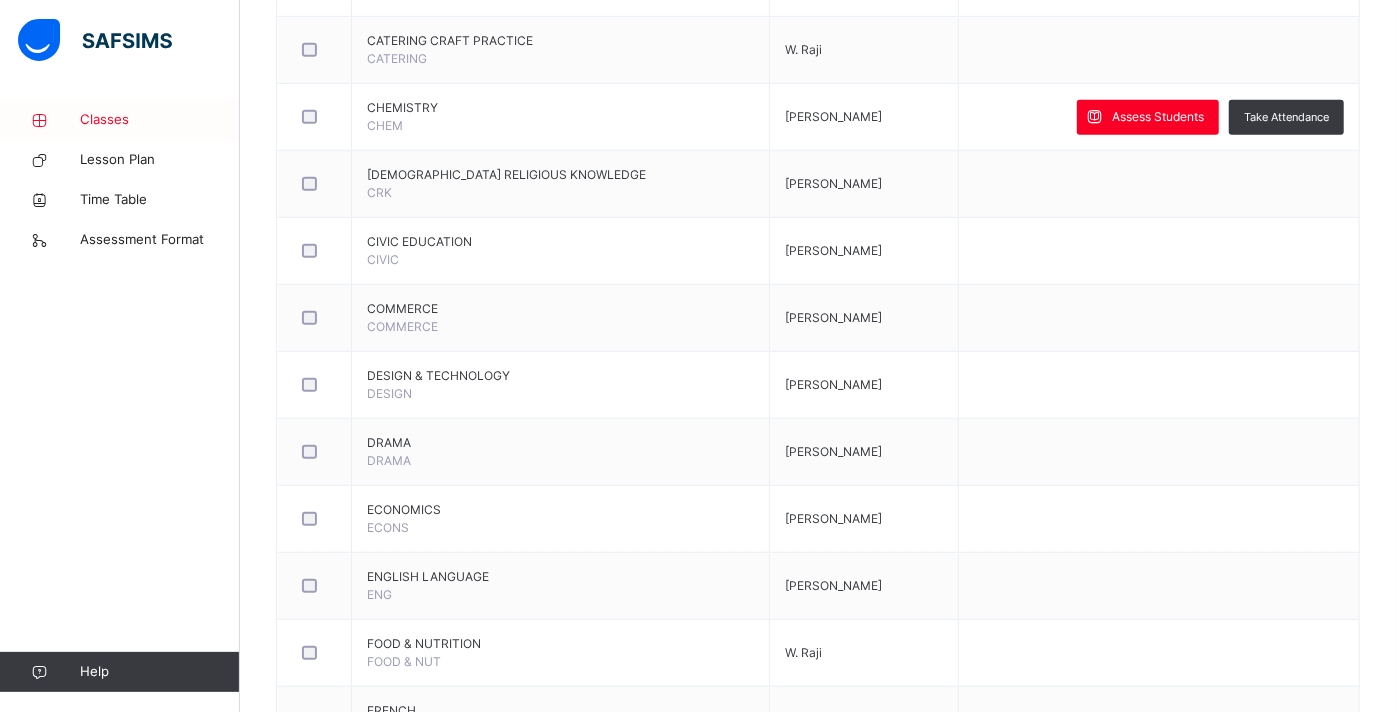 click on "Classes" at bounding box center (160, 120) 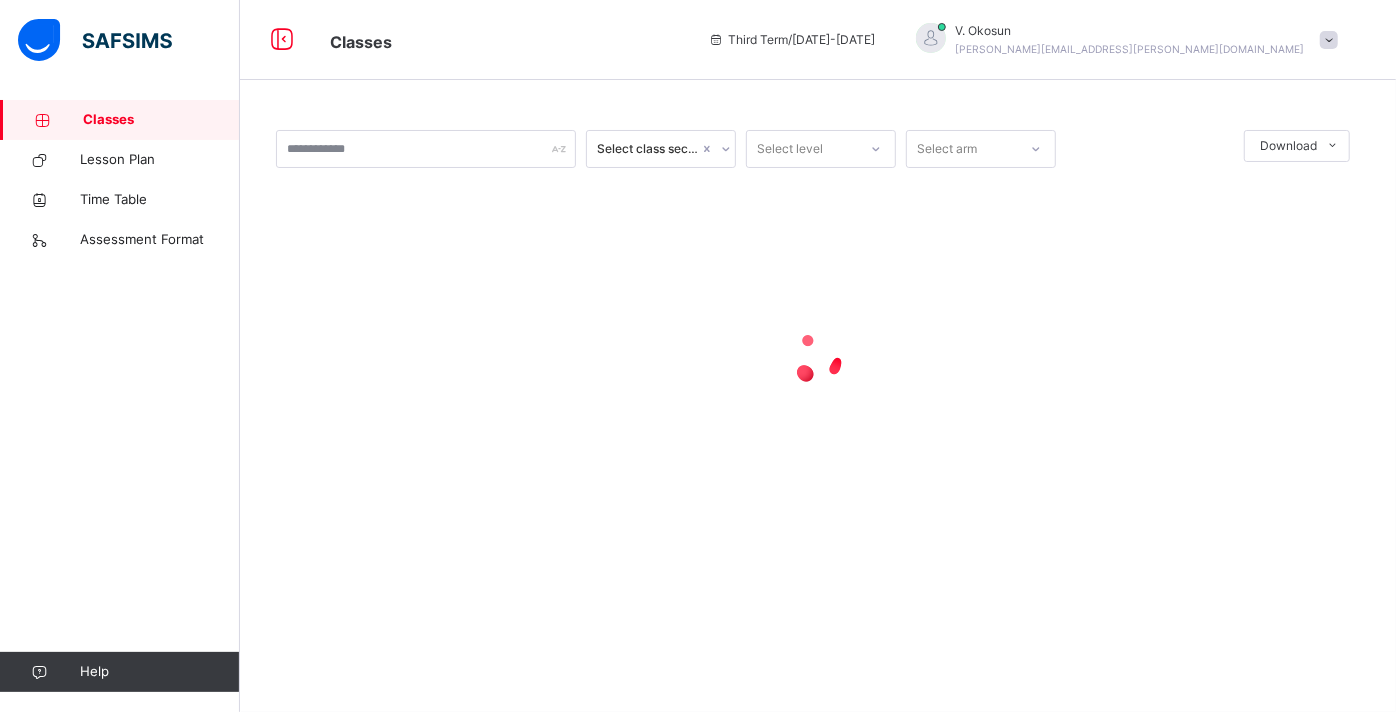scroll, scrollTop: 0, scrollLeft: 0, axis: both 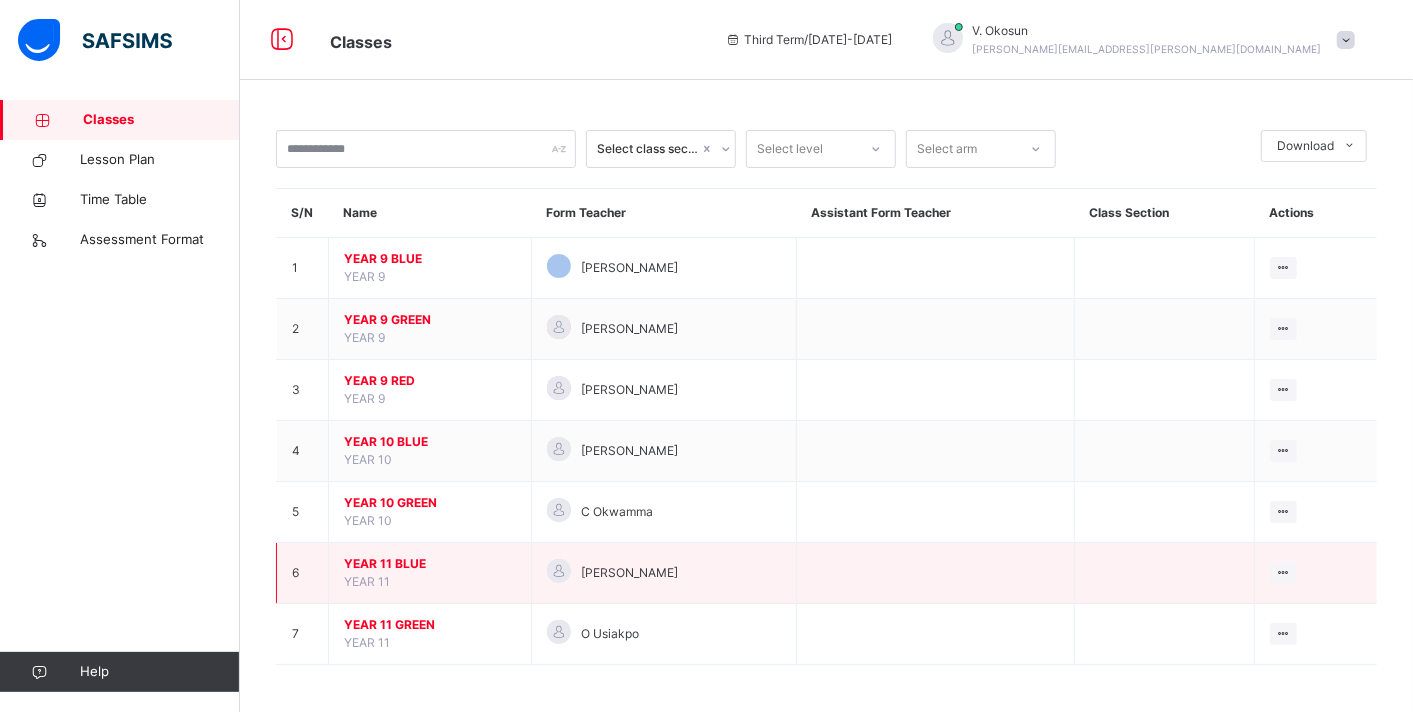 click on "YEAR 11   BLUE   YEAR 11" at bounding box center [430, 573] 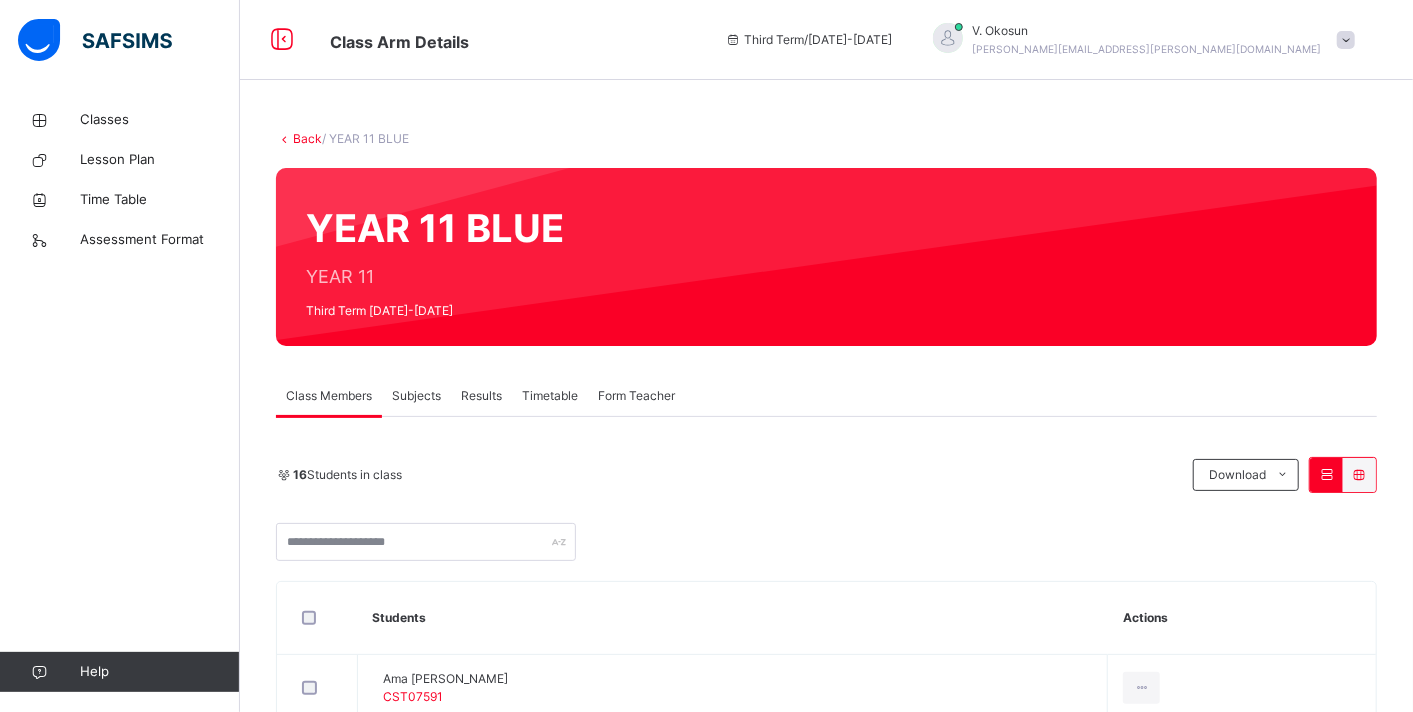 click on "Subjects" at bounding box center [416, 396] 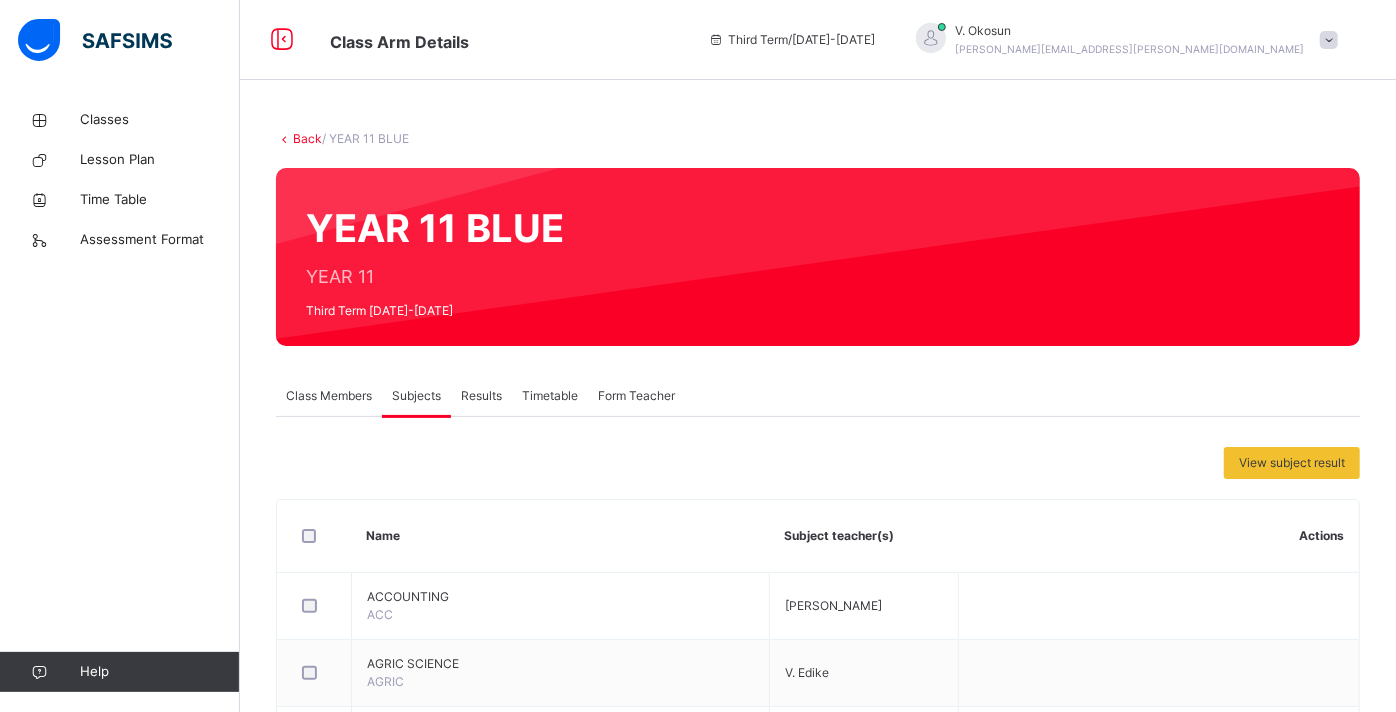 click on "Assess Students" at bounding box center (1158, 874) 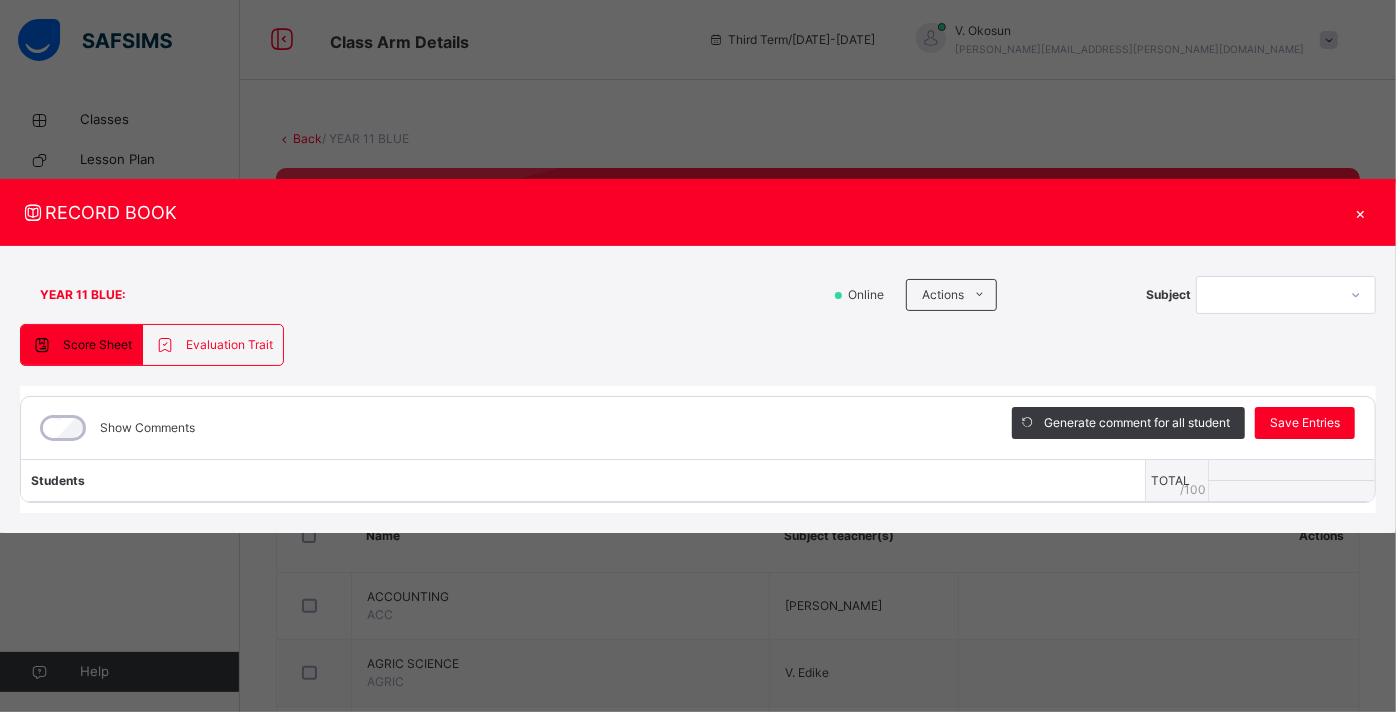 scroll, scrollTop: 504, scrollLeft: 0, axis: vertical 